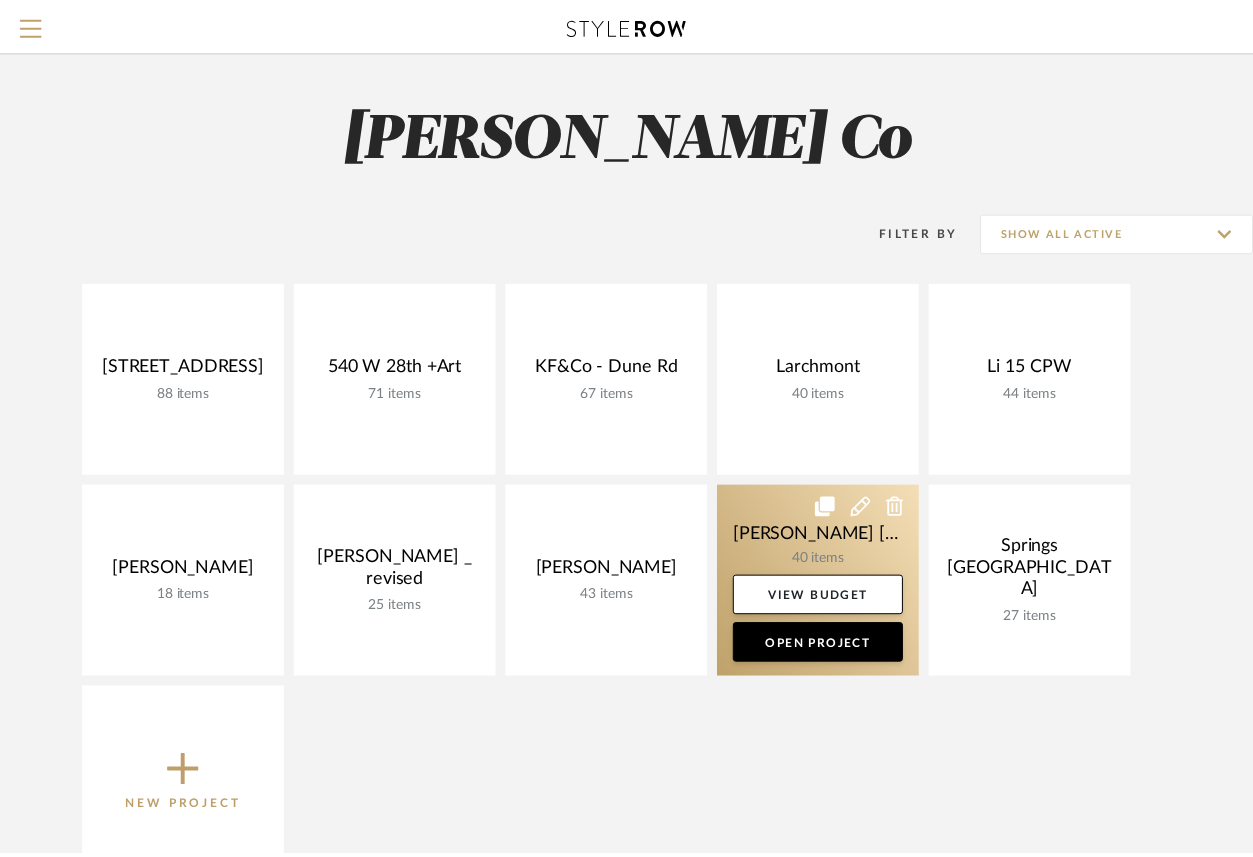 scroll, scrollTop: 0, scrollLeft: 0, axis: both 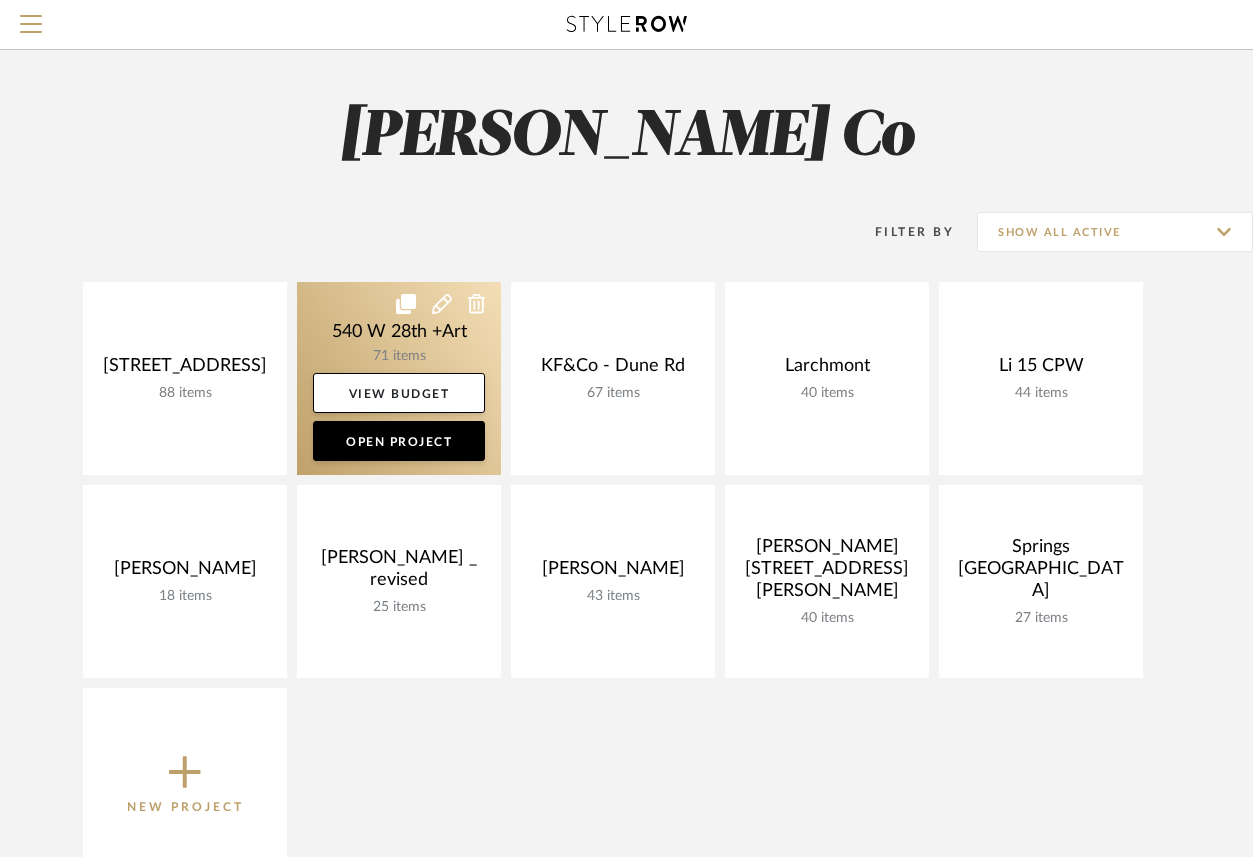 click 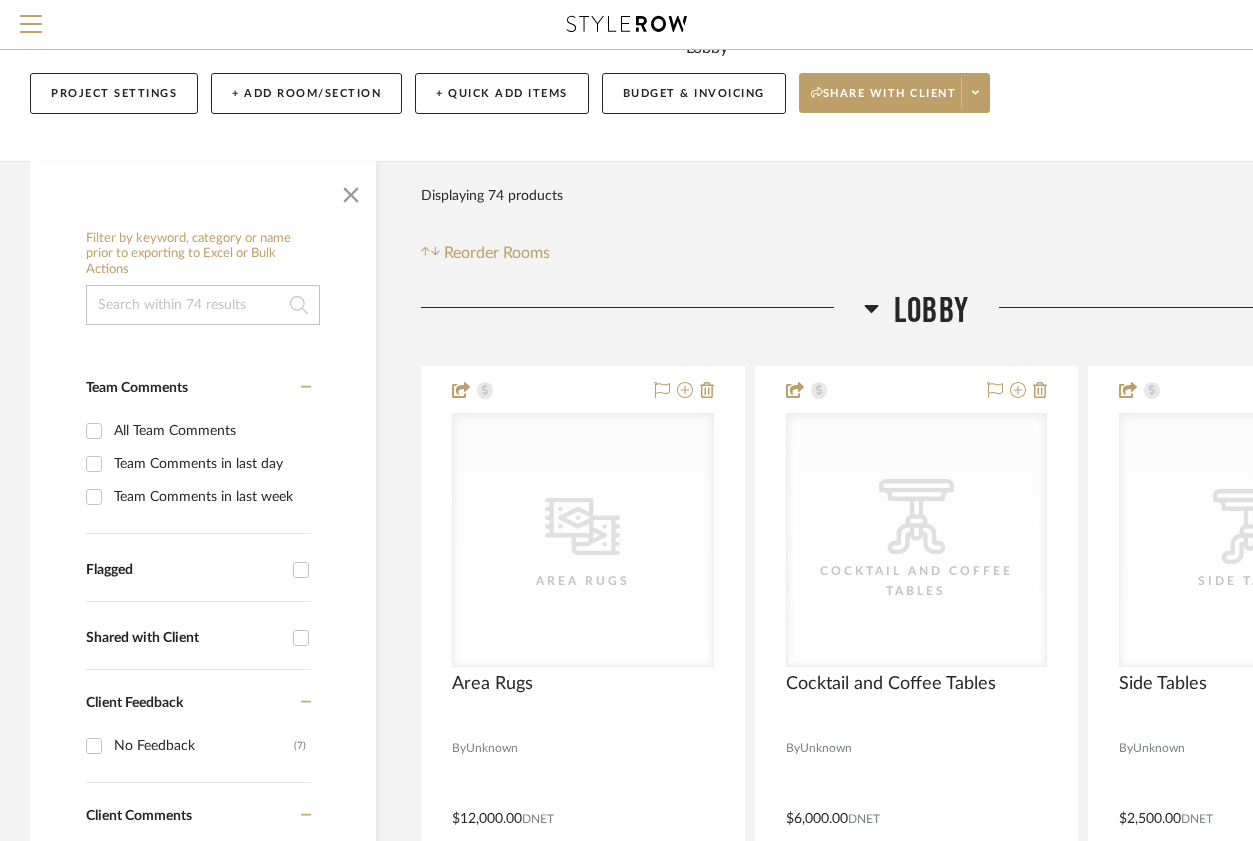 scroll, scrollTop: 138, scrollLeft: 0, axis: vertical 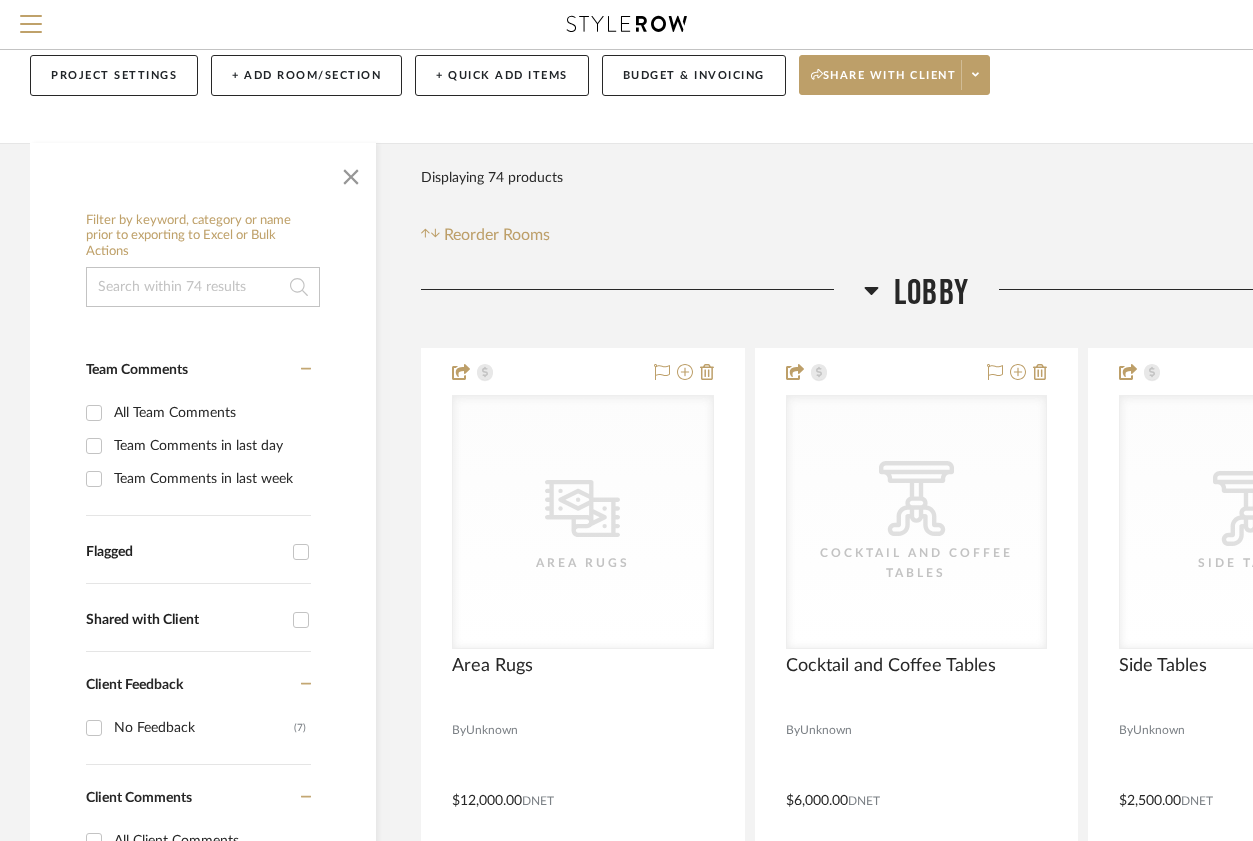 click 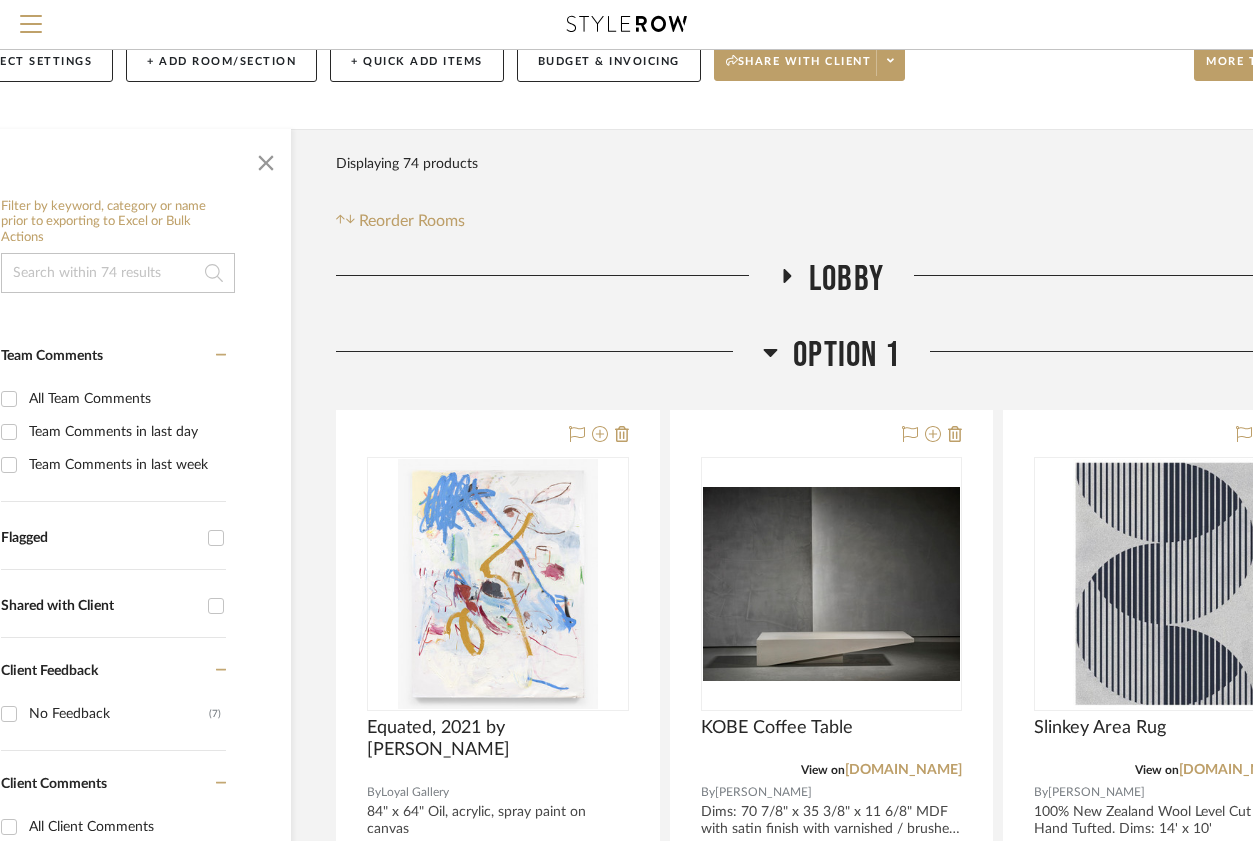 scroll, scrollTop: 152, scrollLeft: 187, axis: both 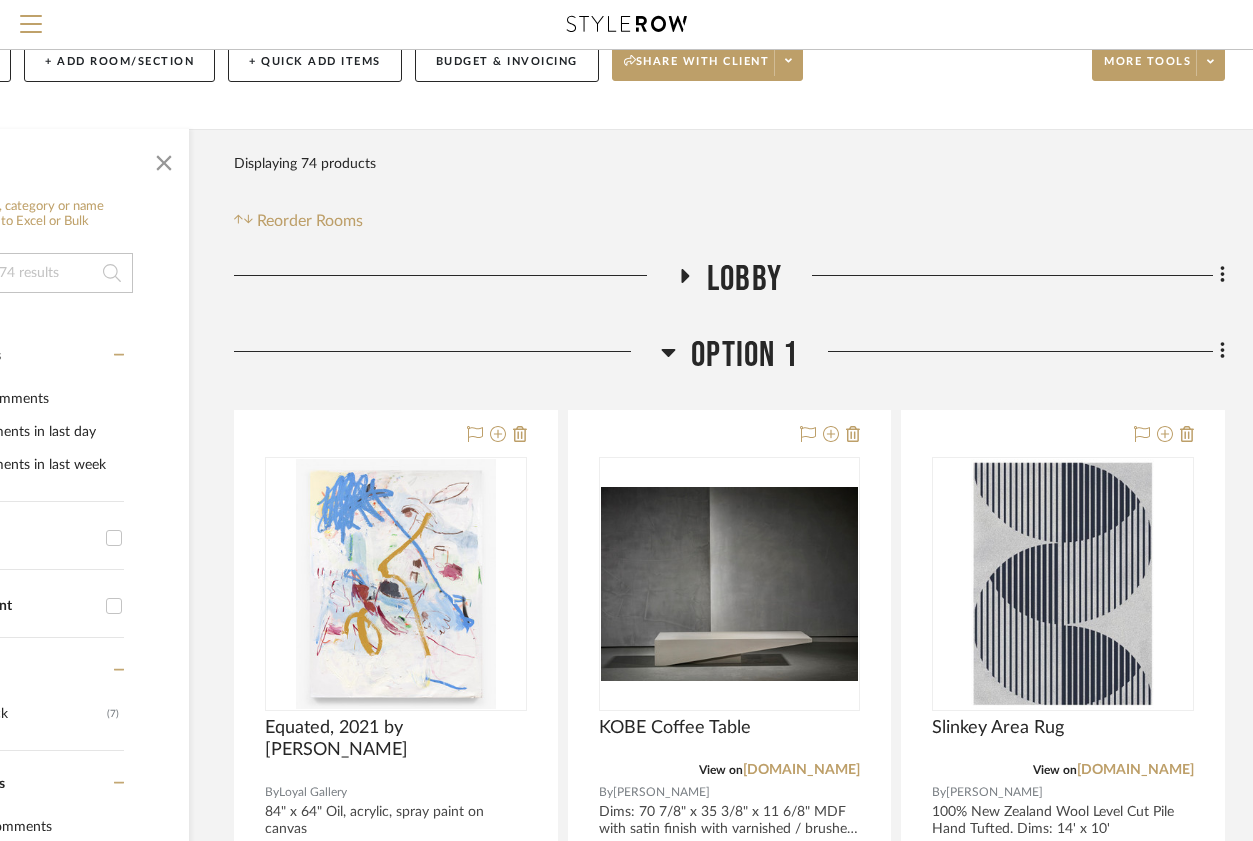 click 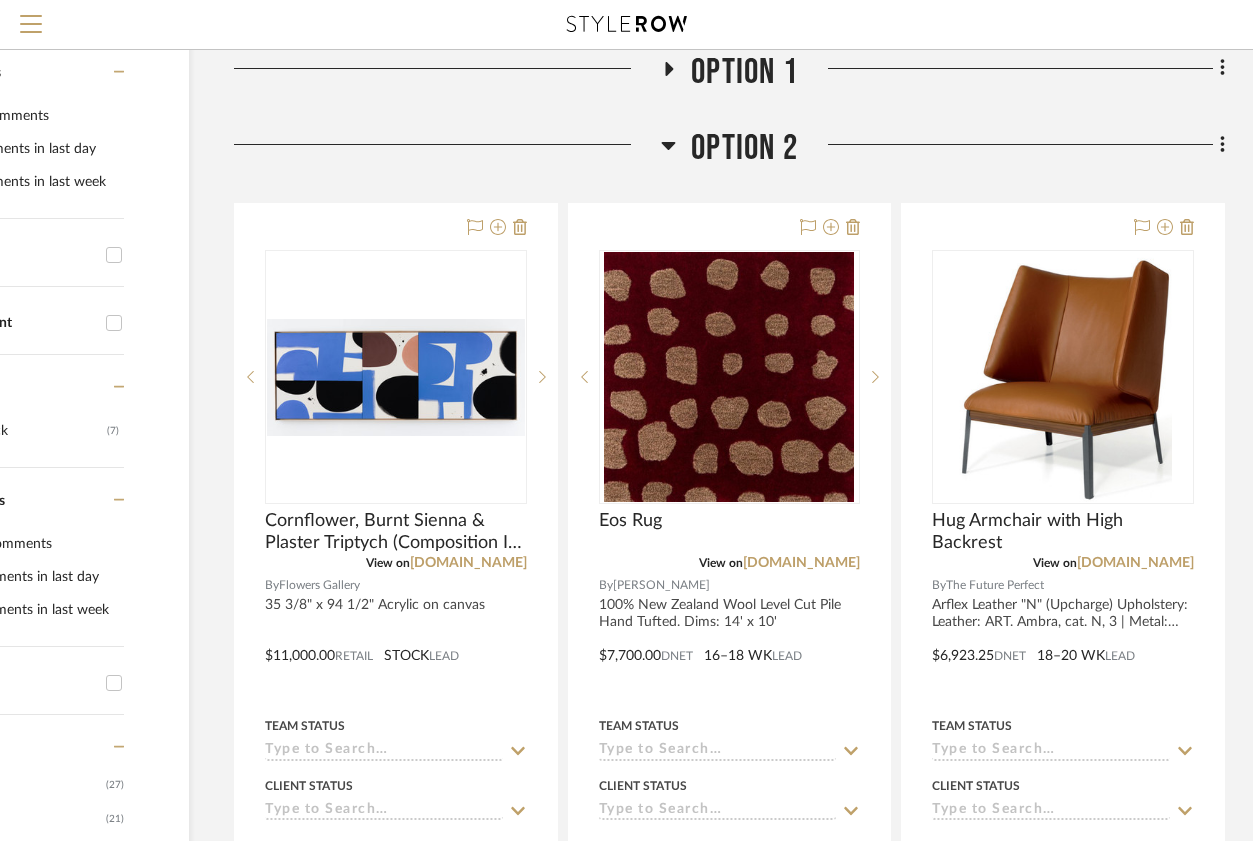 scroll, scrollTop: 447, scrollLeft: 187, axis: both 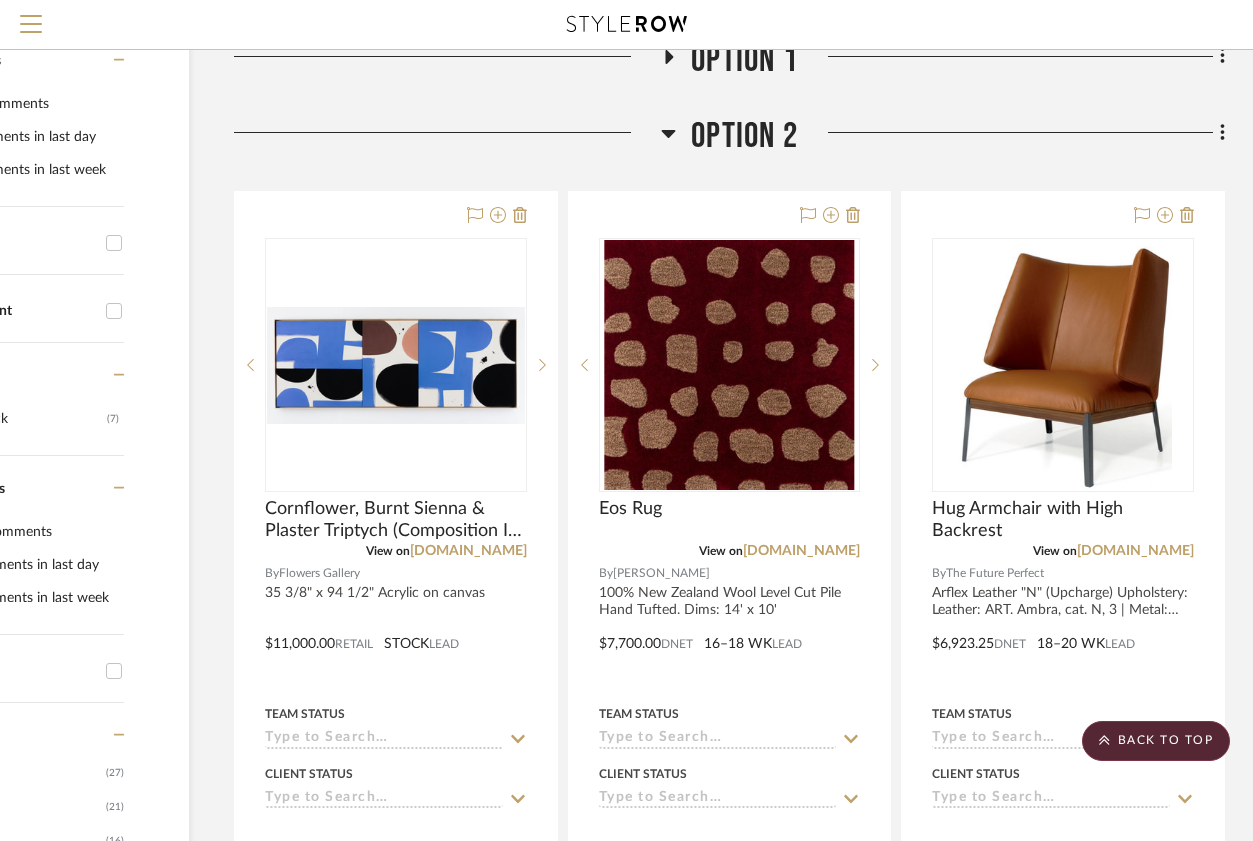 click 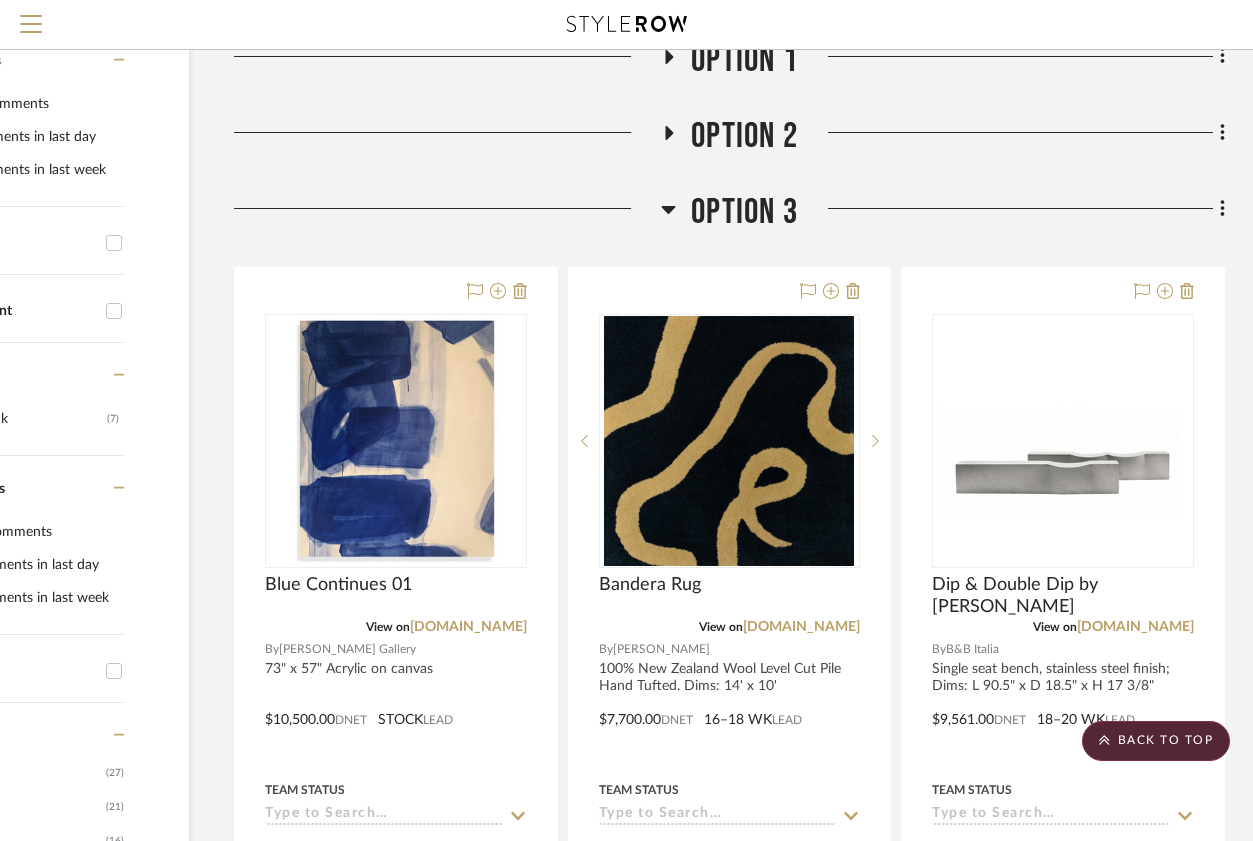click 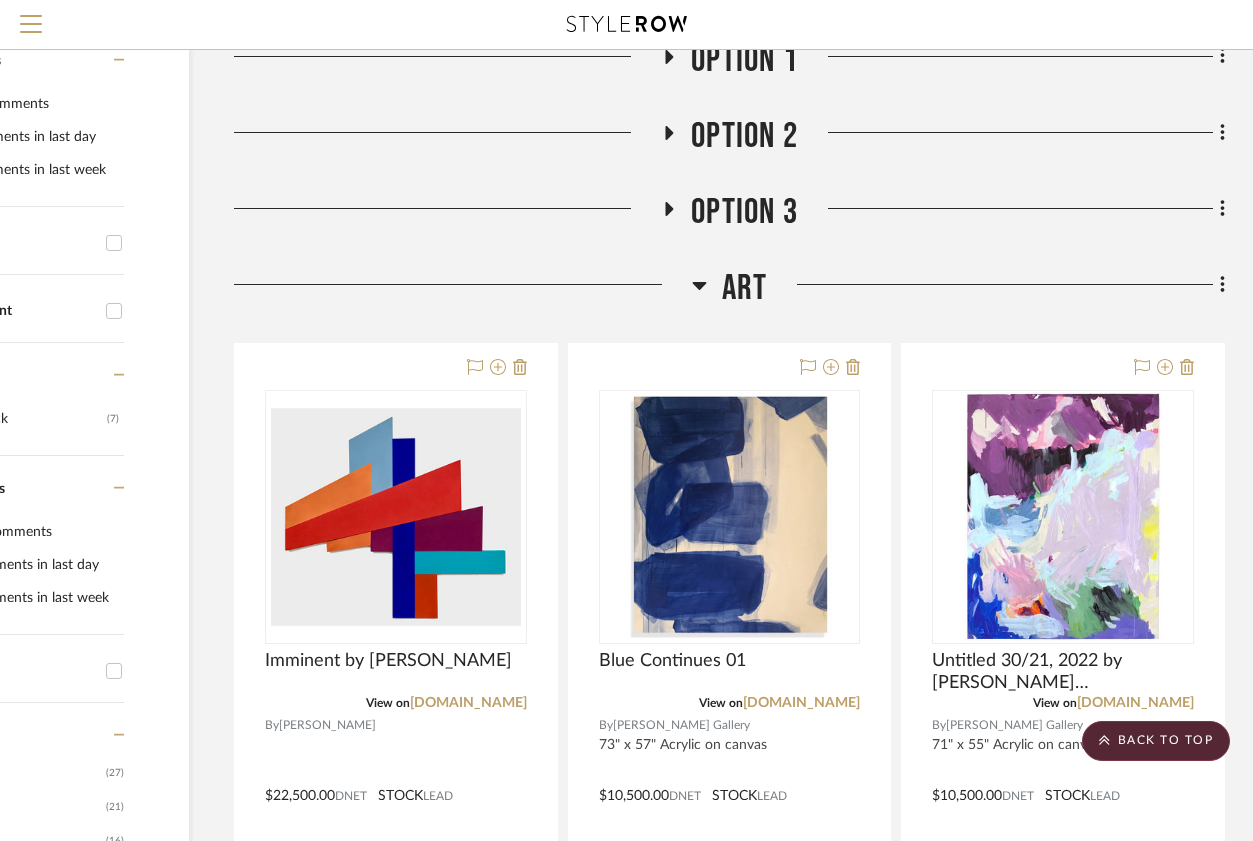 click 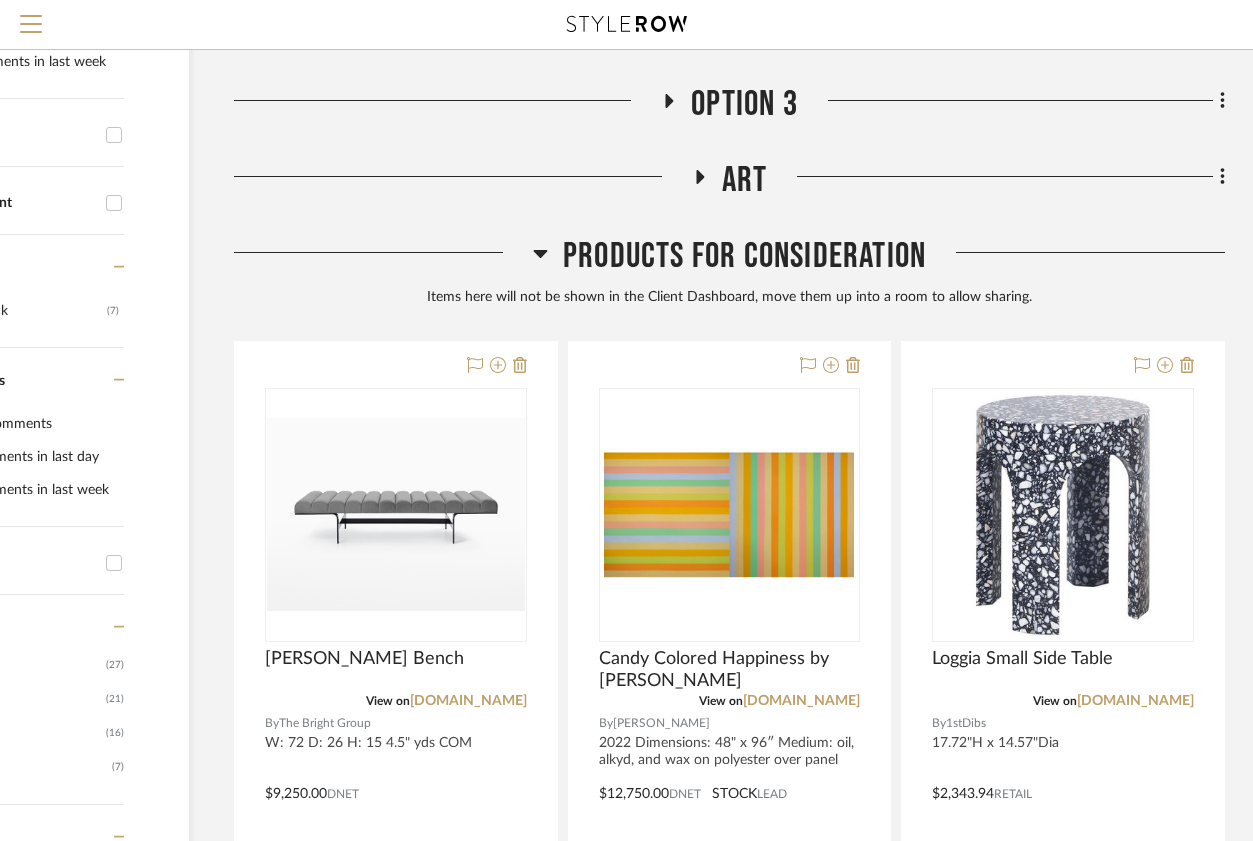 scroll, scrollTop: 547, scrollLeft: 187, axis: both 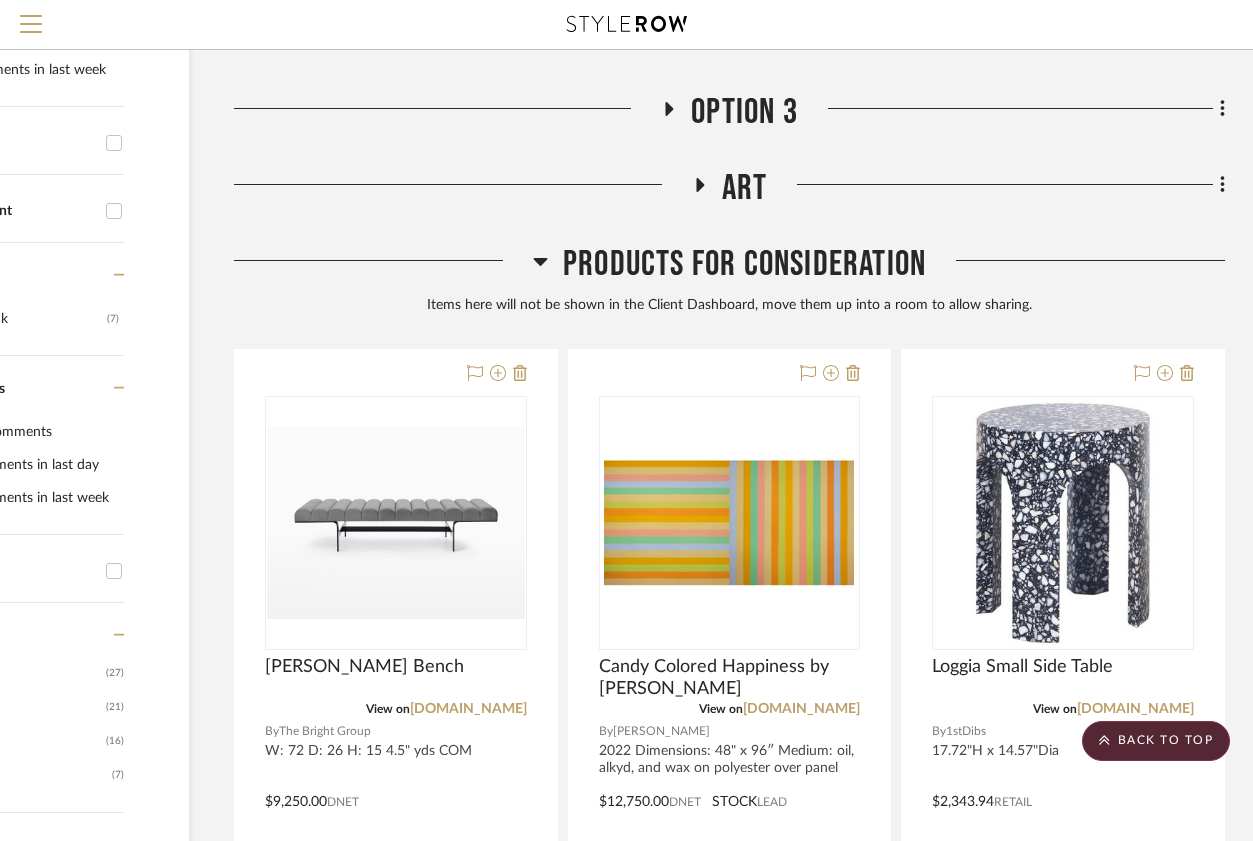 click 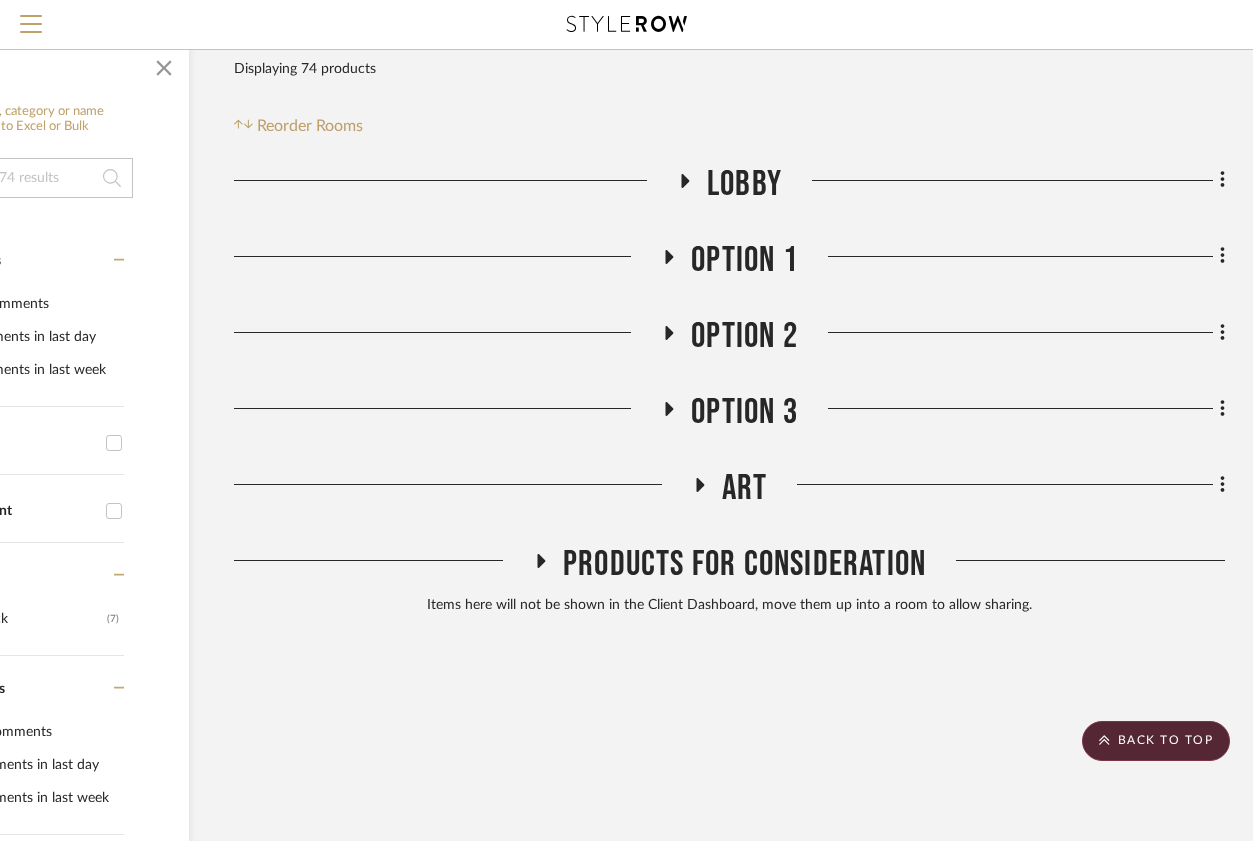 scroll, scrollTop: 98, scrollLeft: 187, axis: both 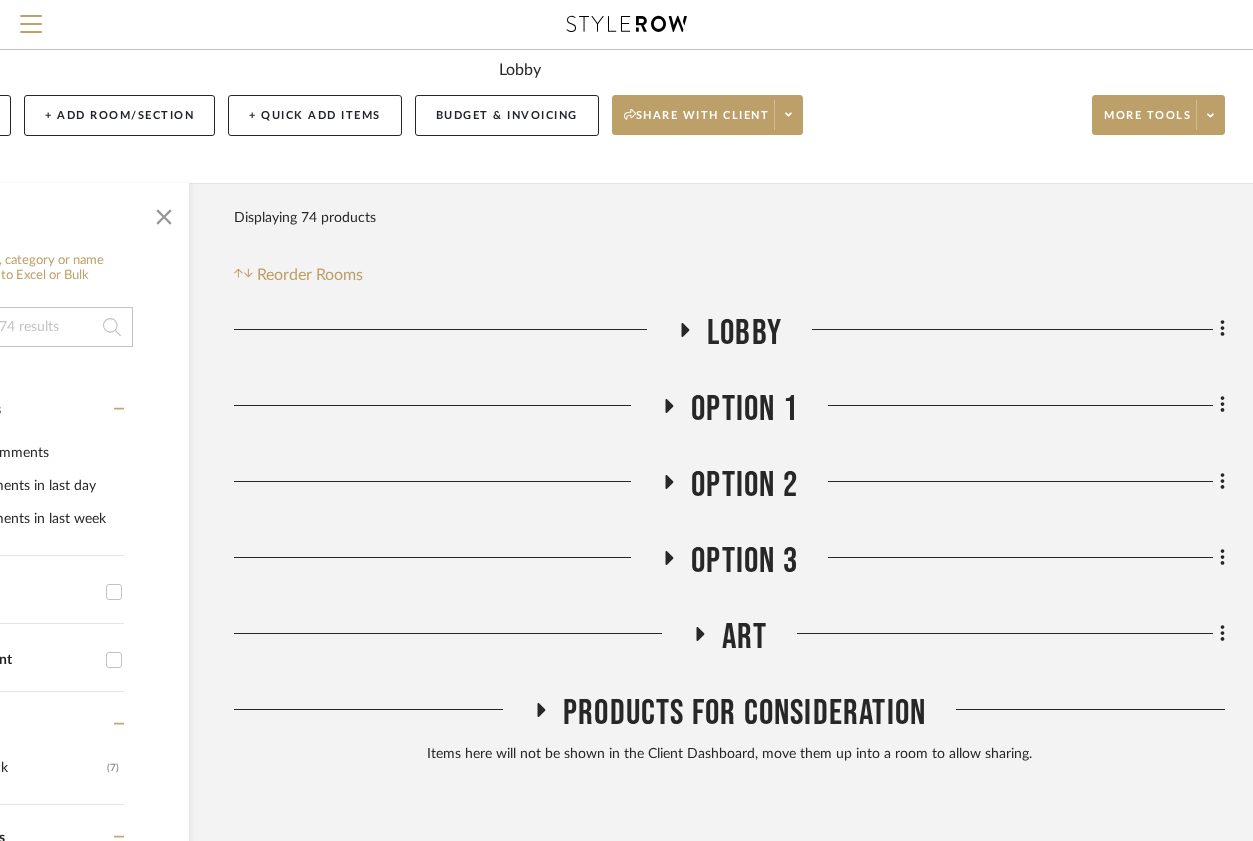 click on "Lobby" 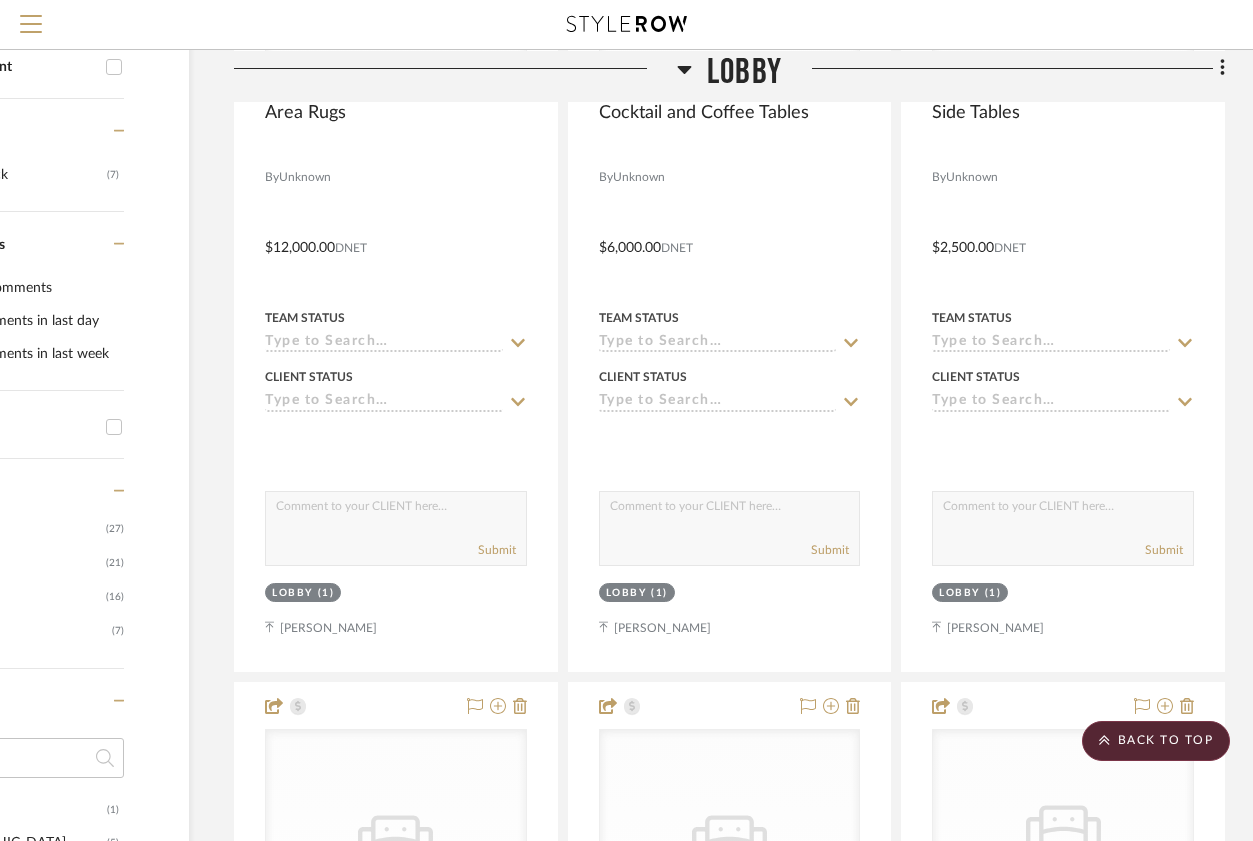 scroll, scrollTop: 0, scrollLeft: 187, axis: horizontal 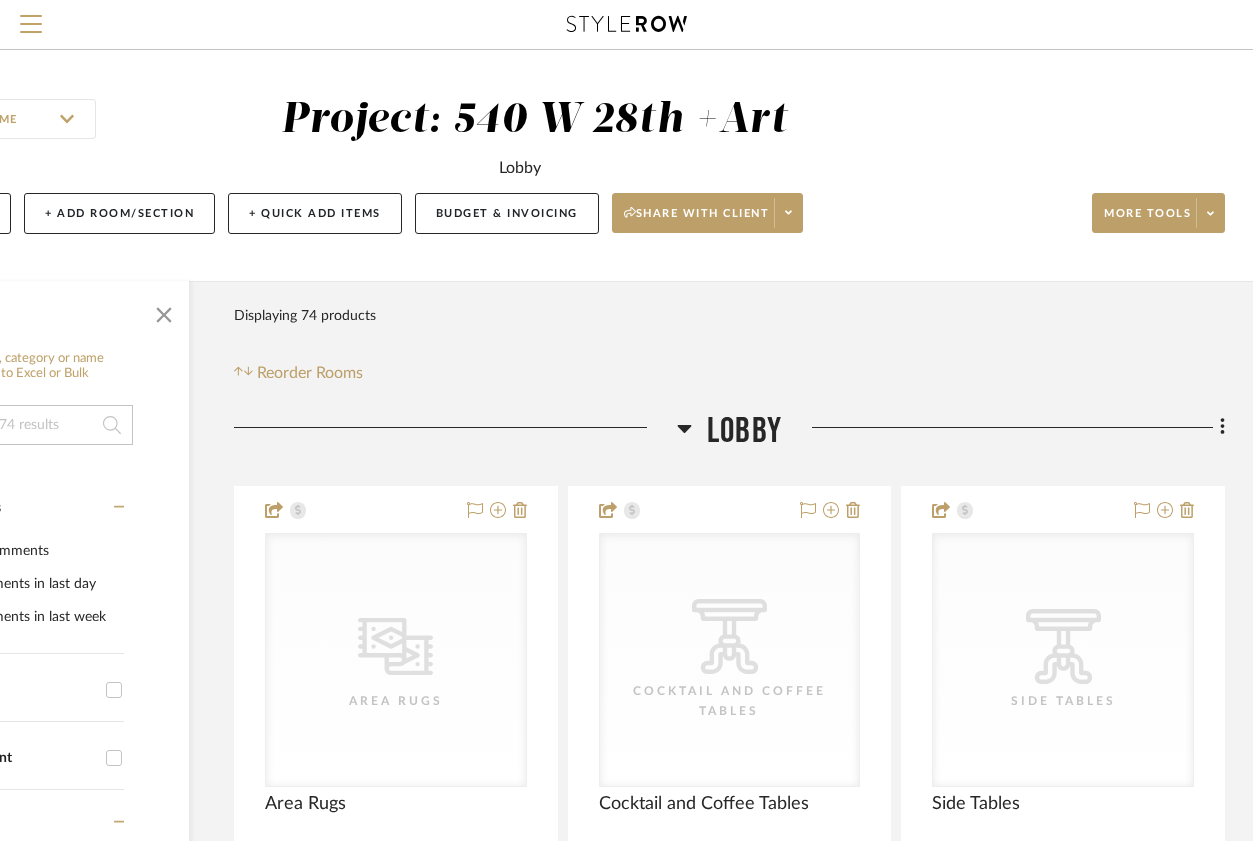 click 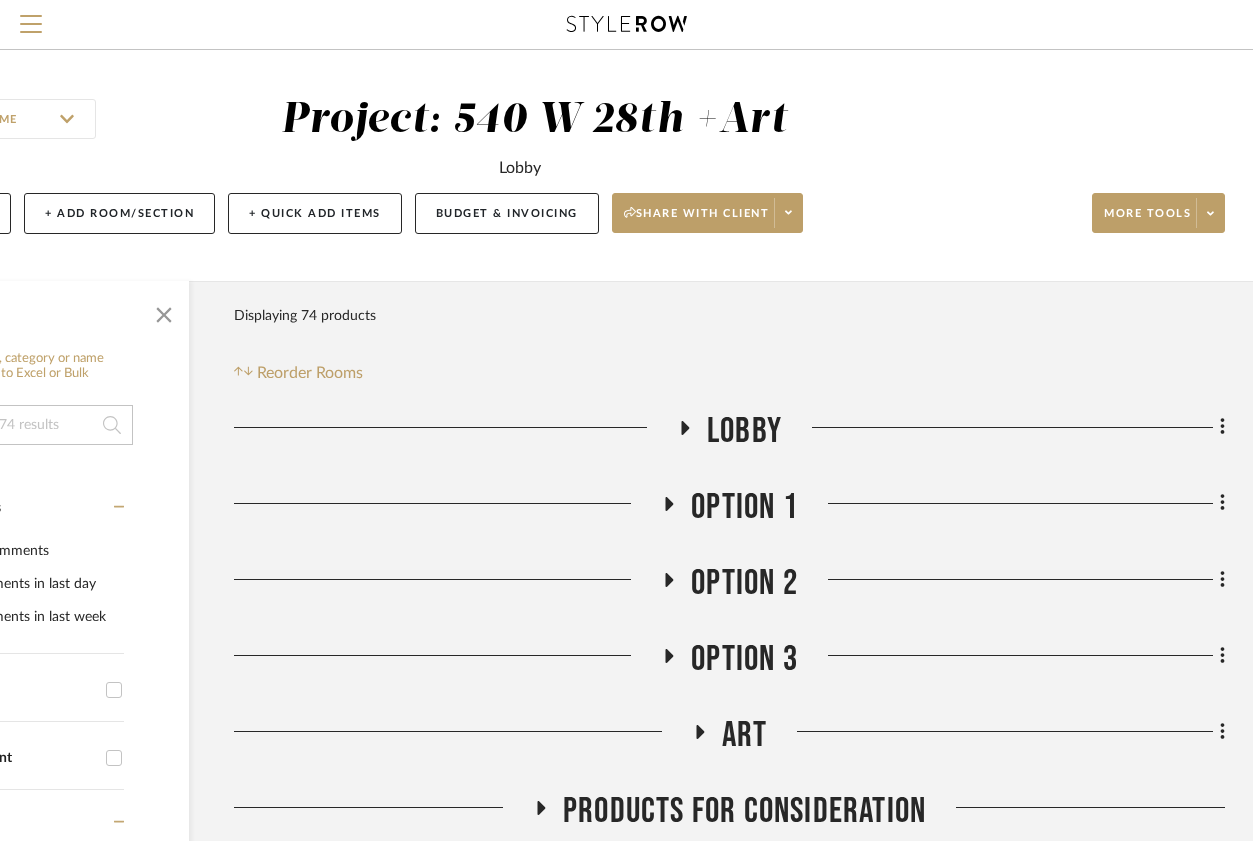 click 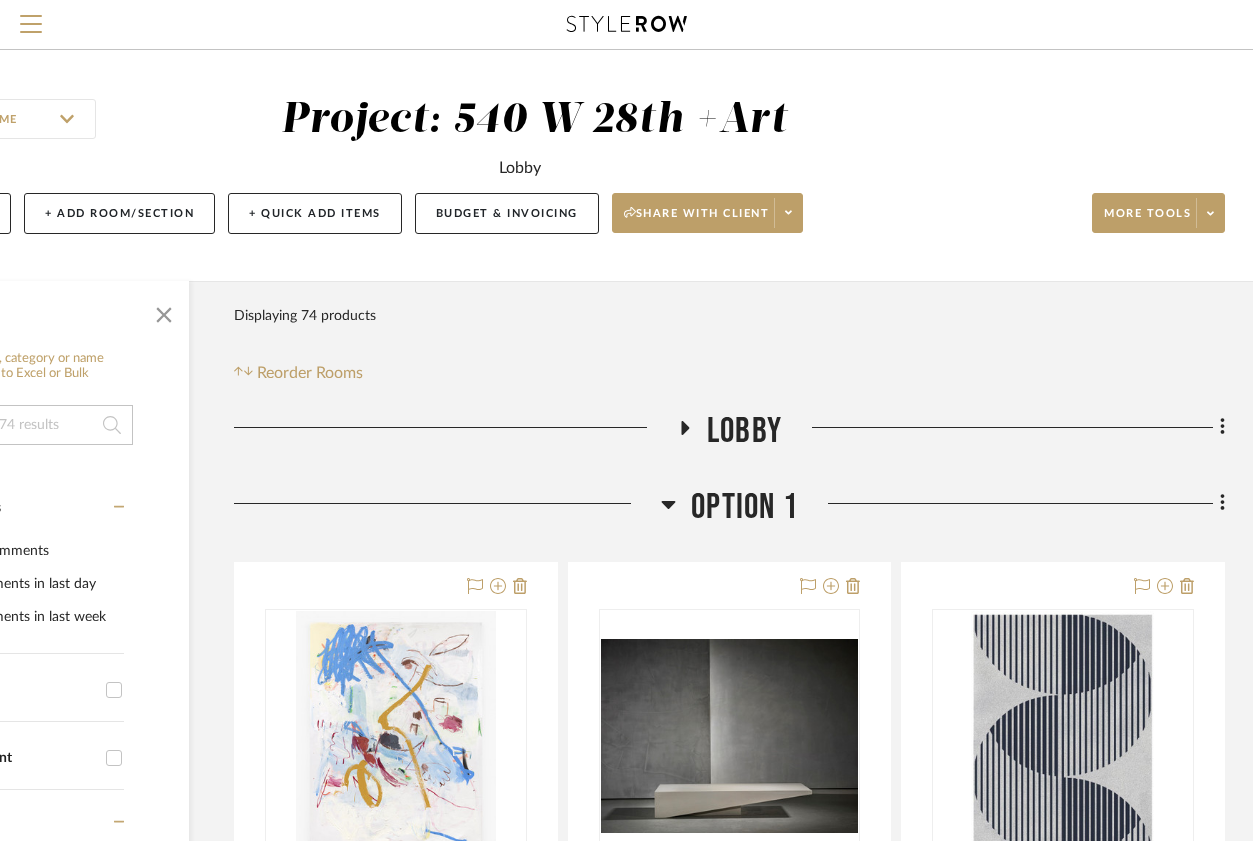 click 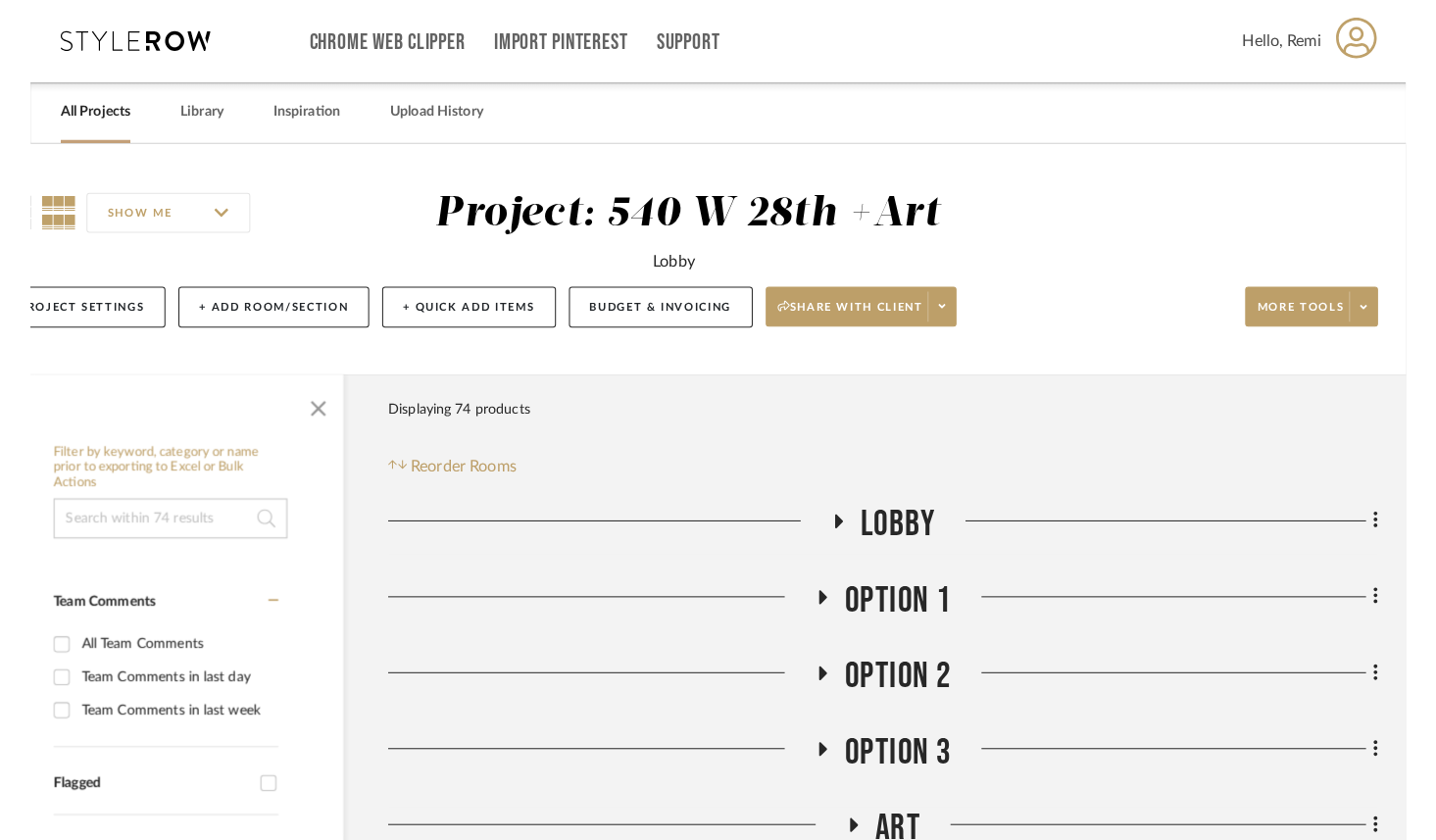 scroll, scrollTop: 0, scrollLeft: 0, axis: both 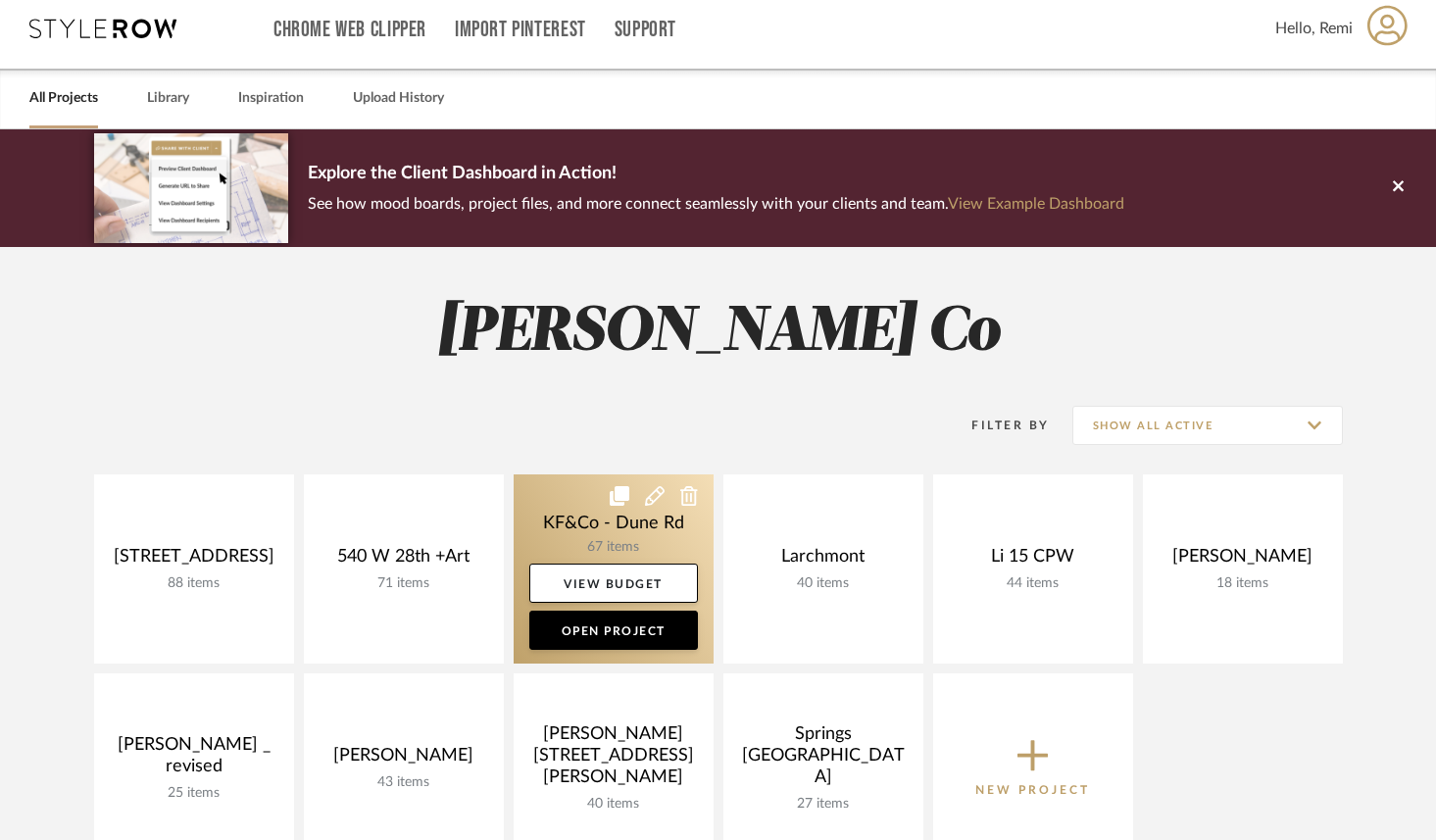 click 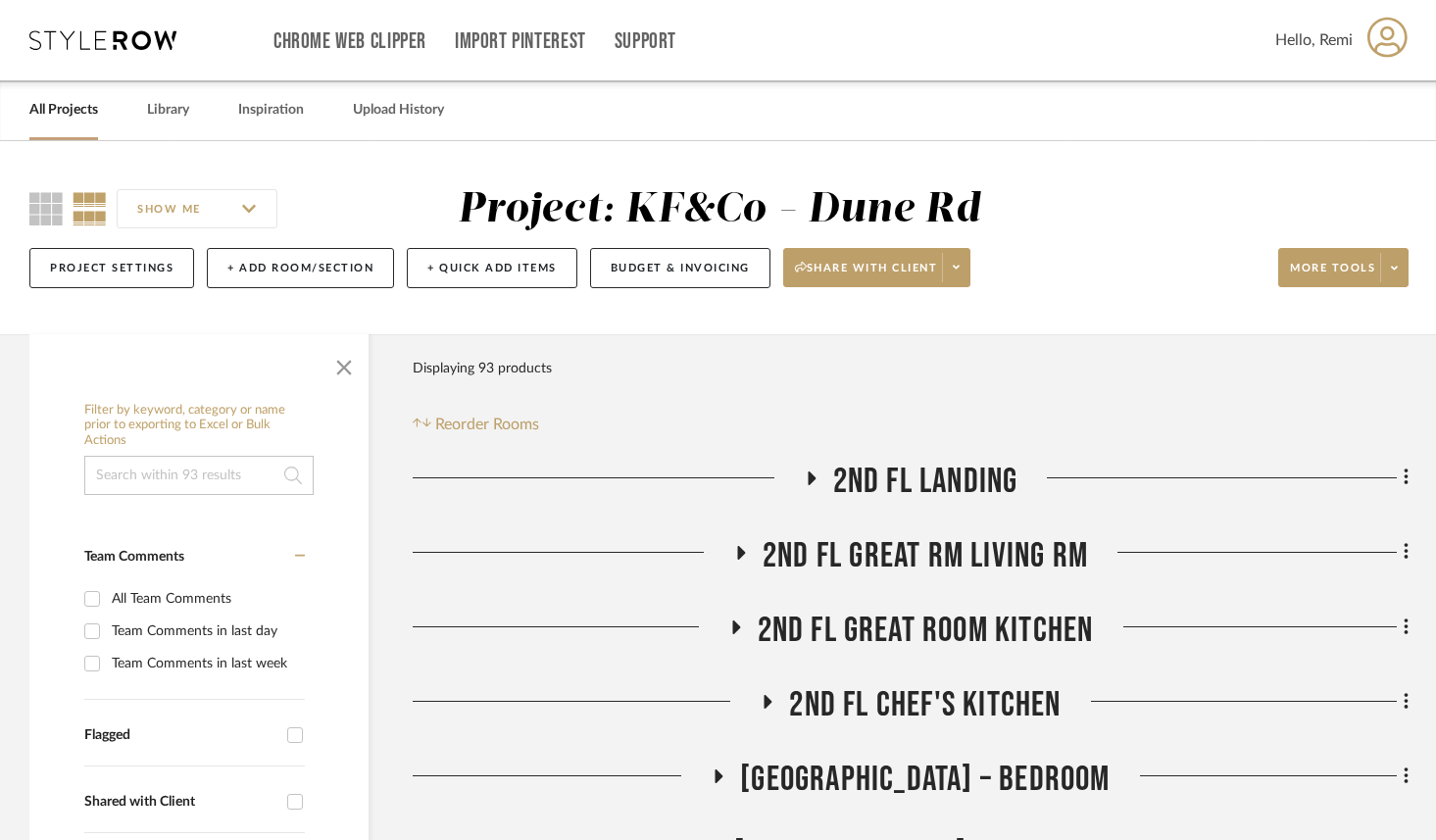 click 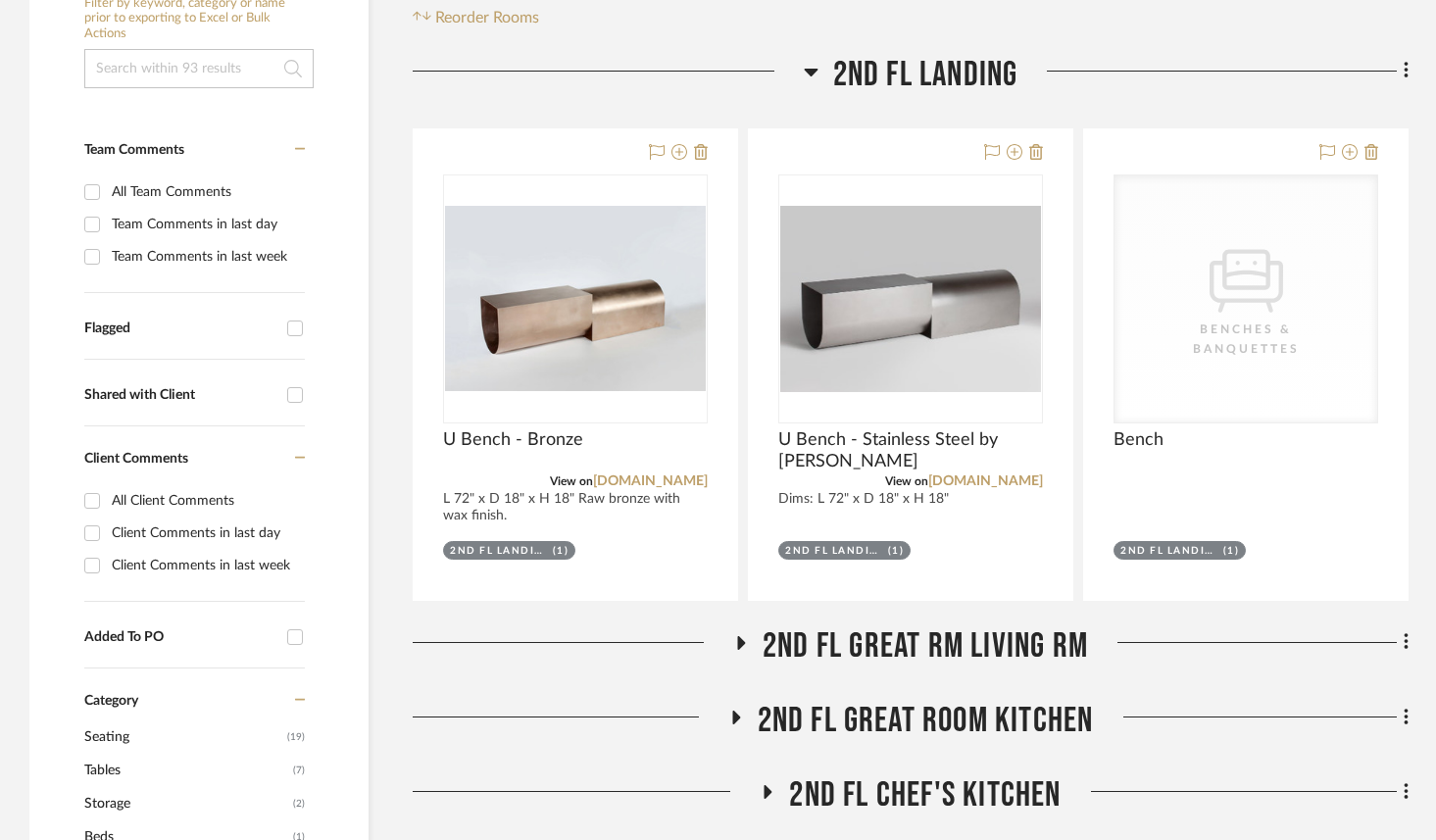 scroll, scrollTop: 474, scrollLeft: 0, axis: vertical 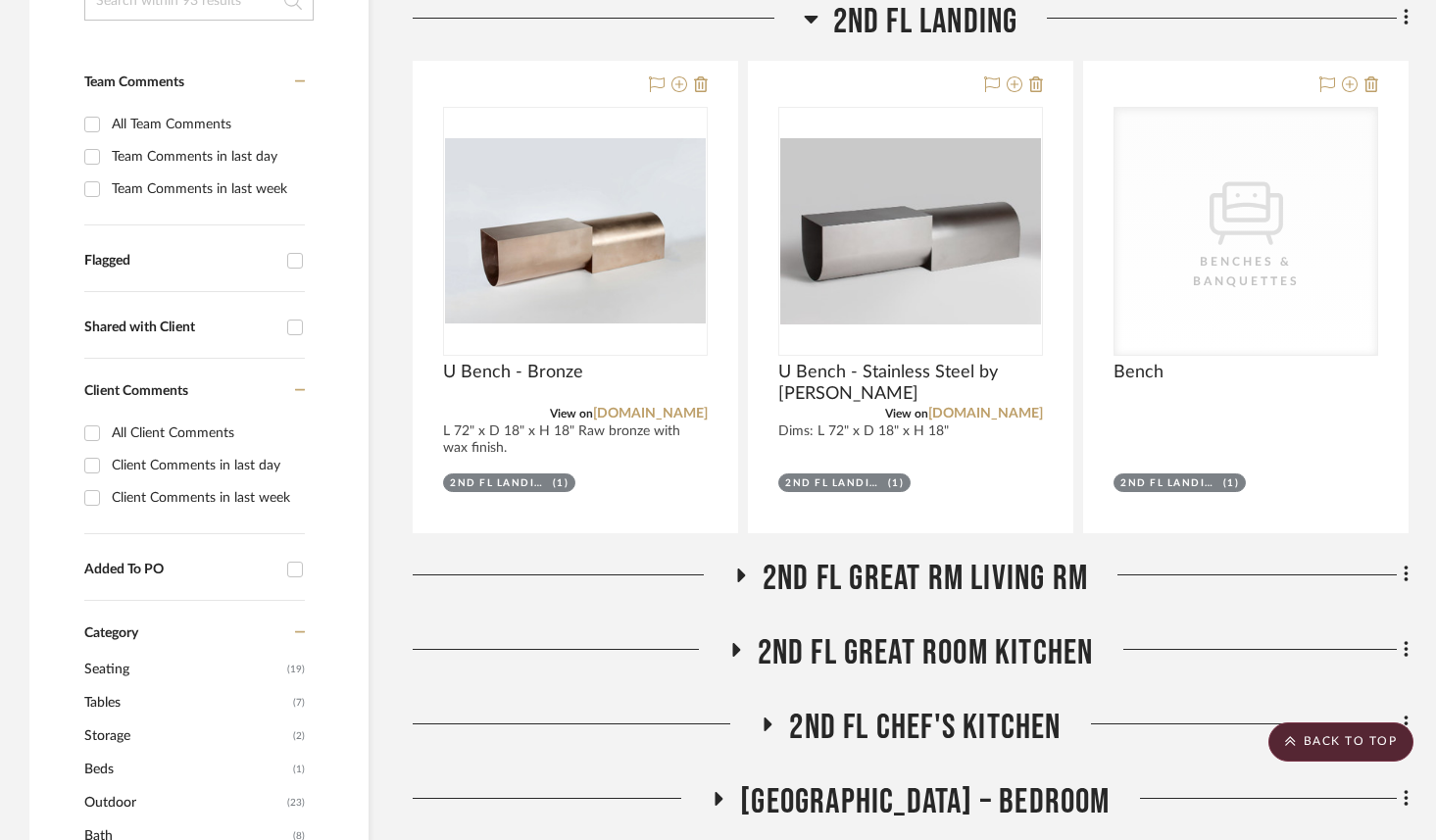 click 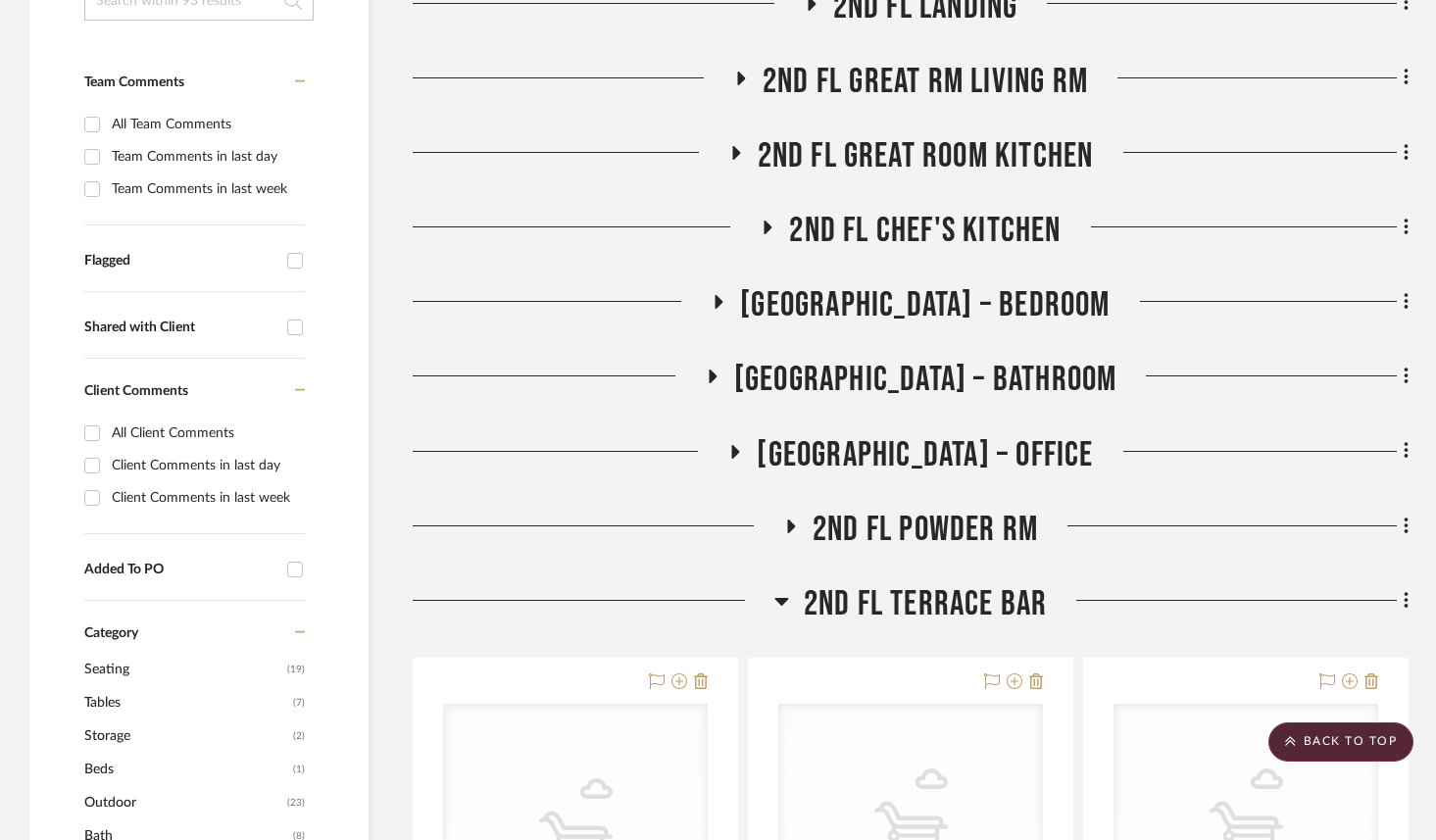 click 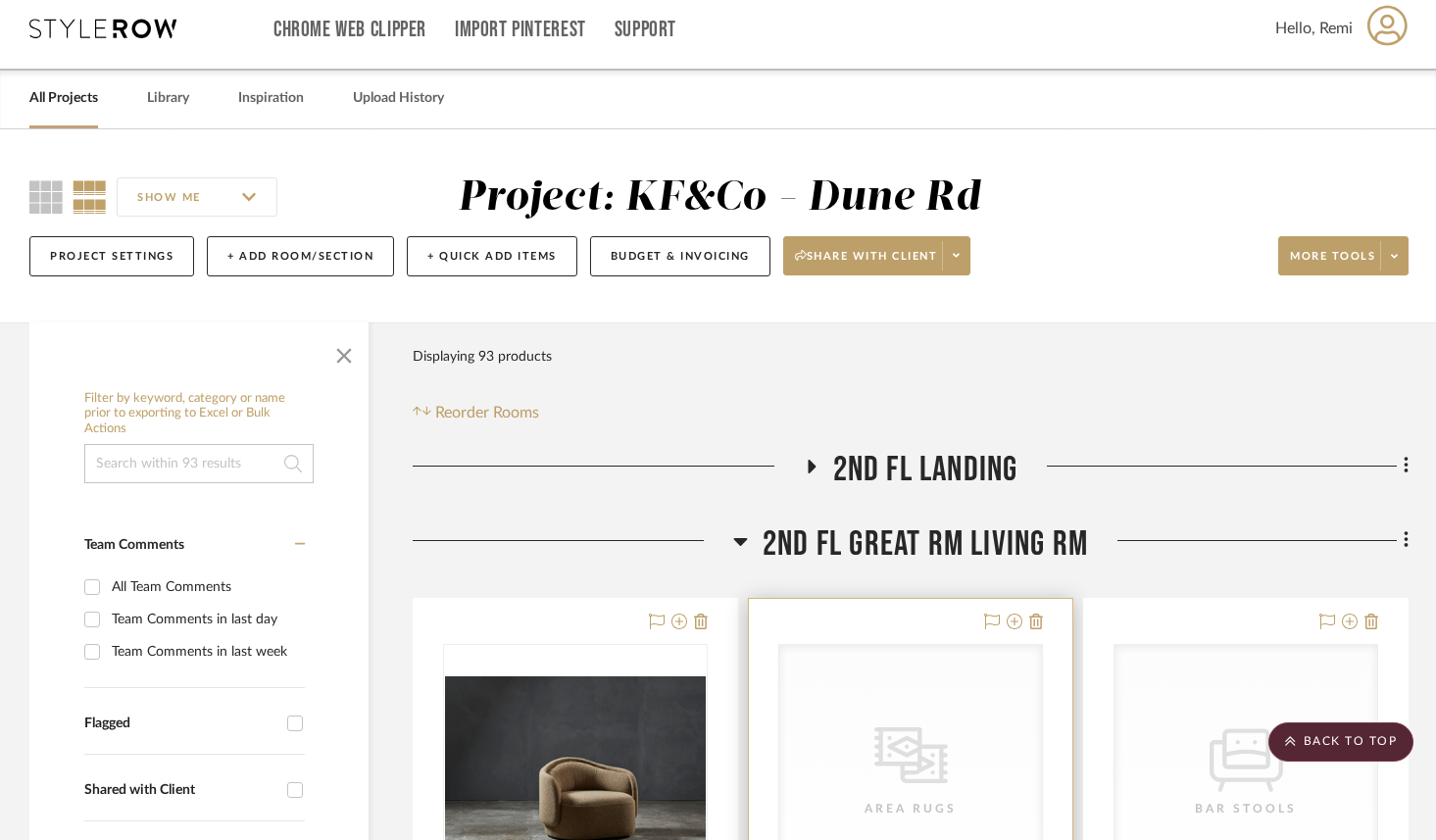 scroll, scrollTop: 0, scrollLeft: 0, axis: both 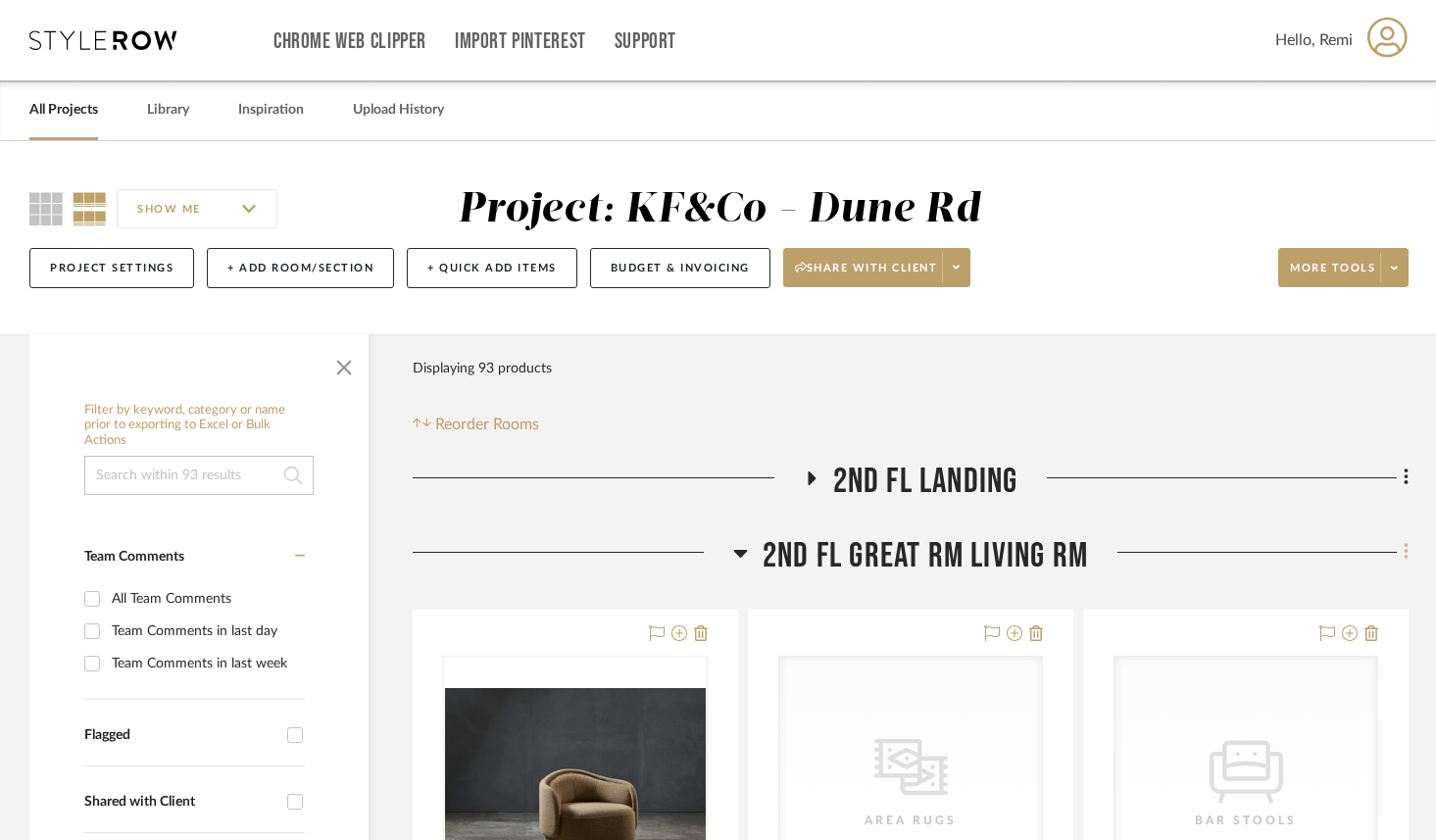 click 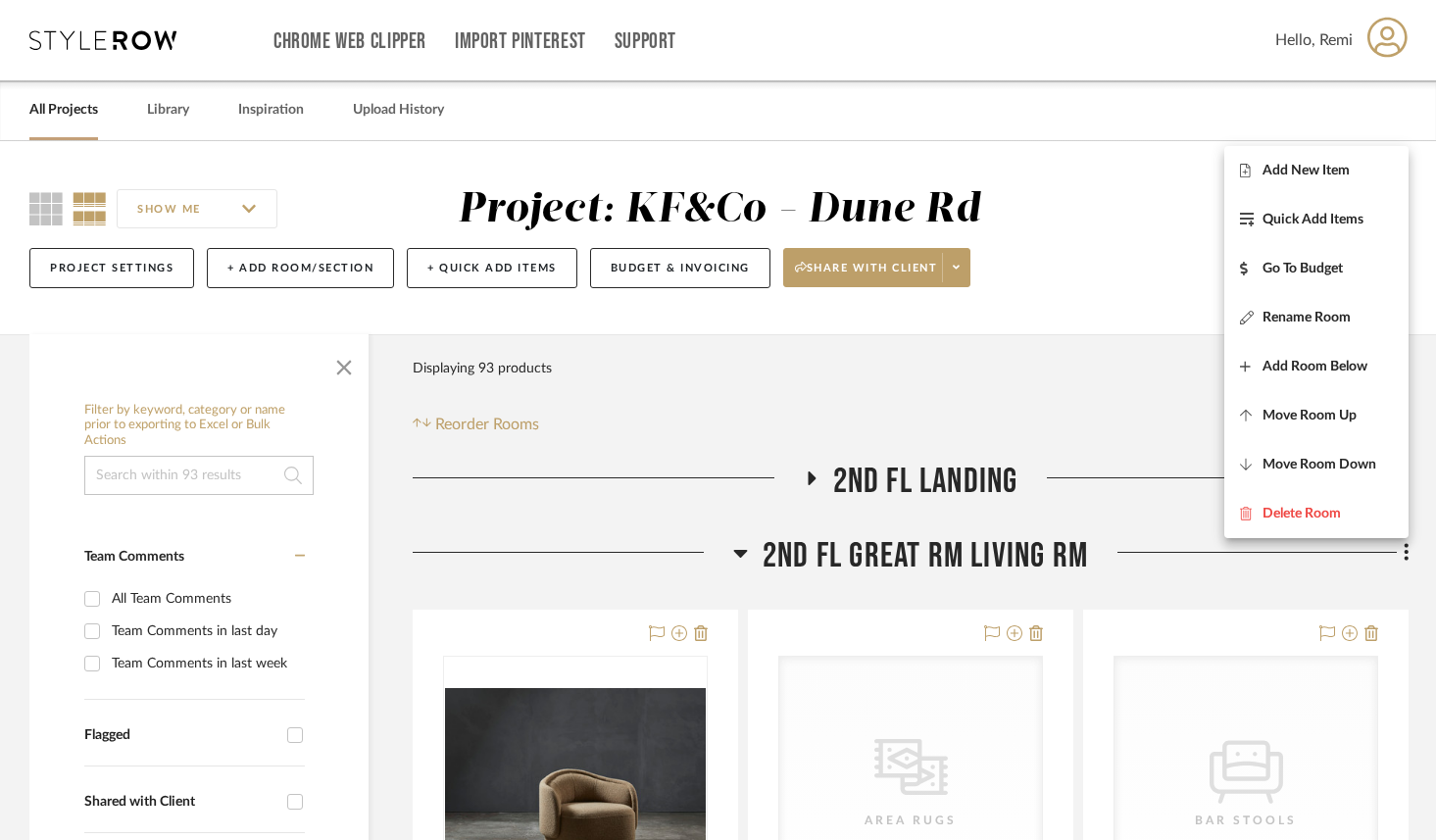 click at bounding box center (718, 420) 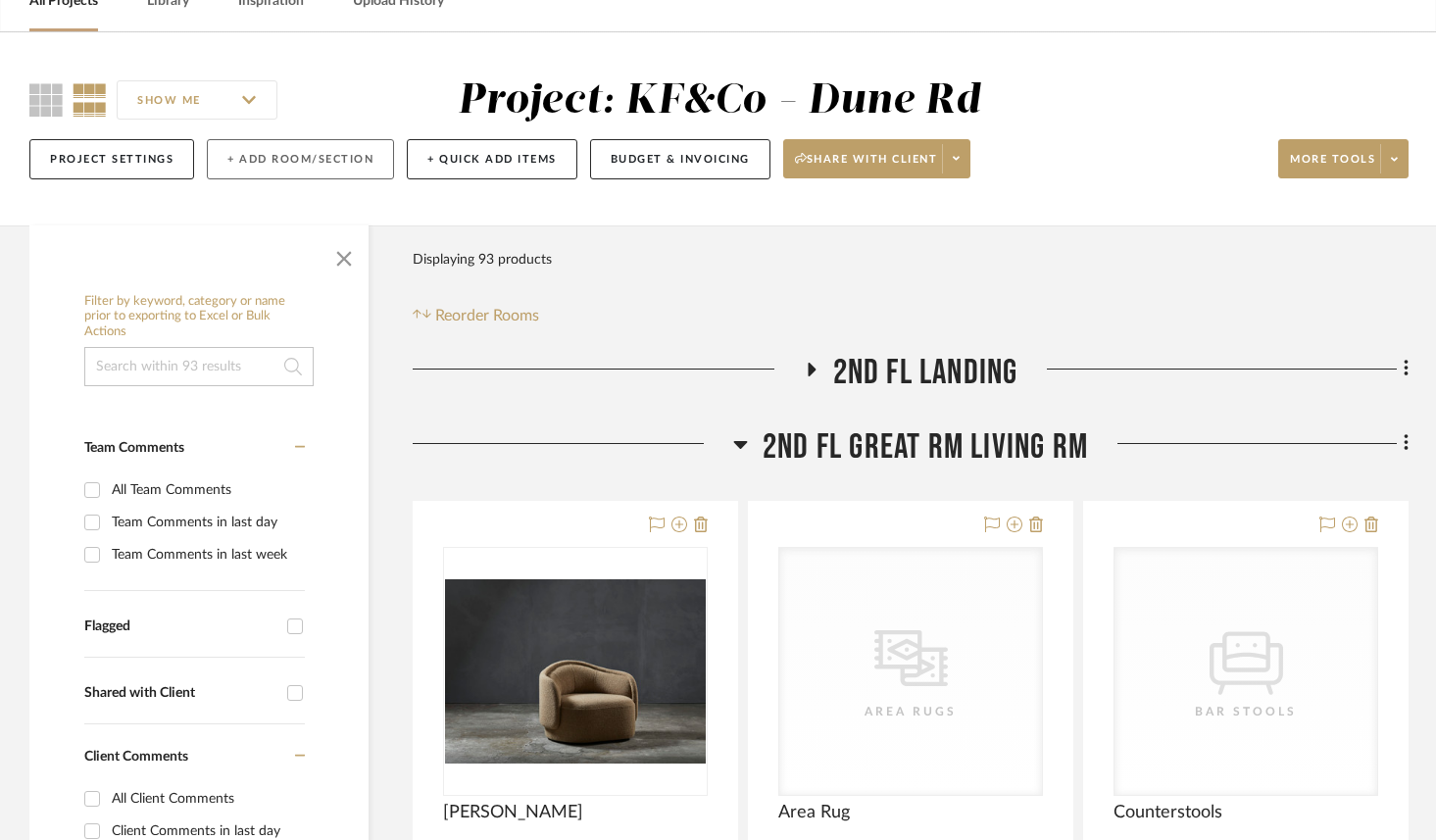 scroll, scrollTop: 174, scrollLeft: 0, axis: vertical 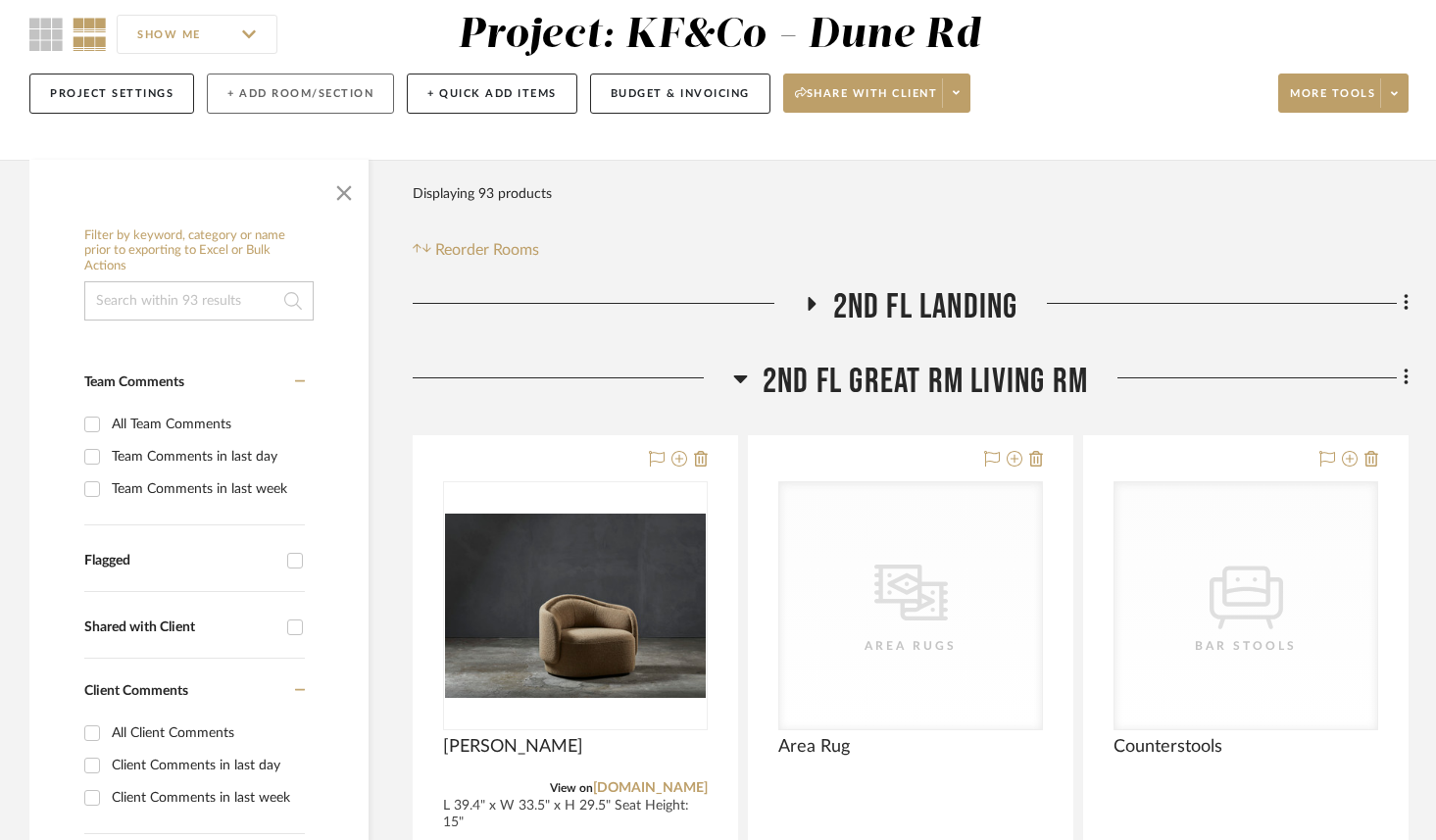 click on "+ Add Room/Section" 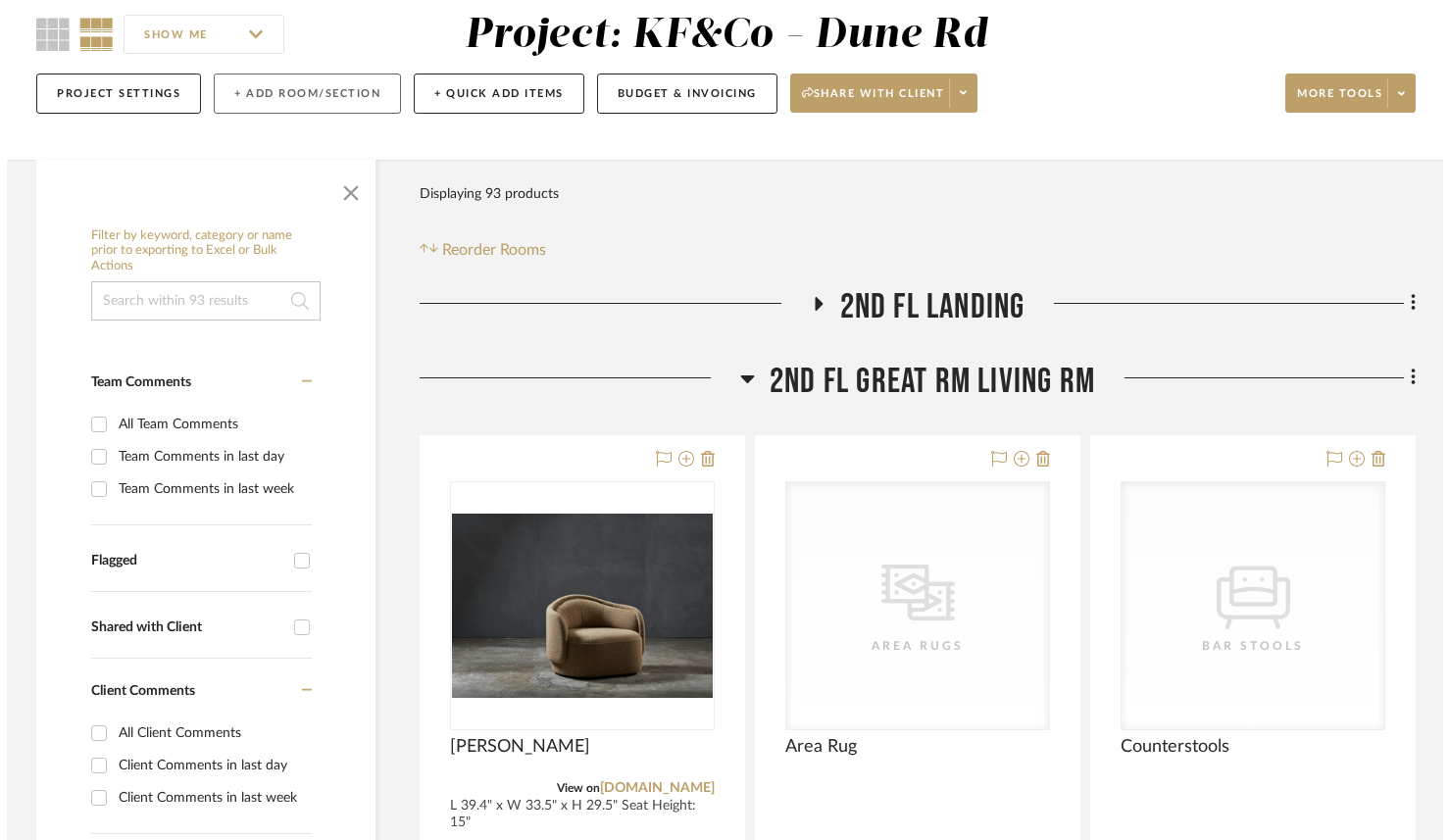 scroll, scrollTop: 0, scrollLeft: 0, axis: both 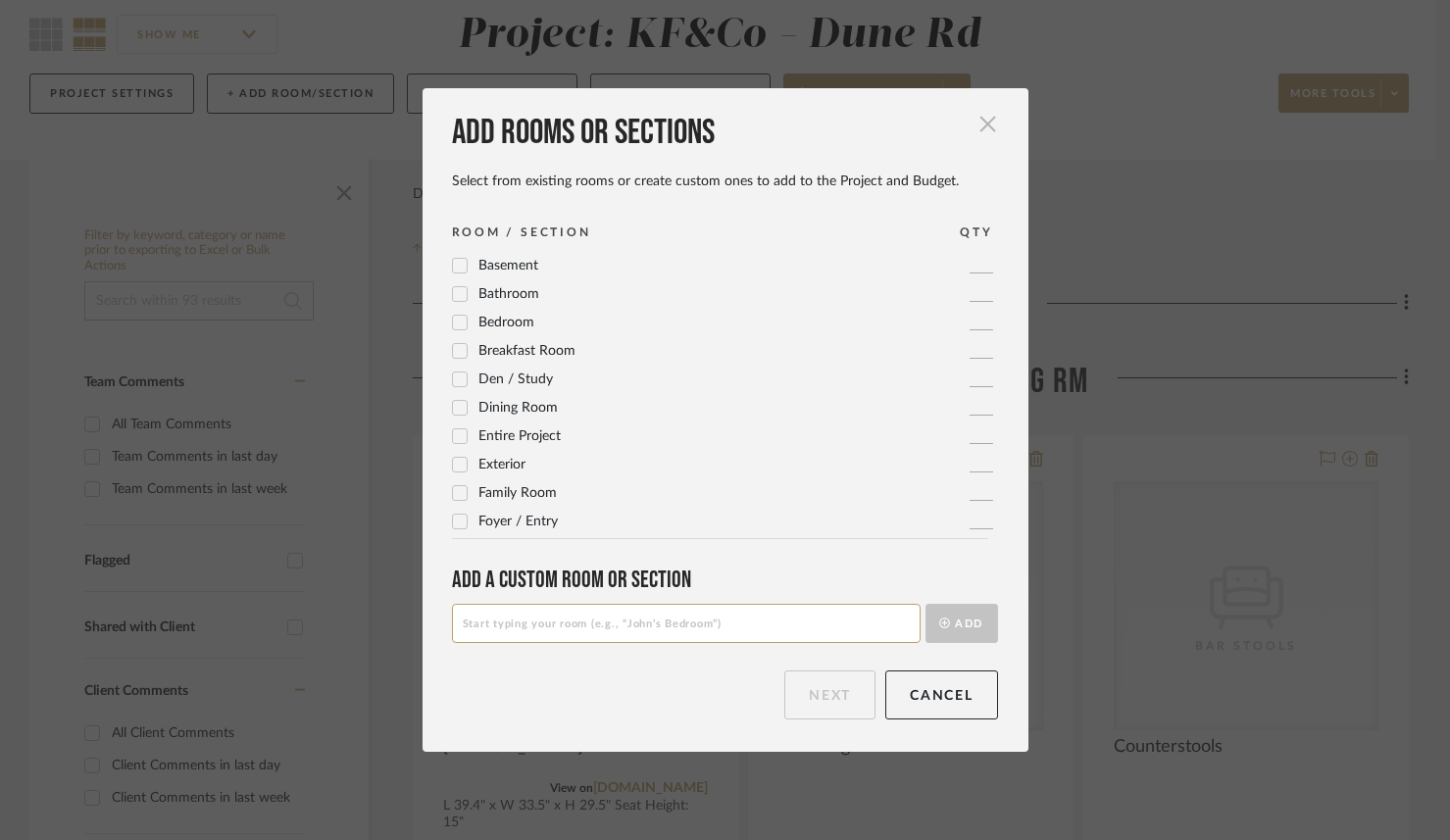 click at bounding box center [988, 124] 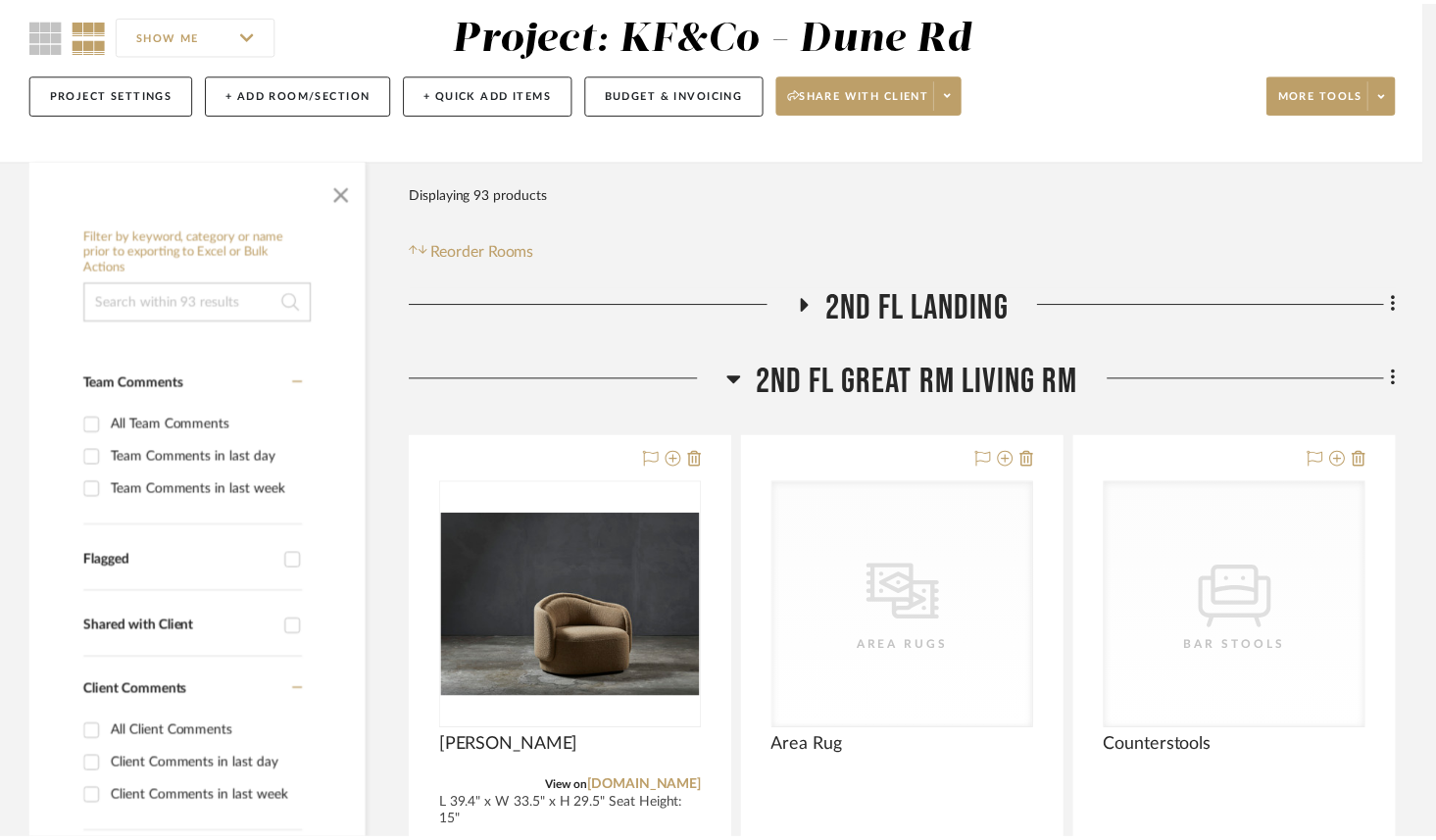 scroll, scrollTop: 174, scrollLeft: 0, axis: vertical 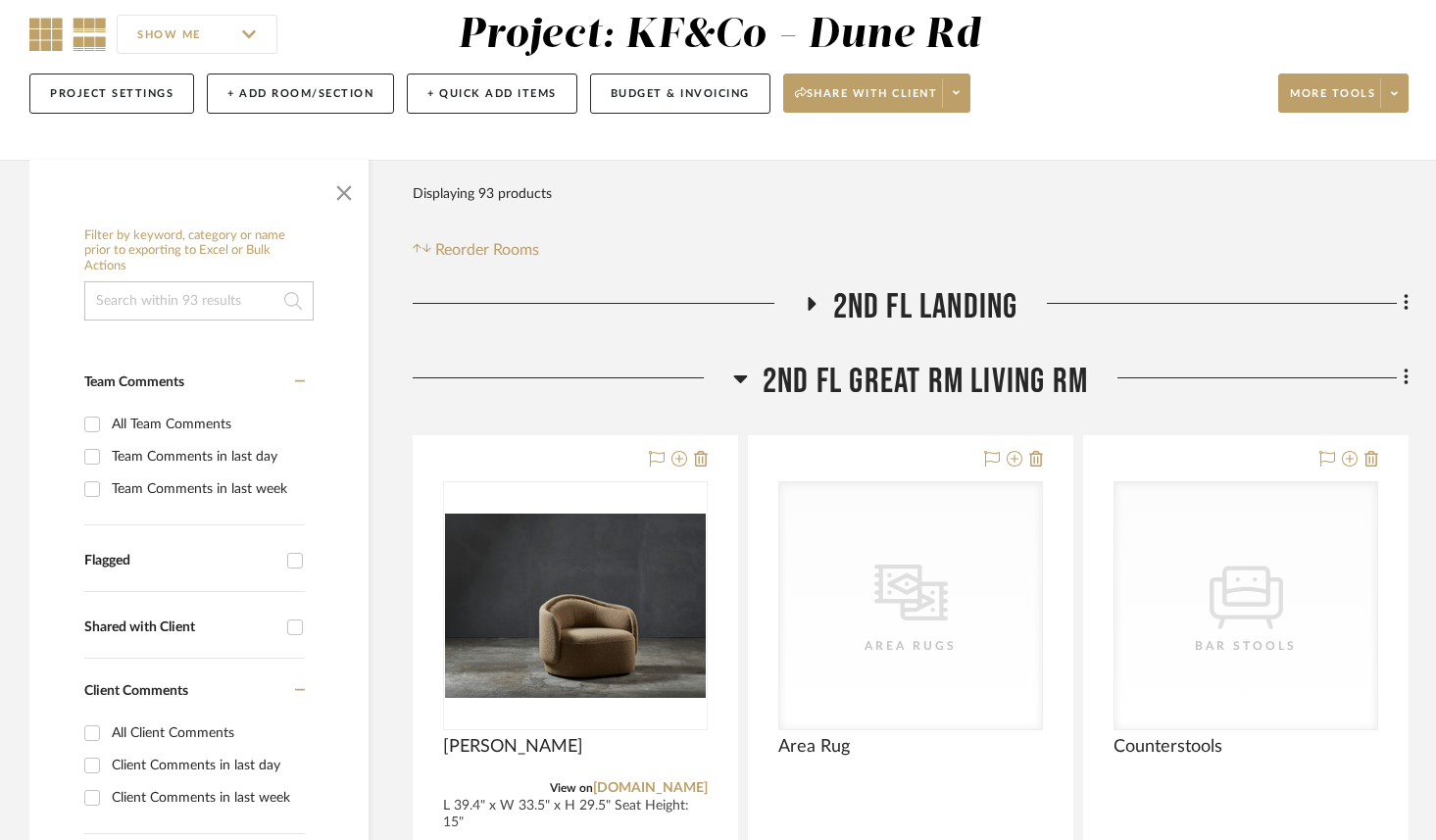 click 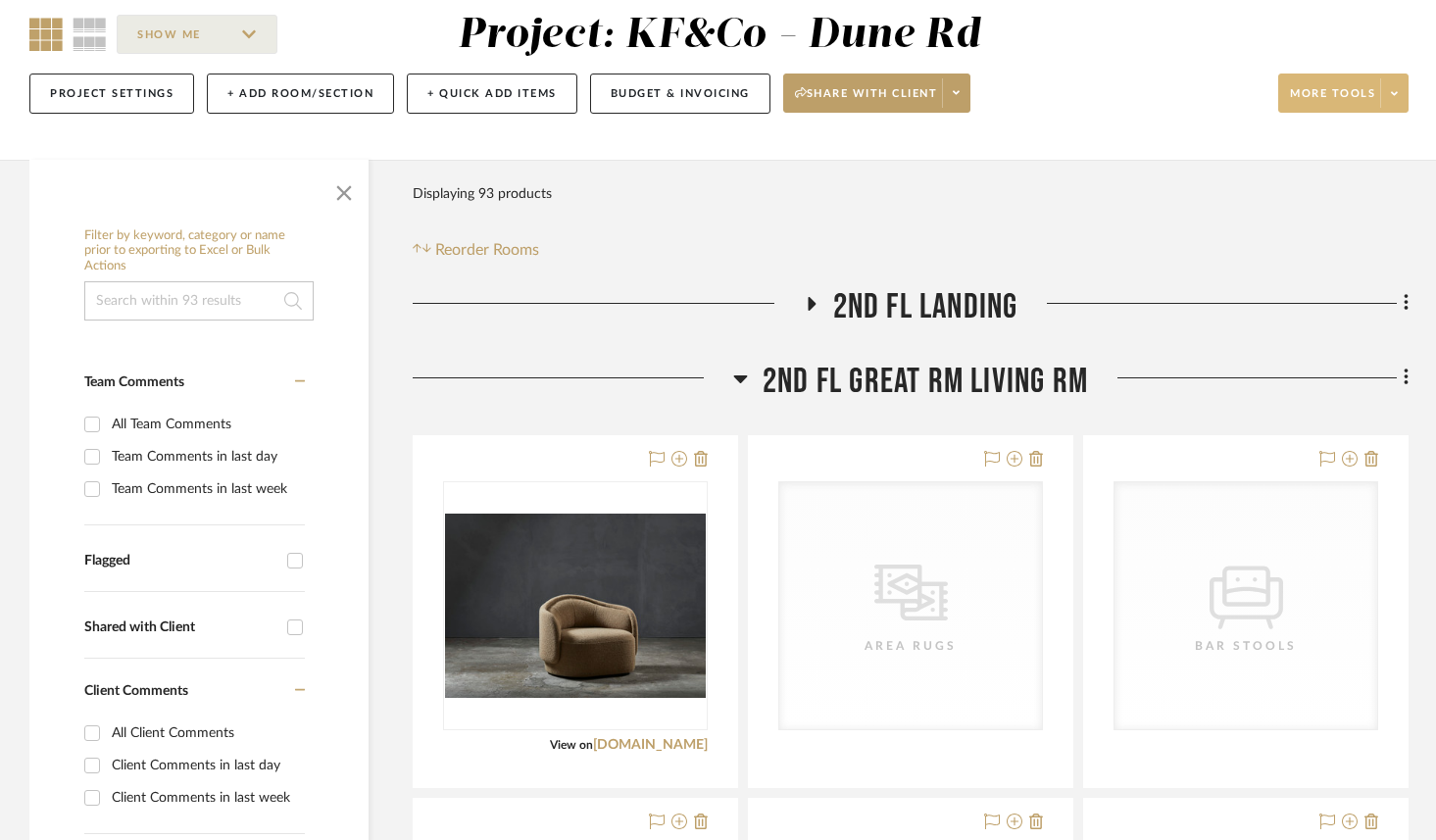 click on "More tools" 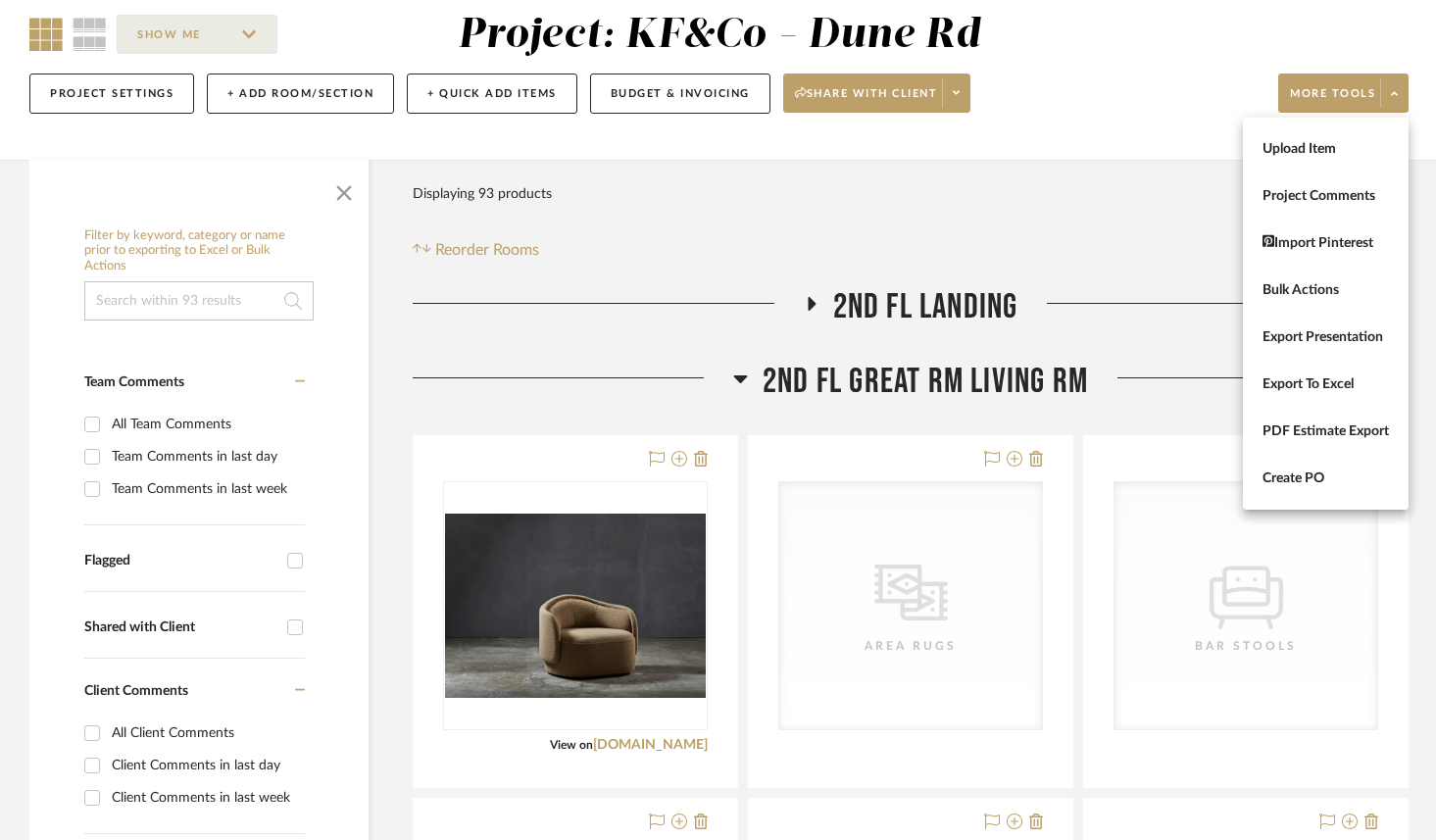 click at bounding box center (718, 420) 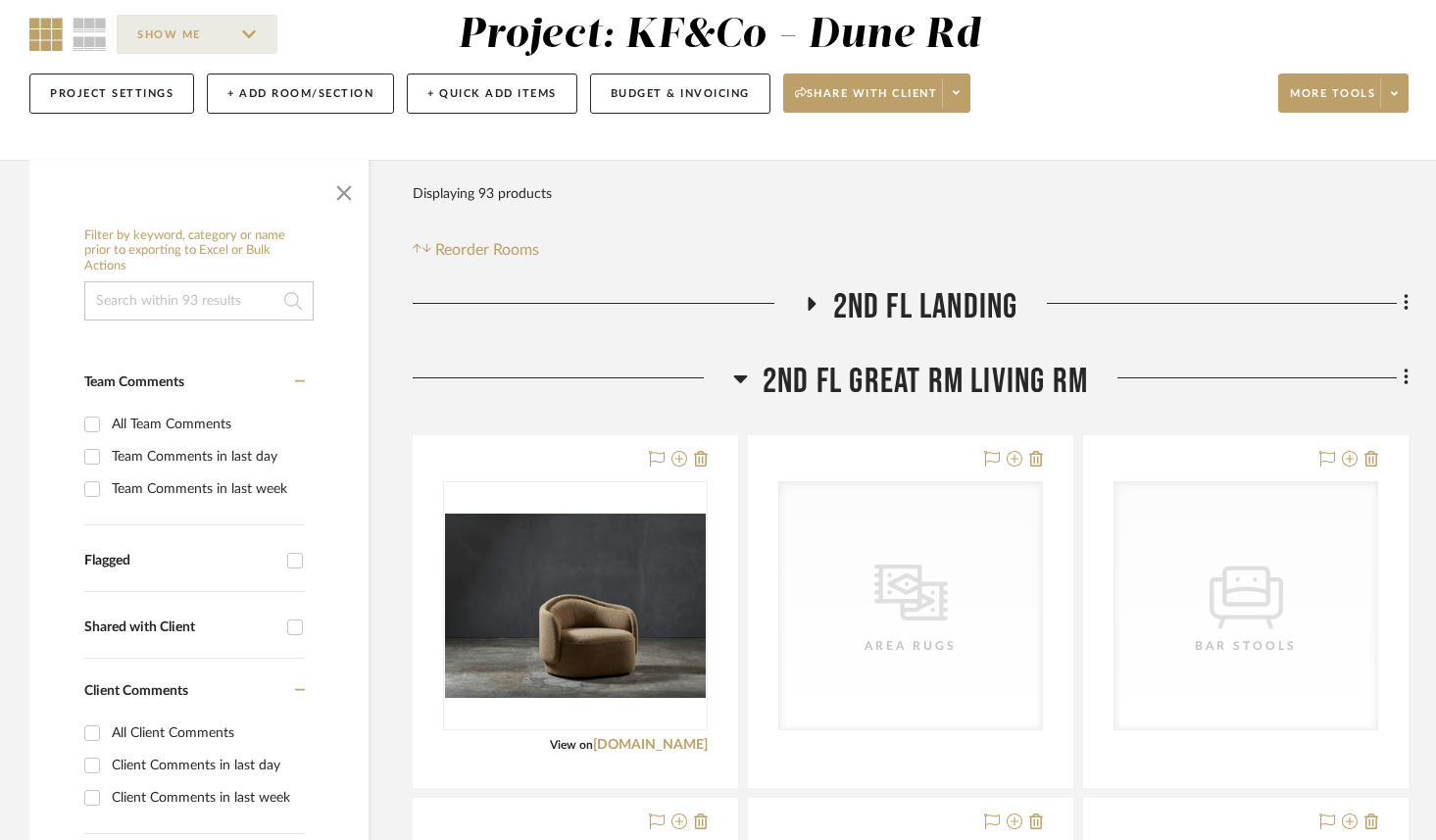 click 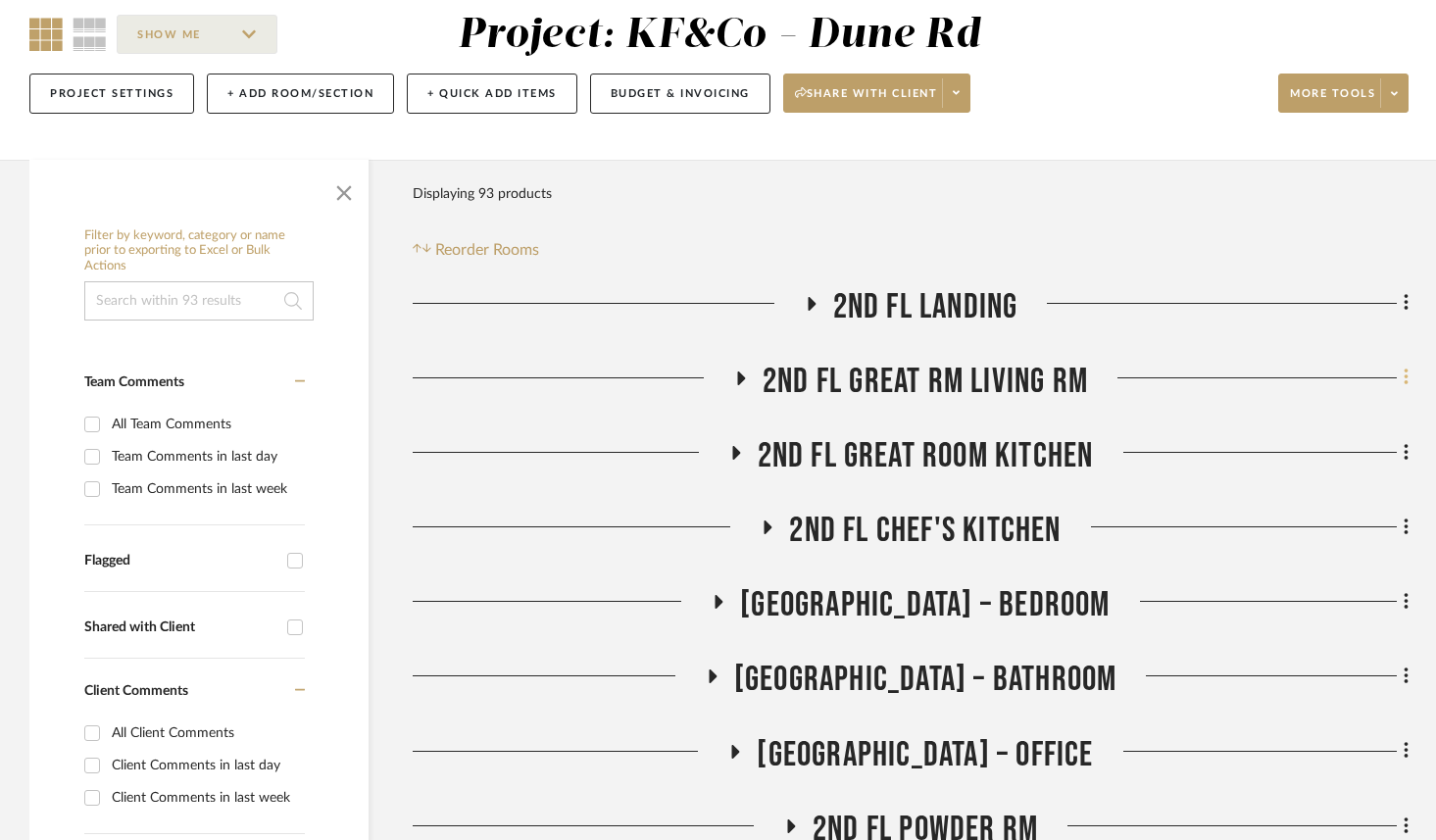 click 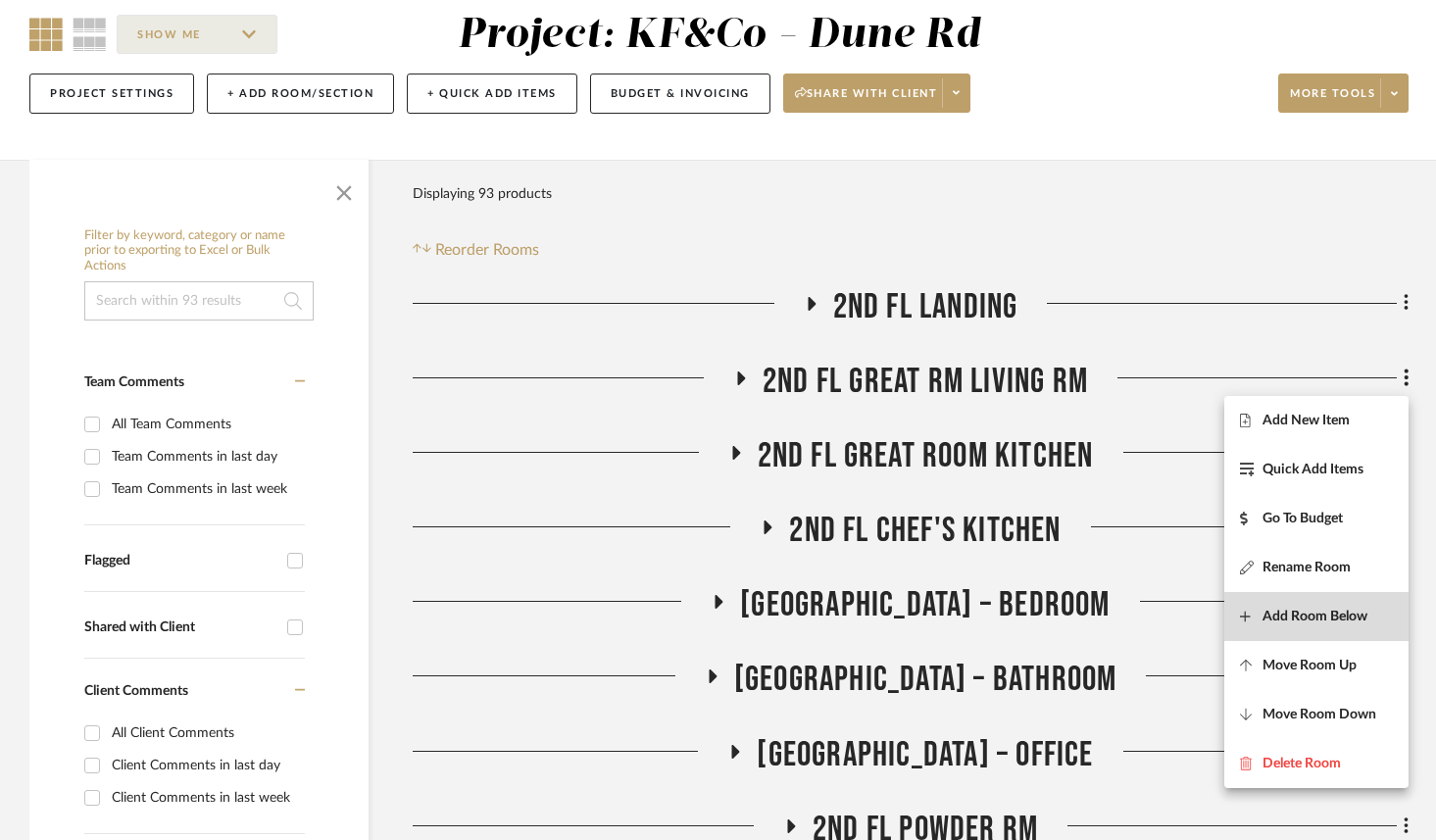 click on "Add Room Below" at bounding box center [1314, 616] 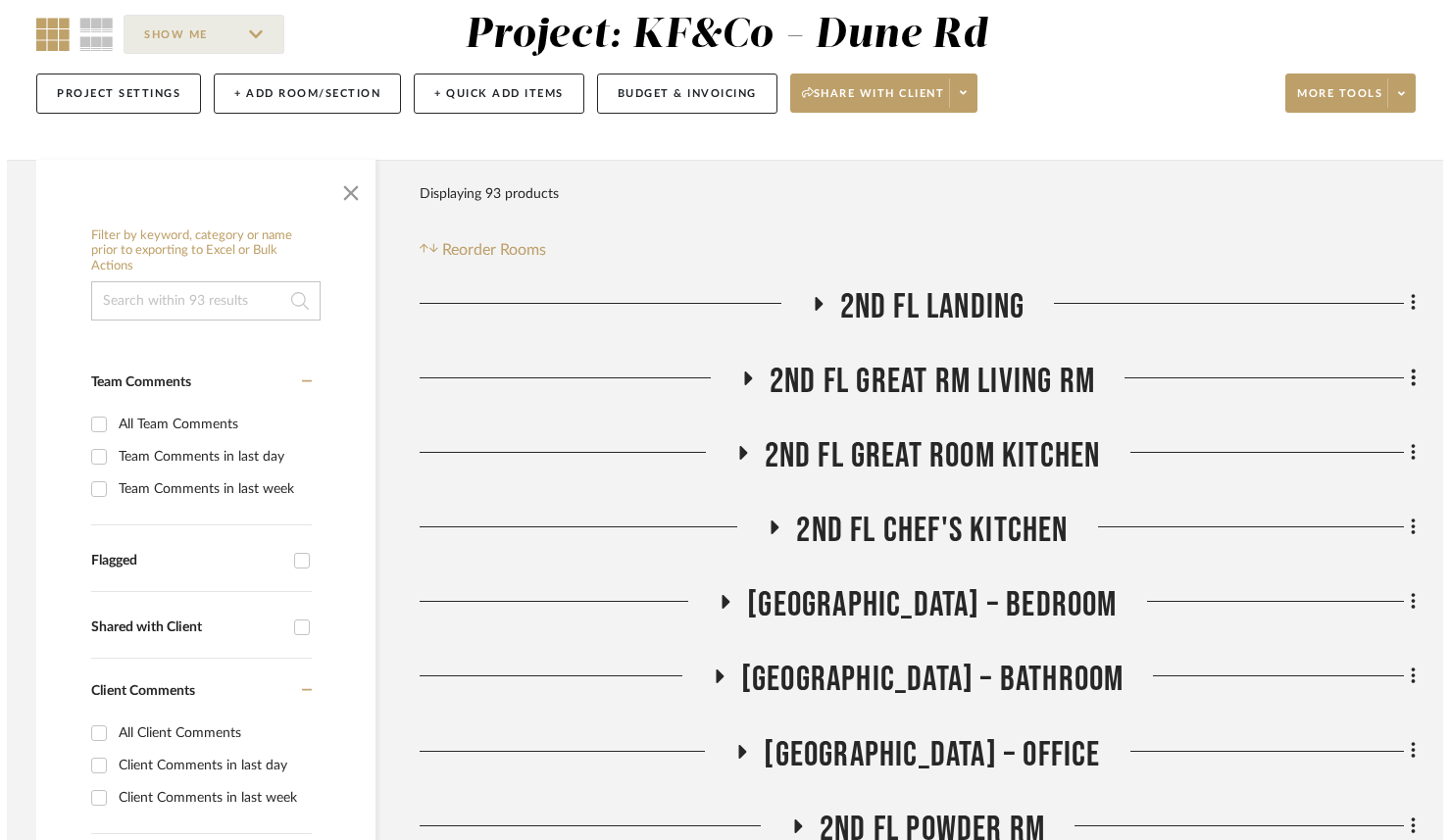 scroll, scrollTop: 0, scrollLeft: 0, axis: both 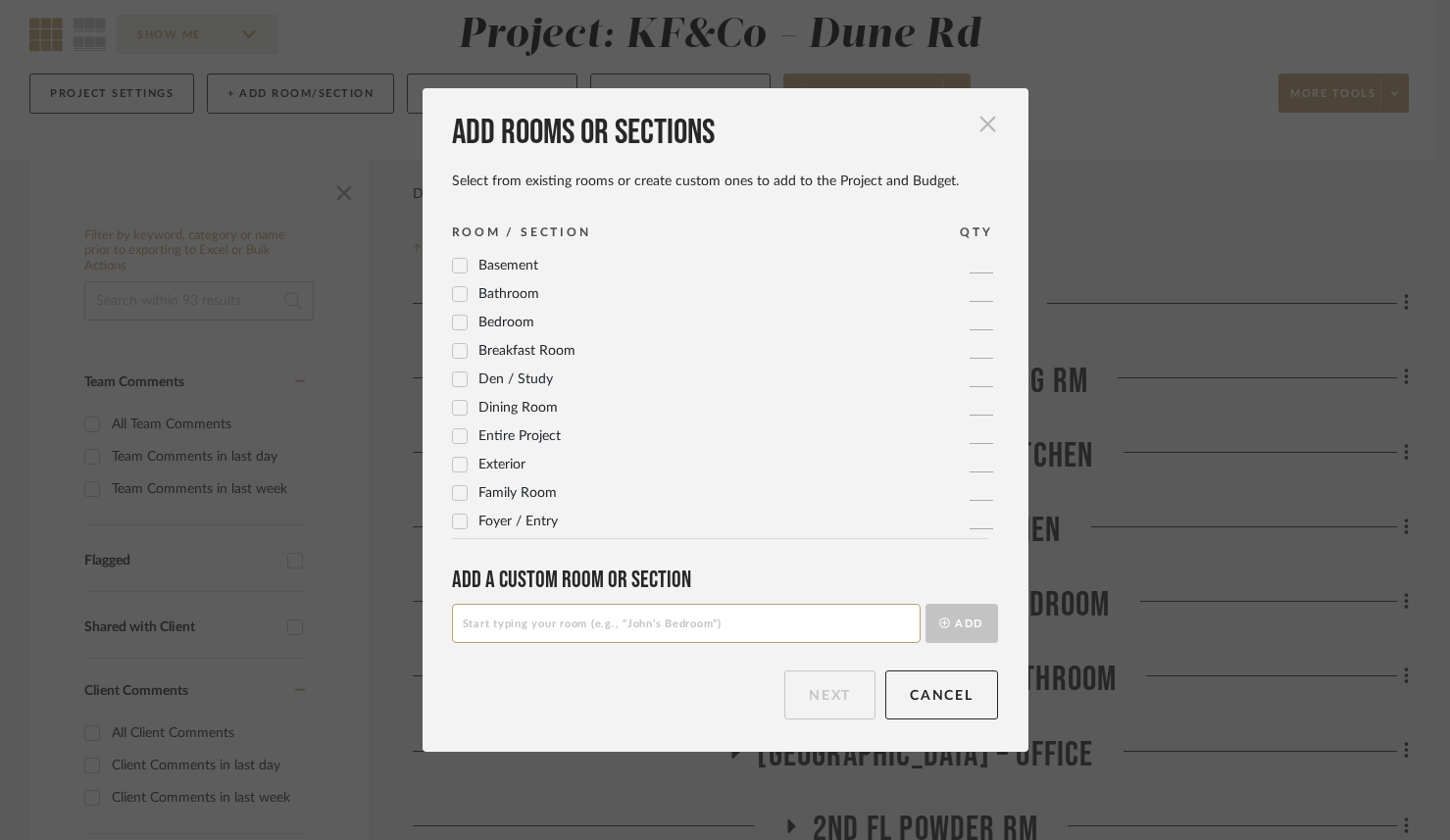 click at bounding box center (988, 124) 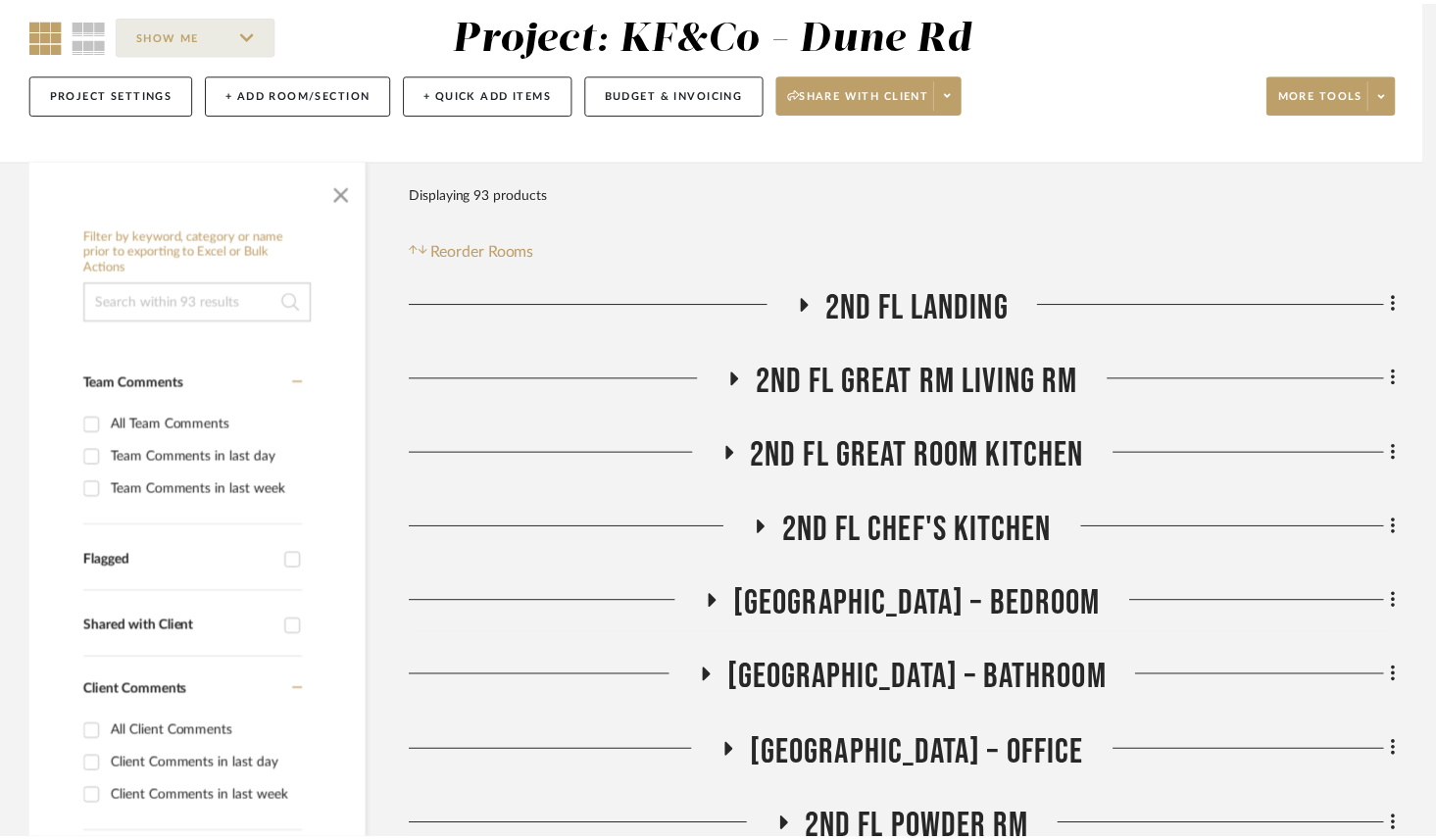 scroll, scrollTop: 174, scrollLeft: 0, axis: vertical 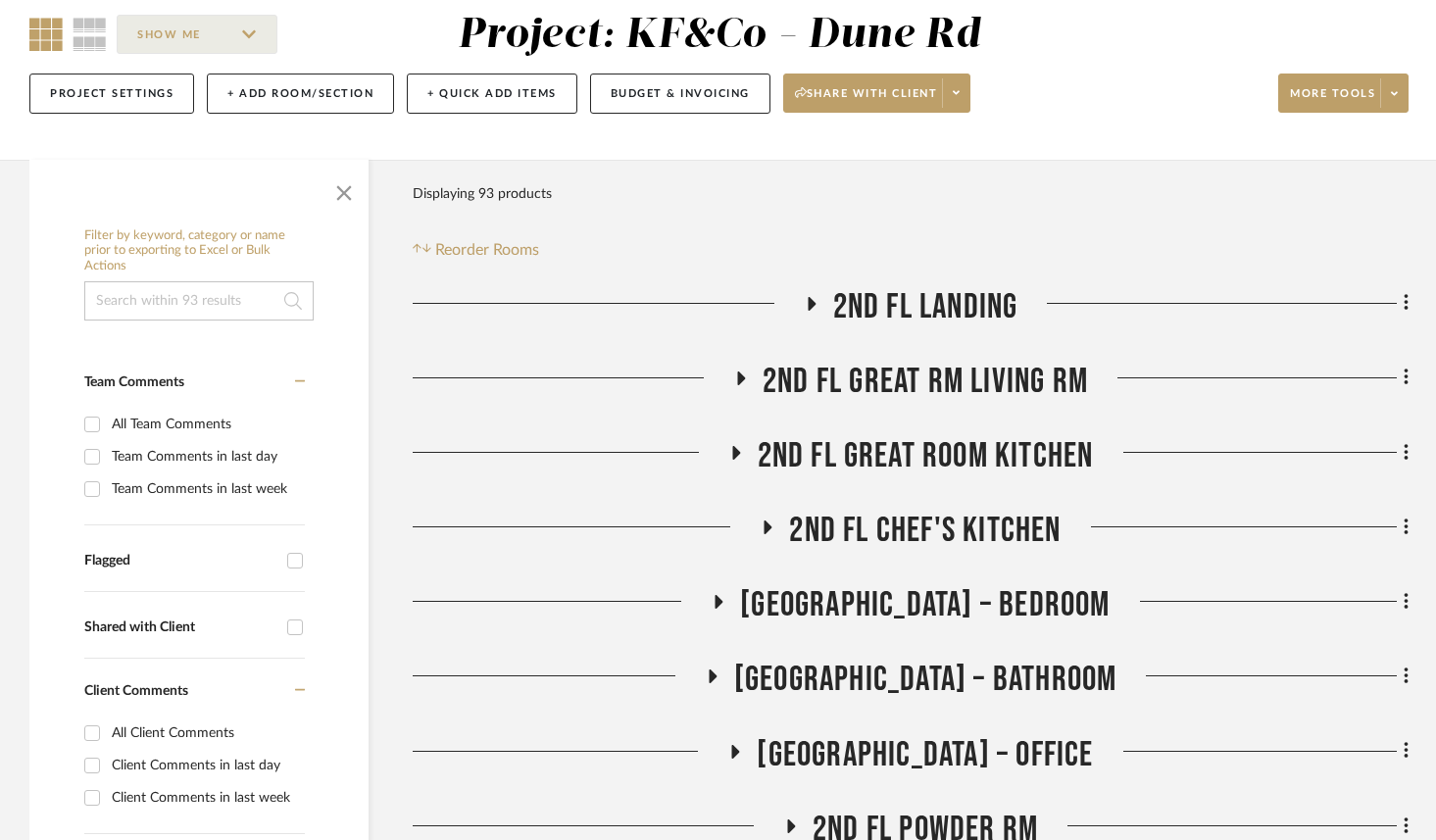 drag, startPoint x: 1091, startPoint y: 377, endPoint x: 837, endPoint y: 384, distance: 254.09644 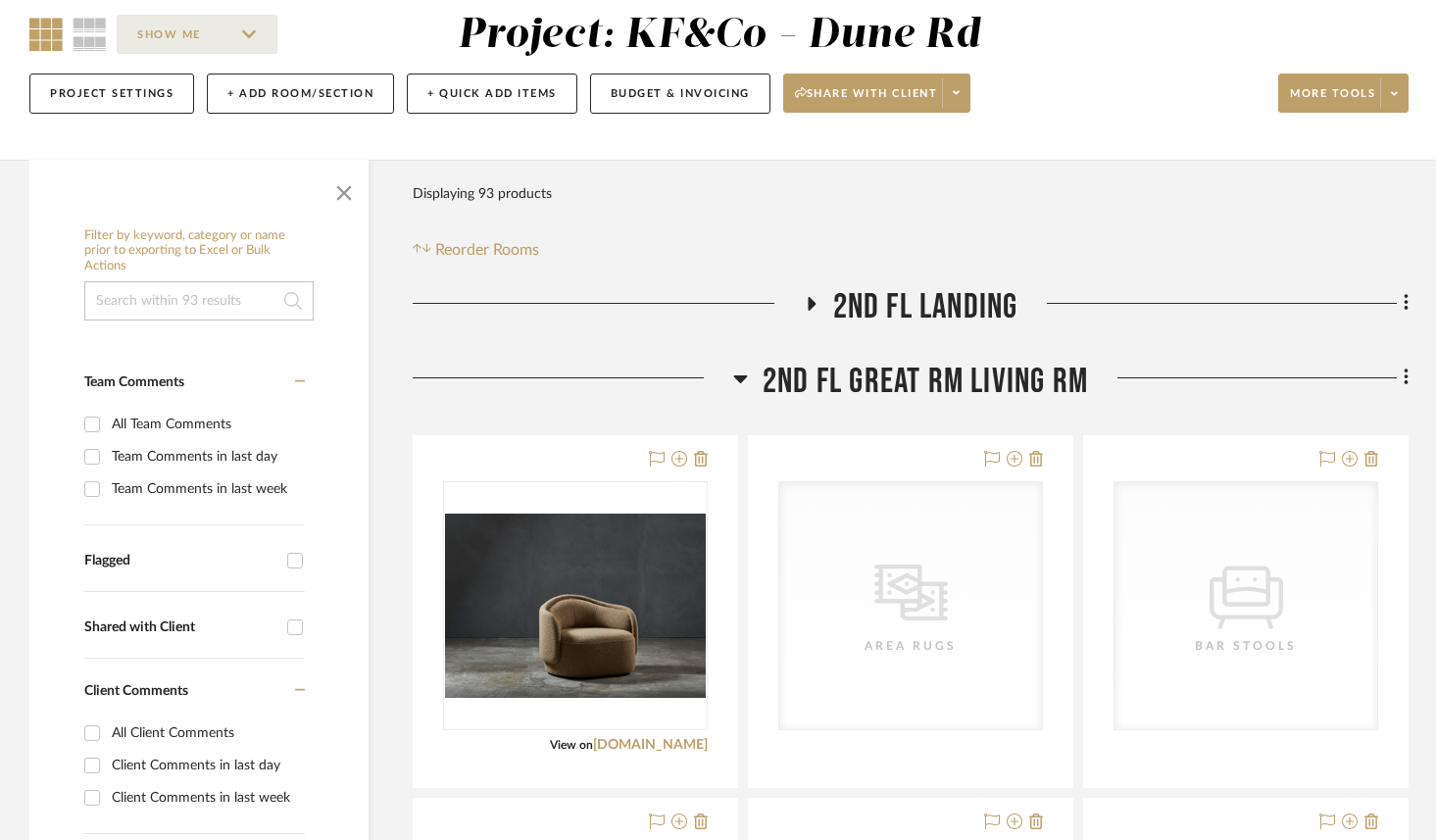 drag, startPoint x: 1089, startPoint y: 378, endPoint x: 719, endPoint y: 366, distance: 370.19454 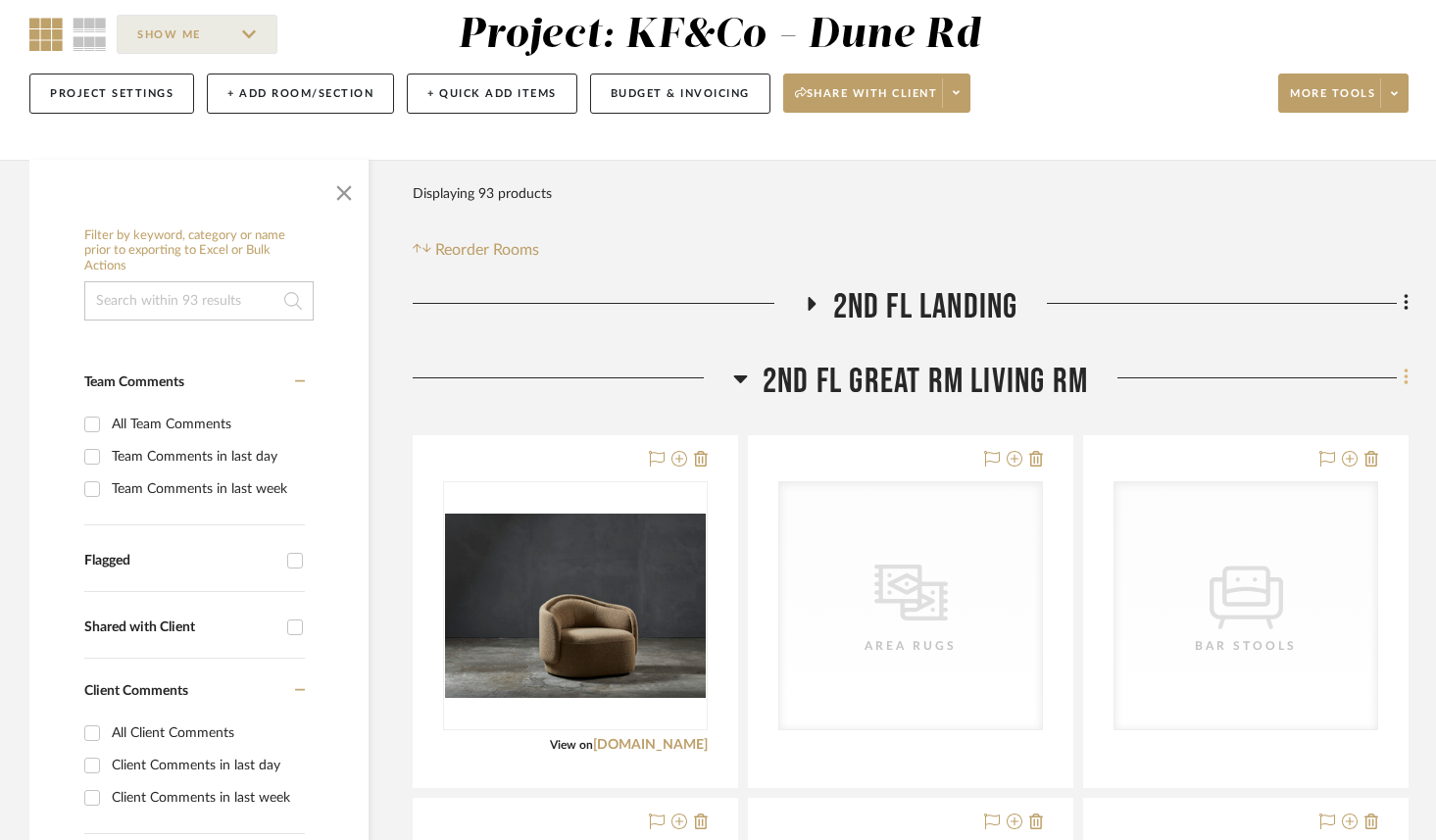 click 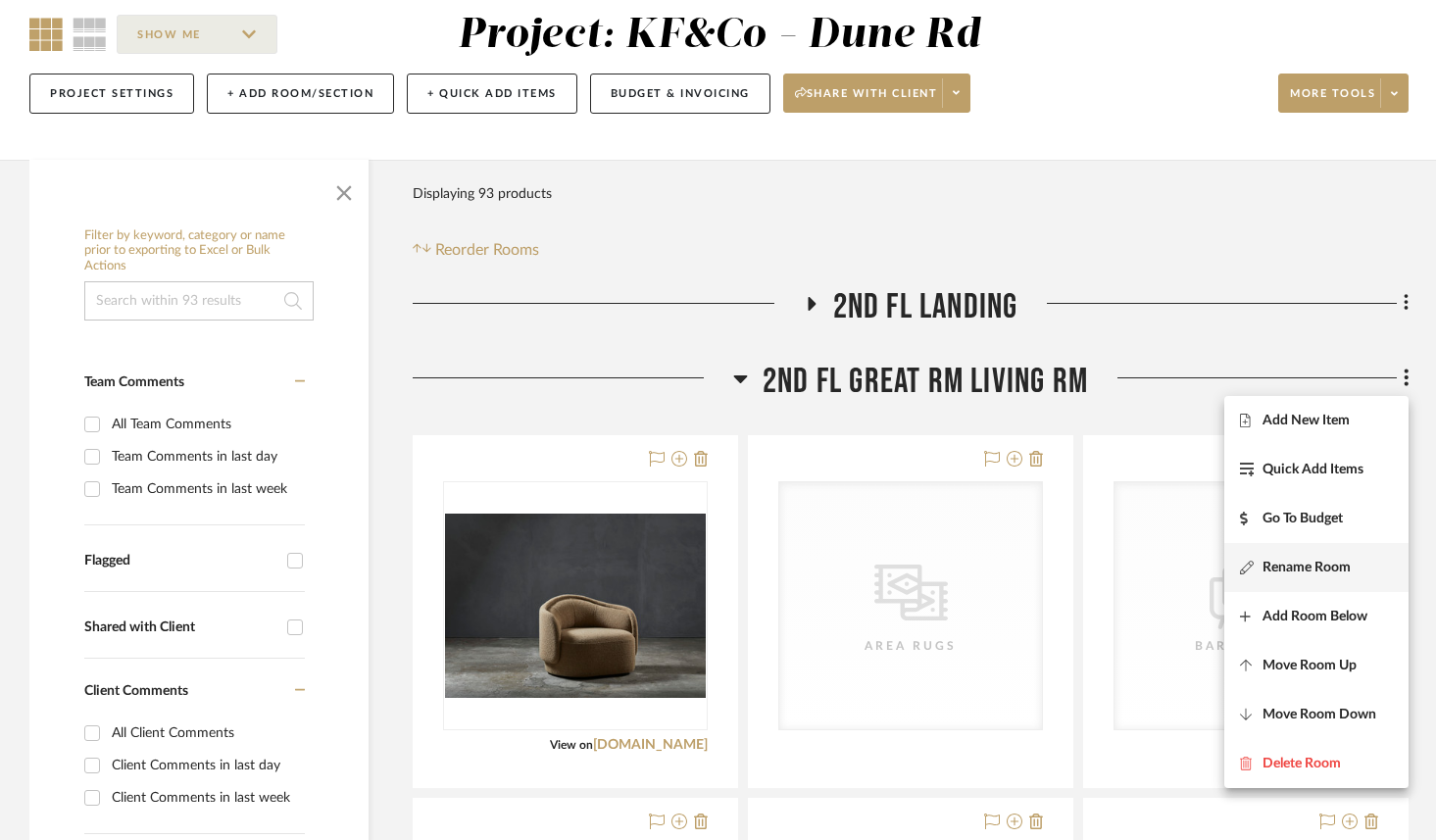 click on "Rename Room" at bounding box center [1307, 567] 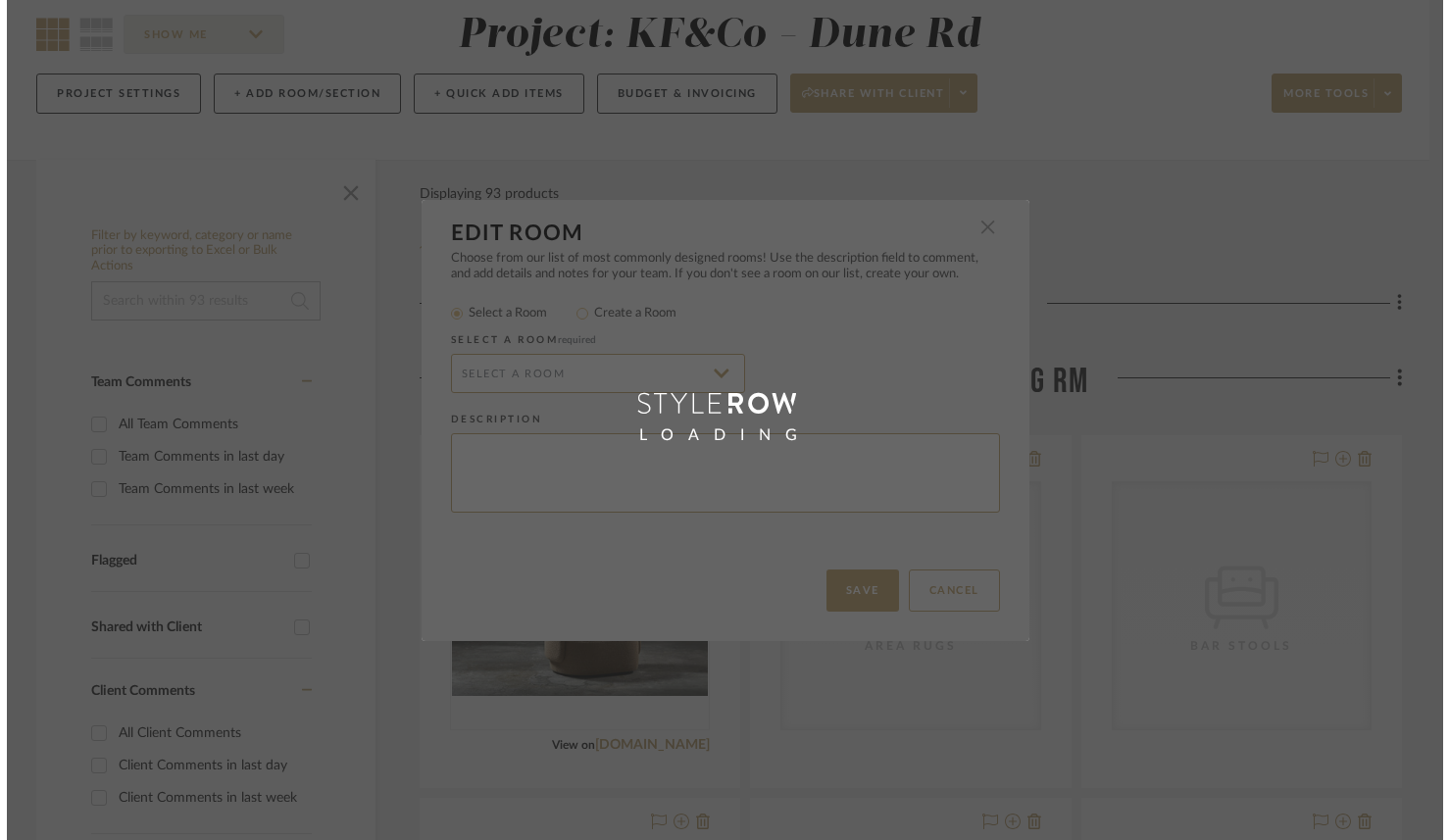 scroll, scrollTop: 0, scrollLeft: 0, axis: both 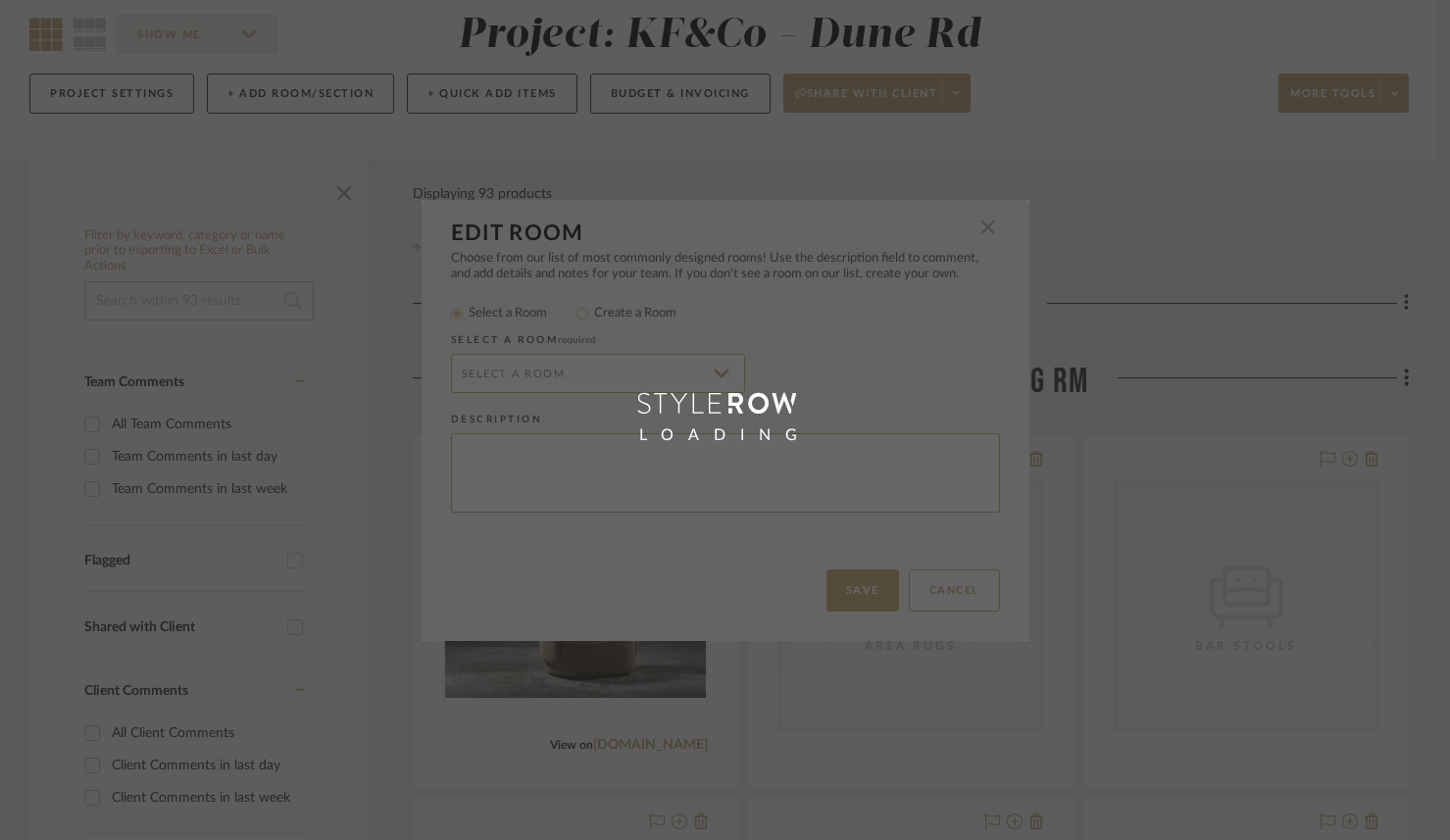 radio on "false" 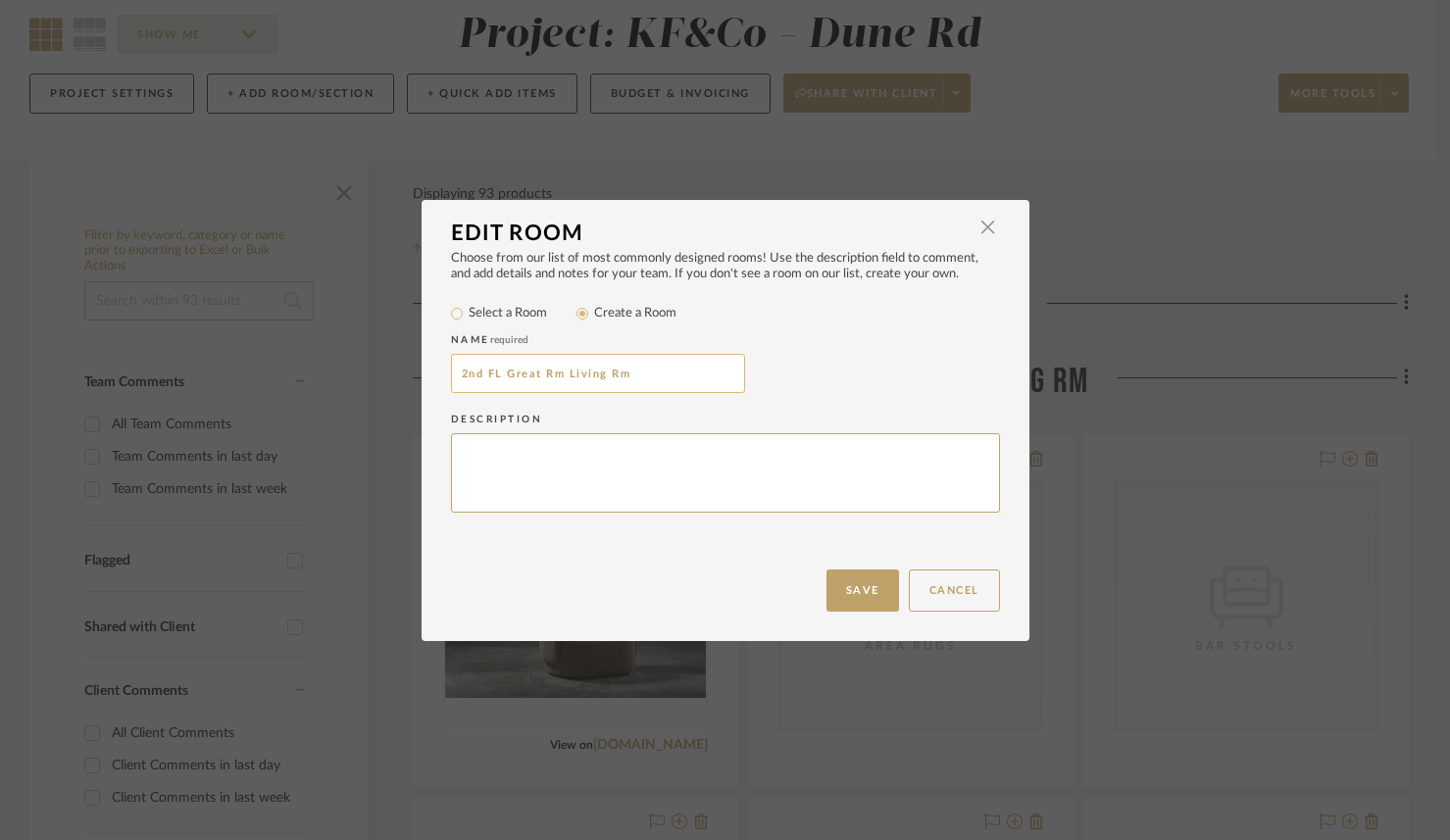 click on "2nd FL Great Rm Living Rm" at bounding box center [598, 373] 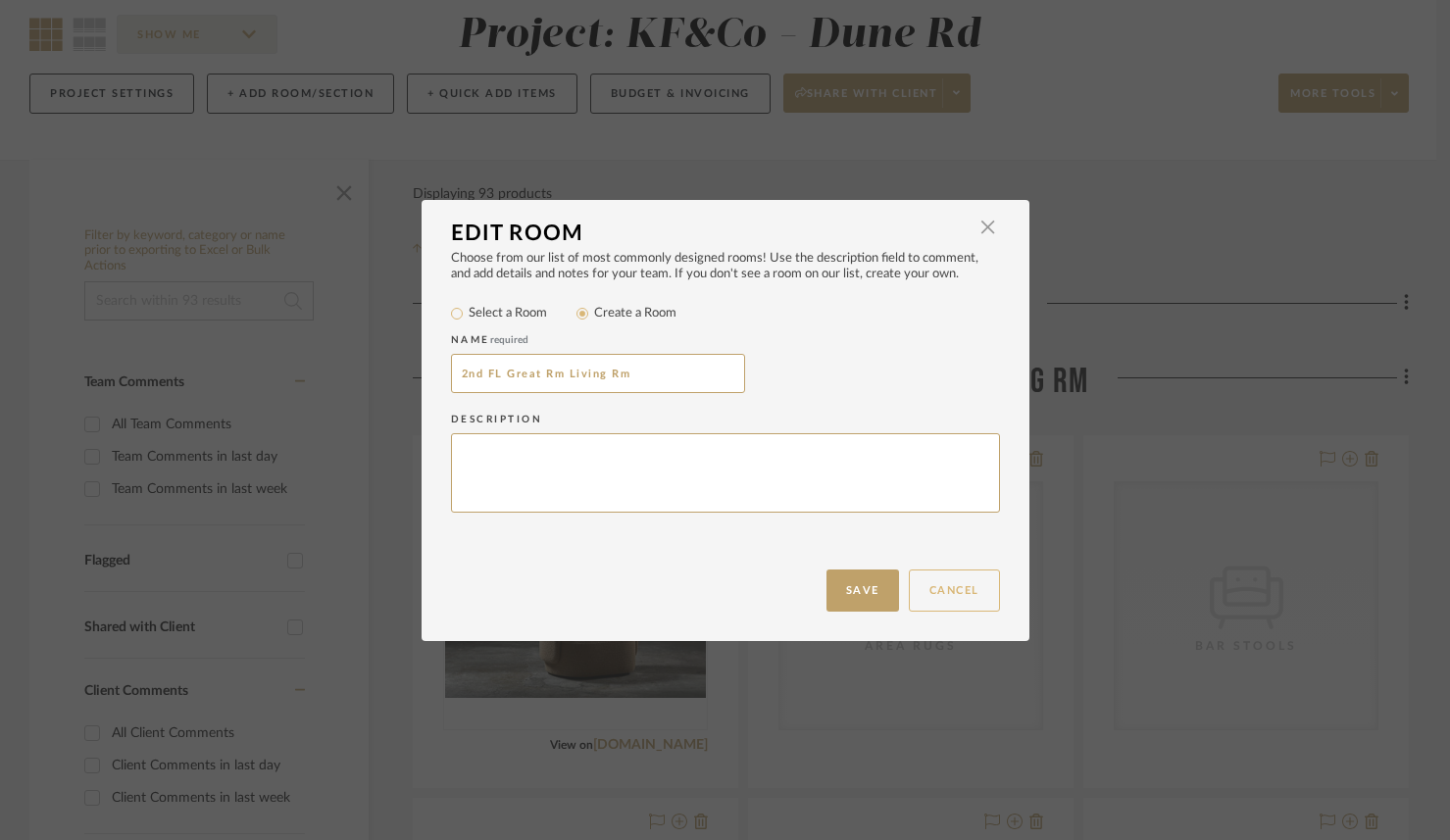 click on "Cancel" at bounding box center [954, 590] 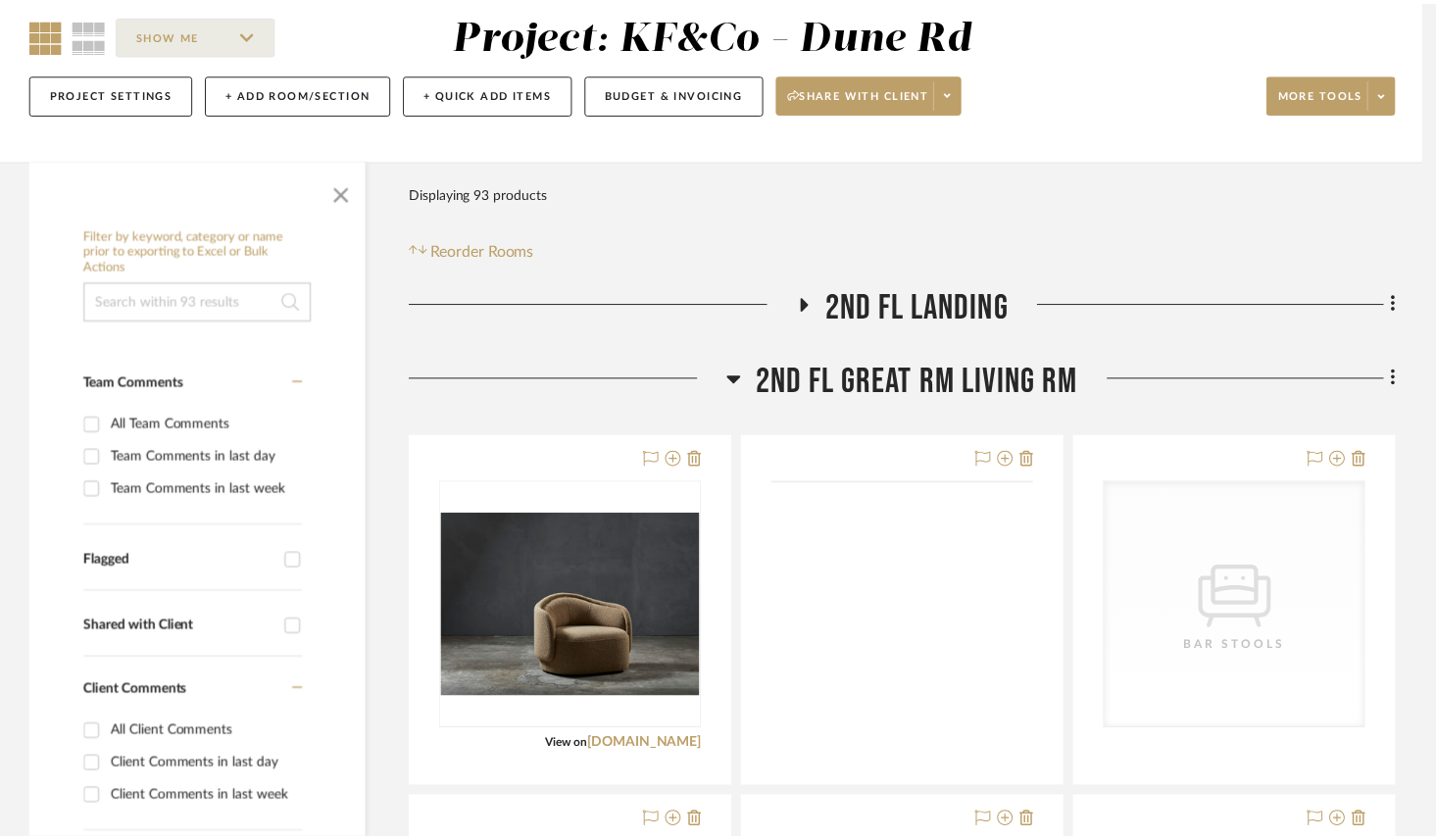 scroll, scrollTop: 174, scrollLeft: 0, axis: vertical 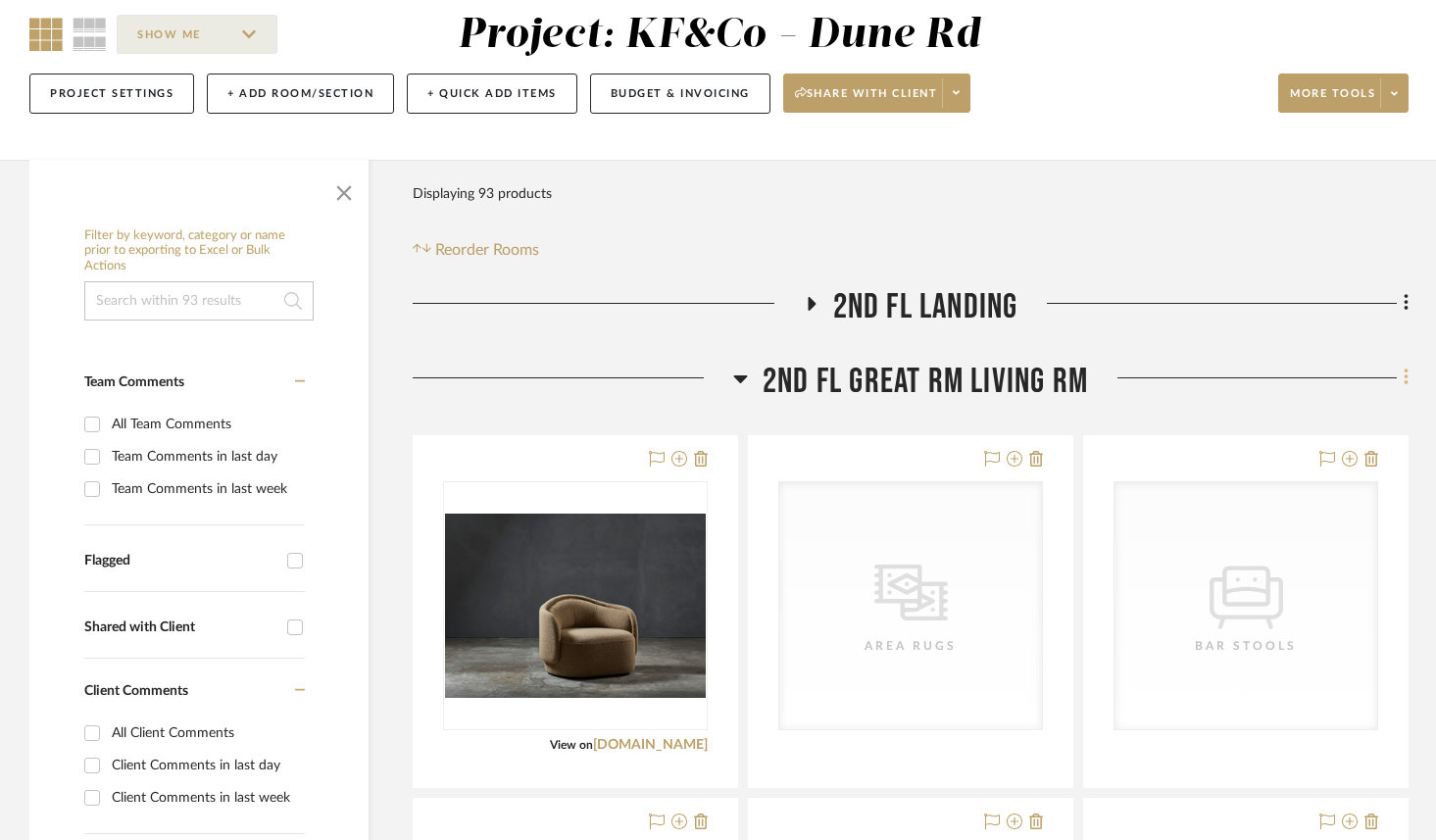click 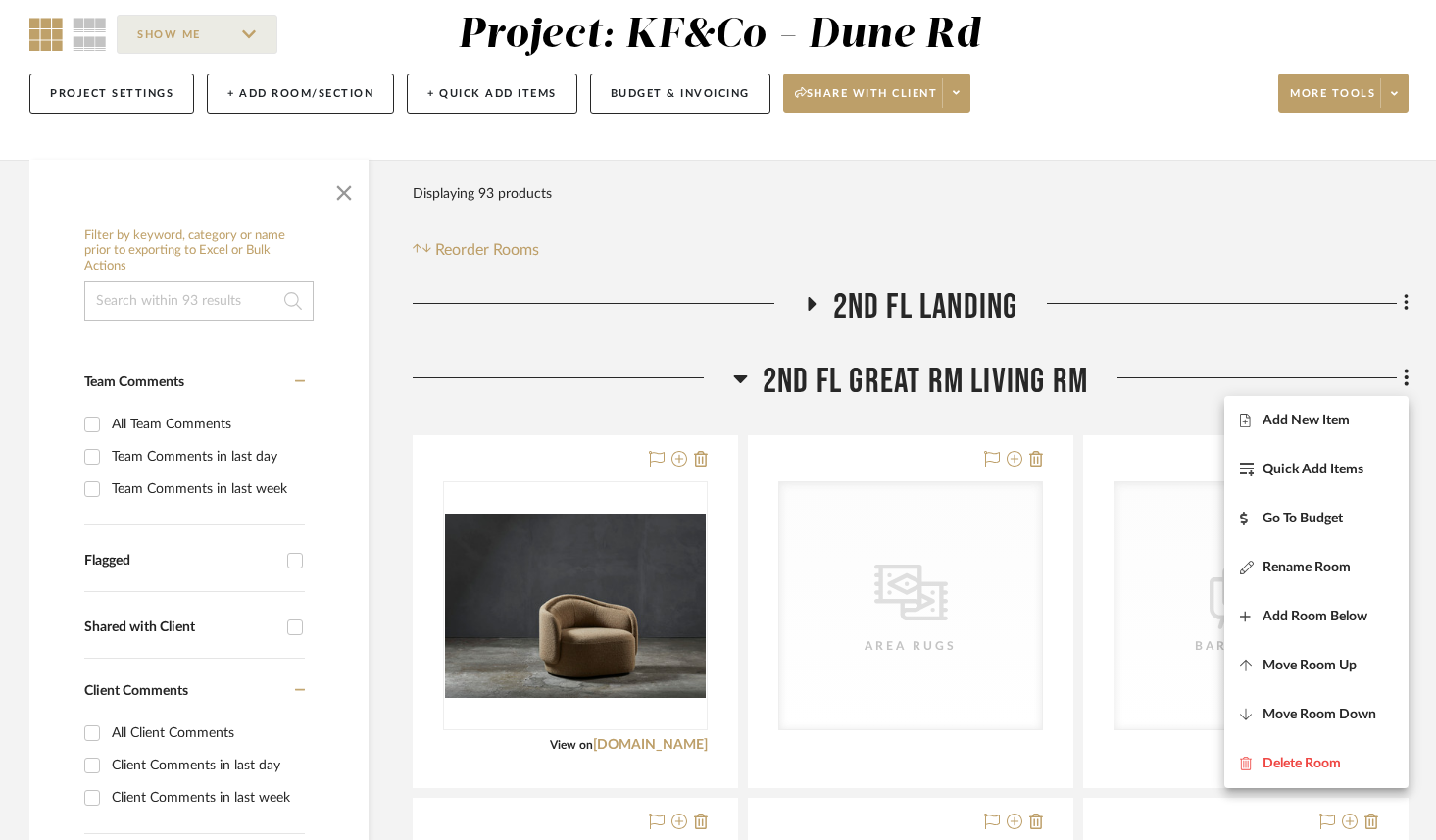 click at bounding box center [718, 420] 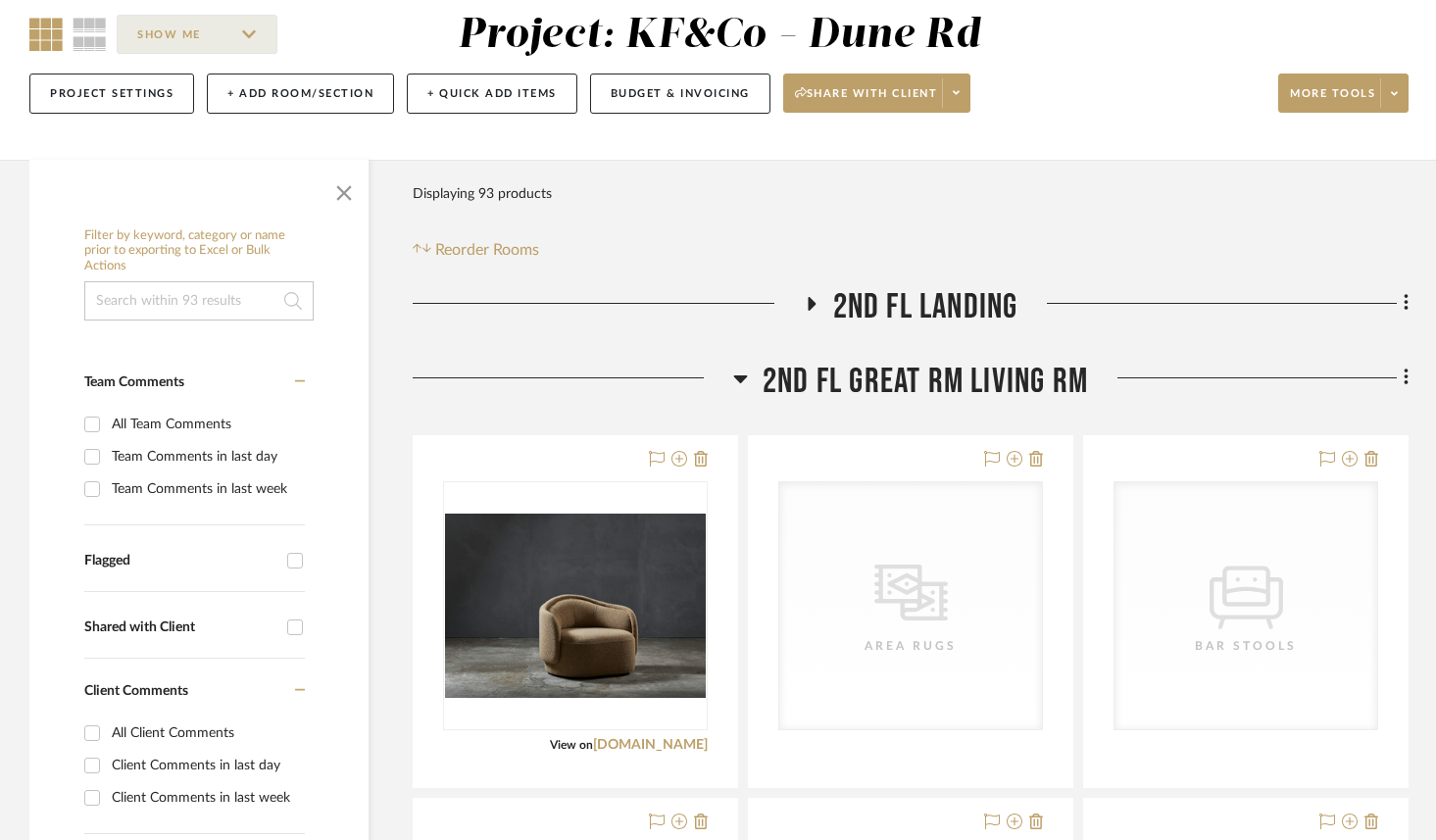 click 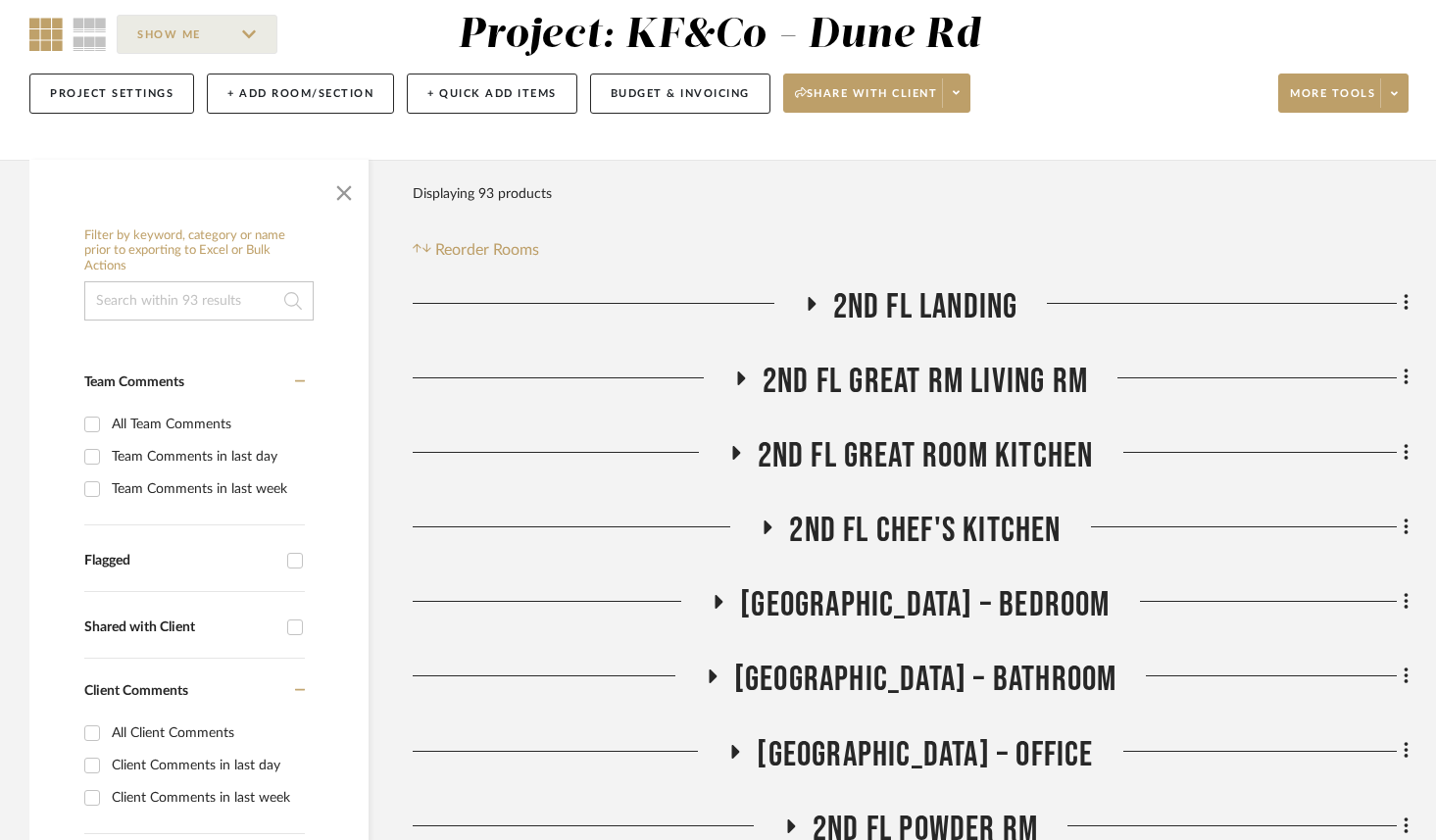 click on "Filter by keyword, category or name prior to exporting to Excel or Bulk Actions Team Comments All Team Comments Team Comments in last day Team Comments in last week Flagged Shared with Client Client Comments All Client Comments Client Comments in last day Client Comments in last week Added To PO Category  Seating   (19)   Tables   (7)   Storage   (2)   Beds    (1)   Outdoor   (23)   Bath   (8)   Architectural Elements   (3)   Tile & Stone   (2)   Kitchen   (1)   Rugs   (1)  Brand Balux  (1)  Banda Stone Gallery  (1)  [PERSON_NAME]  (1)  Ceramica Flaminia  (1)  Dornbracht  (1)  Fantini  (4)  [PERSON_NAME]  (4)  The Future Perfect  (6)  Upload Method Uploaded  (48)  Clipped  (19)  Added By [PERSON_NAME]  (61)  [PERSON_NAME]  (6)  Item Type Product  (67)  Lead Time Weeks In Stock Price 0  7,500 +  0 7500  Filter Products   Displaying 93 products  Reorder Rooms LOADING [GEOGRAPHIC_DATA] [GEOGRAPHIC_DATA] Kitchen 2nd FL Chef's [GEOGRAPHIC_DATA] – Bedroom [GEOGRAPHIC_DATA] – Bathroom" 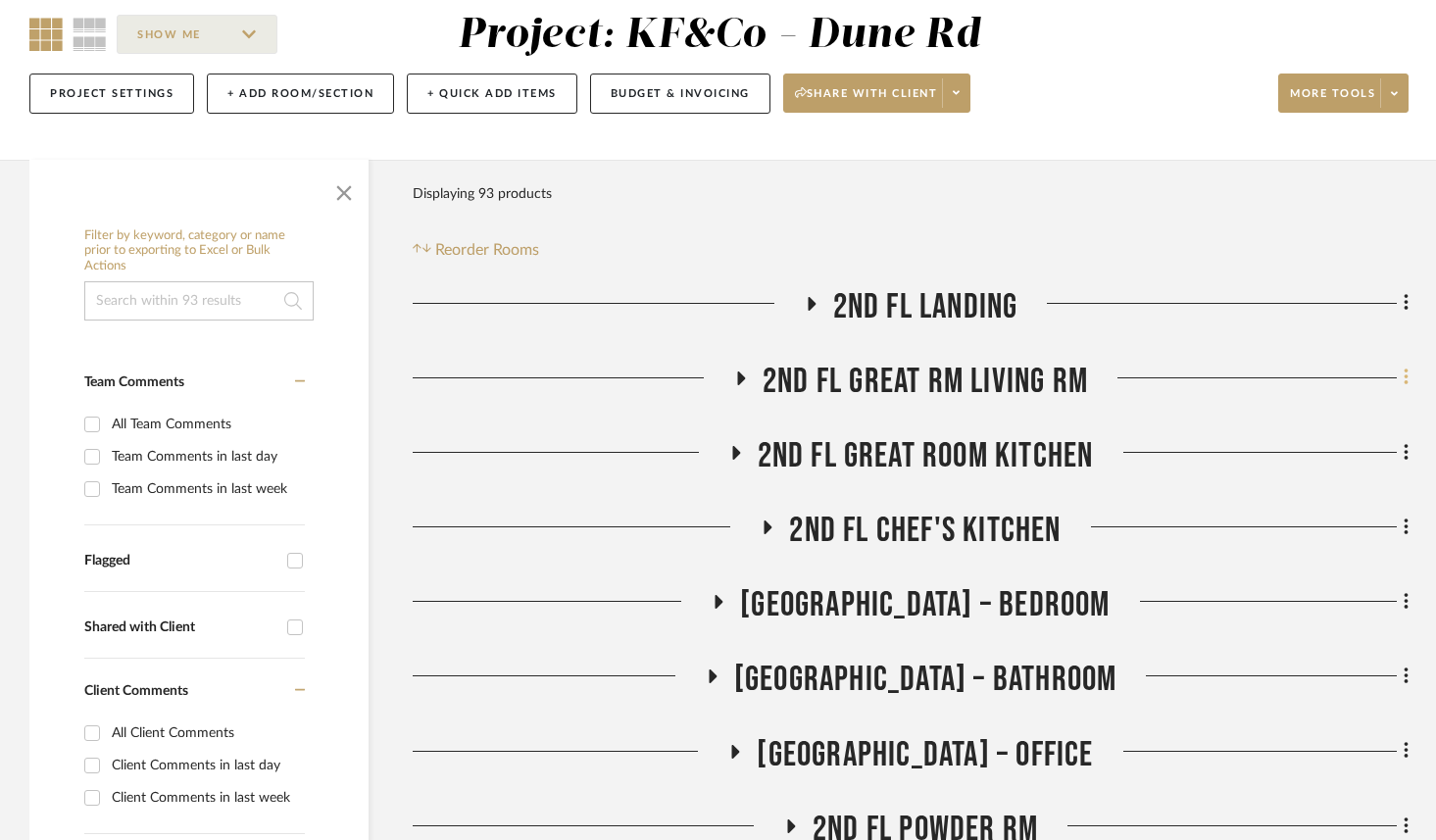 click 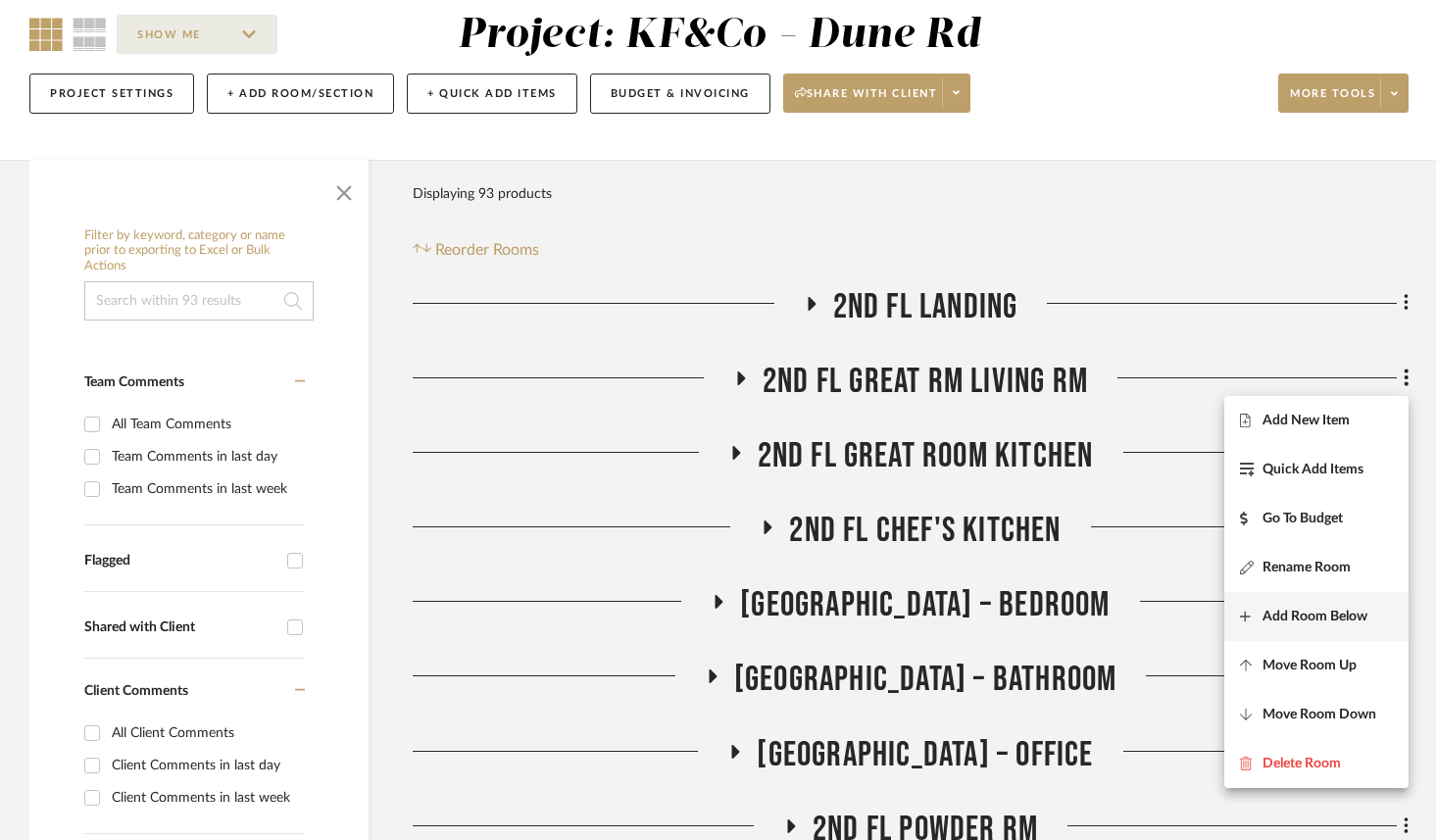 click on "Add Room Below" at bounding box center (1314, 616) 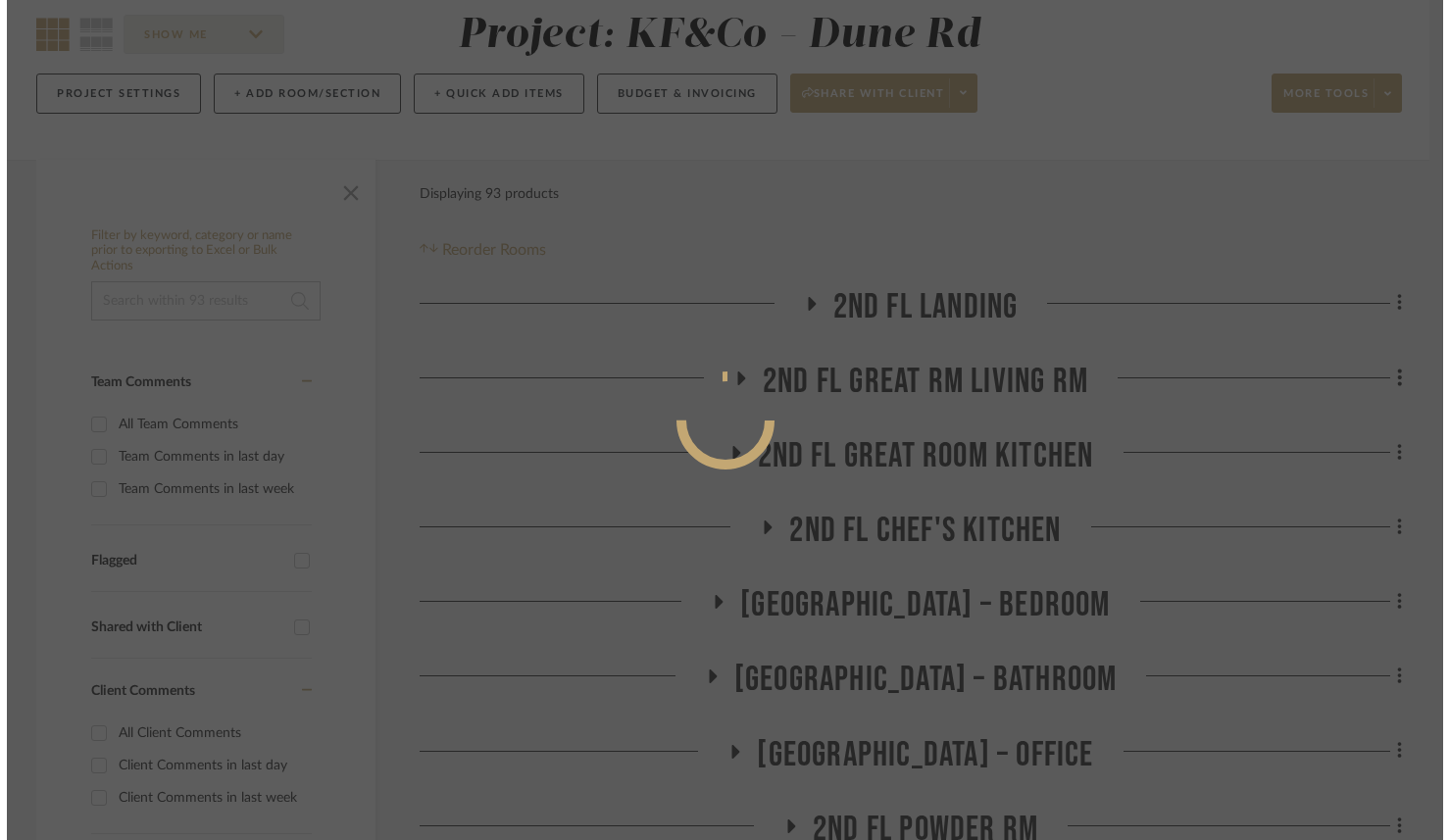 scroll, scrollTop: 0, scrollLeft: 0, axis: both 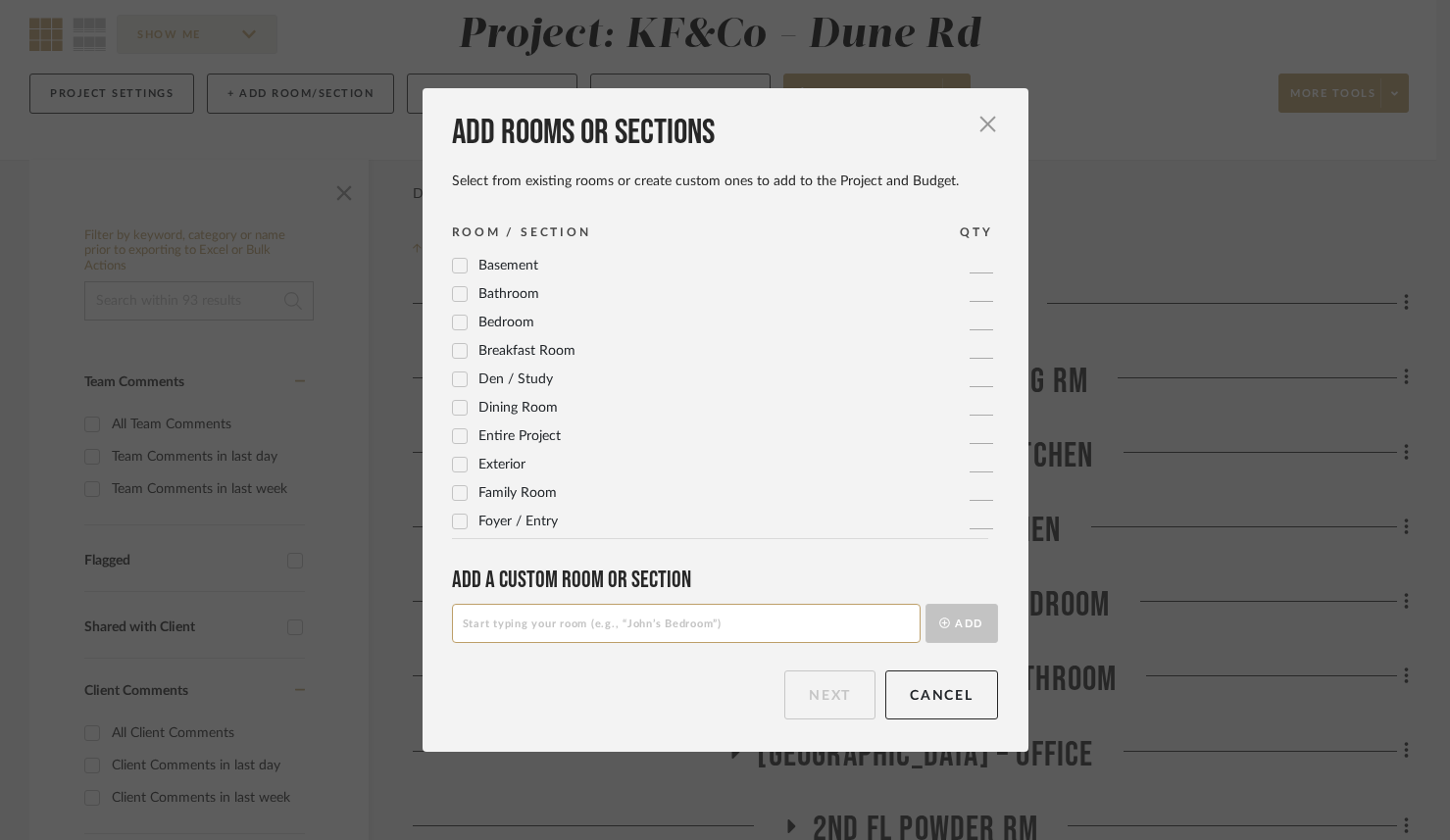 click at bounding box center (686, 623) 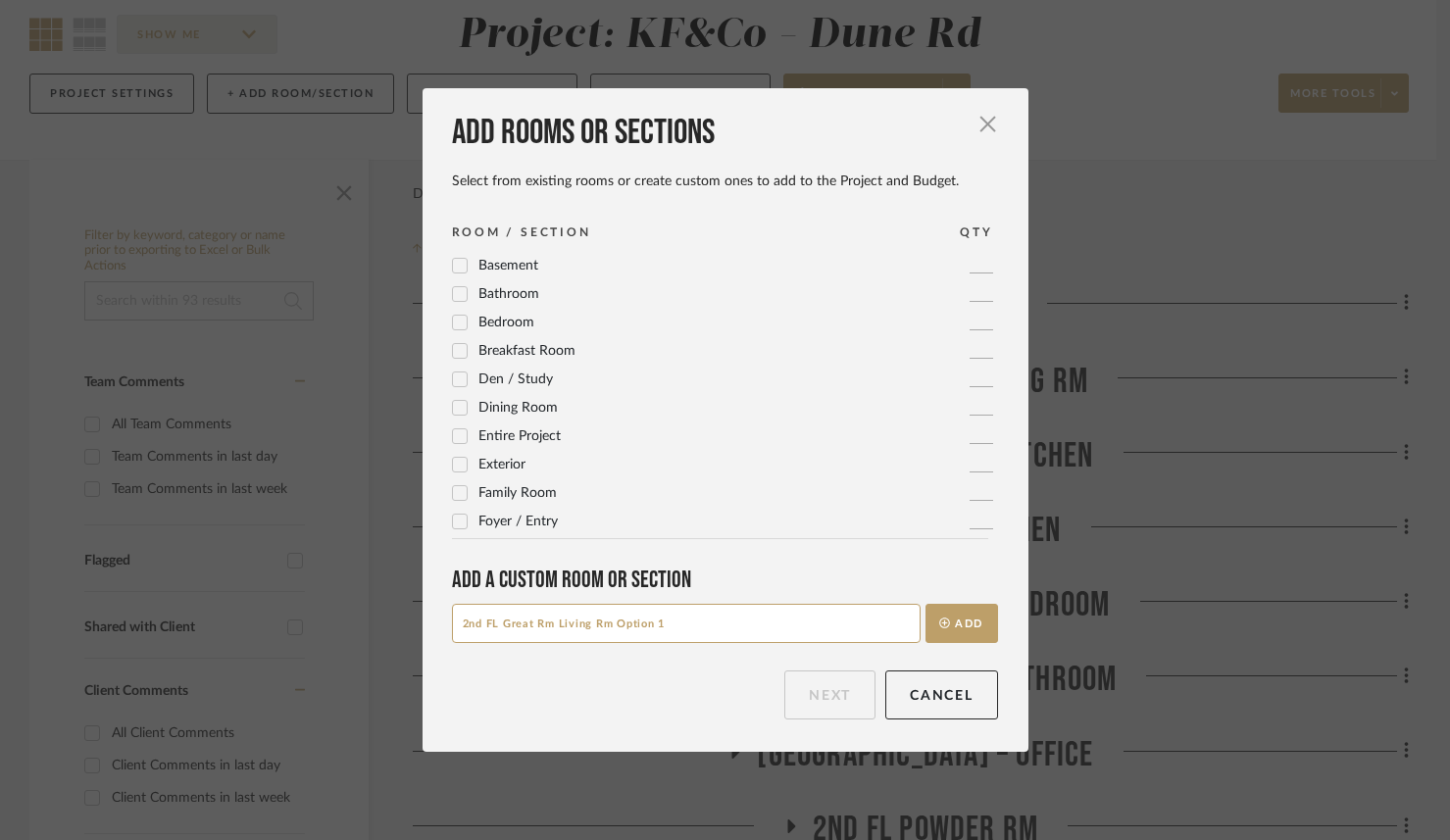 click on "2nd FL Great Rm Living Rm Option 1" at bounding box center [686, 623] 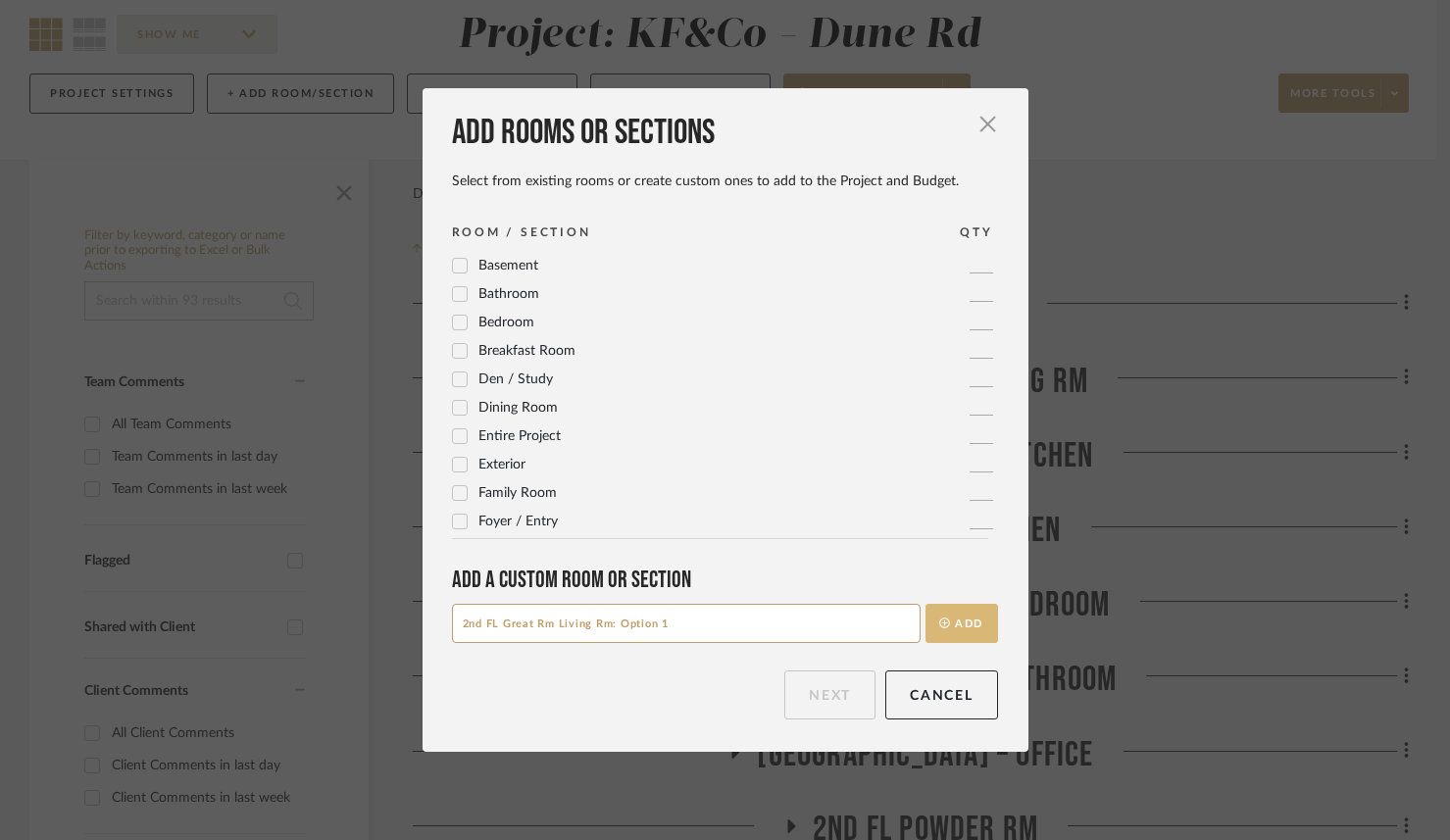 type on "2nd FL Great Rm Living Rm: Option 1" 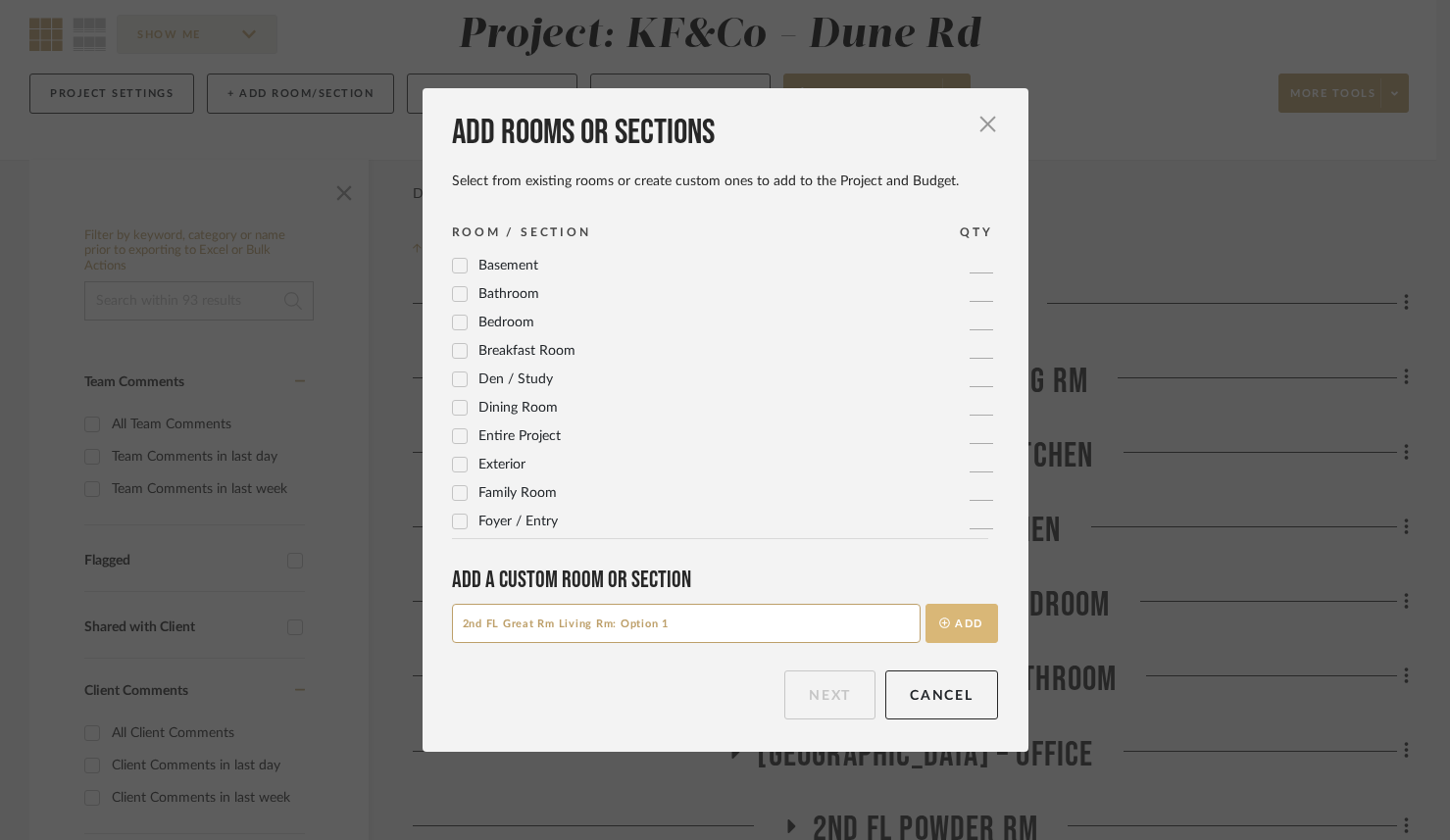 click on "Add" at bounding box center [962, 623] 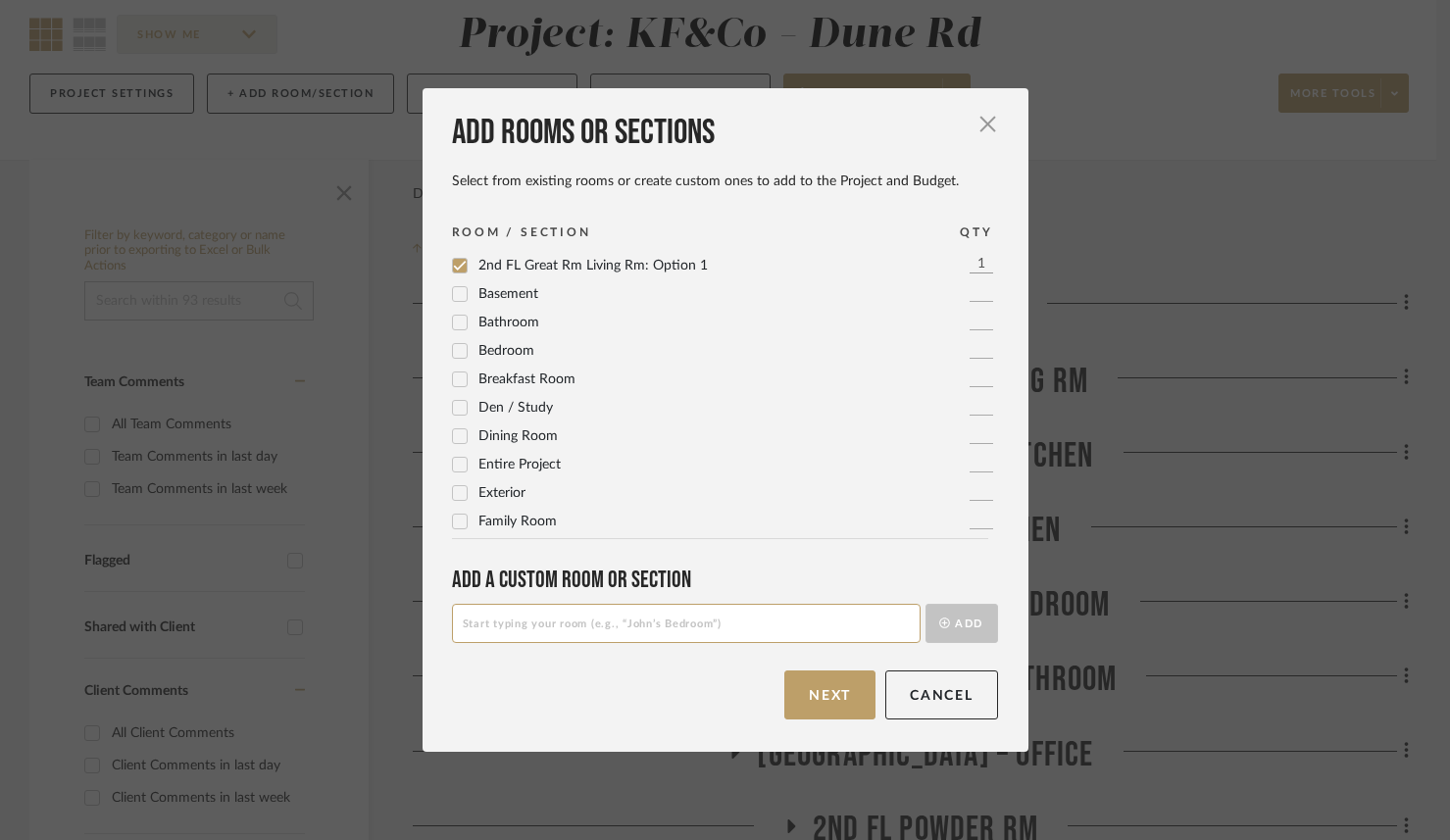 click at bounding box center (686, 623) 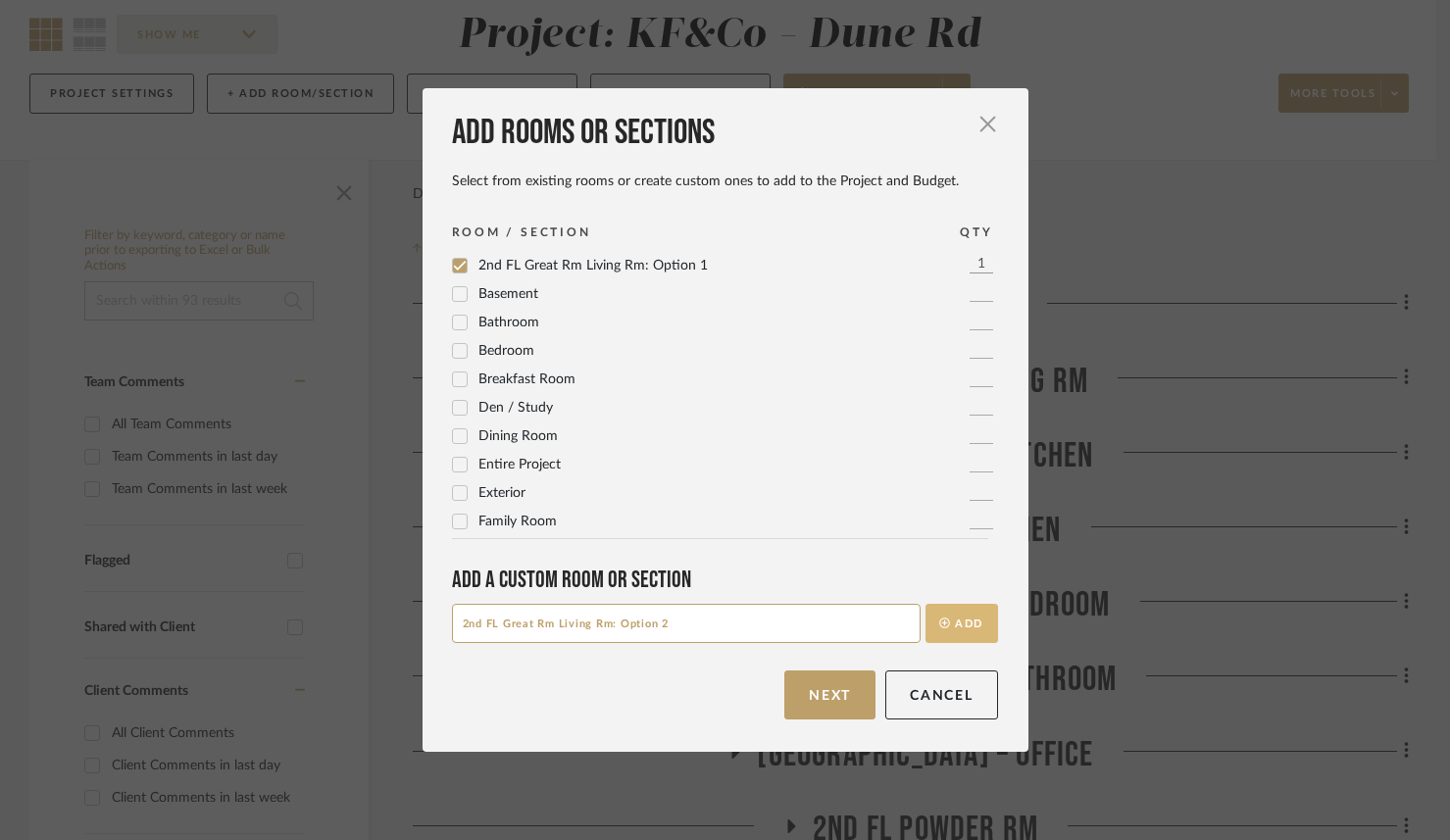 type on "2nd FL Great Rm Living Rm: Option 2" 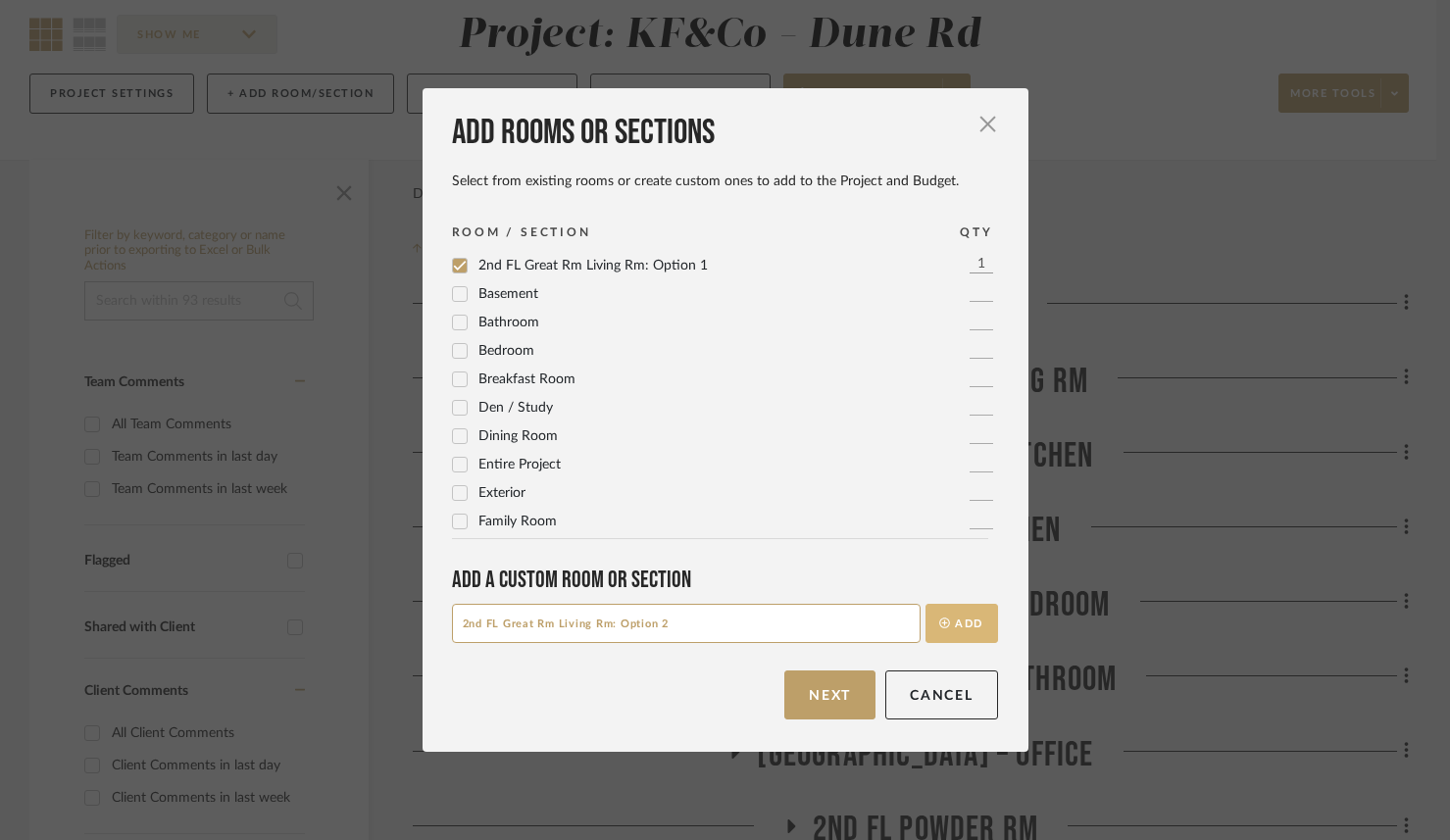 click on "Add" at bounding box center (962, 623) 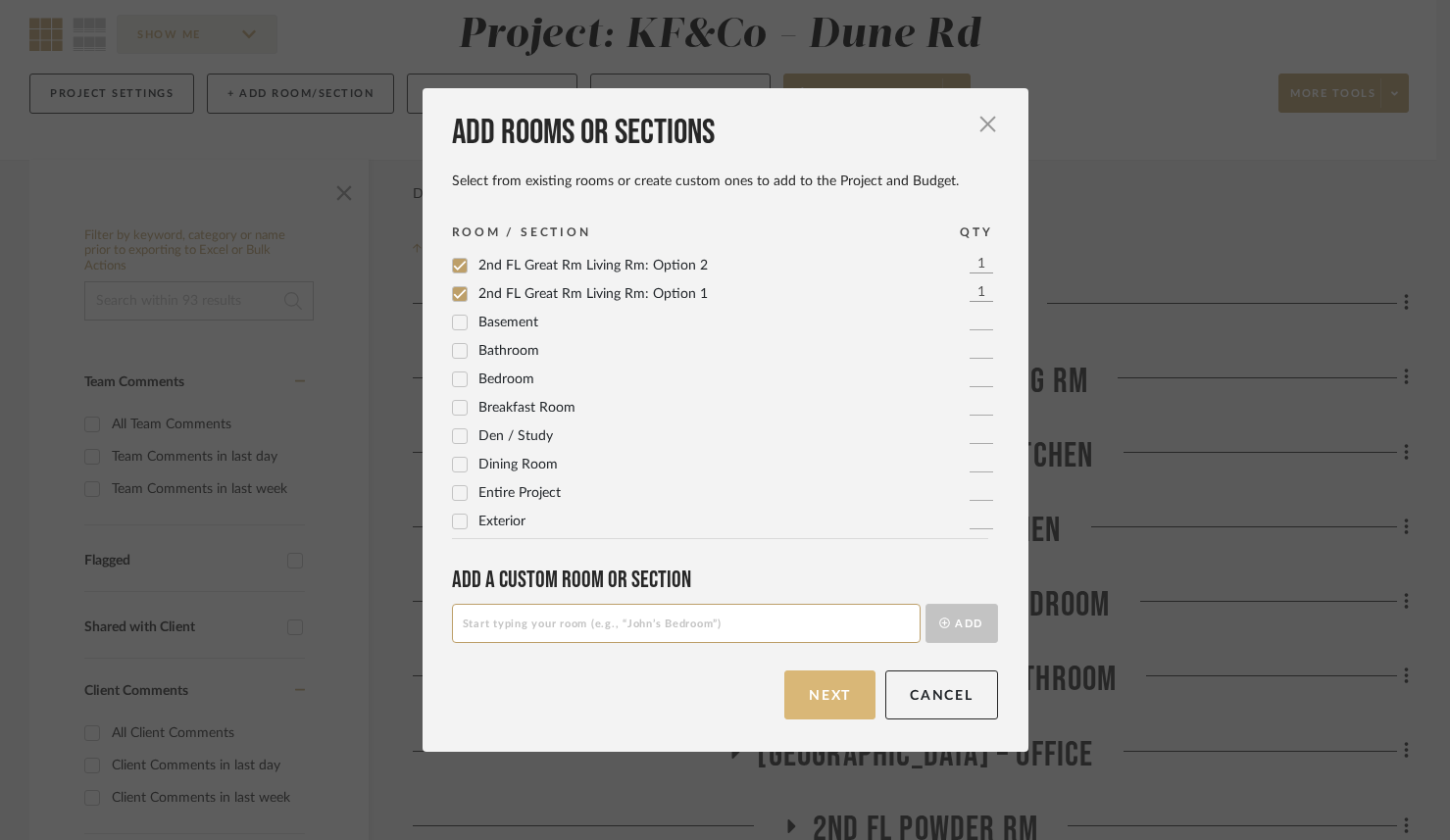 click on "Next" at bounding box center [829, 695] 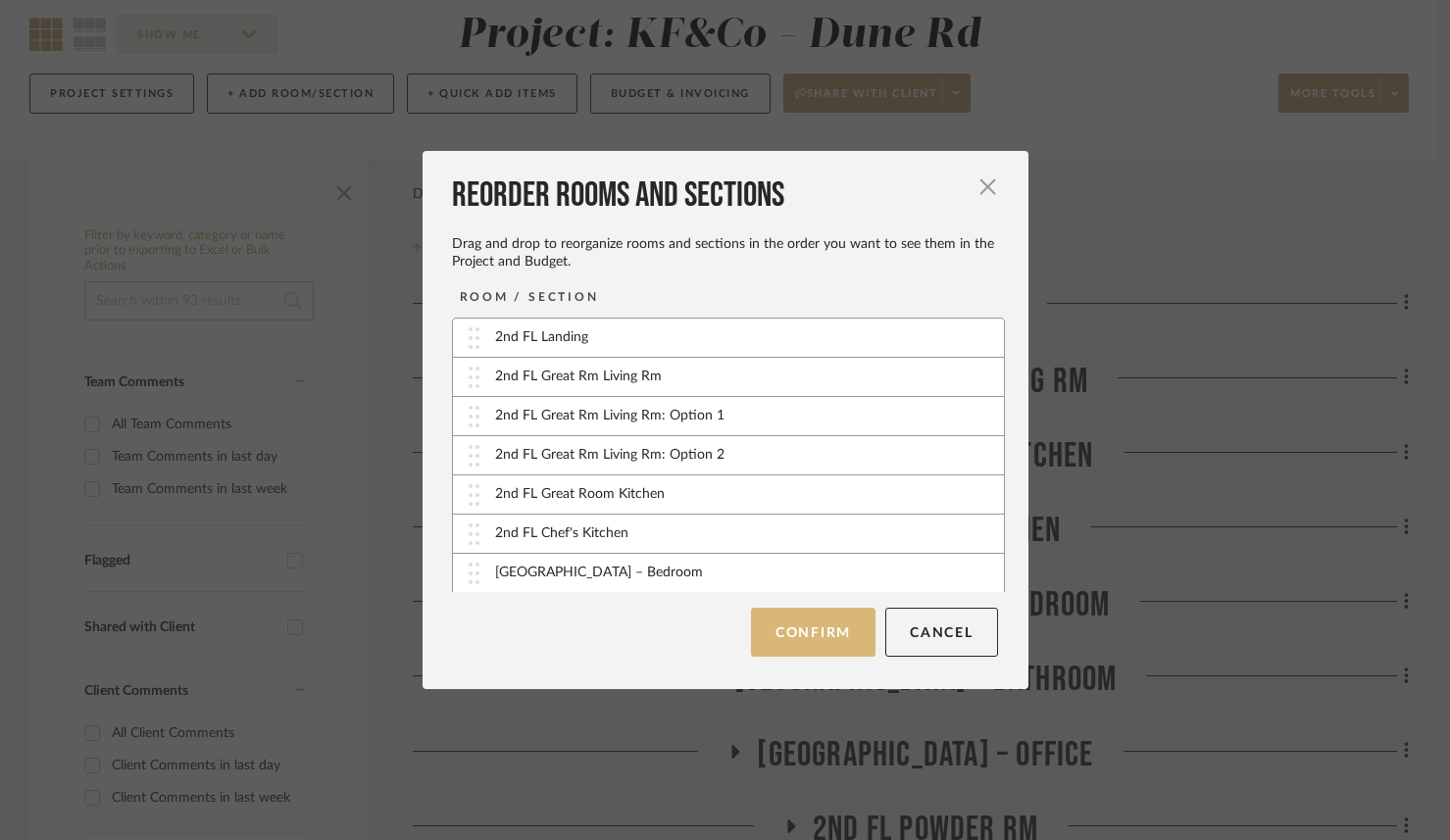 click on "Confirm" at bounding box center (813, 632) 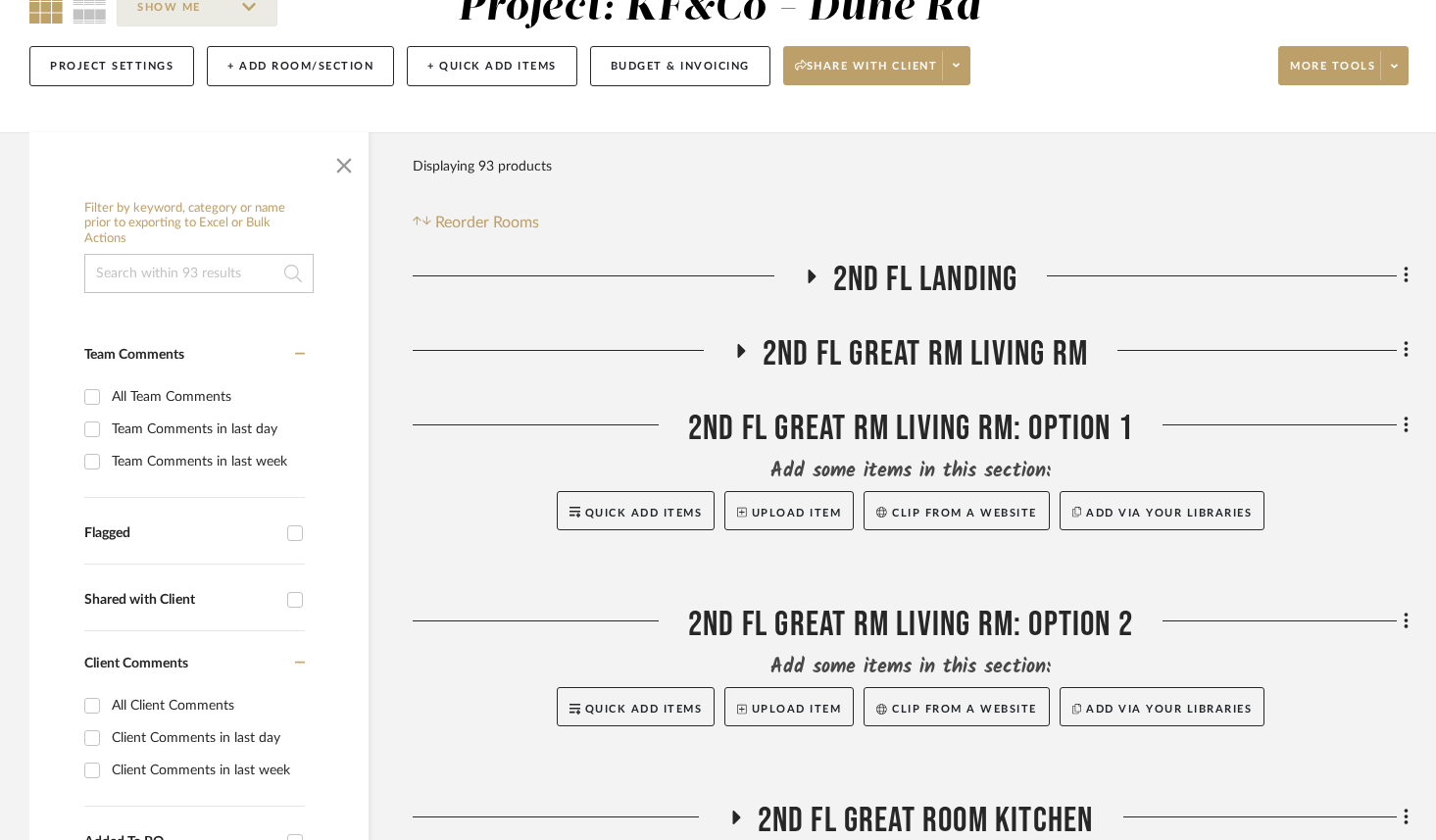 scroll, scrollTop: 206, scrollLeft: 0, axis: vertical 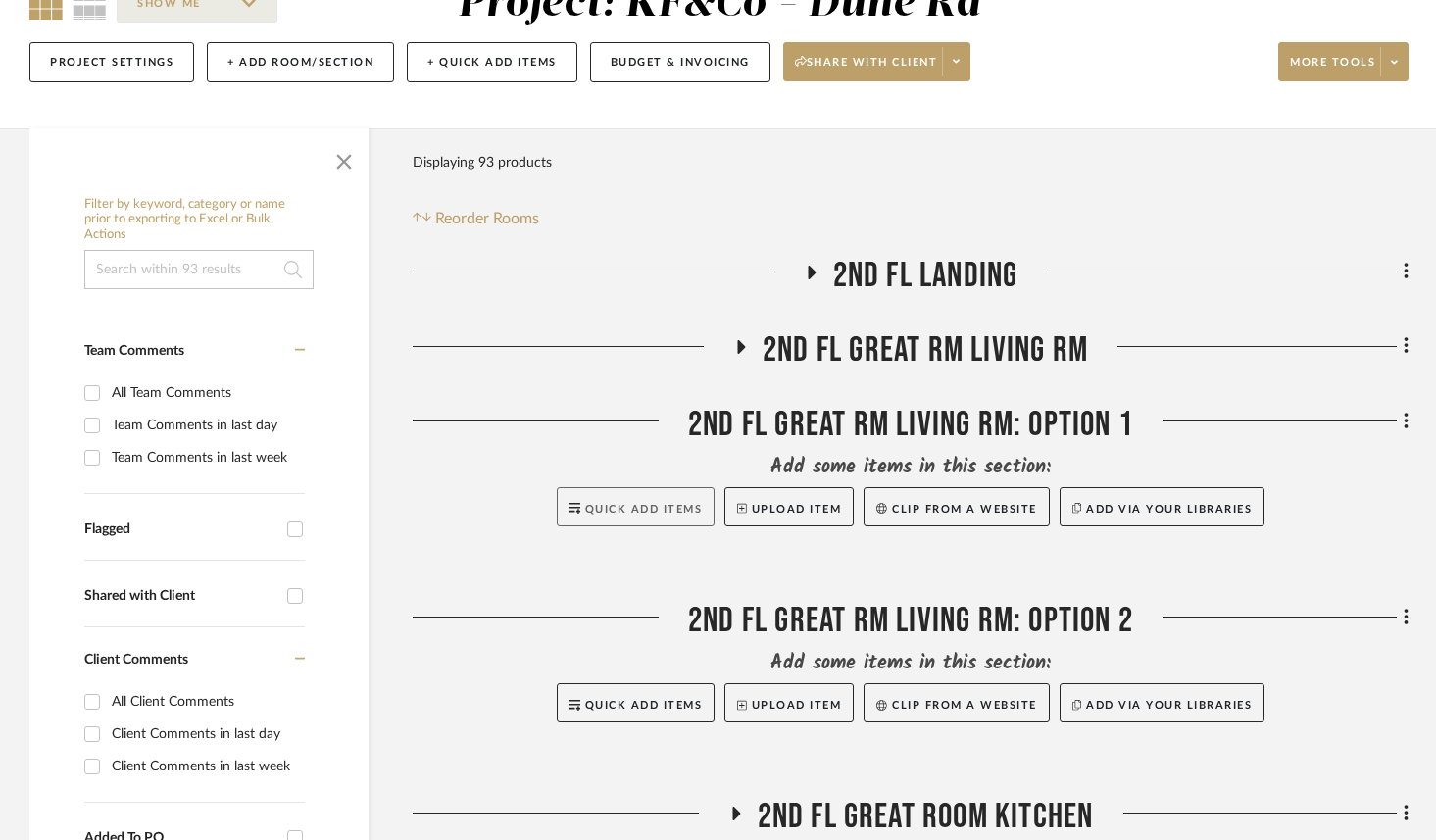 click on "Quick Add Items" 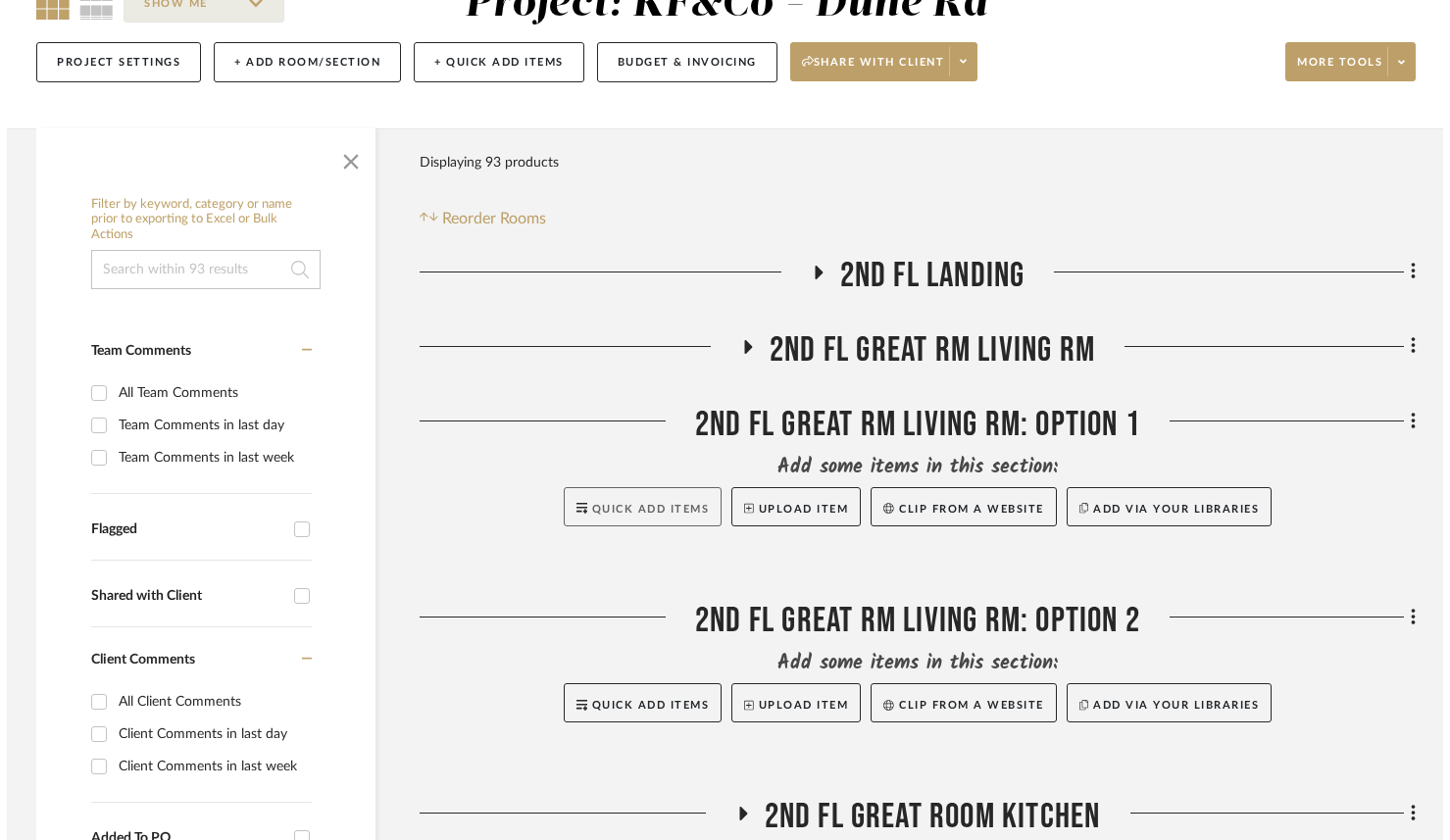 scroll, scrollTop: 0, scrollLeft: 0, axis: both 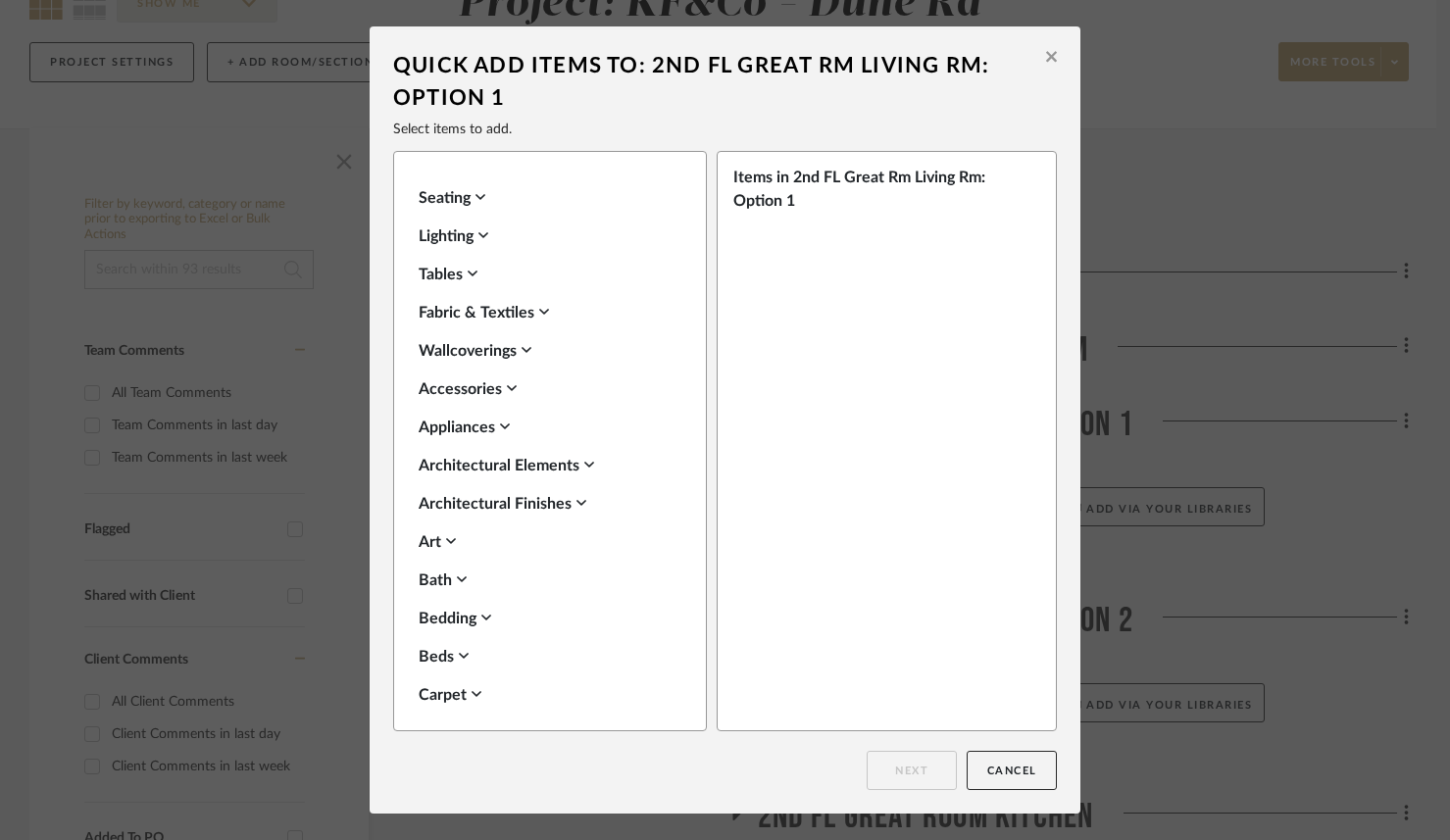 click 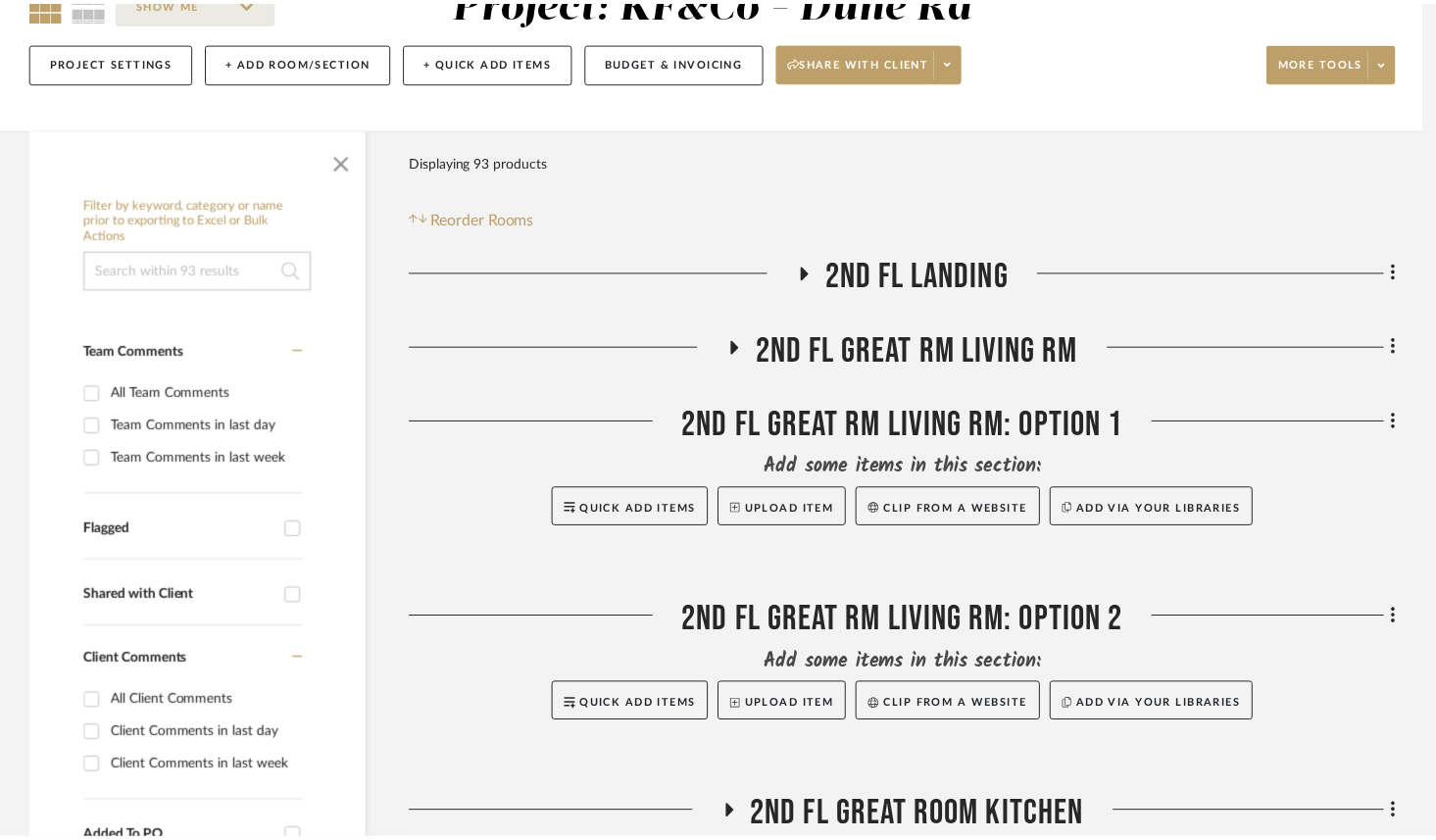 scroll, scrollTop: 206, scrollLeft: 0, axis: vertical 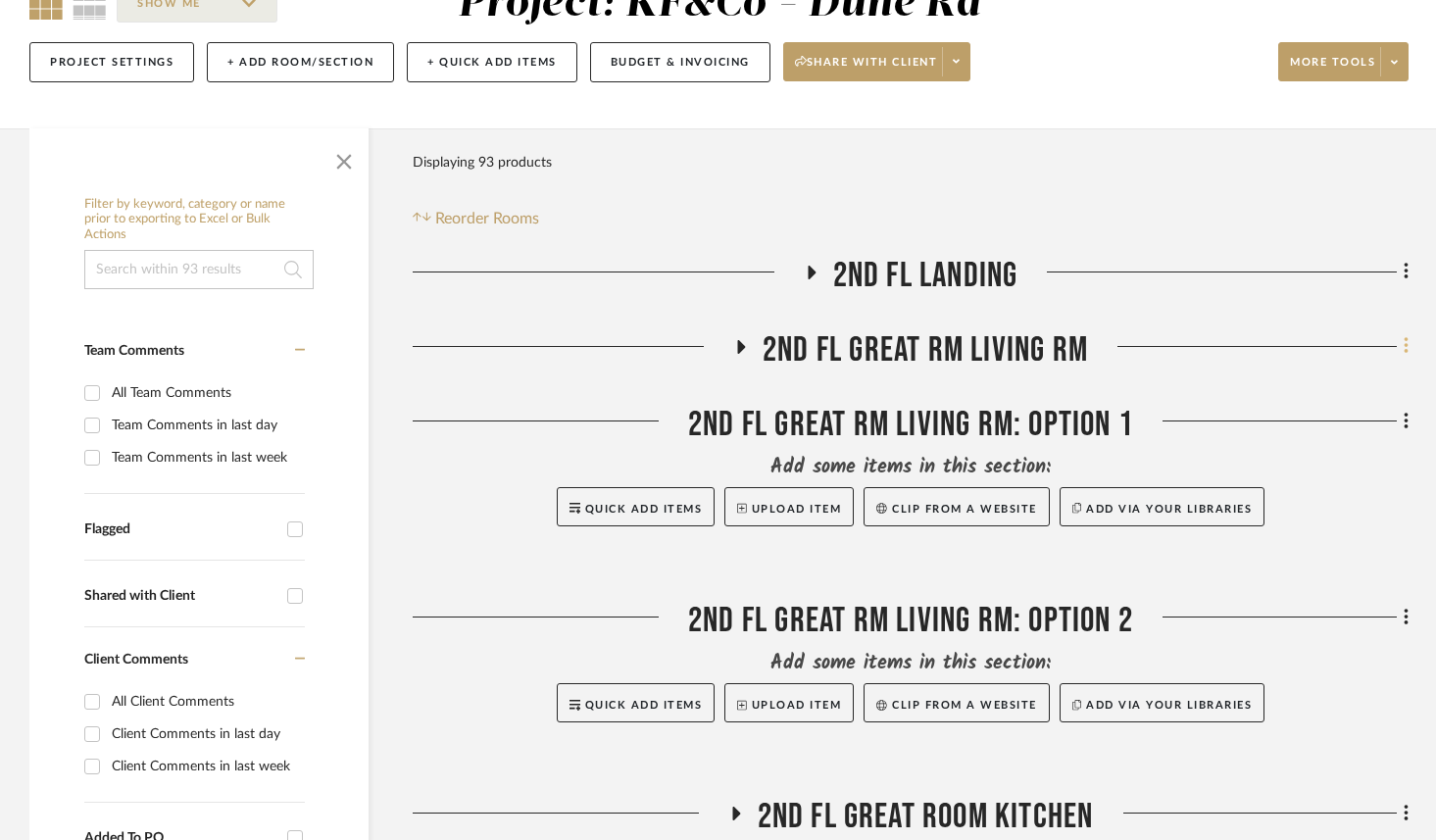 click 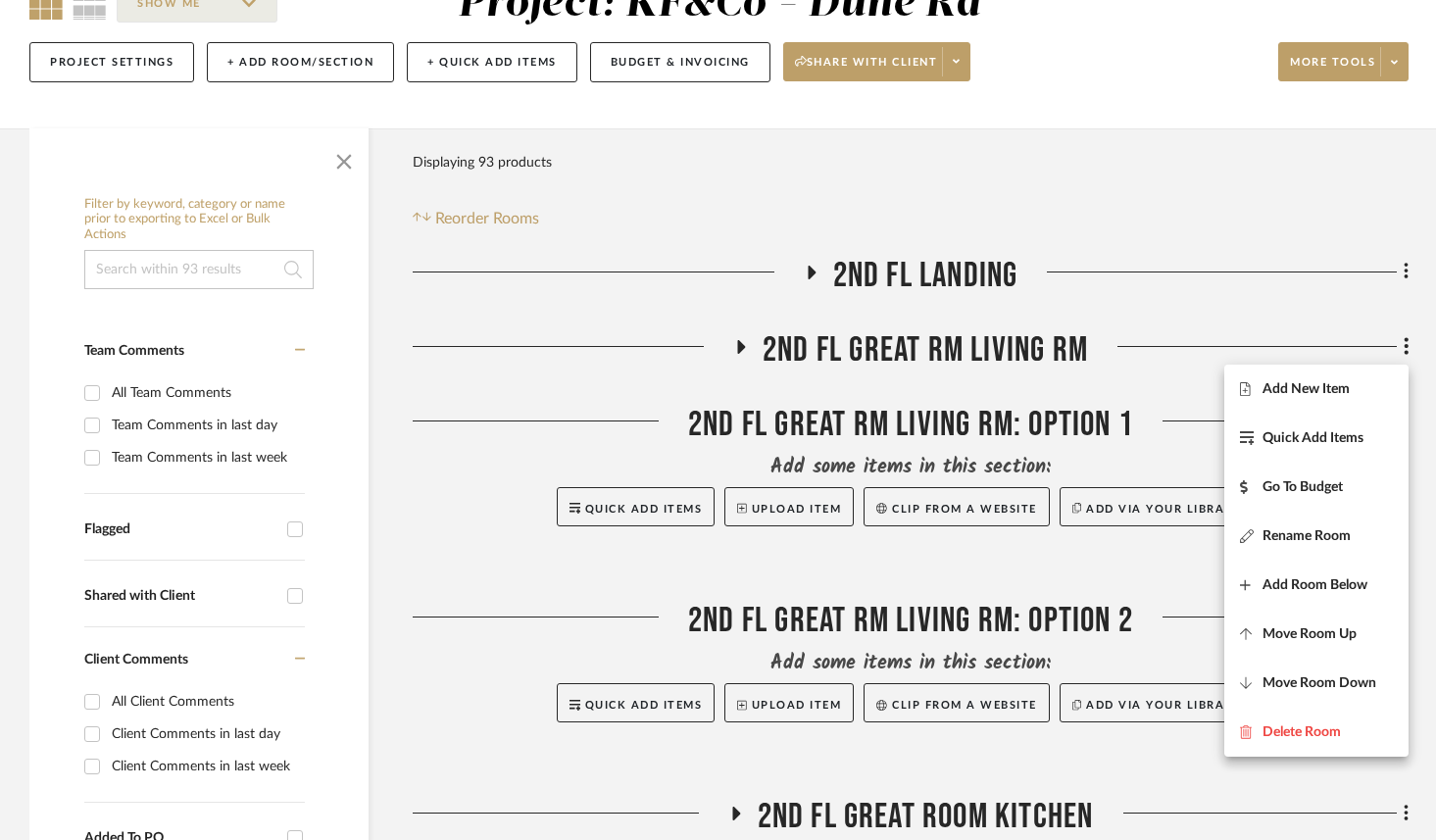 click at bounding box center (718, 420) 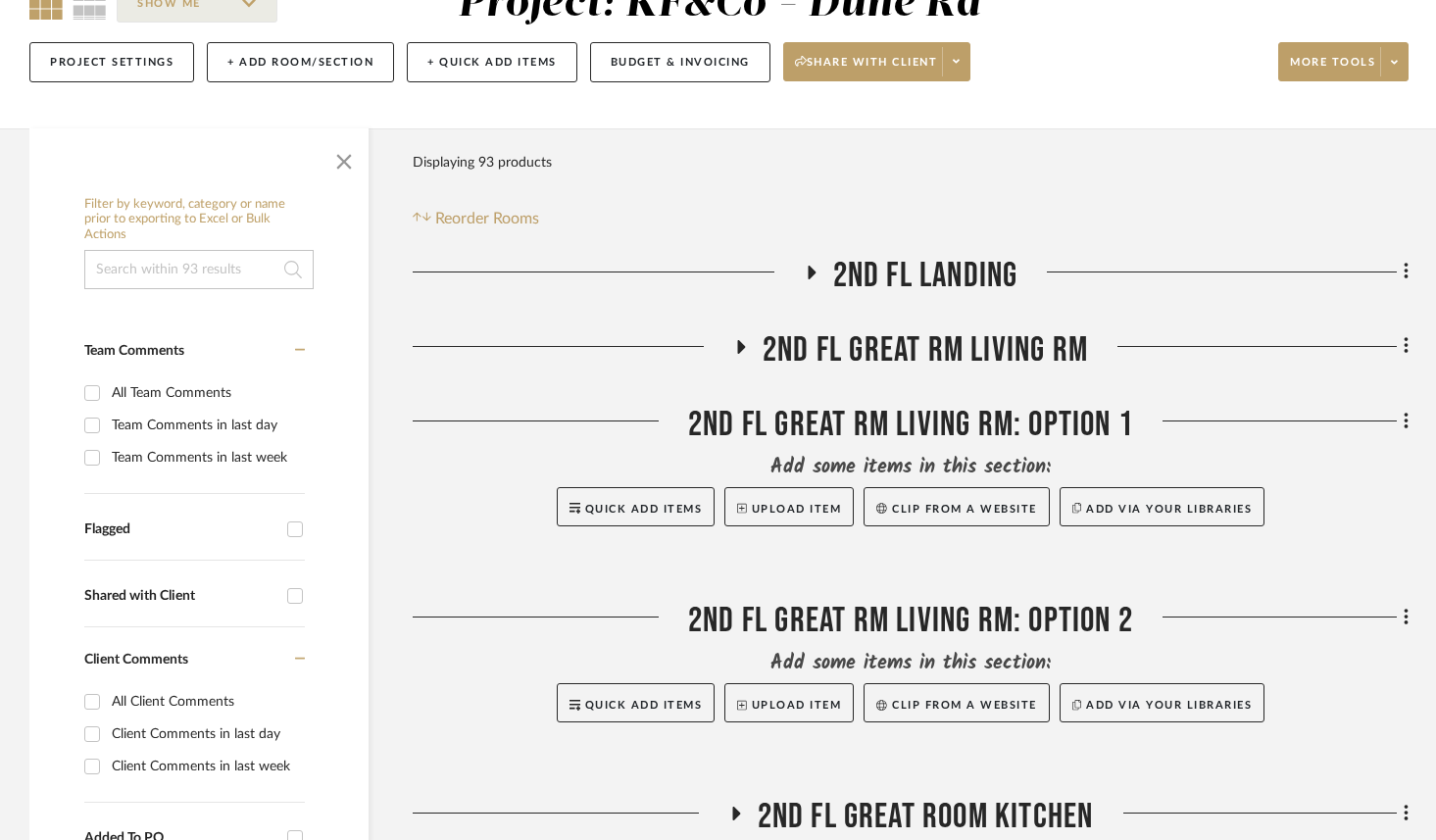 click 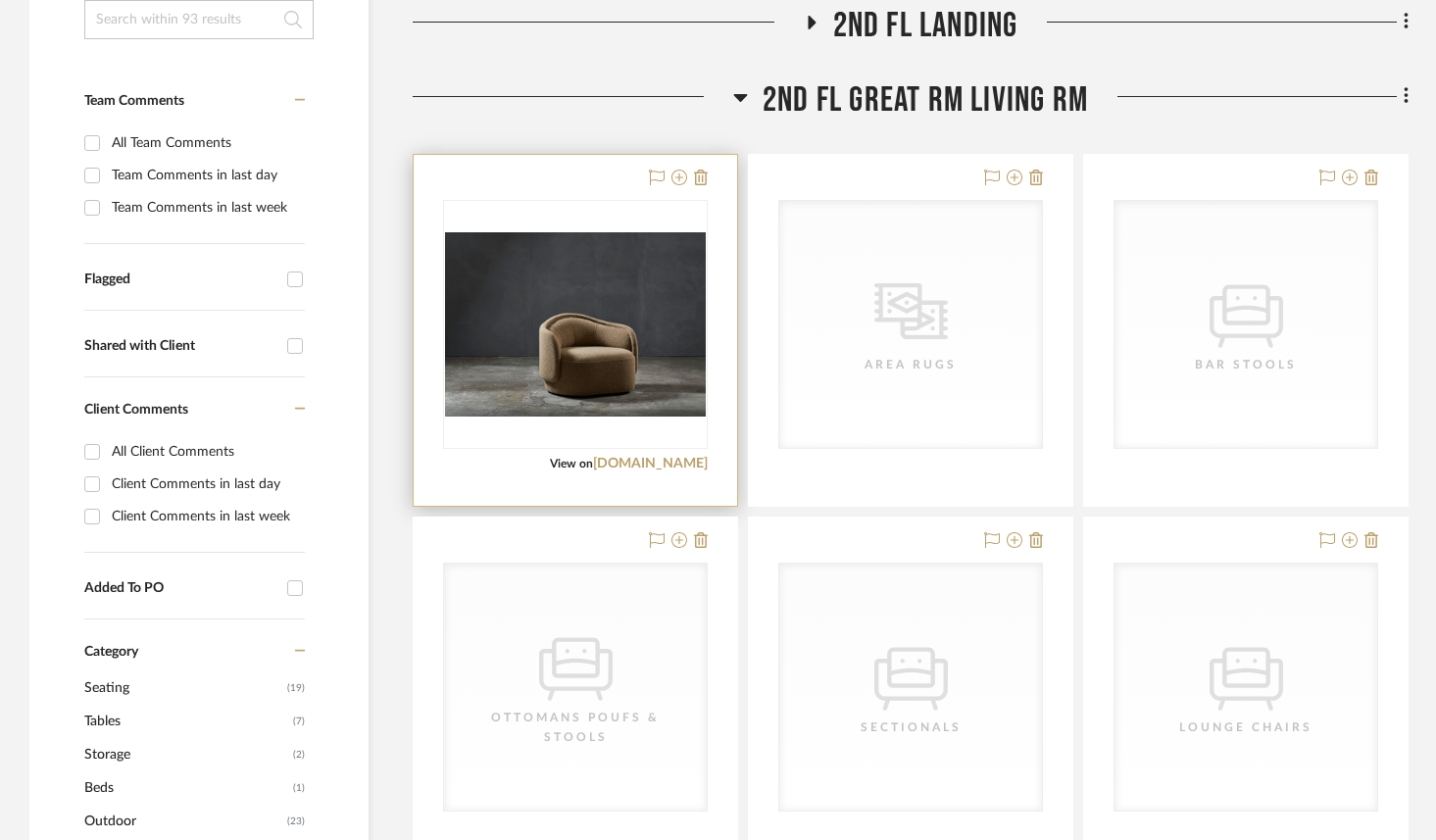 scroll, scrollTop: 567, scrollLeft: 0, axis: vertical 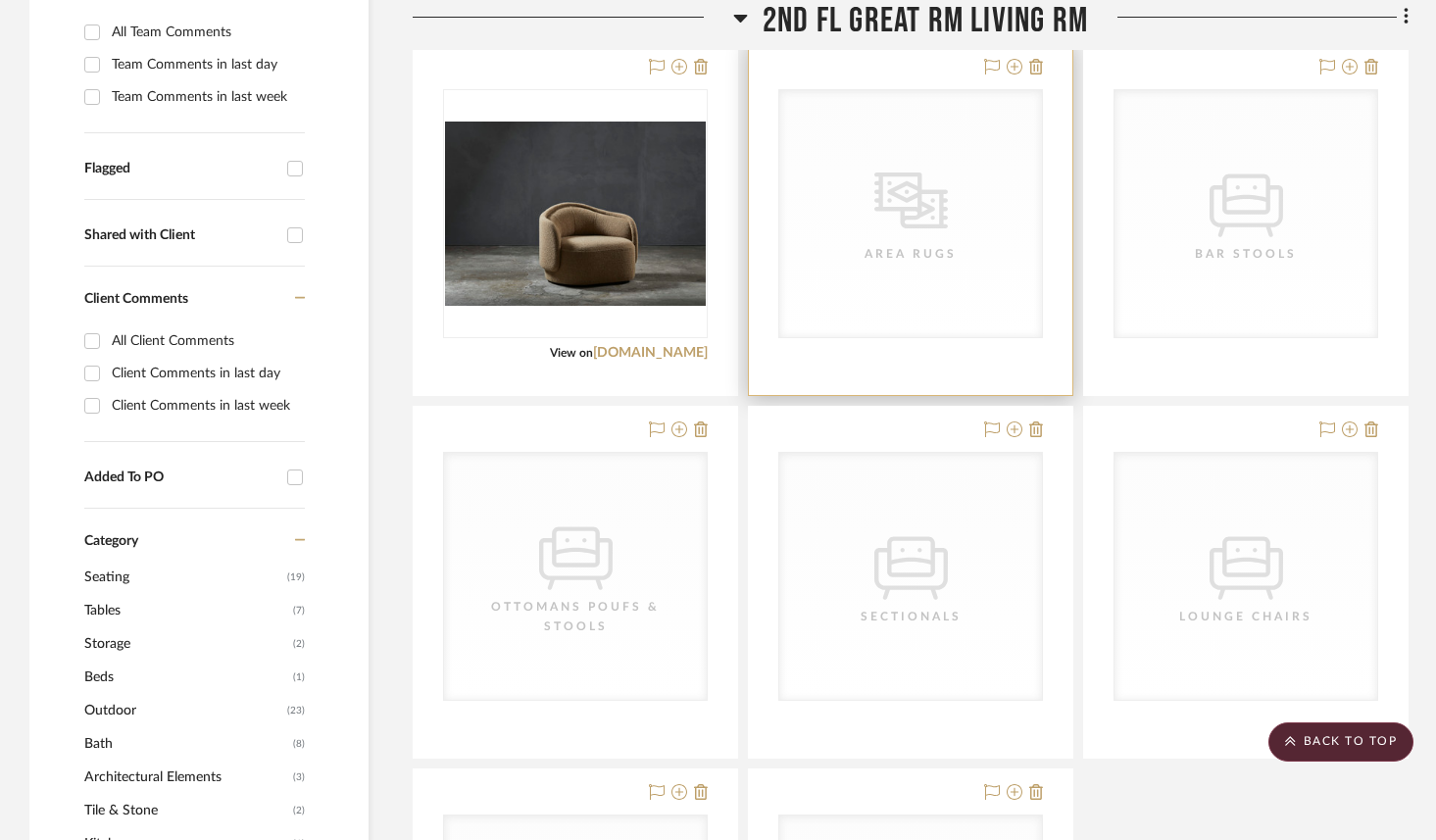 click on "CategoryIconRugs
Created with Sketch." 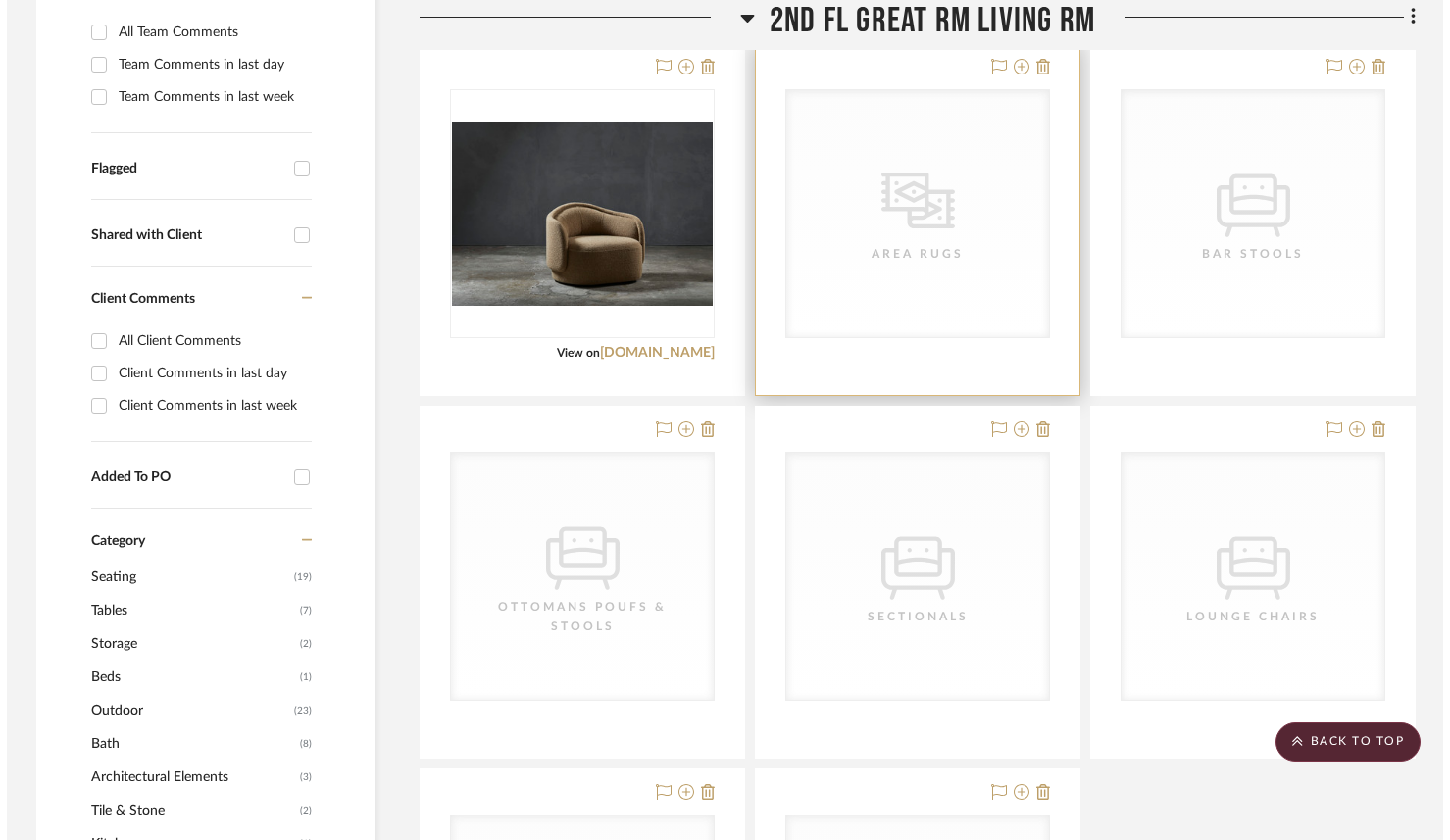 scroll, scrollTop: 0, scrollLeft: 0, axis: both 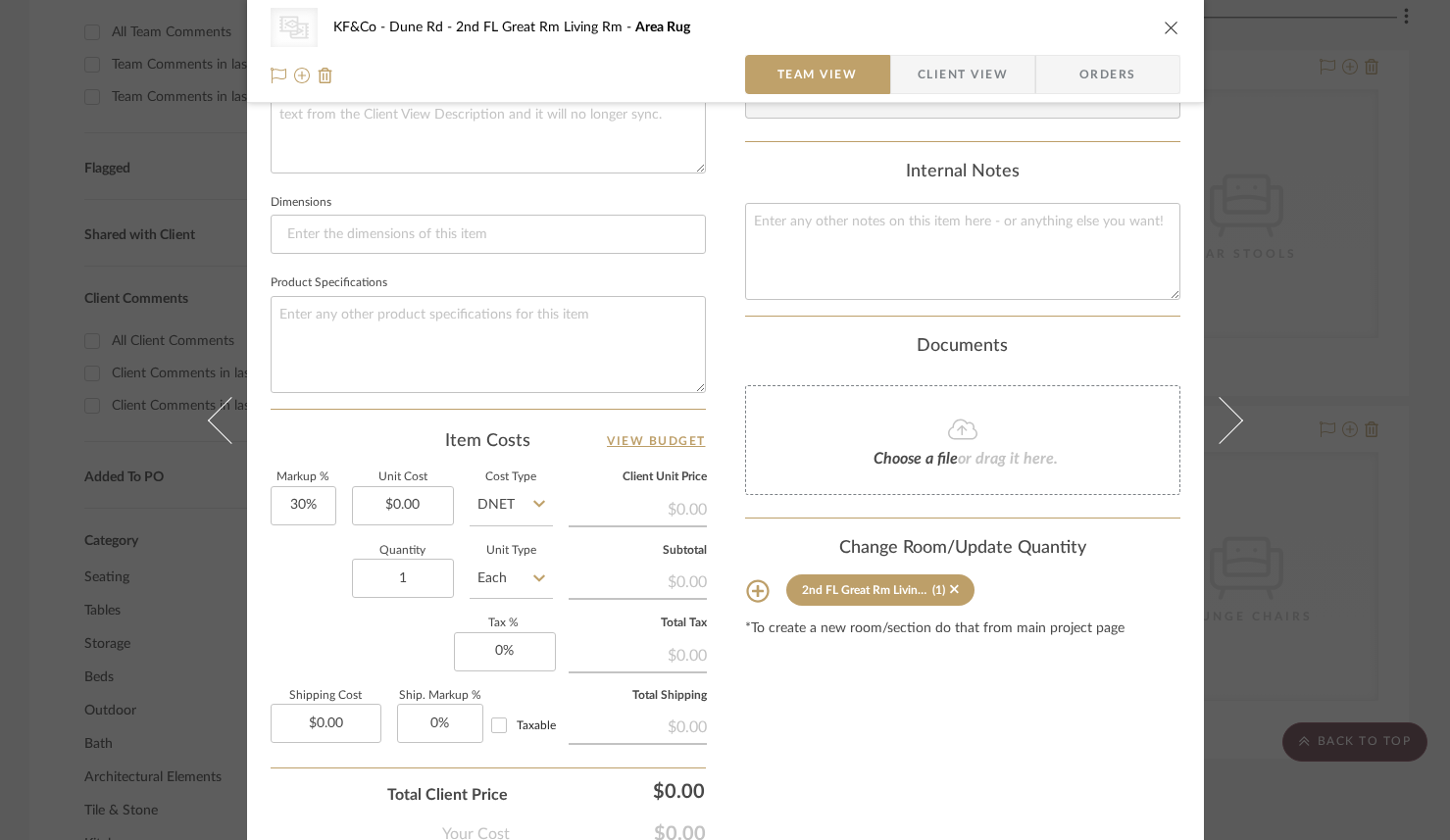 click 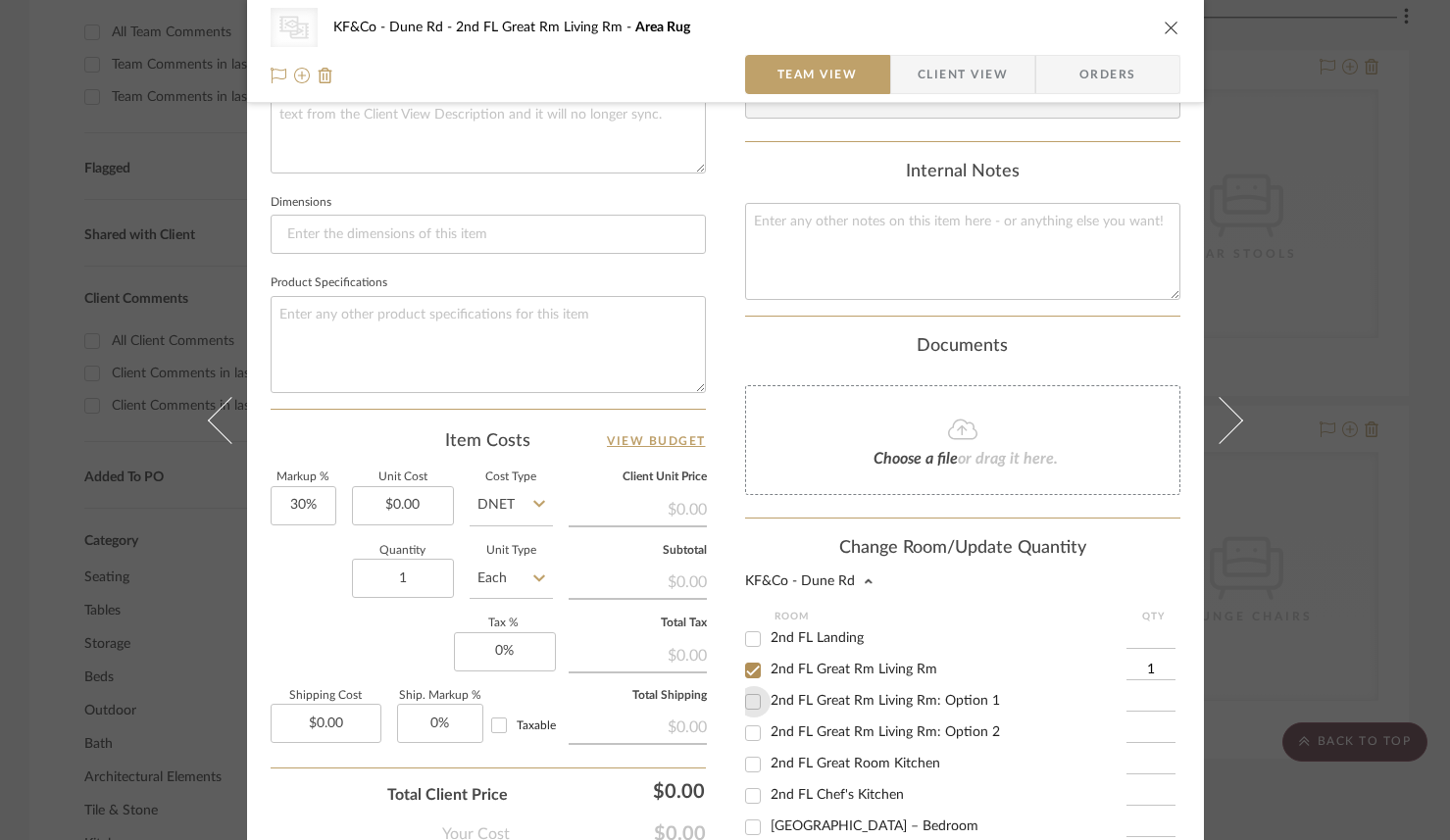 click on "2nd FL Great Rm Living Rm: Option 1" at bounding box center [753, 702] 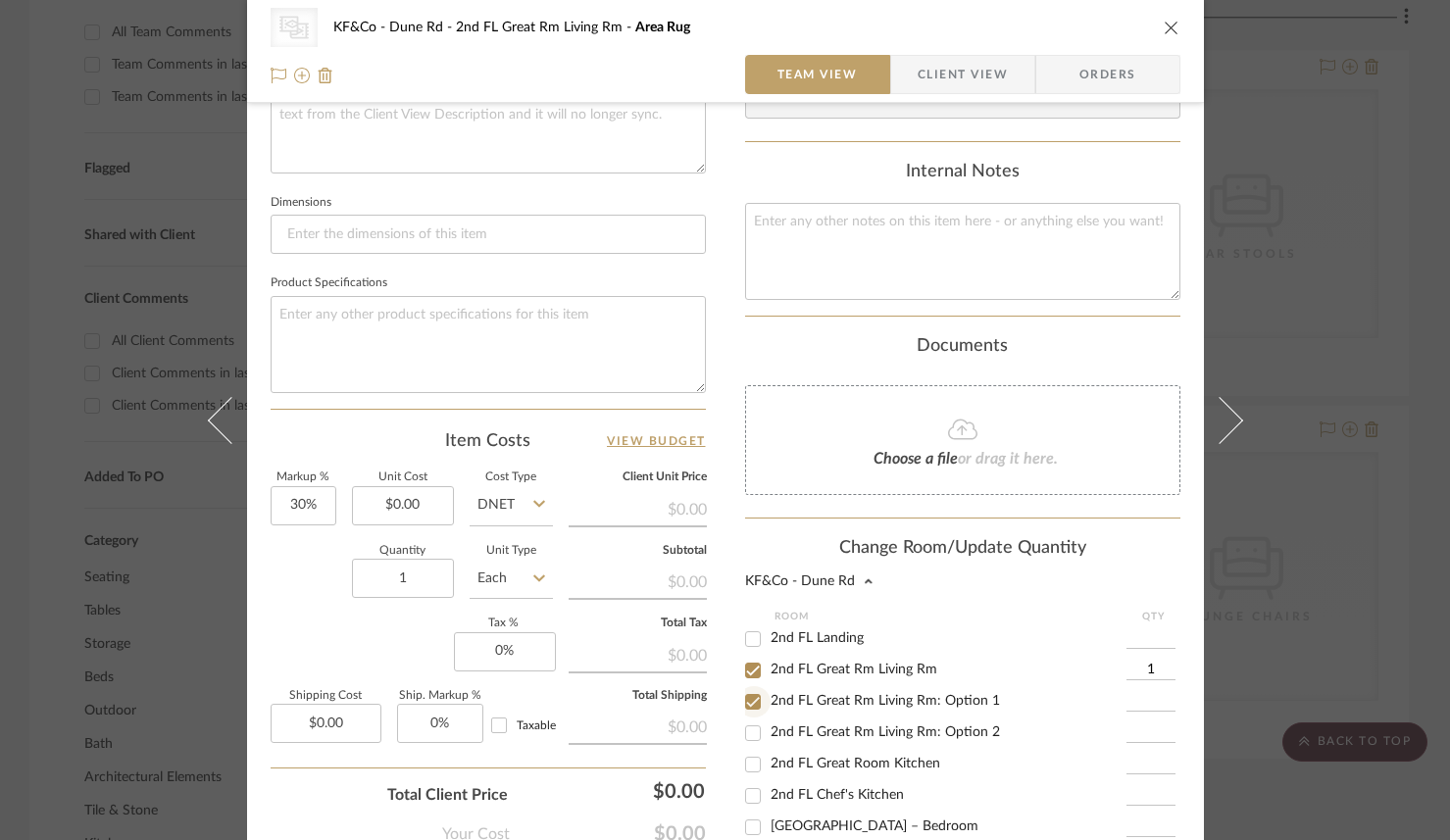 checkbox on "true" 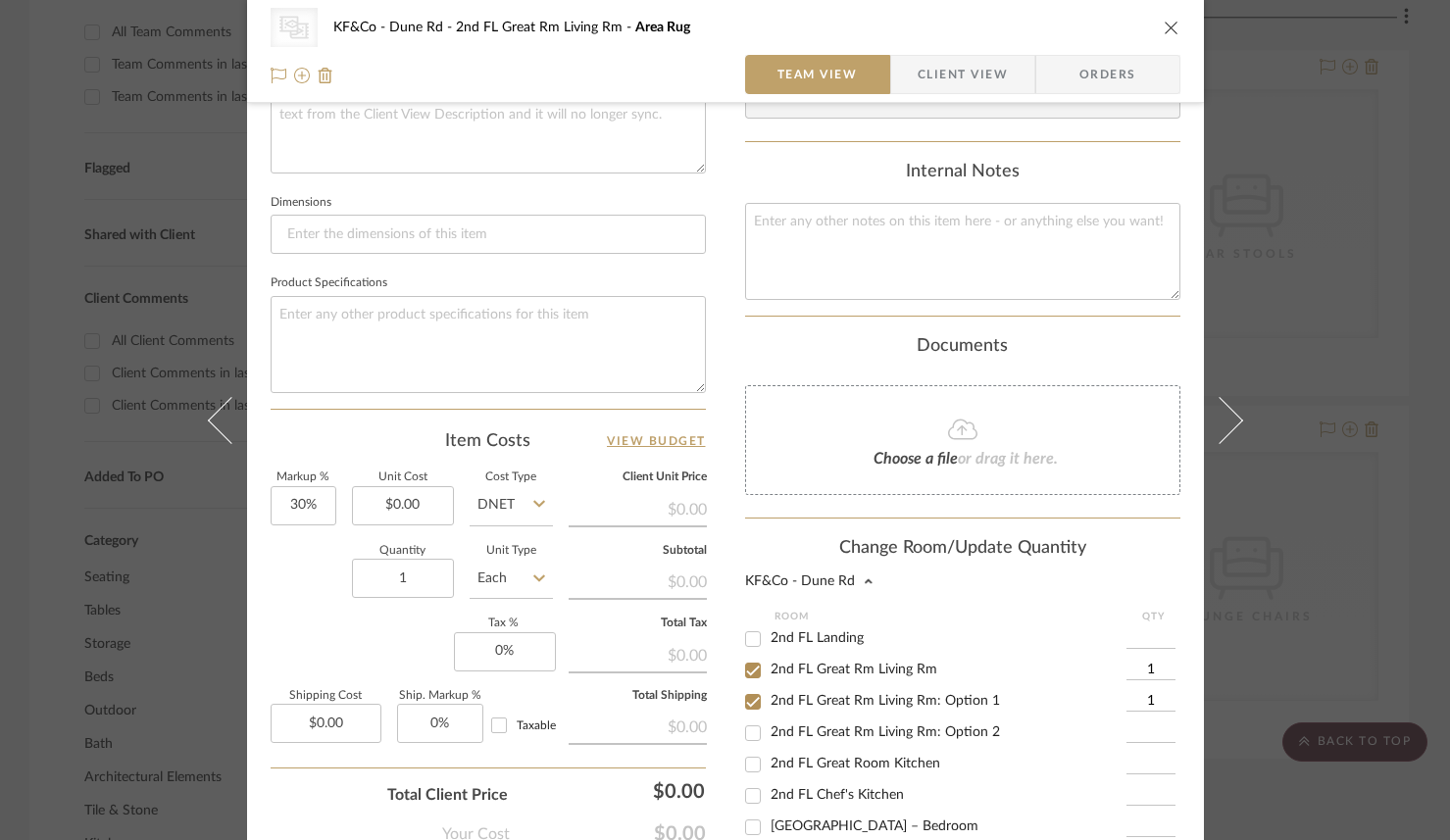 click on "2nd FL Great Rm Living Rm: Option 2" at bounding box center [753, 733] 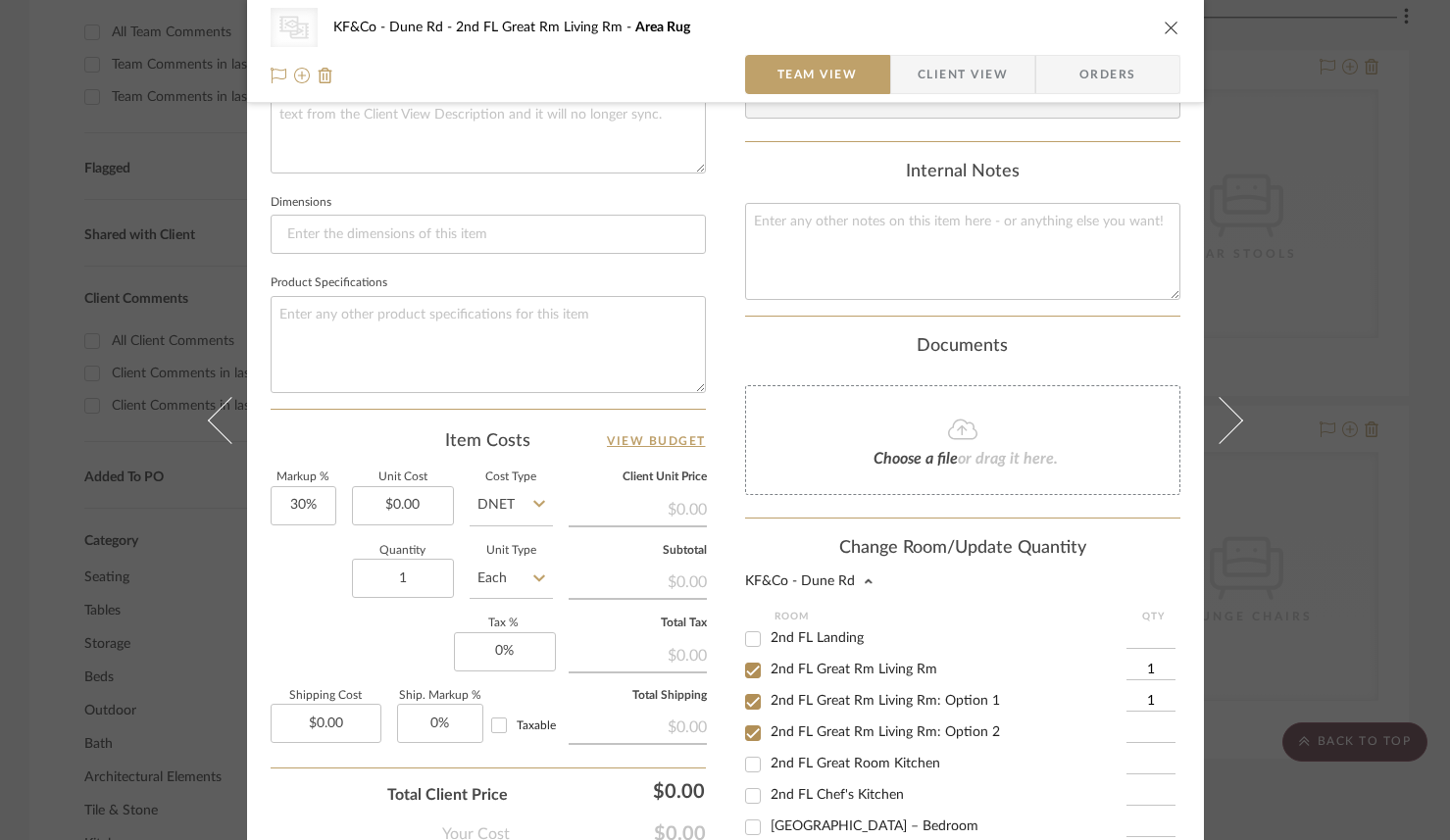 checkbox on "true" 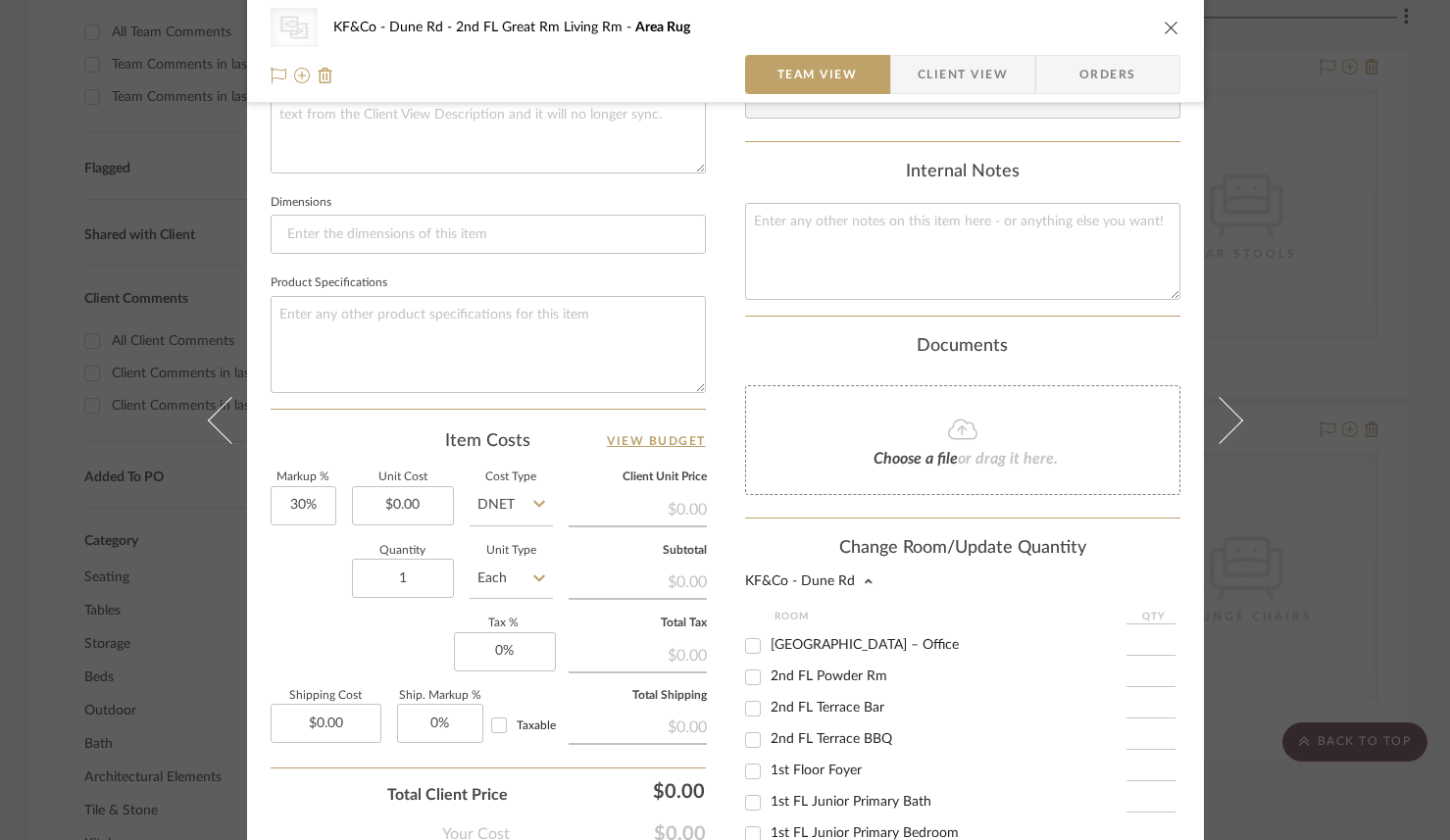 scroll, scrollTop: 250, scrollLeft: 0, axis: vertical 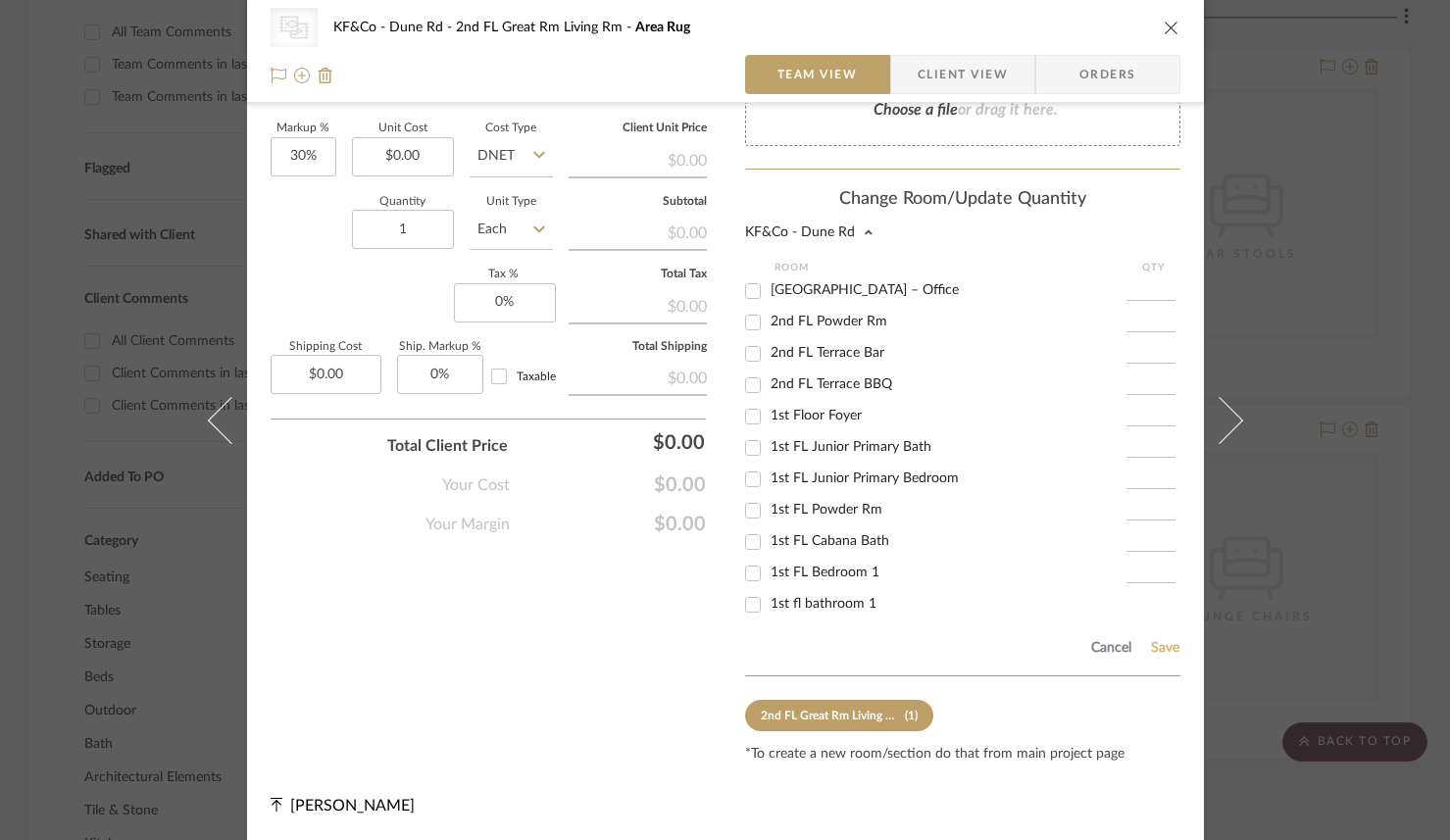 click on "Save" 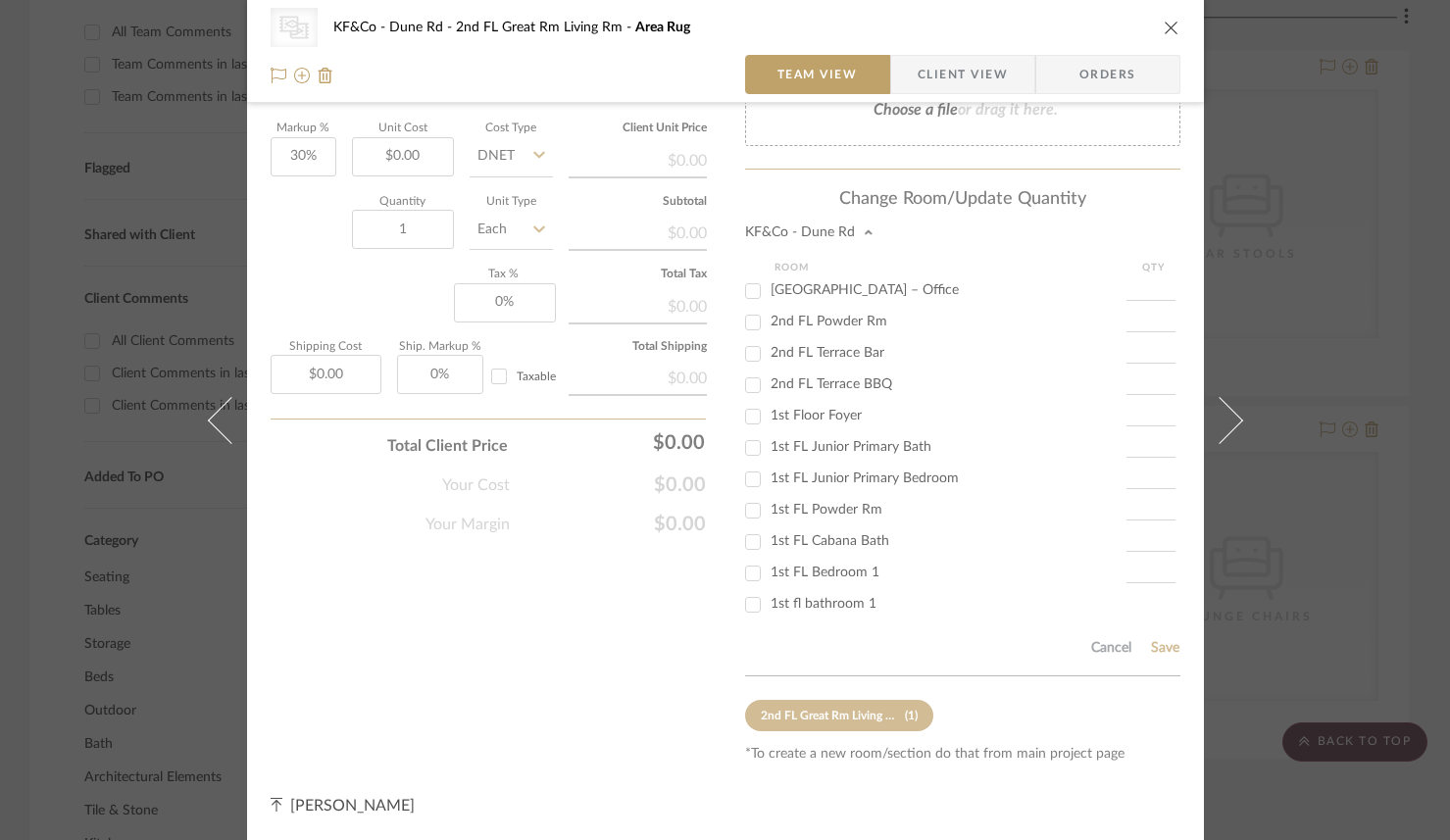 type 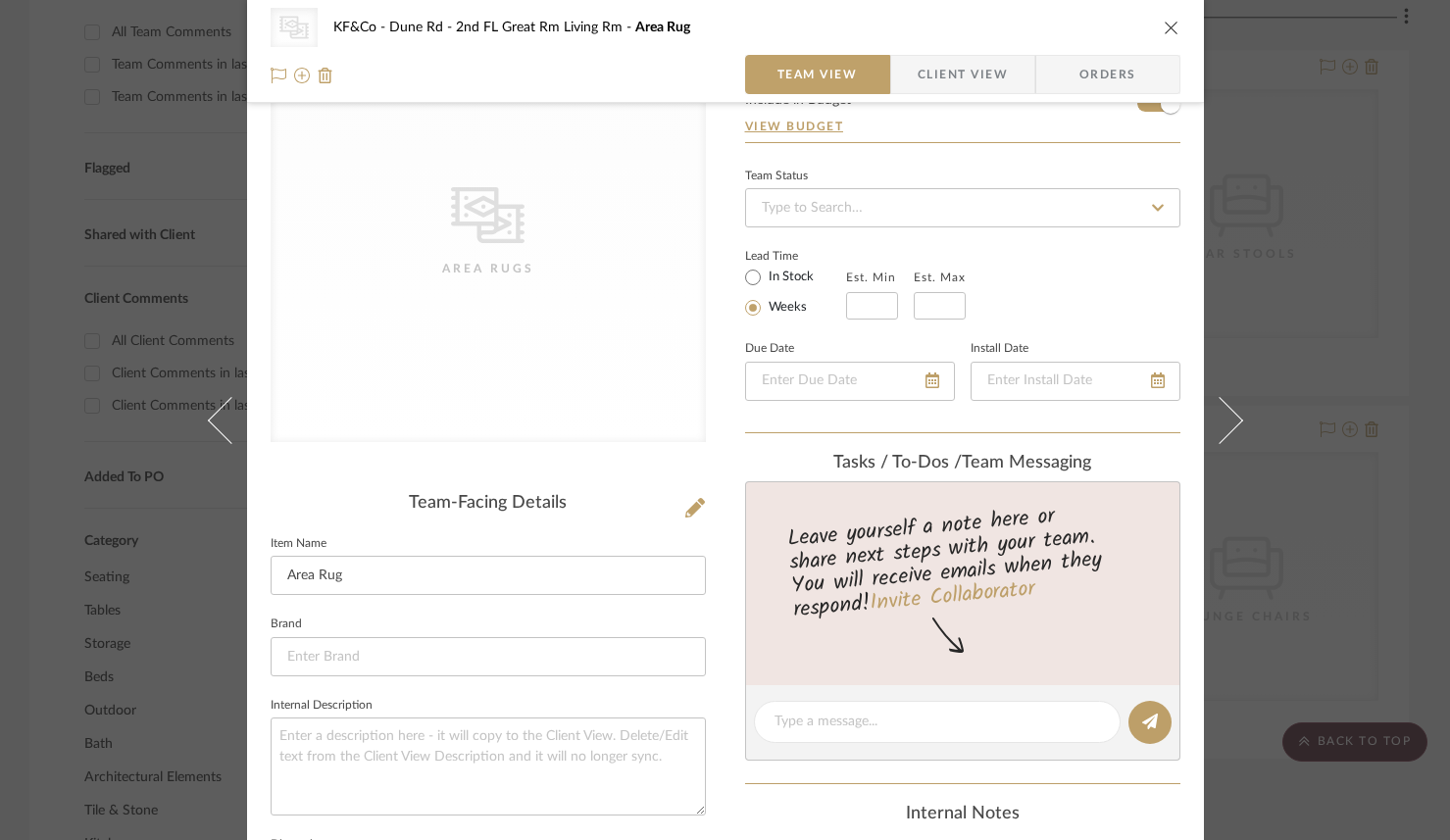 scroll, scrollTop: 0, scrollLeft: 0, axis: both 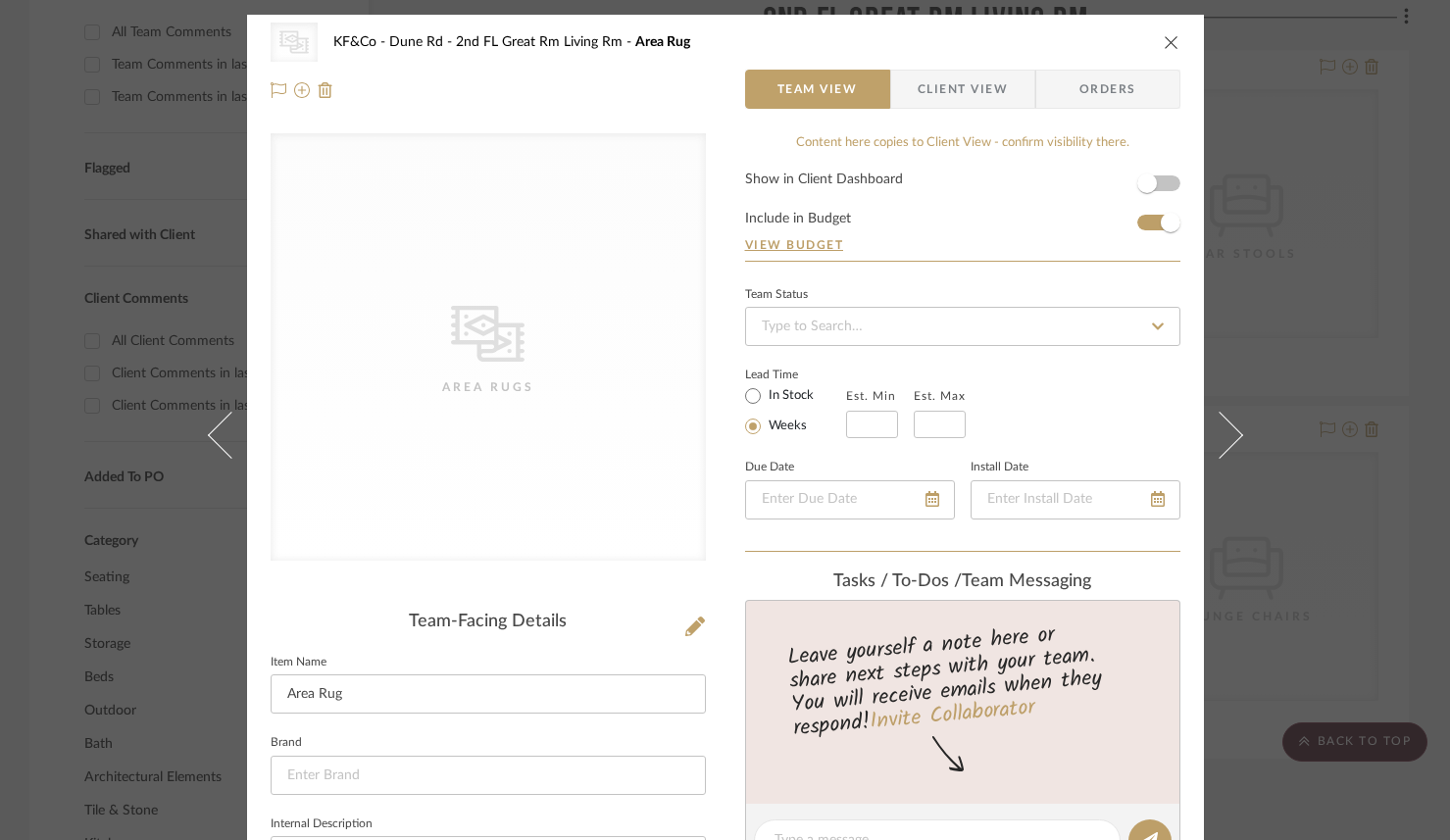 click at bounding box center [1172, 42] 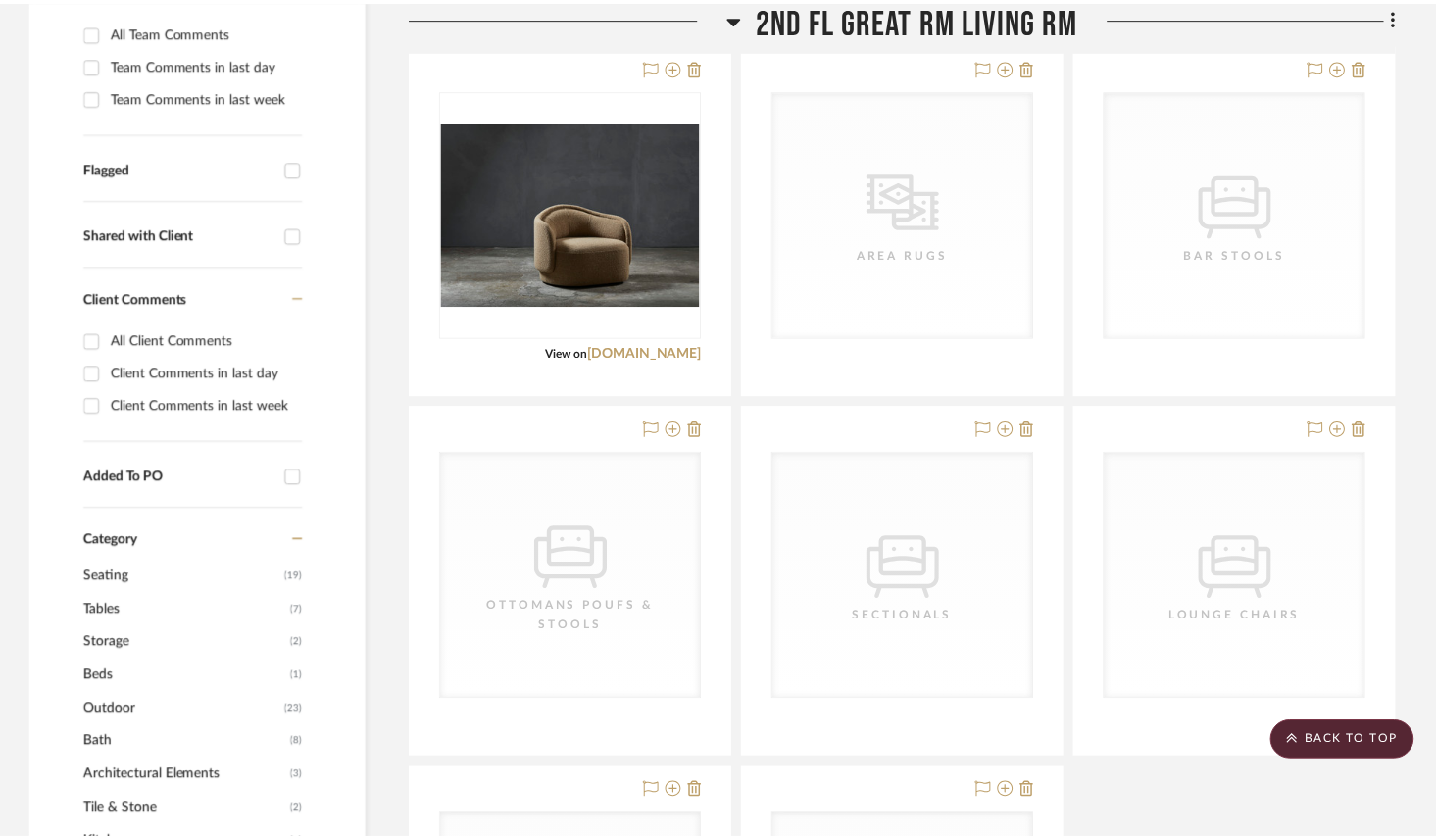scroll, scrollTop: 567, scrollLeft: 0, axis: vertical 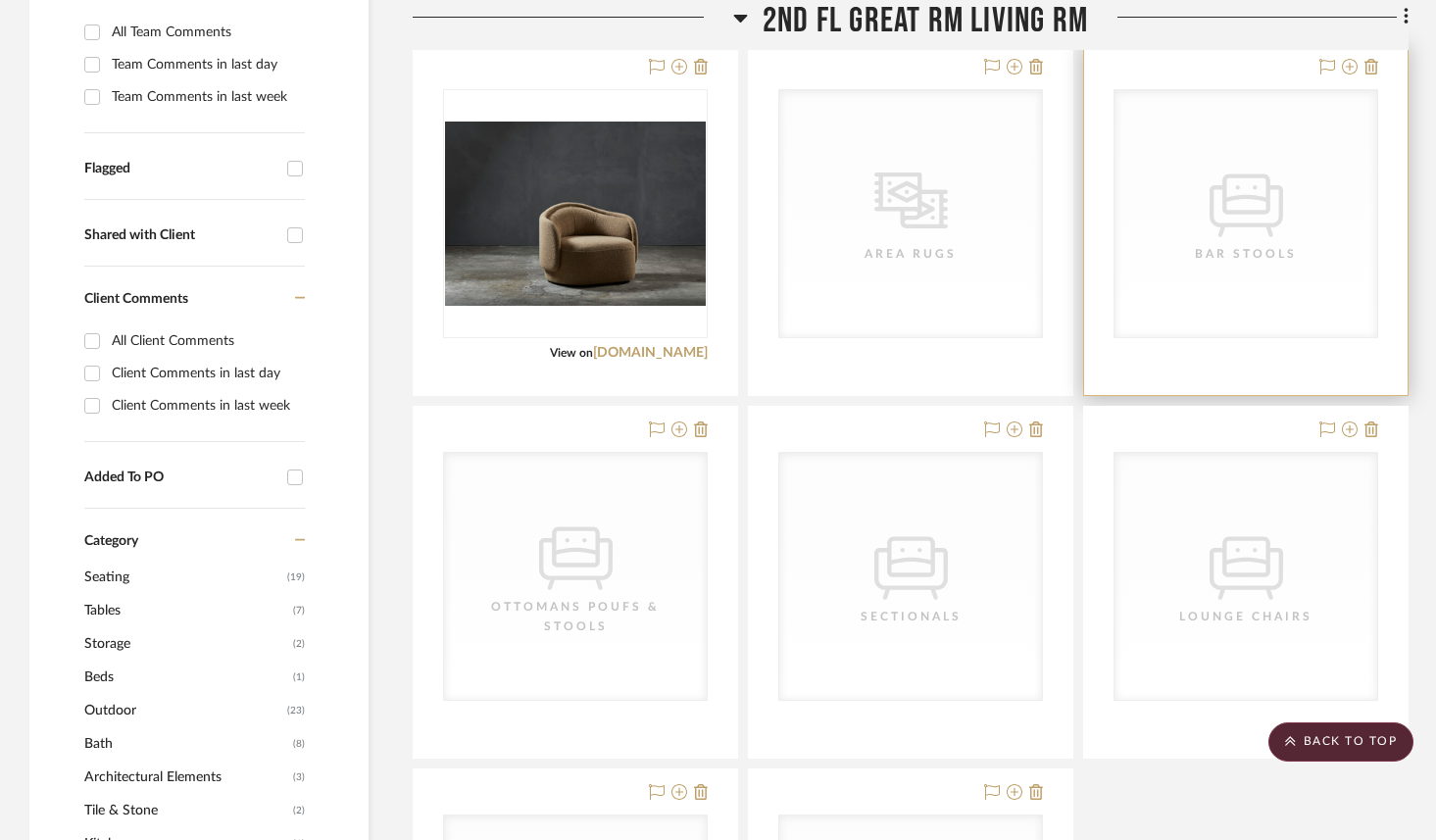 click on "CategoryIconSeating
Created with Sketch." 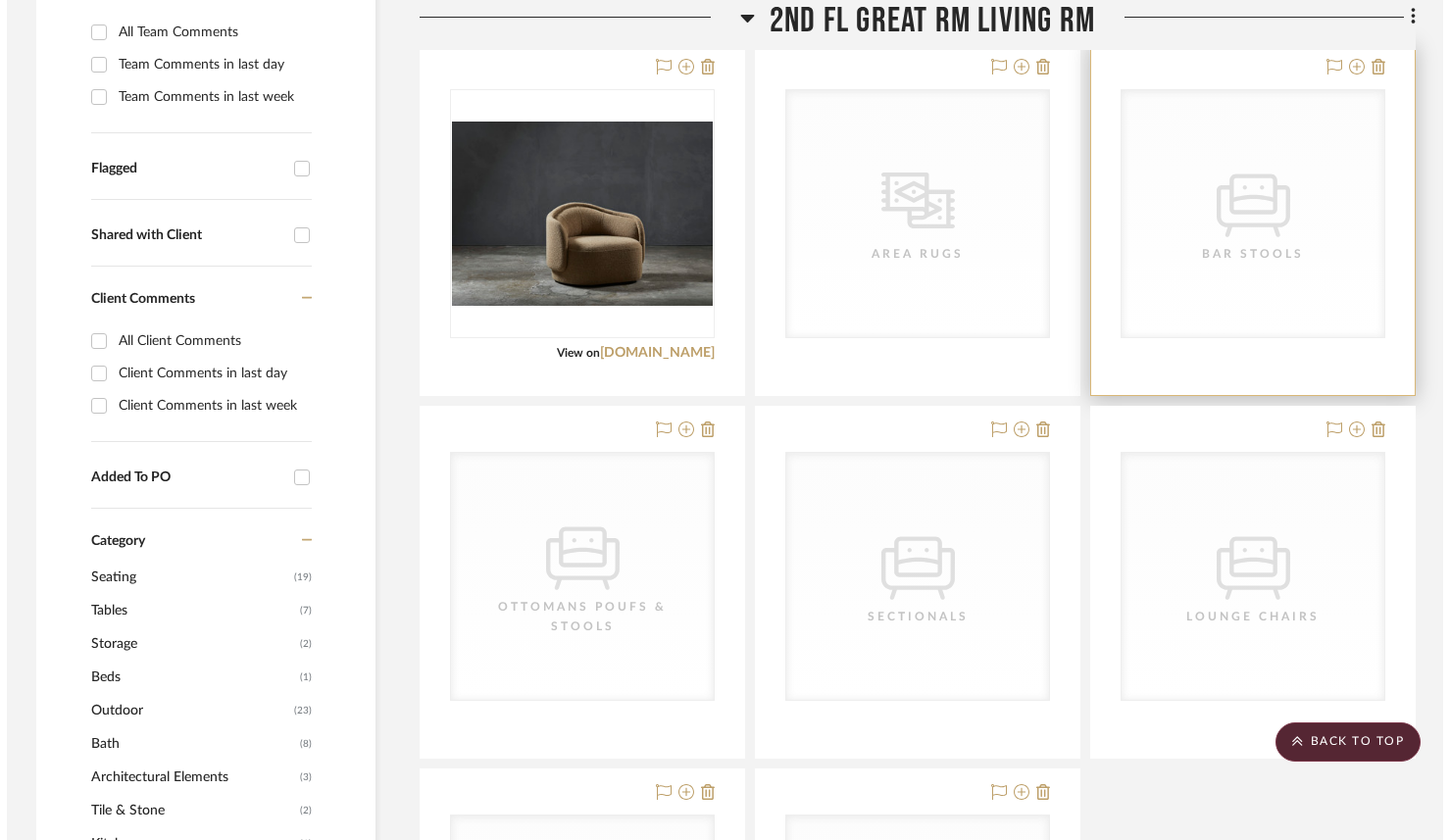 scroll, scrollTop: 0, scrollLeft: 0, axis: both 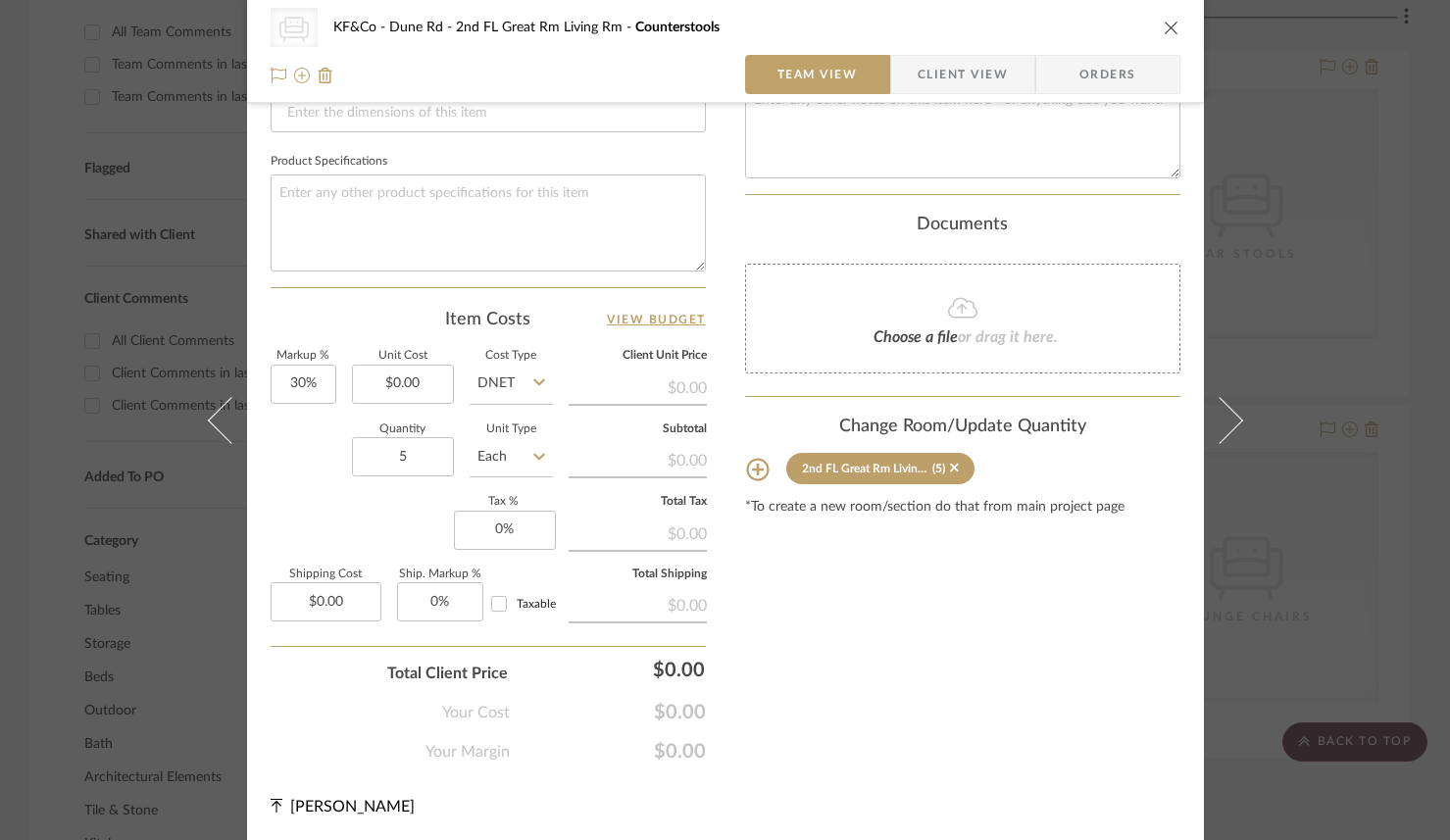 click 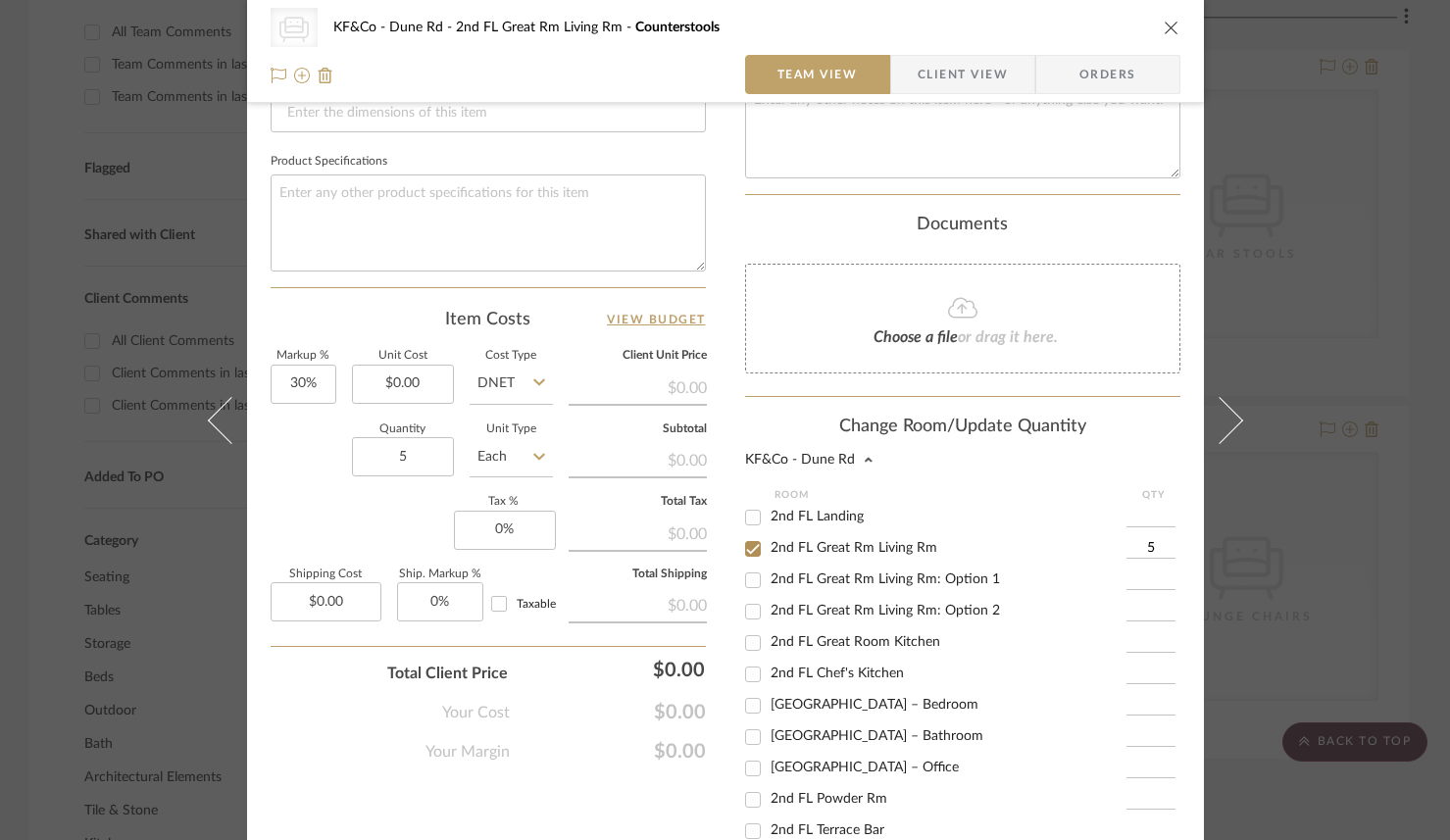 click on "2nd FL Great Rm Living Rm: Option 1" at bounding box center (753, 580) 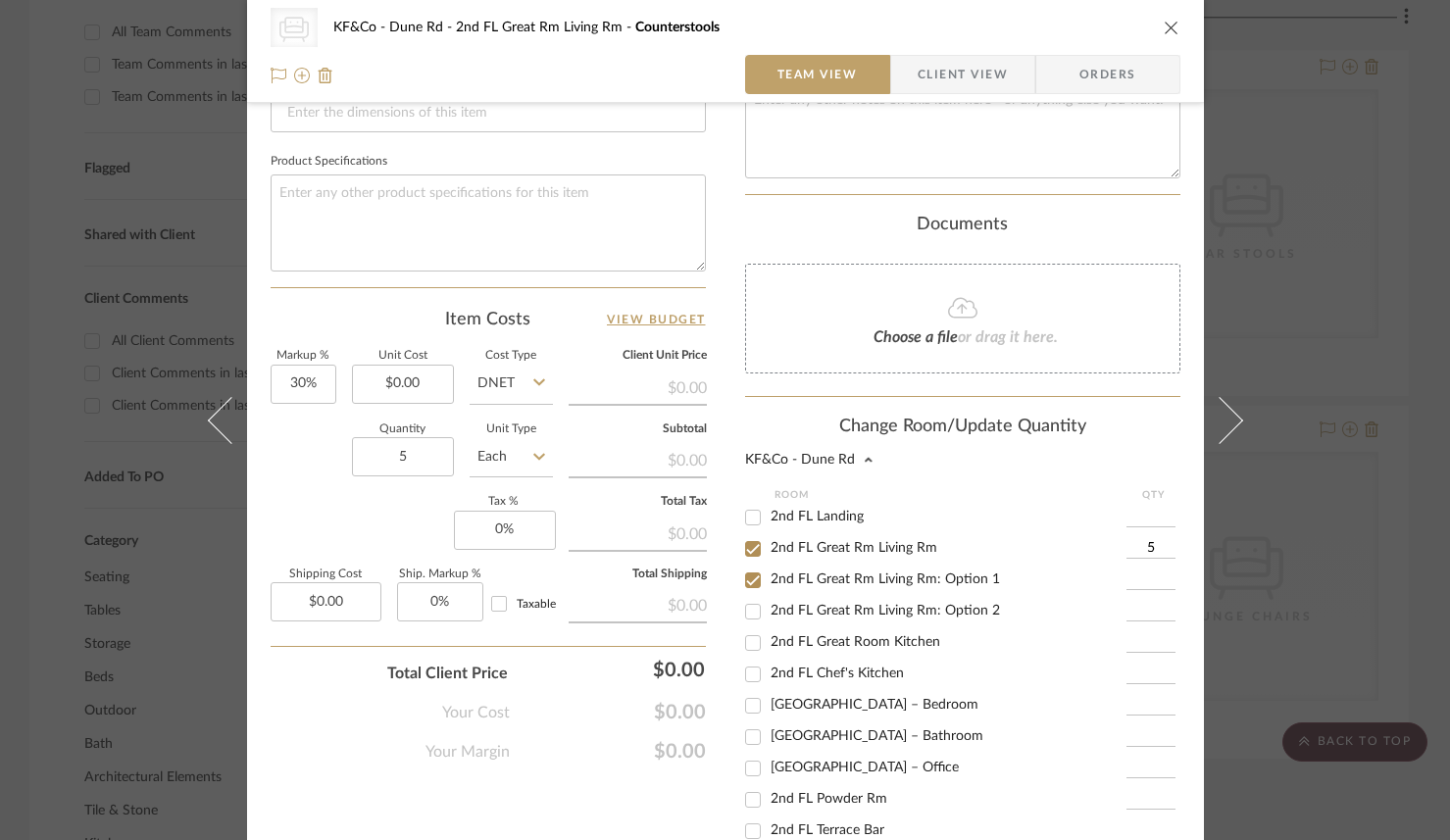 checkbox on "true" 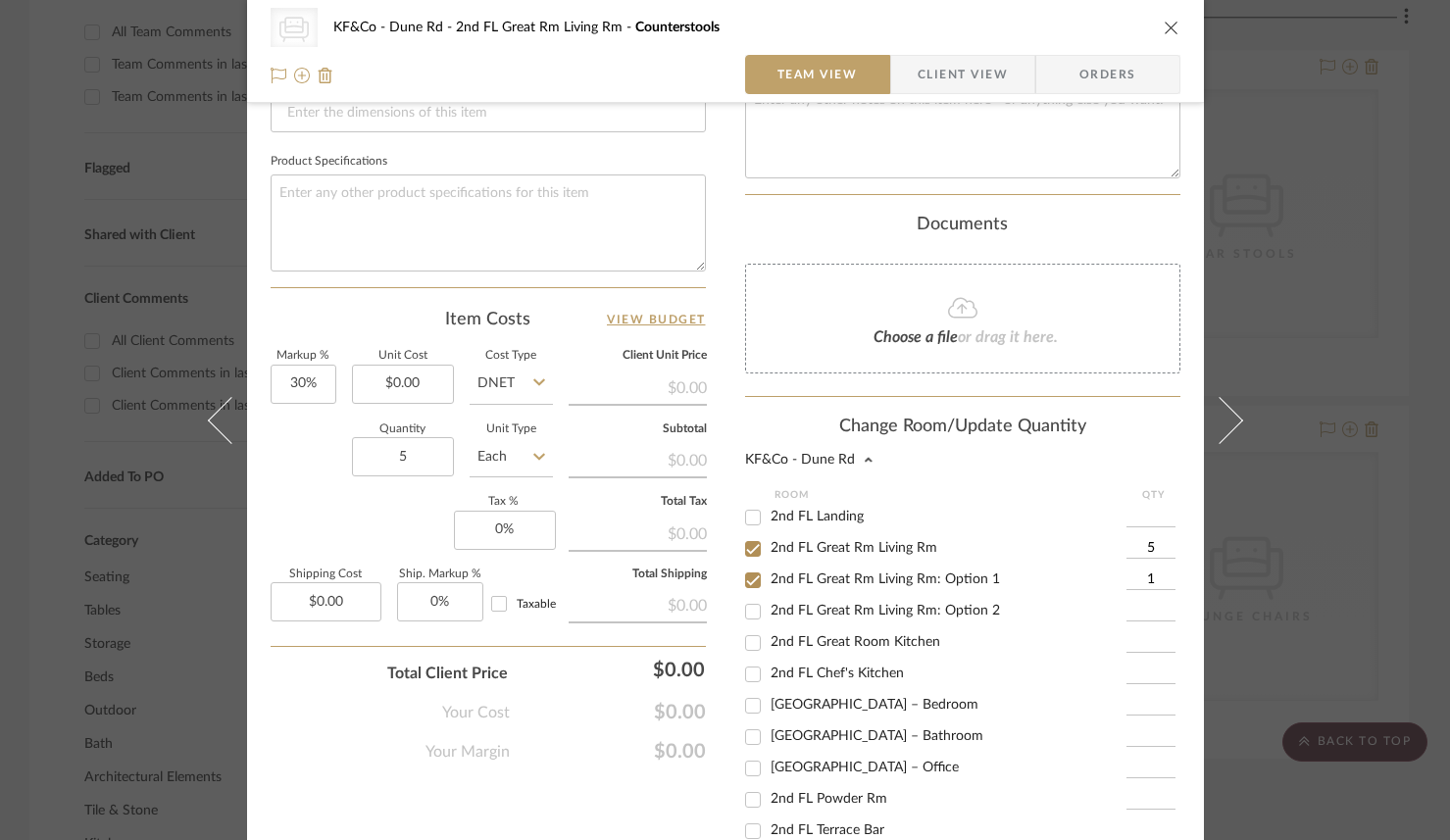 click on "2nd FL Great Rm Living Rm: Option 2" at bounding box center (753, 612) 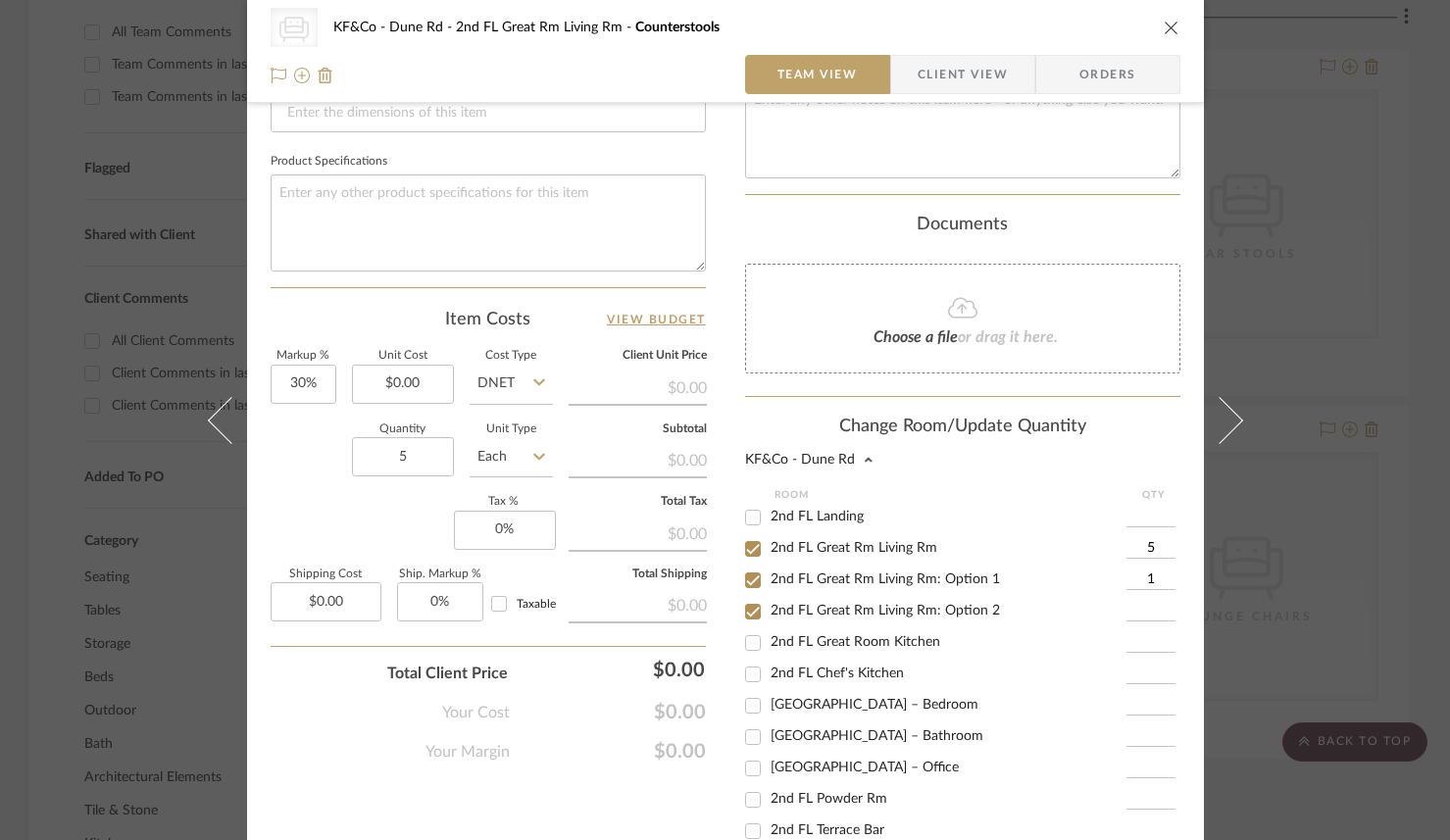 checkbox on "true" 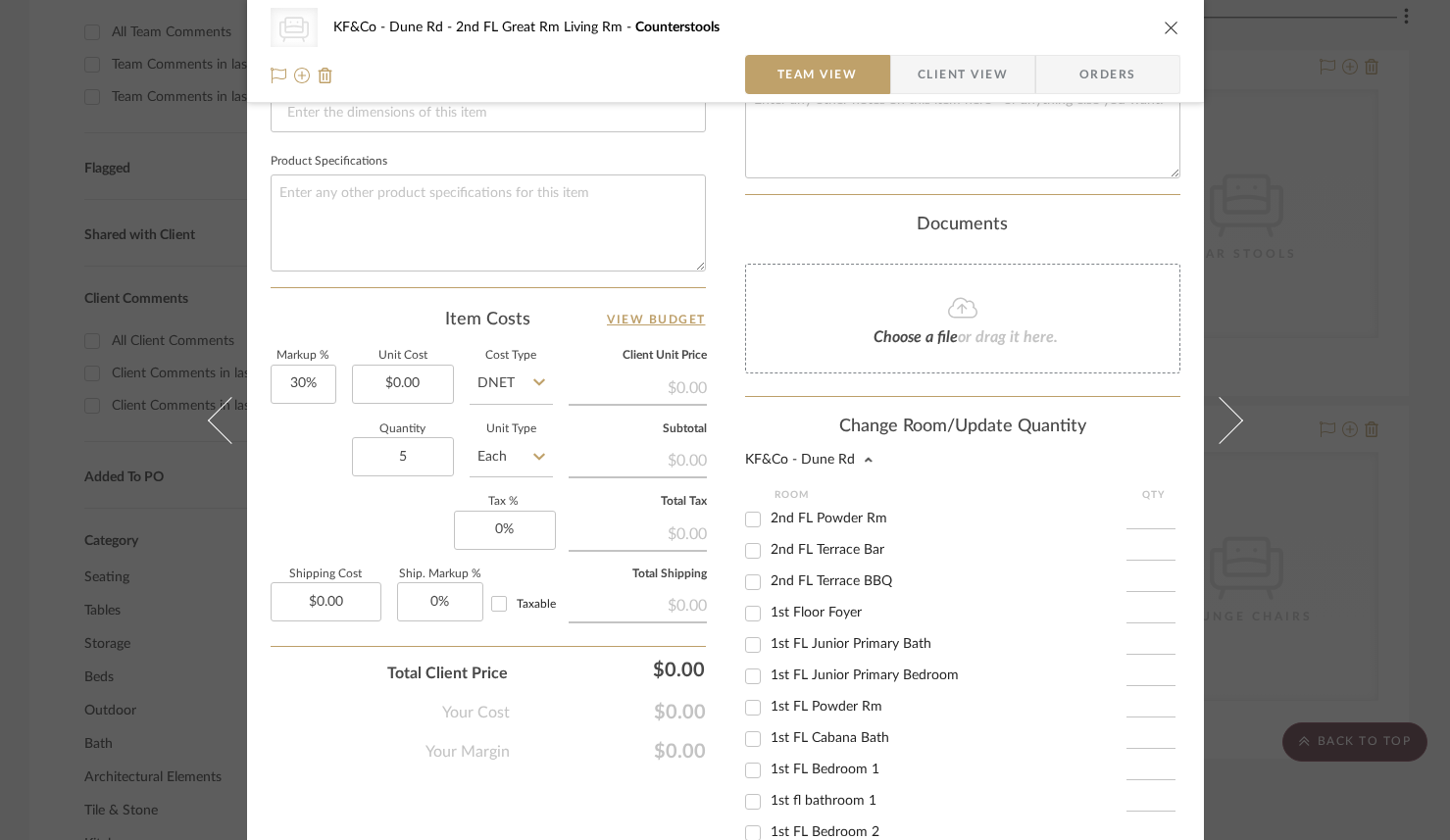 scroll, scrollTop: 603, scrollLeft: 0, axis: vertical 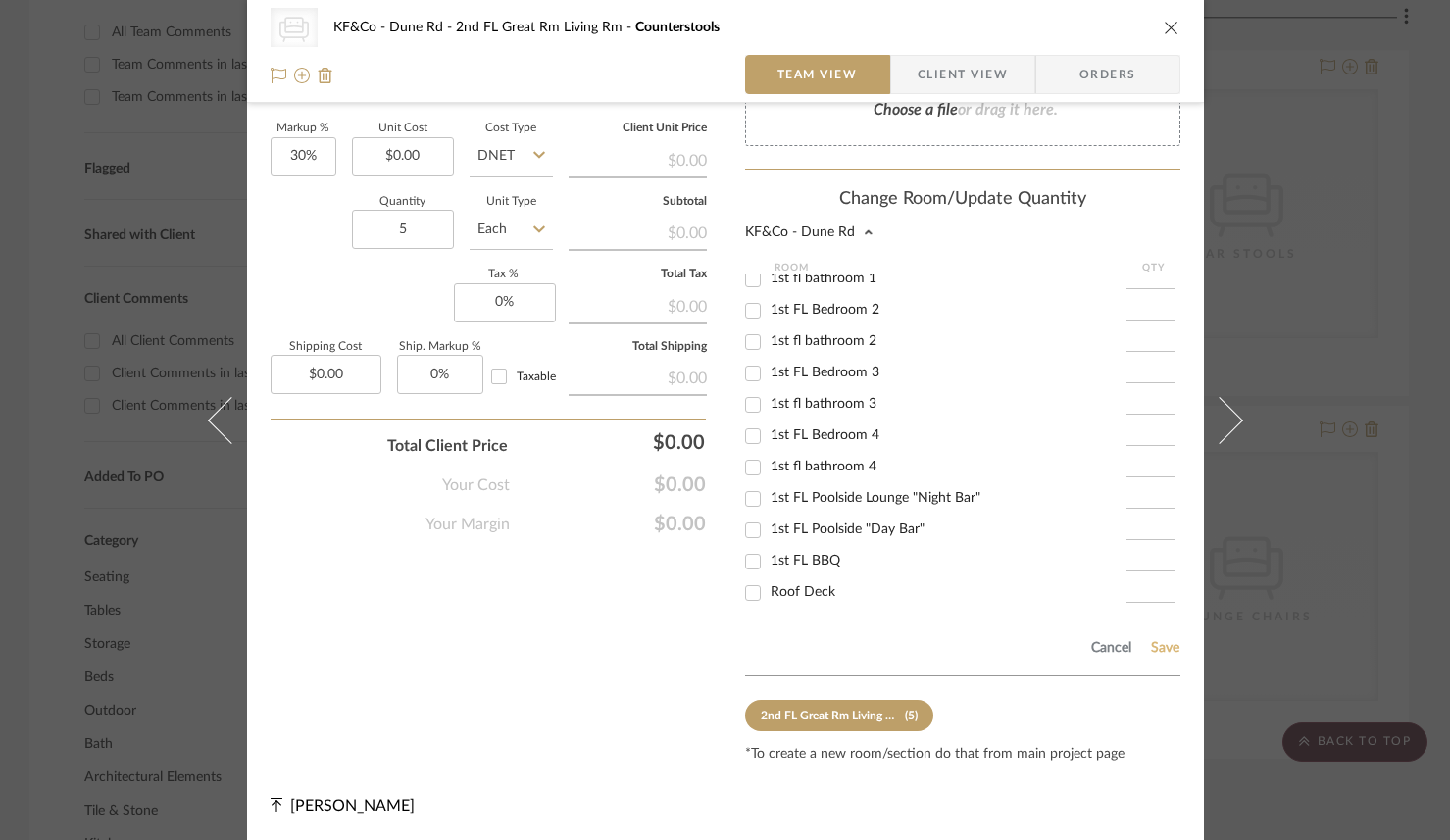 click on "Save" 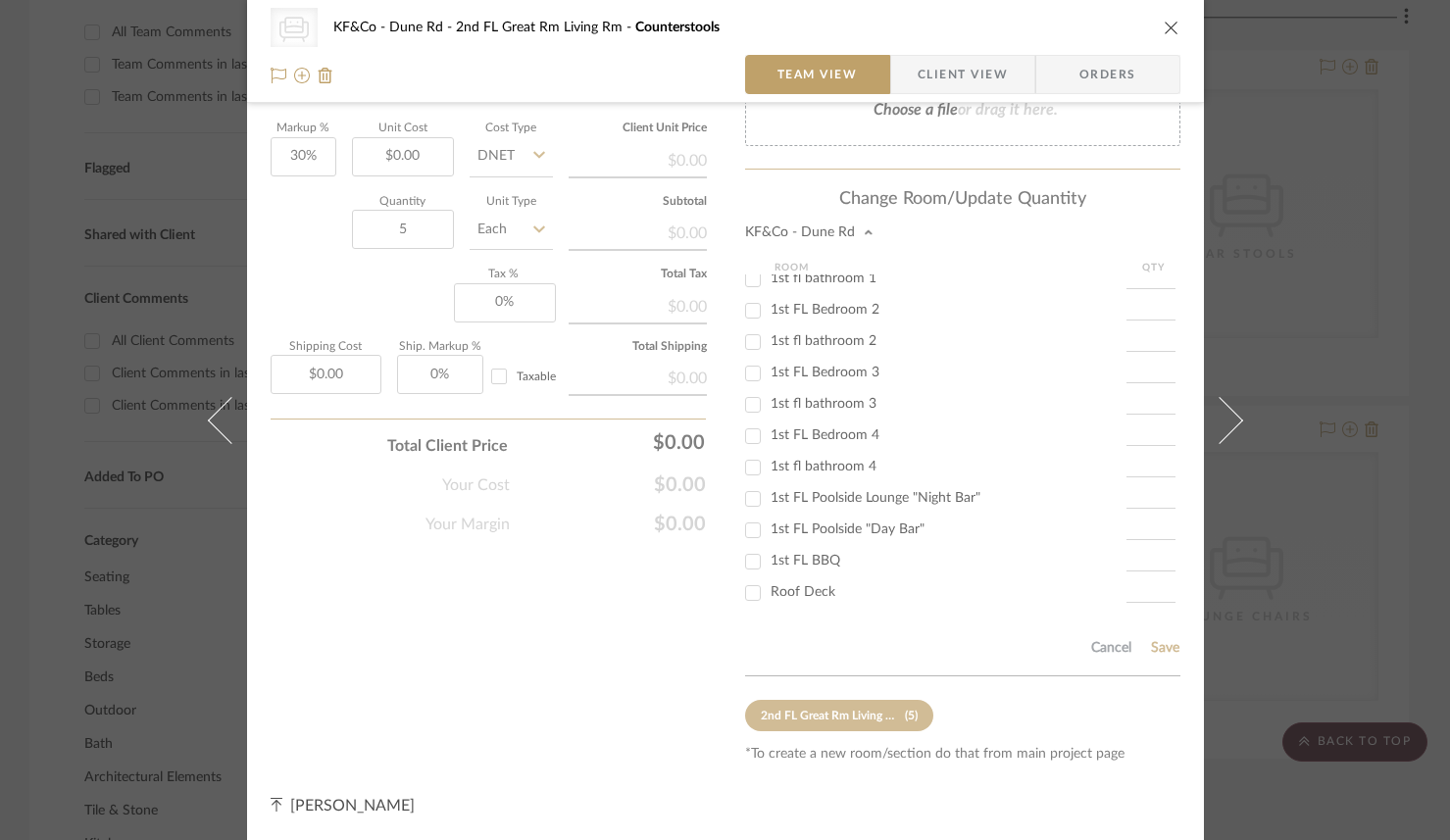 type 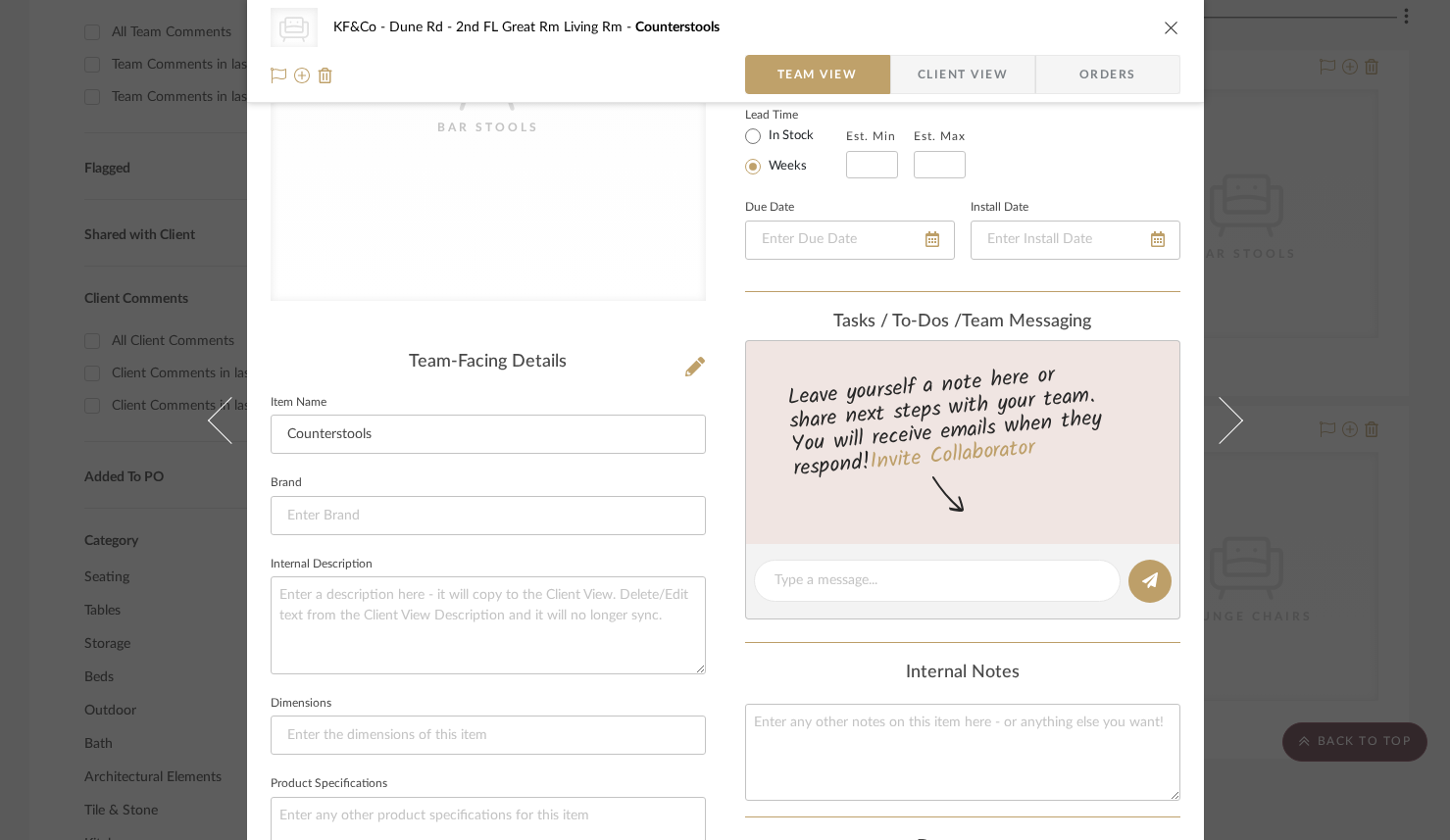 scroll, scrollTop: 0, scrollLeft: 0, axis: both 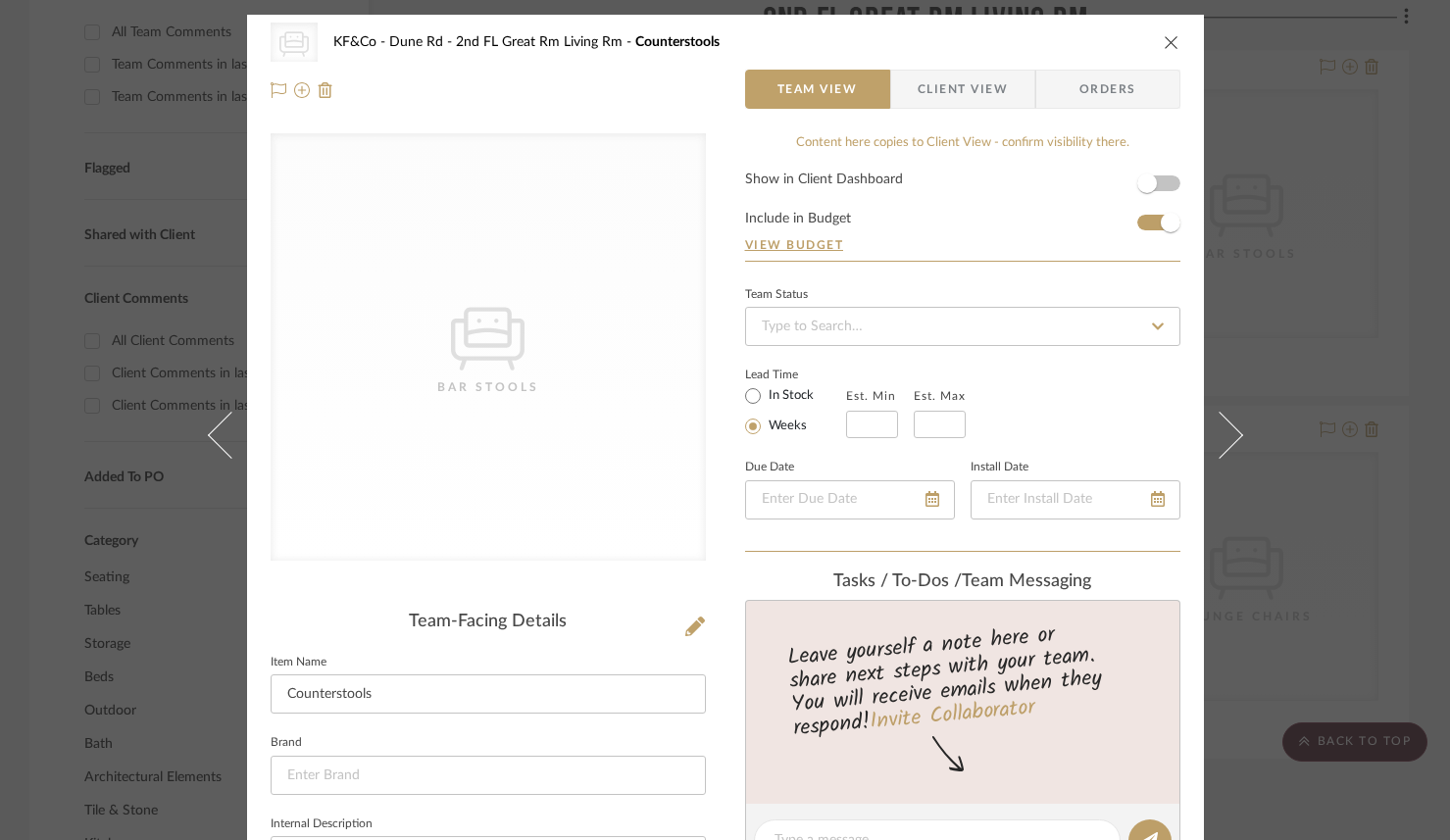 click at bounding box center [1172, 42] 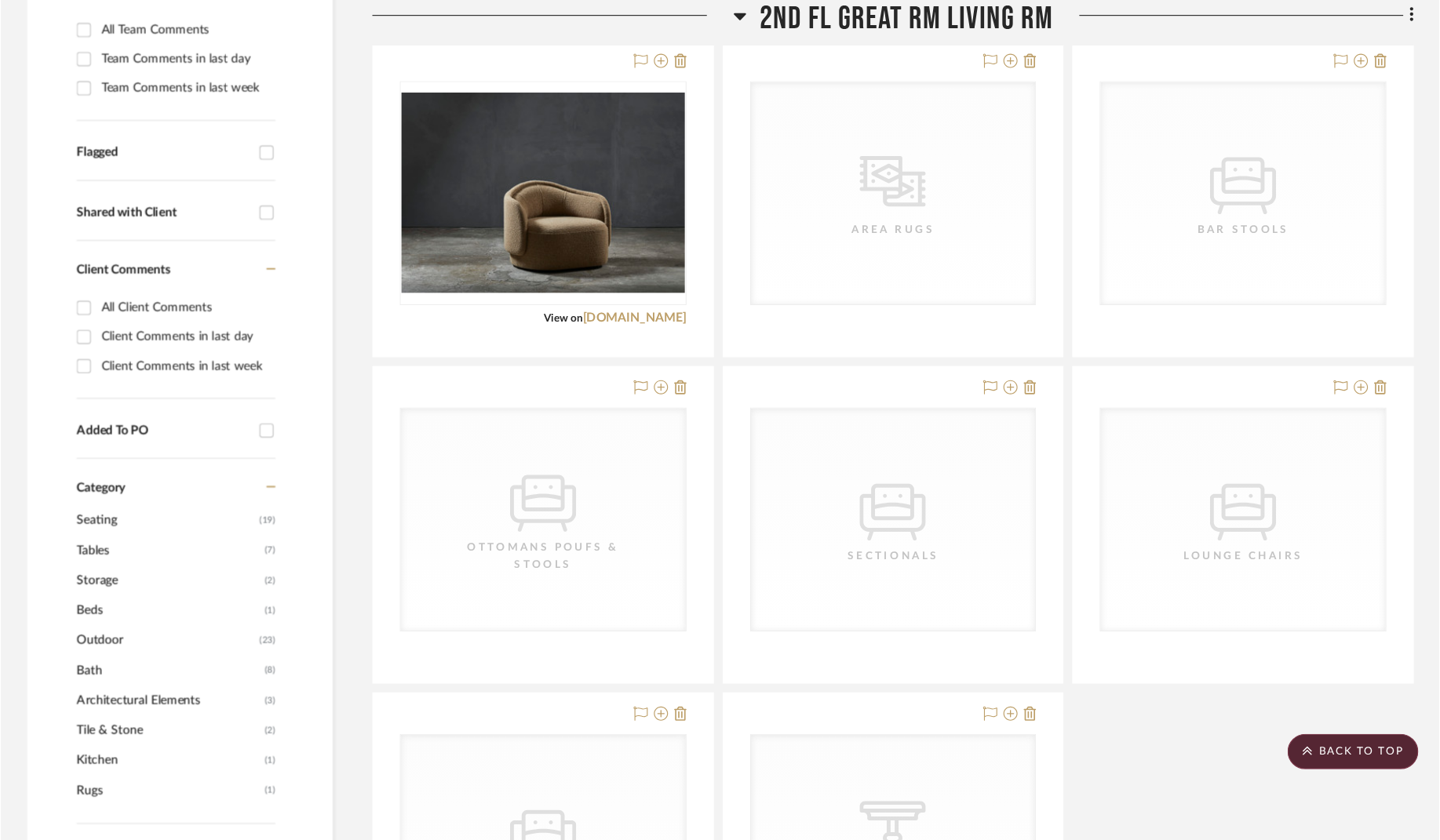 scroll, scrollTop: 453, scrollLeft: 0, axis: vertical 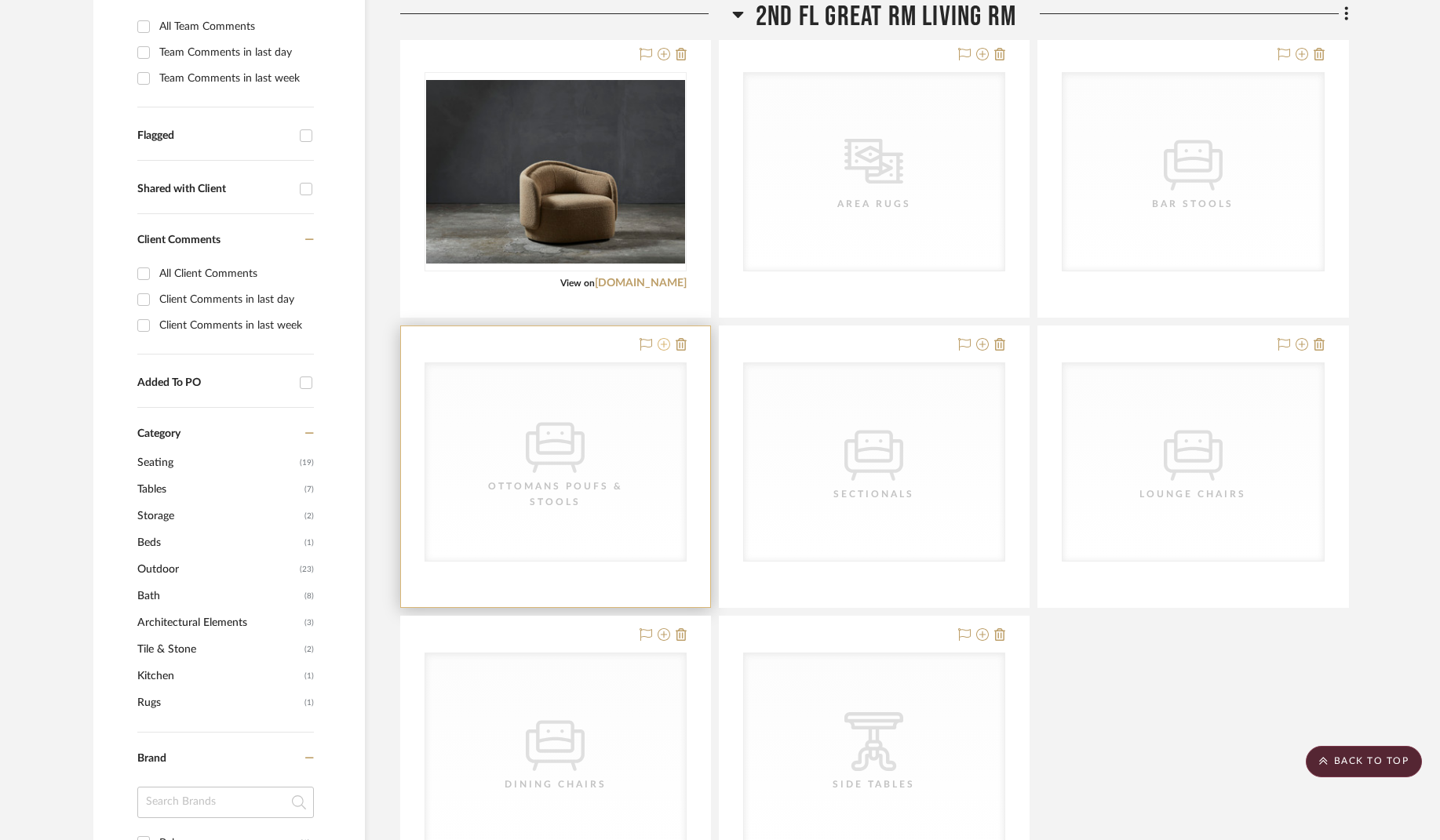 click 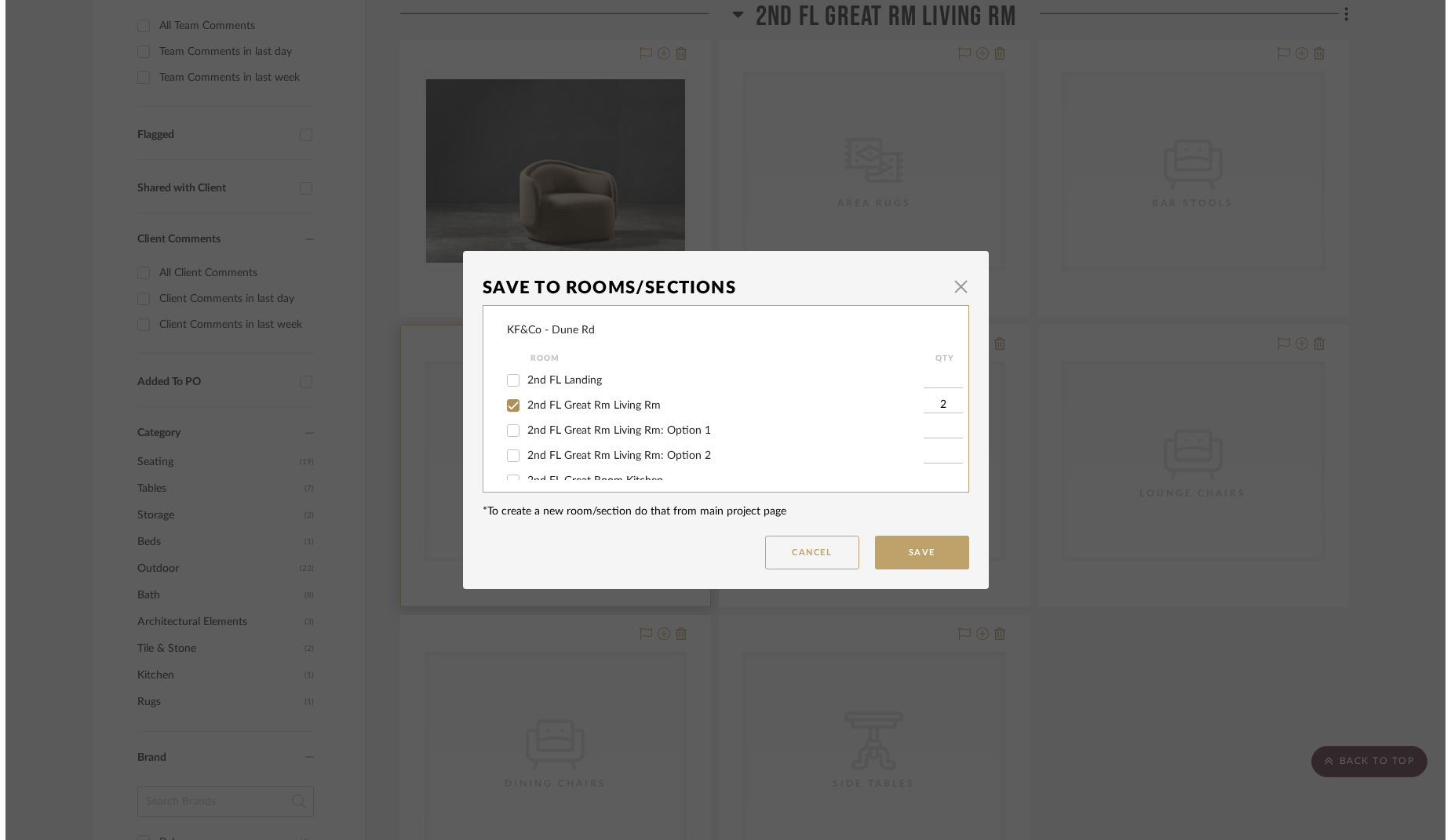 scroll, scrollTop: 0, scrollLeft: 0, axis: both 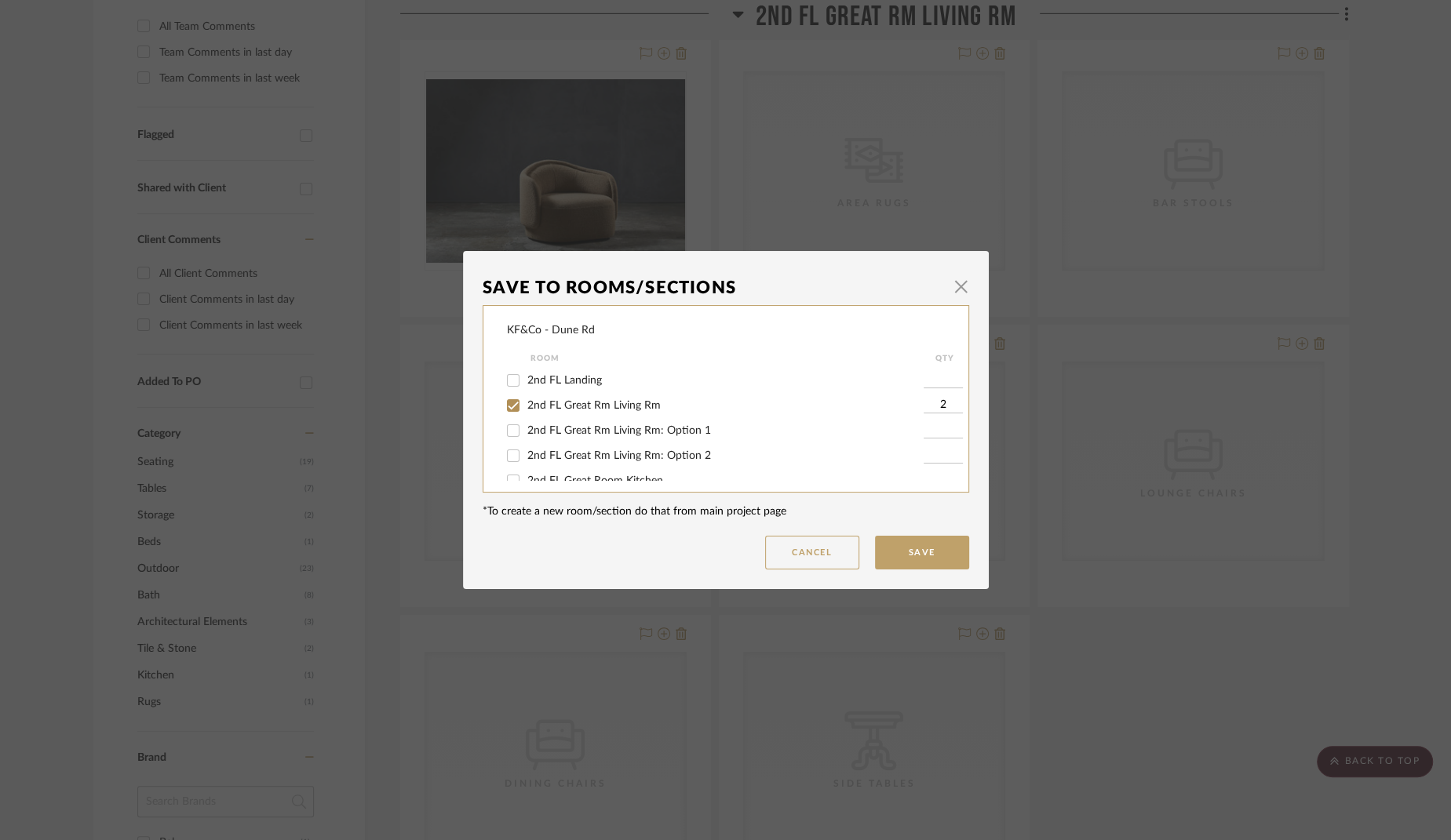 click on "2nd FL Great Rm Living Rm: Option 1" at bounding box center [513, 431] 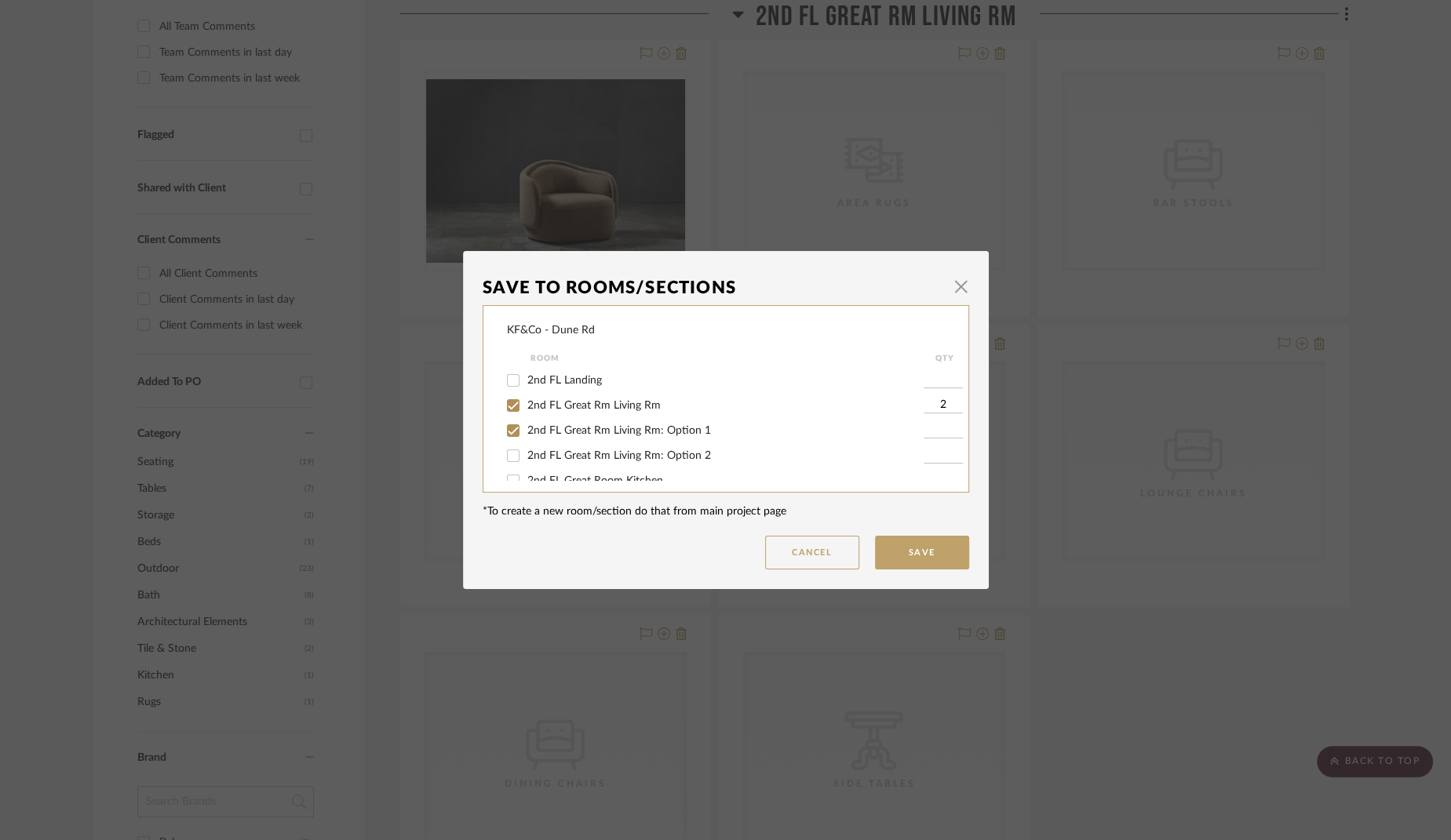 checkbox on "true" 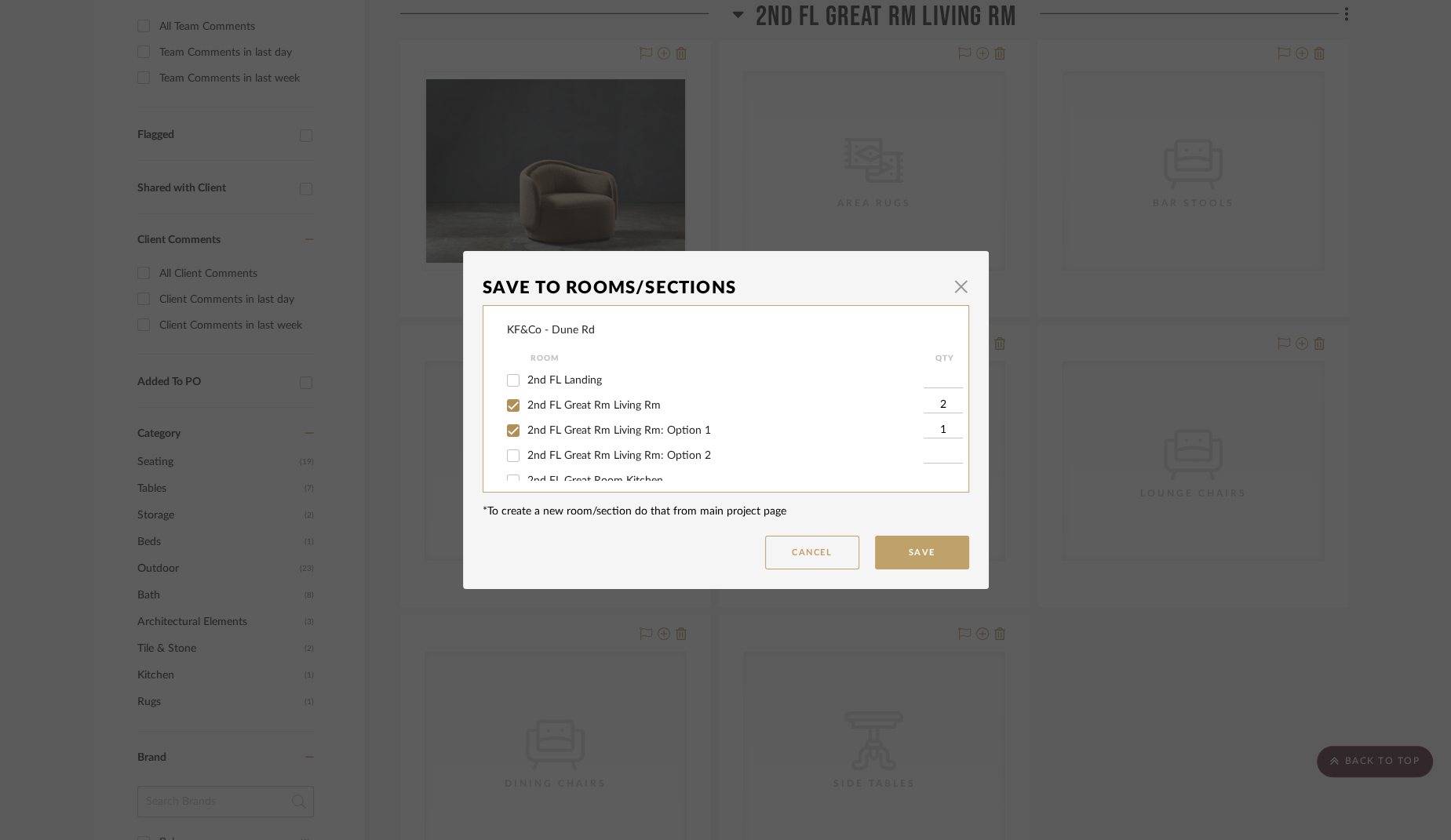 click on "2nd FL Great Rm Living Rm: Option 2" at bounding box center (513, 456) 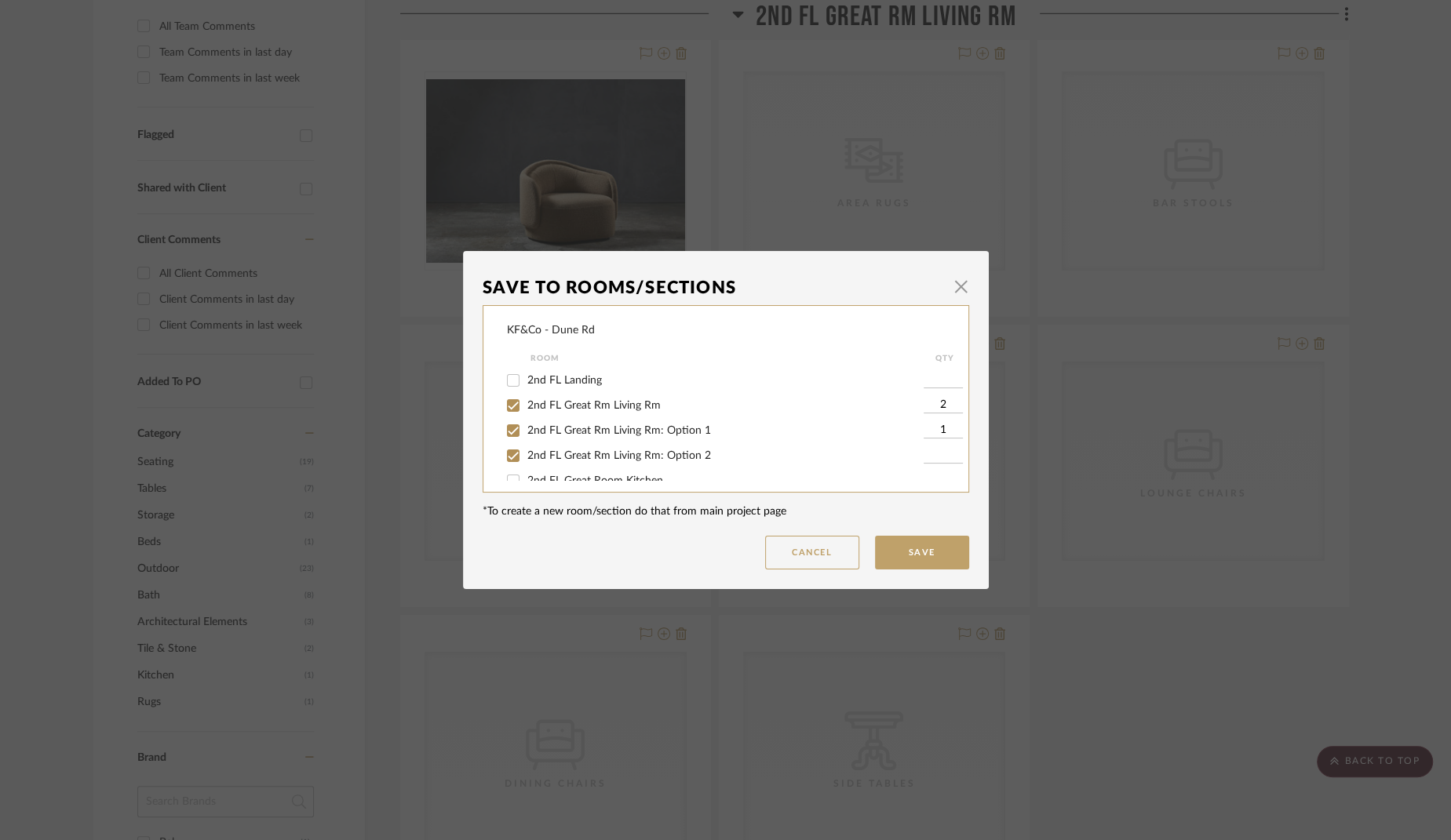 checkbox on "true" 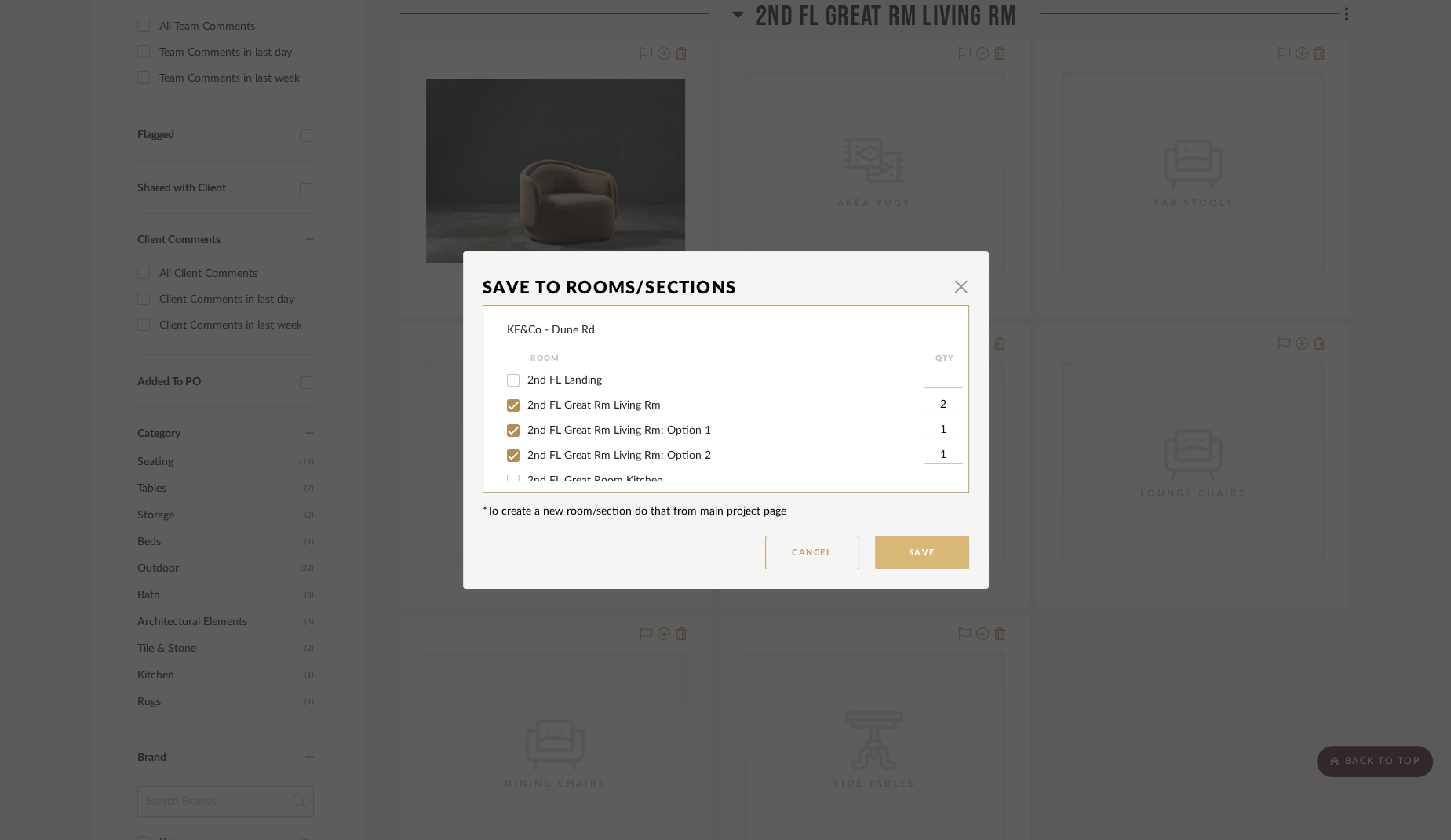click on "Save" at bounding box center (922, 552) 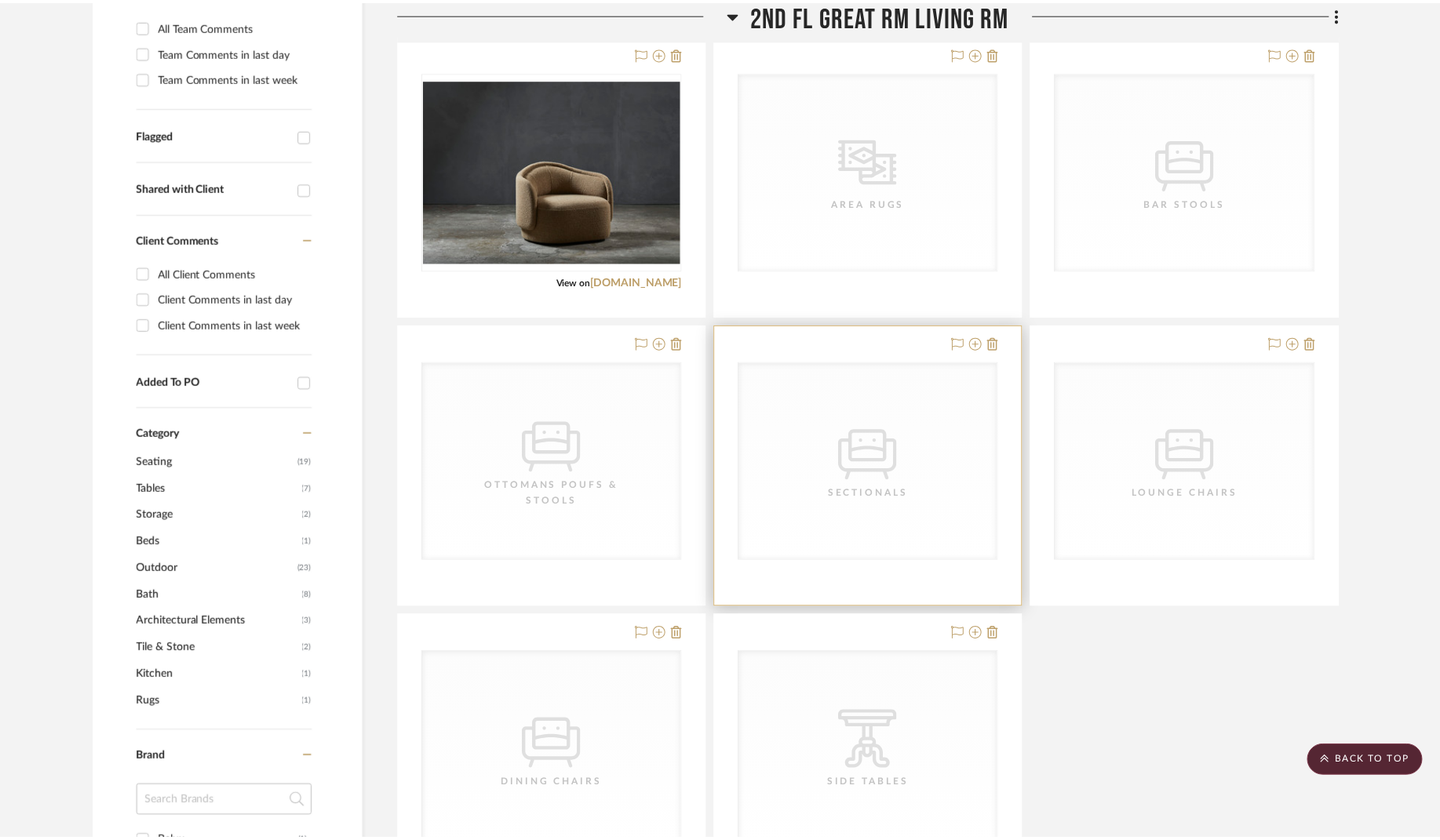 scroll, scrollTop: 453, scrollLeft: 0, axis: vertical 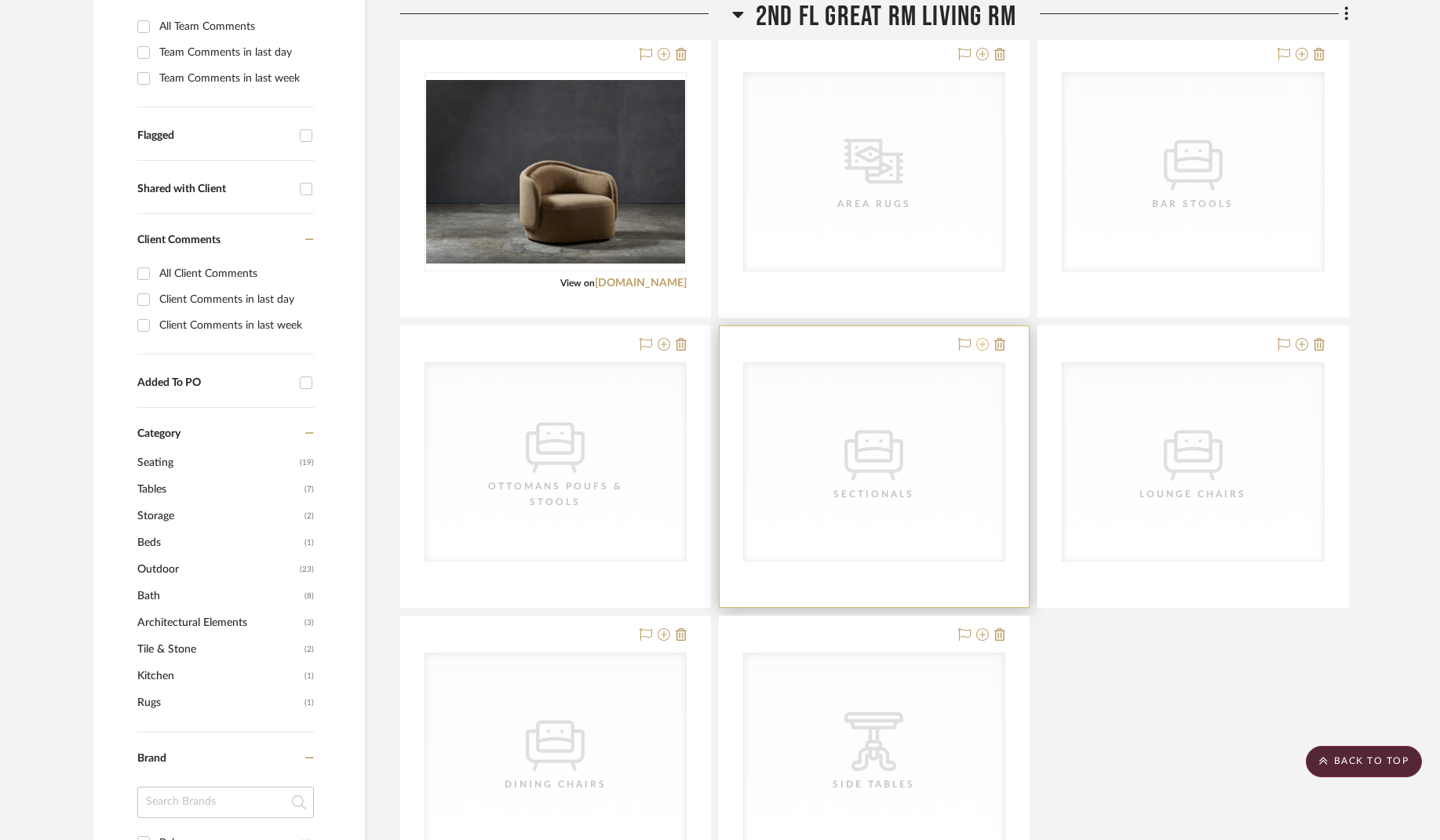 click 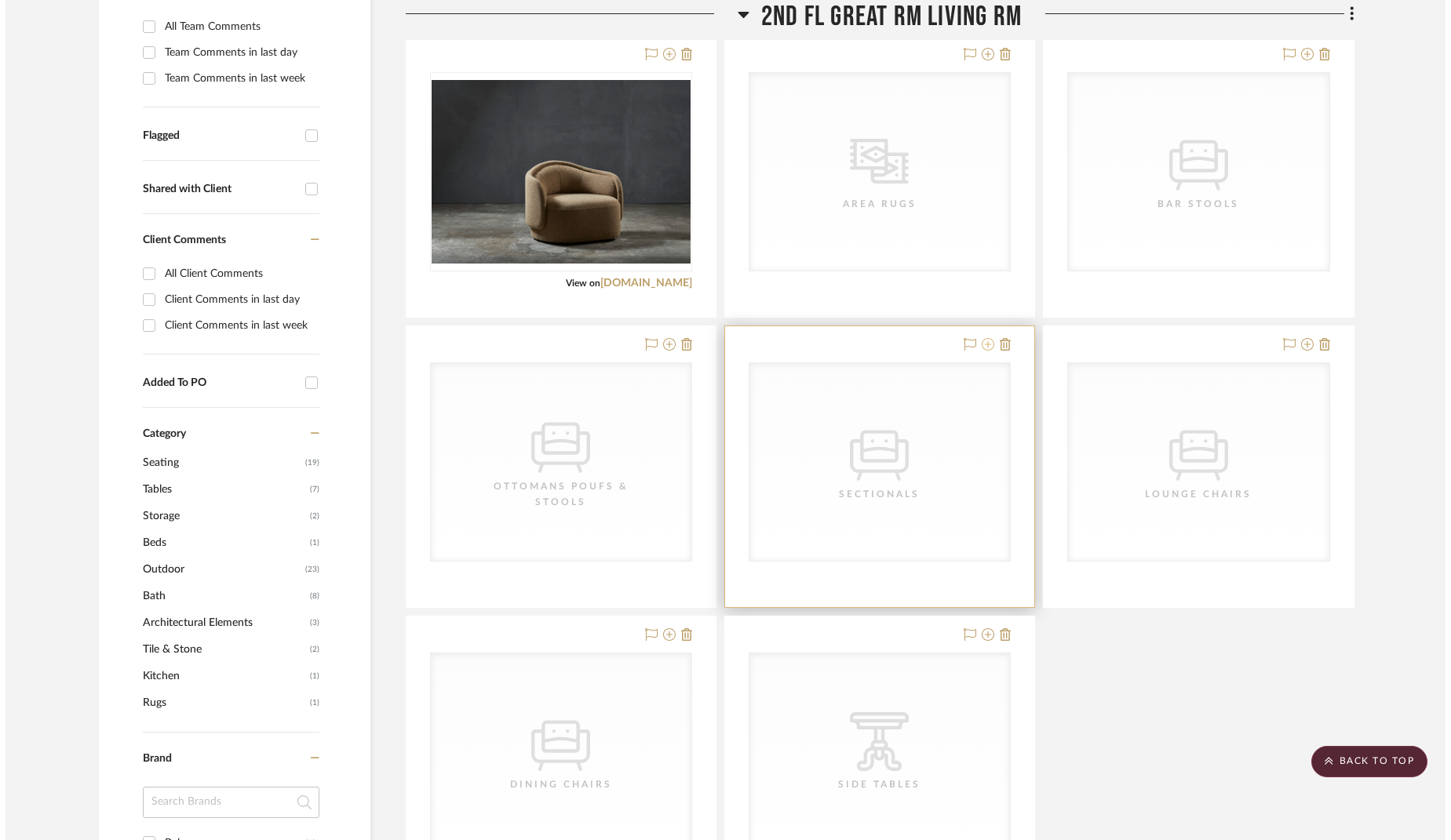 scroll, scrollTop: 0, scrollLeft: 0, axis: both 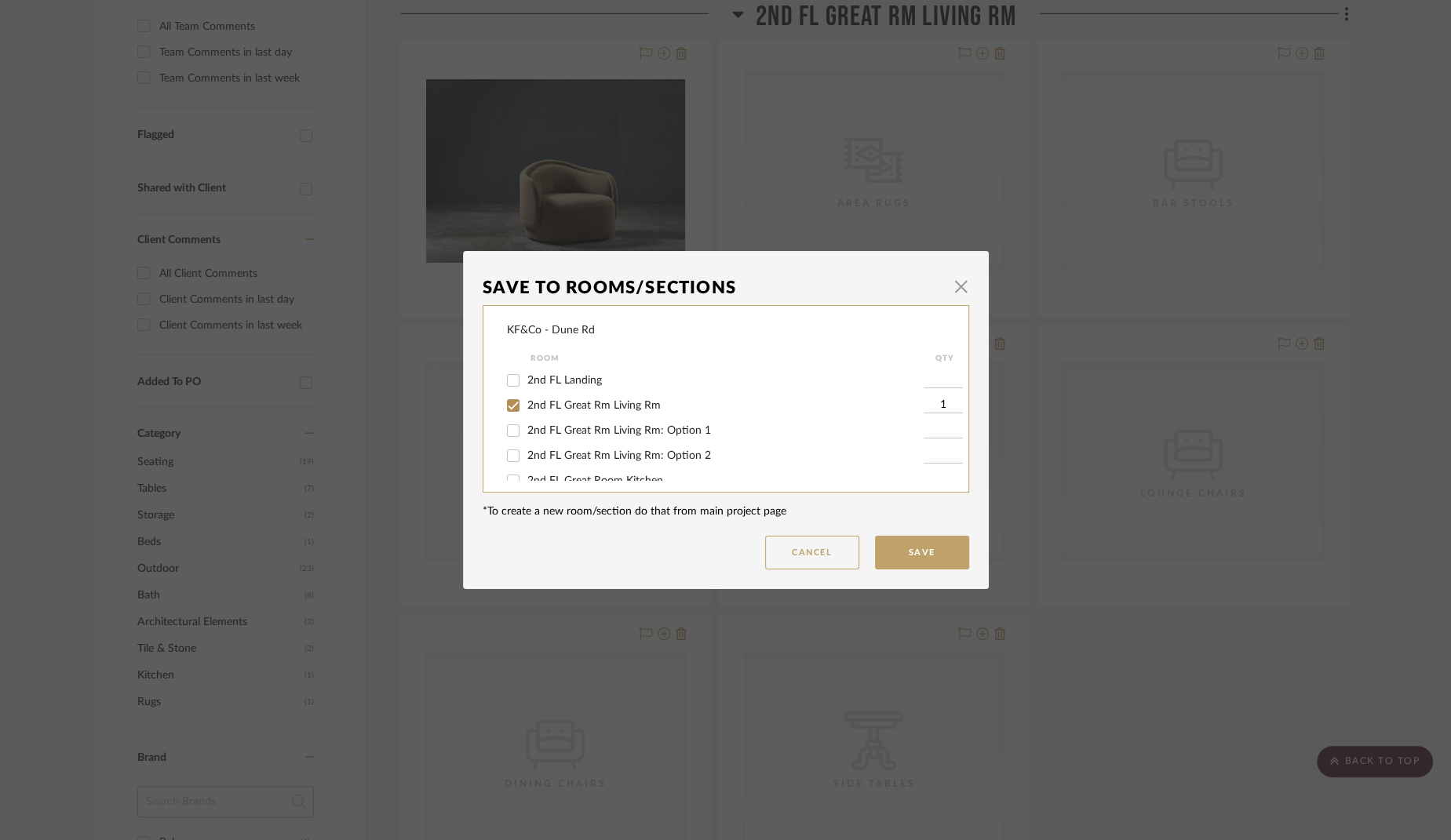 click on "2nd FL Great Rm Living Rm: Option 1" at bounding box center [513, 431] 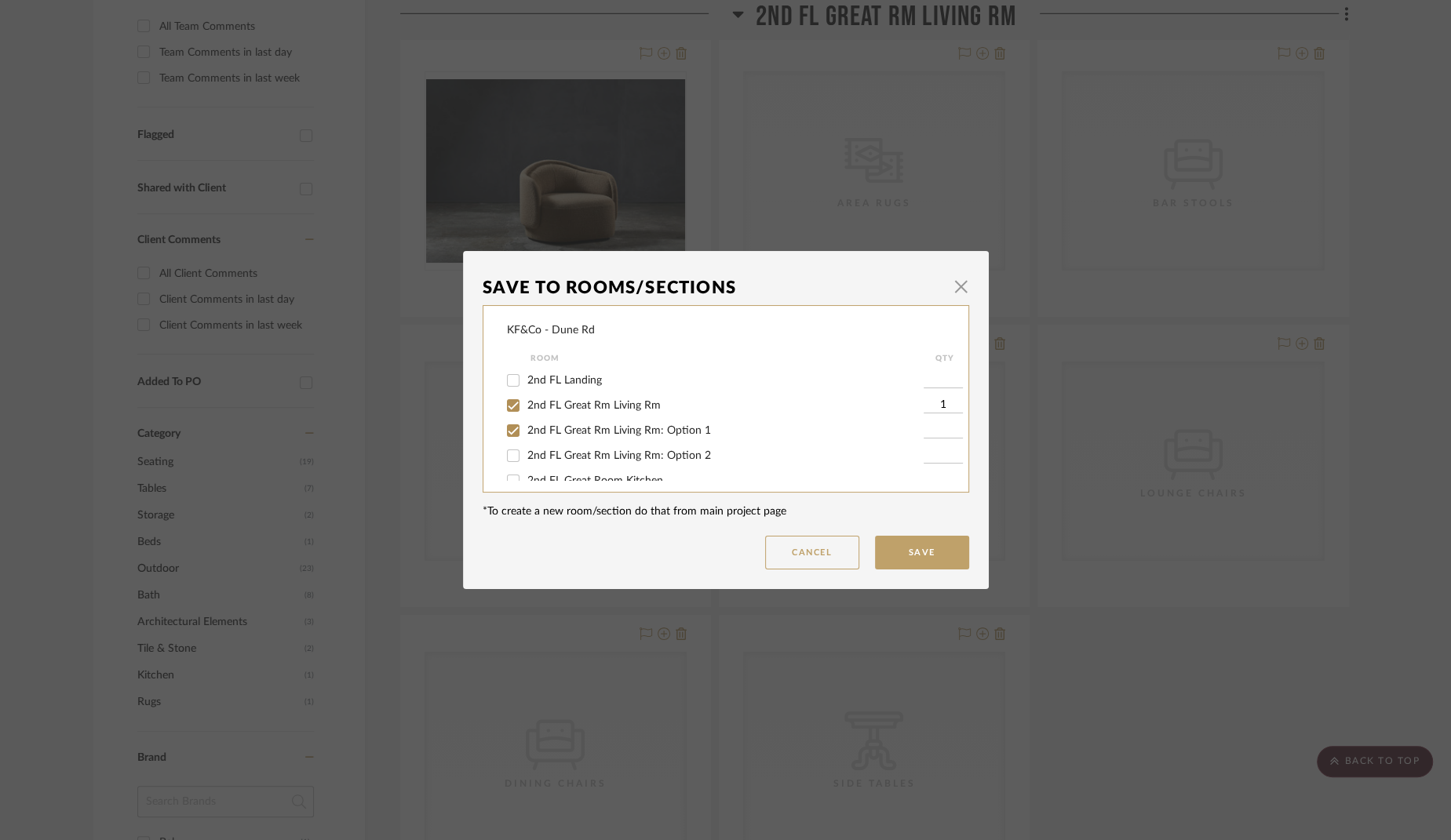 checkbox on "true" 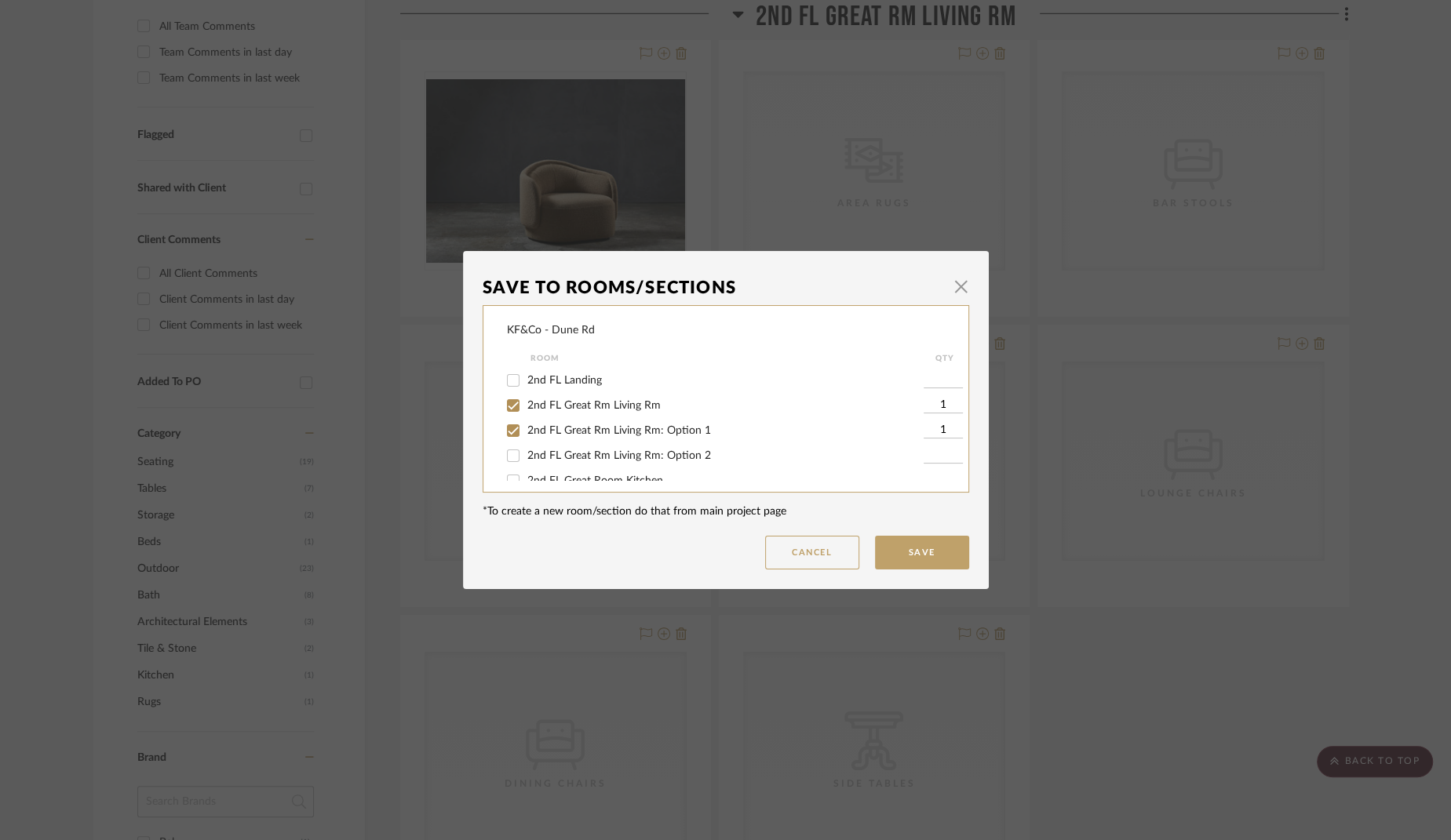 click on "2nd FL Great Rm Living Rm: Option 2" at bounding box center (513, 456) 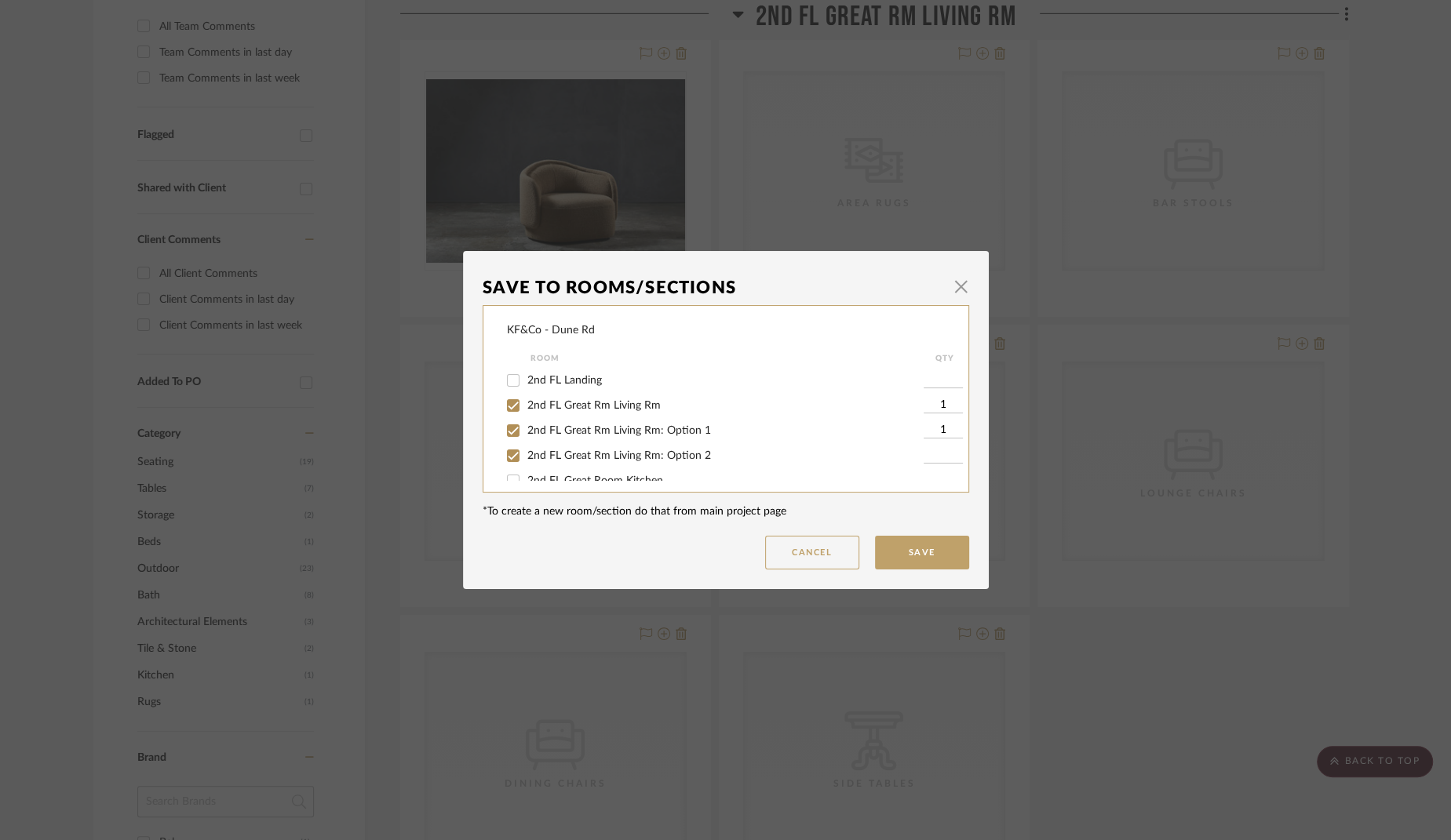 checkbox on "true" 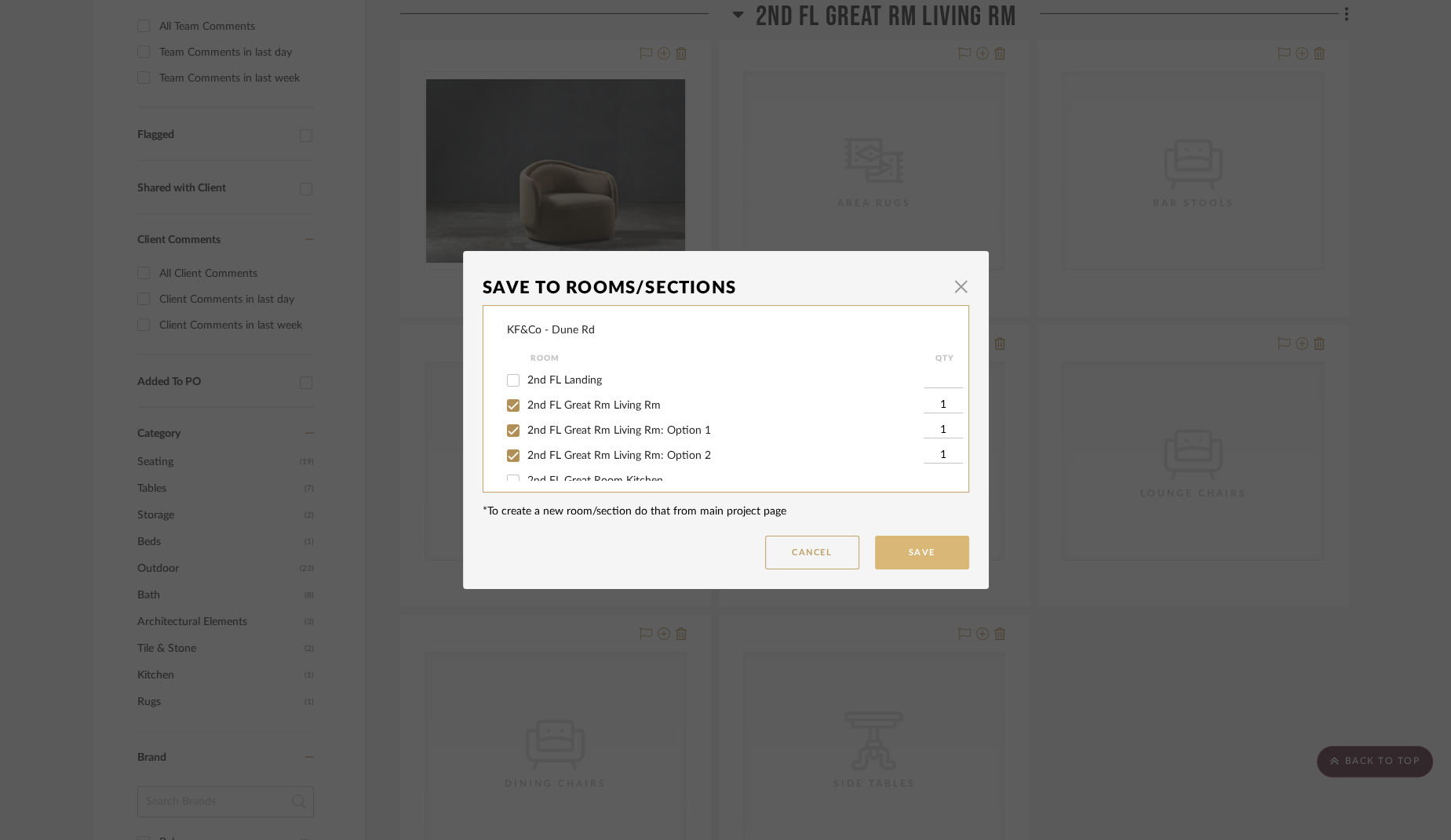 click on "Save" at bounding box center [922, 552] 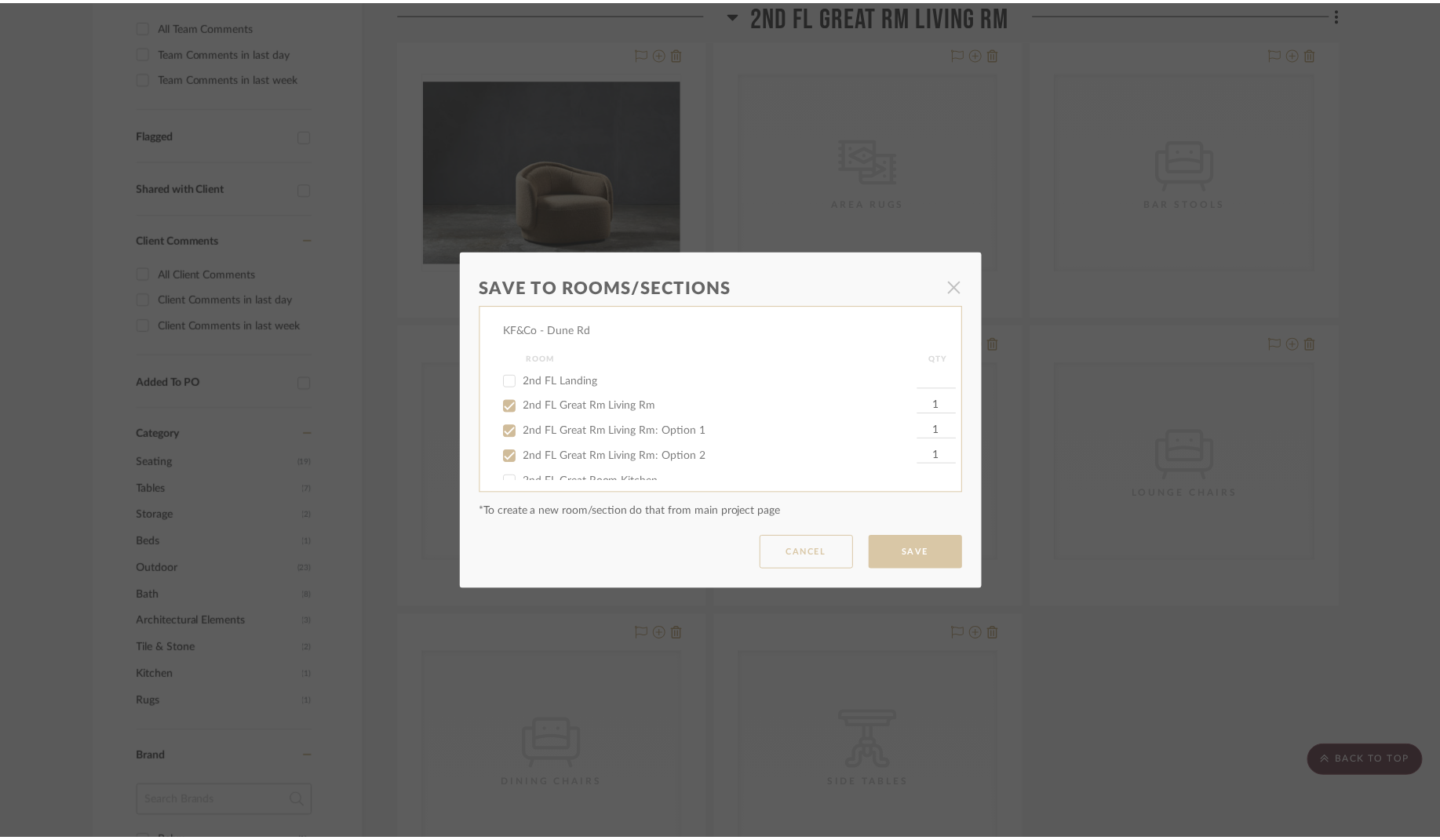 scroll, scrollTop: 453, scrollLeft: 0, axis: vertical 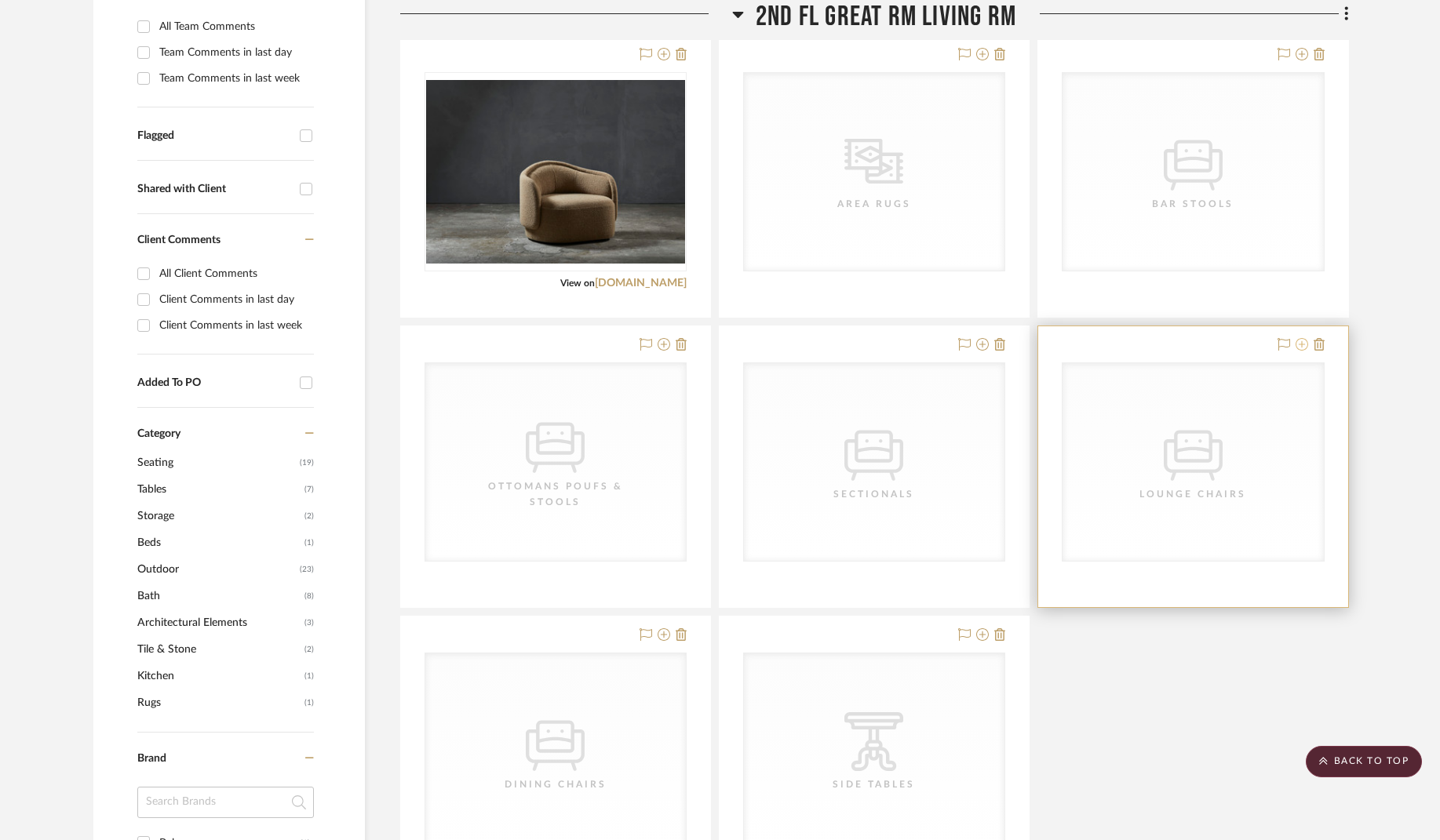 click 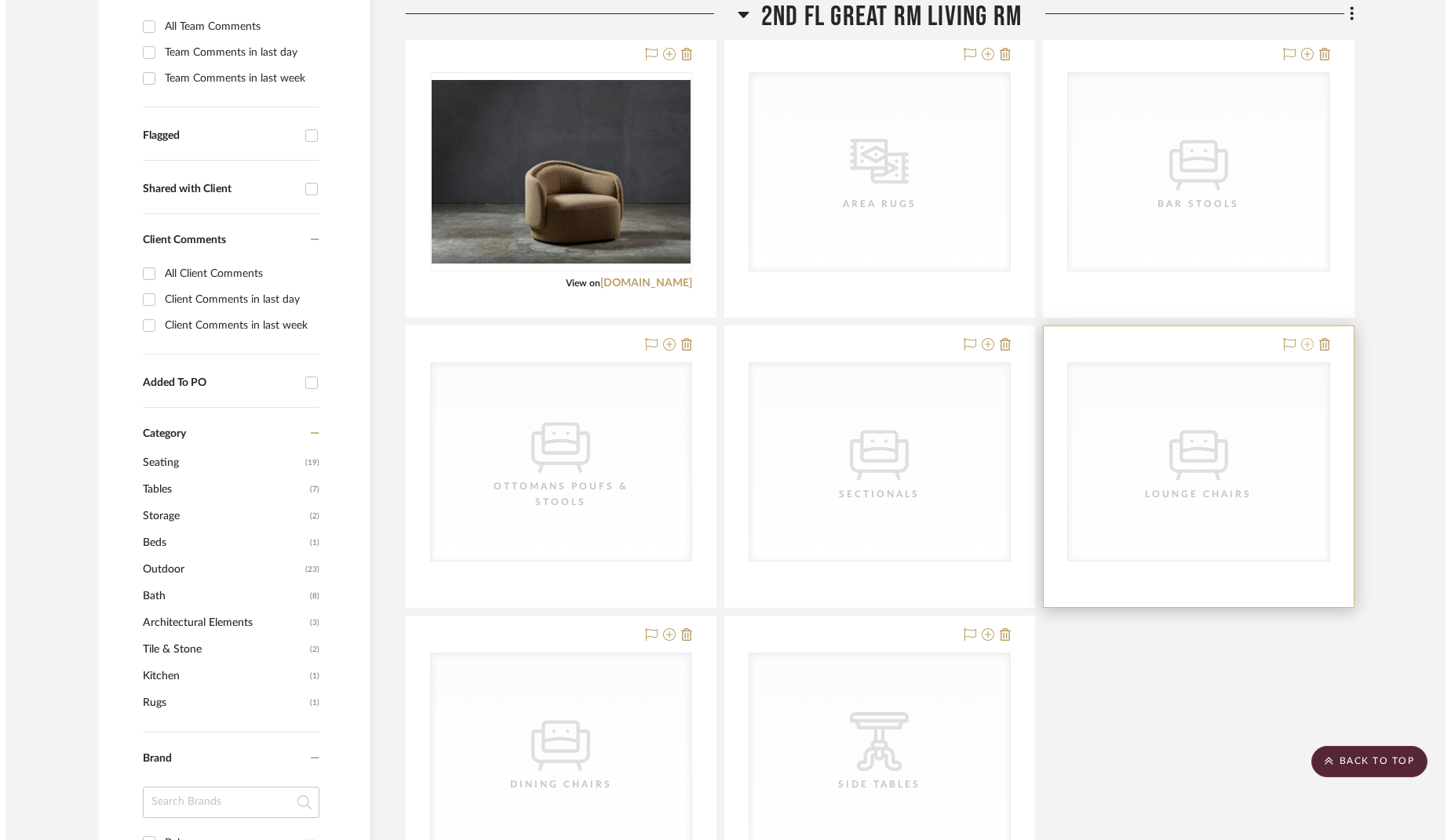 scroll, scrollTop: 0, scrollLeft: 0, axis: both 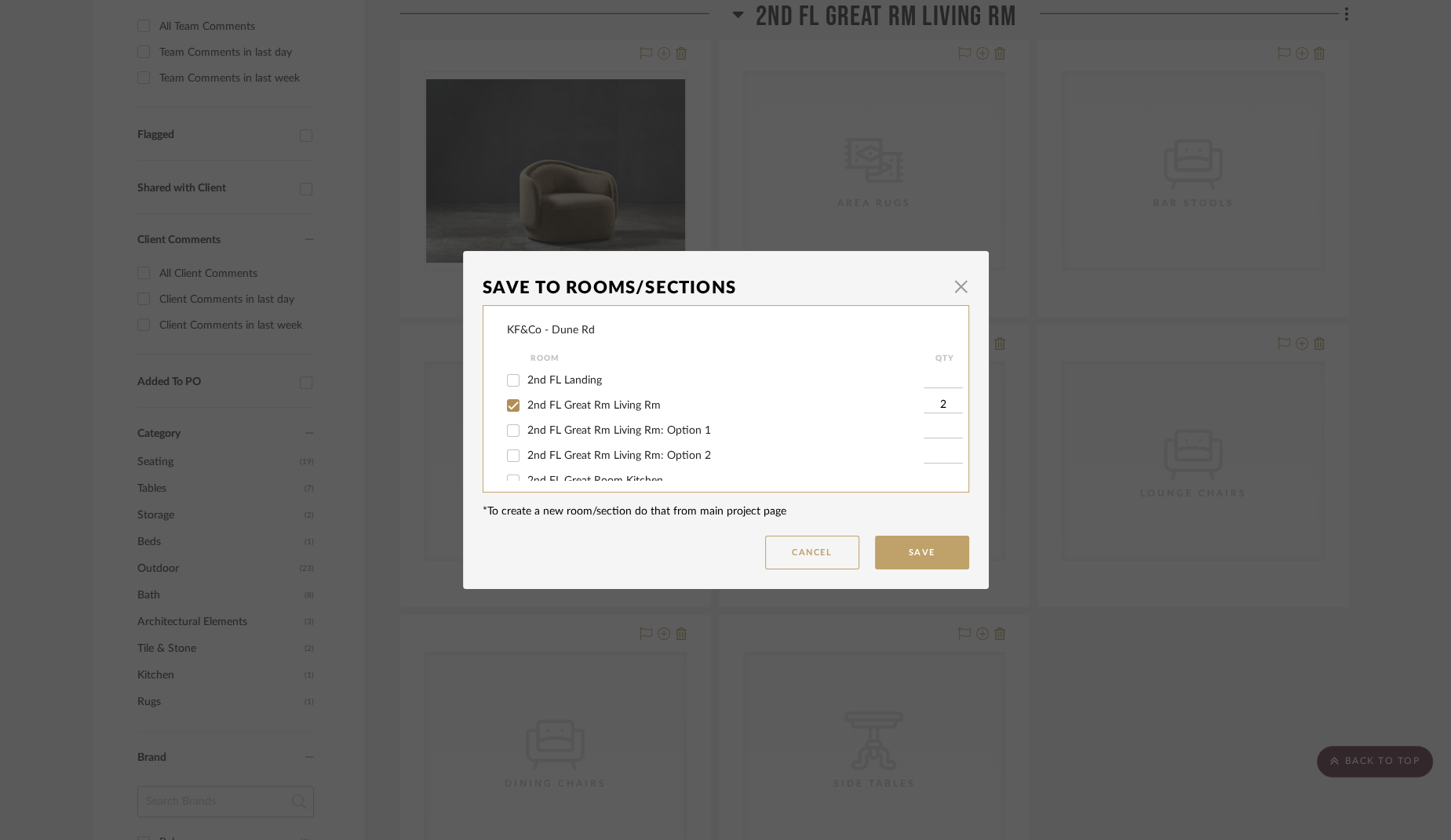 click on "2nd FL Great Rm Living Rm: Option 1" at bounding box center [513, 431] 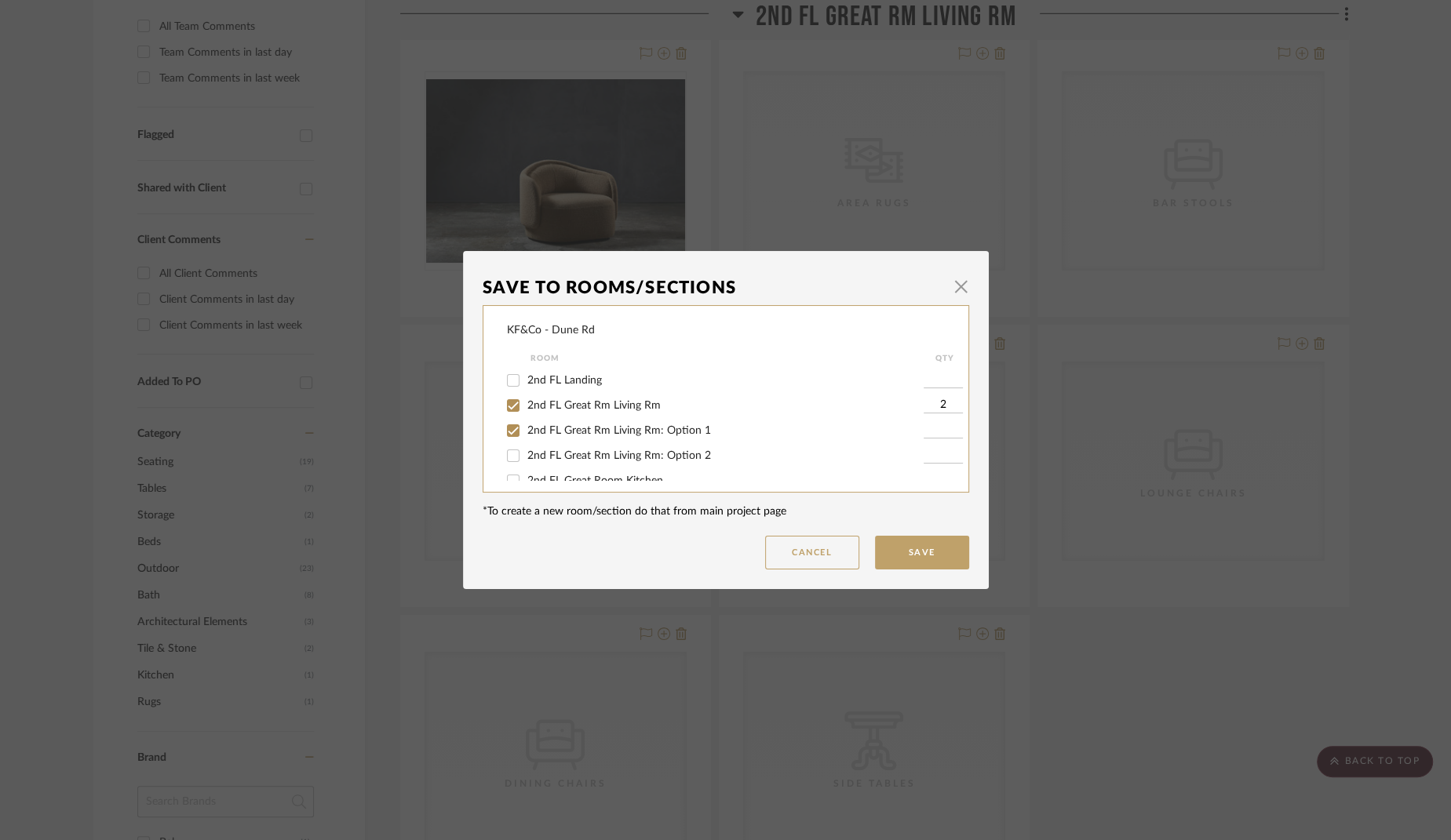 checkbox on "true" 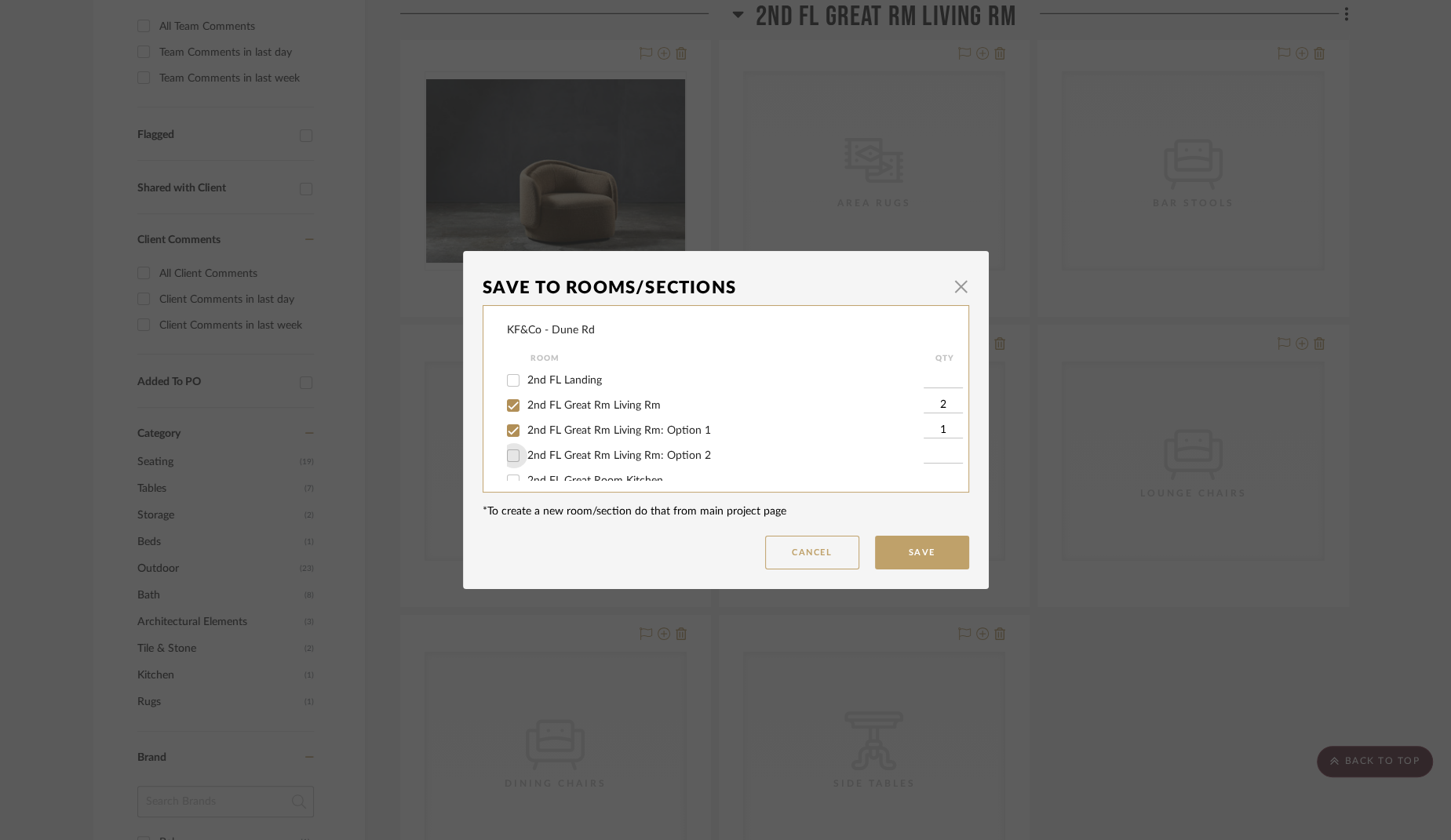 click on "2nd FL Great Rm Living Rm: Option 2" at bounding box center (513, 456) 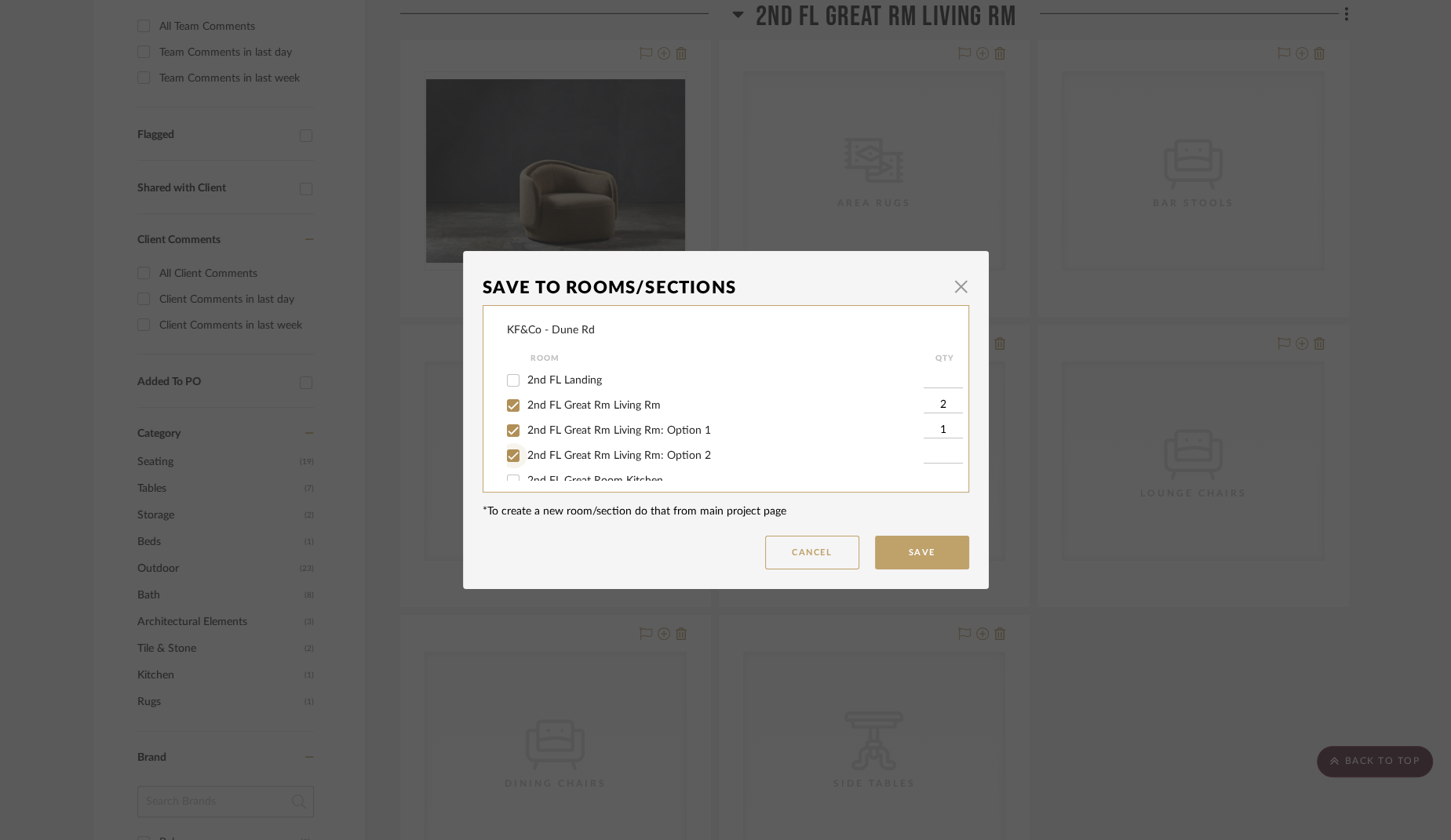 checkbox on "true" 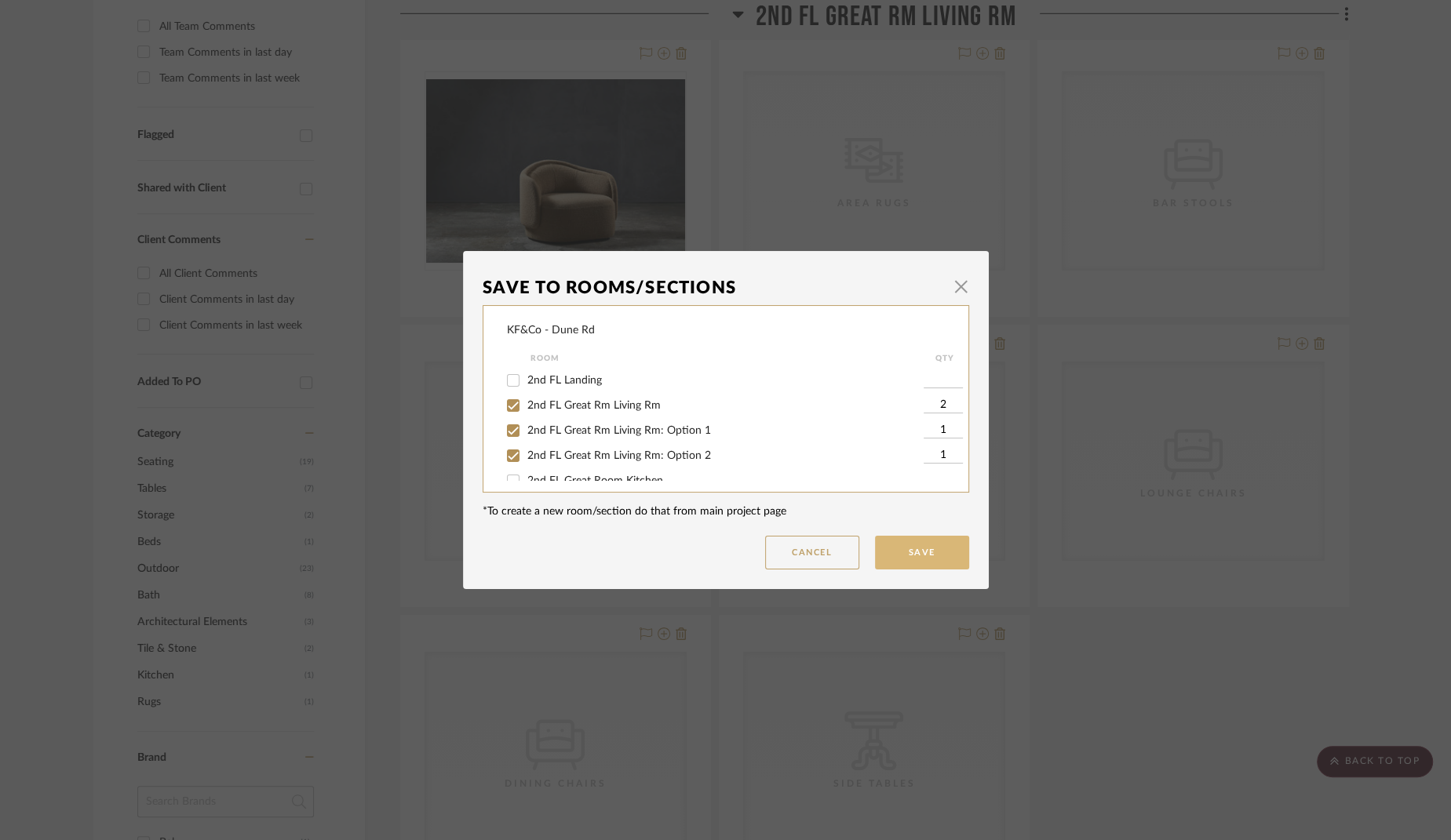 click on "Save" at bounding box center (922, 552) 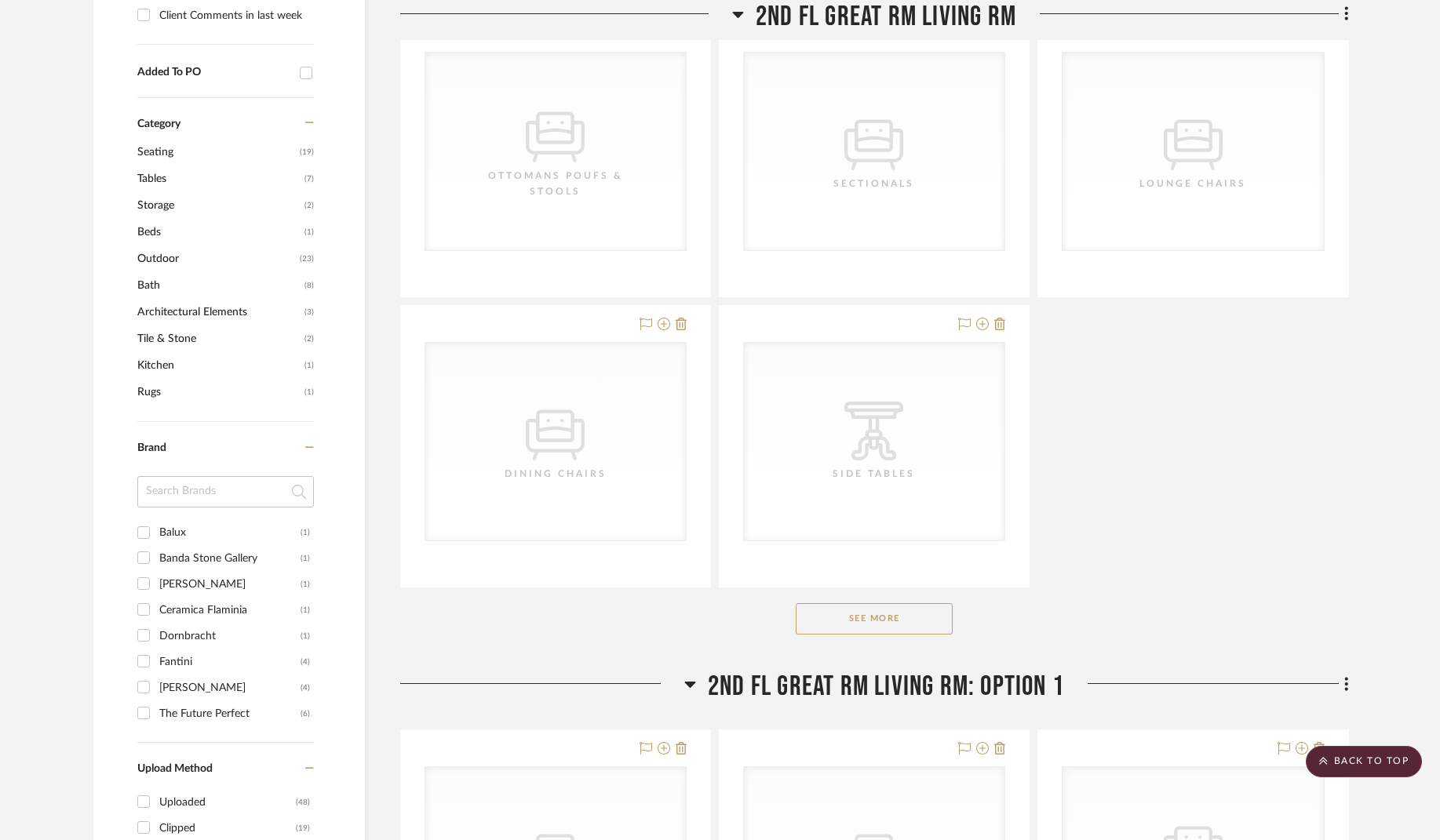 scroll, scrollTop: 773, scrollLeft: 0, axis: vertical 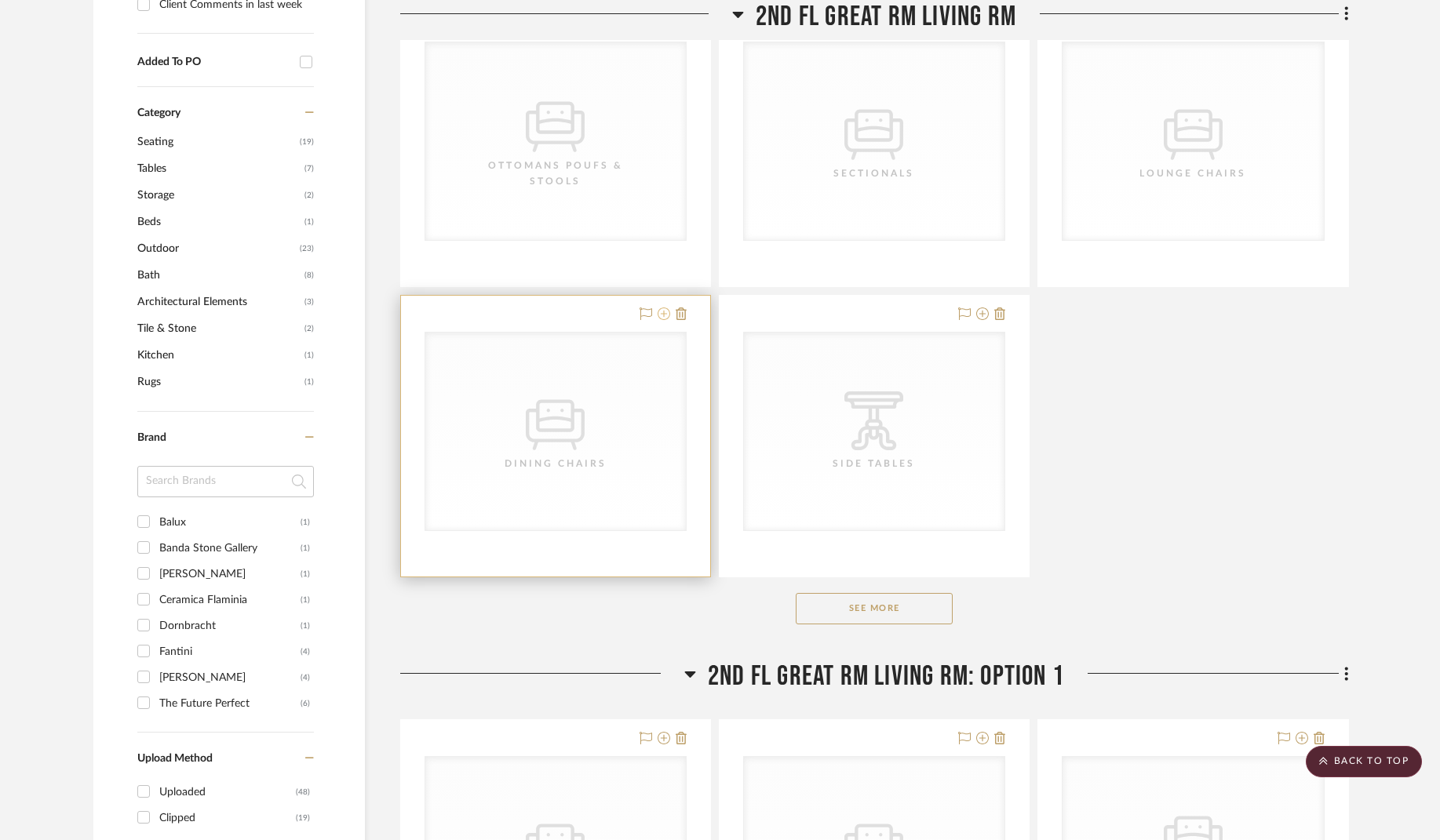 click 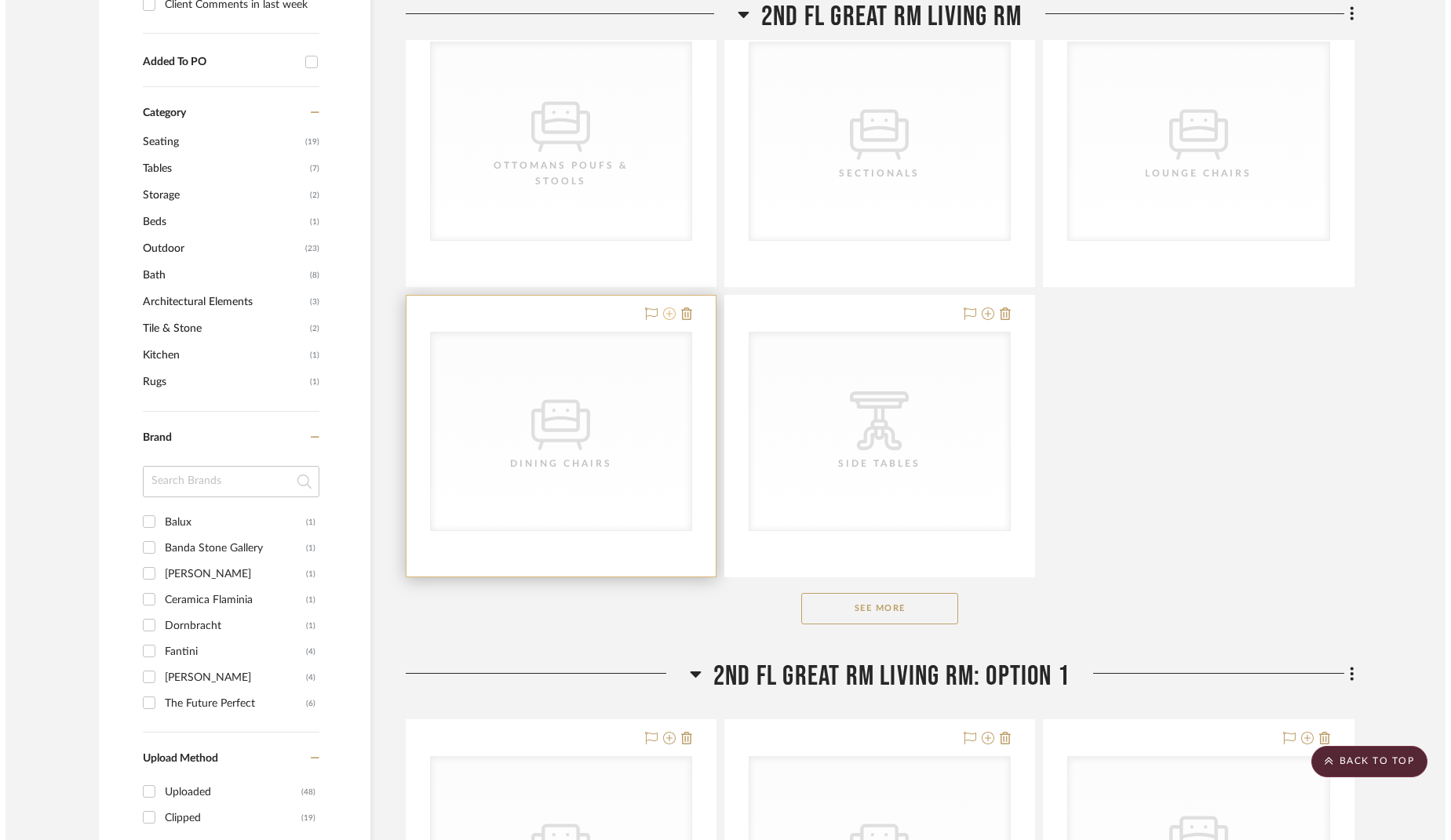 scroll, scrollTop: 0, scrollLeft: 0, axis: both 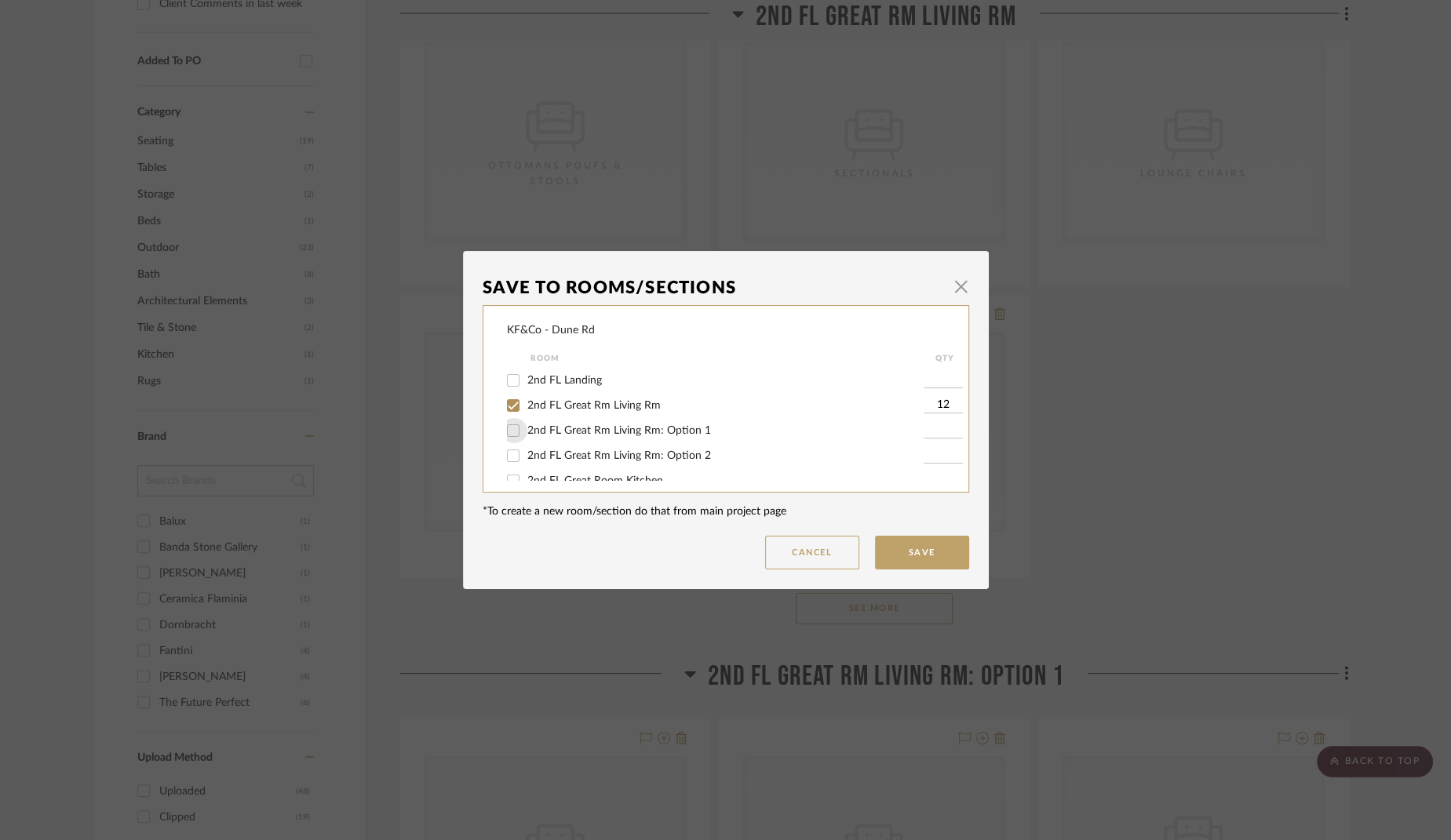 click on "2nd FL Great Rm Living Rm: Option 1" at bounding box center (513, 431) 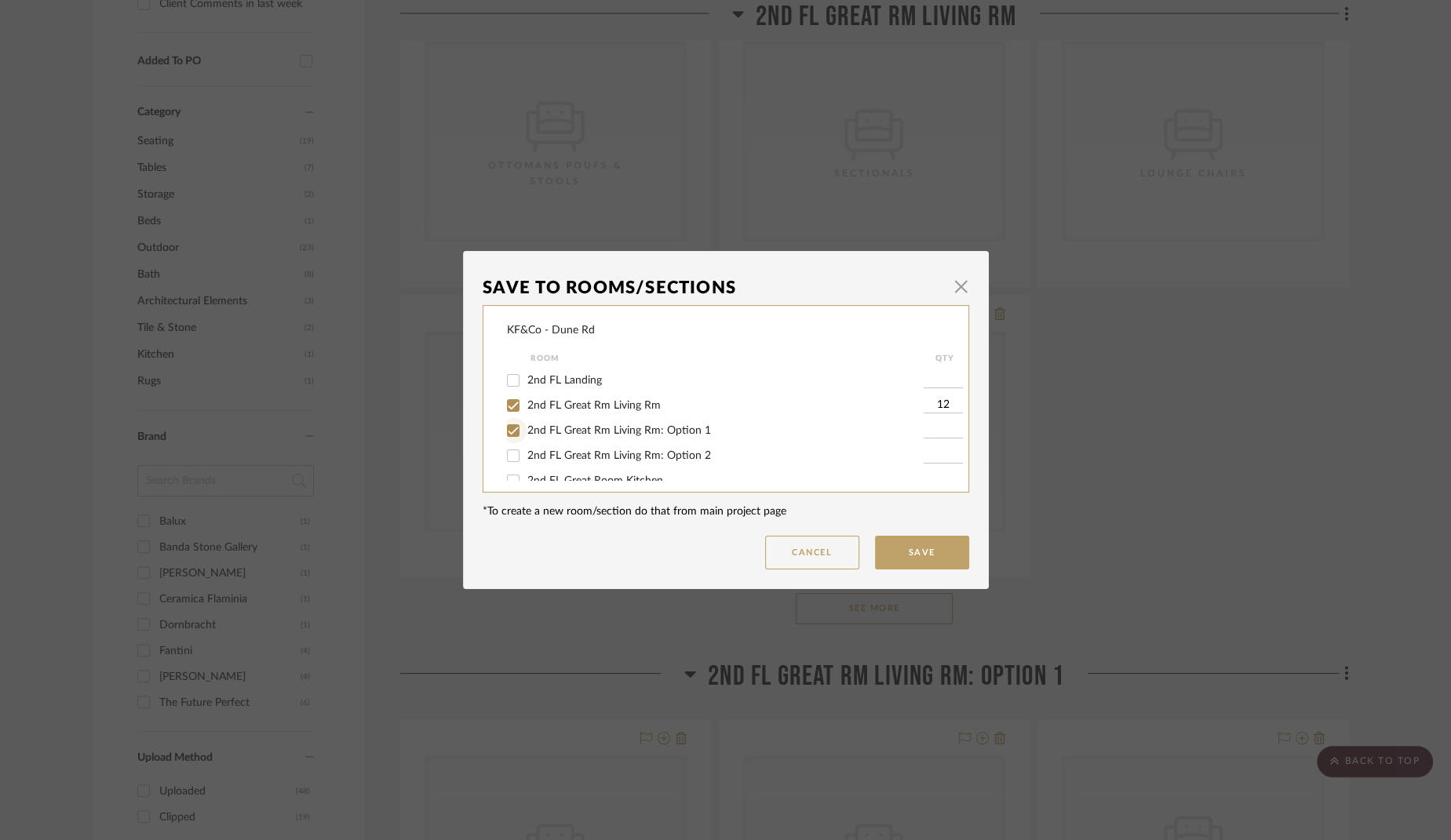checkbox on "true" 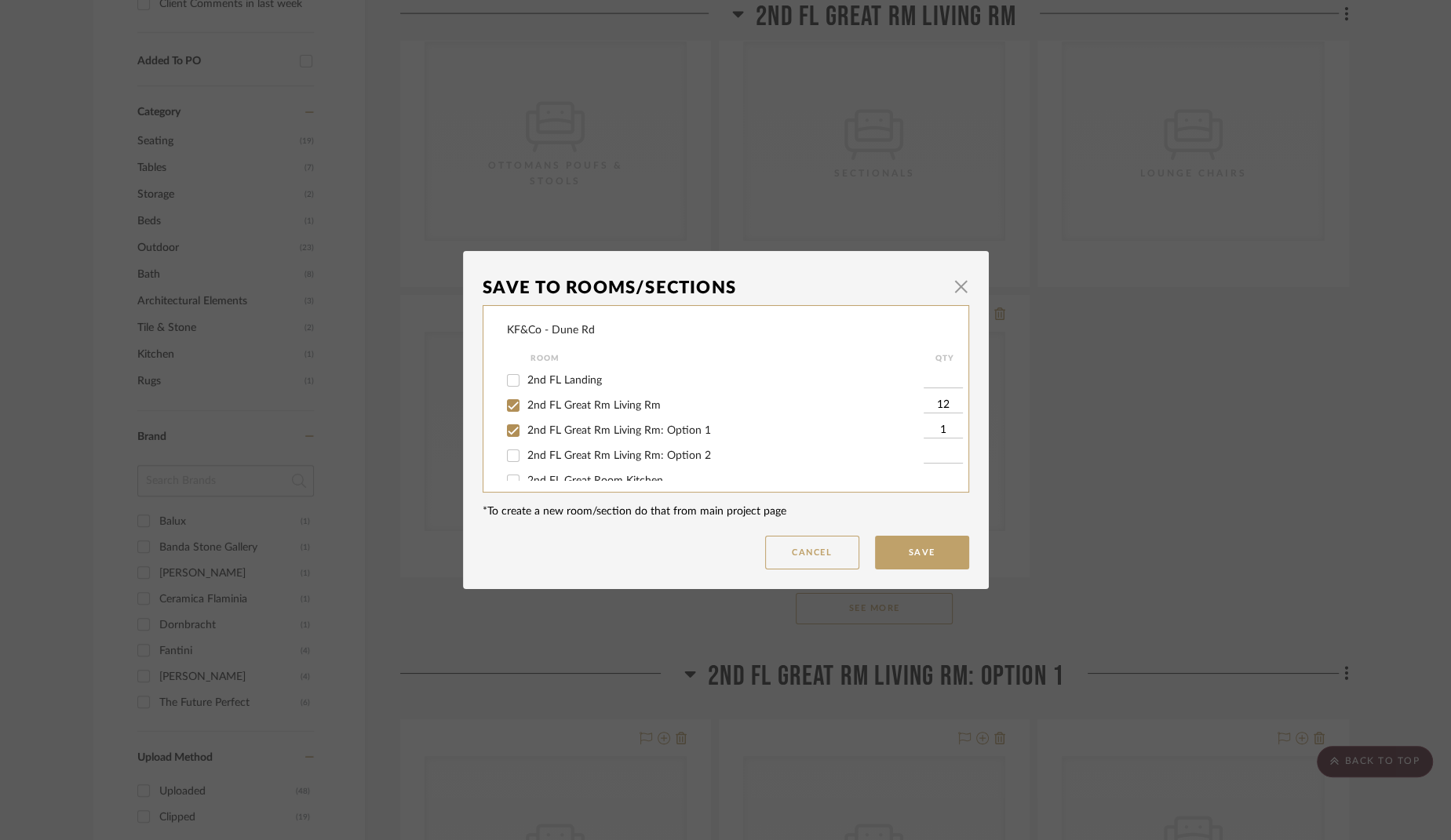 click on "2nd FL Great Rm Living Rm: Option 2" at bounding box center [513, 456] 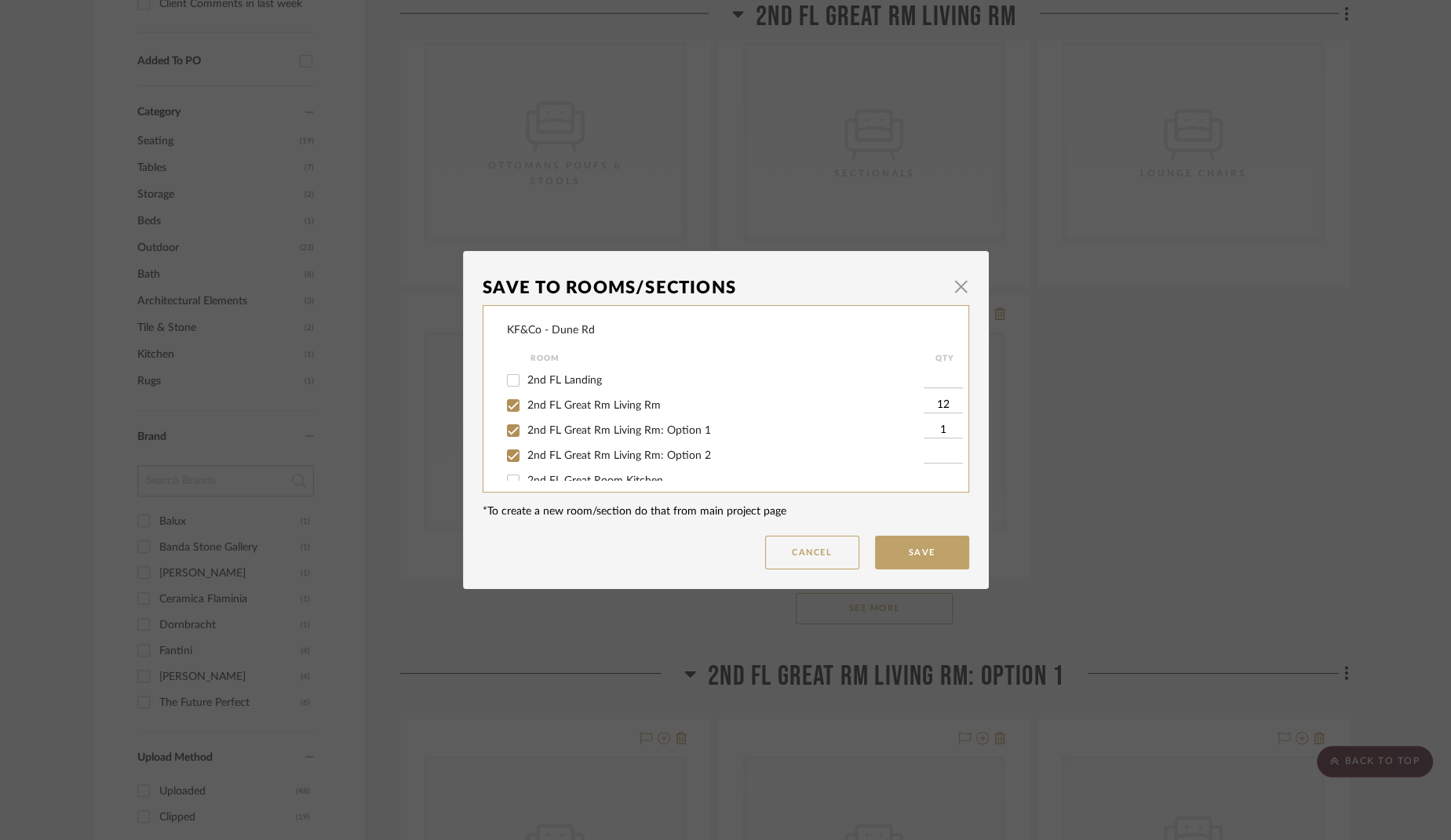 checkbox on "true" 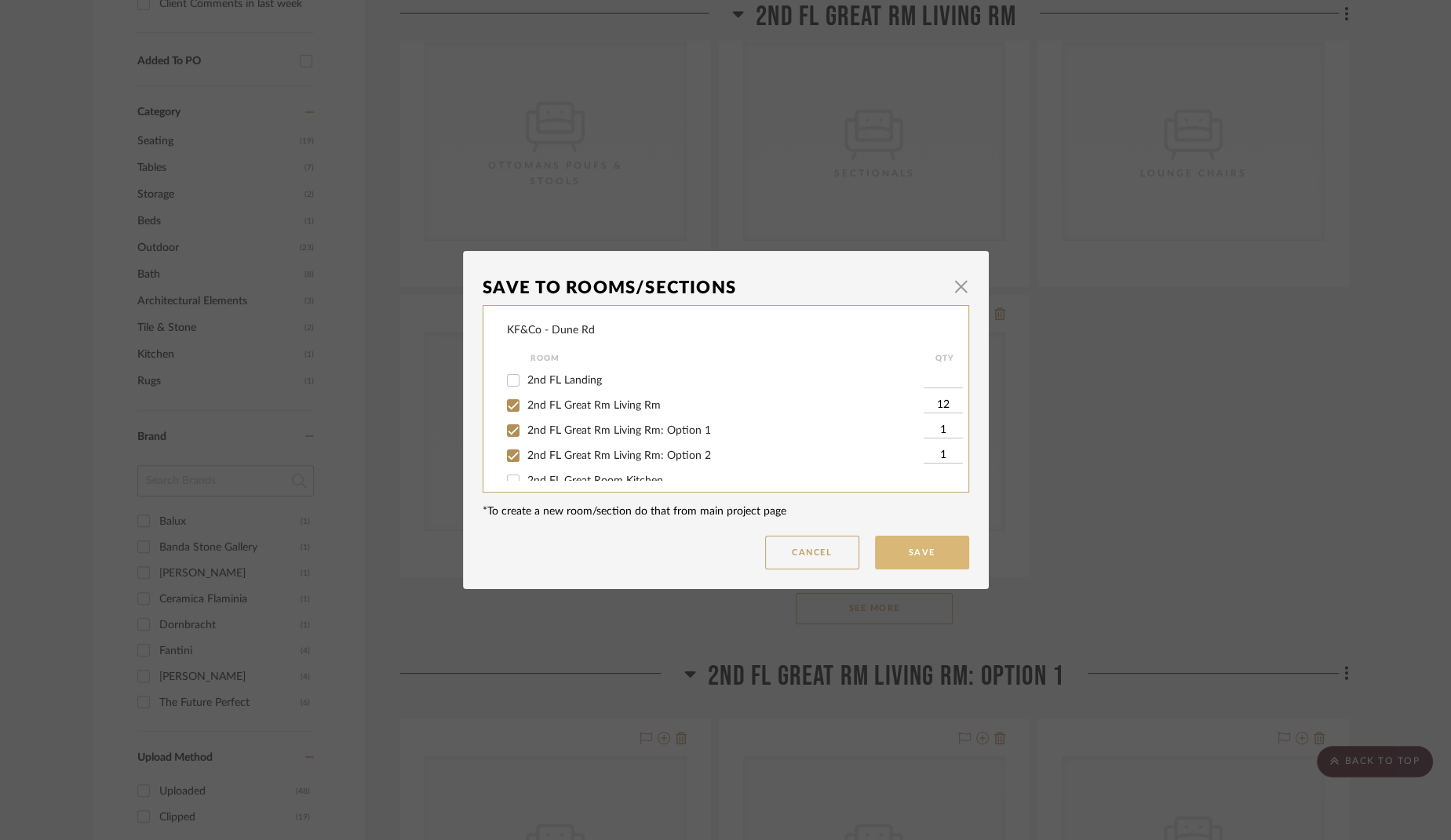 click on "Save" at bounding box center [922, 552] 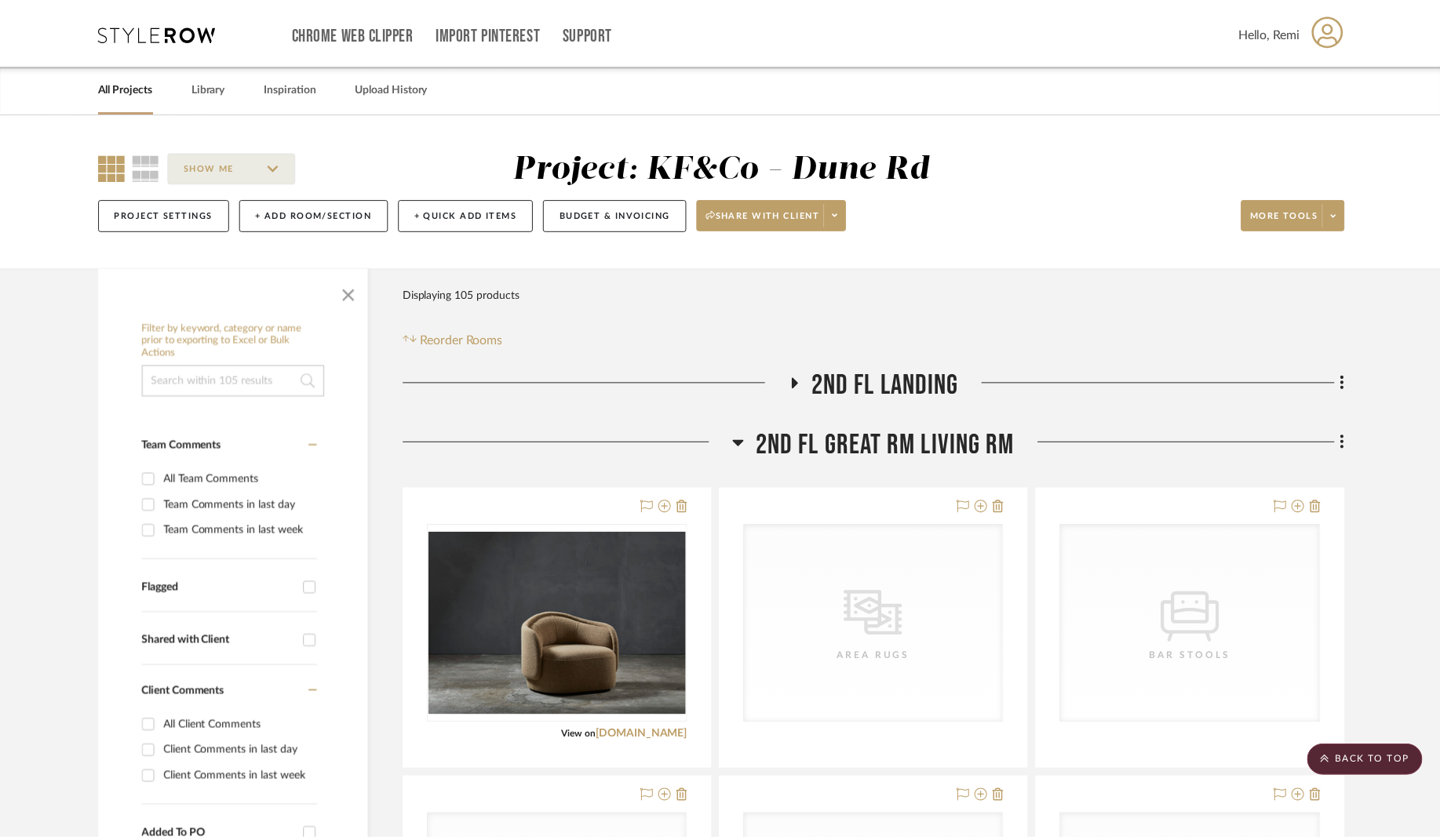 scroll, scrollTop: 773, scrollLeft: 0, axis: vertical 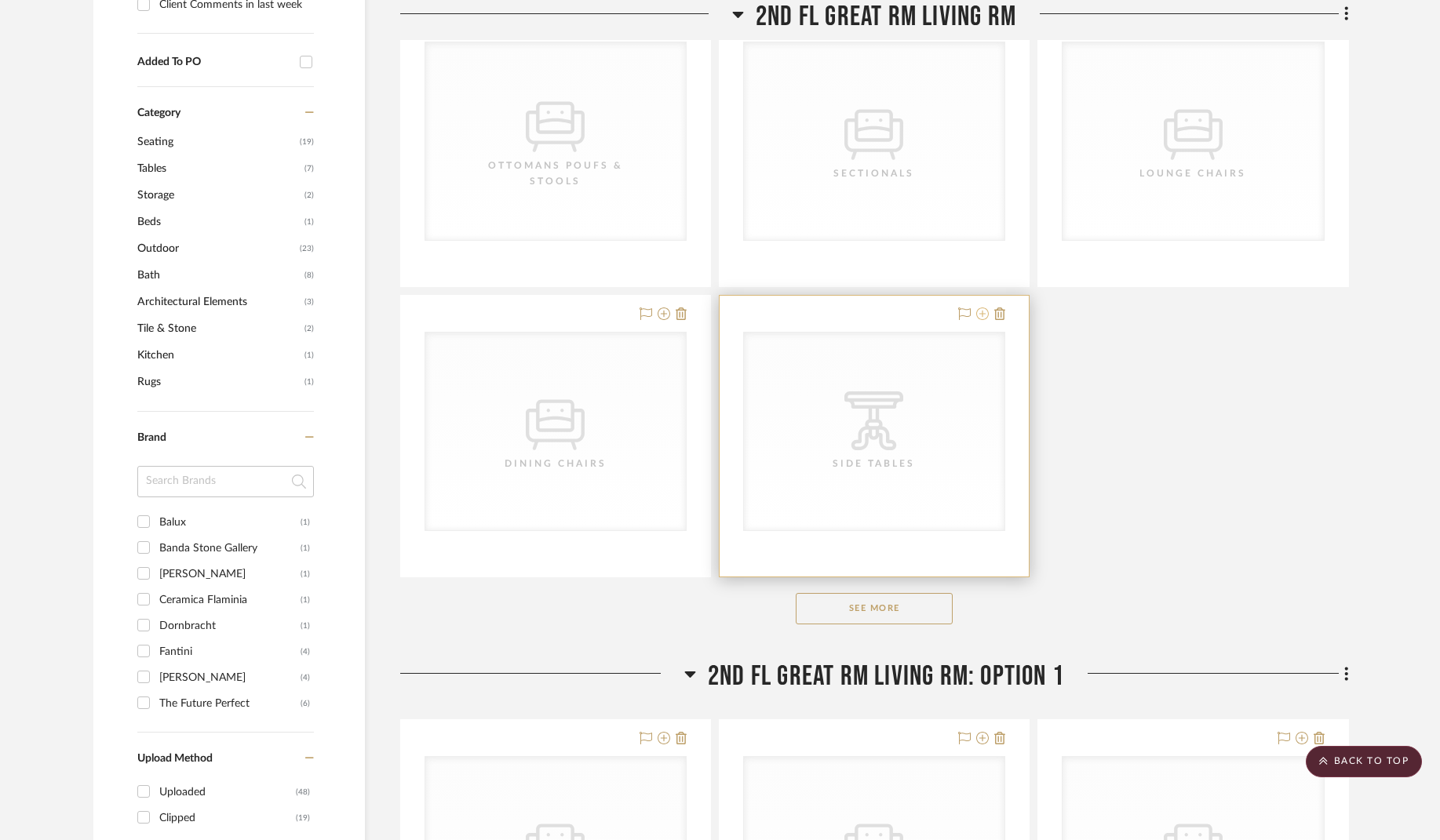 click 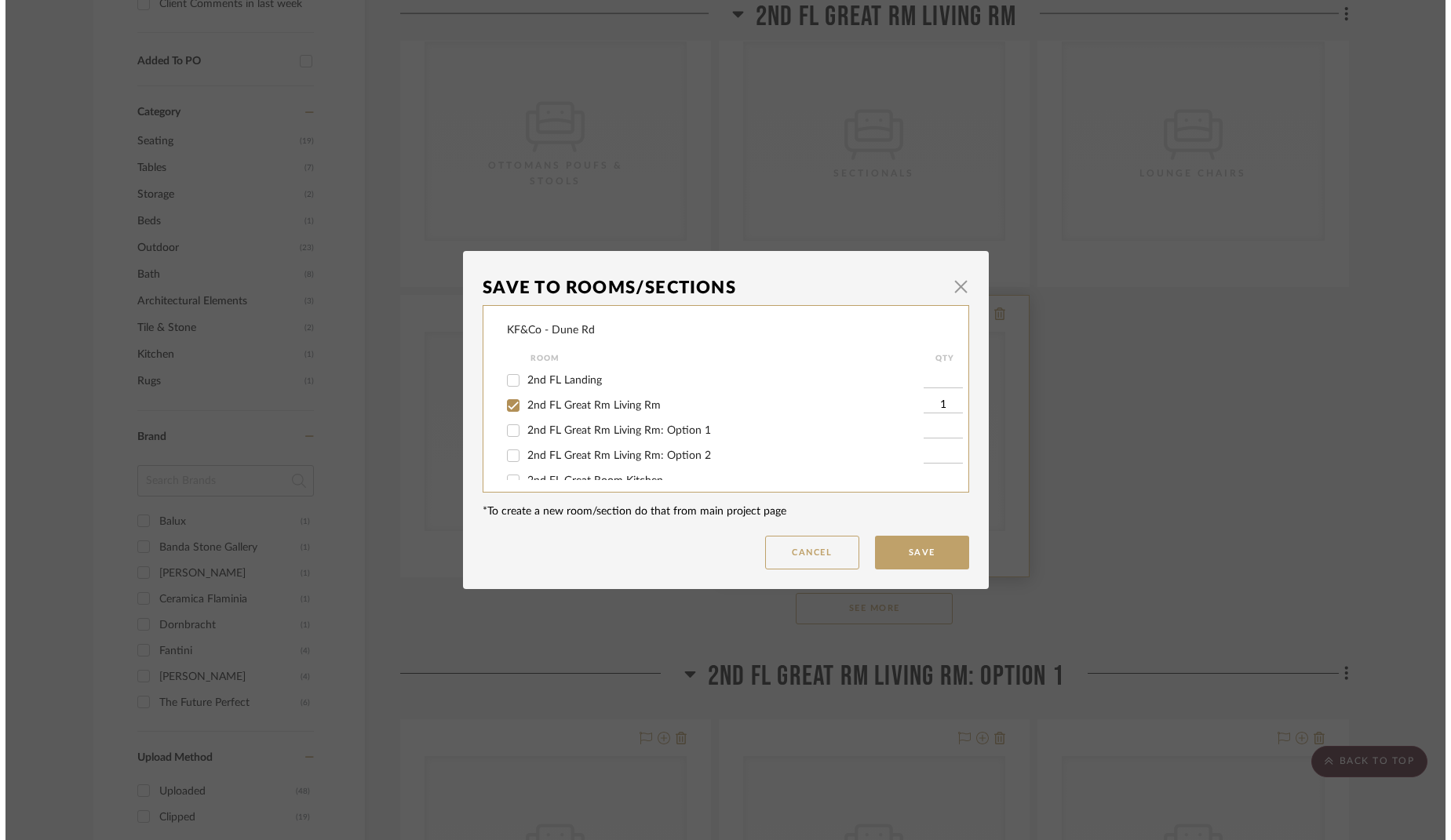 scroll, scrollTop: 0, scrollLeft: 0, axis: both 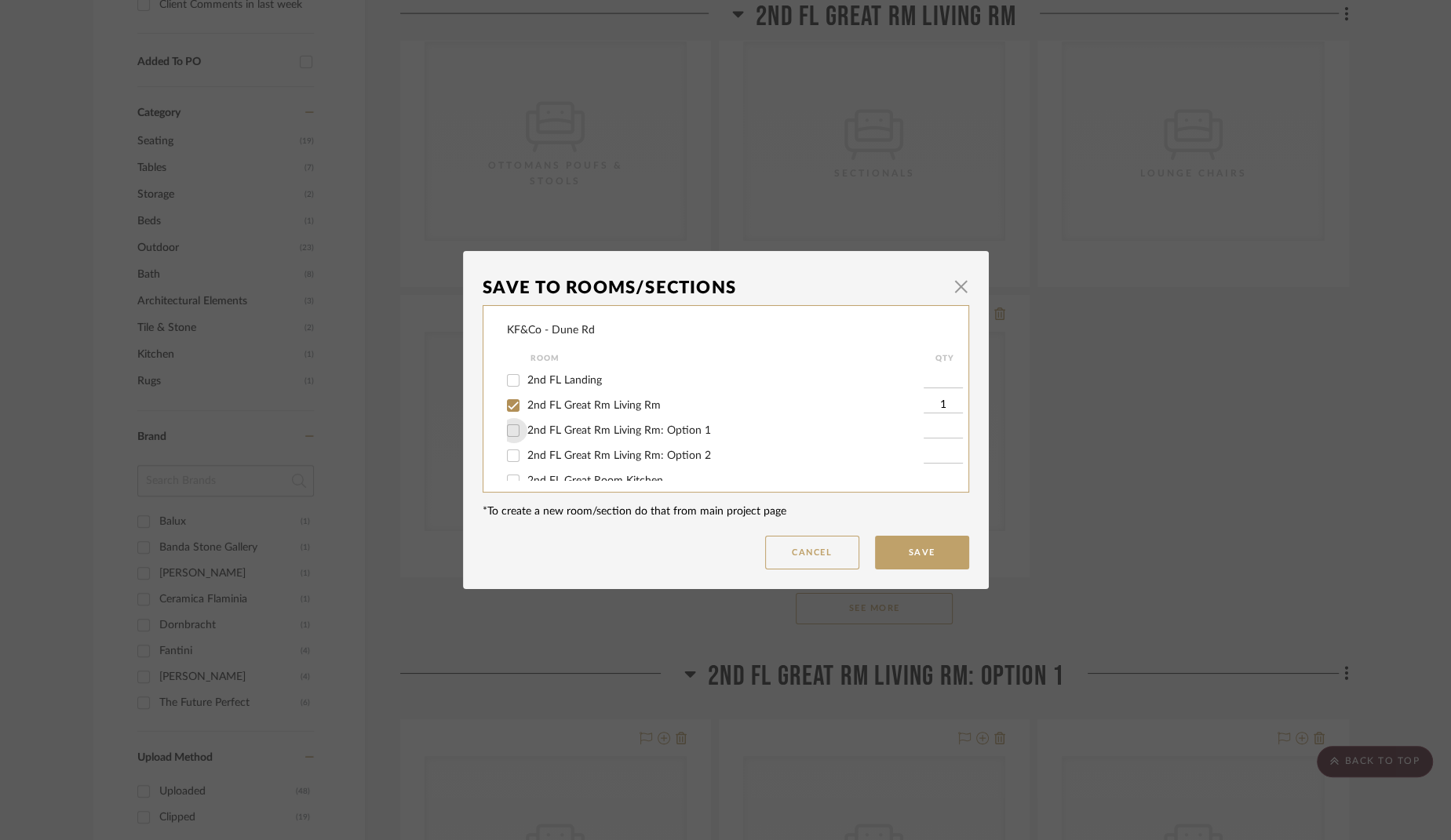 click on "2nd FL Great Rm Living Rm: Option 1" at bounding box center (513, 431) 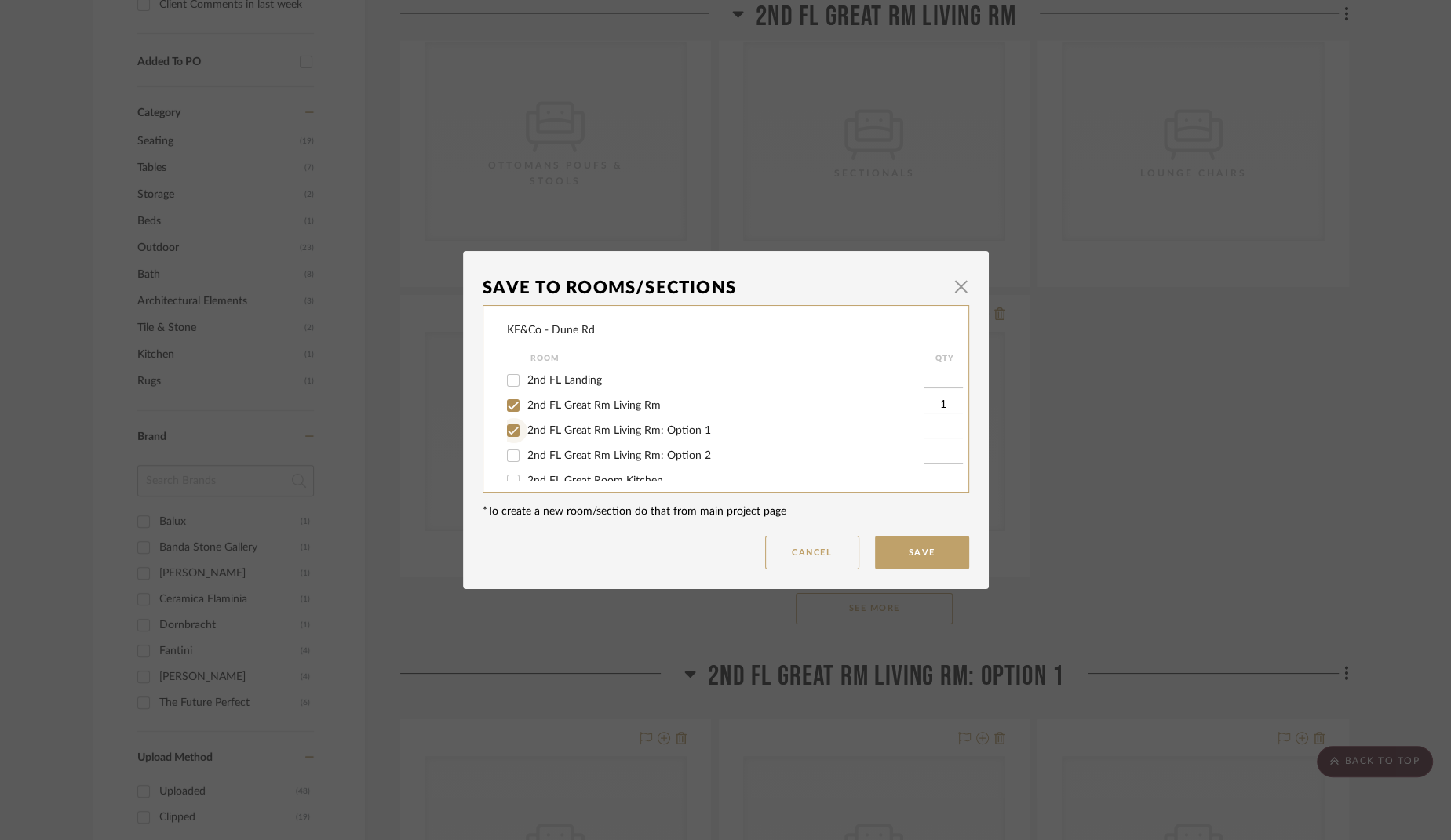type on "1" 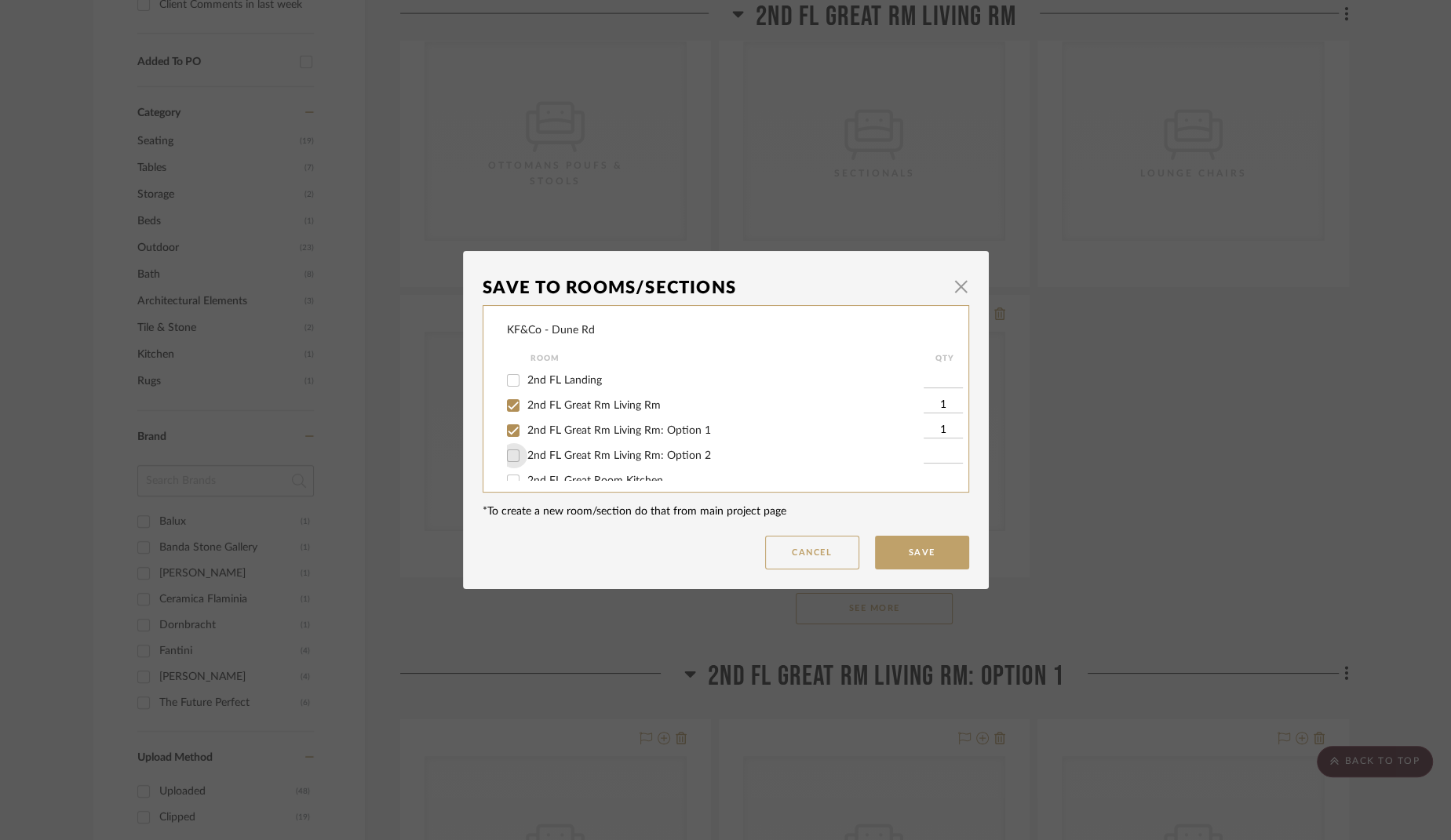 click on "2nd FL Great Rm Living Rm: Option 2" at bounding box center [513, 456] 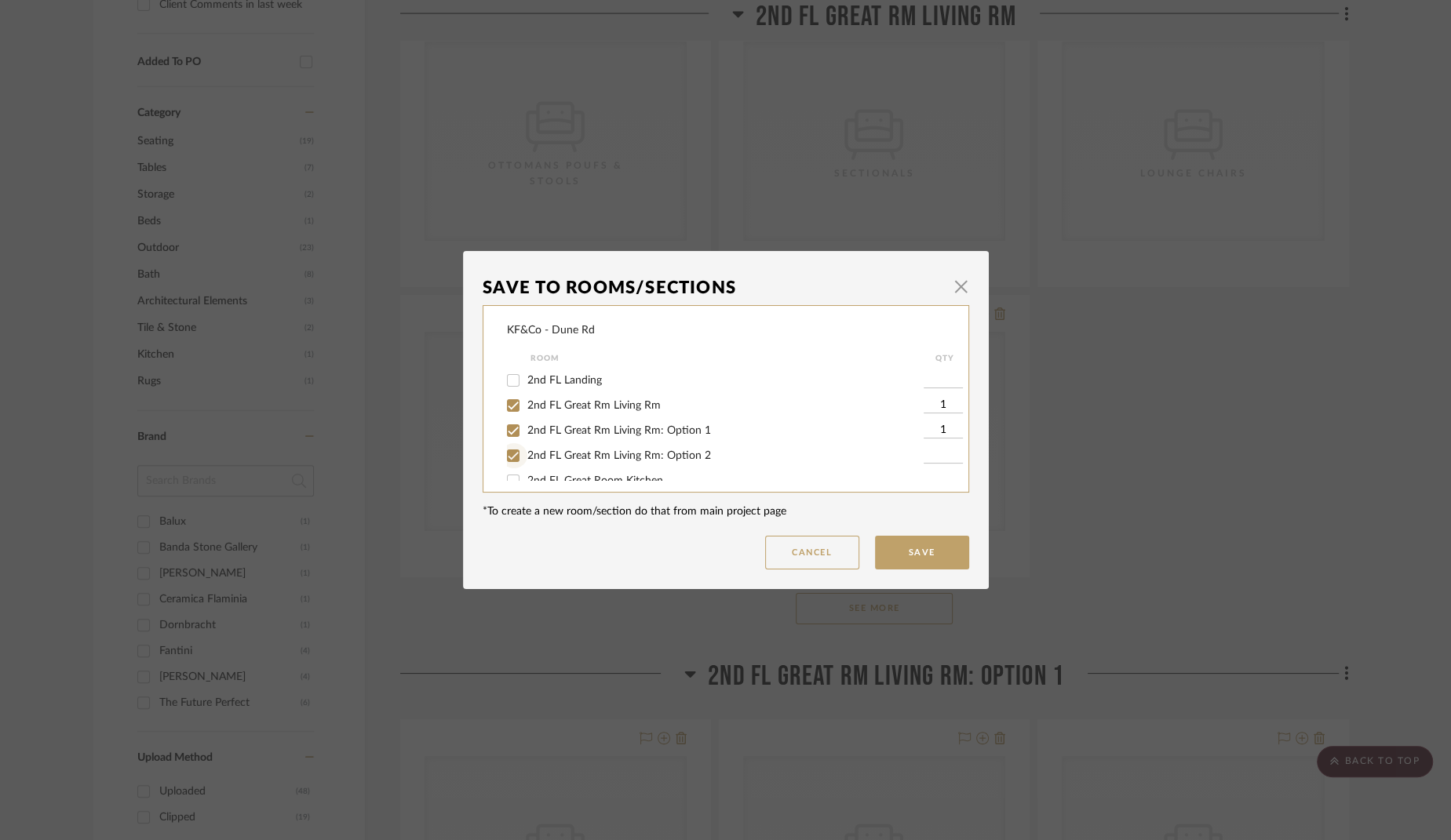 type on "1" 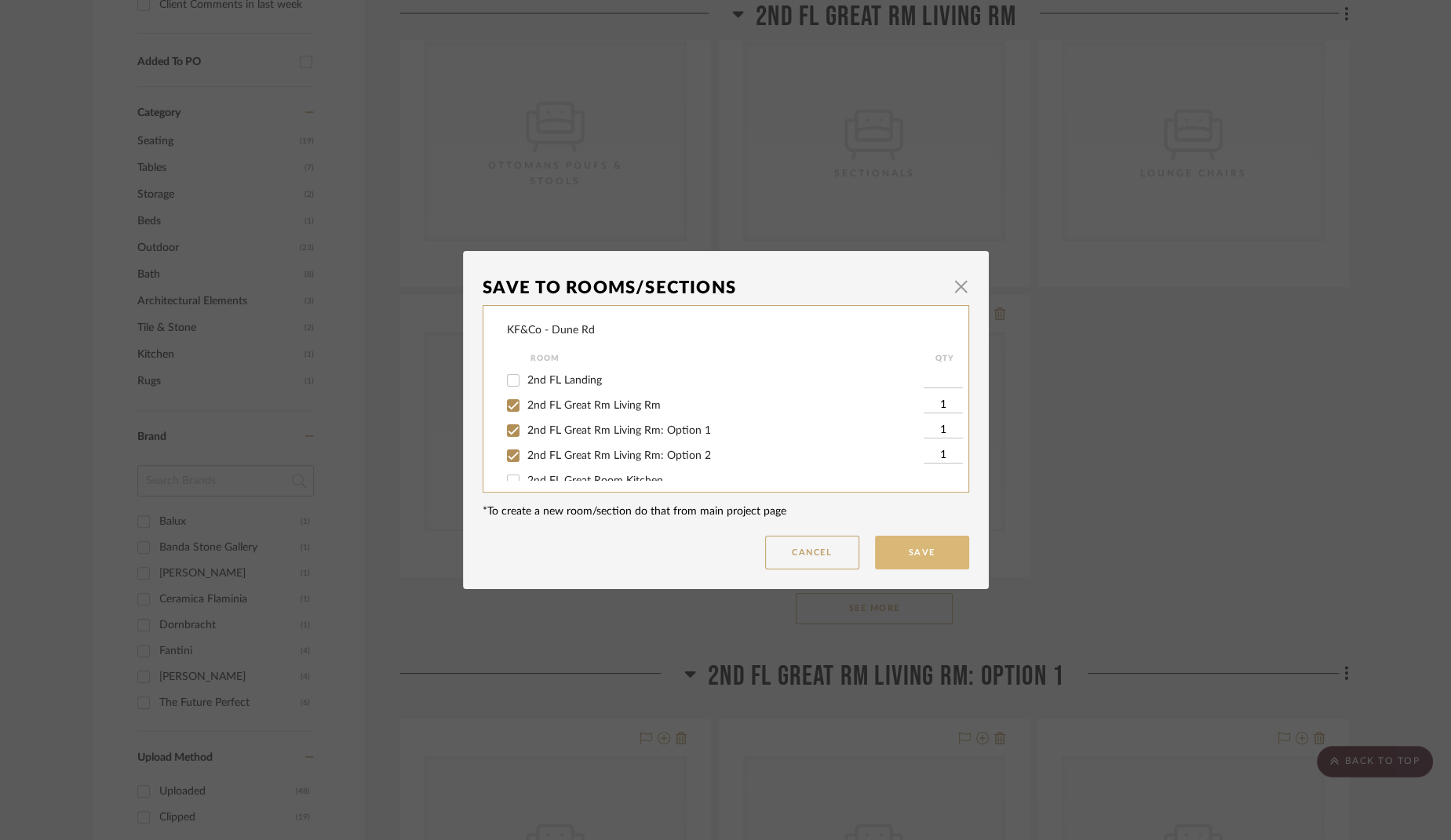 click on "Save" at bounding box center (922, 552) 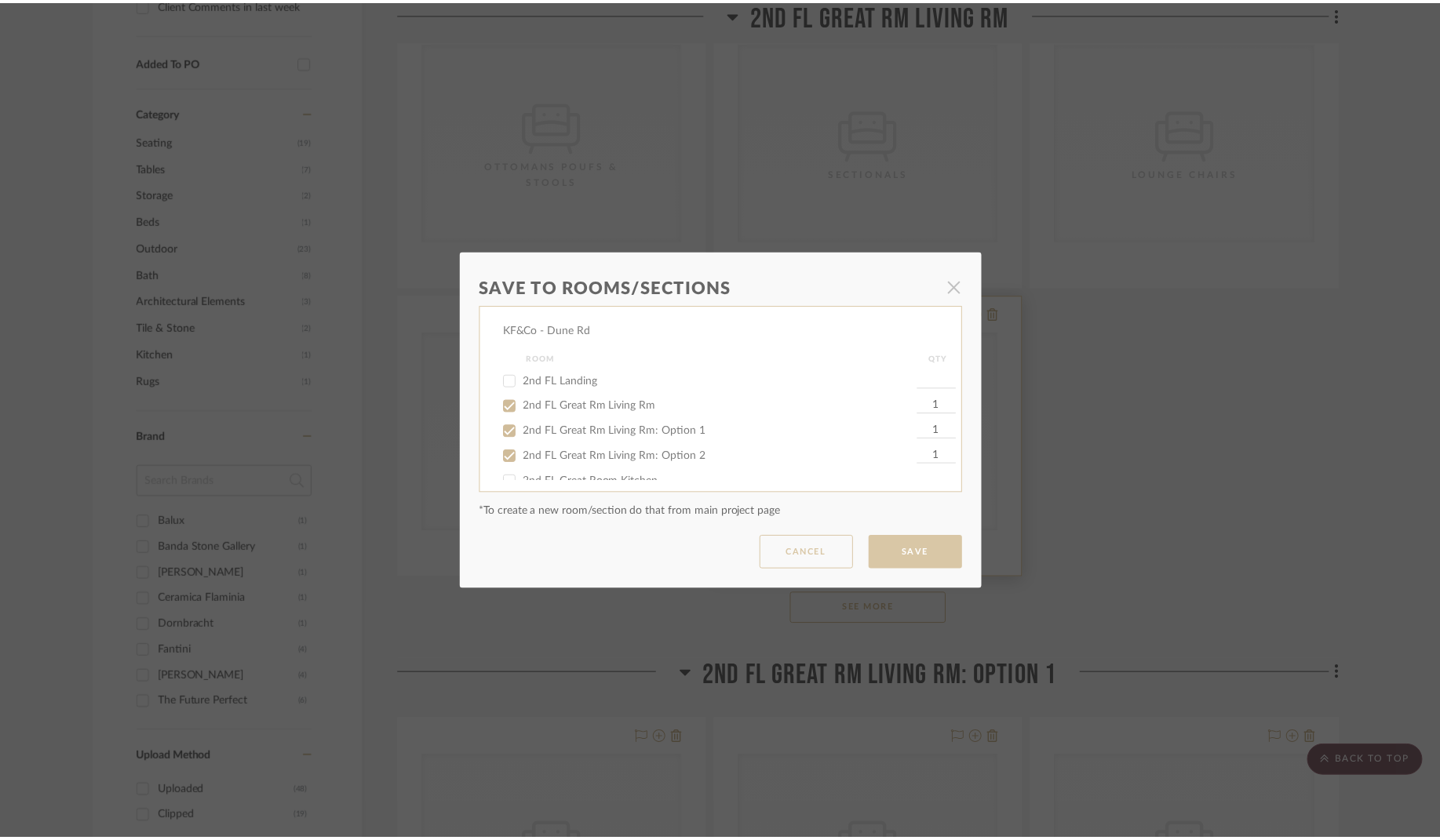 scroll, scrollTop: 773, scrollLeft: 0, axis: vertical 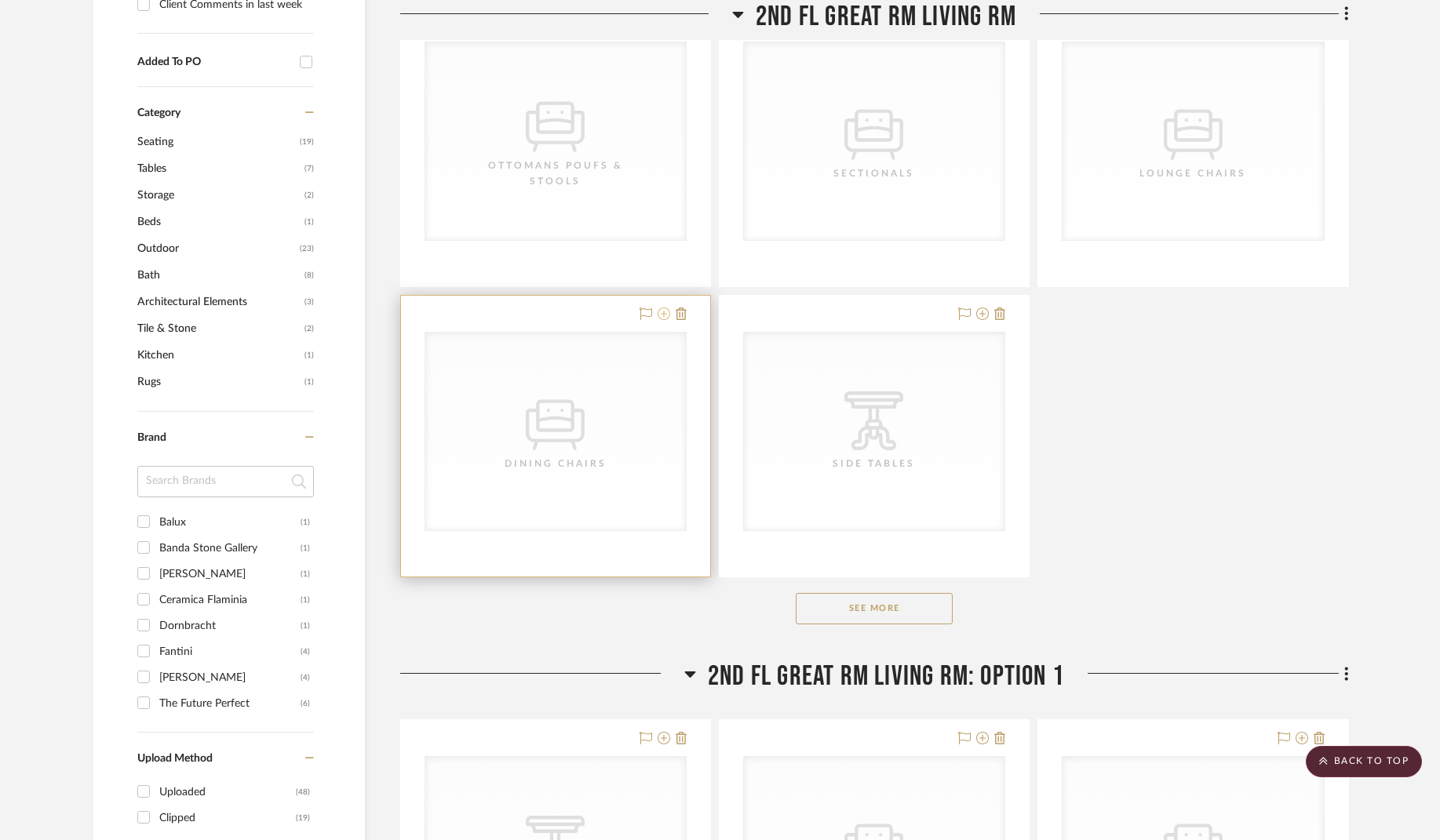 click 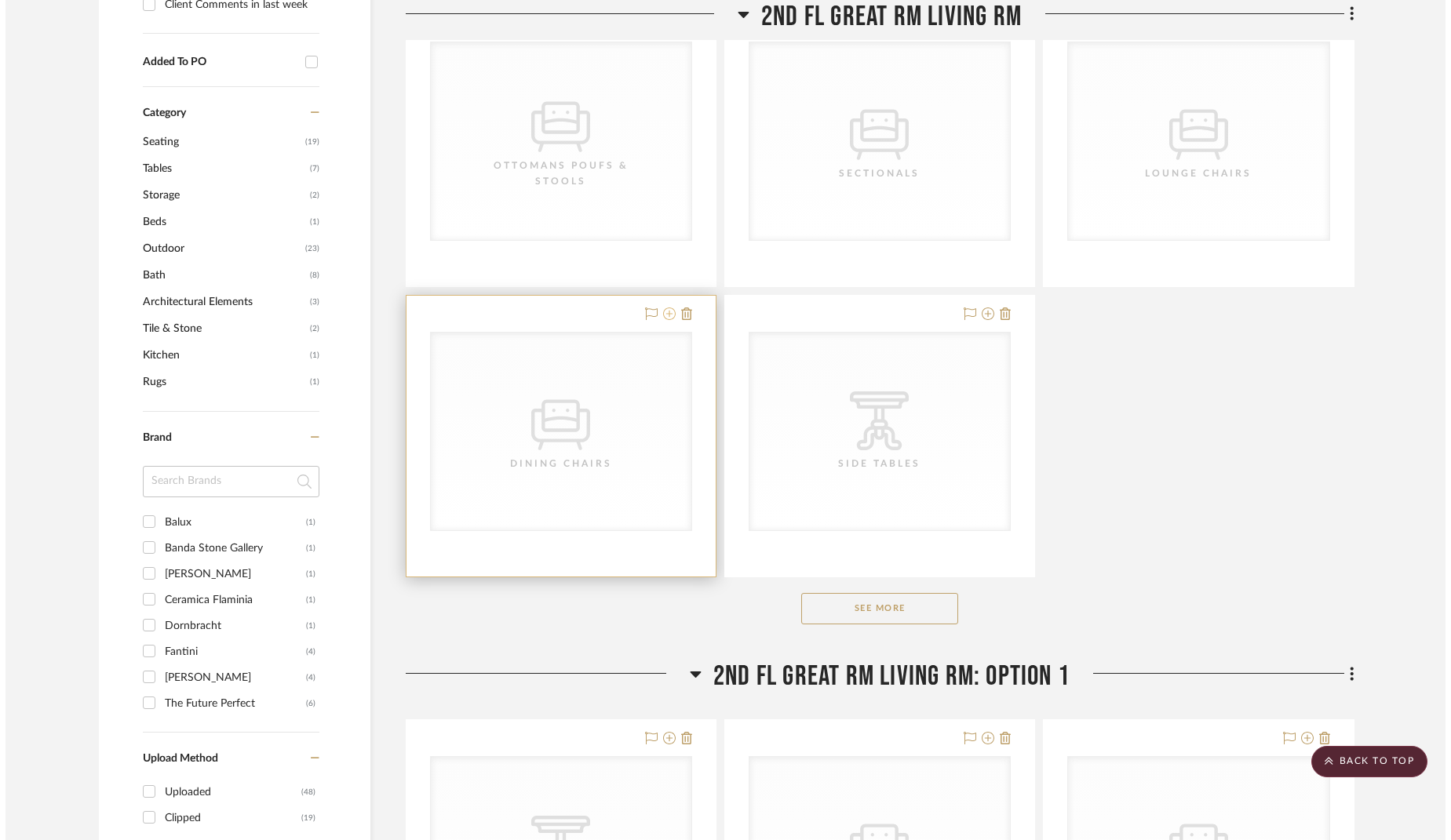 scroll, scrollTop: 0, scrollLeft: 0, axis: both 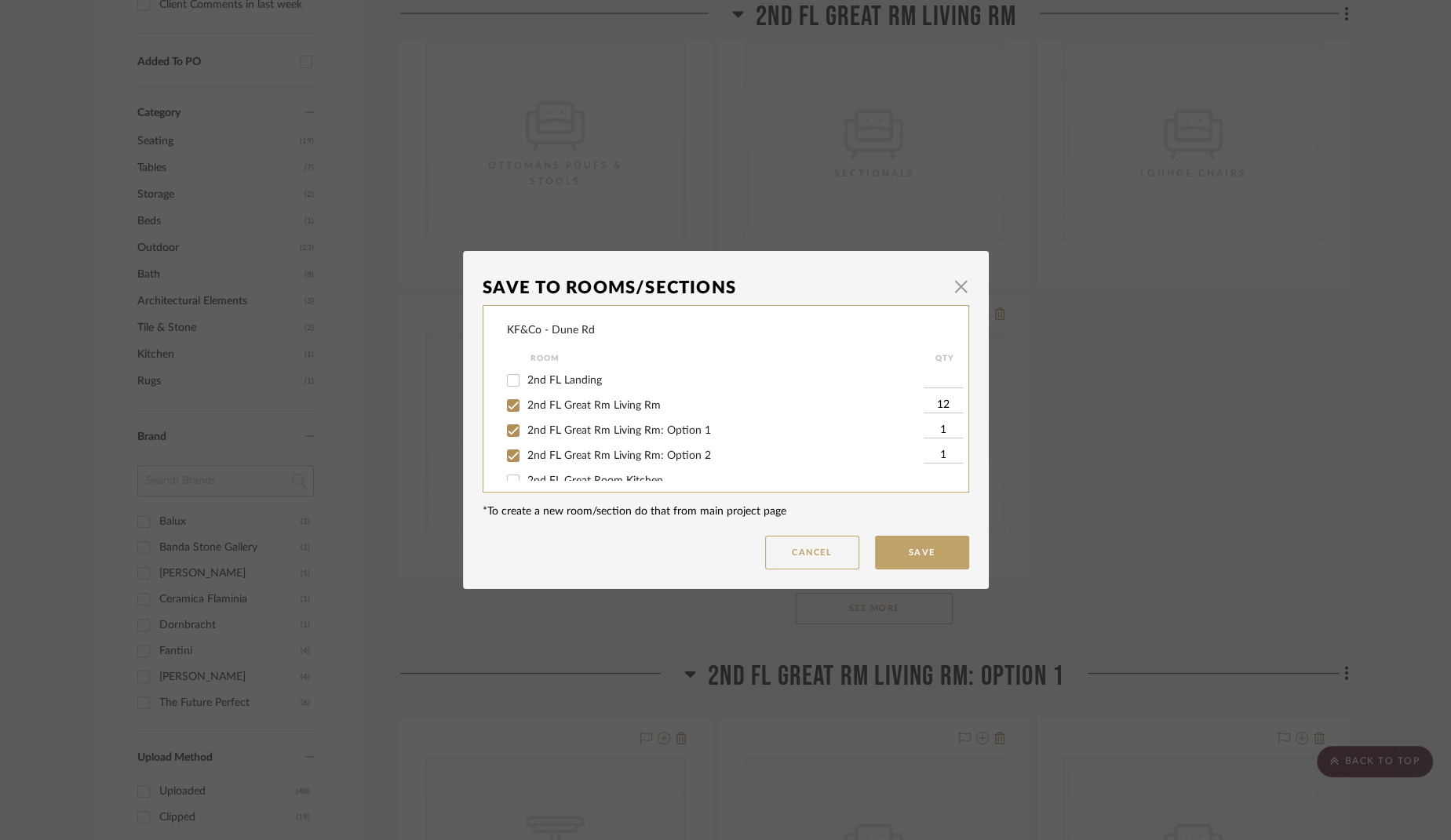 click on "1" at bounding box center (943, 431) 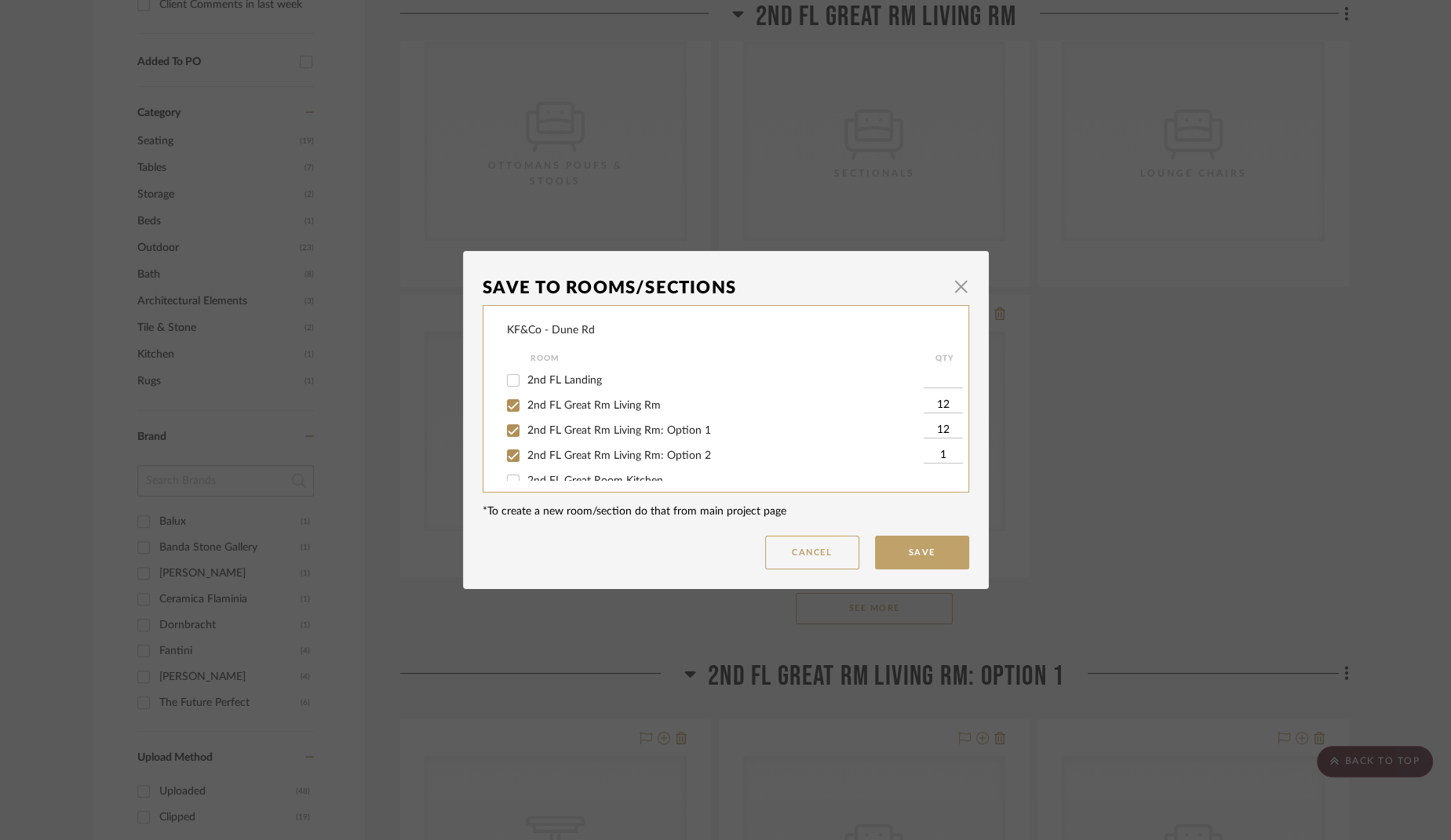 type on "12" 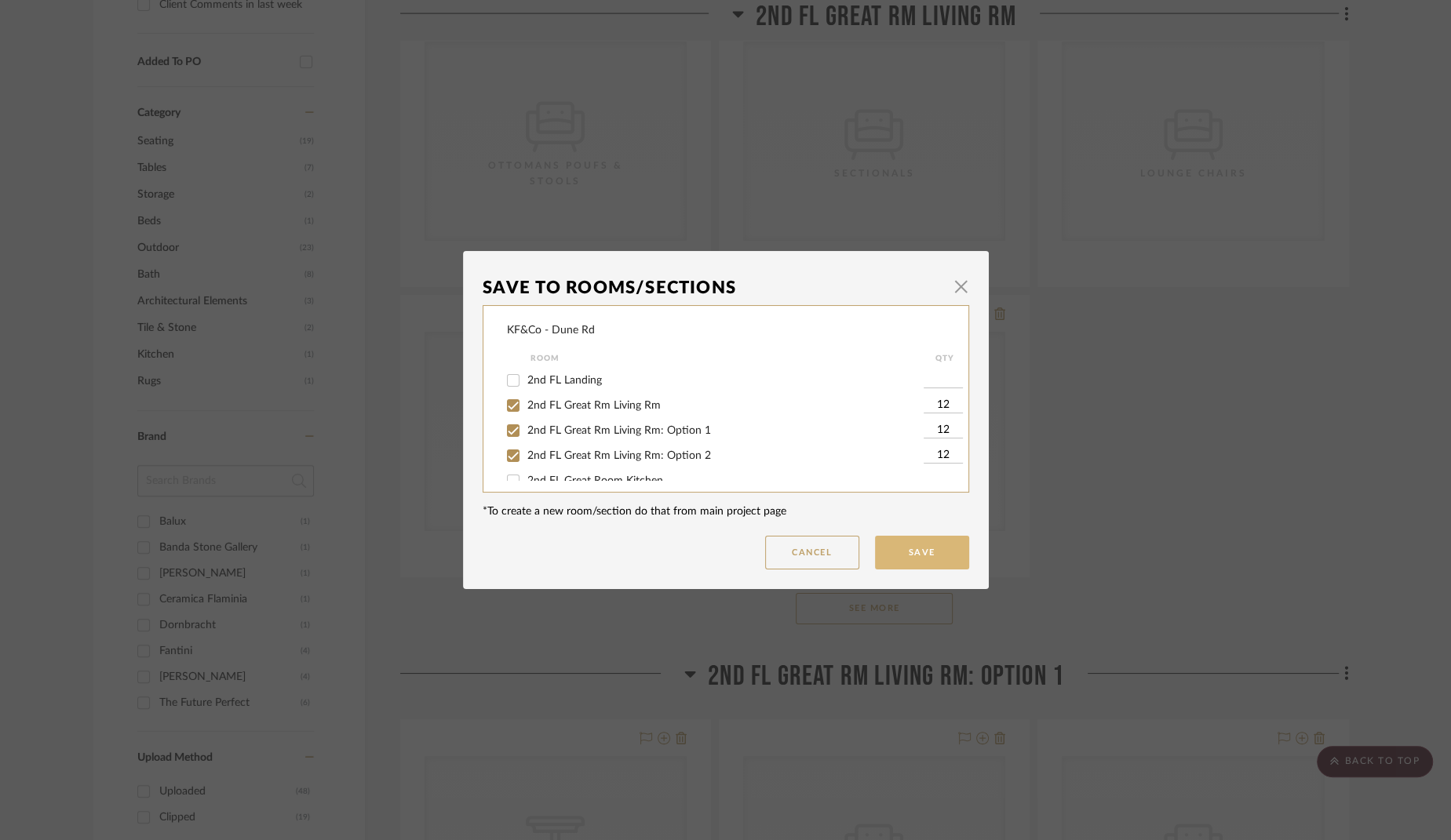 type on "12" 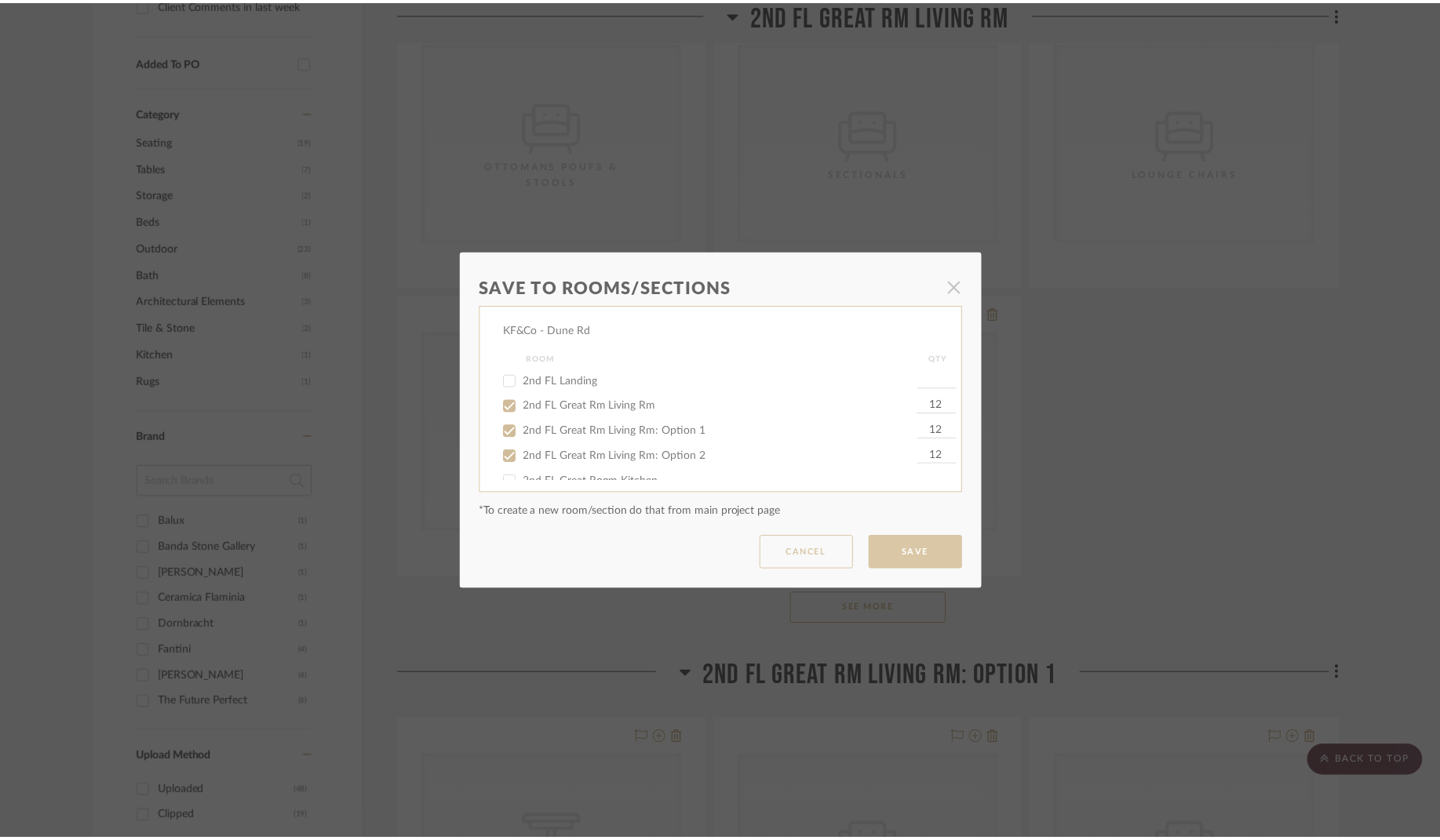 scroll, scrollTop: 773, scrollLeft: 0, axis: vertical 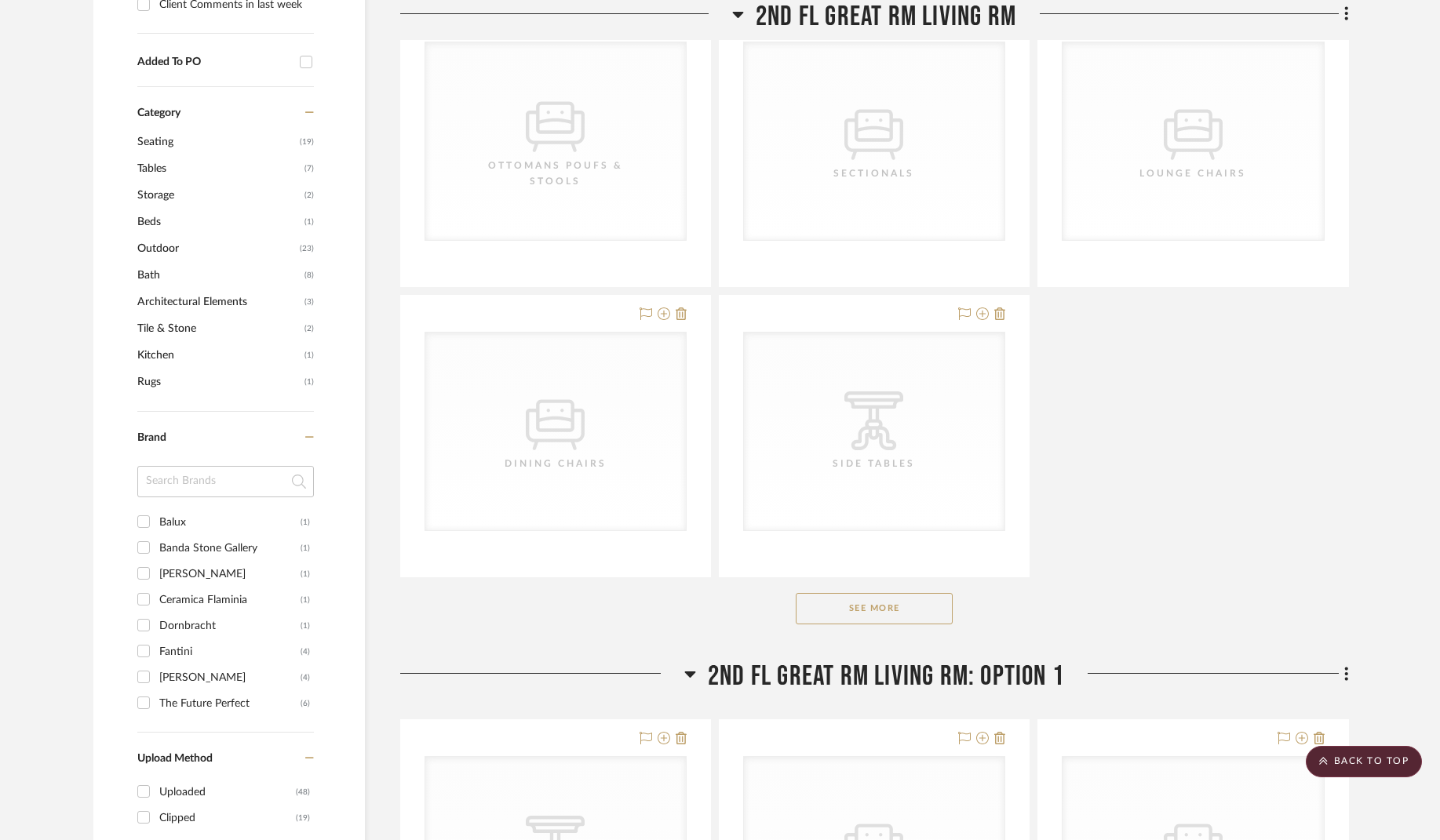 click 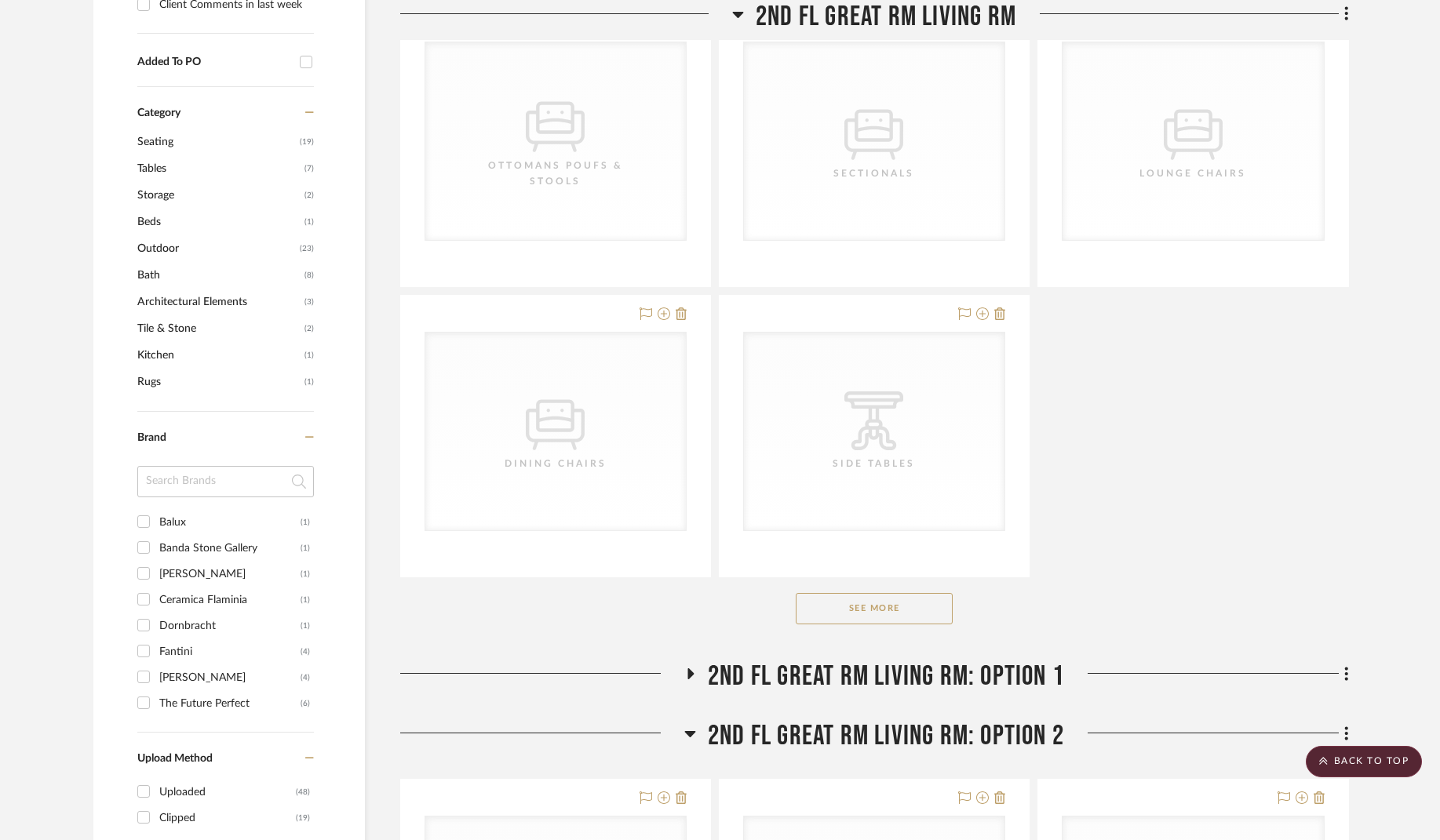 click 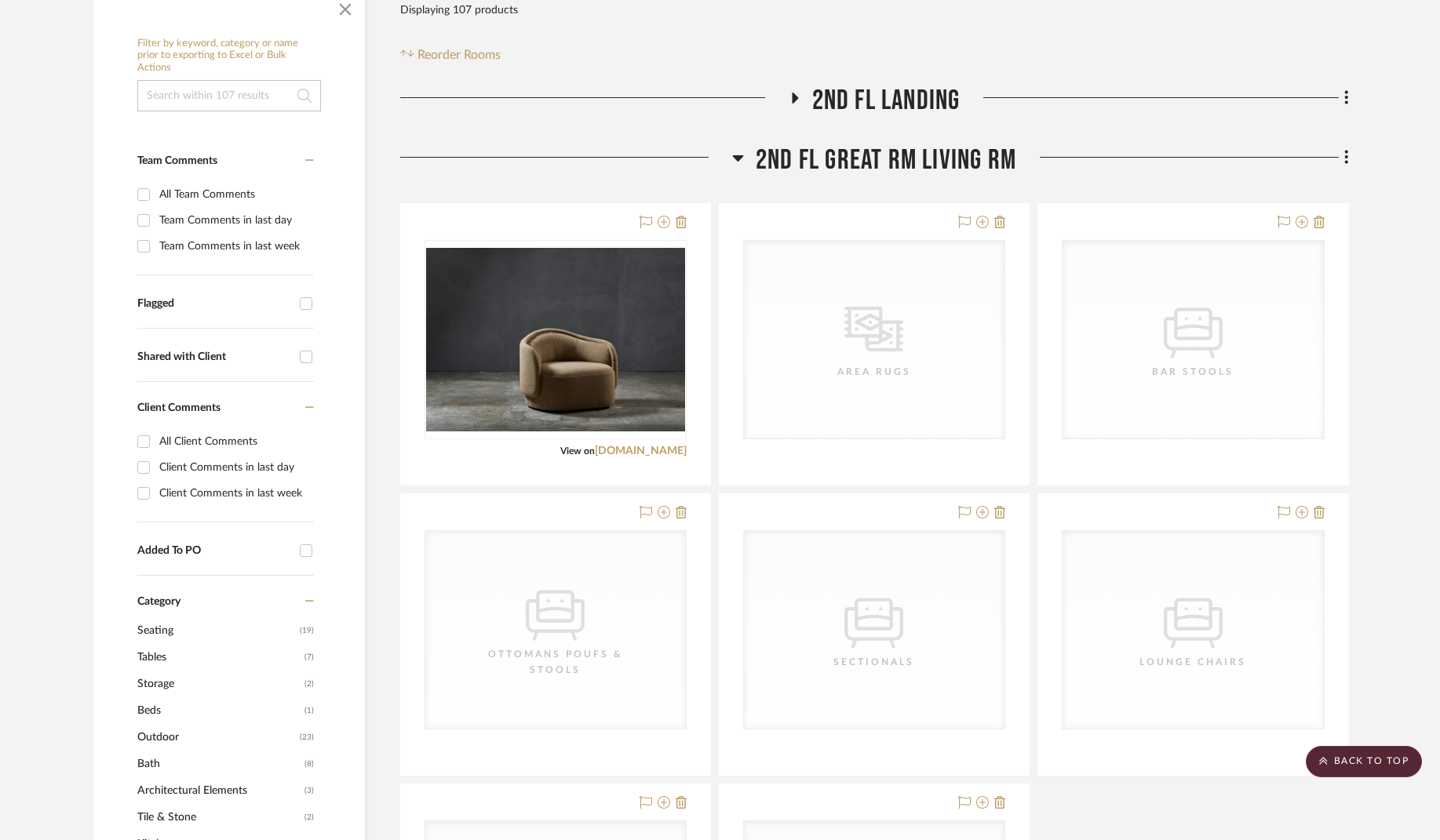 scroll, scrollTop: 276, scrollLeft: 0, axis: vertical 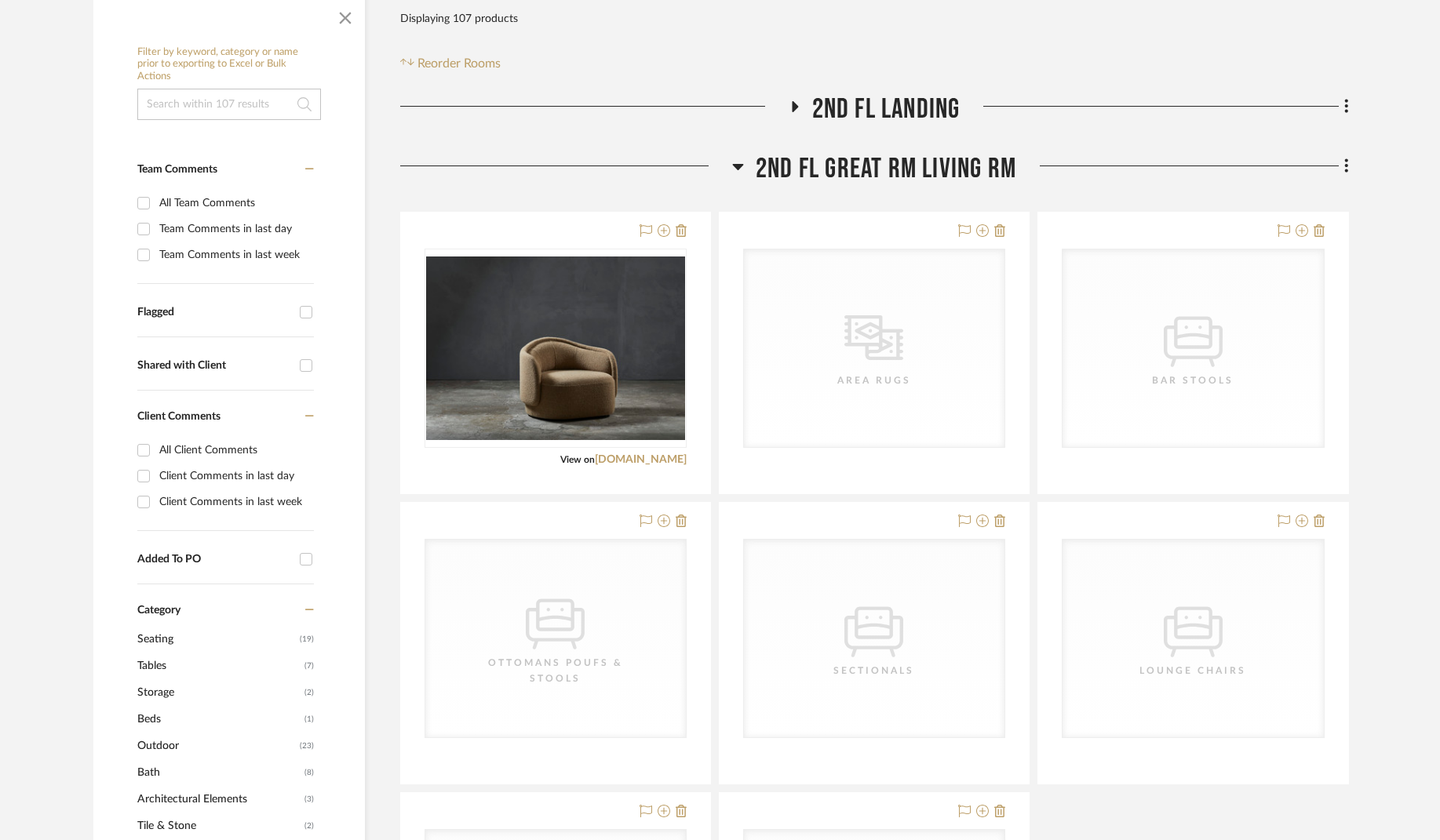 click 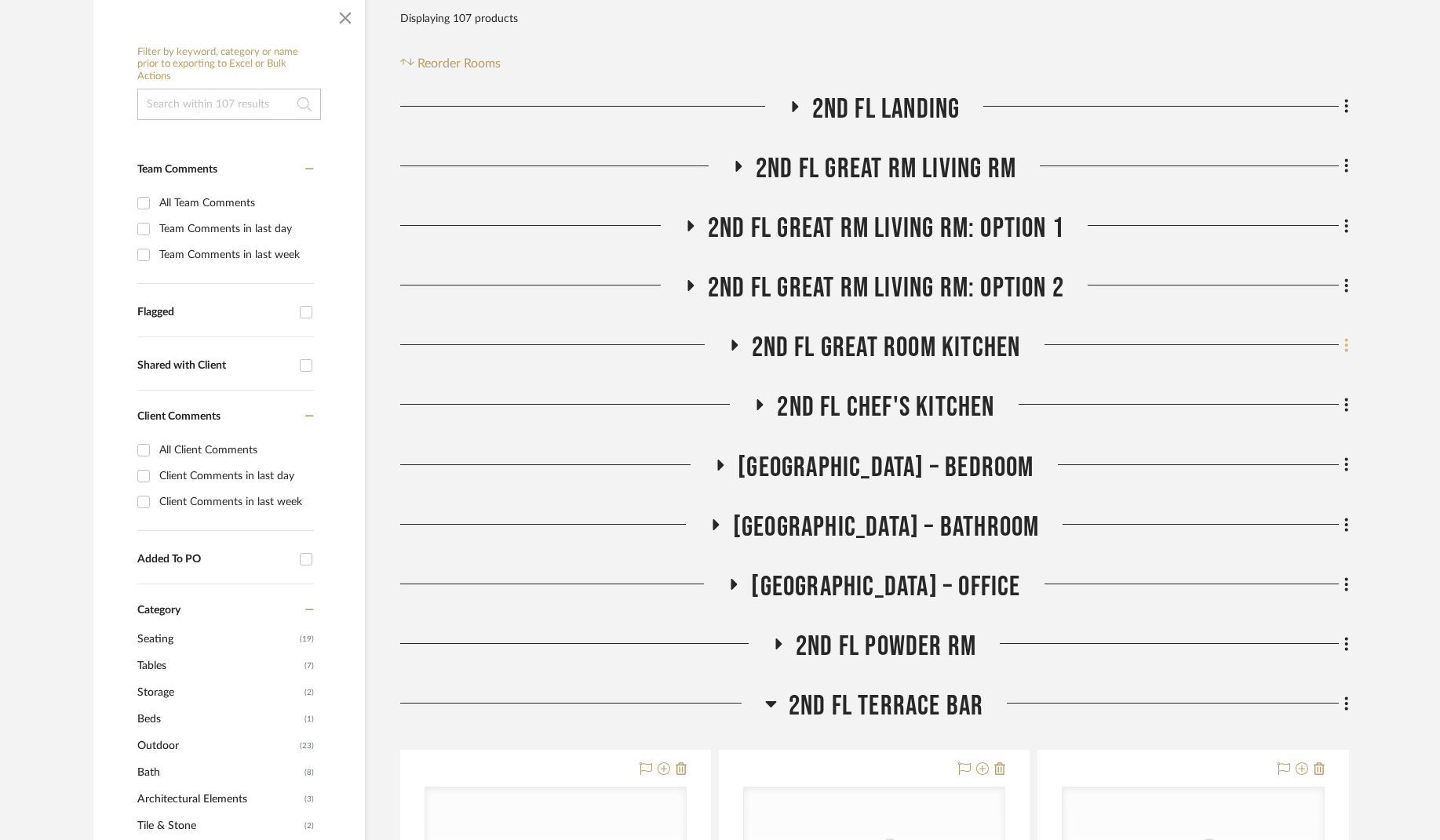 click 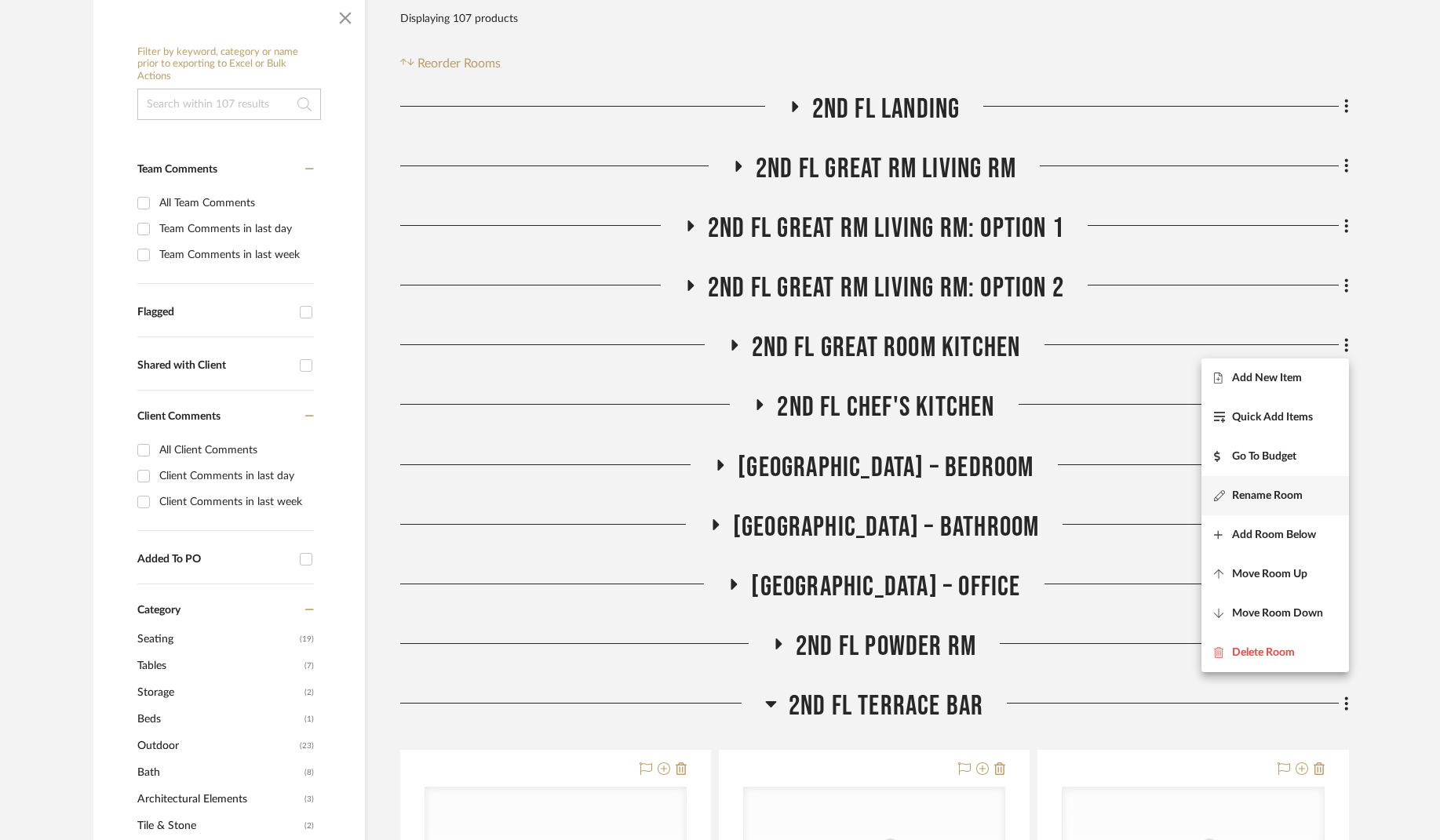 click on "Rename Room" at bounding box center (1275, 496) 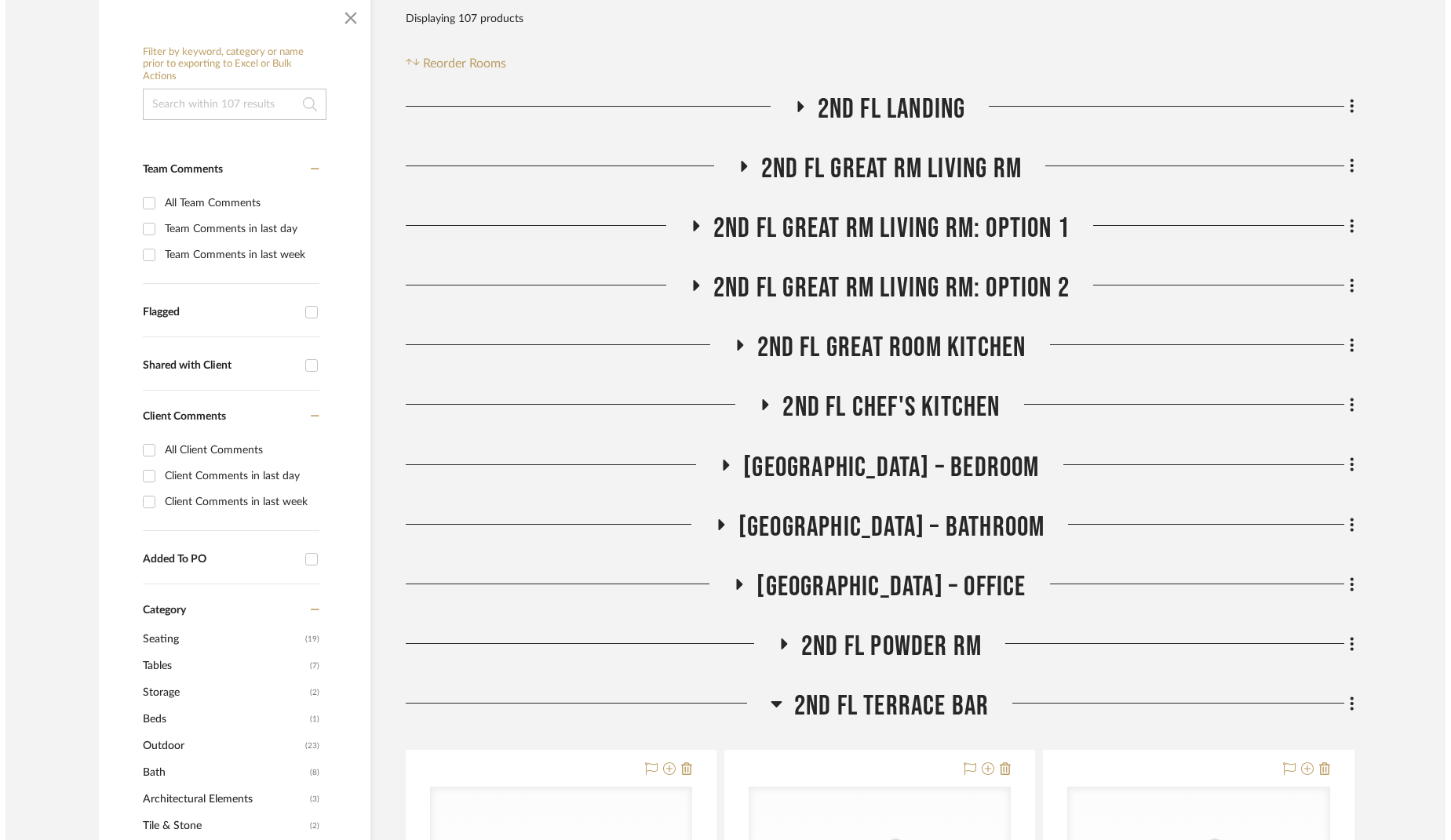 scroll, scrollTop: 0, scrollLeft: 0, axis: both 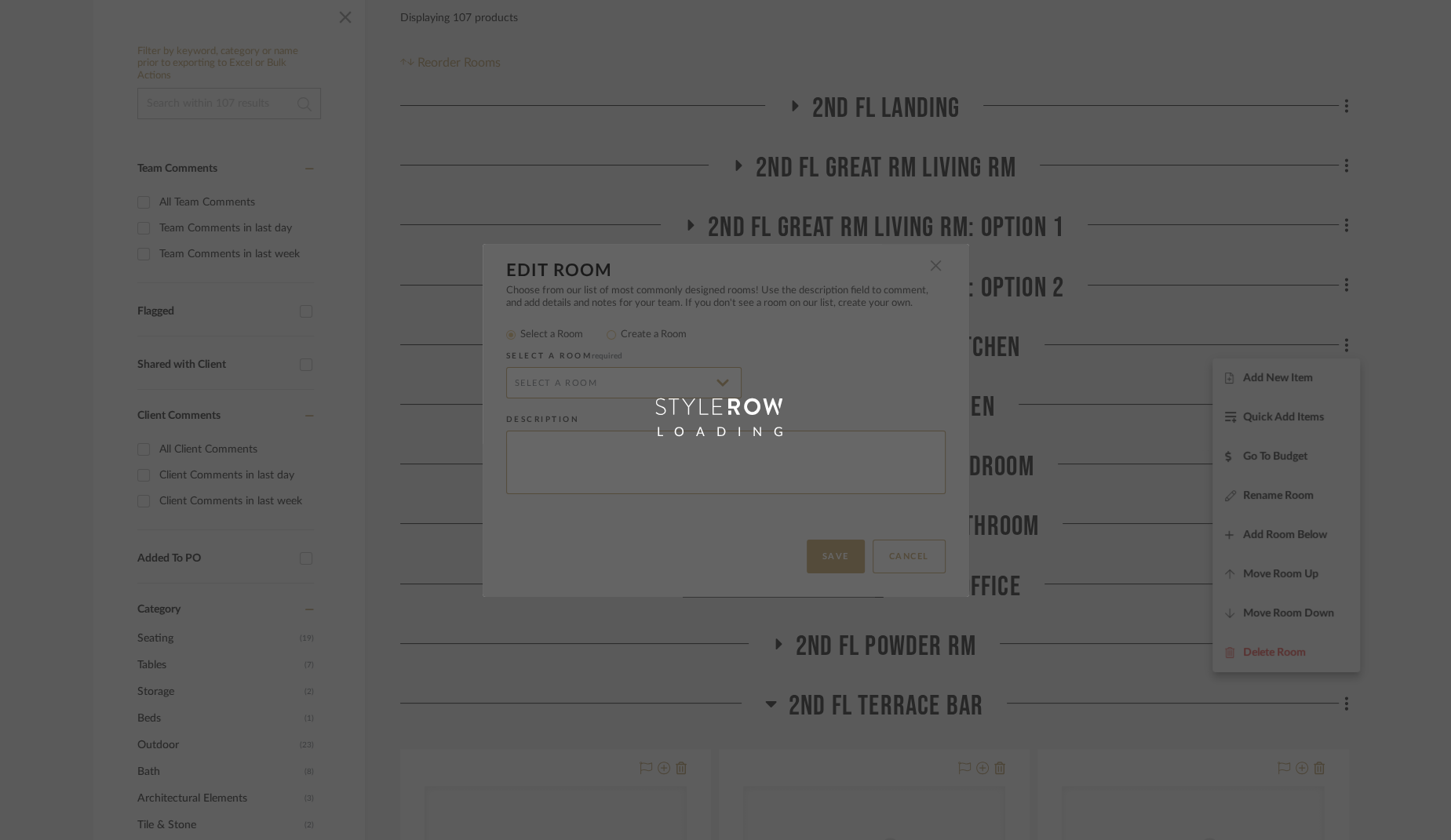 radio on "false" 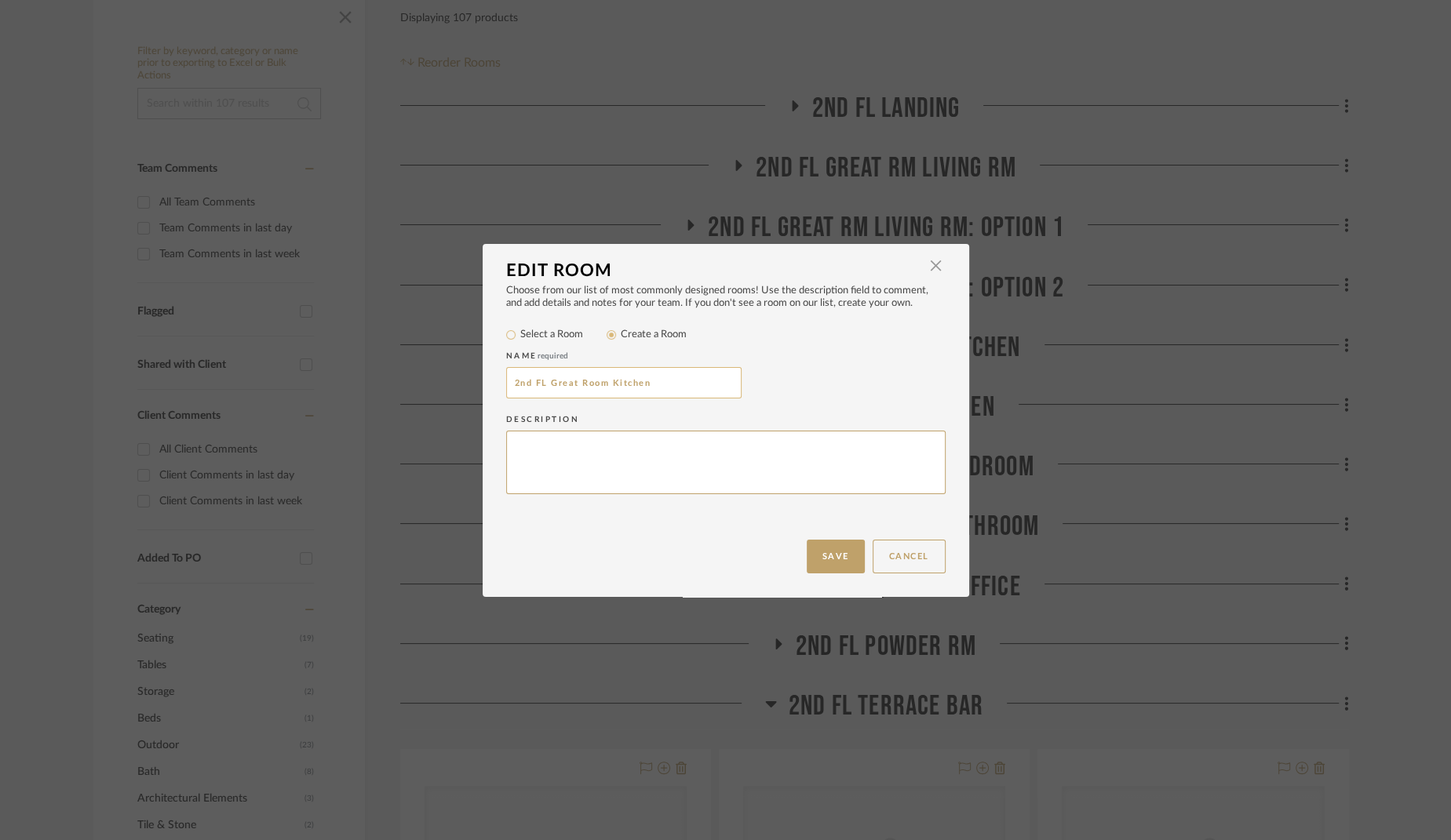 click on "2nd FL Great Room Kitchen" at bounding box center [624, 383] 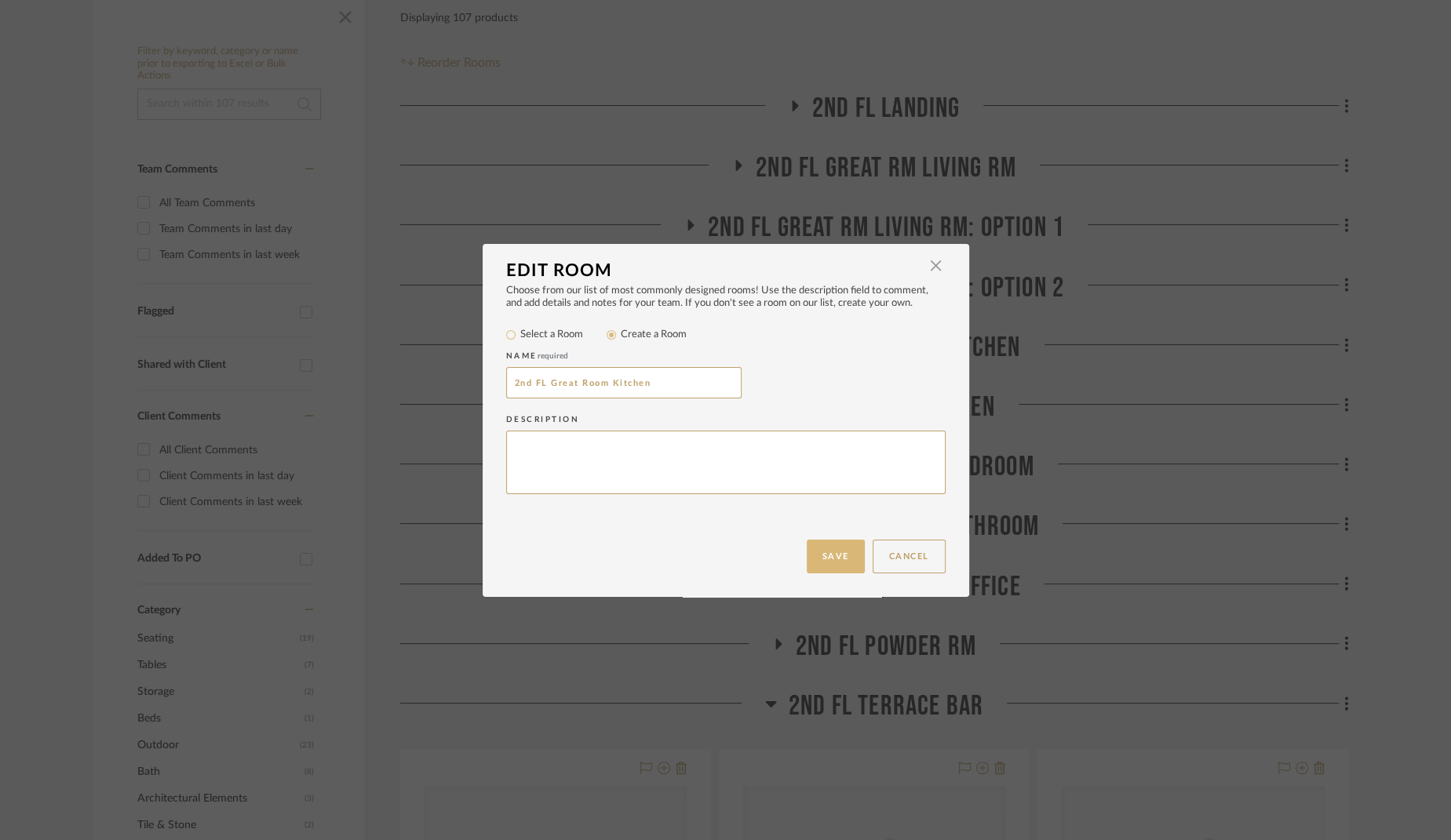 click on "Save" at bounding box center [836, 556] 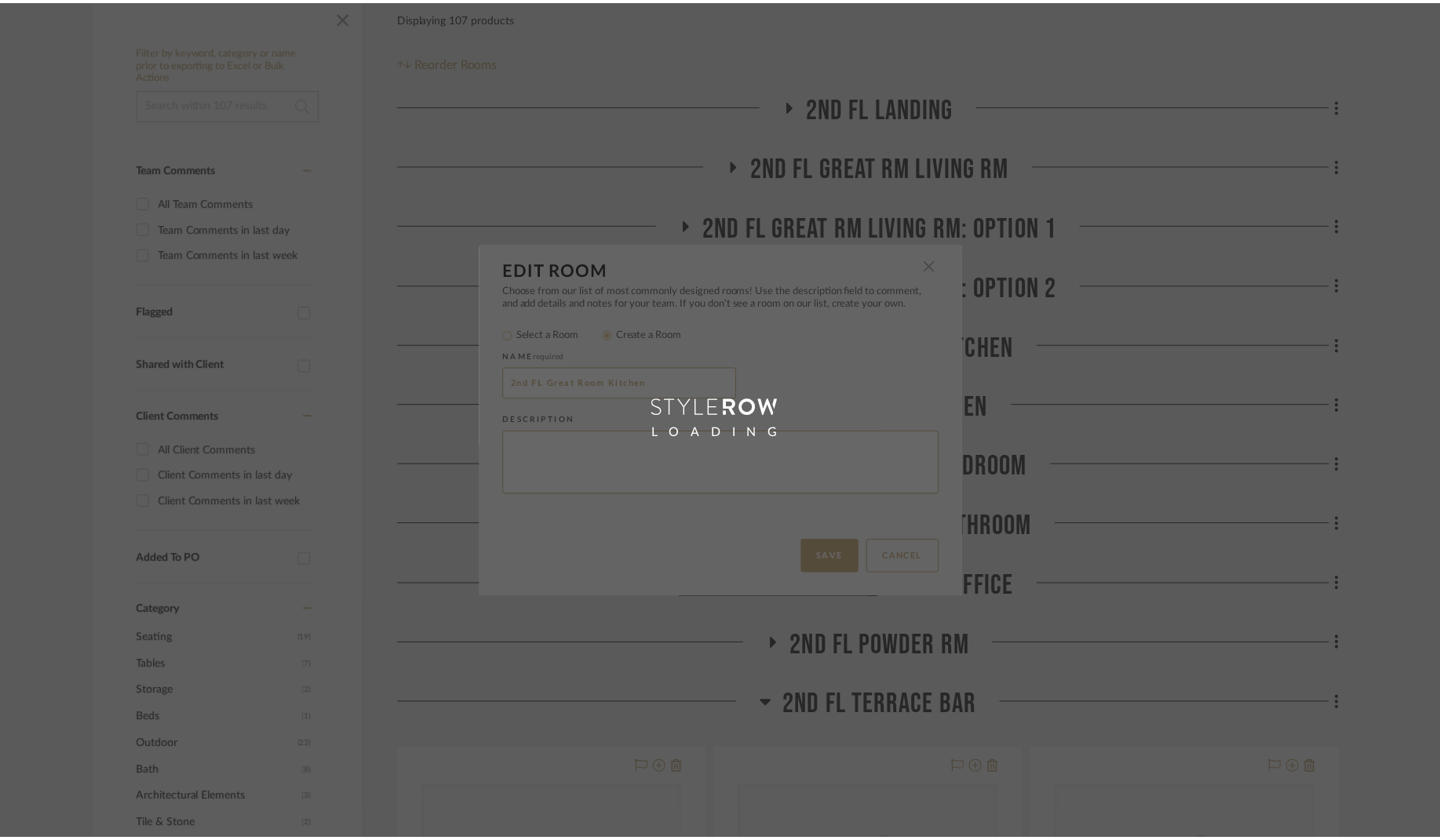 scroll, scrollTop: 276, scrollLeft: 0, axis: vertical 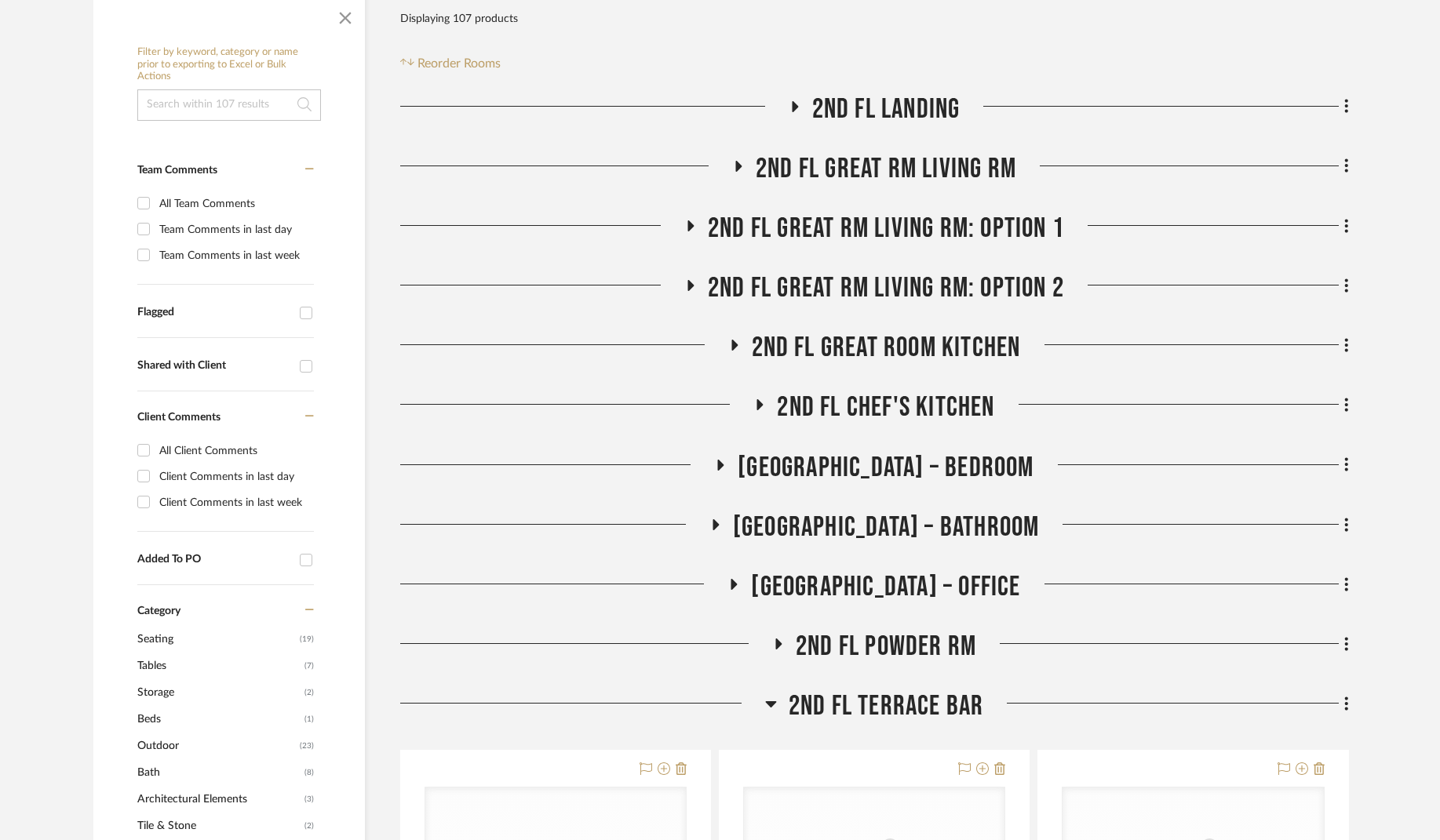 click on "Filter by keyword, category or name prior to exporting to Excel or Bulk Actions Team Comments All Team Comments Team Comments in last day Team Comments in last week Flagged Shared with Client Client Comments All Client Comments Client Comments in last day Client Comments in last week Added To PO Category  Seating   (19)   Tables   (7)   Storage   (2)   Beds    (1)   Outdoor   (23)   Bath   (8)   Architectural Elements   (3)   Tile & Stone   (2)   Kitchen   (1)   Rugs   (1)  Brand Balux  (1)  Banda Stone Gallery  (1)  [PERSON_NAME]  (1)  Ceramica Flaminia  (1)  Dornbracht  (1)  Fantini  (4)  [PERSON_NAME]  (4)  The Future Perfect  (6)  Upload Method Uploaded  (48)  Clipped  (19)  Added By [PERSON_NAME]  (61)  [PERSON_NAME]  (6)  Item Type Product  (67)  Lead Time Weeks In Stock Price 0  7,500 +  0 7500  Filter Products   Displaying 107 products  Reorder Rooms LOADING 2nd FL Landing 2nd FL Great Rm Living Rm 2nd FL Great Rm Living Rm: Option 1 2nd FL Great Rm Living Rm: Option 2 2nd FL Great Room Kitchen 2nd FL Powder Rm" 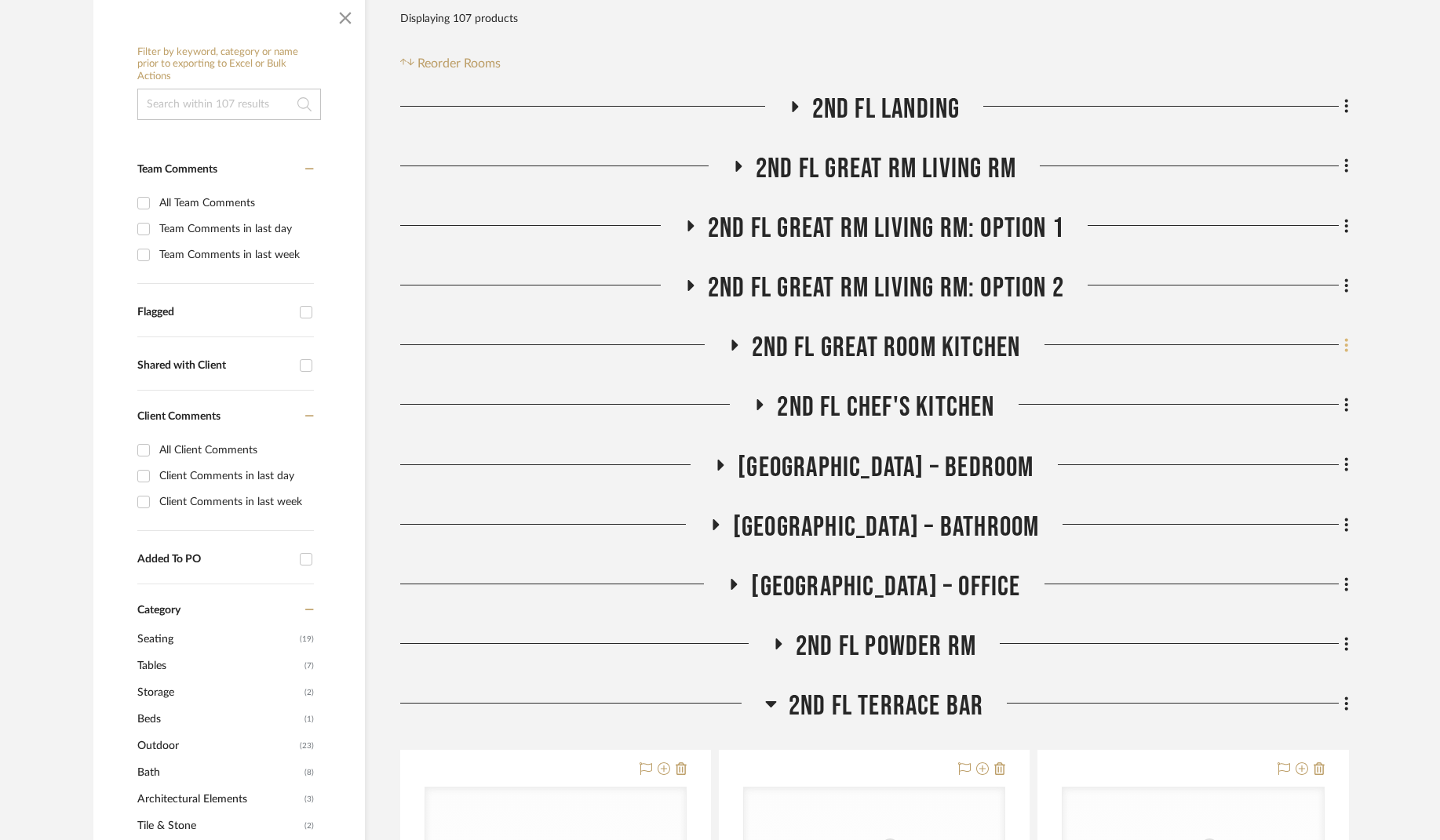 click 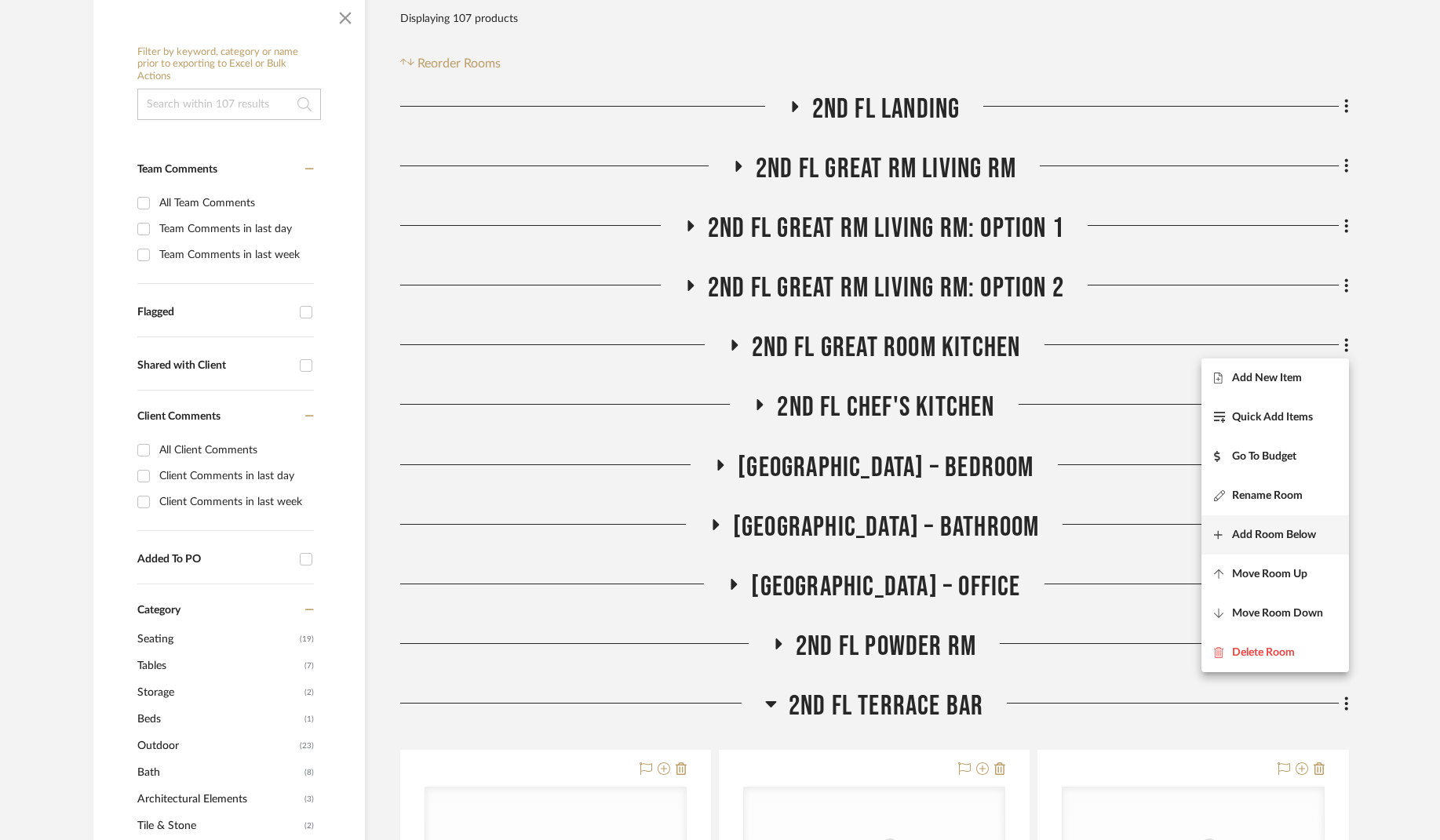 click on "Add Room Below" at bounding box center [1274, 535] 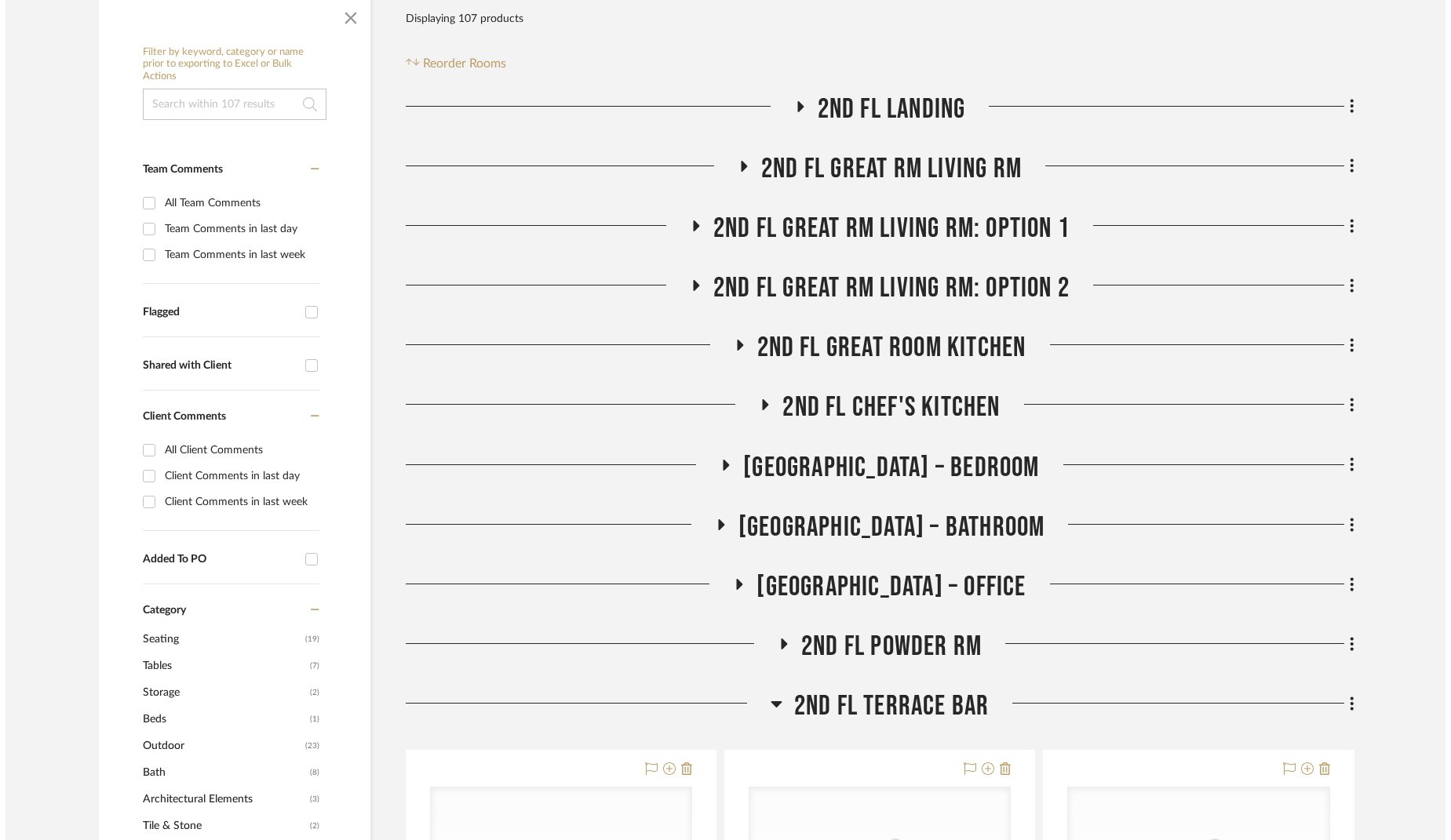 scroll, scrollTop: 0, scrollLeft: 0, axis: both 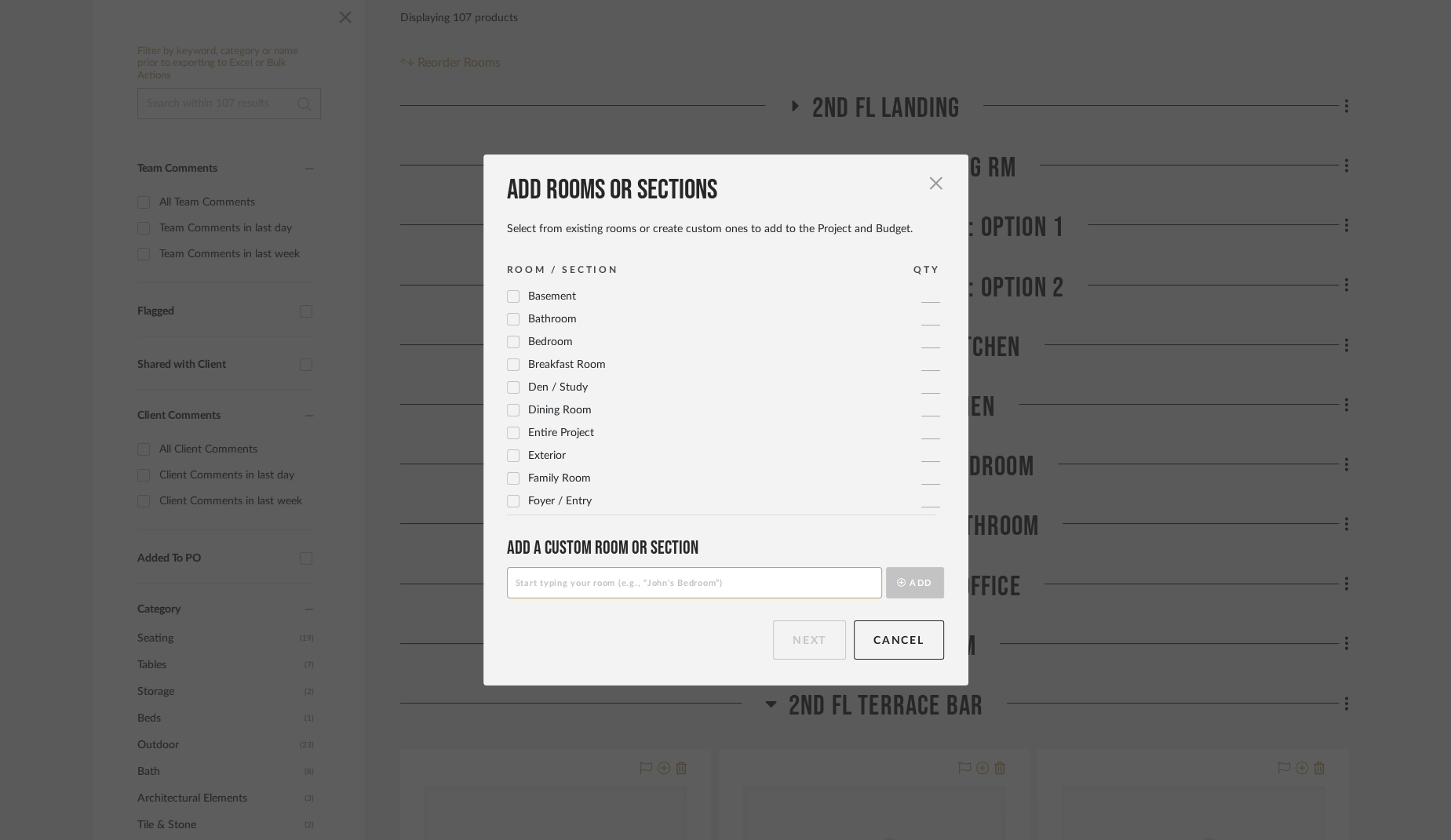 click at bounding box center (695, 583) 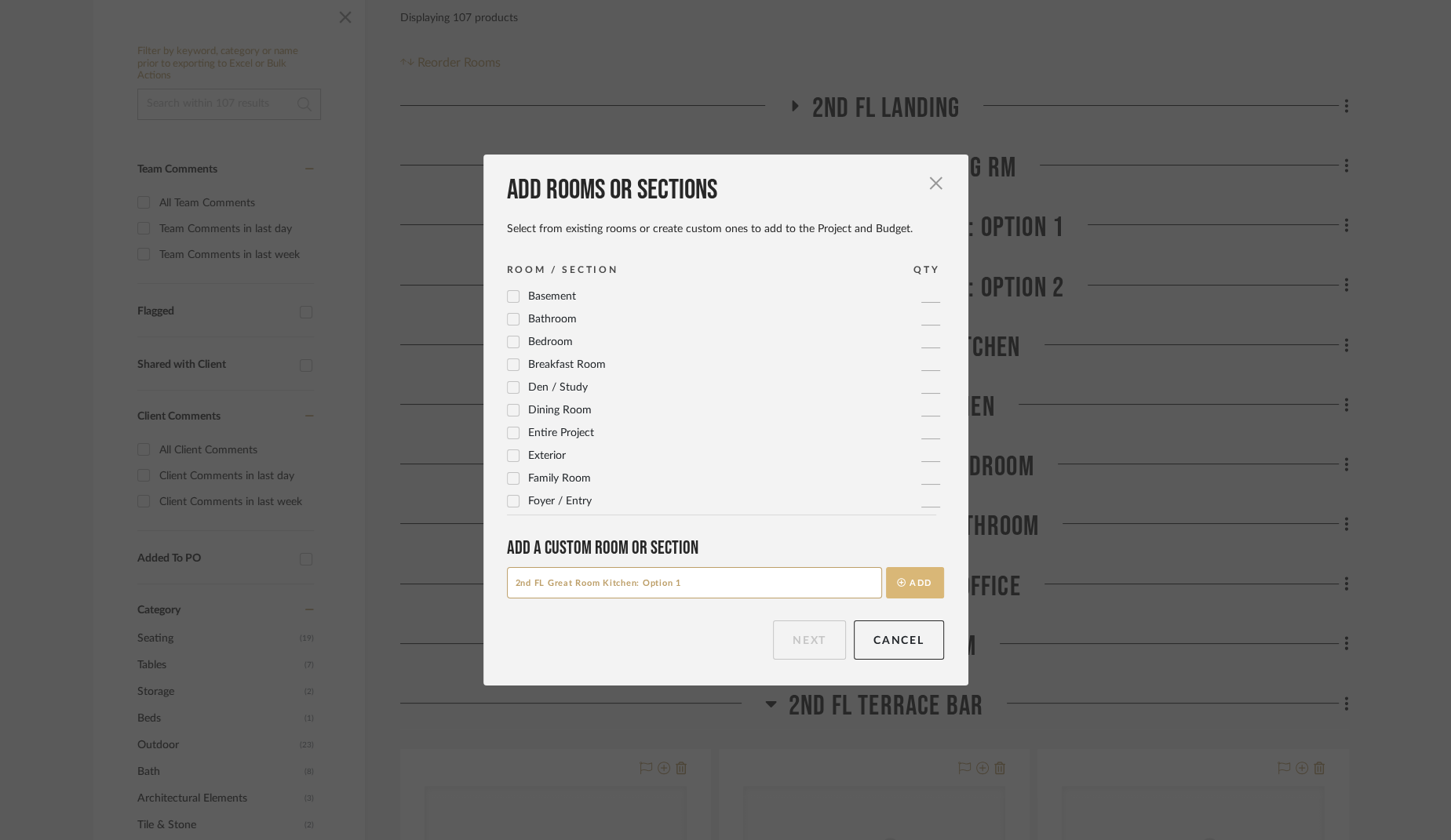 type on "2nd FL Great Room Kitchen: Option 1" 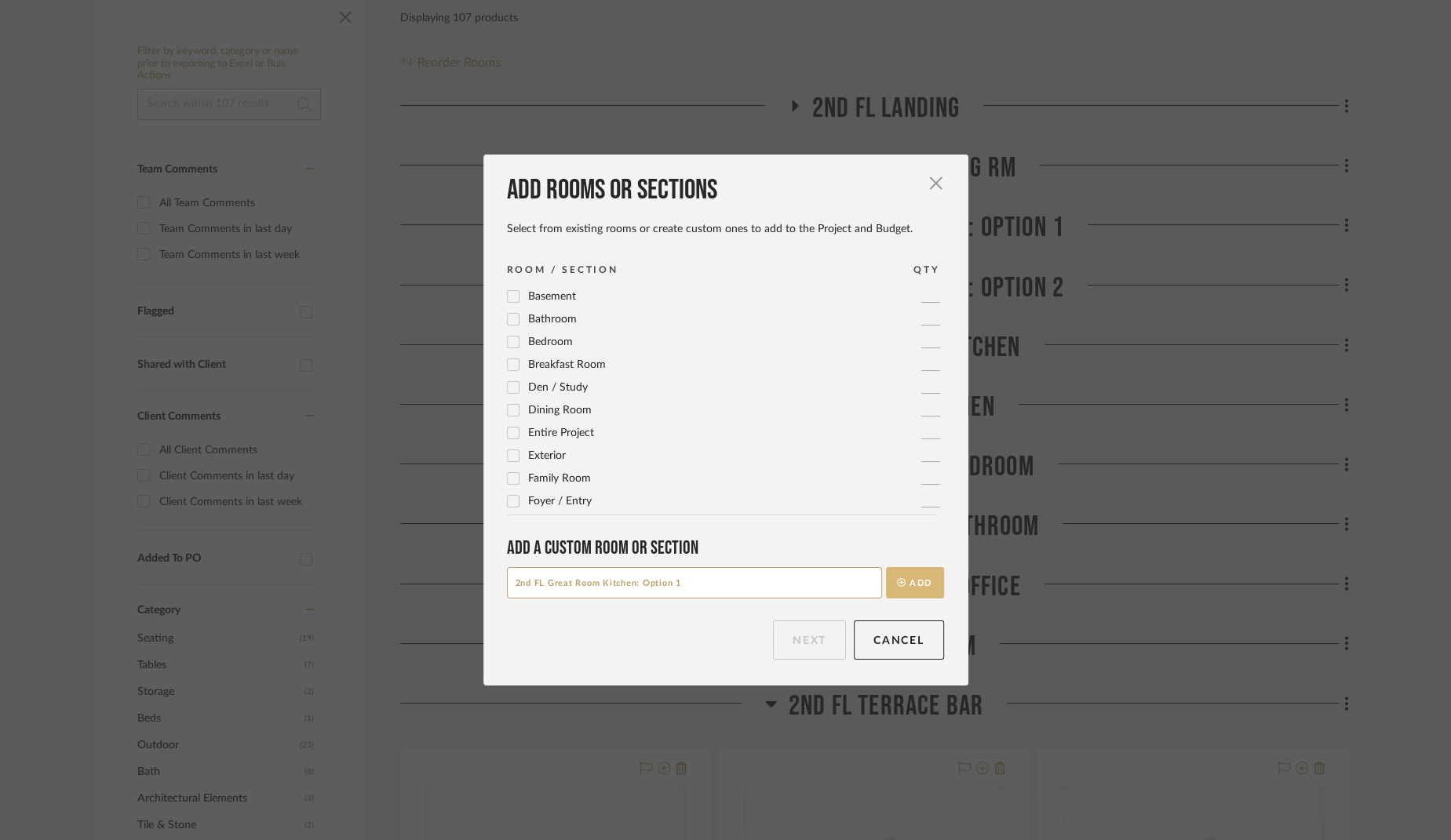 click on "Add" at bounding box center (915, 583) 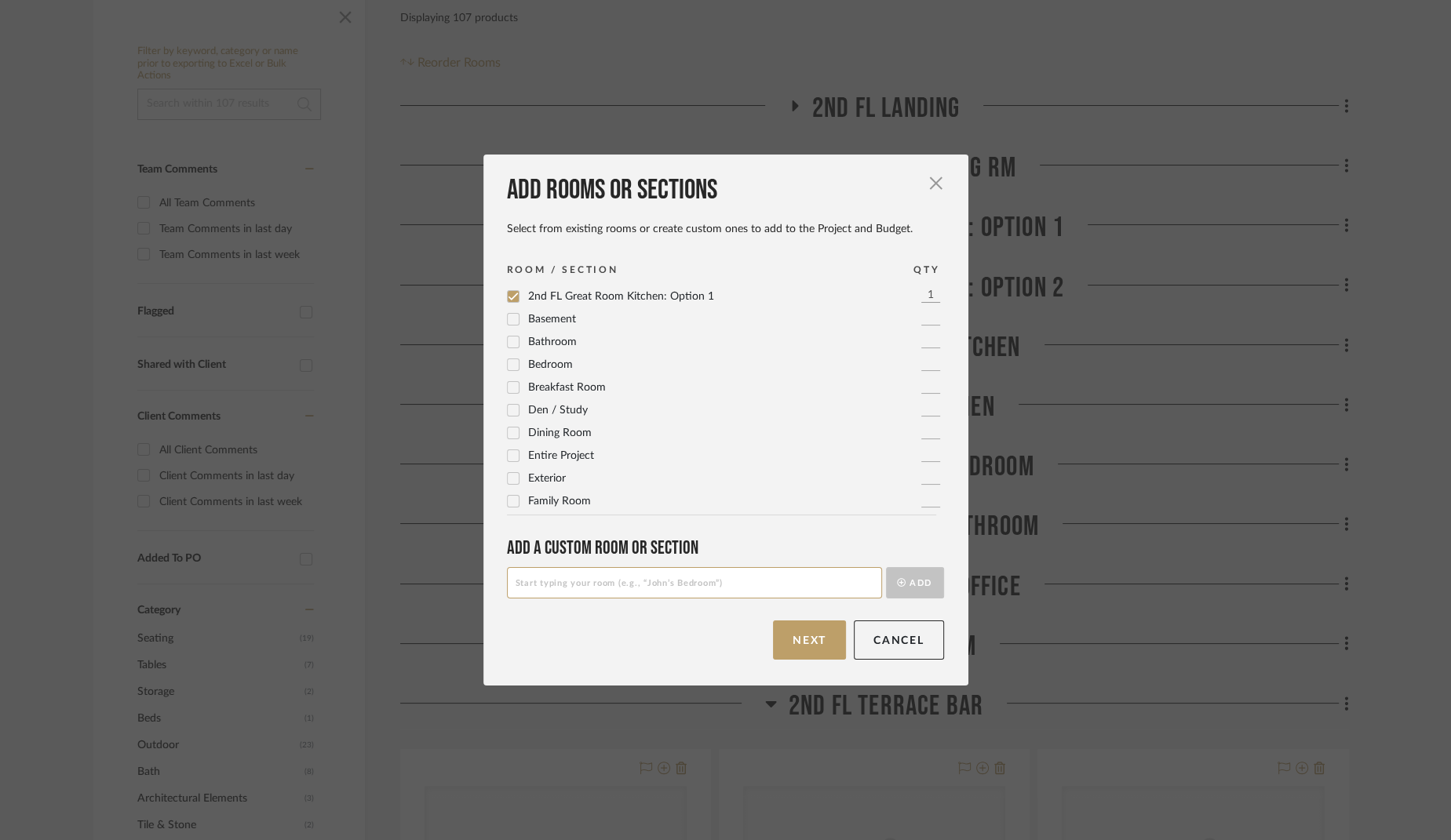 click at bounding box center (695, 583) 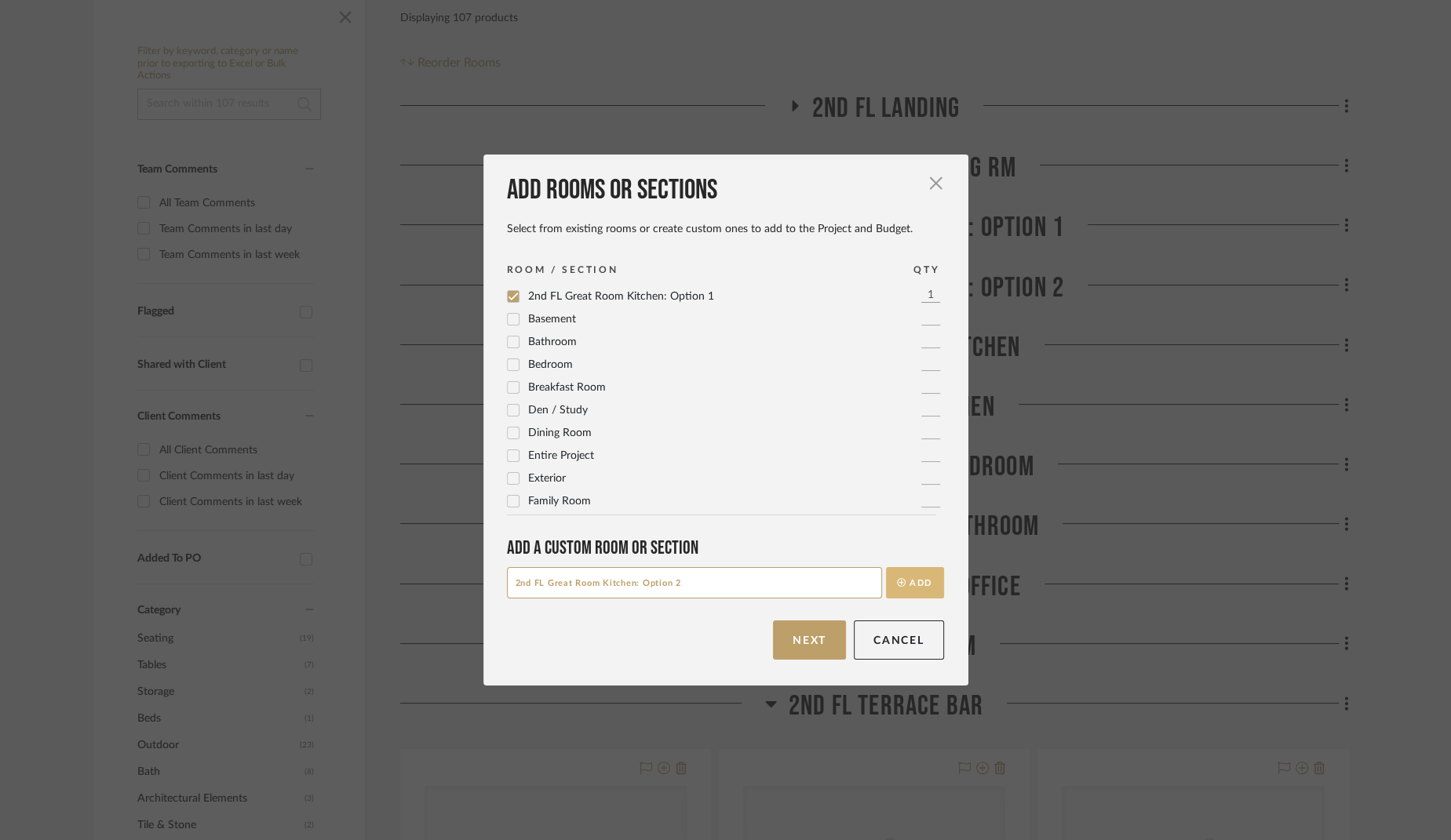 type on "2nd FL Great Room Kitchen: Option 2" 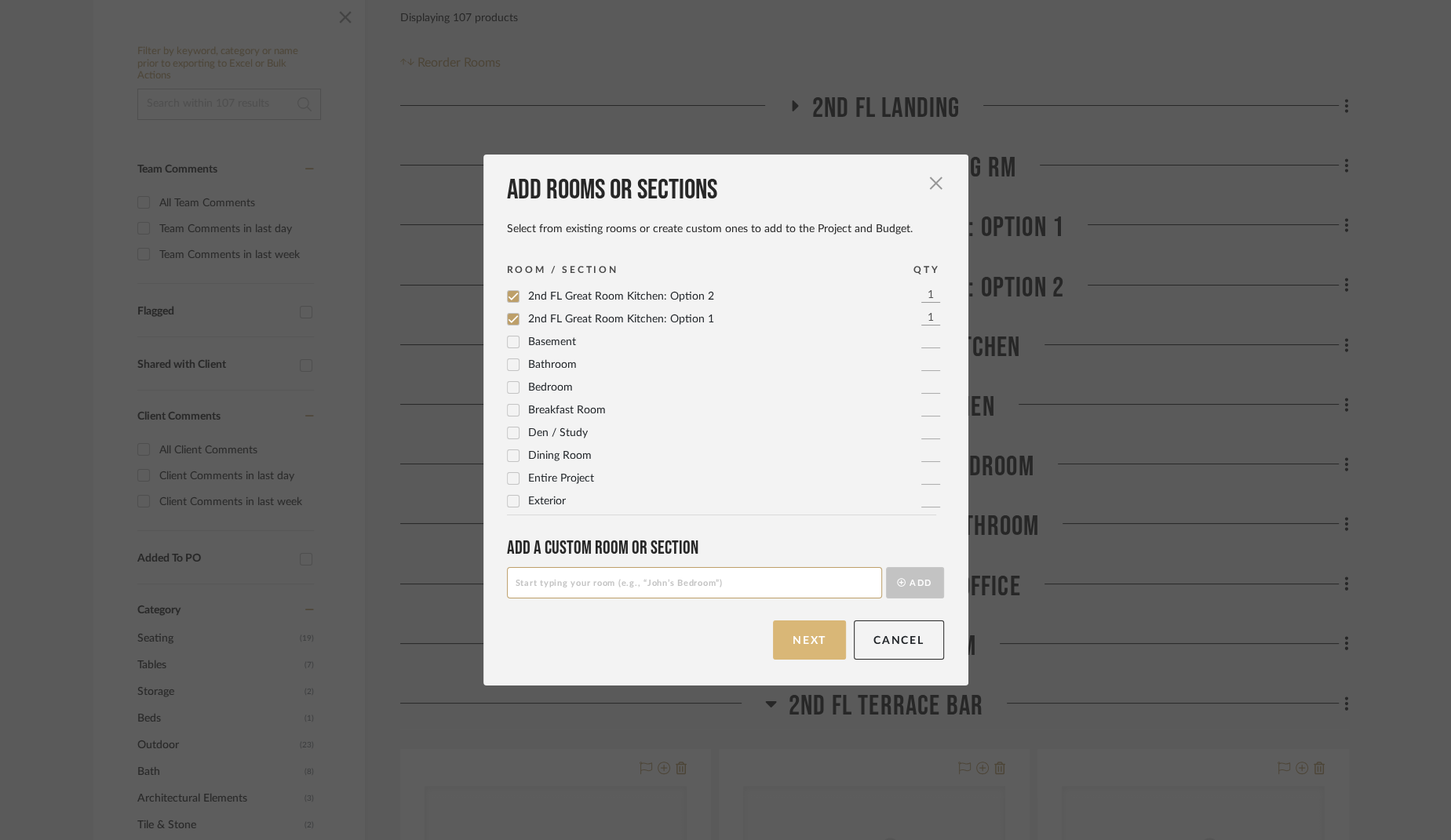 click on "Next" at bounding box center [809, 640] 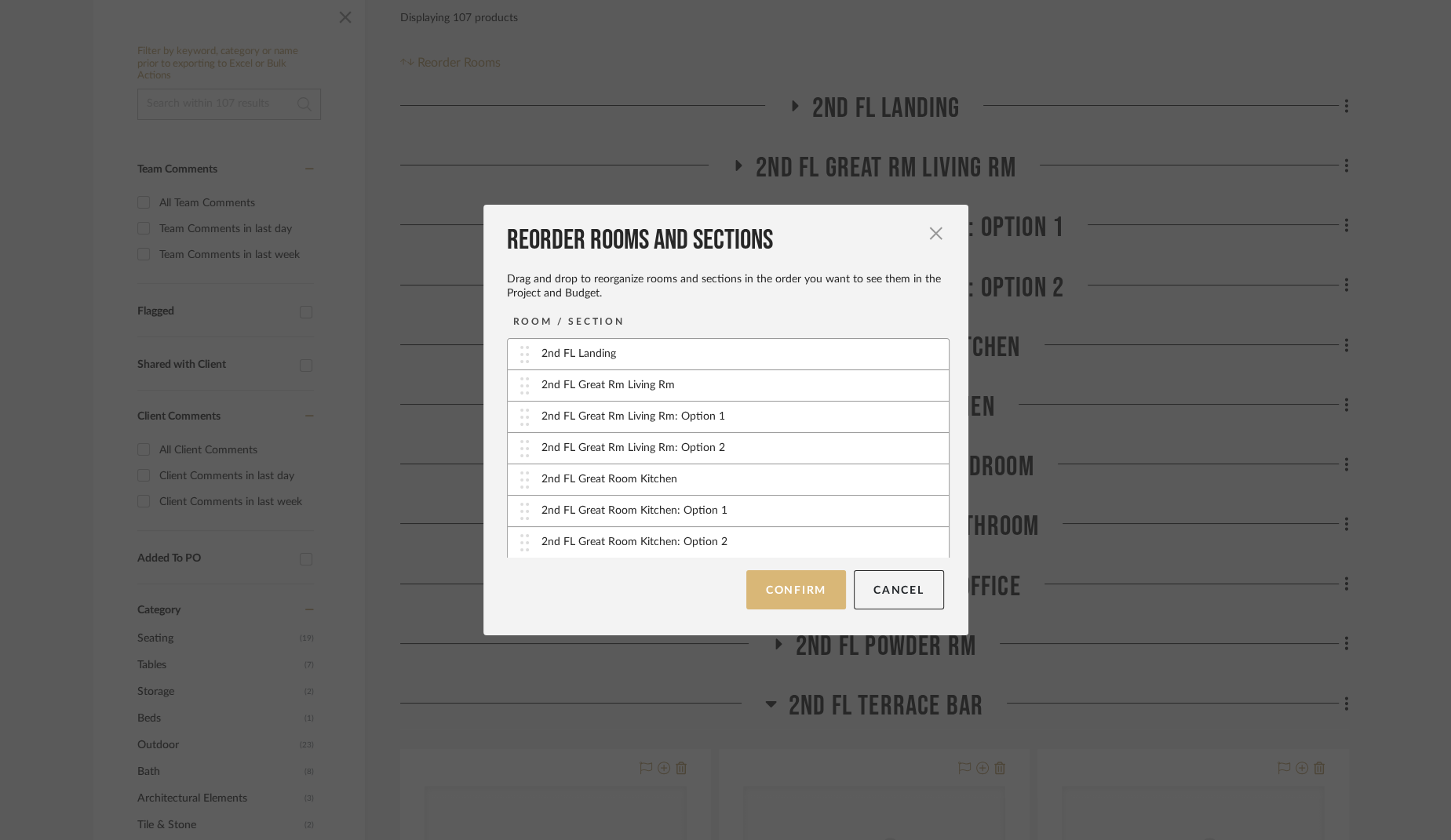 click on "Confirm" at bounding box center [796, 590] 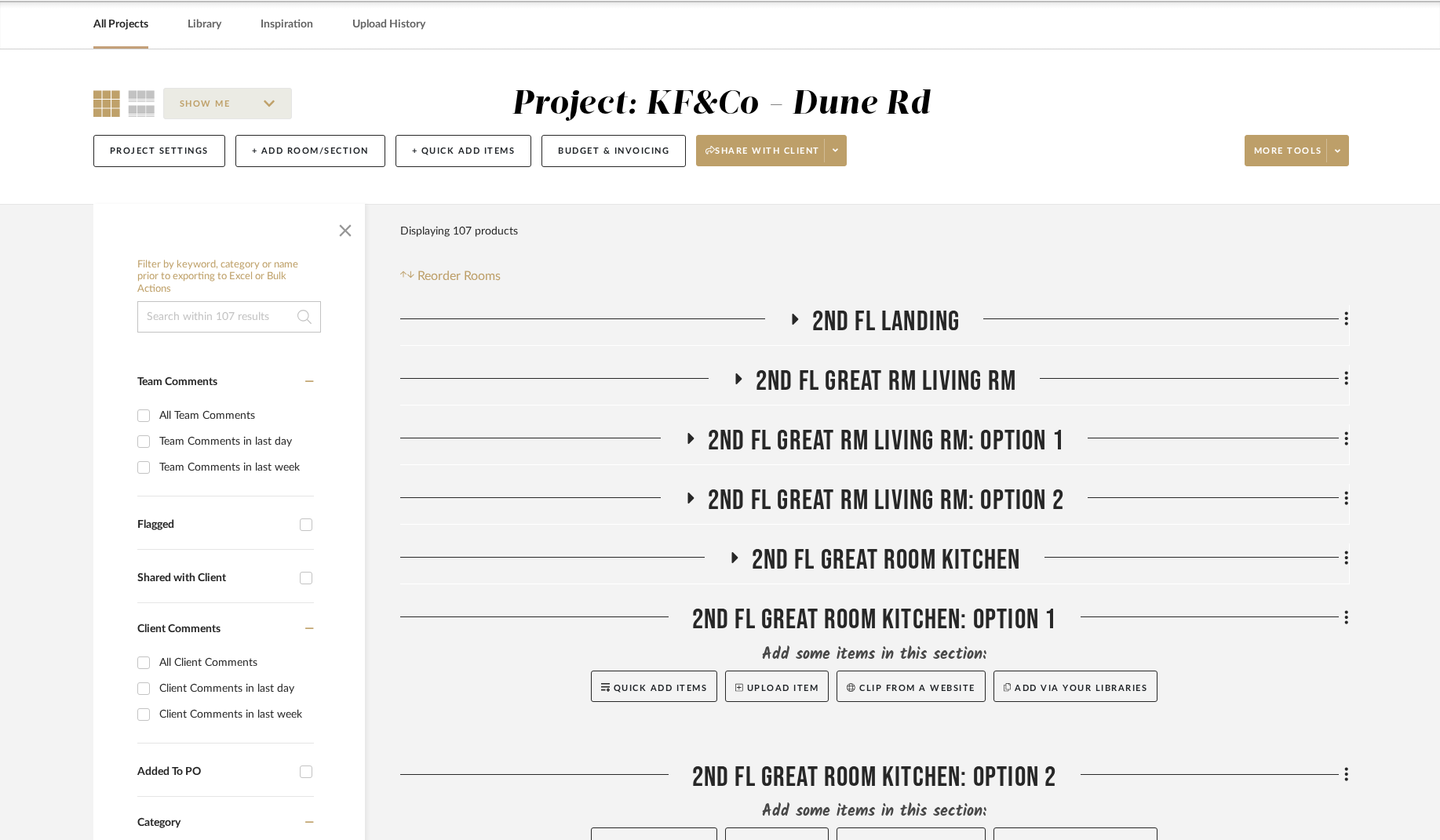 scroll, scrollTop: 0, scrollLeft: 0, axis: both 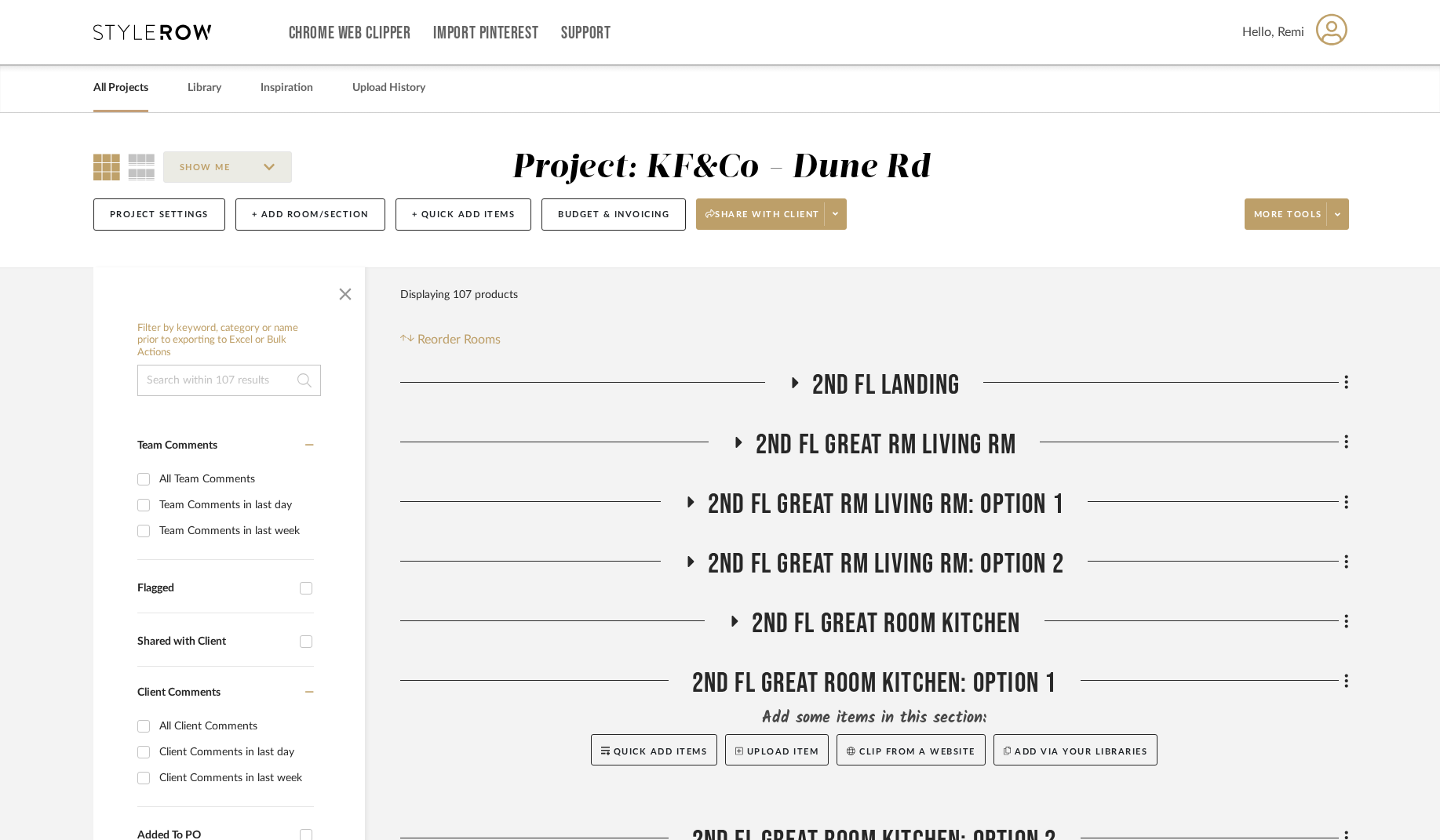 click on "All Projects" at bounding box center (121, 88) 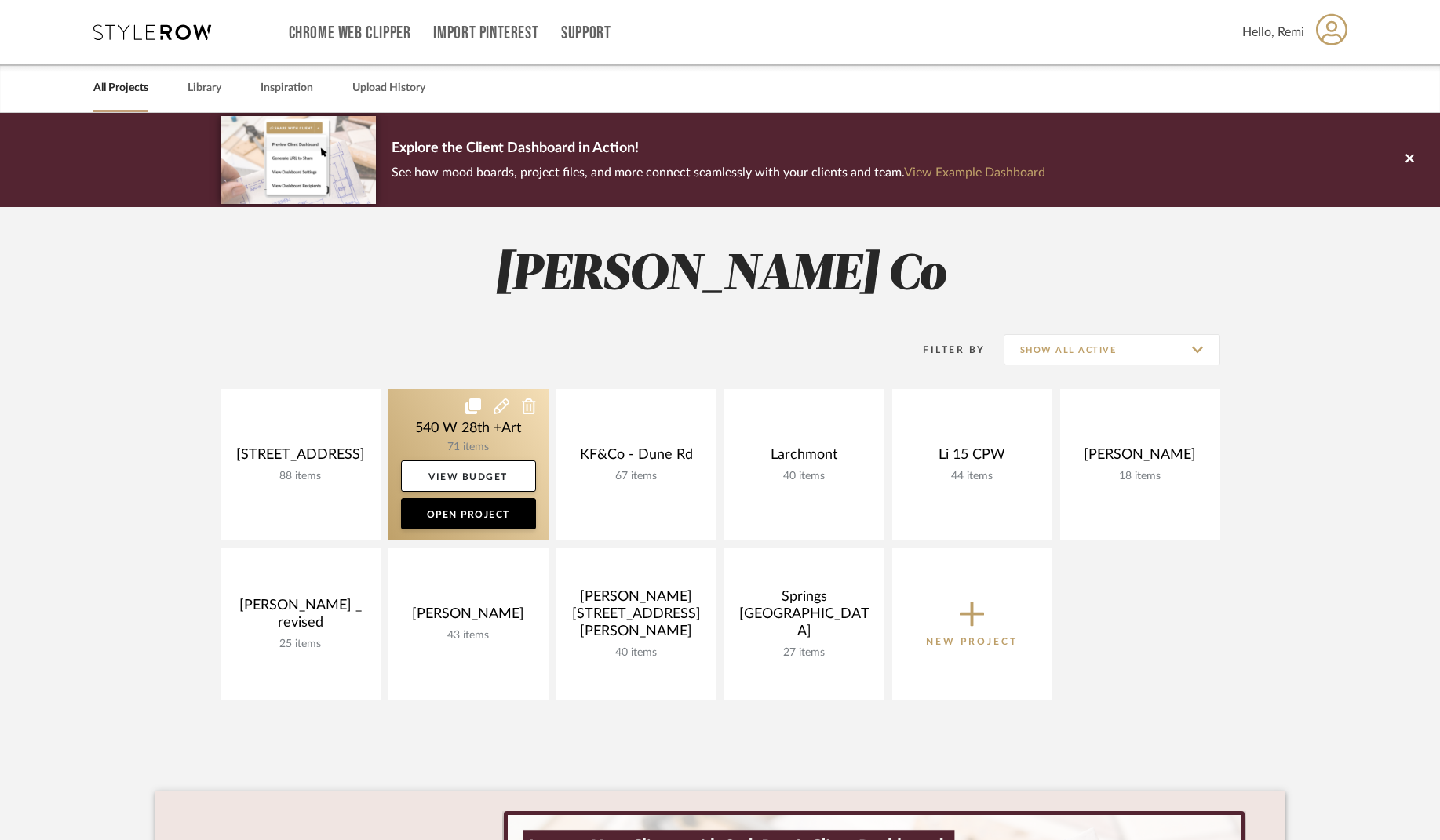 click 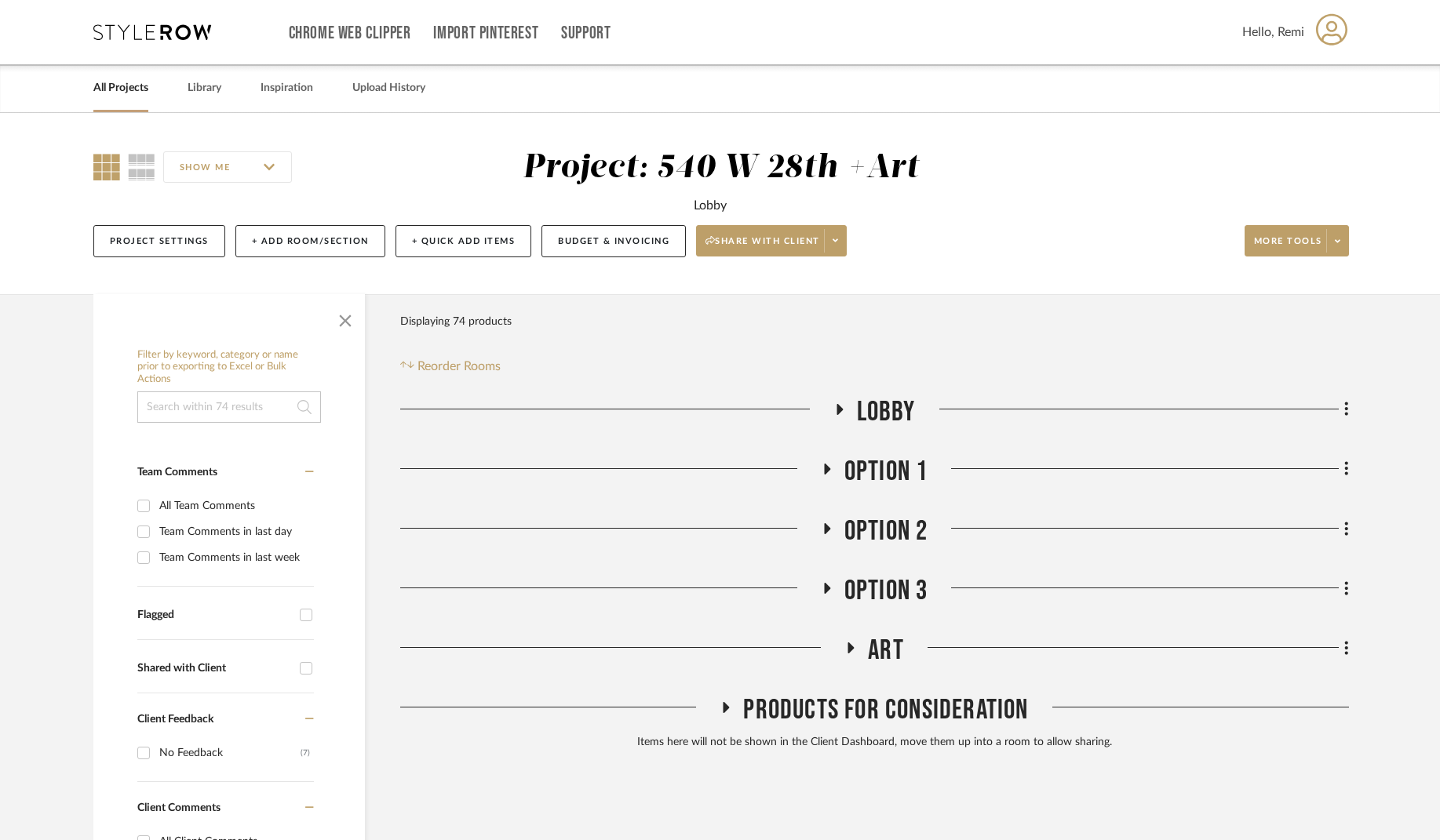 click 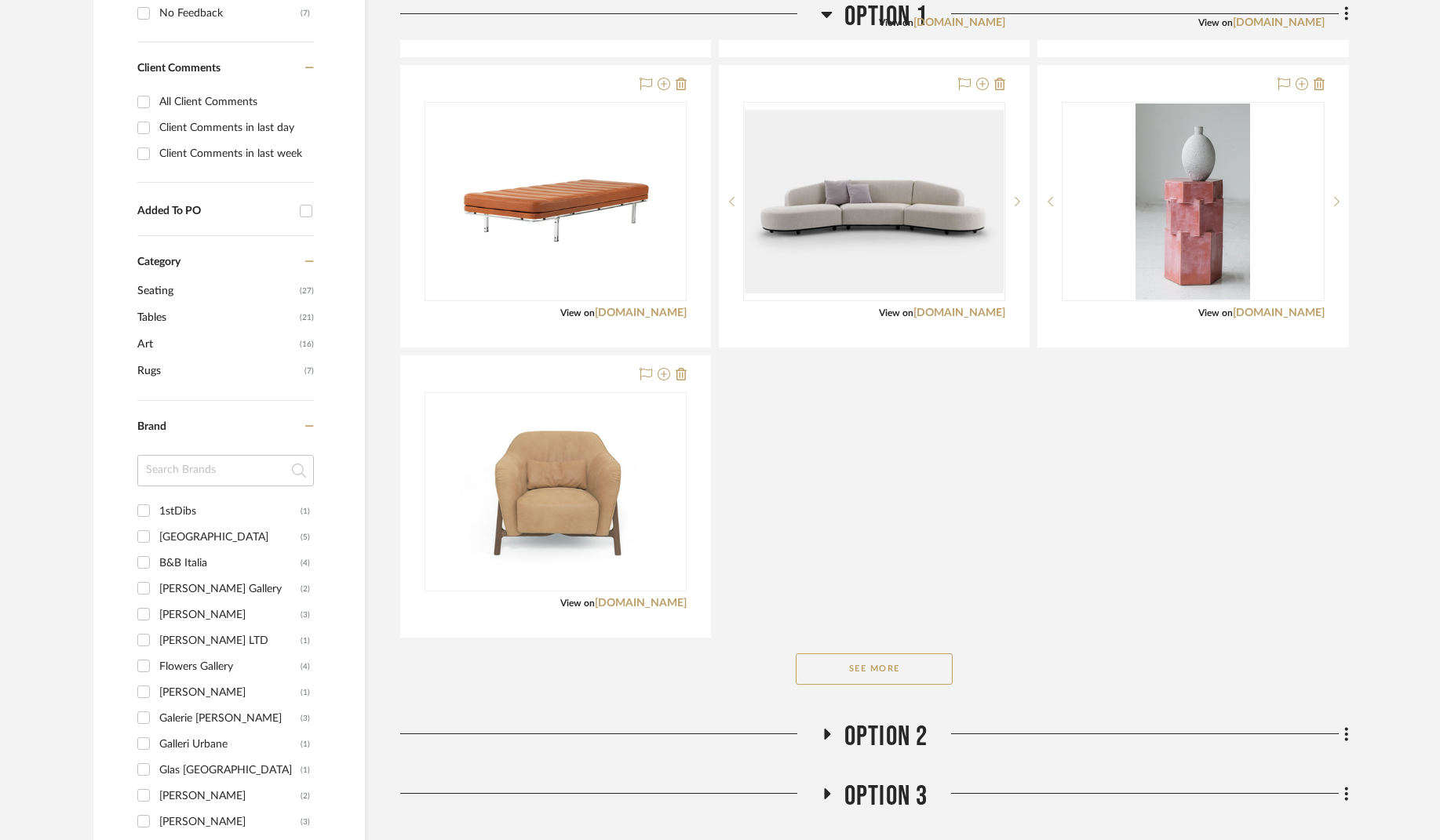 scroll, scrollTop: 741, scrollLeft: 0, axis: vertical 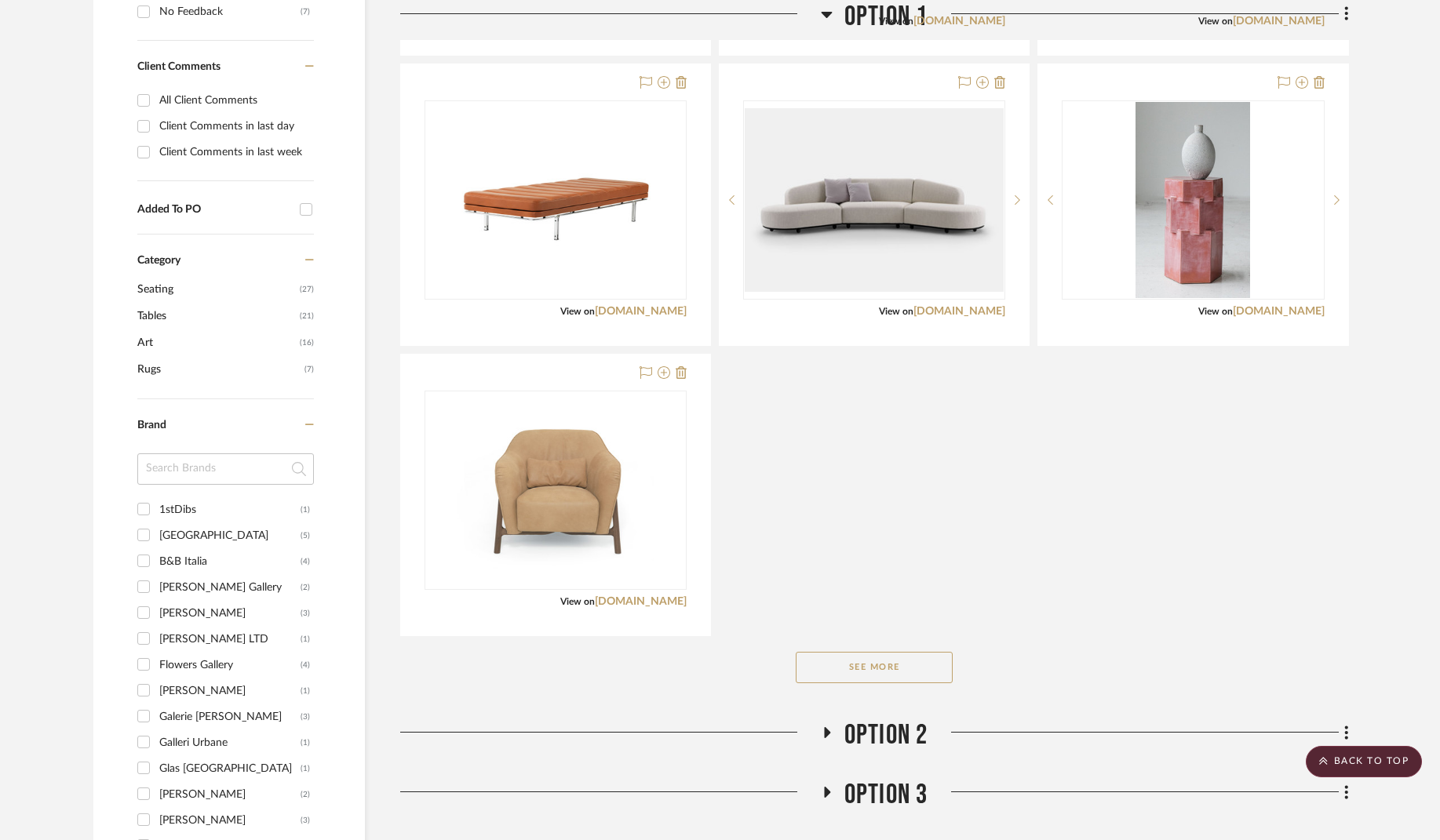 click 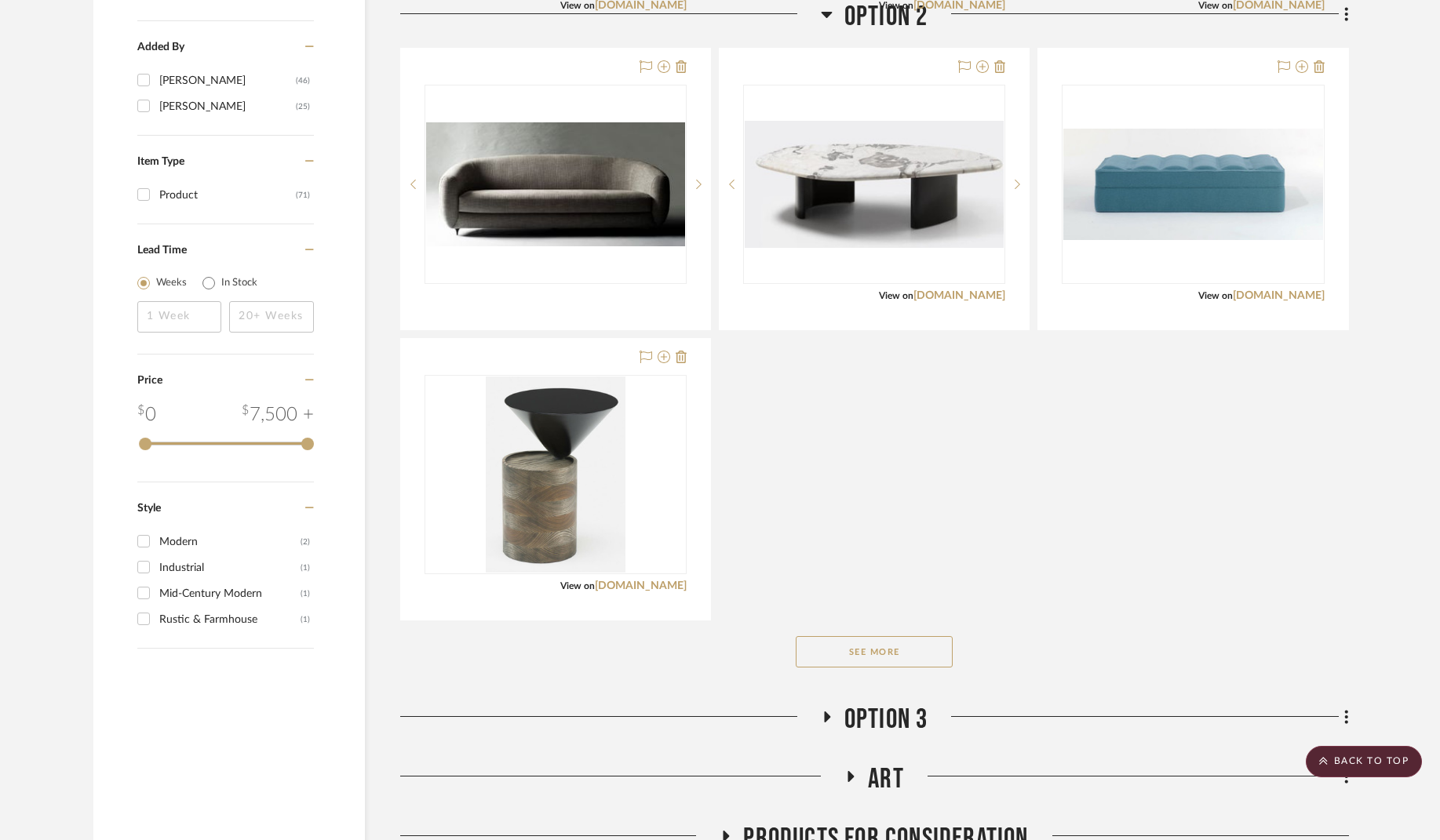 scroll, scrollTop: 1762, scrollLeft: 0, axis: vertical 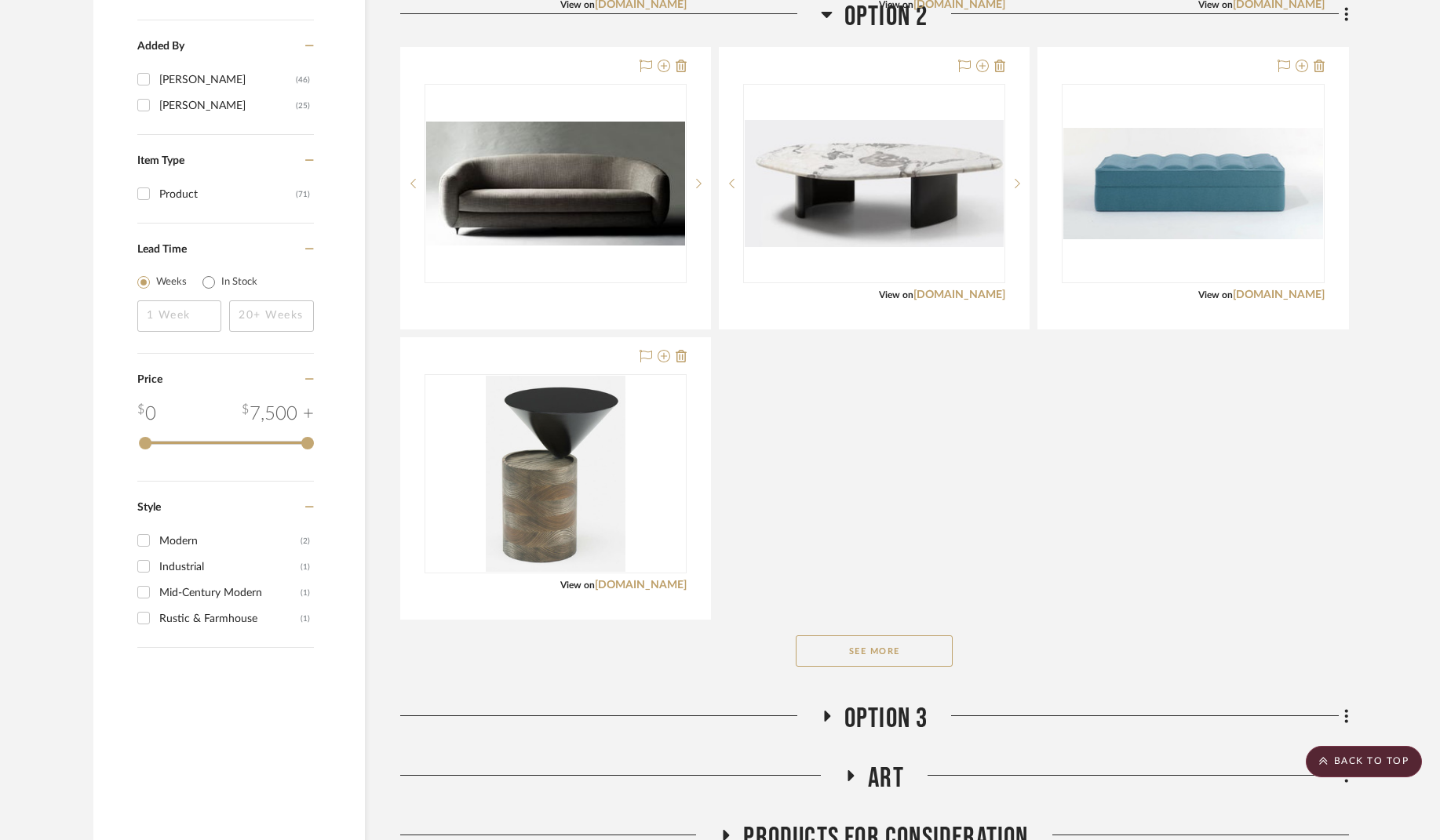 click on "See More" 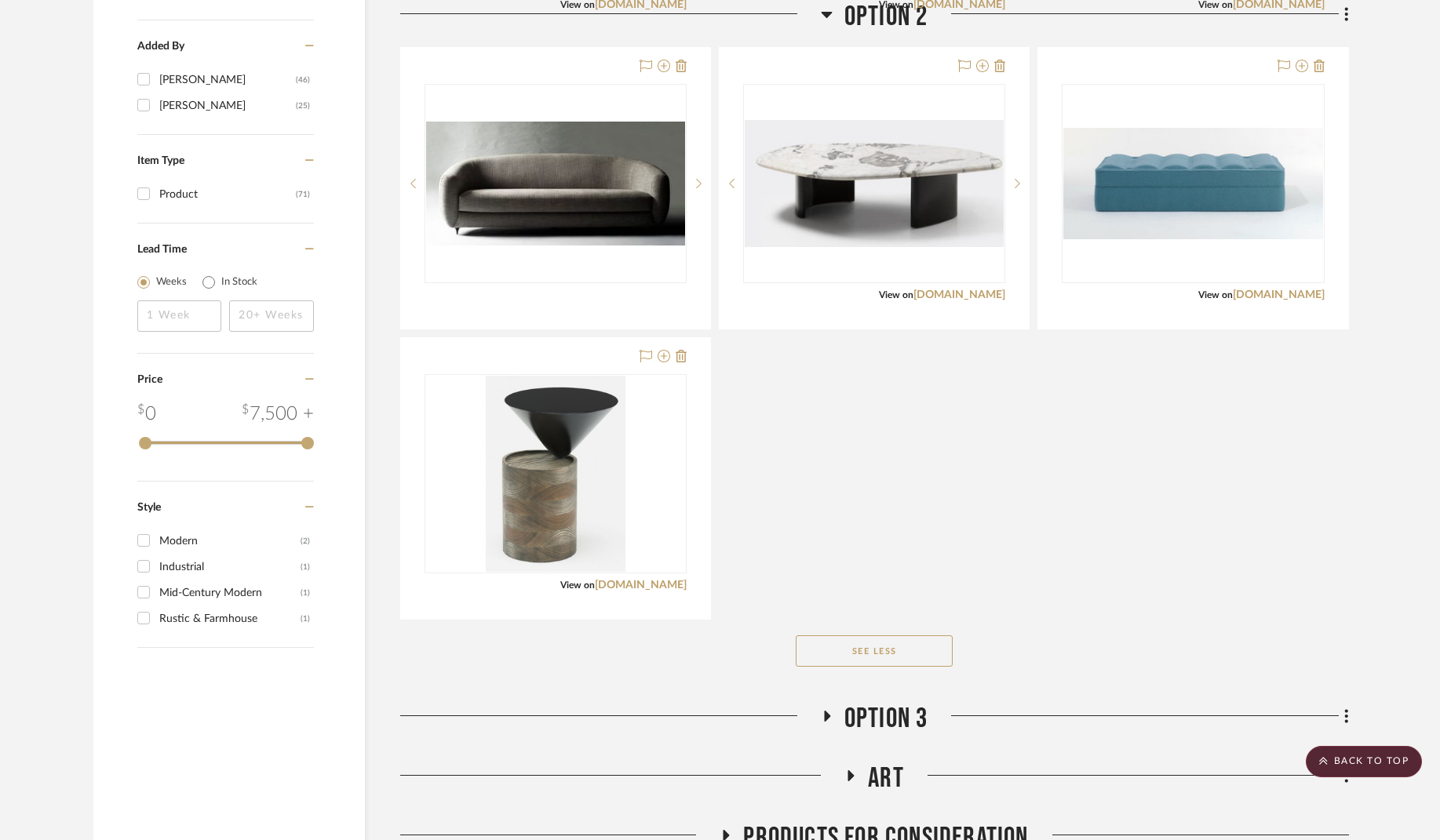 scroll, scrollTop: 1925, scrollLeft: 0, axis: vertical 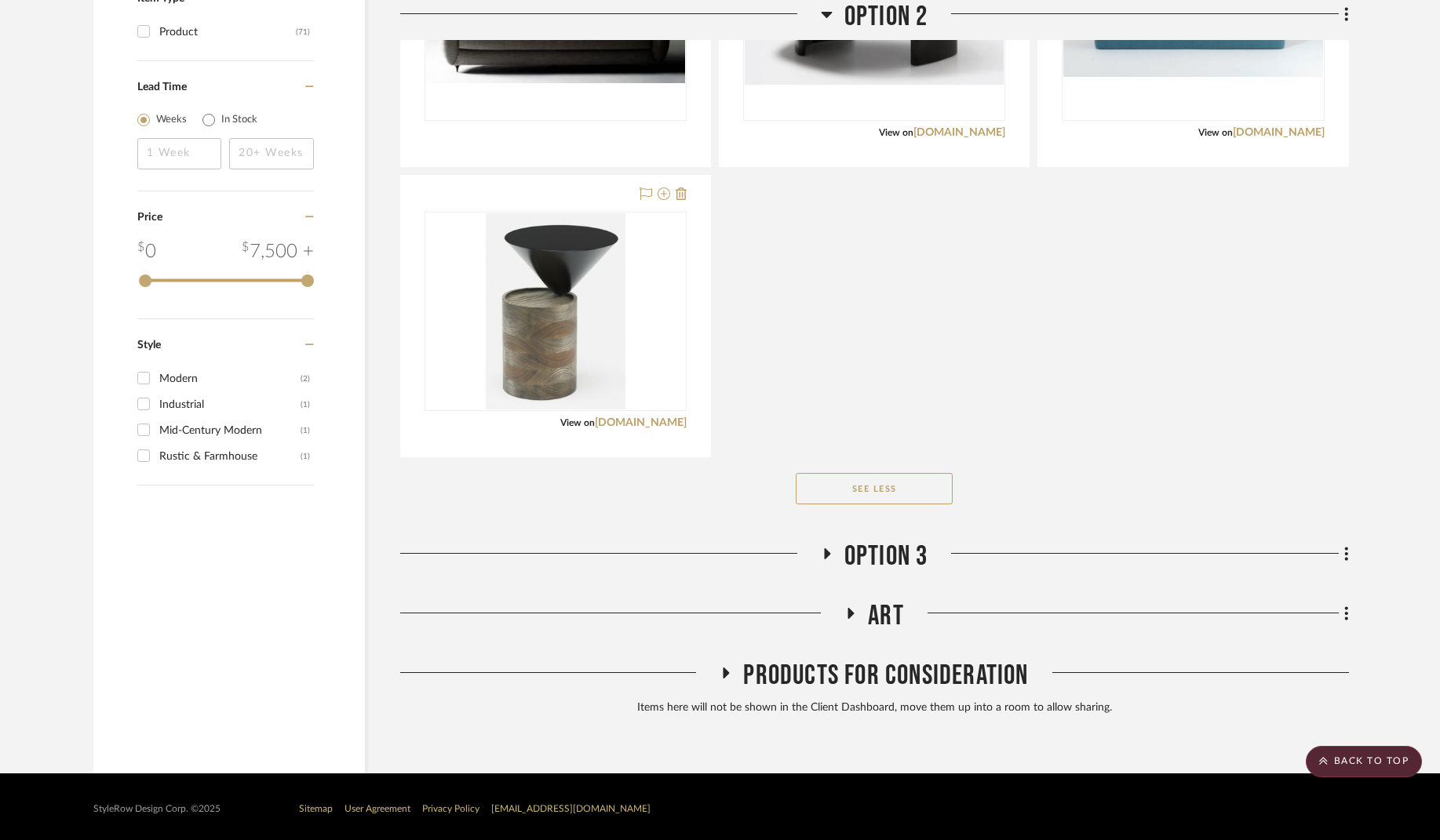 click 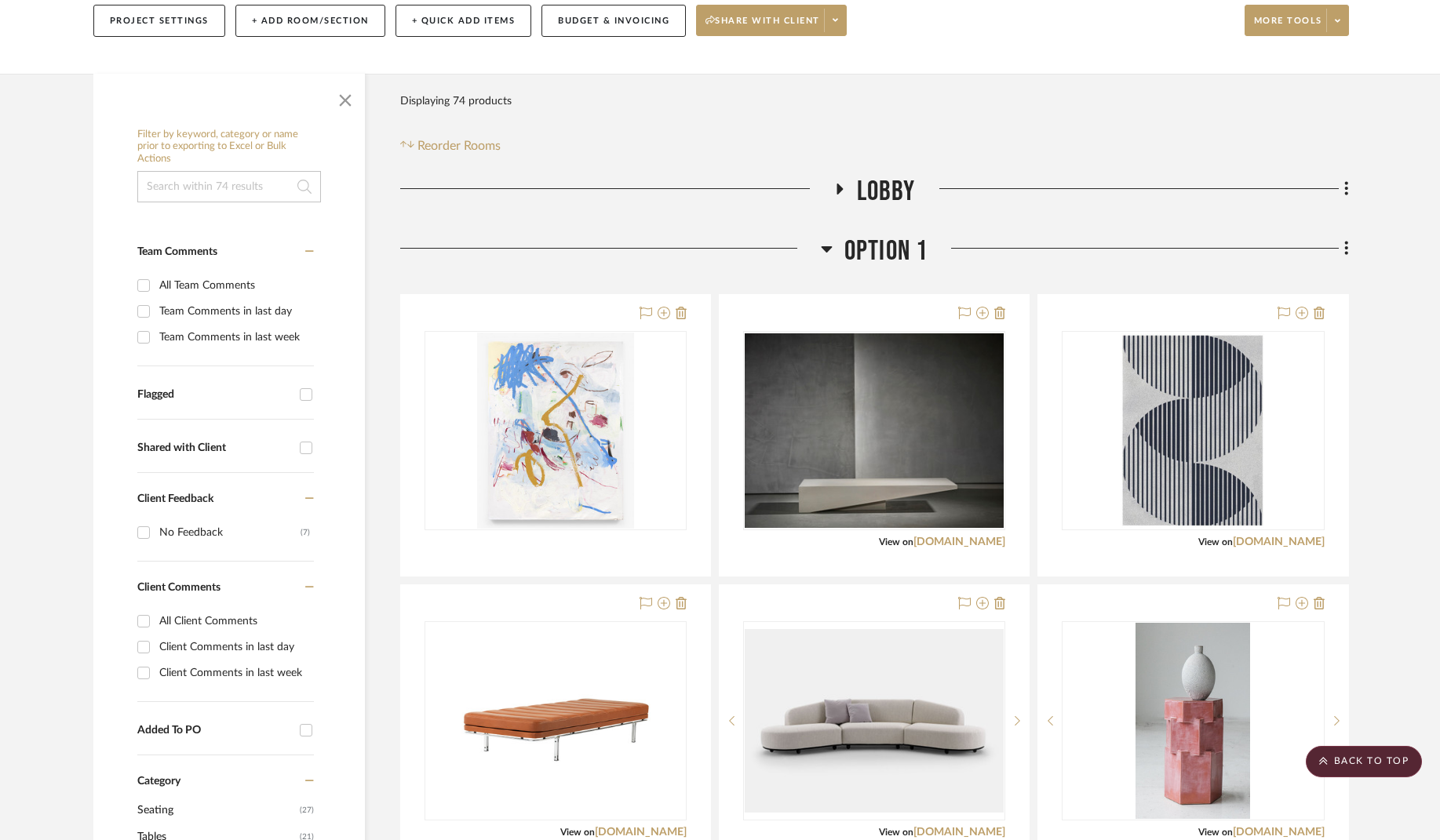 scroll, scrollTop: 0, scrollLeft: 0, axis: both 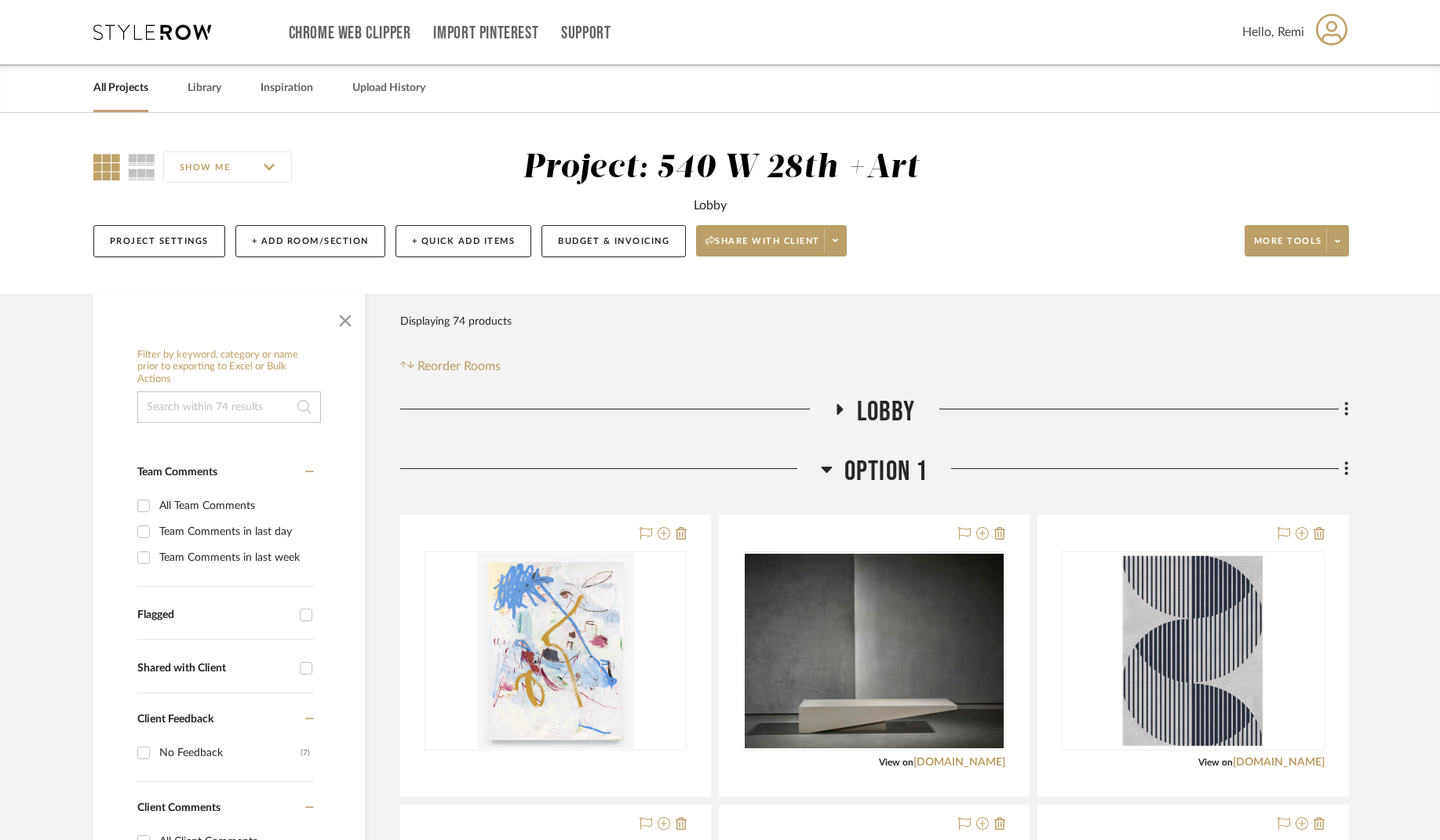 click on "All Projects" at bounding box center [121, 88] 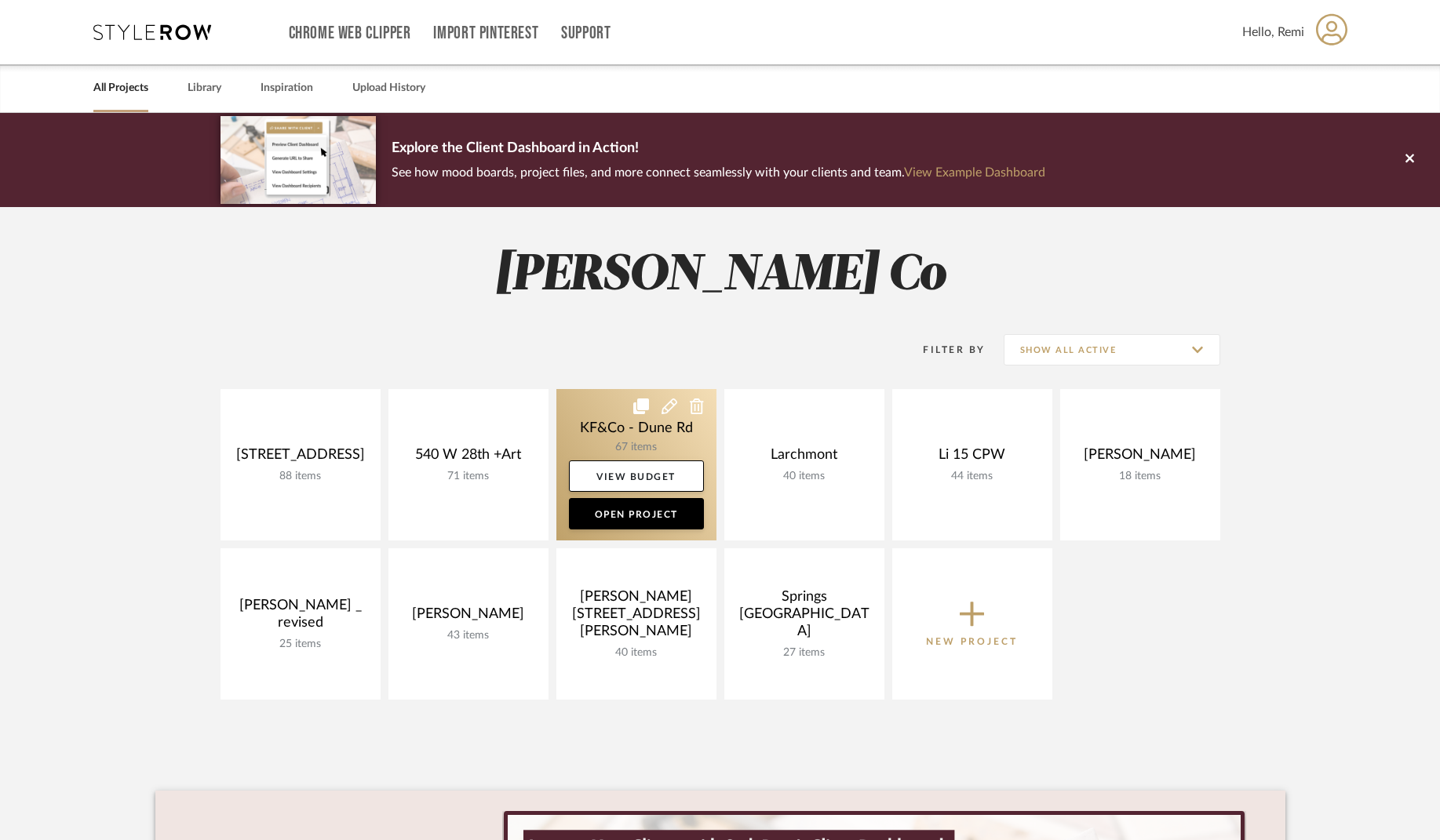click 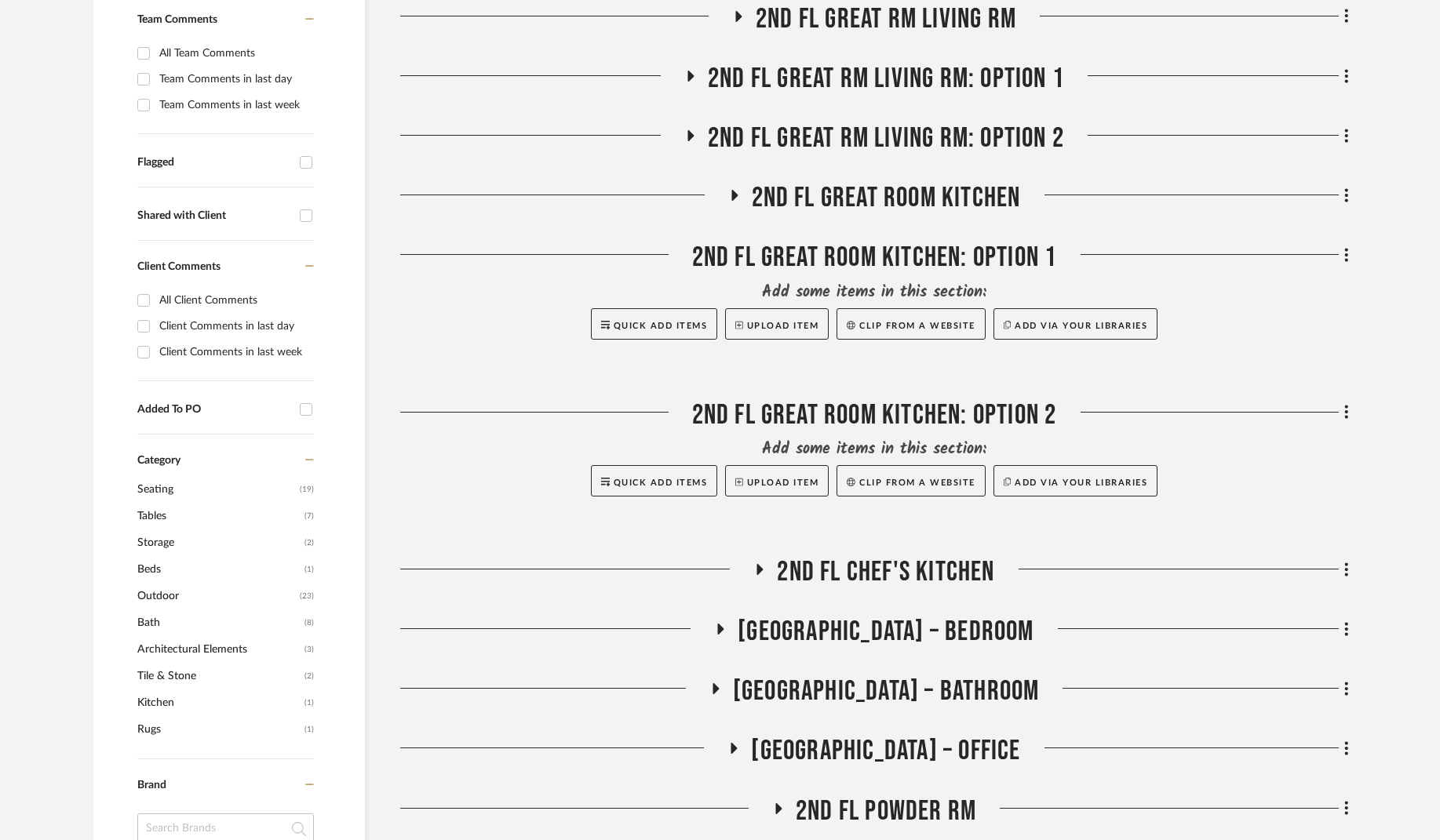 scroll, scrollTop: 431, scrollLeft: 0, axis: vertical 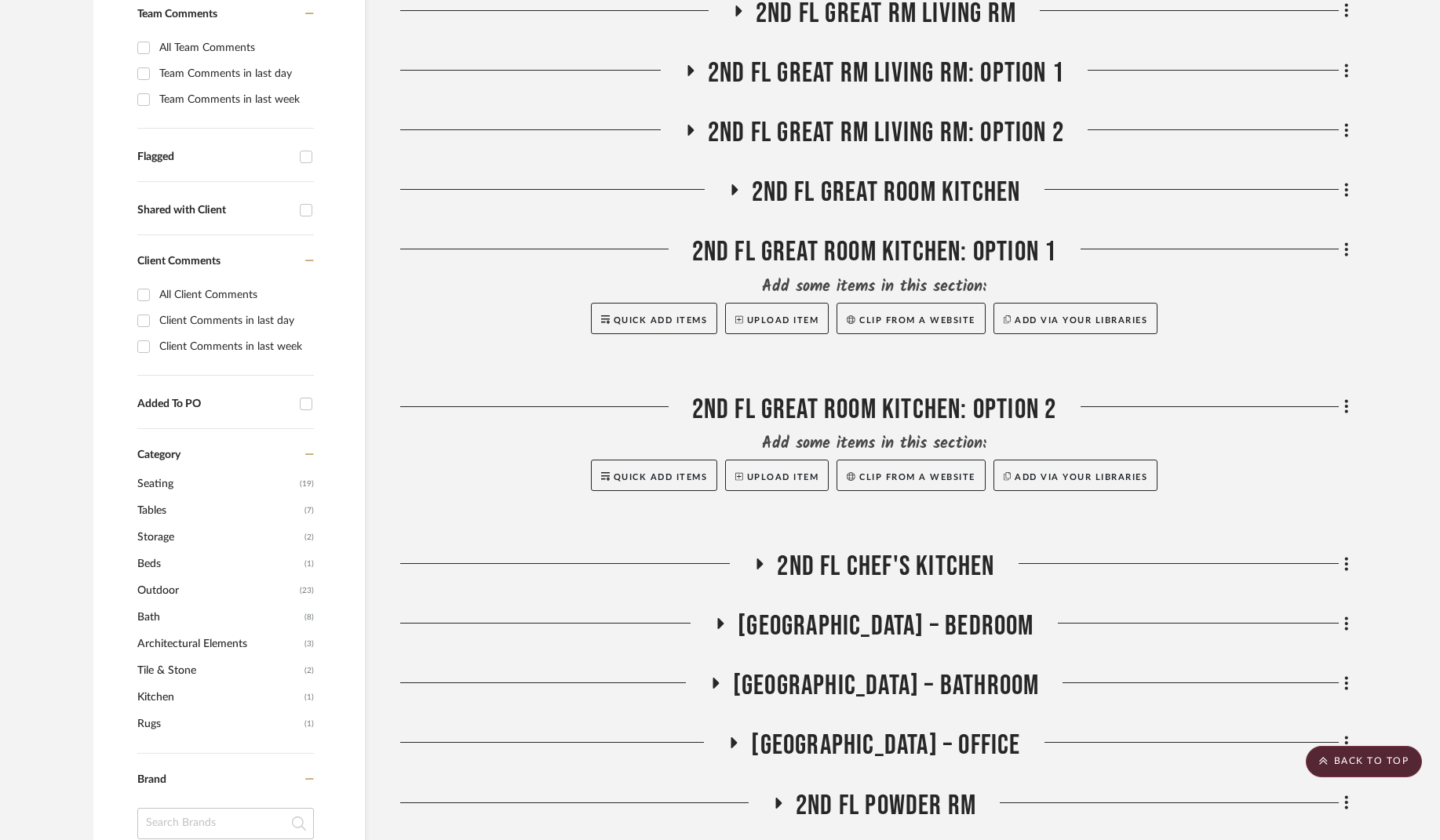 click 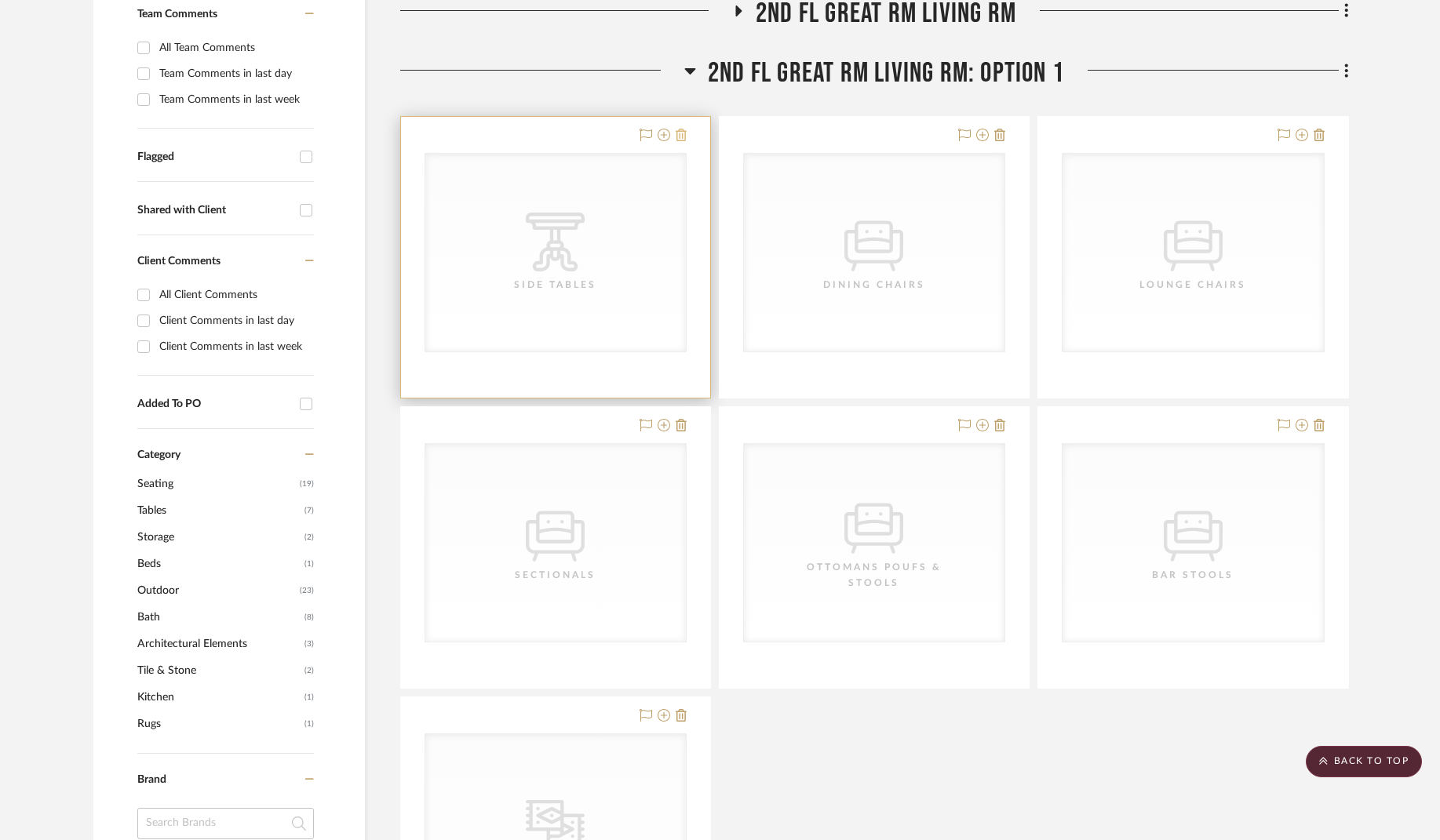 click 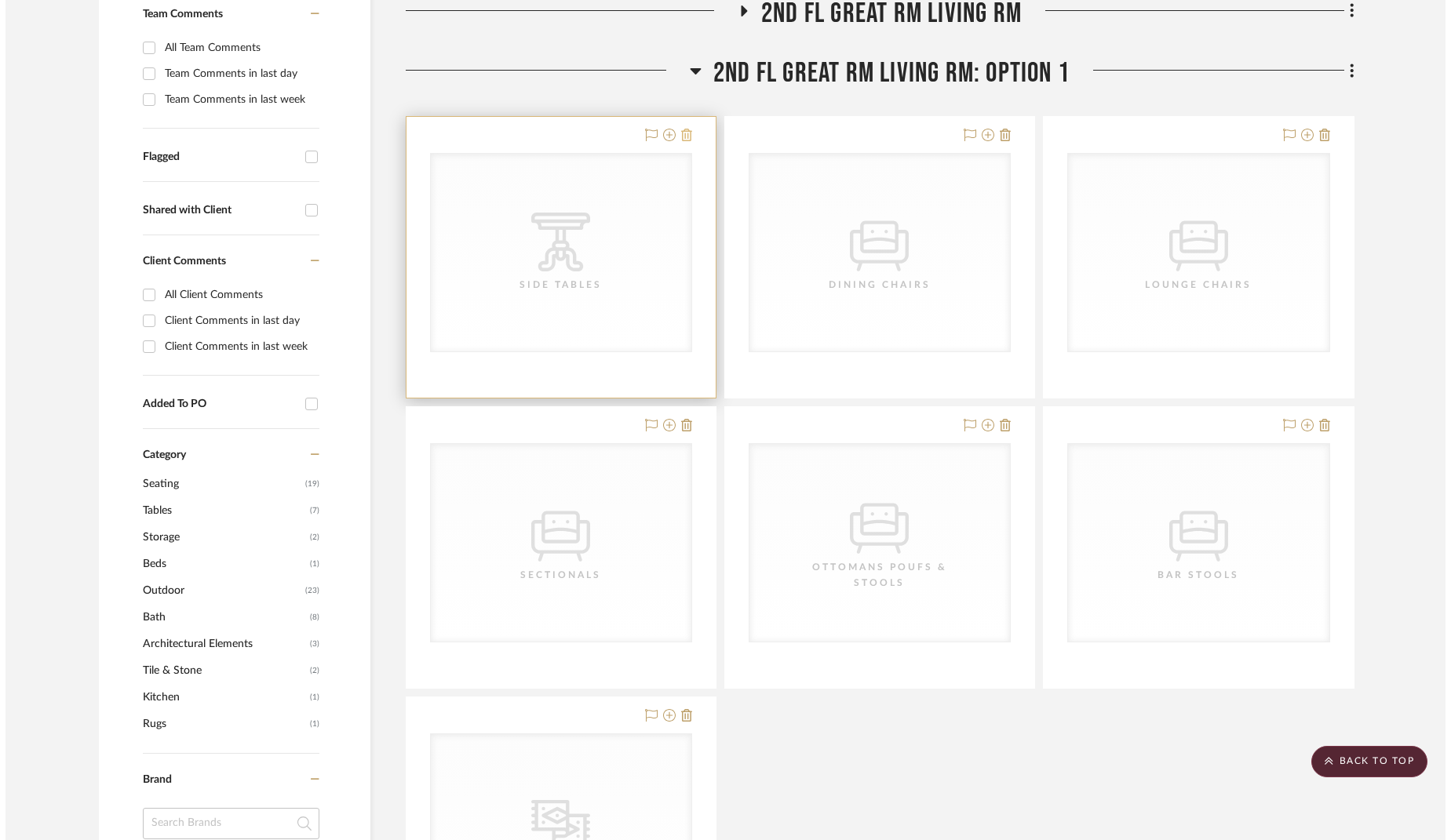 scroll, scrollTop: 0, scrollLeft: 0, axis: both 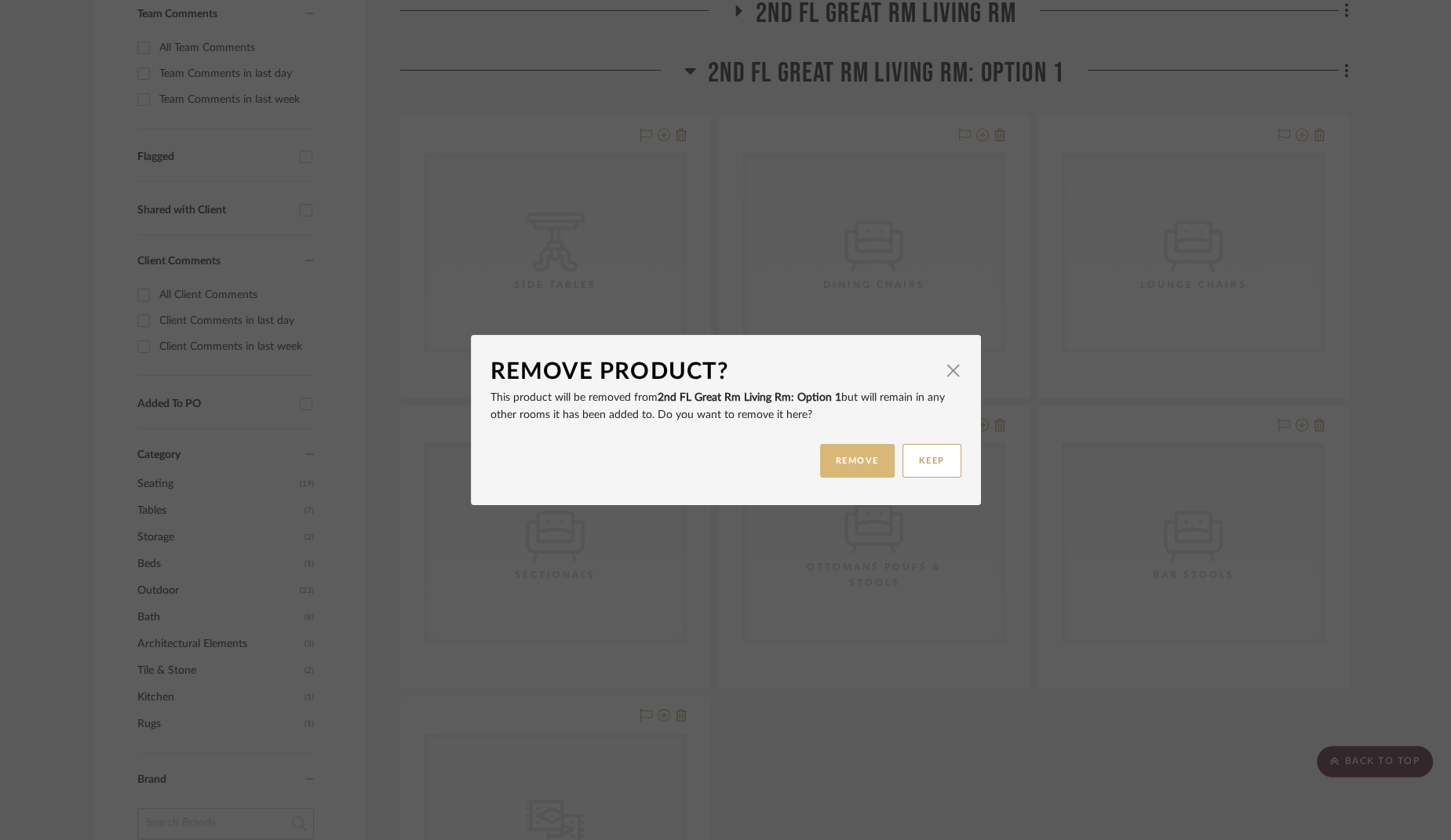 click on "REMOVE" at bounding box center (857, 460) 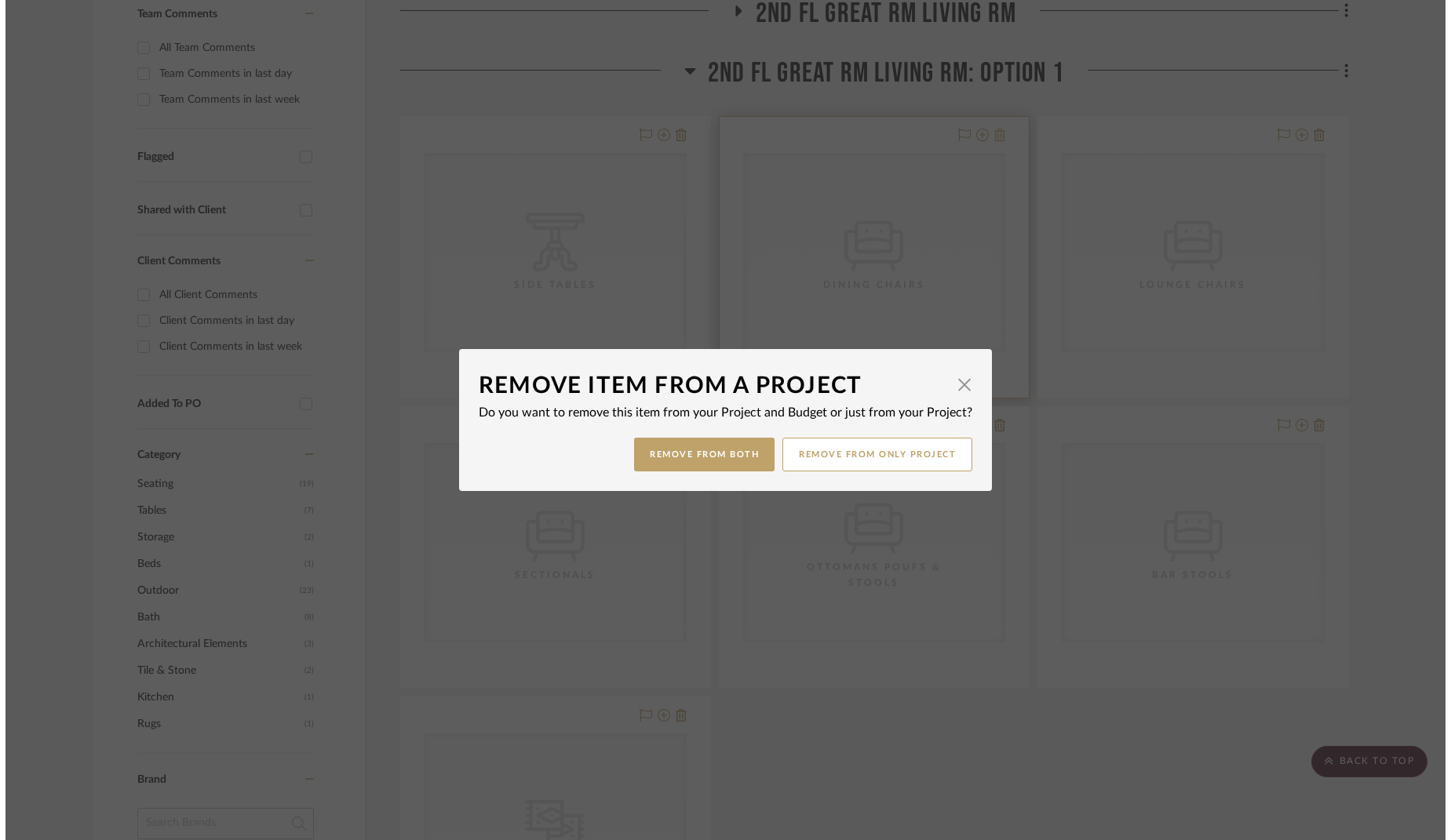 scroll, scrollTop: 0, scrollLeft: 0, axis: both 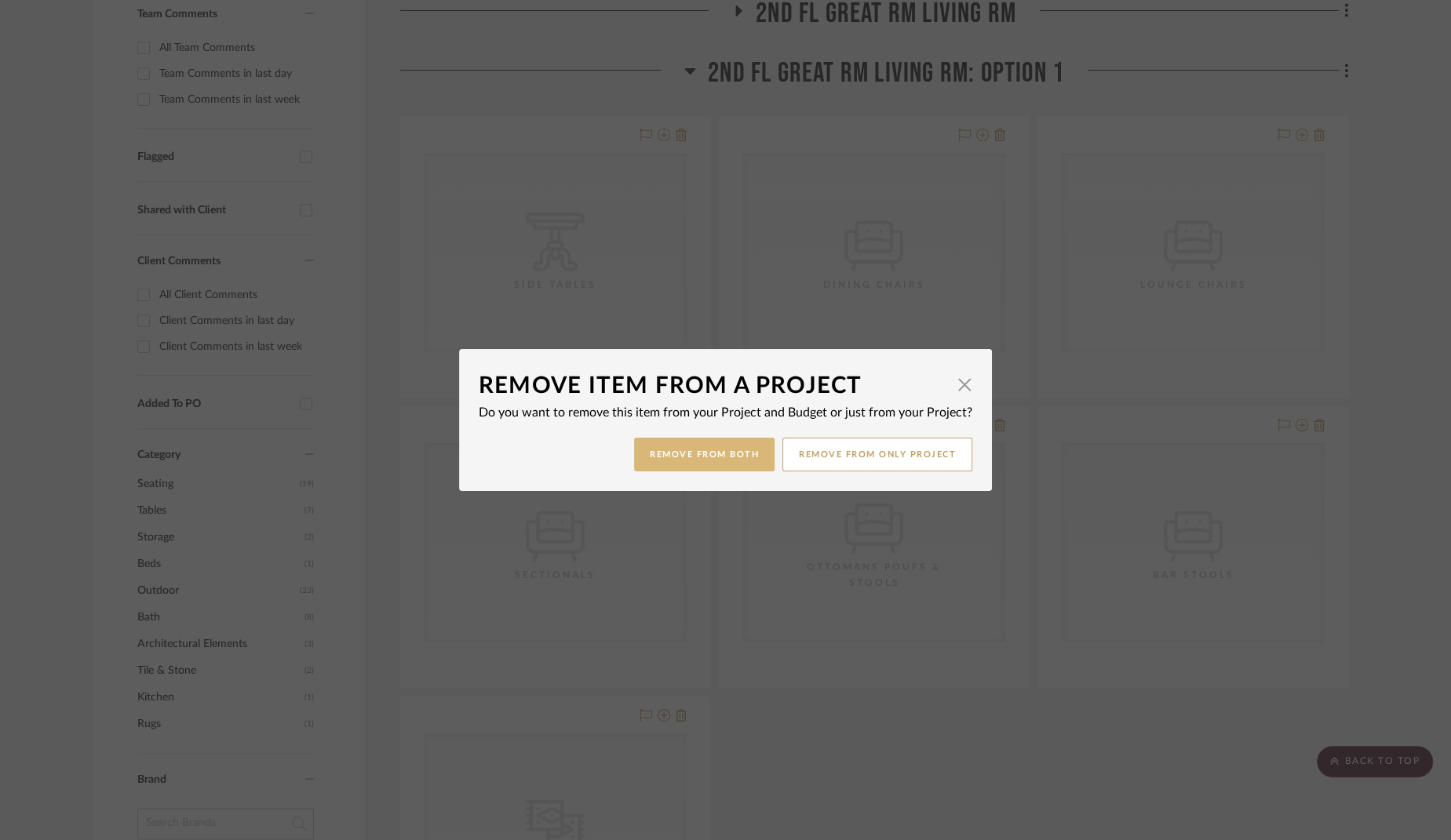 click on "Remove from Both" at bounding box center (704, 454) 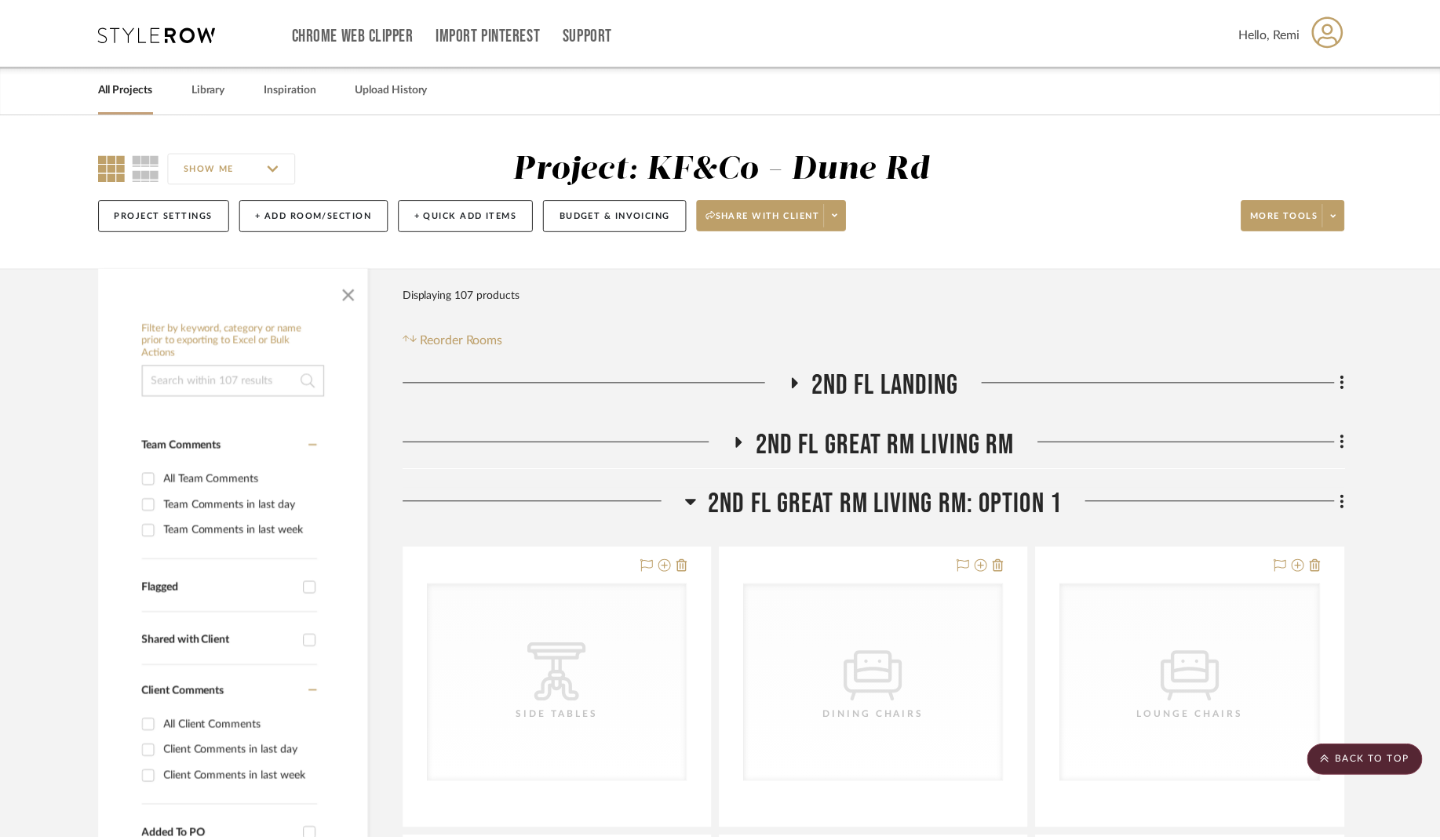scroll, scrollTop: 431, scrollLeft: 0, axis: vertical 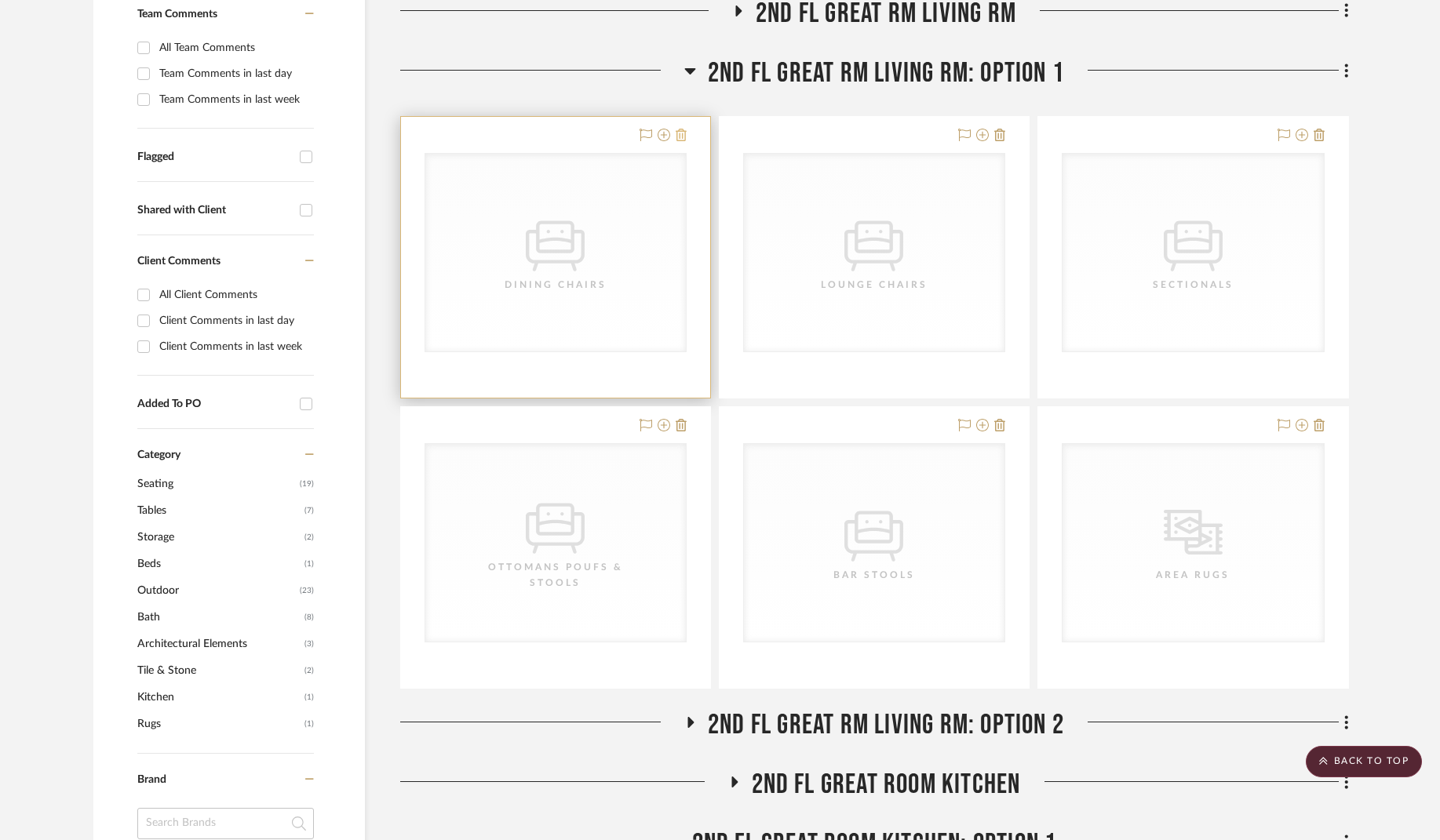 click 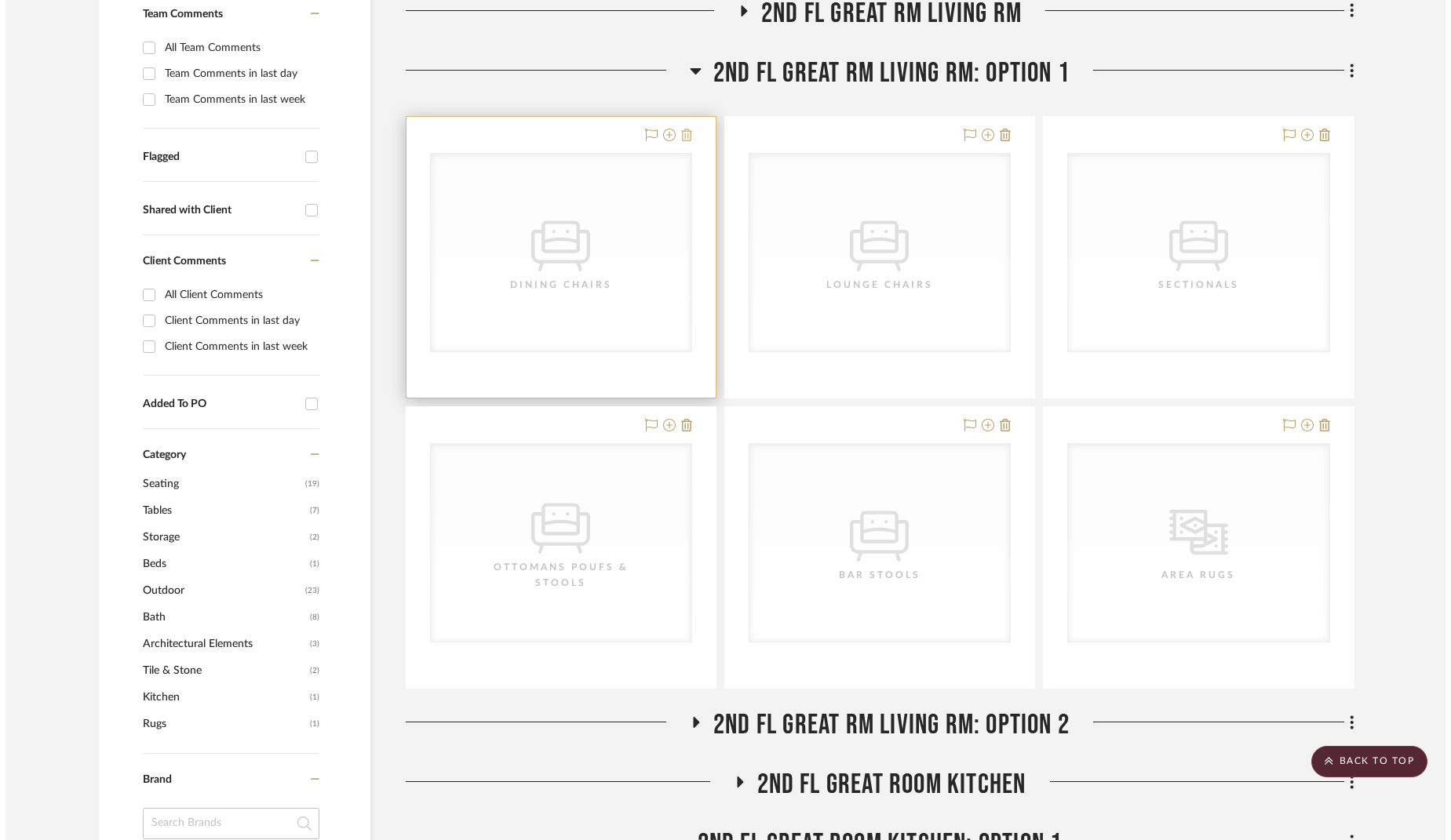 scroll, scrollTop: 0, scrollLeft: 0, axis: both 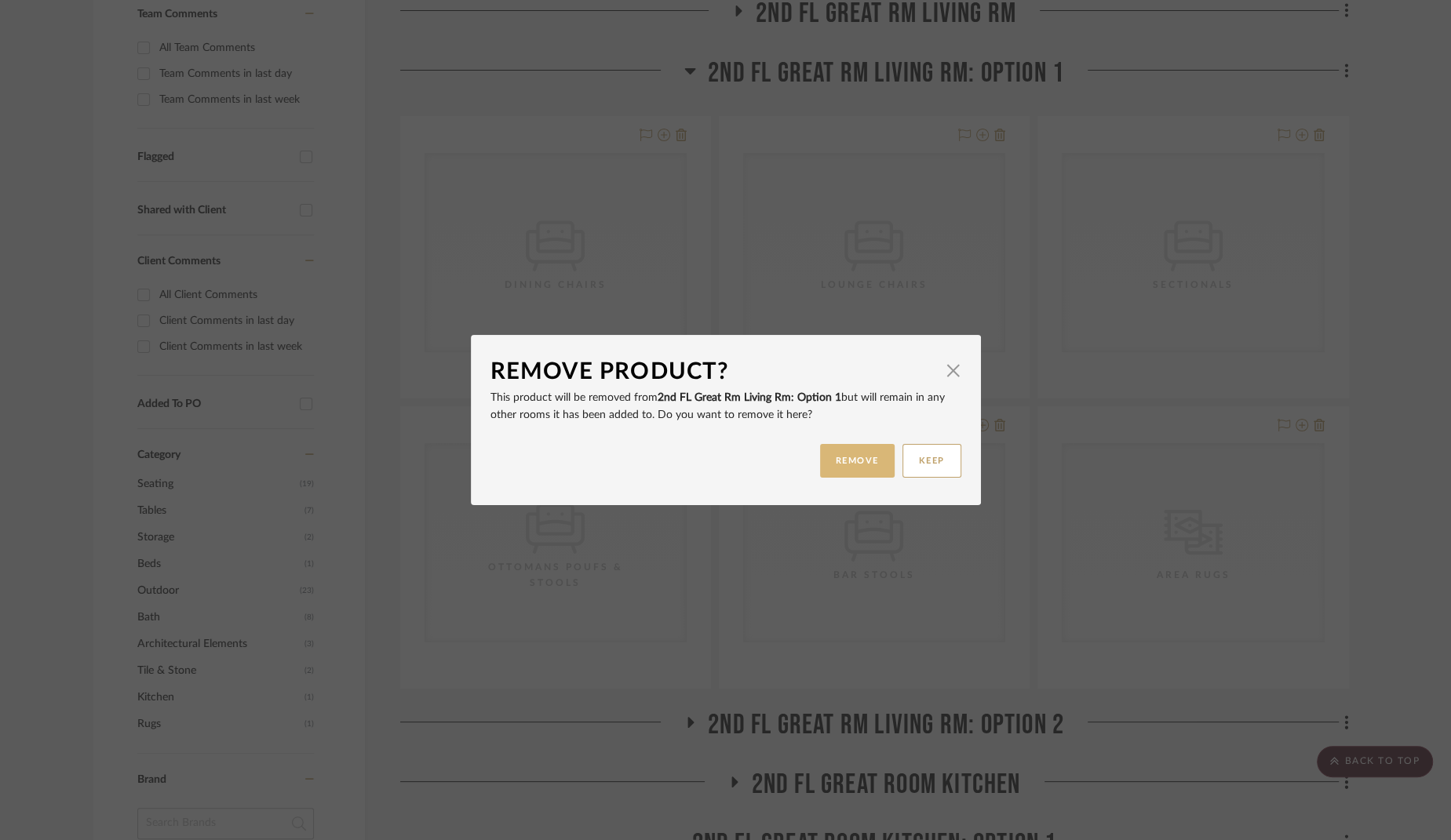 click on "REMOVE" at bounding box center [857, 460] 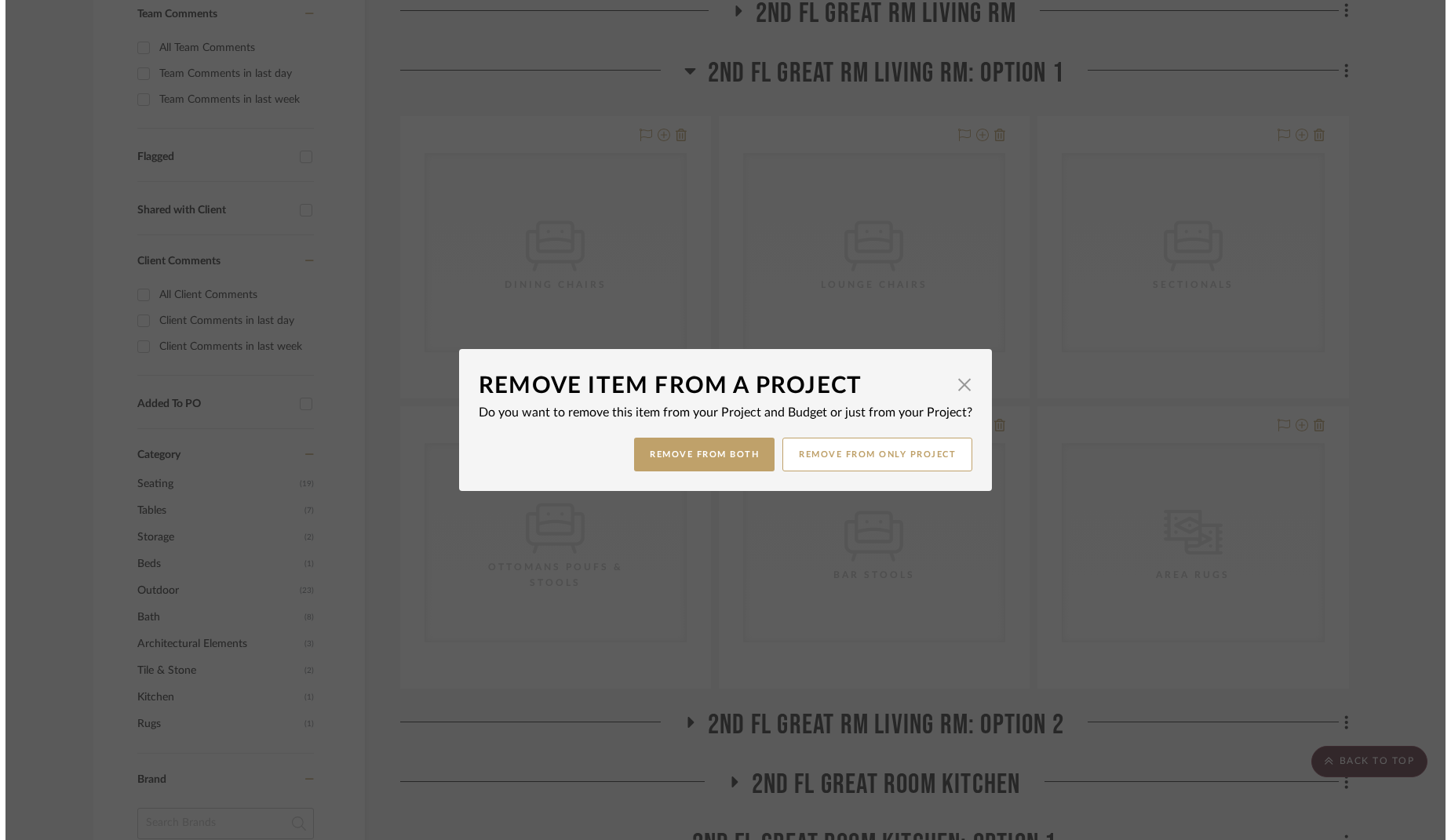 scroll, scrollTop: 0, scrollLeft: 0, axis: both 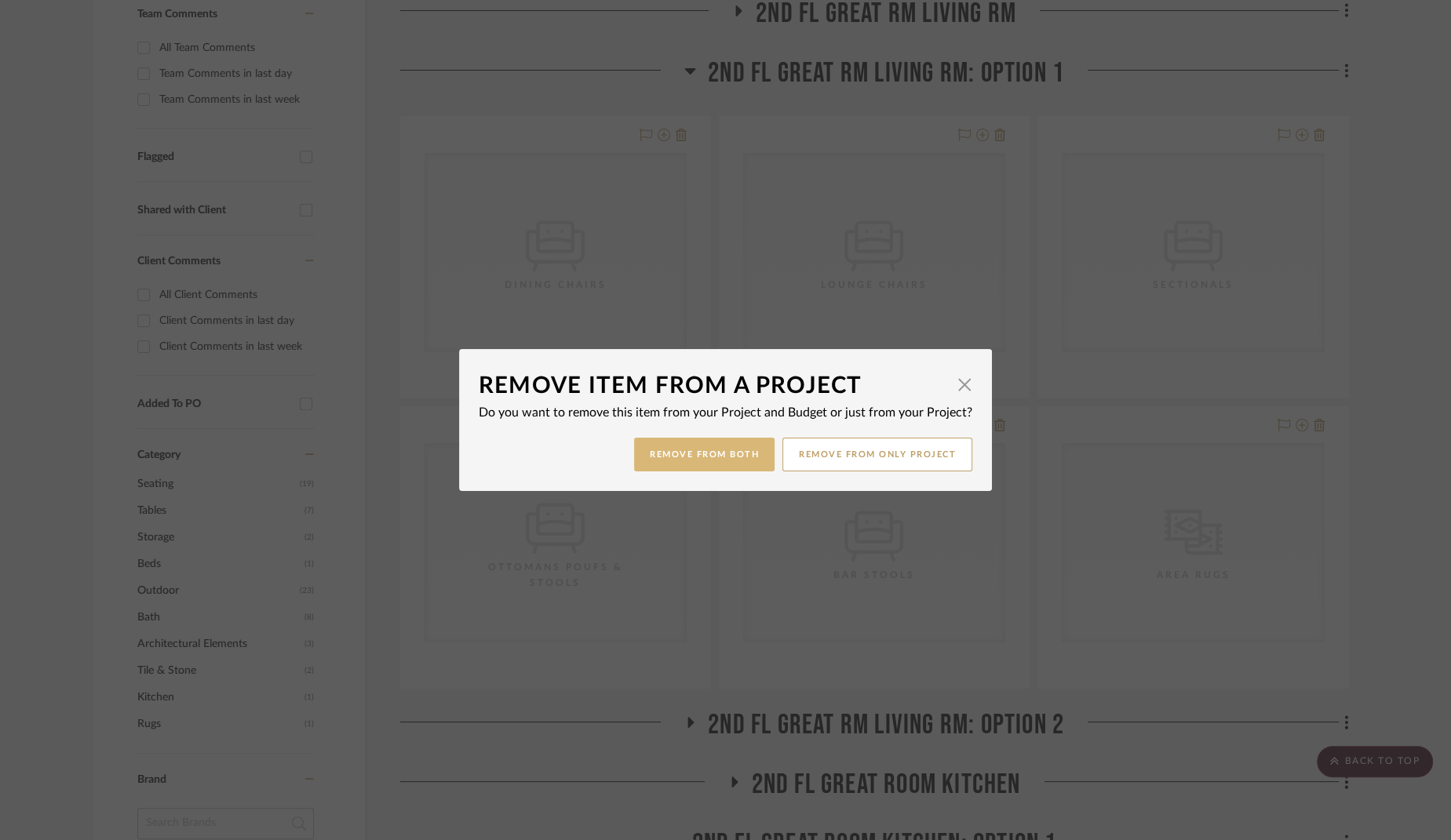 click on "Remove from Both" at bounding box center [704, 454] 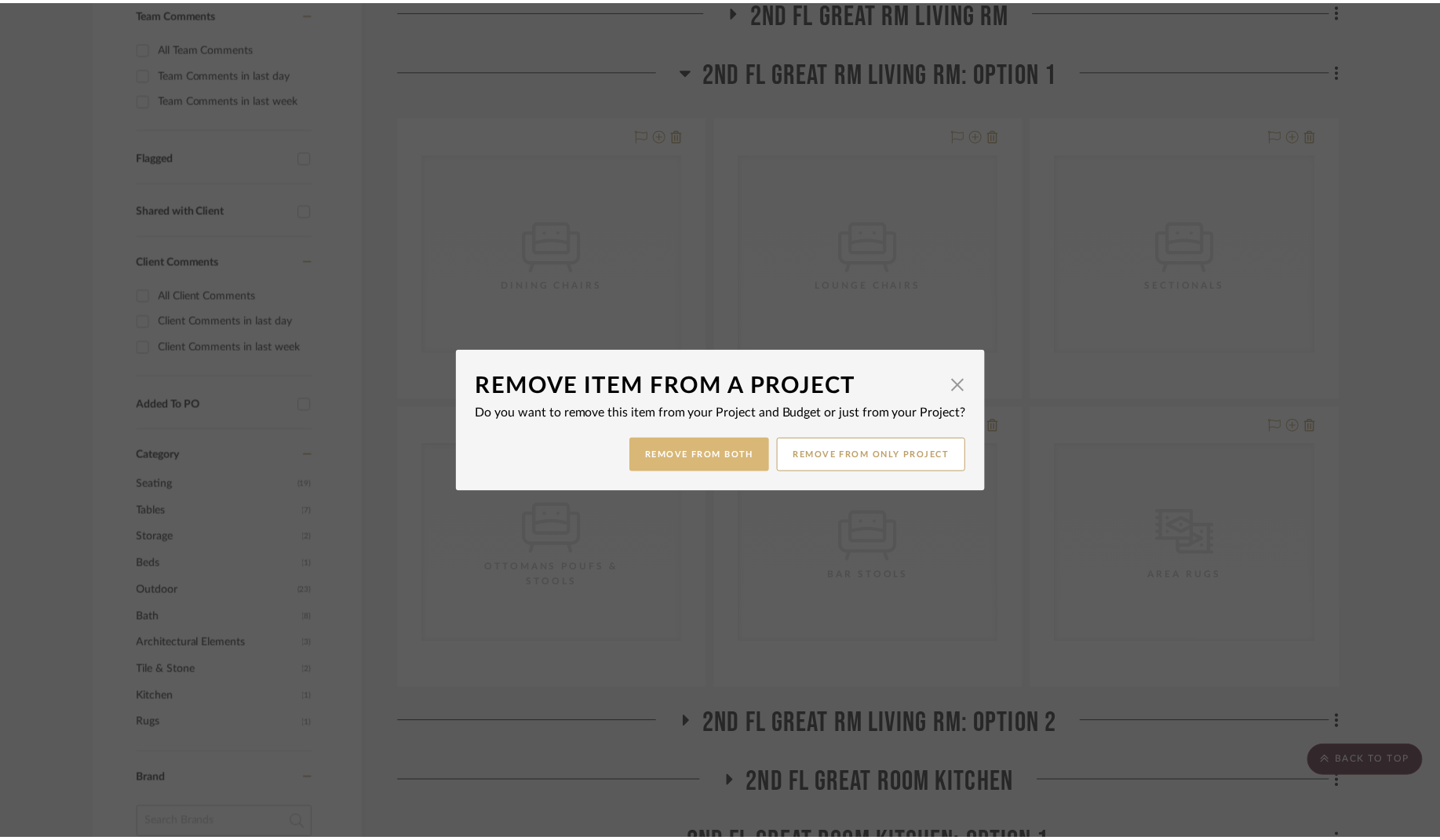 scroll, scrollTop: 431, scrollLeft: 0, axis: vertical 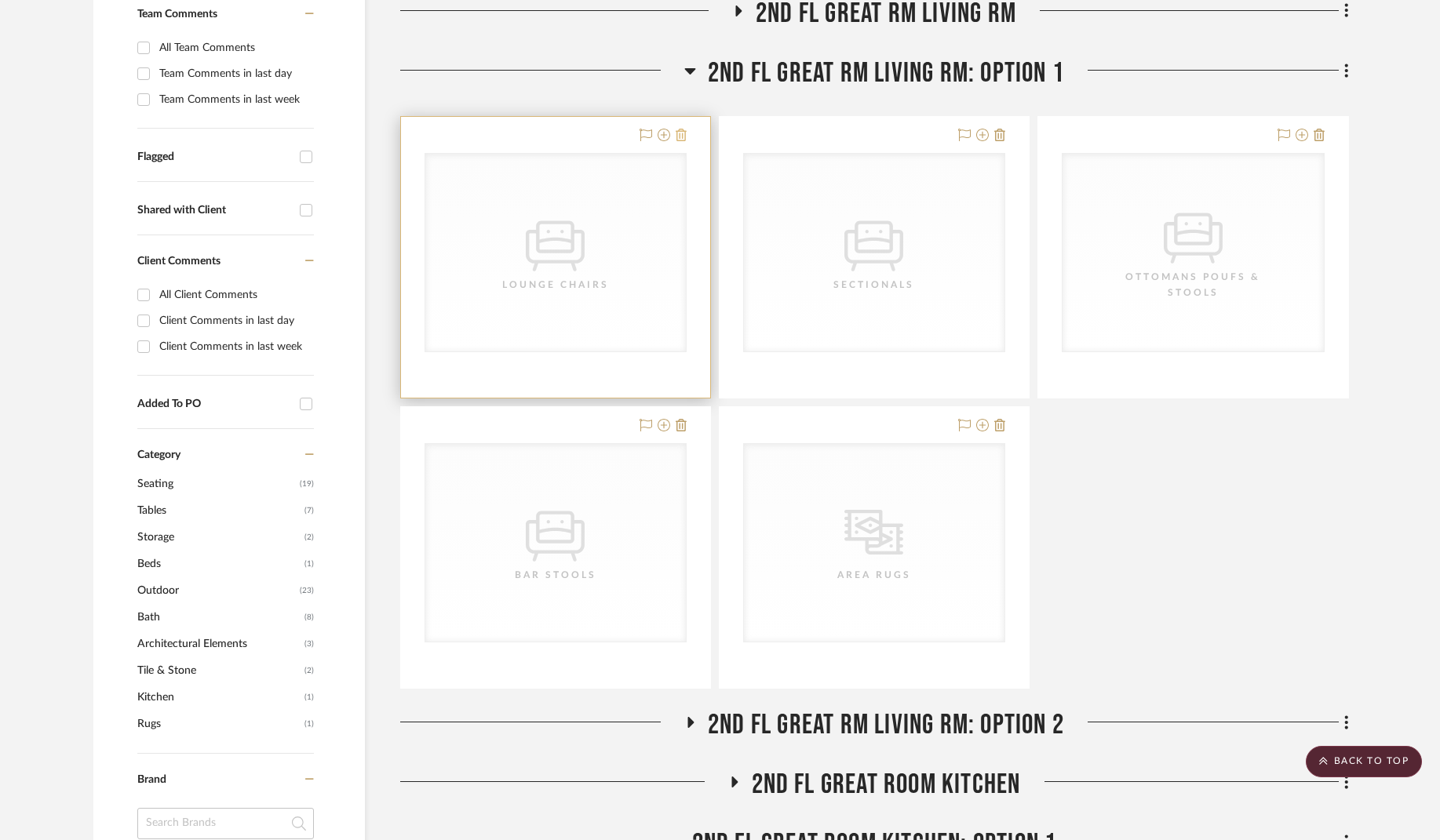 click 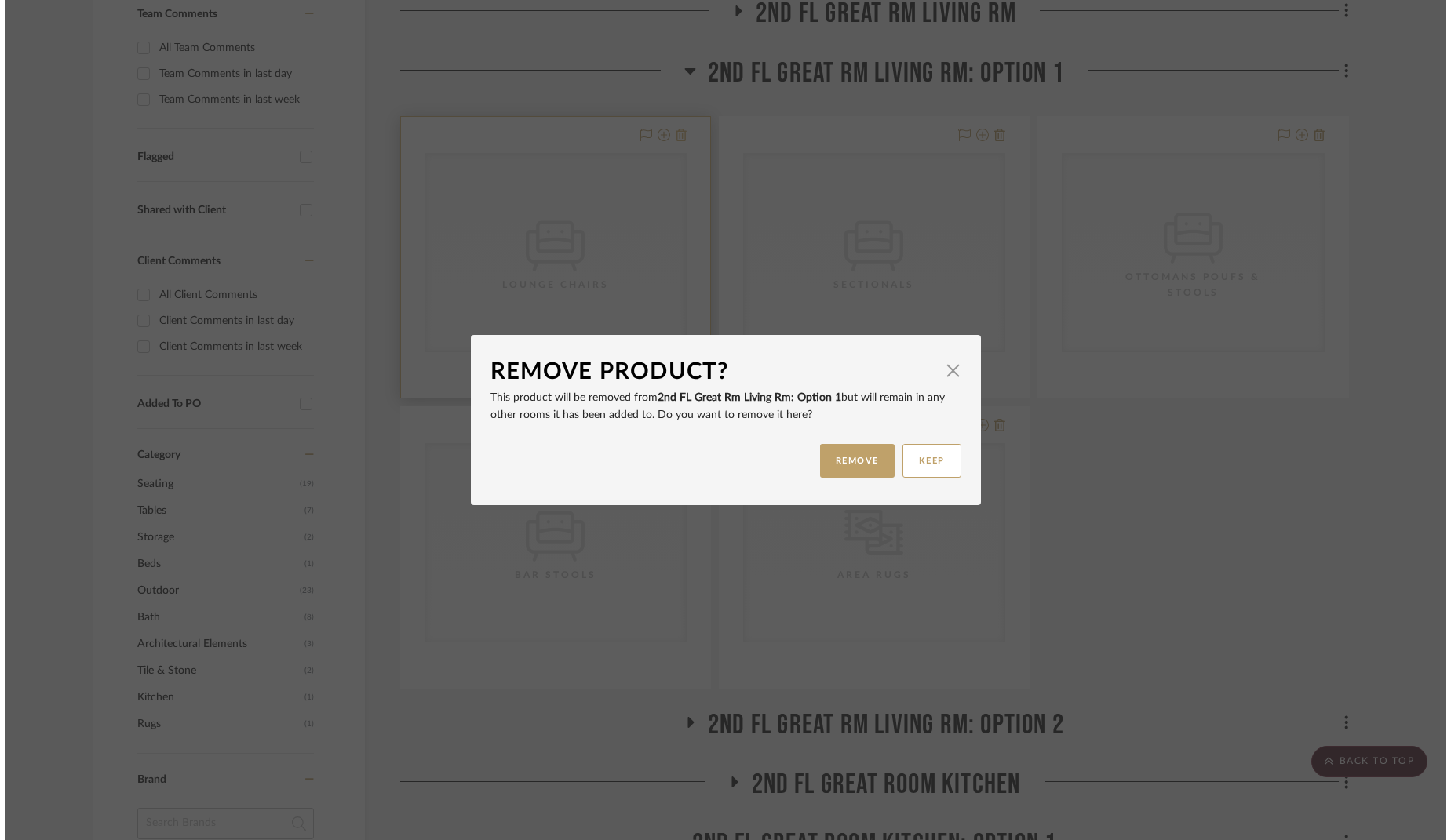 scroll, scrollTop: 0, scrollLeft: 0, axis: both 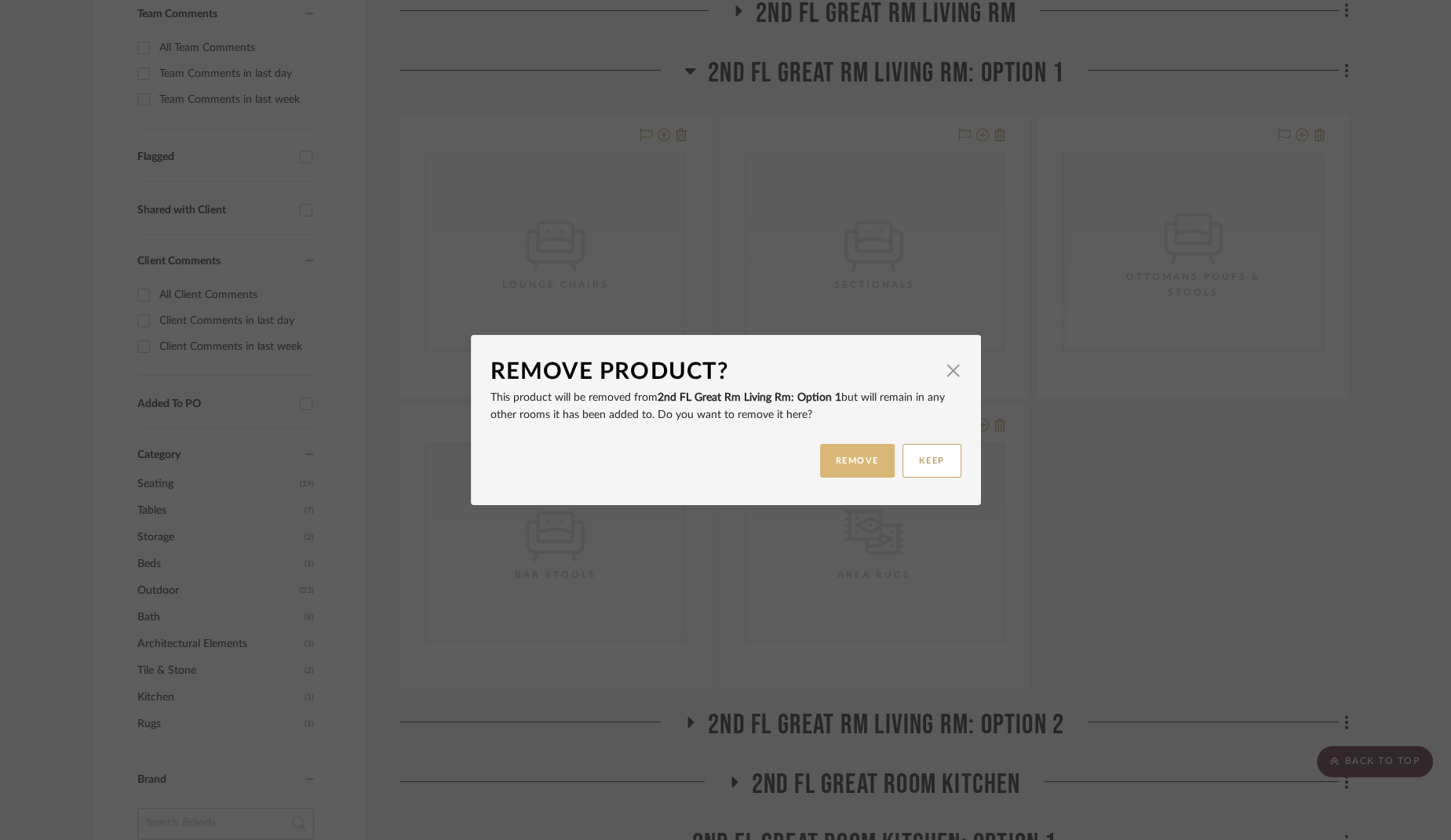 click on "REMOVE" at bounding box center (857, 460) 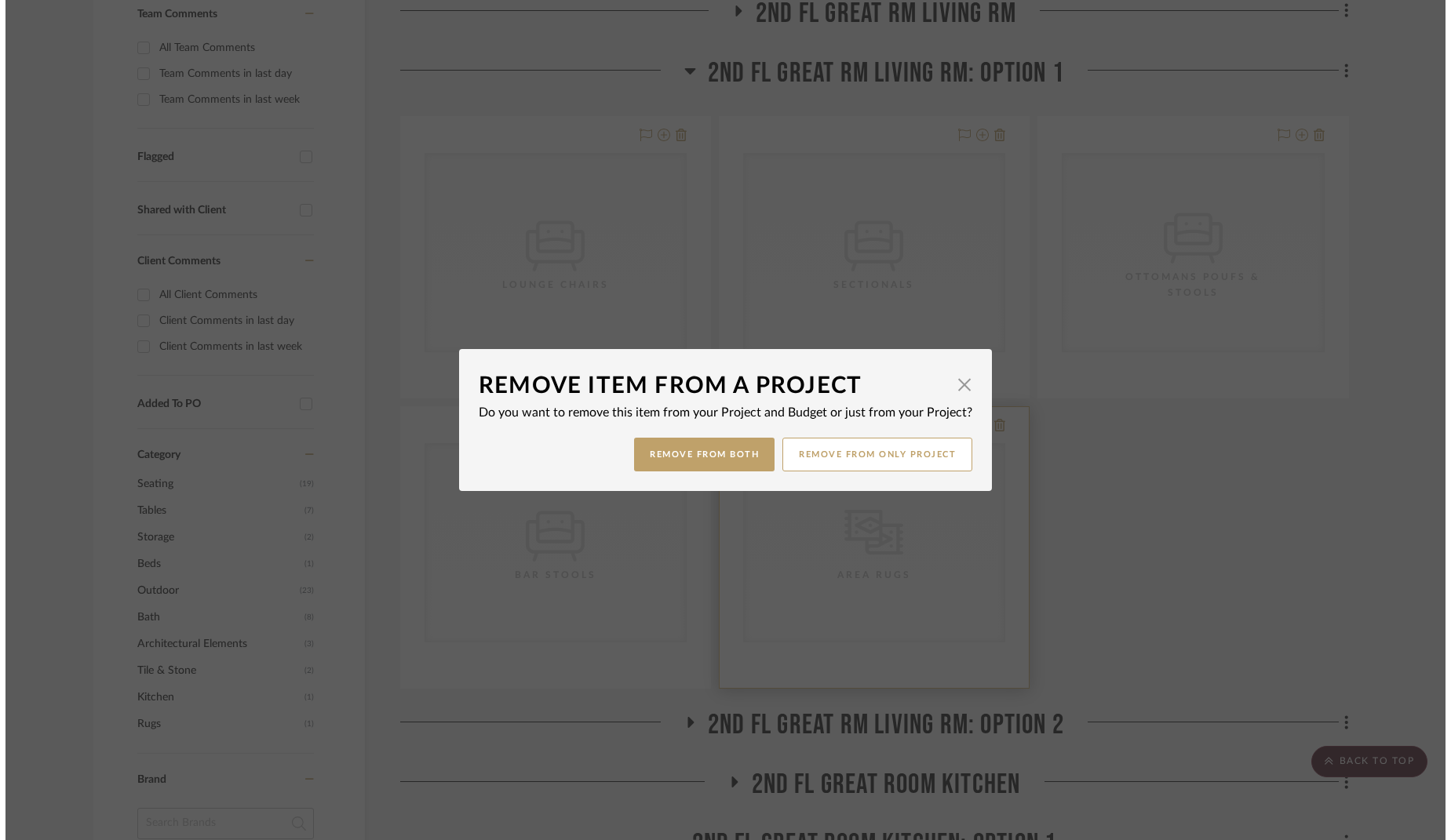 scroll, scrollTop: 0, scrollLeft: 0, axis: both 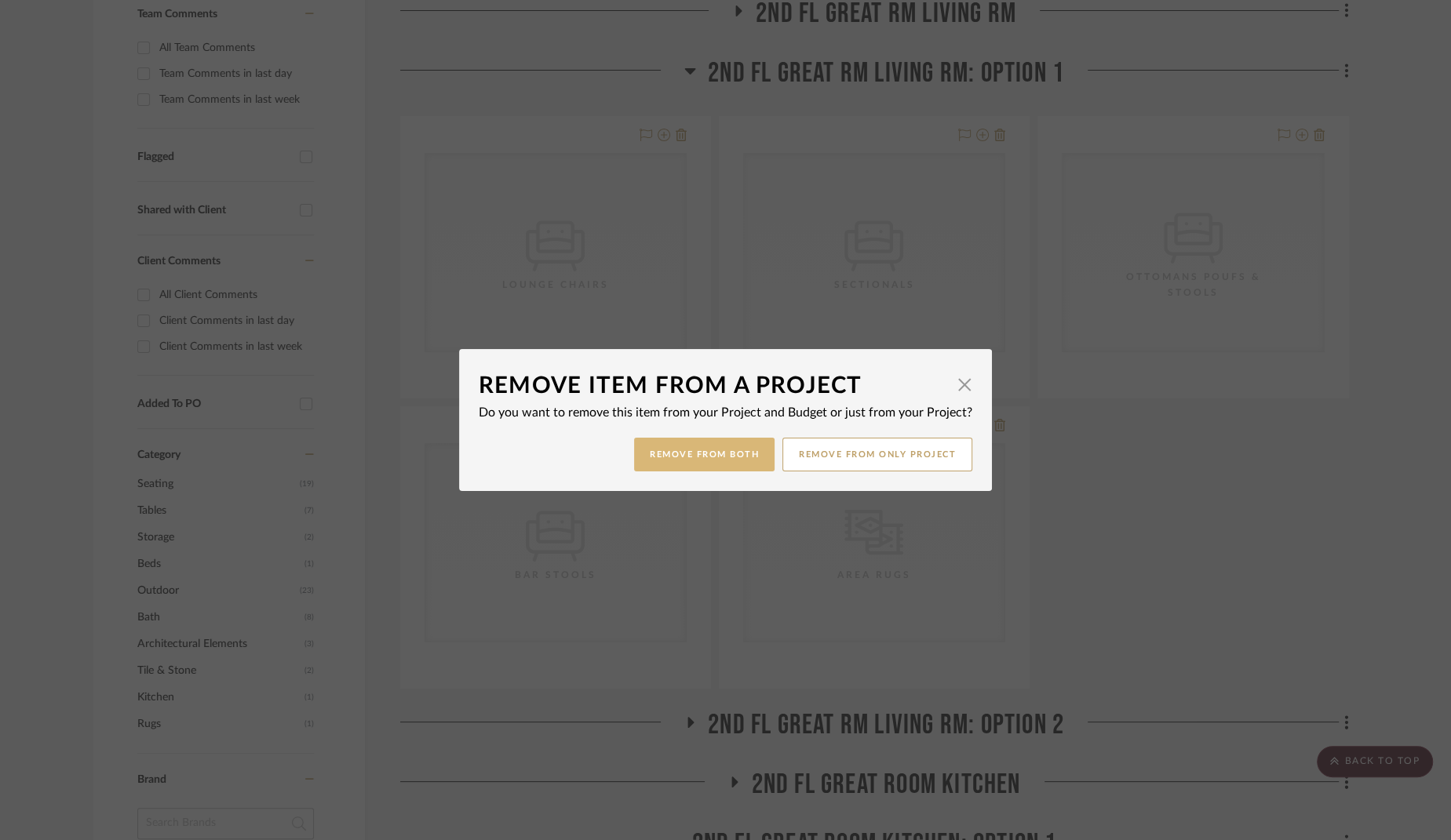 click on "Remove from Both" at bounding box center [704, 454] 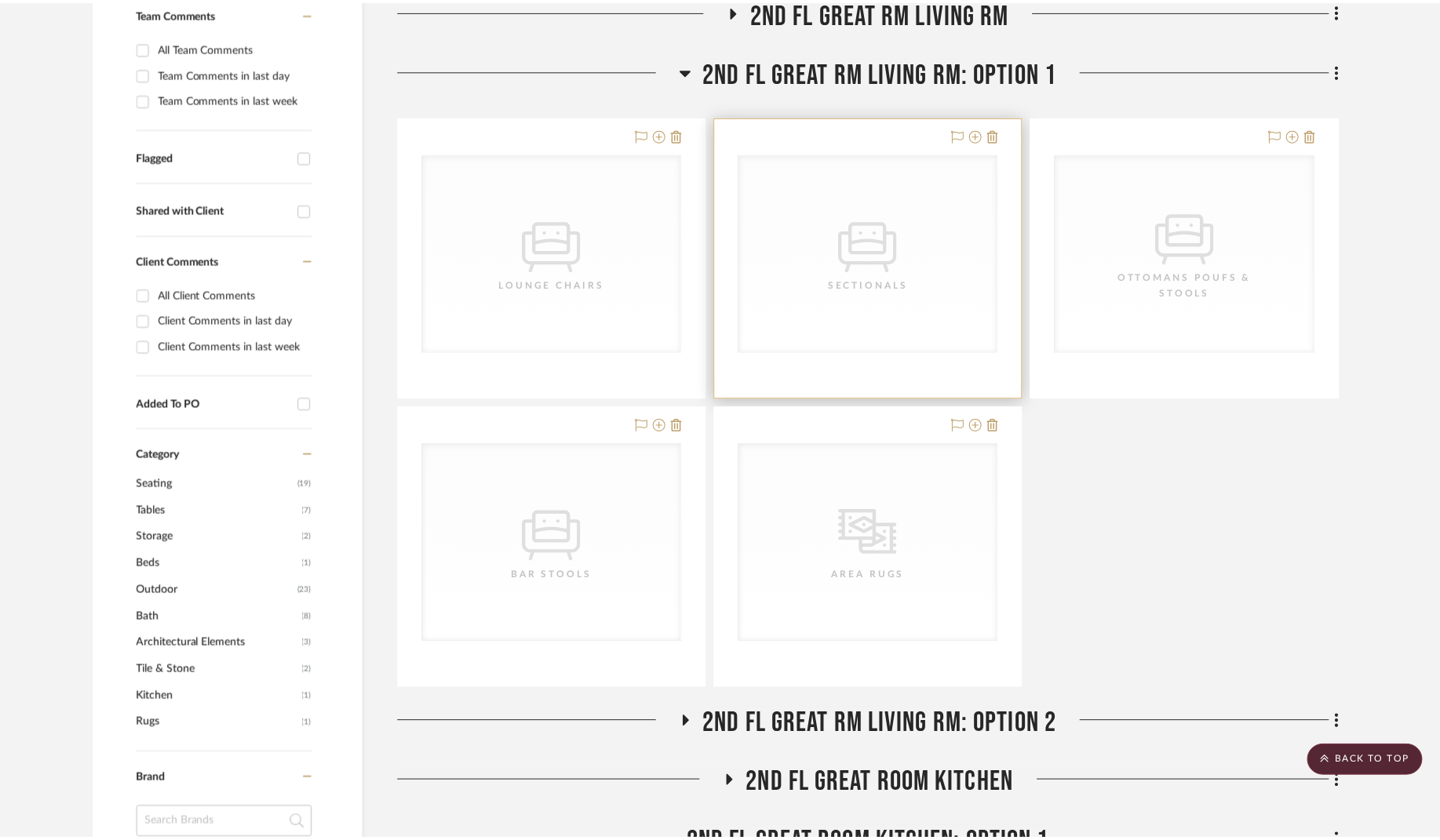 scroll, scrollTop: 431, scrollLeft: 0, axis: vertical 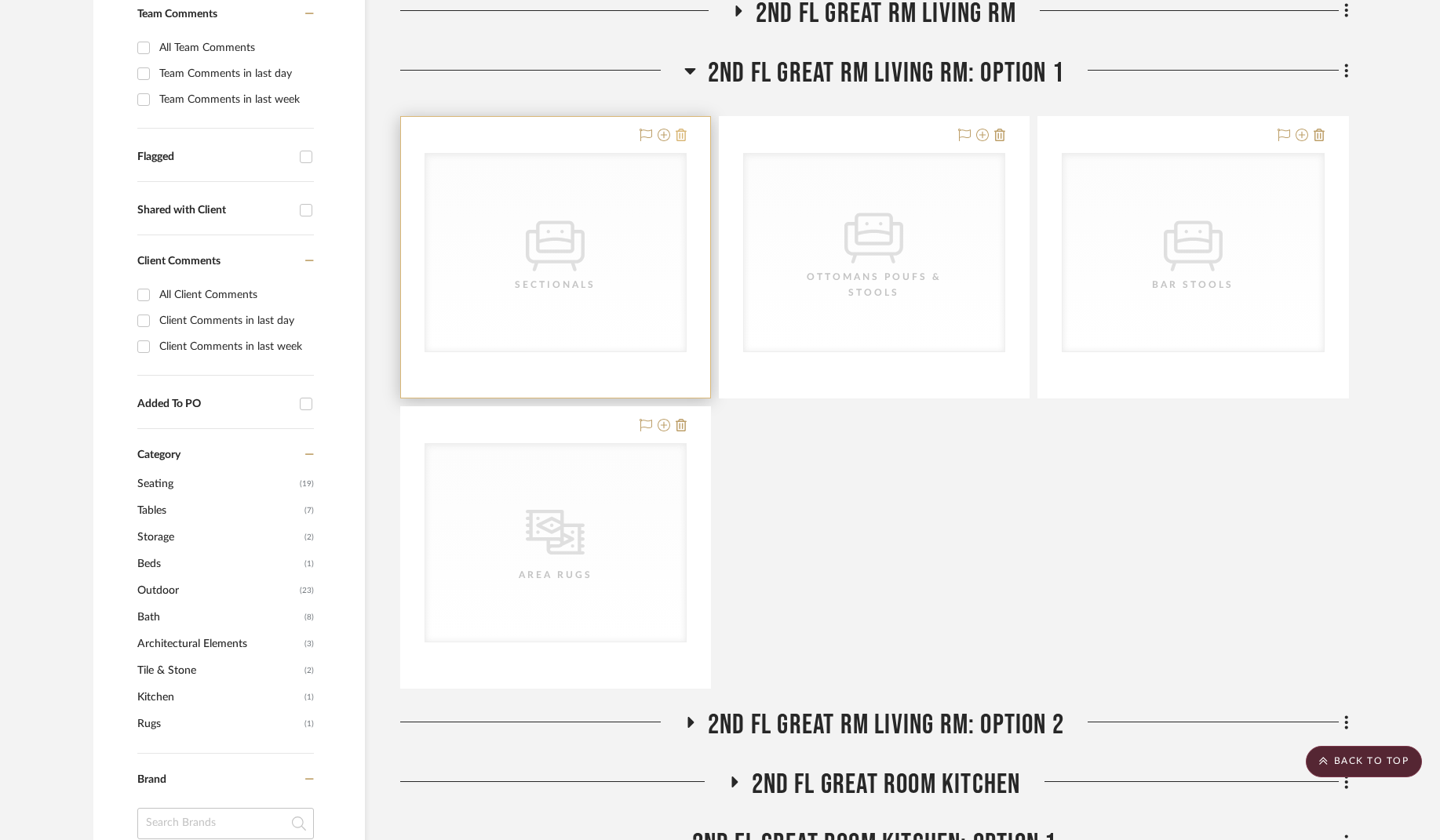 click 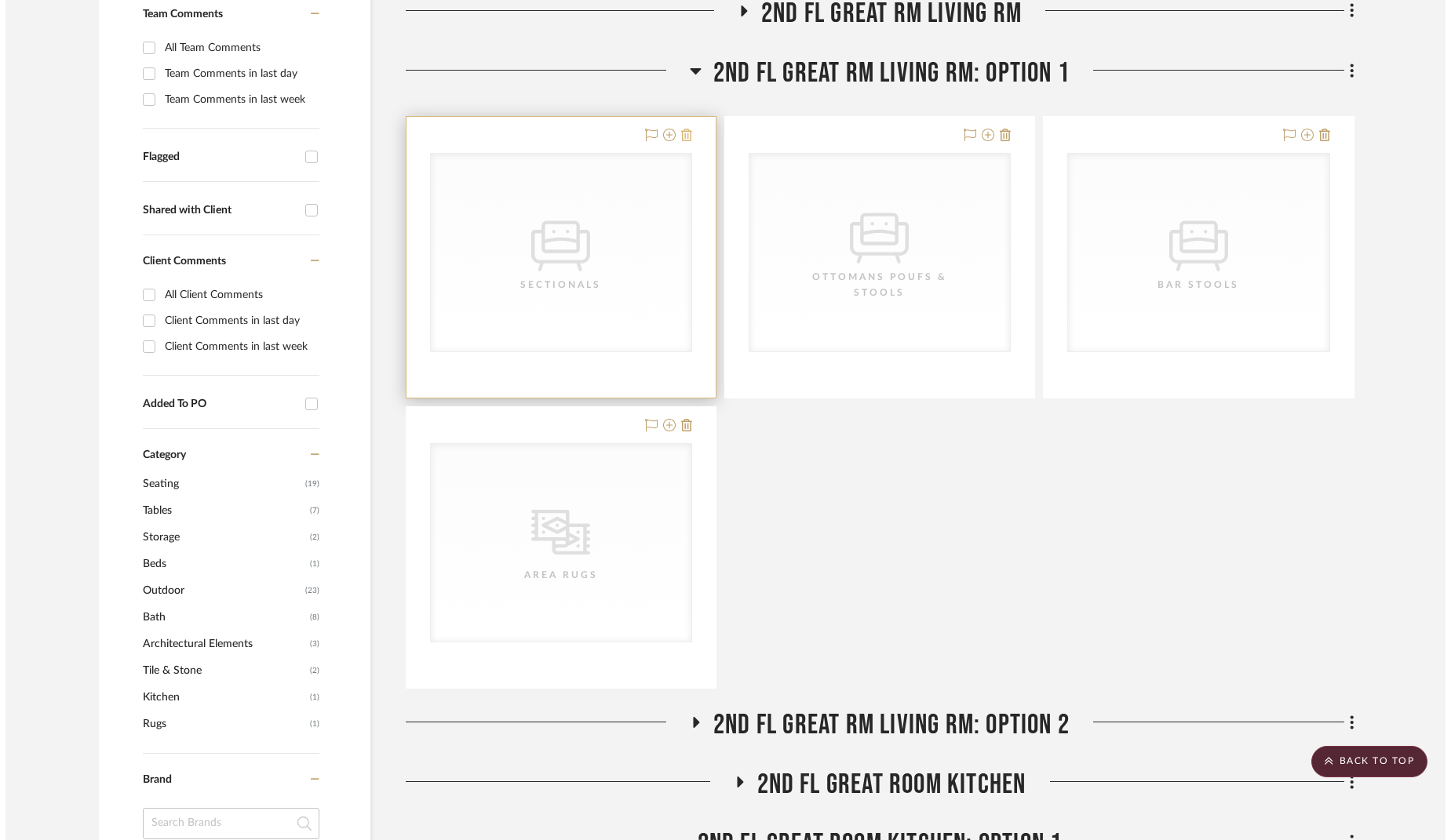 scroll, scrollTop: 0, scrollLeft: 0, axis: both 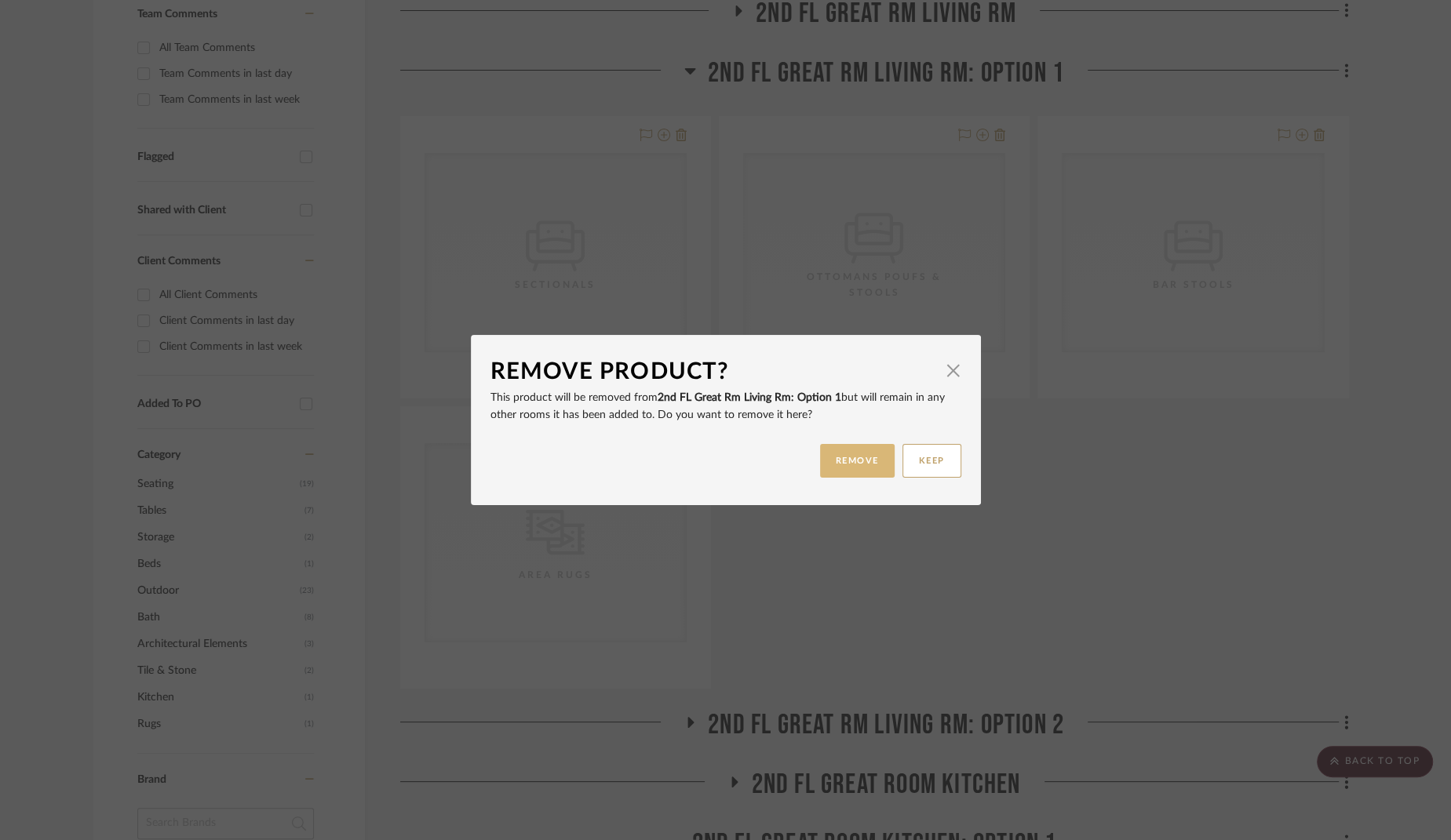 click on "REMOVE" at bounding box center [857, 460] 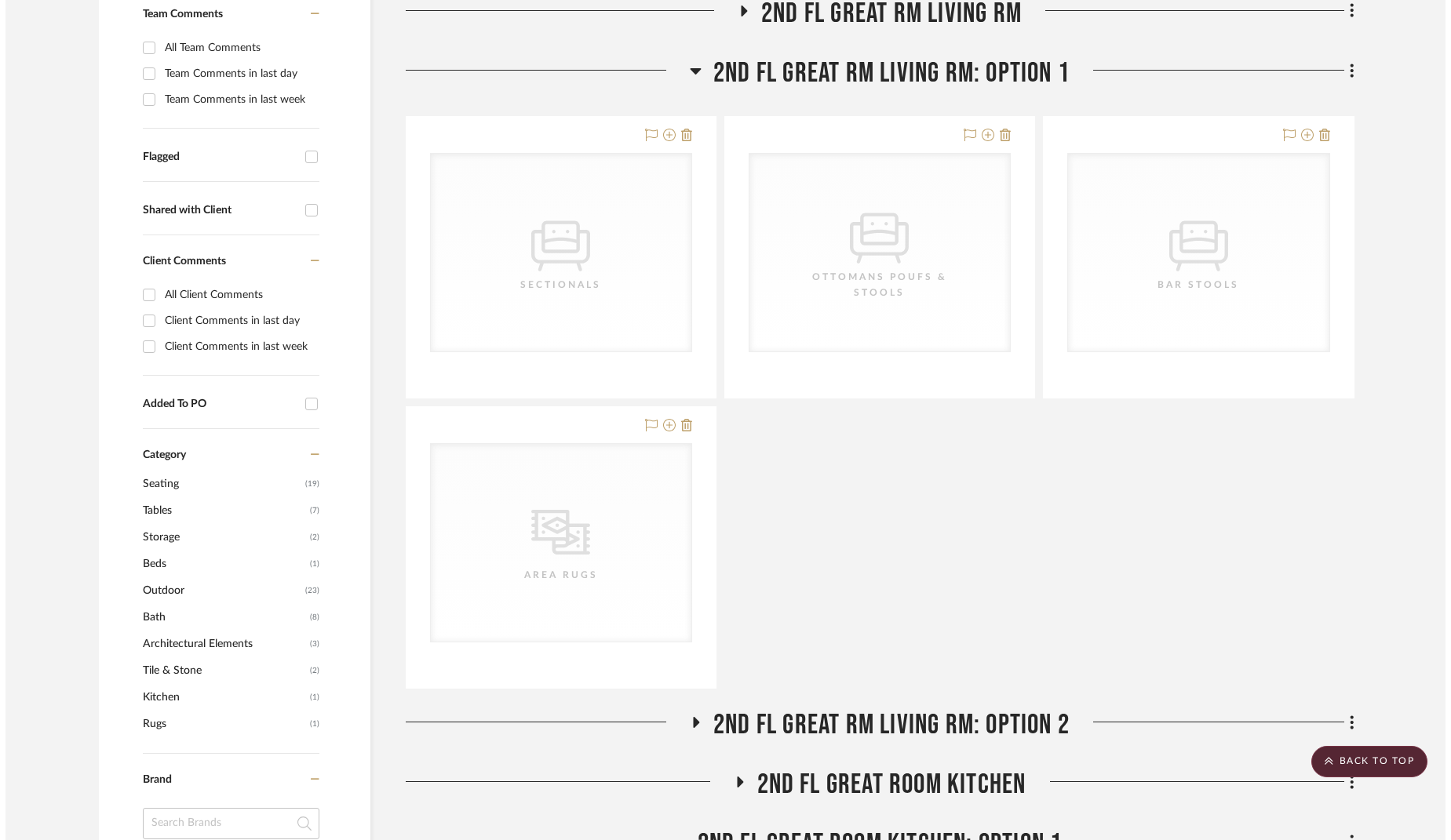scroll, scrollTop: 0, scrollLeft: 0, axis: both 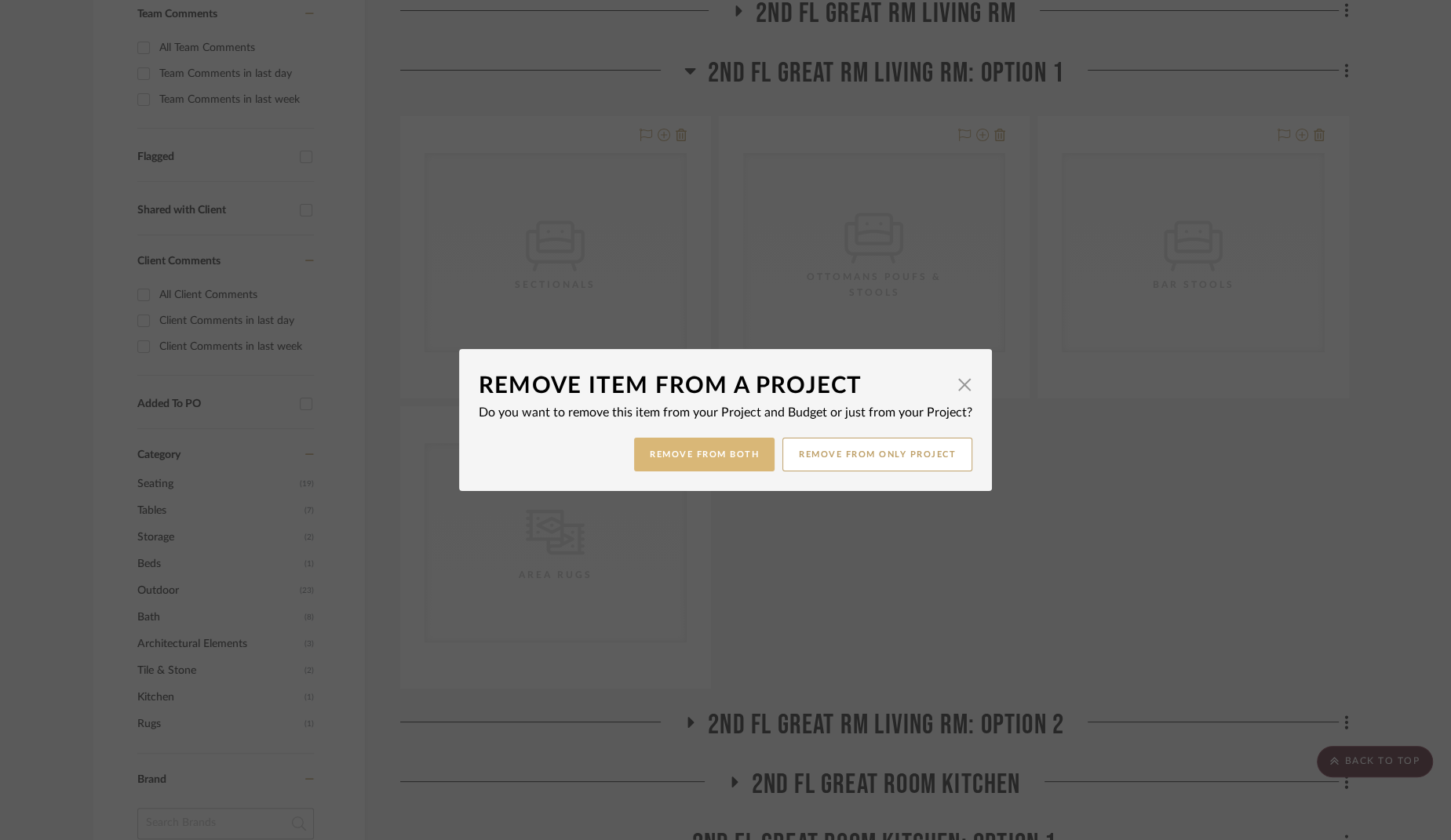 click on "Remove from Both" at bounding box center (704, 454) 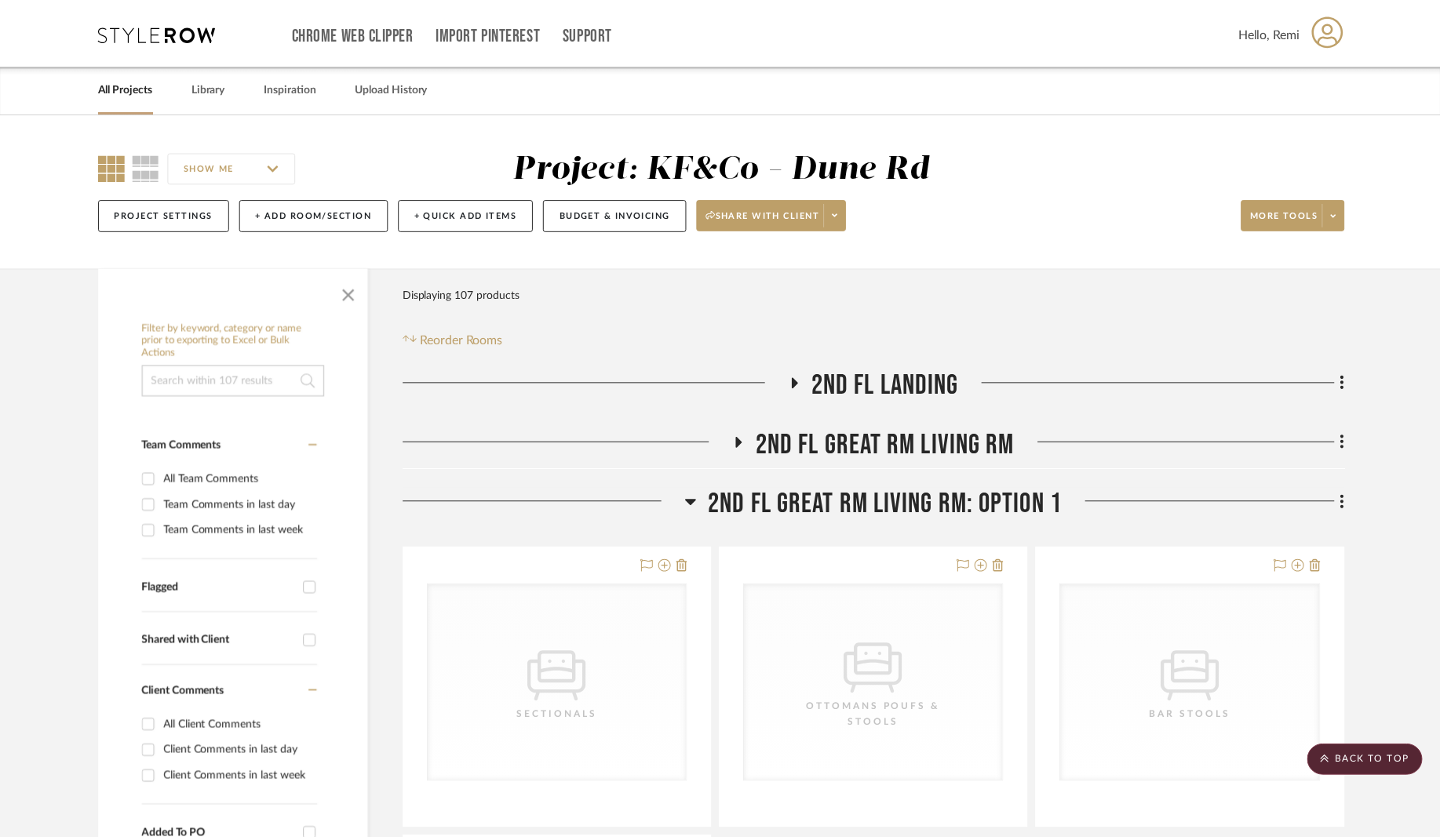 scroll, scrollTop: 431, scrollLeft: 0, axis: vertical 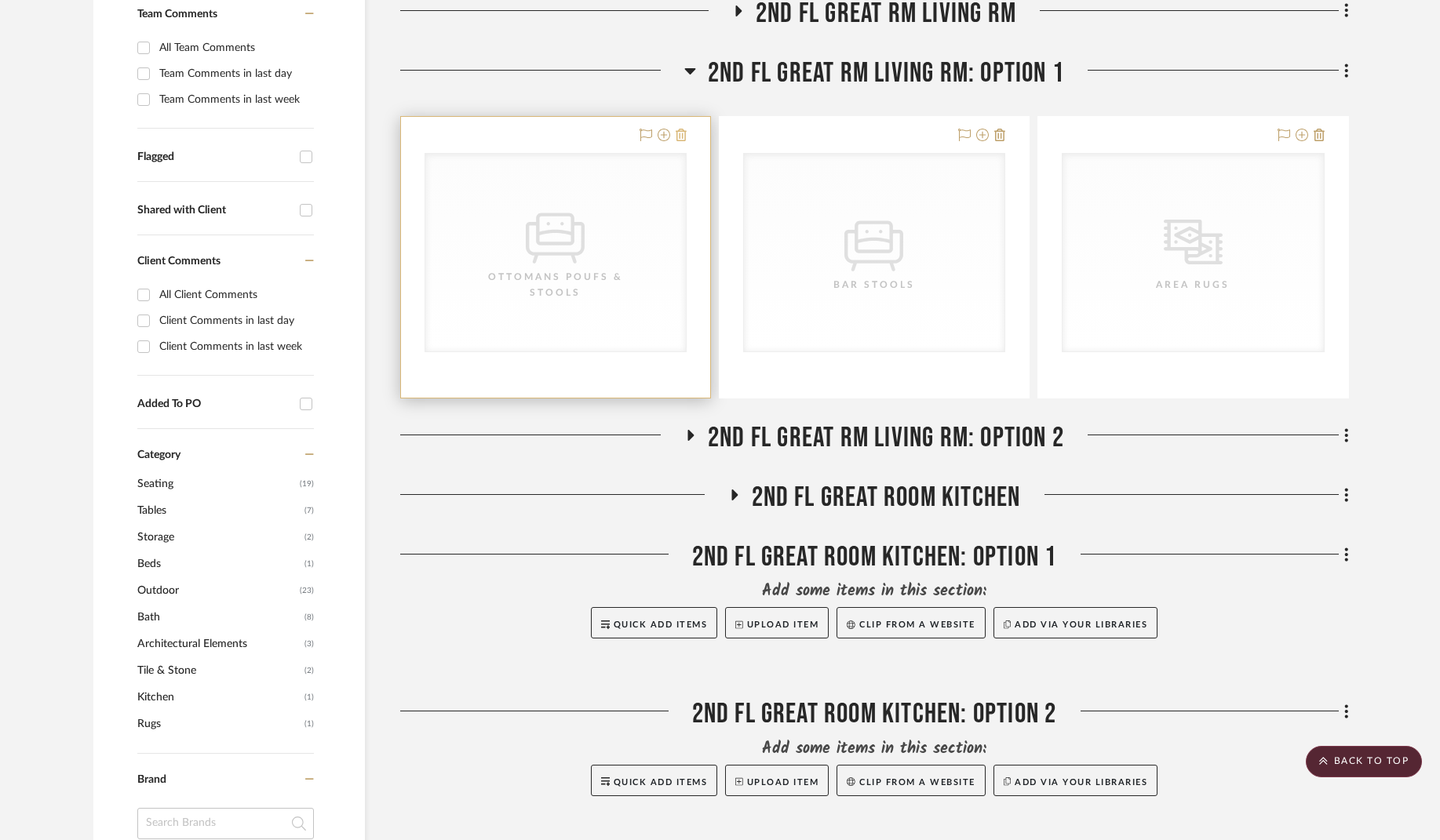 click 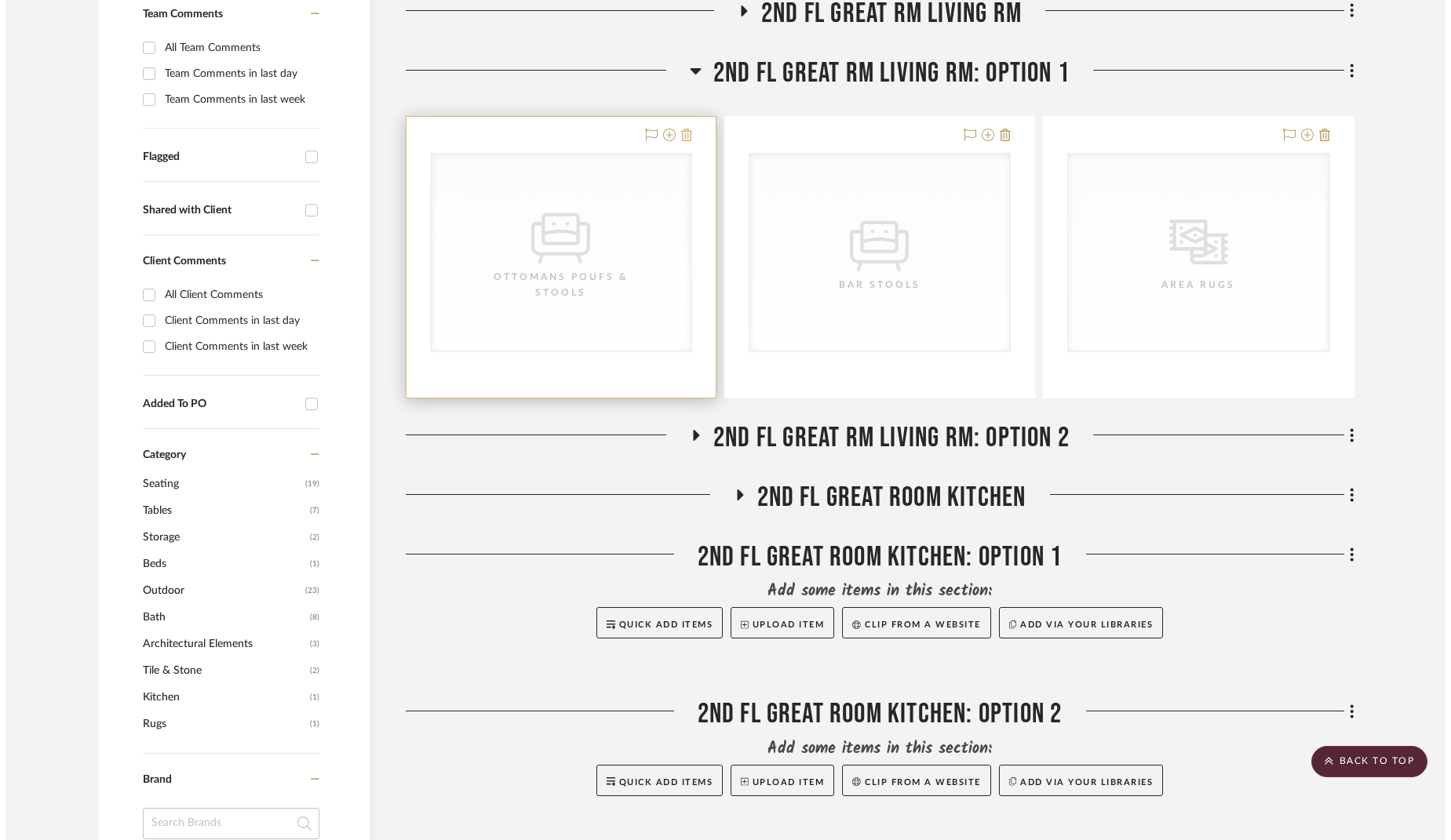 scroll, scrollTop: 0, scrollLeft: 0, axis: both 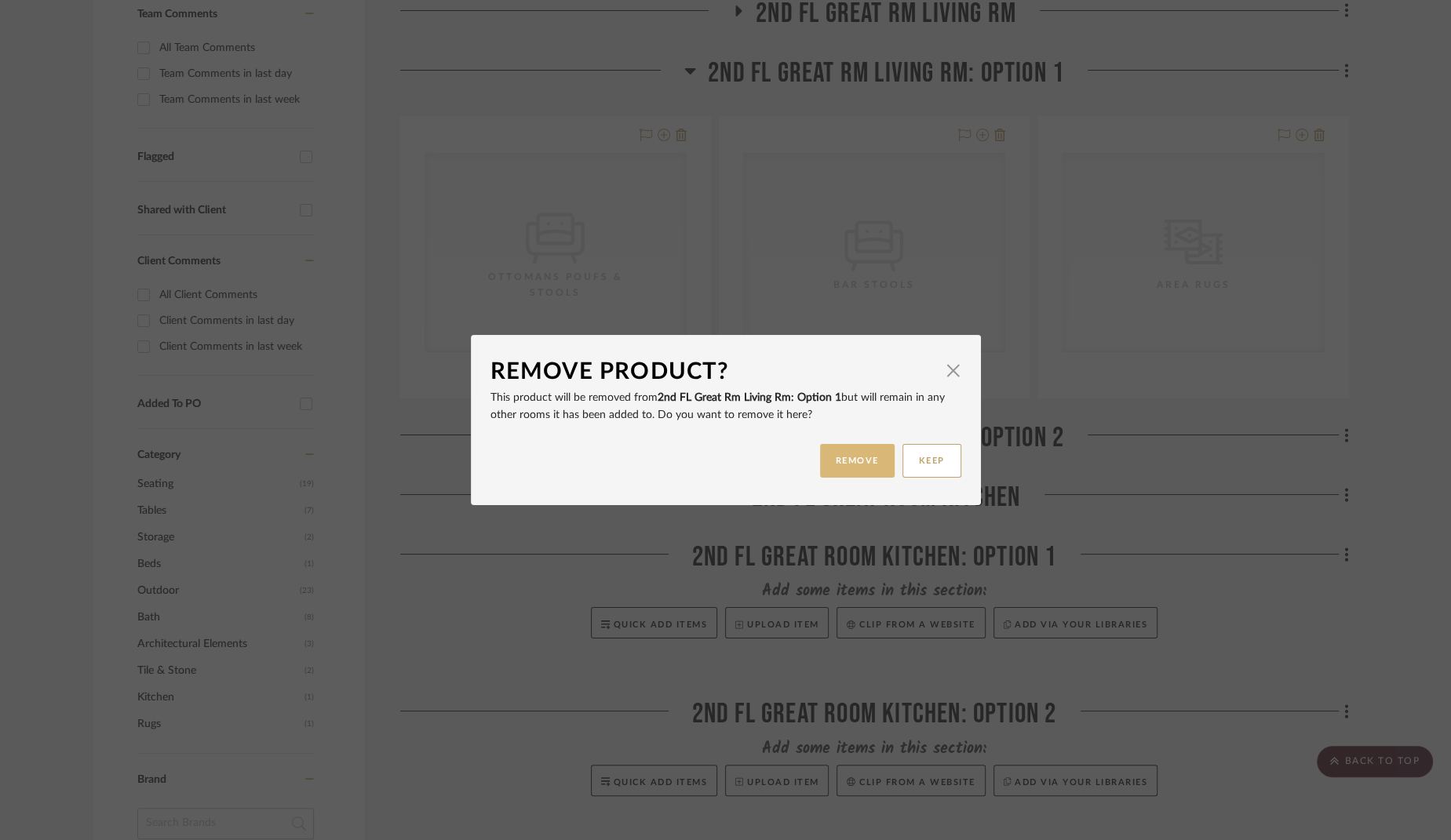 click on "REMOVE" at bounding box center [857, 460] 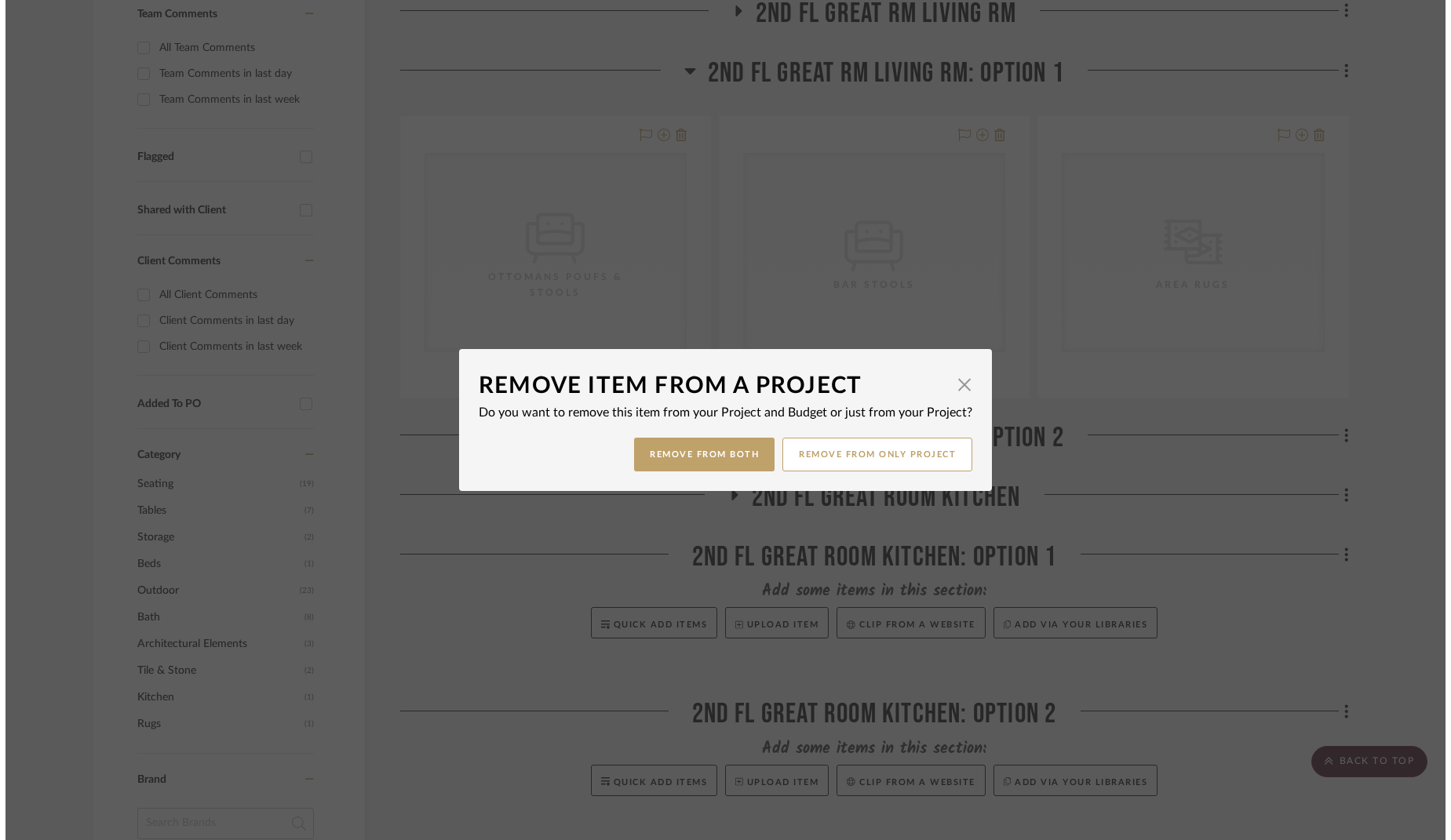 scroll, scrollTop: 0, scrollLeft: 0, axis: both 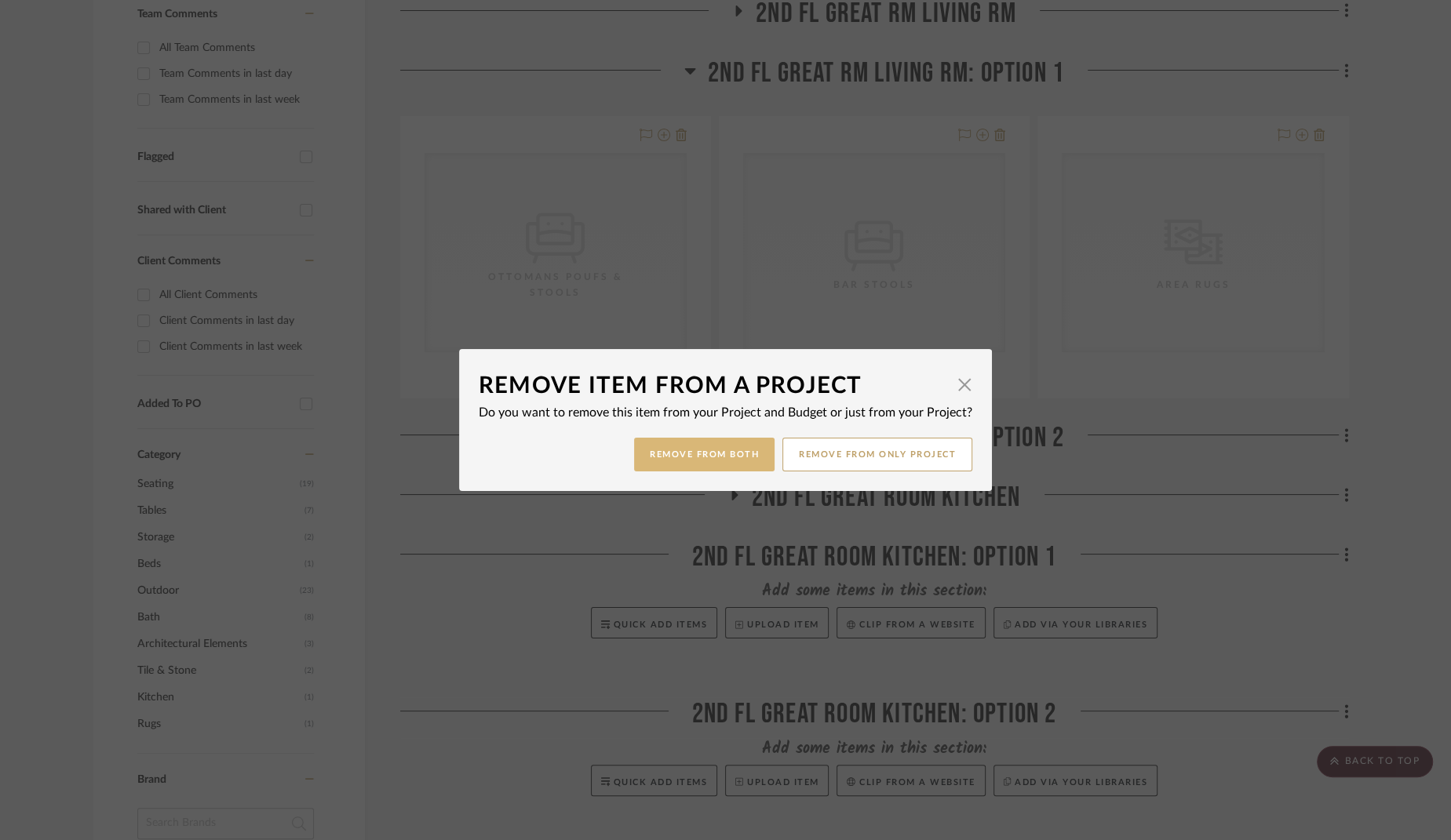 click on "Remove from Both" at bounding box center (704, 454) 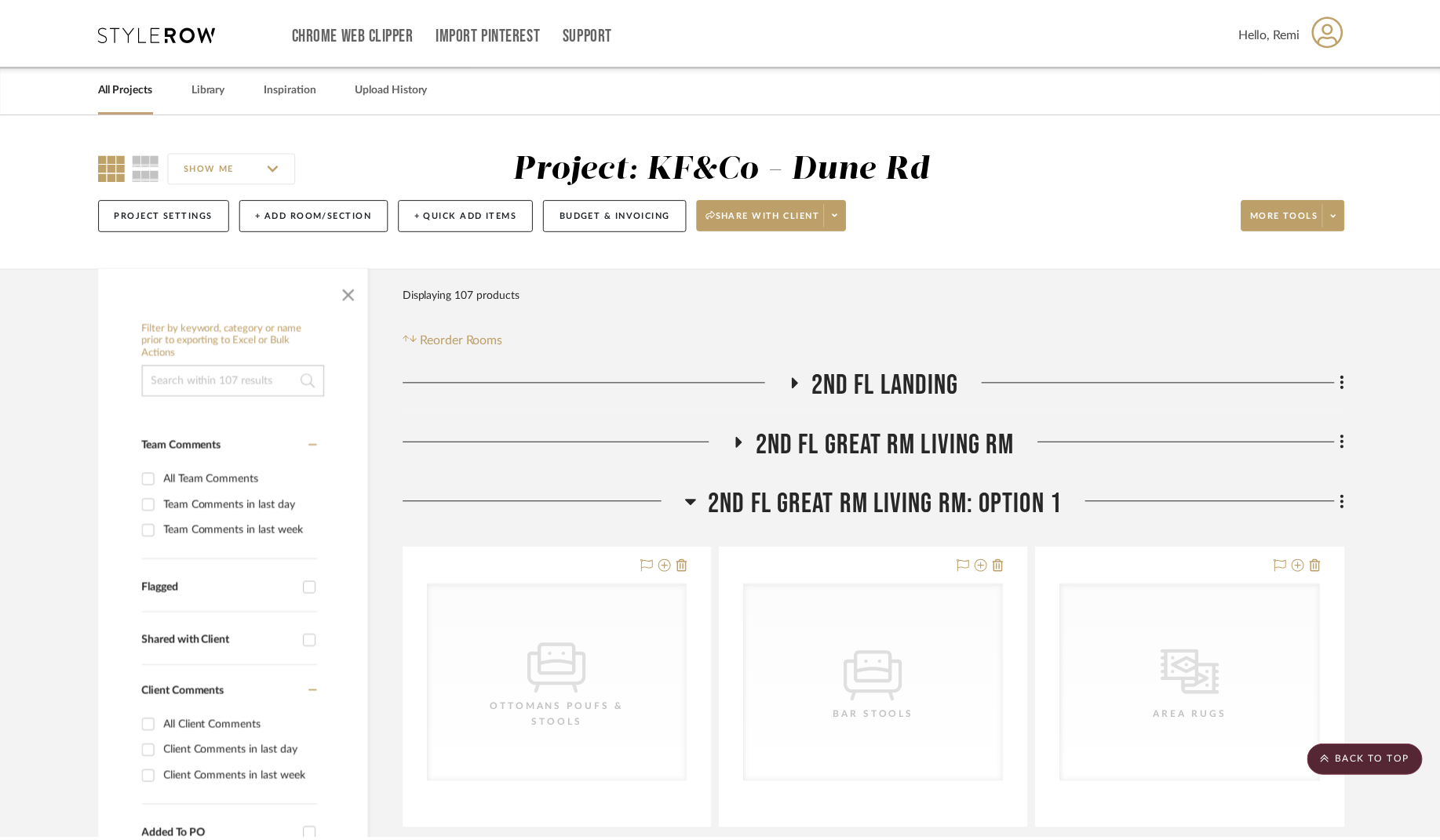 scroll, scrollTop: 431, scrollLeft: 0, axis: vertical 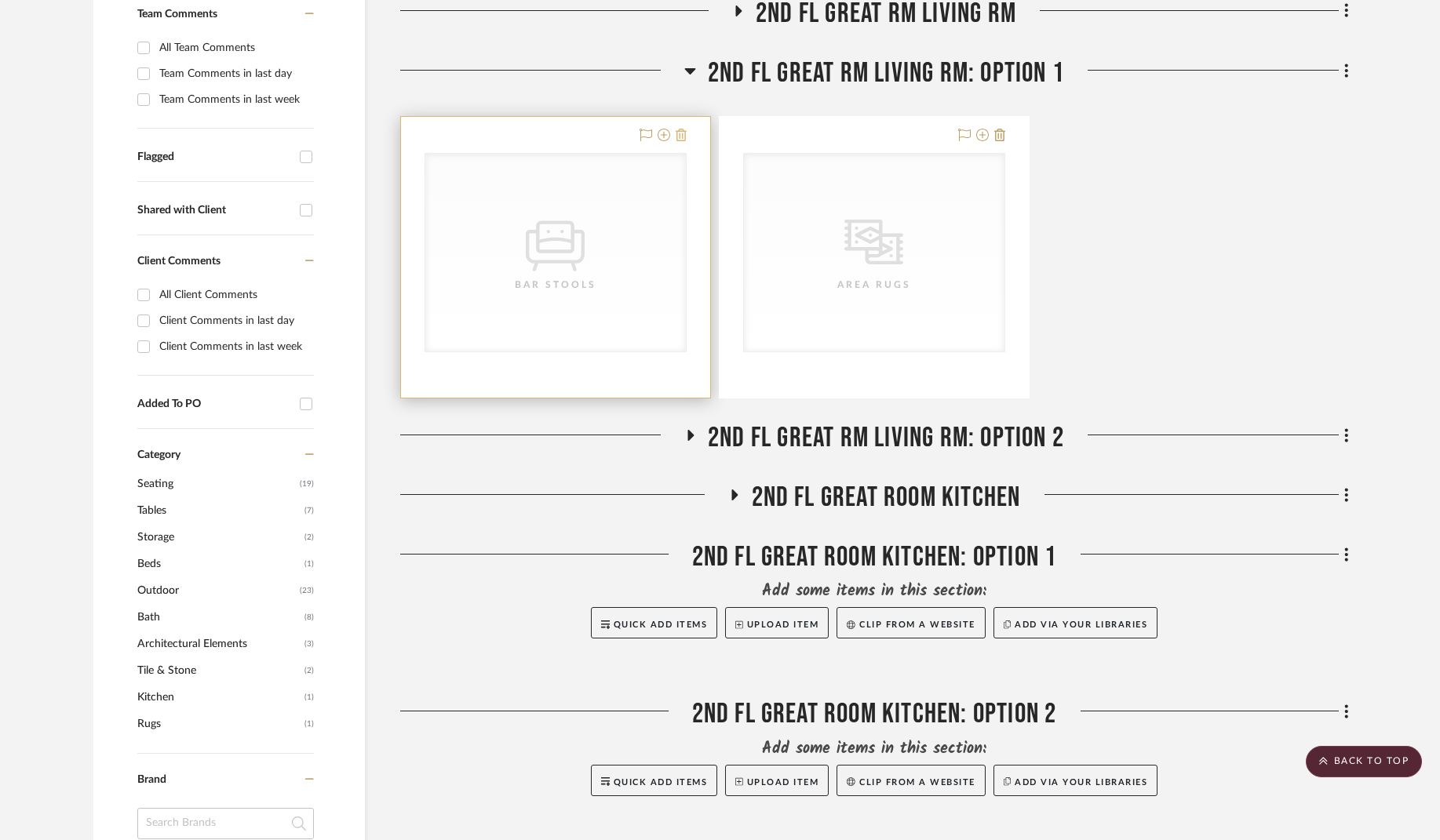 click 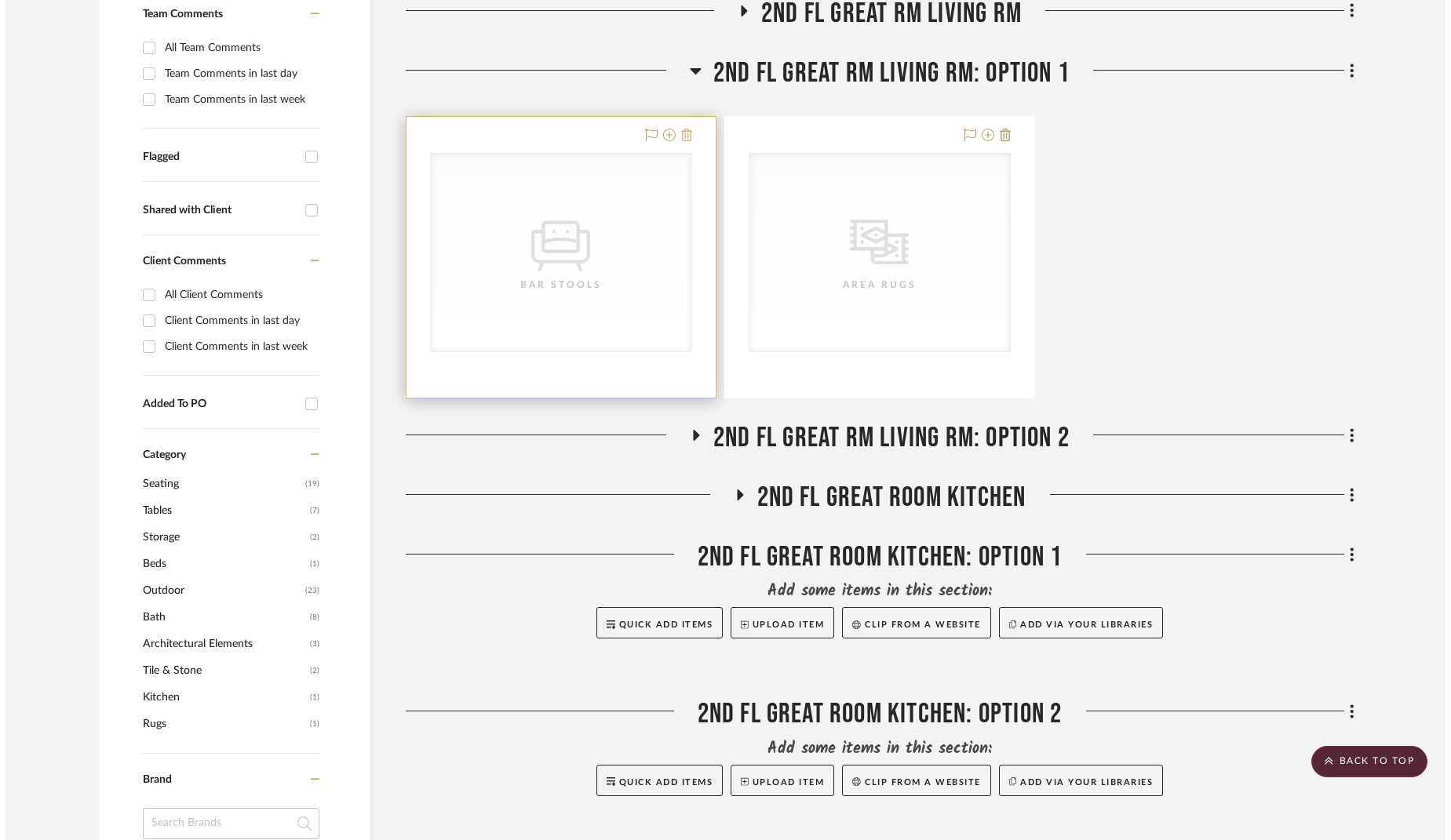 scroll, scrollTop: 0, scrollLeft: 0, axis: both 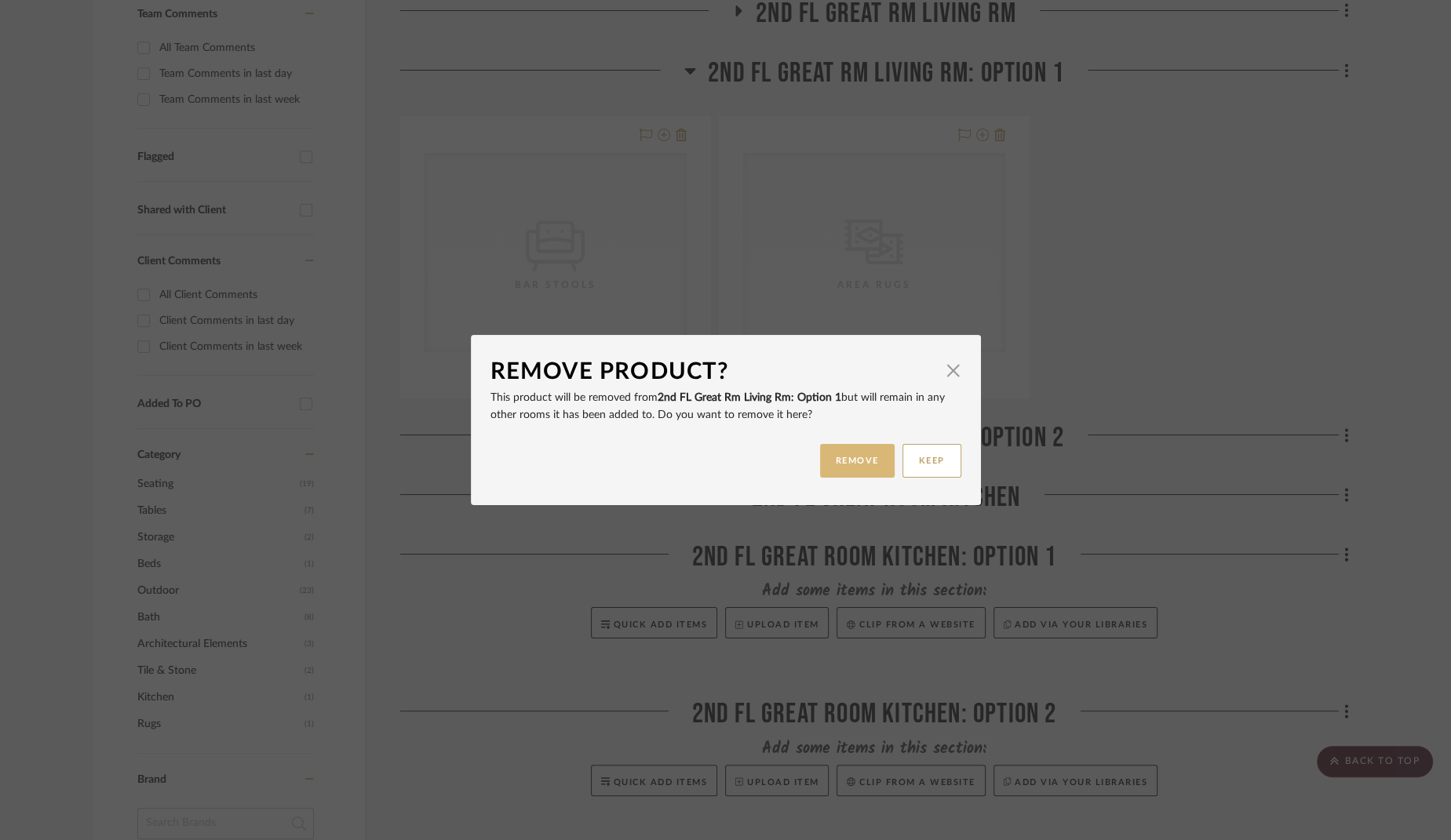 click on "REMOVE" at bounding box center [857, 460] 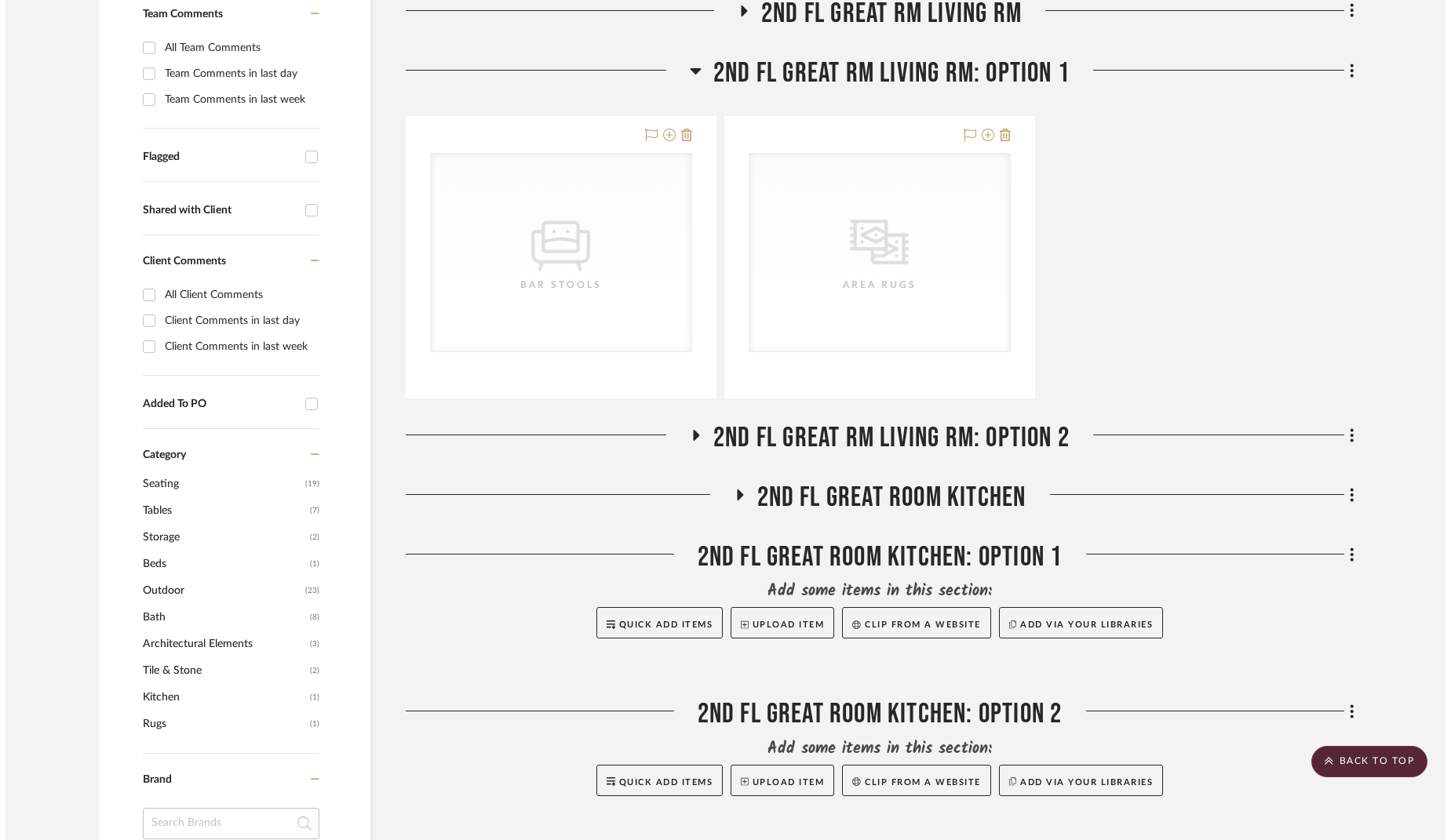 scroll, scrollTop: 0, scrollLeft: 0, axis: both 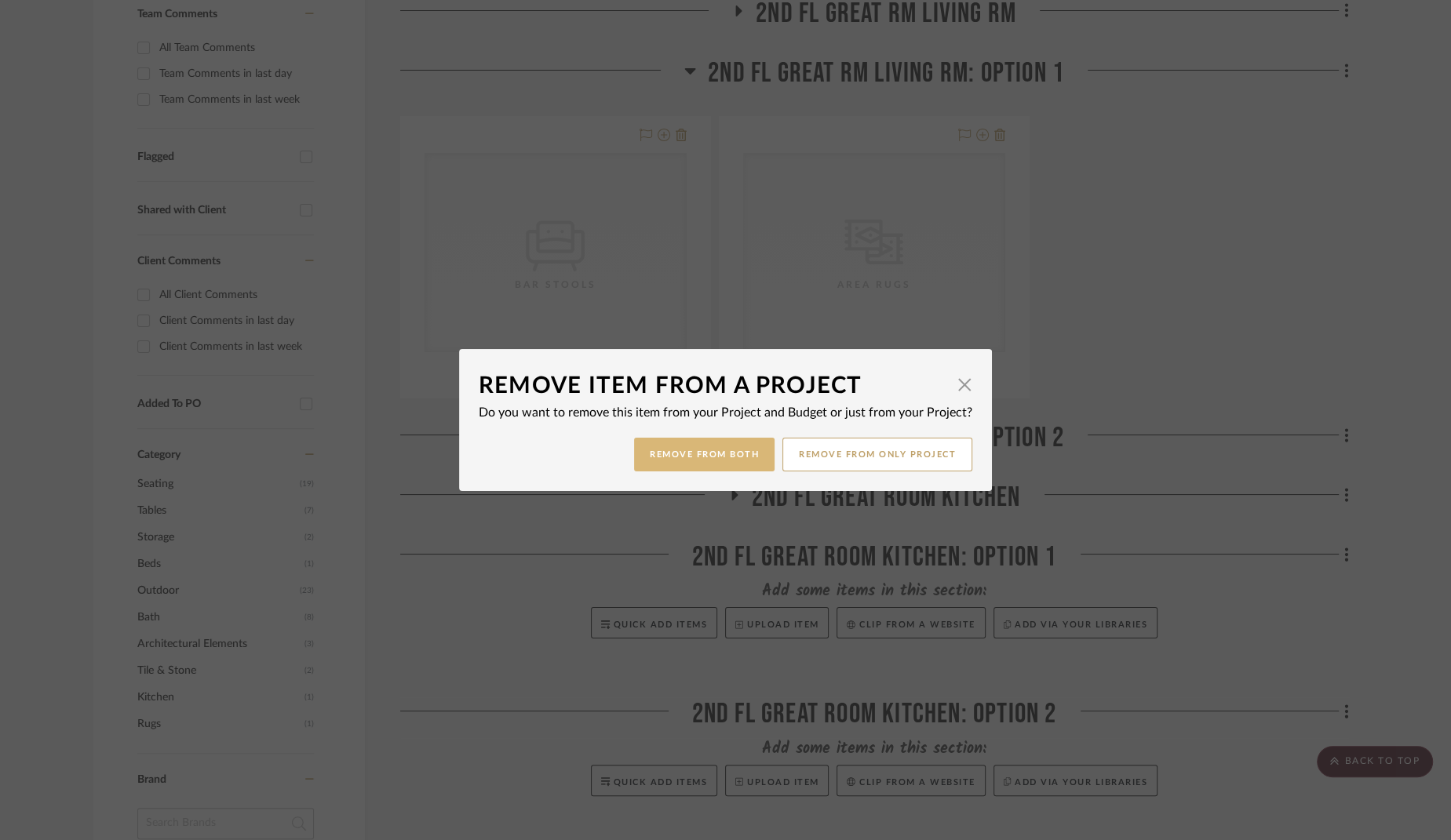 click on "Remove from Both" at bounding box center (704, 454) 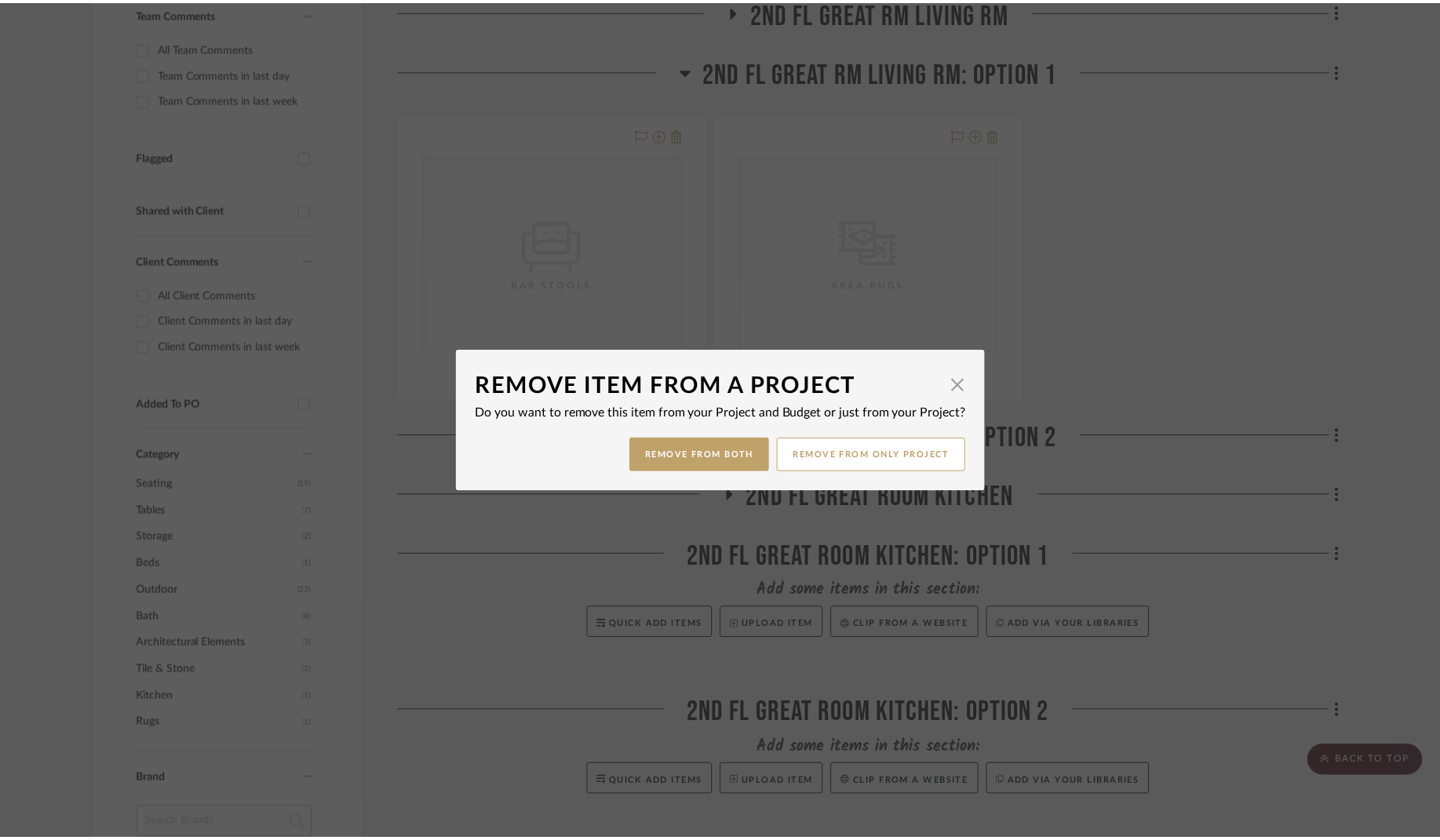 scroll, scrollTop: 431, scrollLeft: 0, axis: vertical 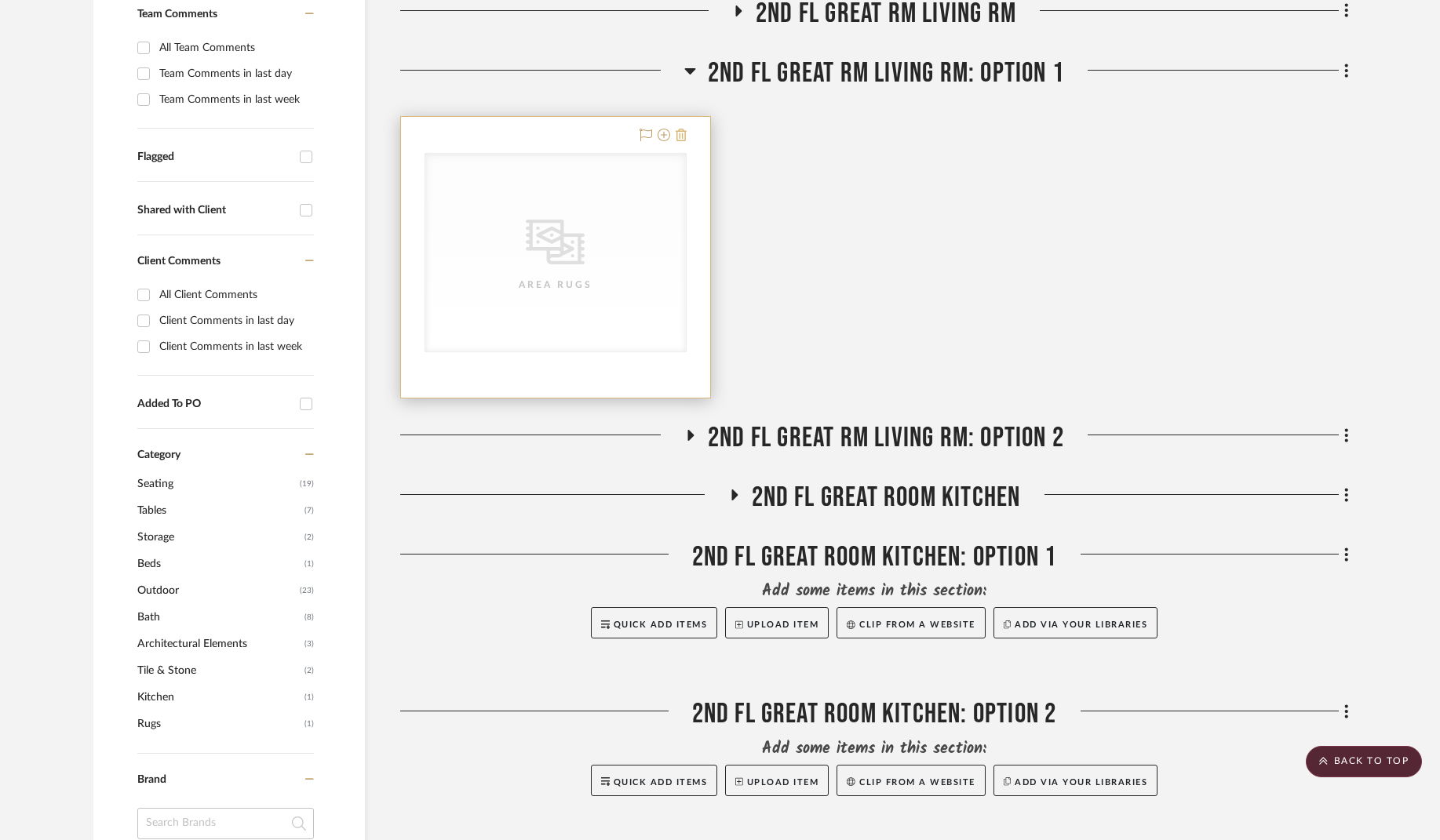 click 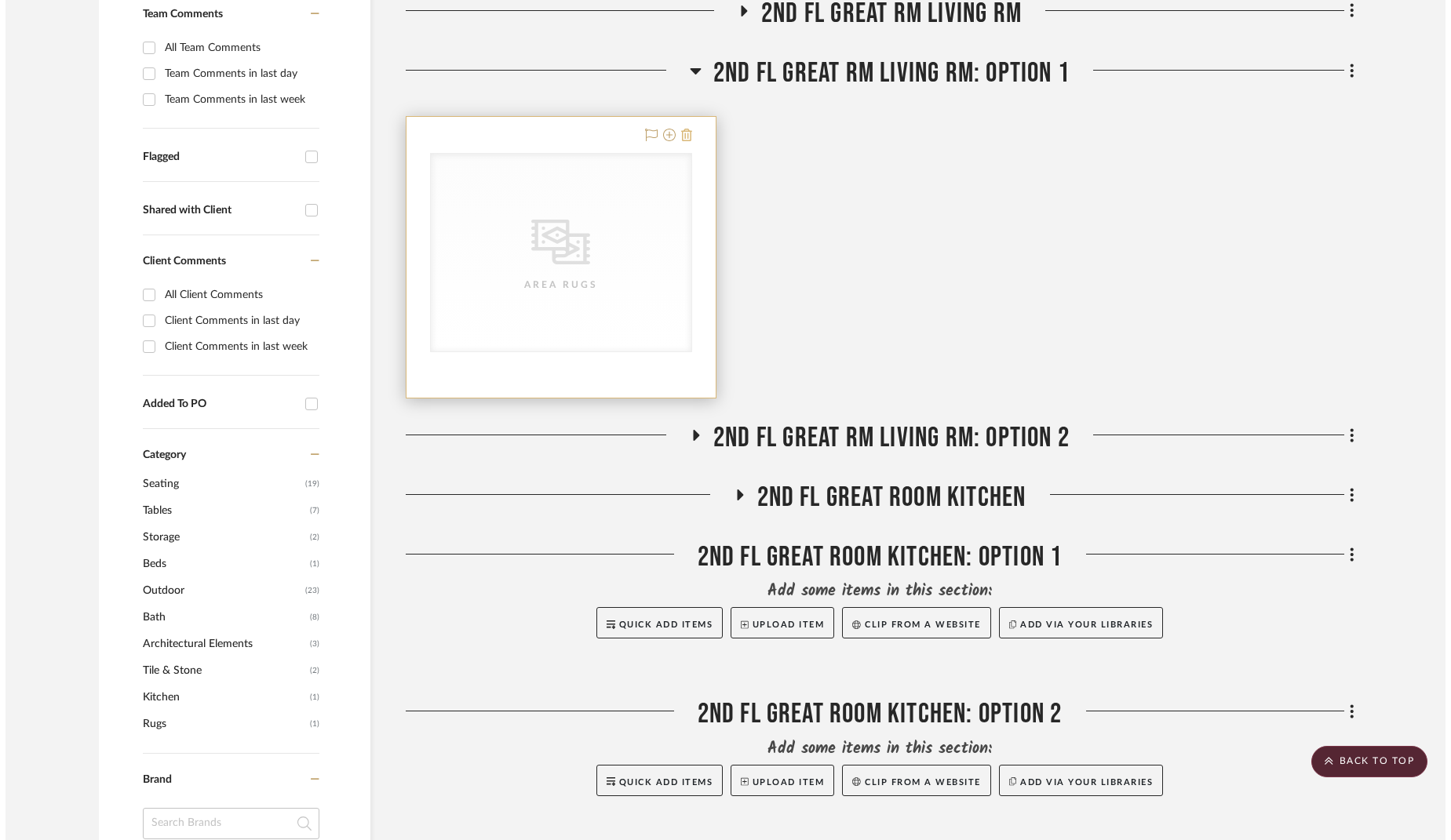 scroll, scrollTop: 0, scrollLeft: 0, axis: both 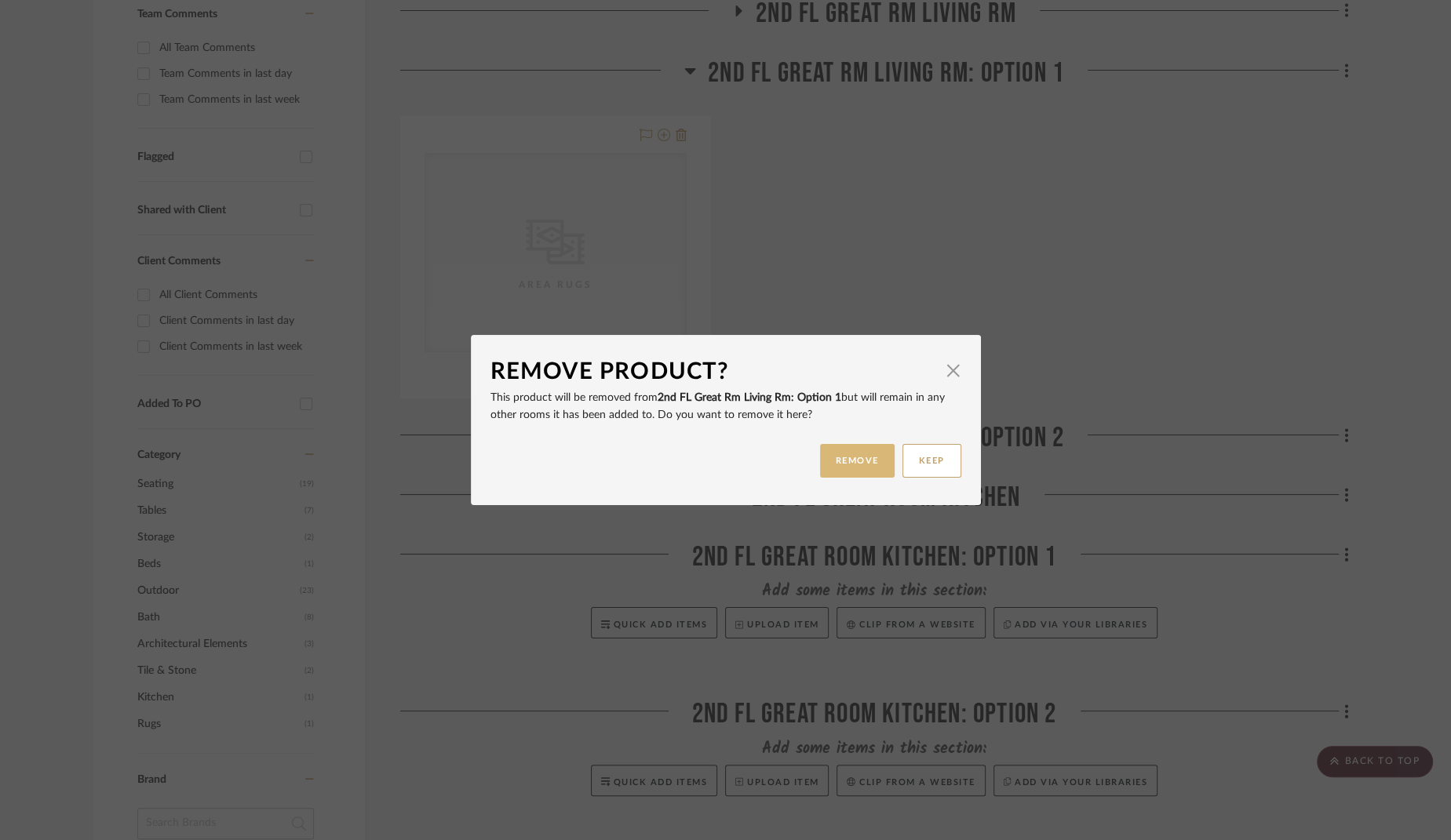 click on "REMOVE" at bounding box center (857, 460) 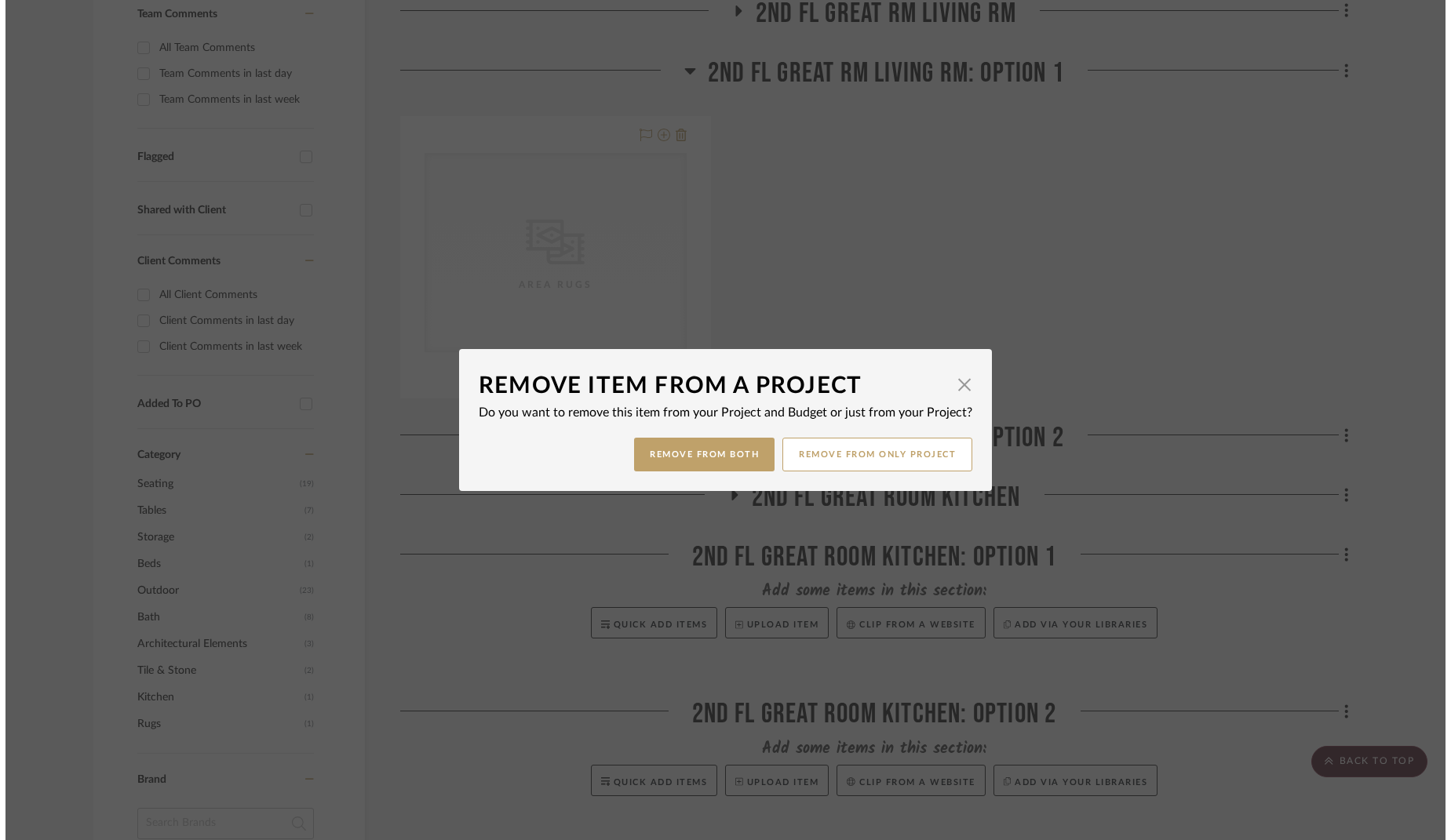 scroll, scrollTop: 0, scrollLeft: 0, axis: both 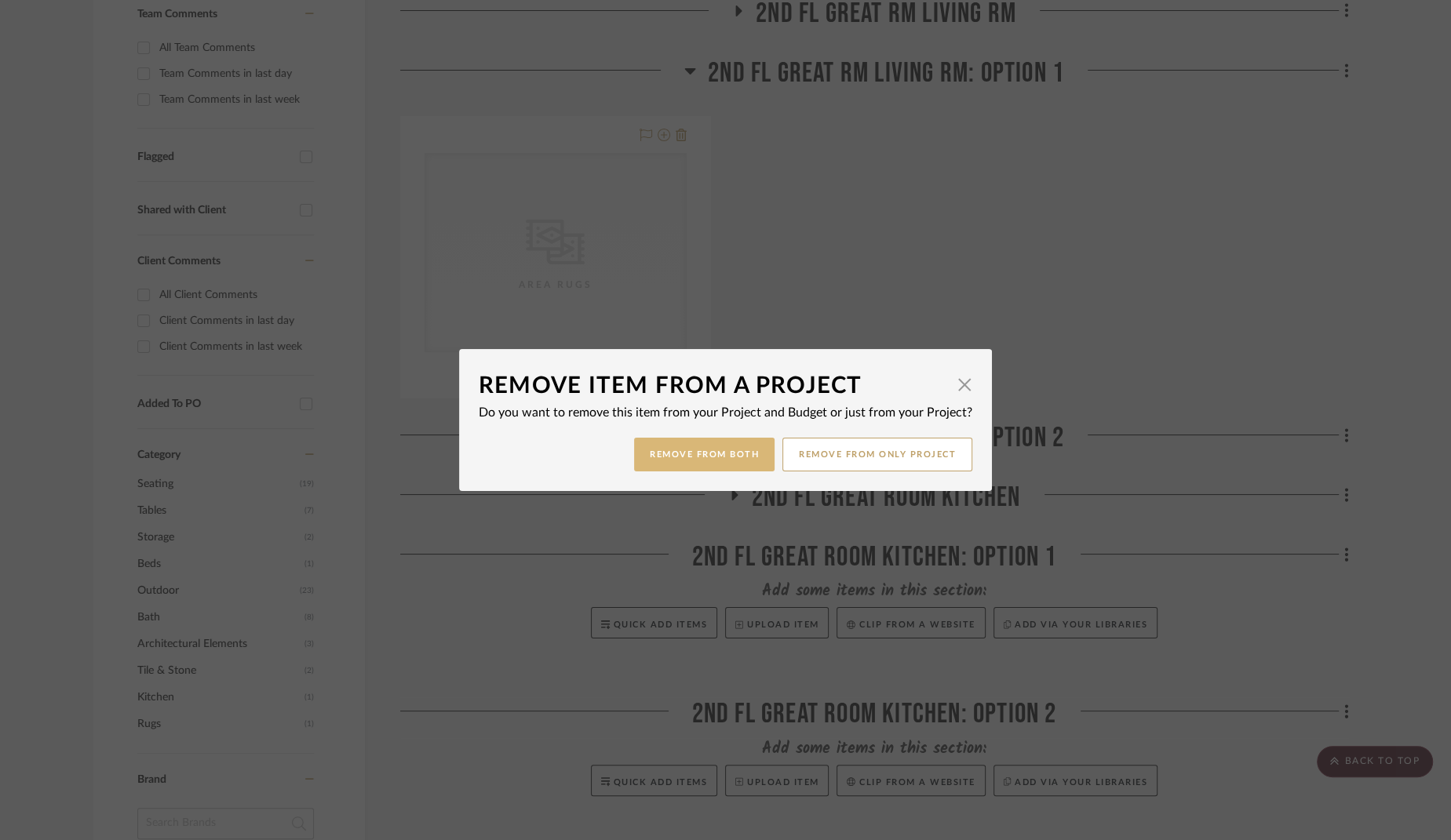 click on "Remove from Both" at bounding box center [704, 454] 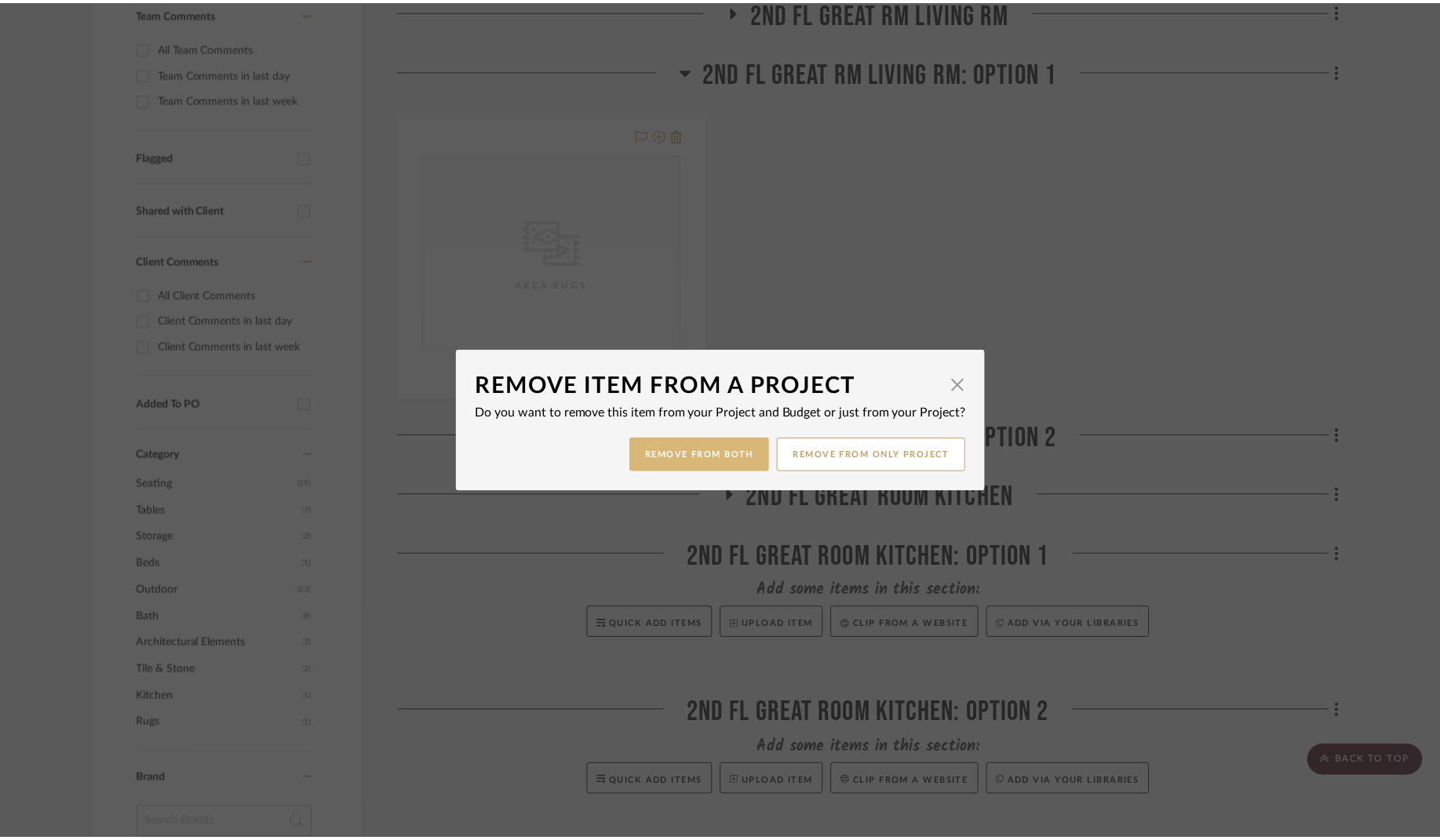 scroll 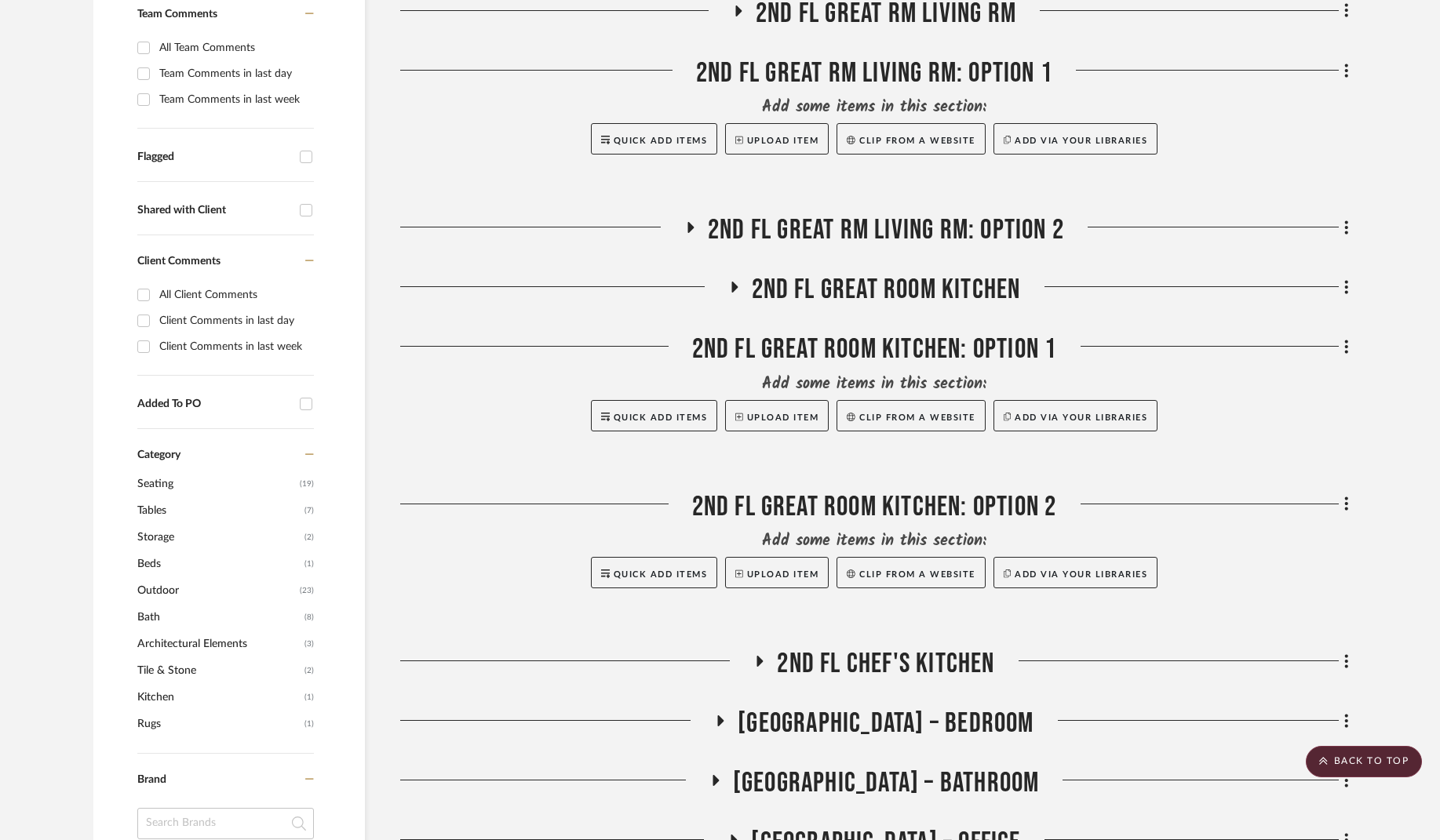 click 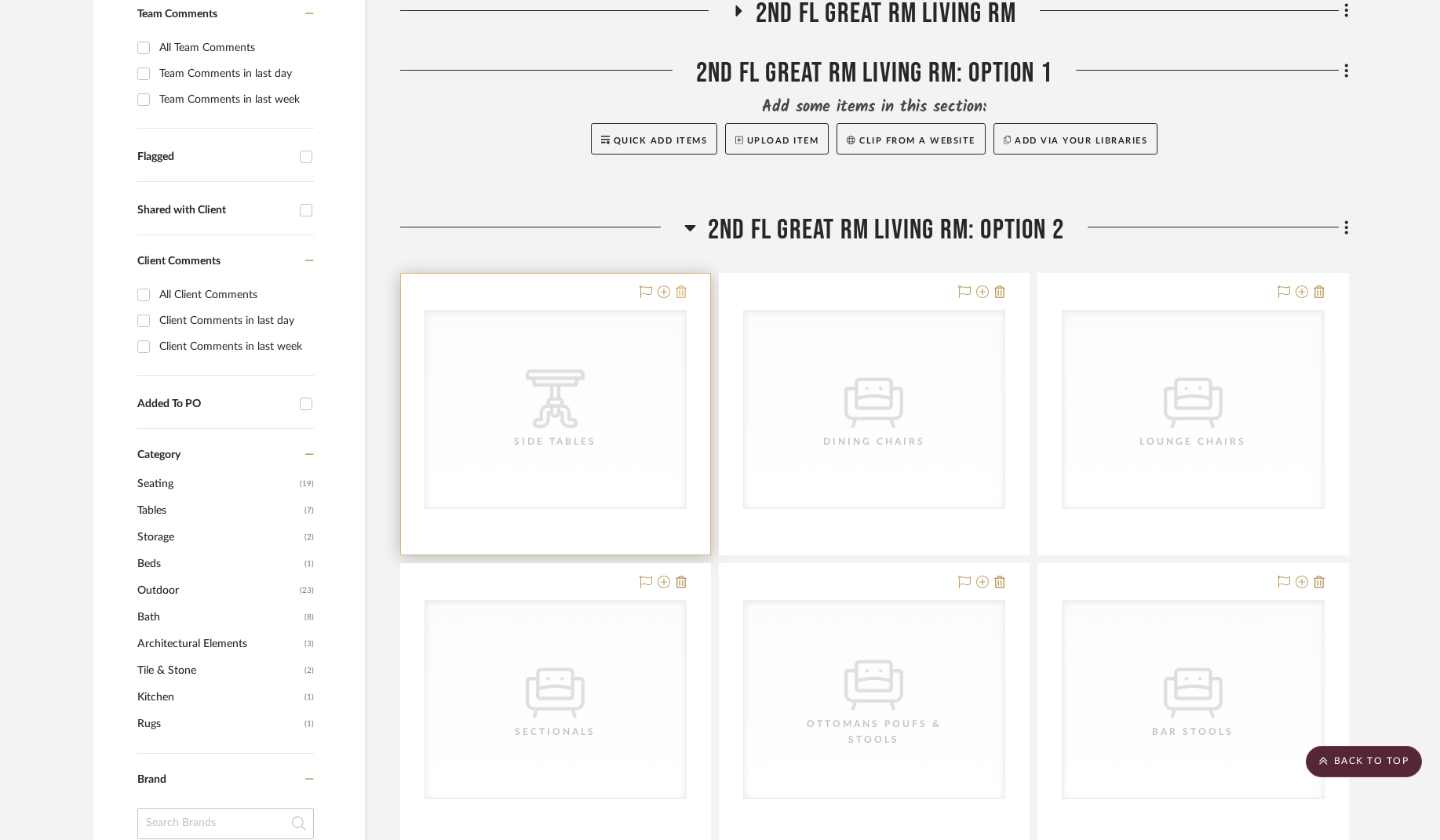 click 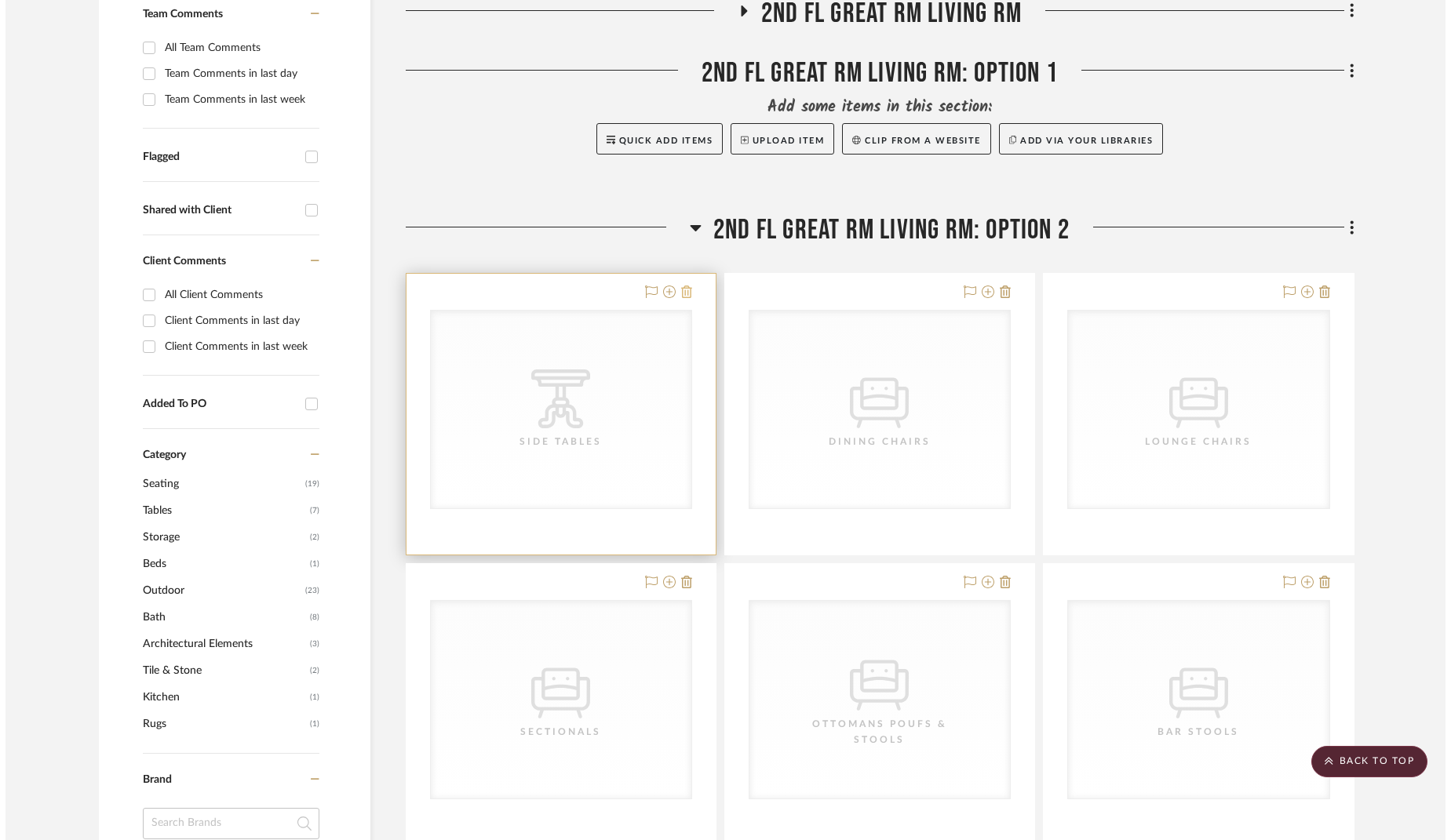 scroll, scrollTop: 0, scrollLeft: 0, axis: both 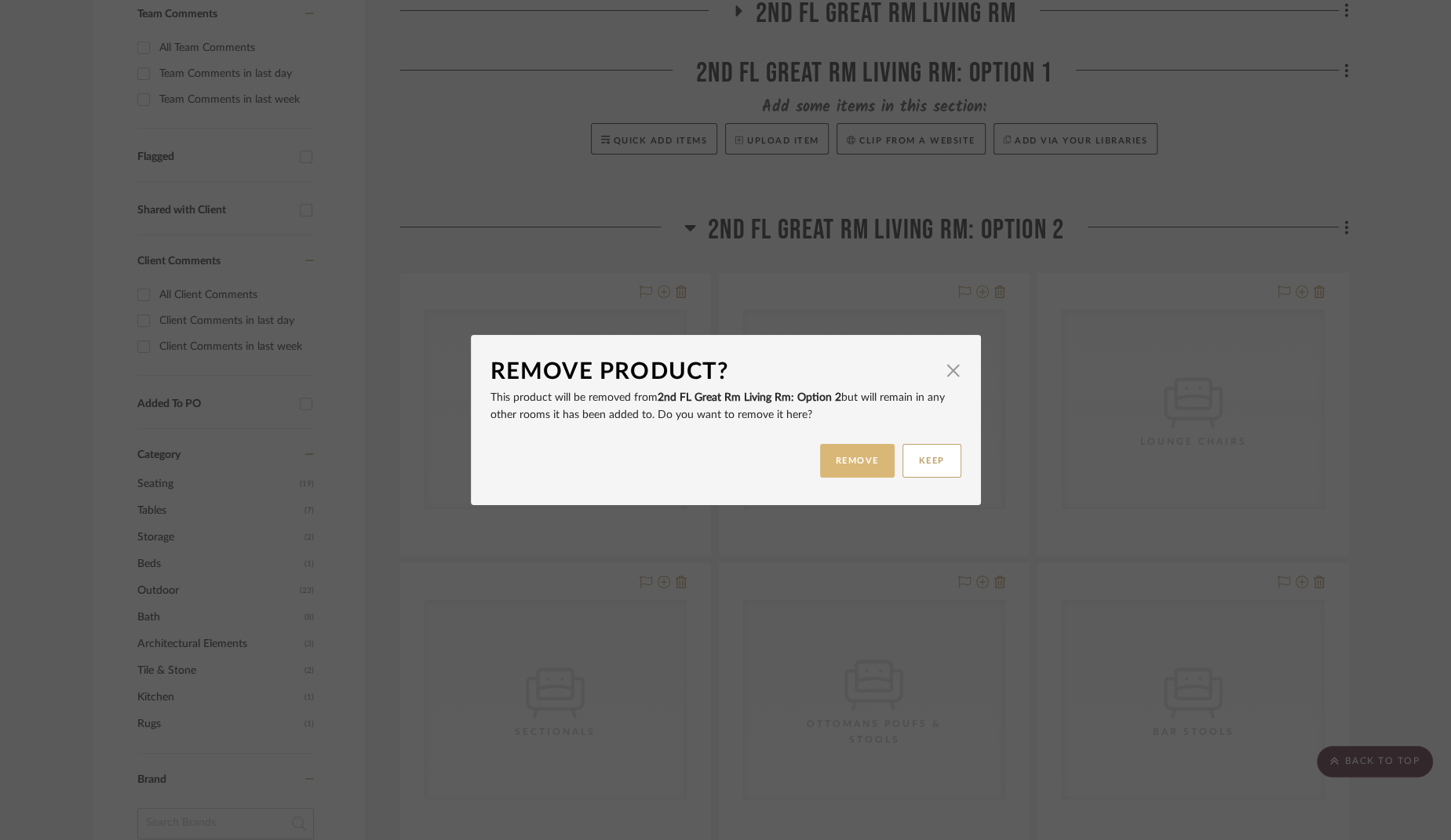 click on "REMOVE" at bounding box center [857, 460] 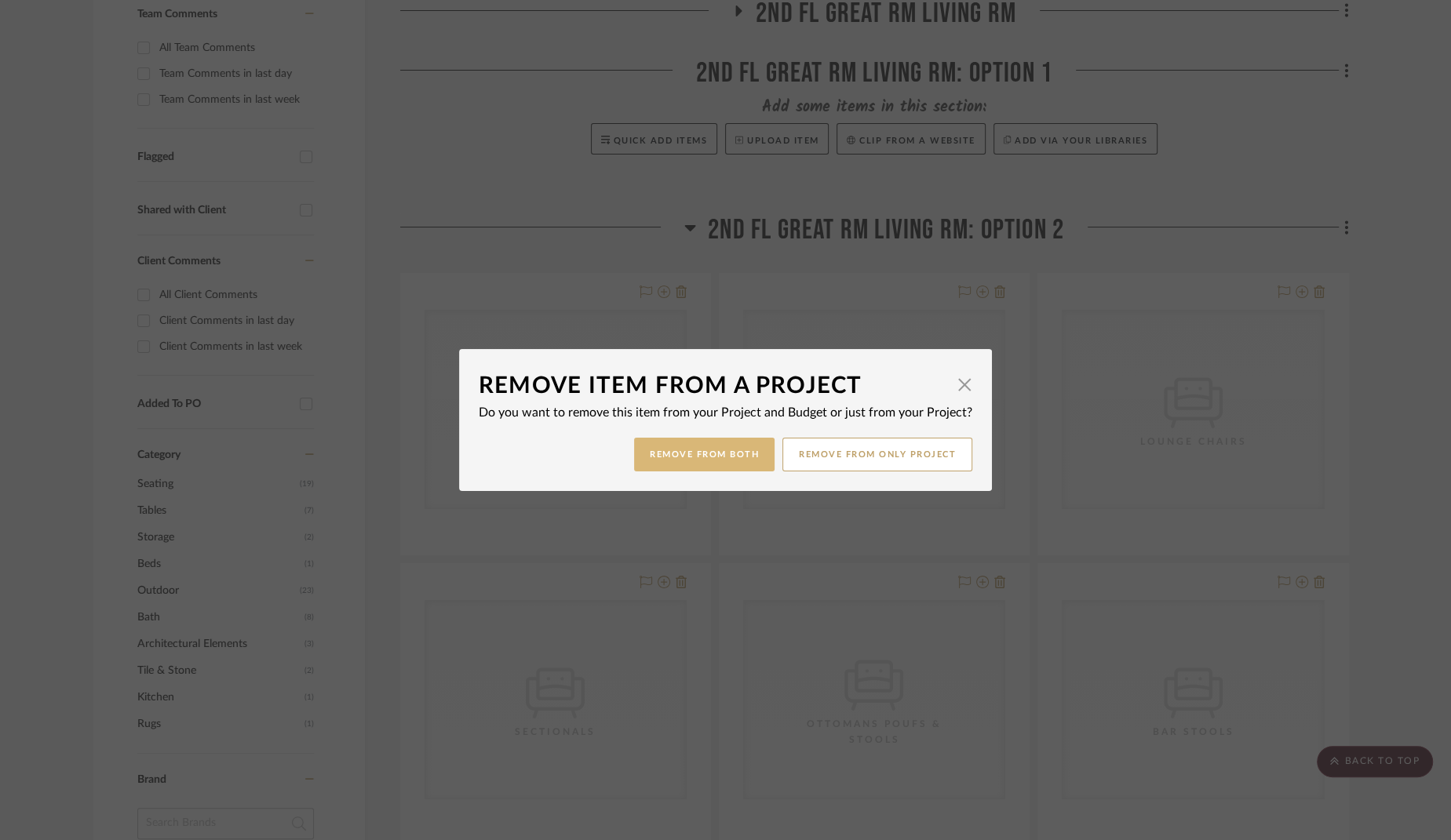 click on "Remove from Both" at bounding box center [704, 454] 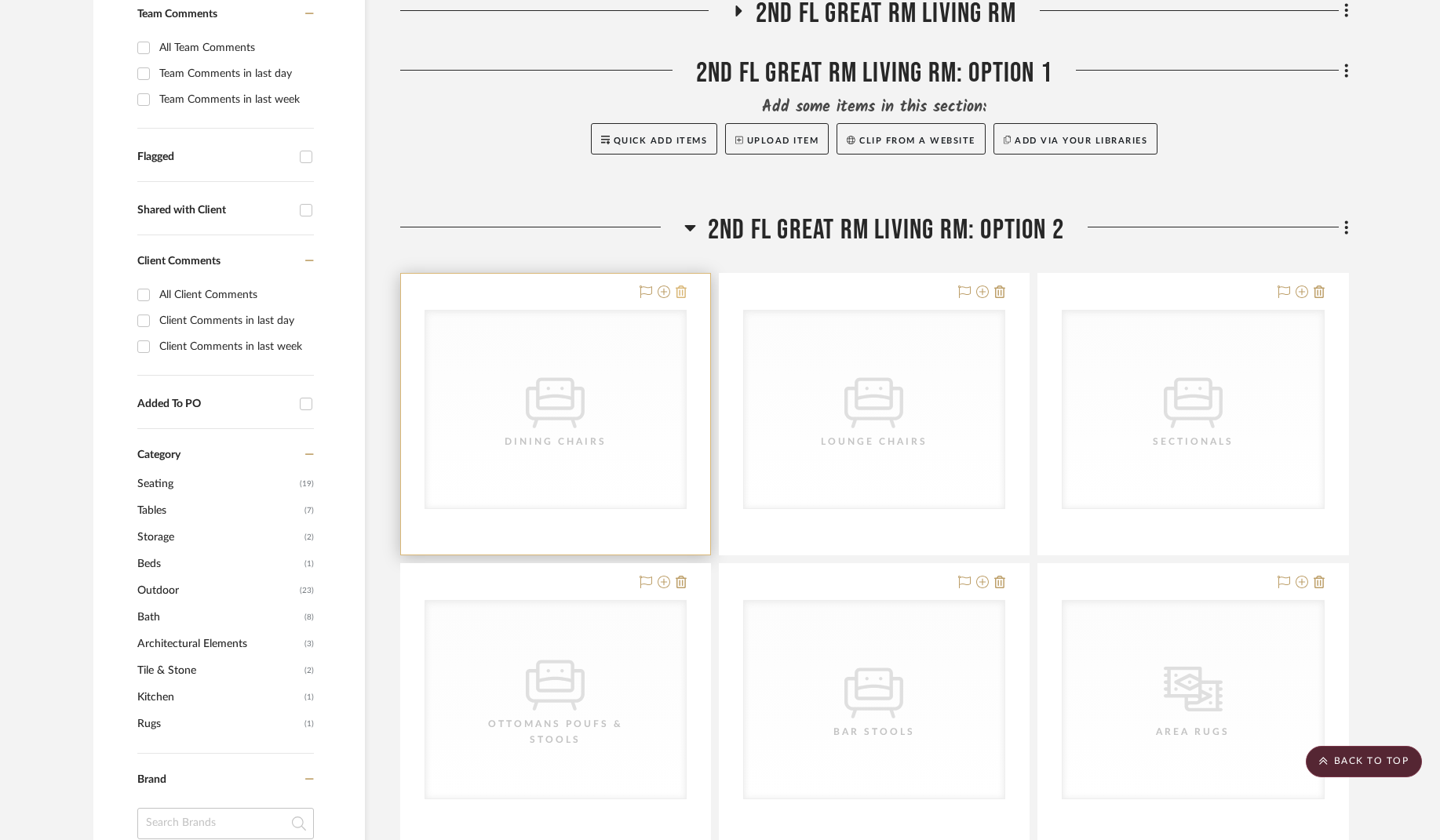 click 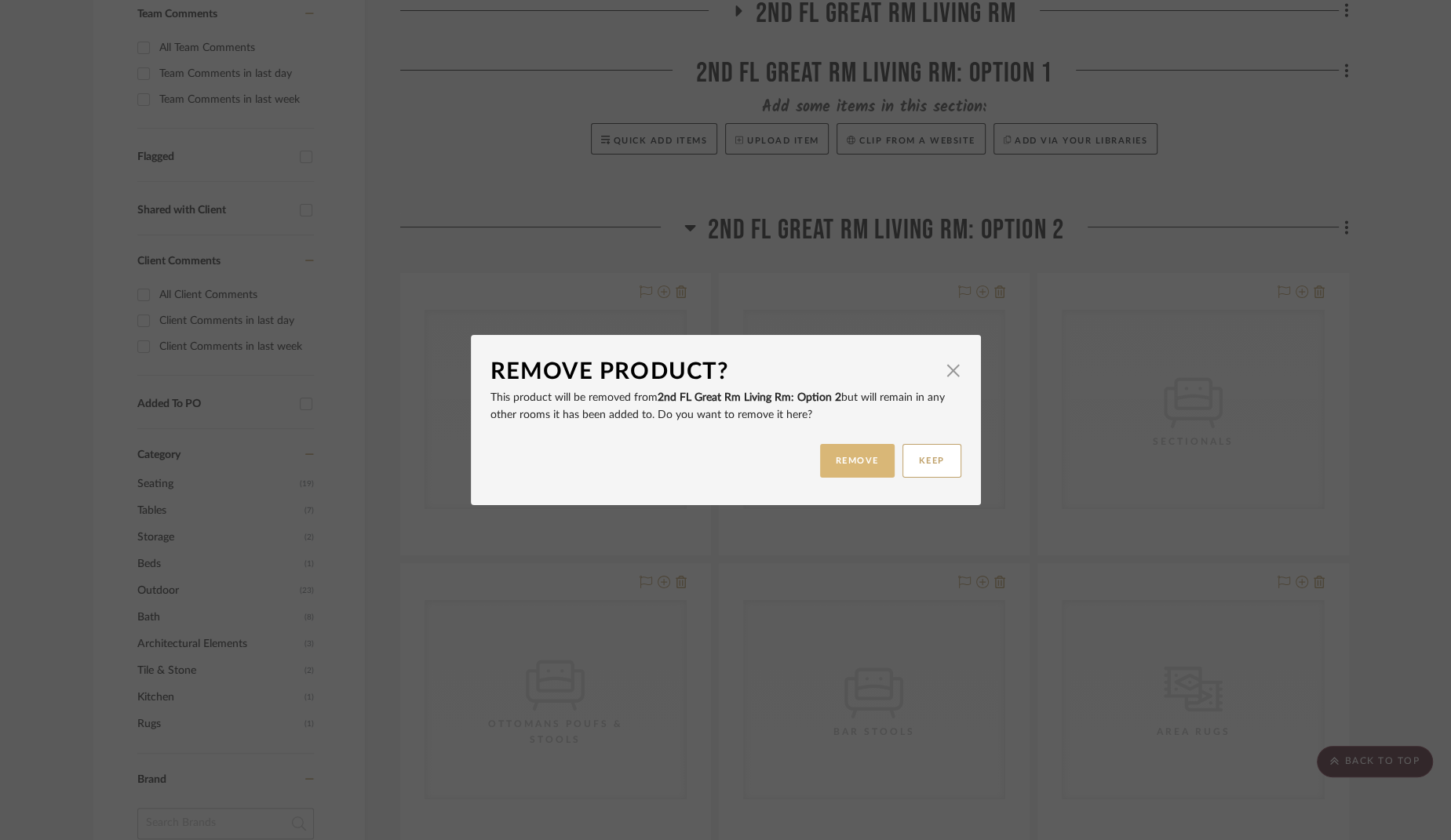 click on "REMOVE" at bounding box center (857, 460) 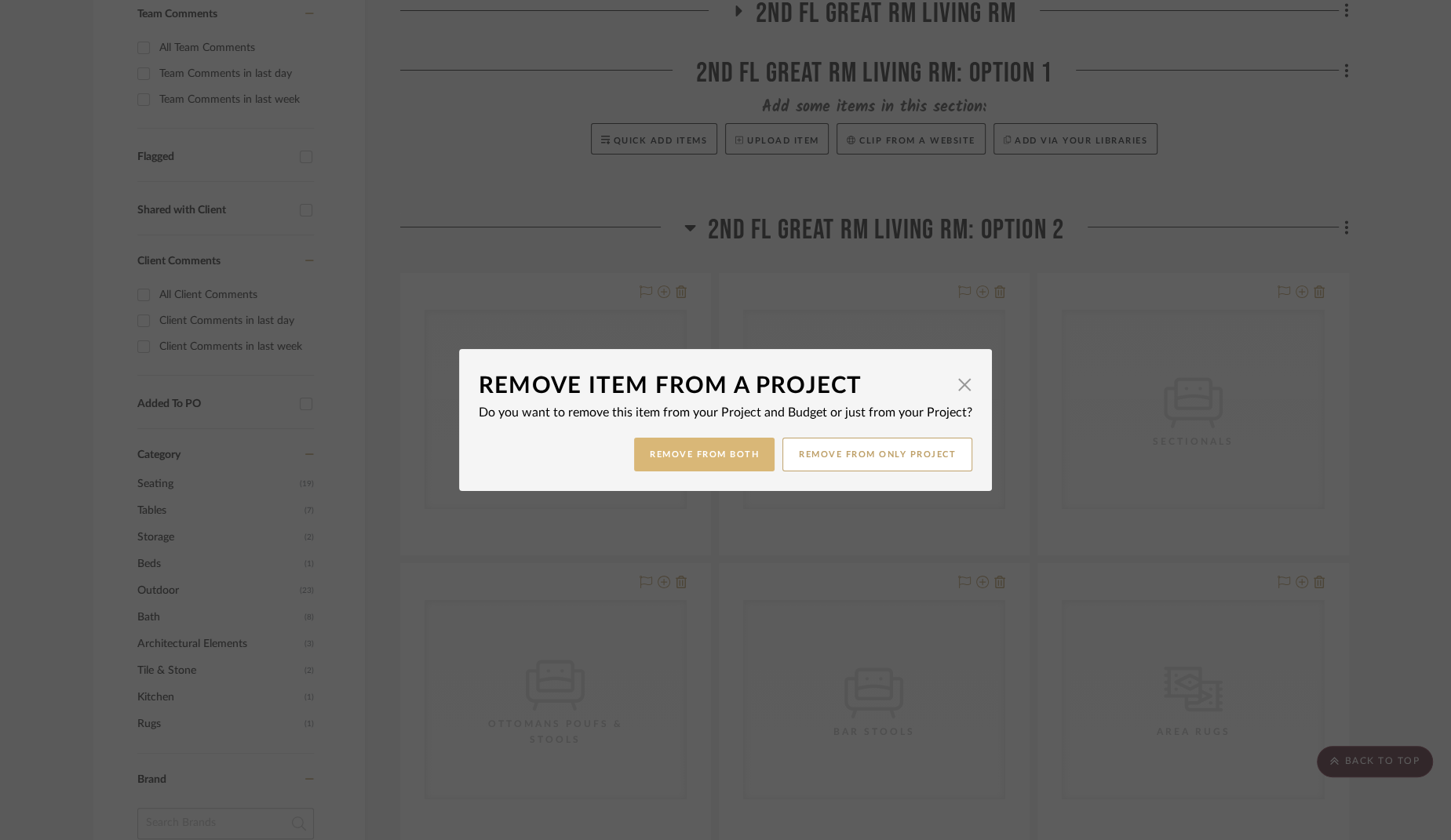 click on "Remove from Both" at bounding box center [704, 454] 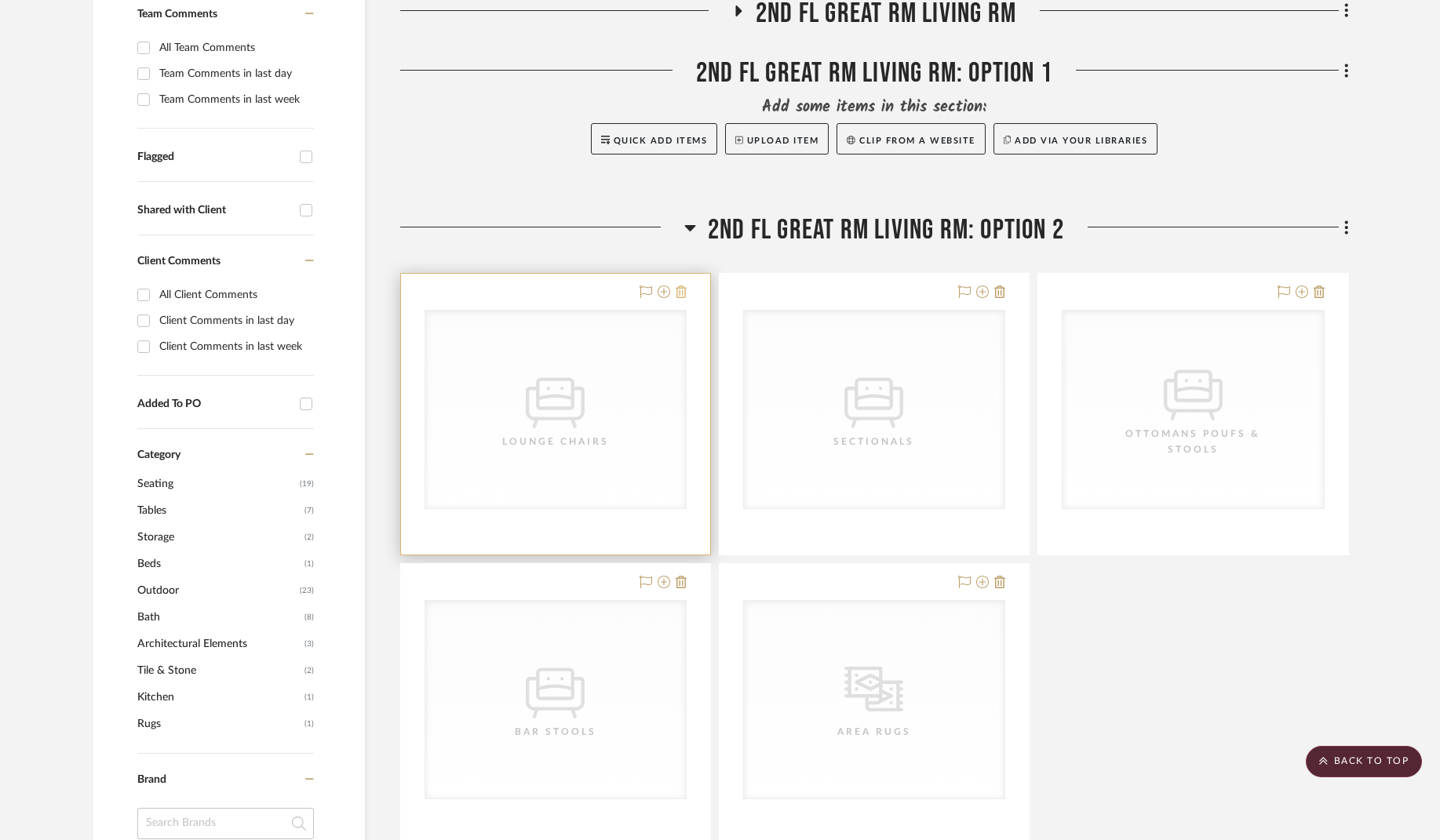 click 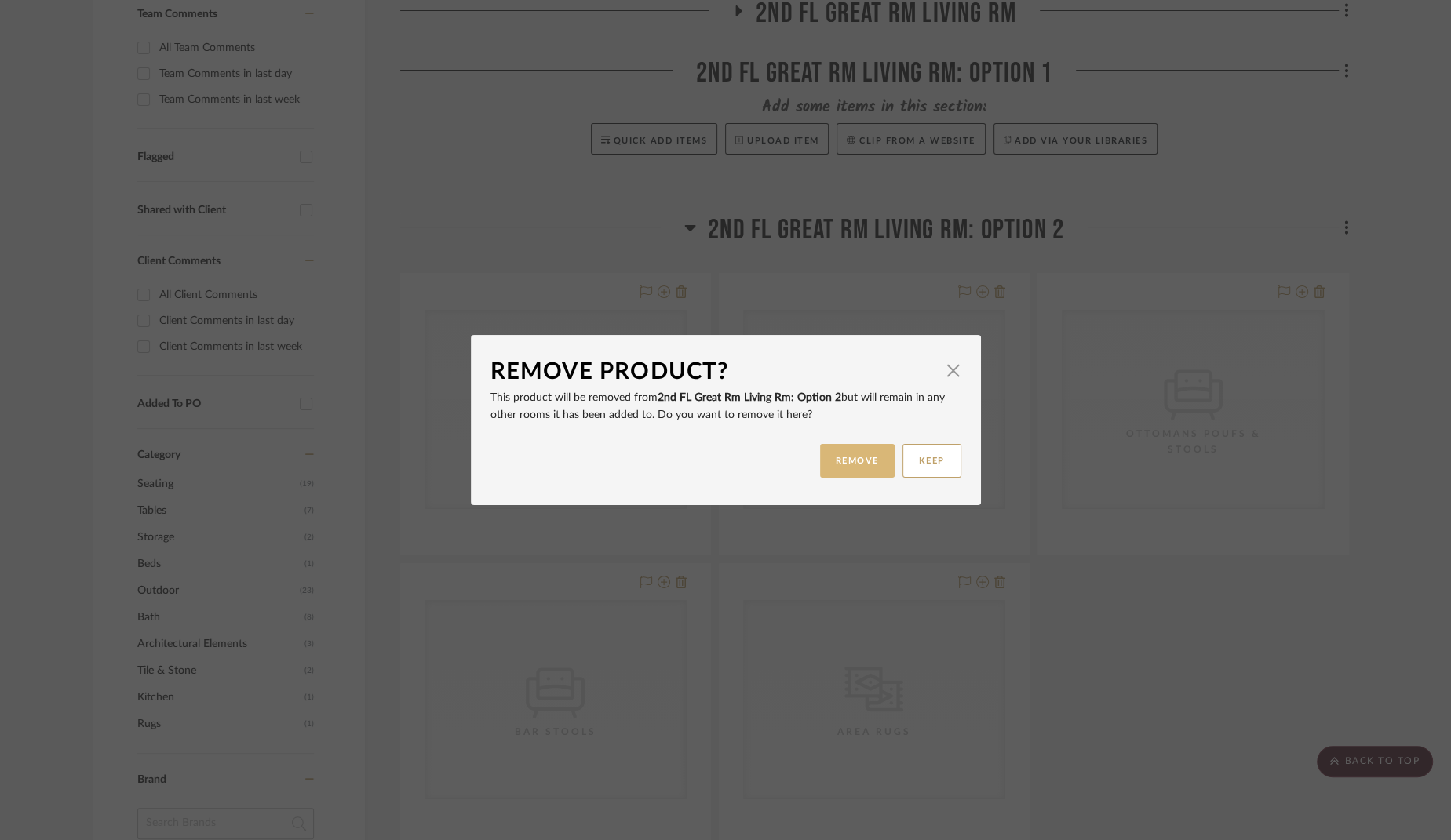 click on "REMOVE" at bounding box center (857, 460) 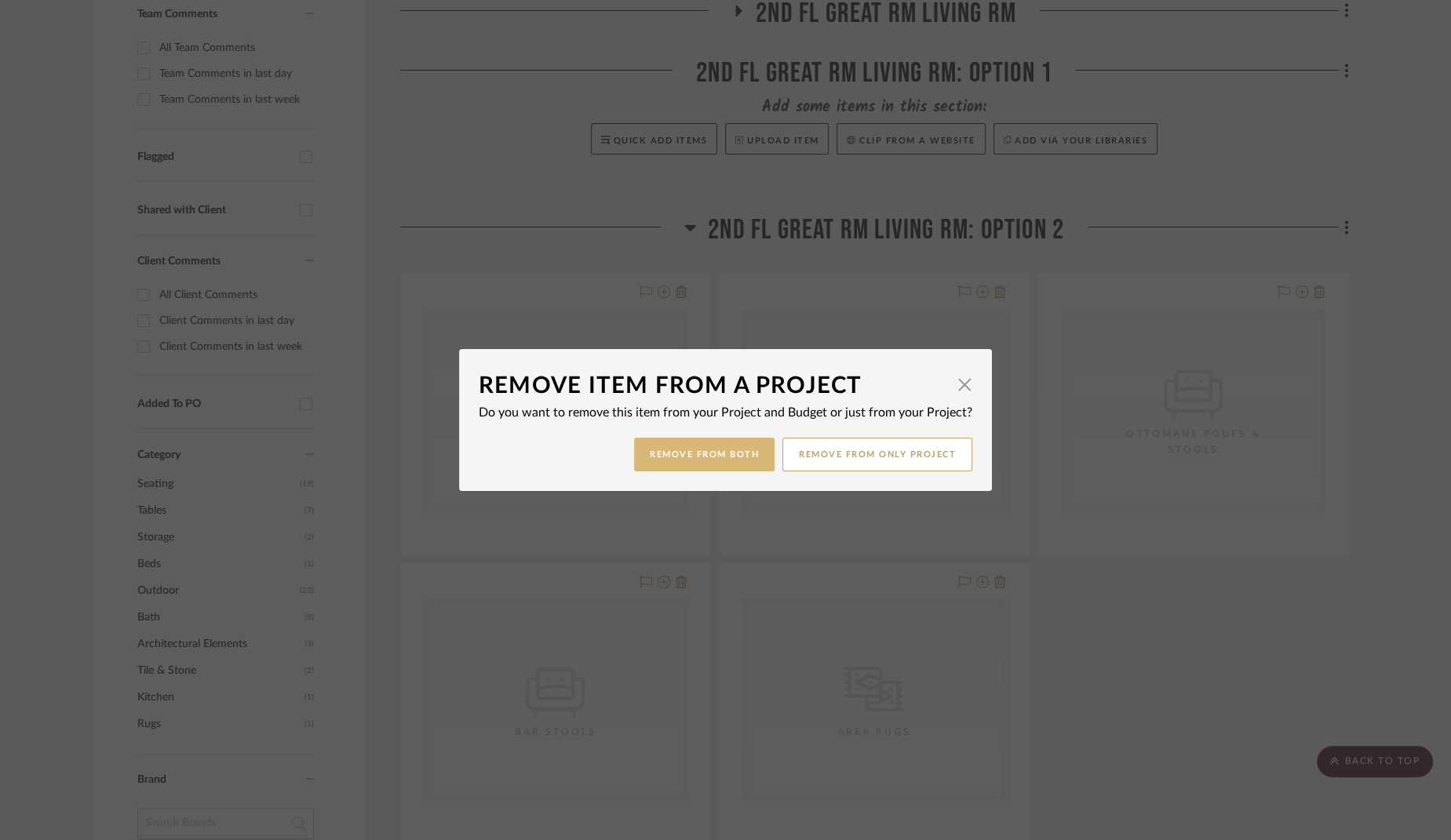 click on "Remove from Both" at bounding box center (704, 454) 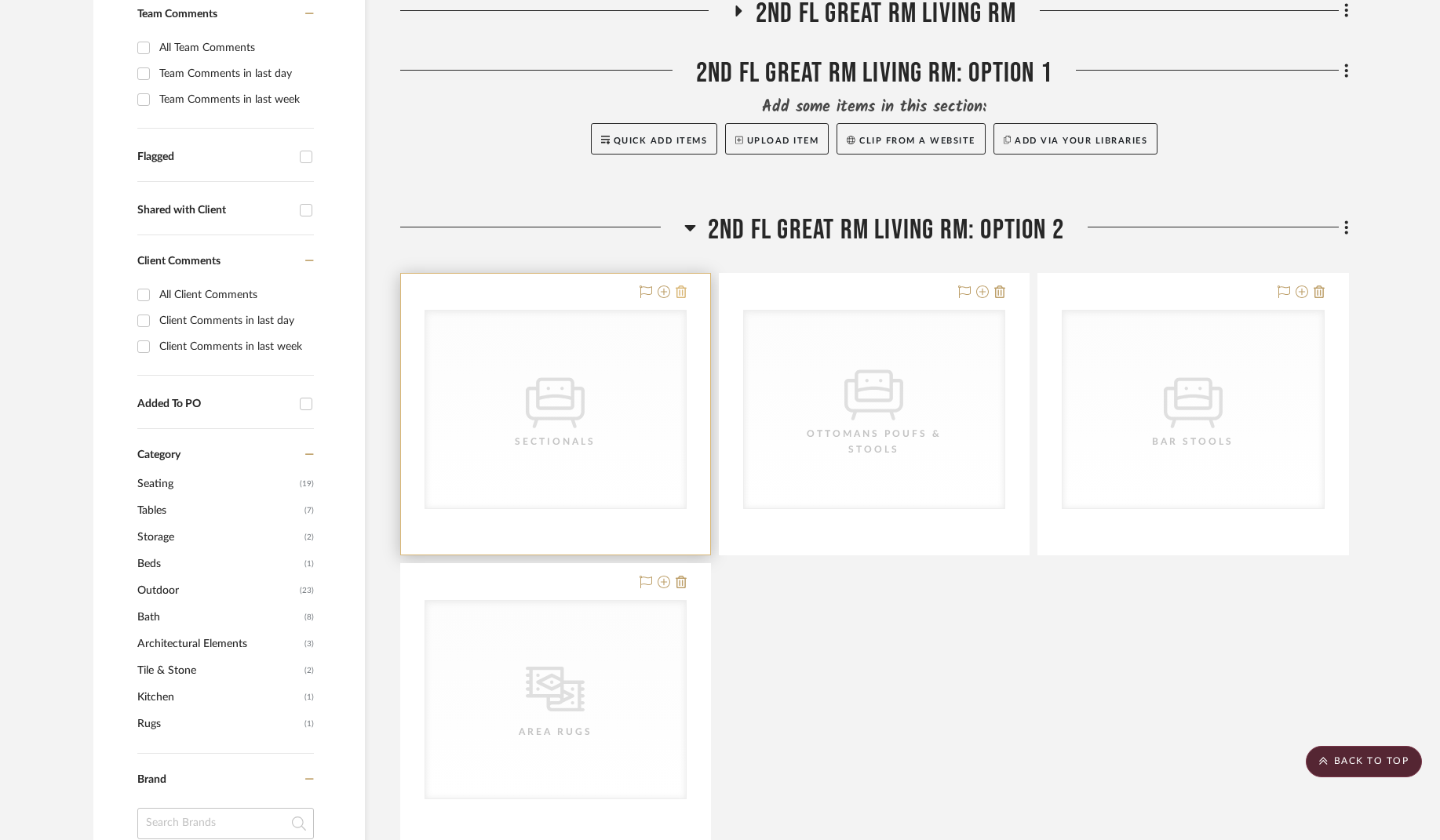 click 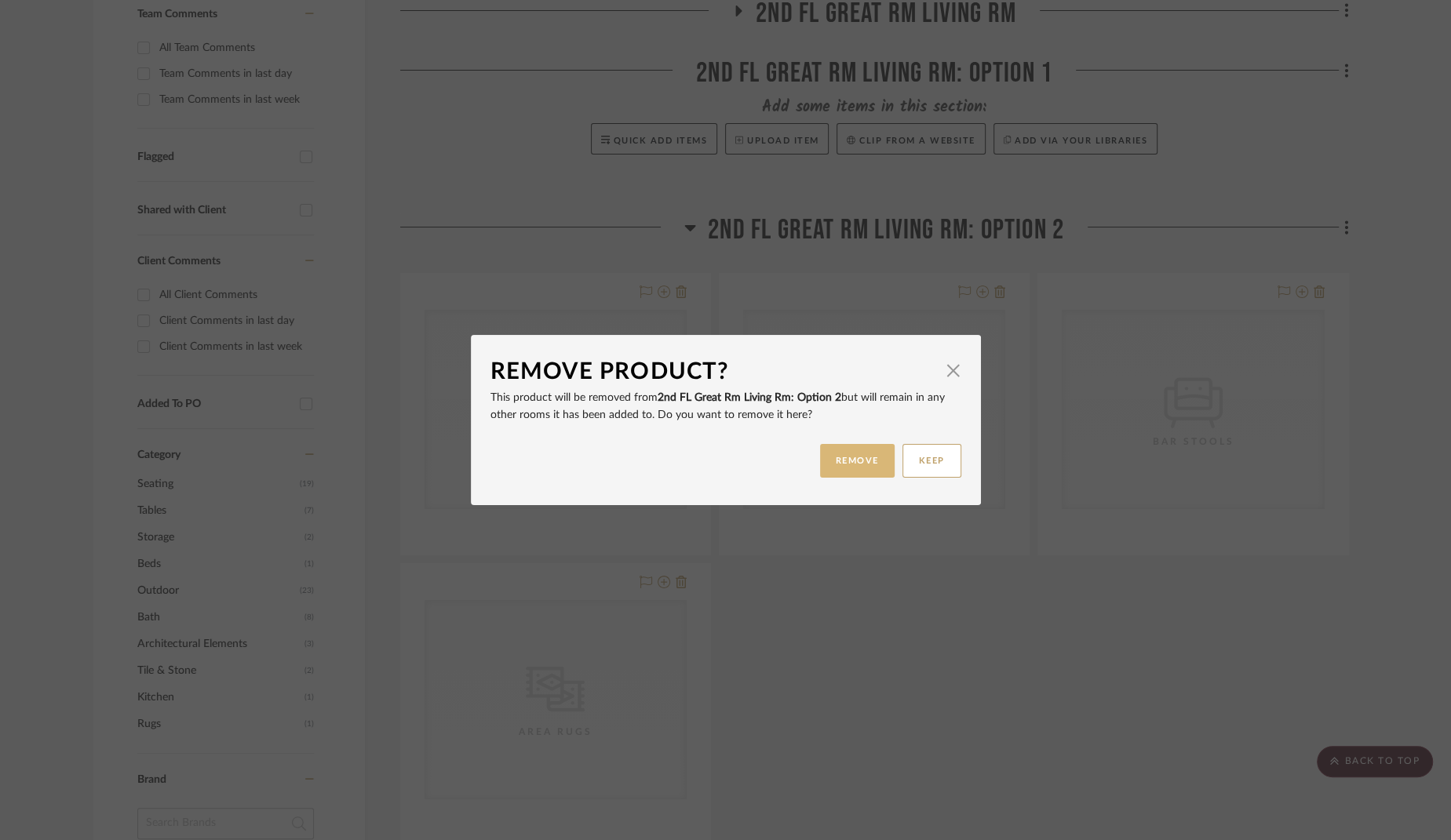 click on "REMOVE" at bounding box center [857, 460] 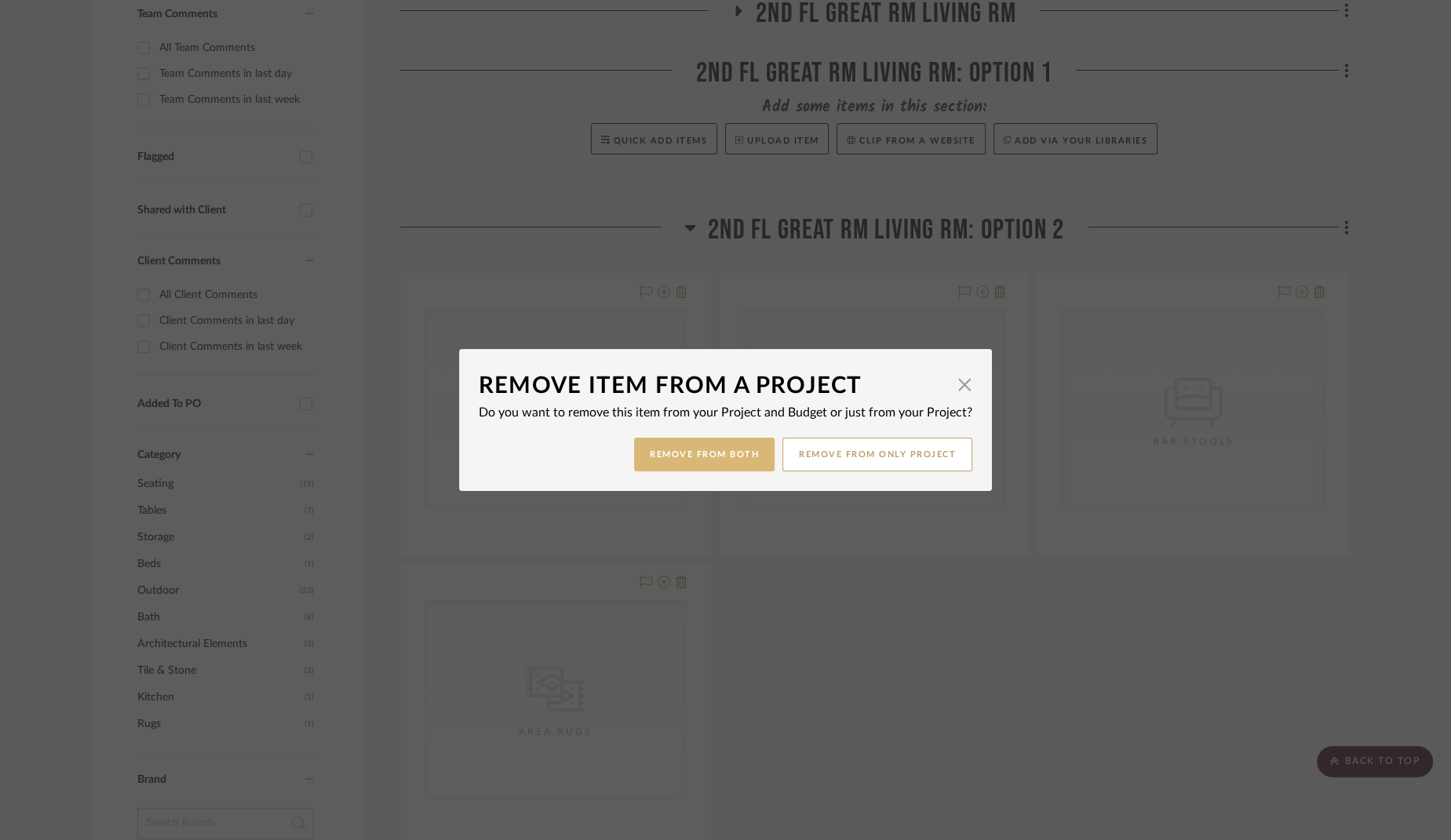 click on "Remove from Both" at bounding box center (704, 454) 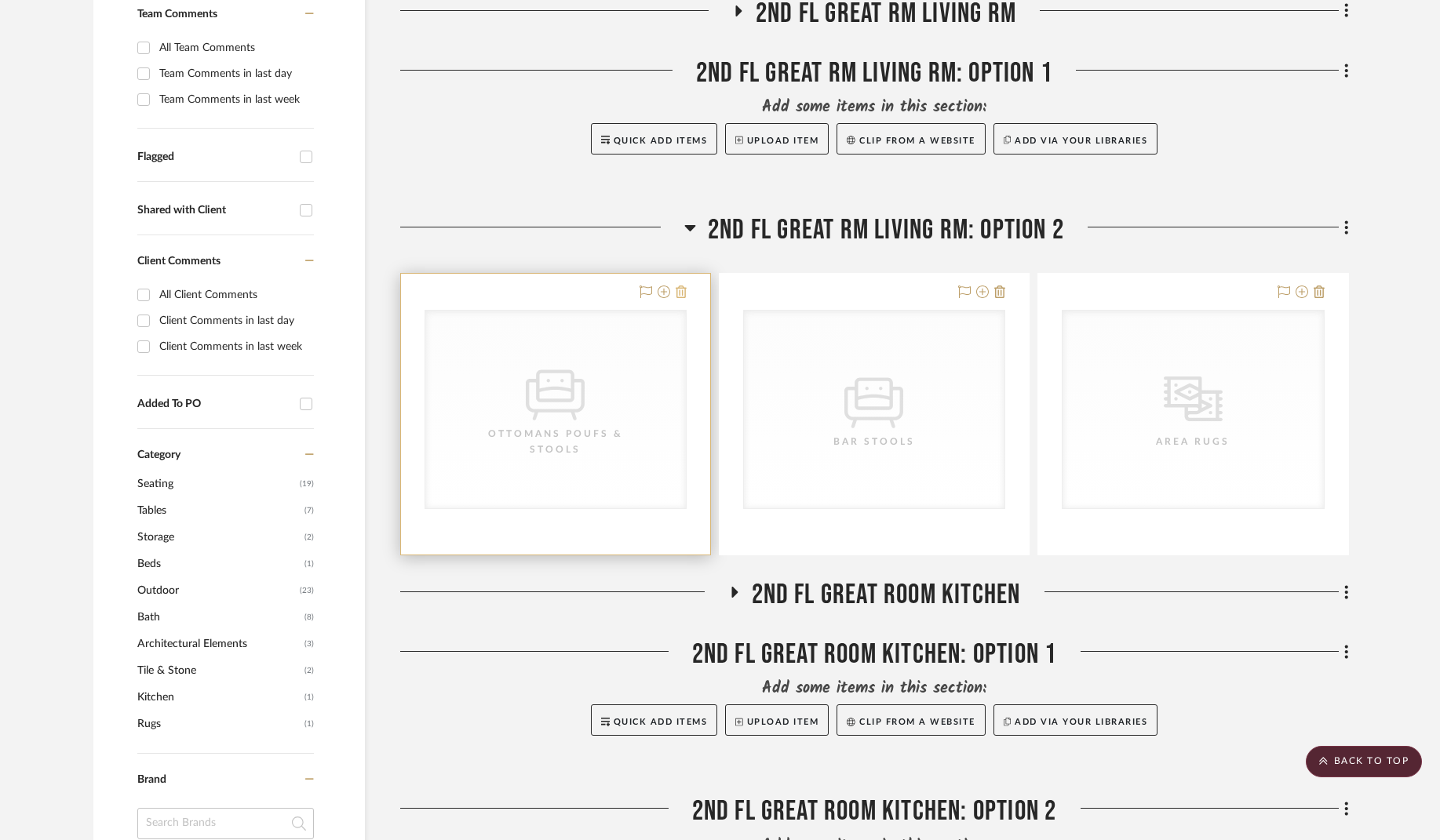 click 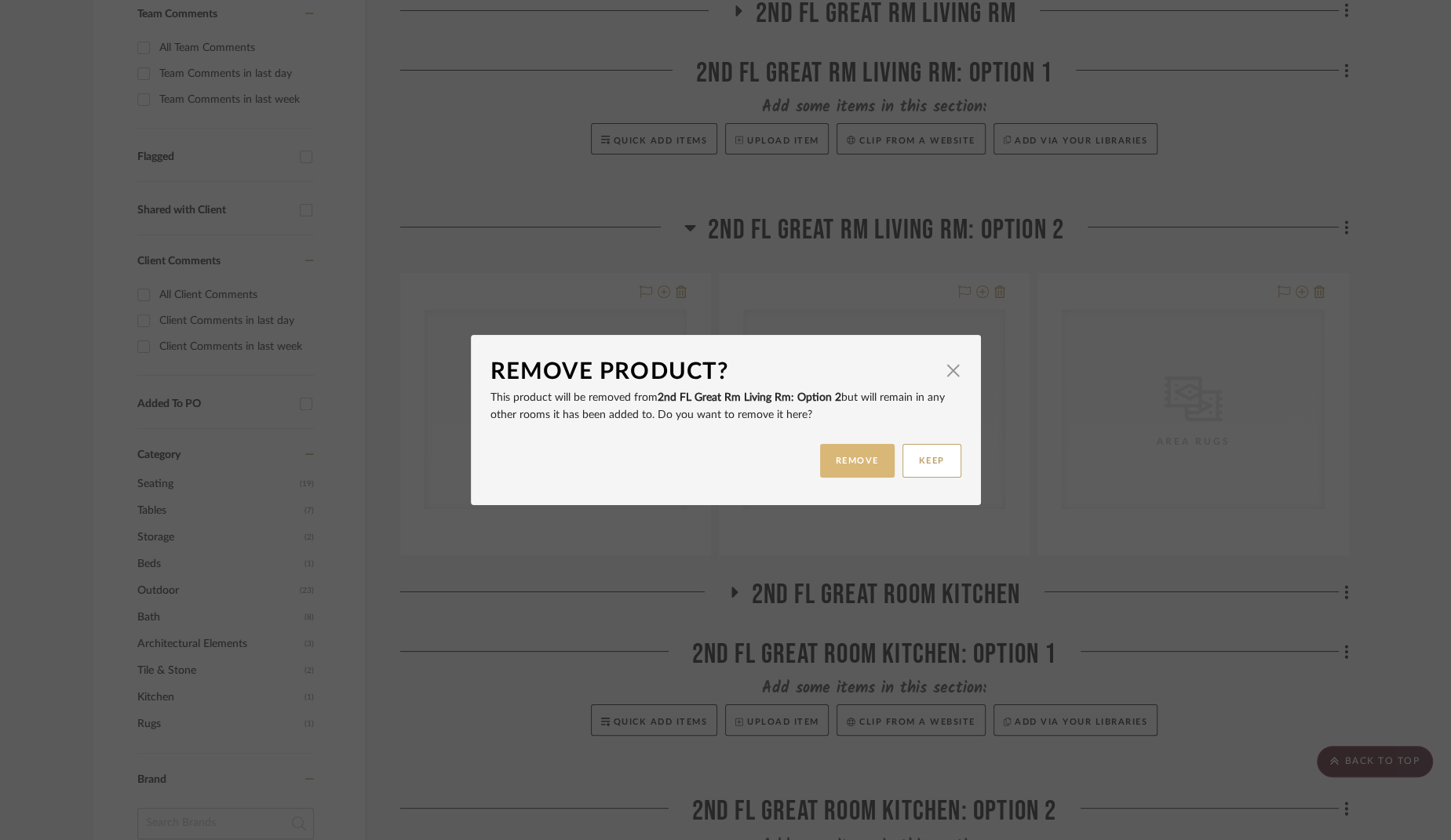 click on "REMOVE" at bounding box center (857, 460) 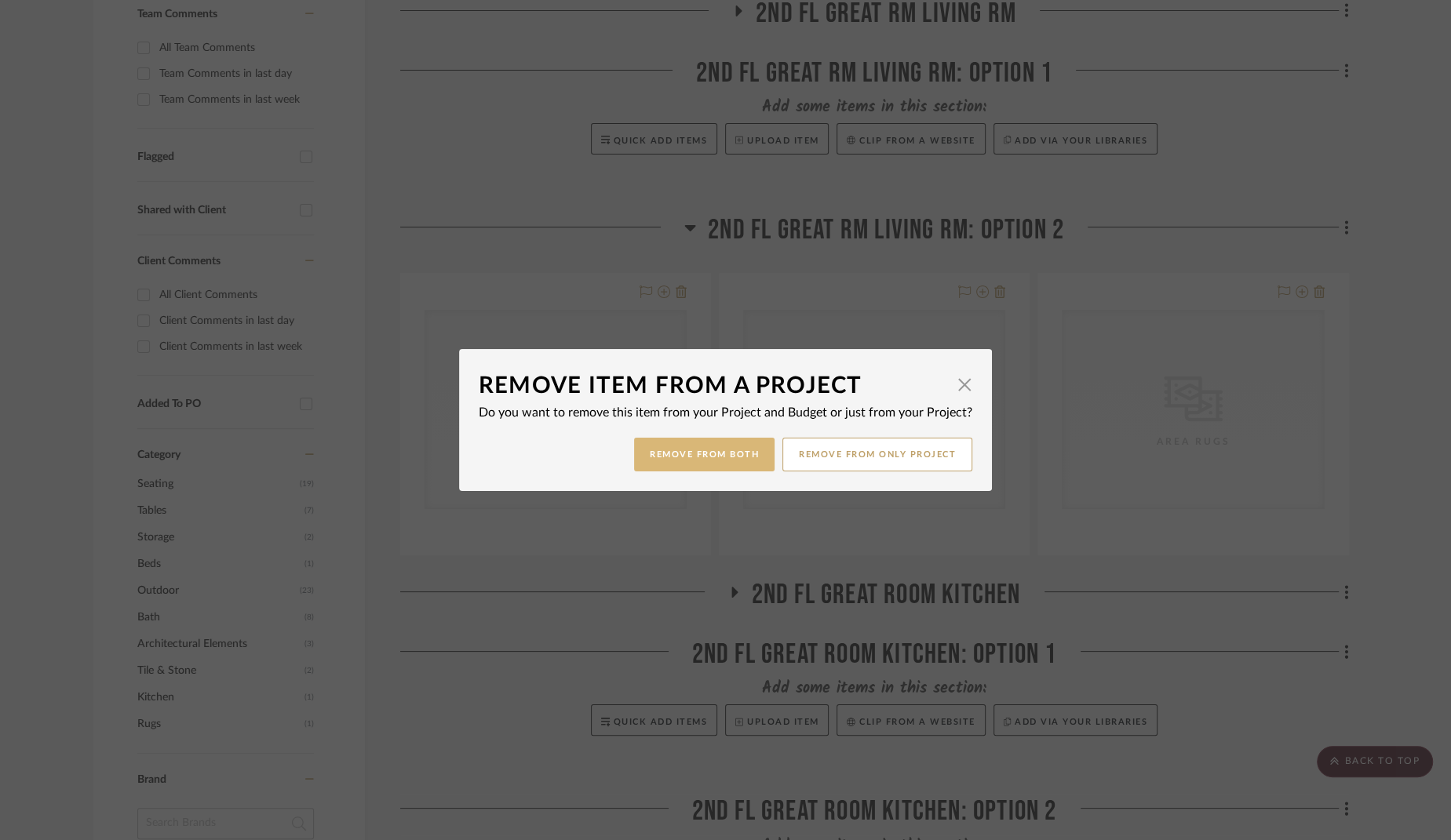 click on "Remove from Both" at bounding box center [704, 454] 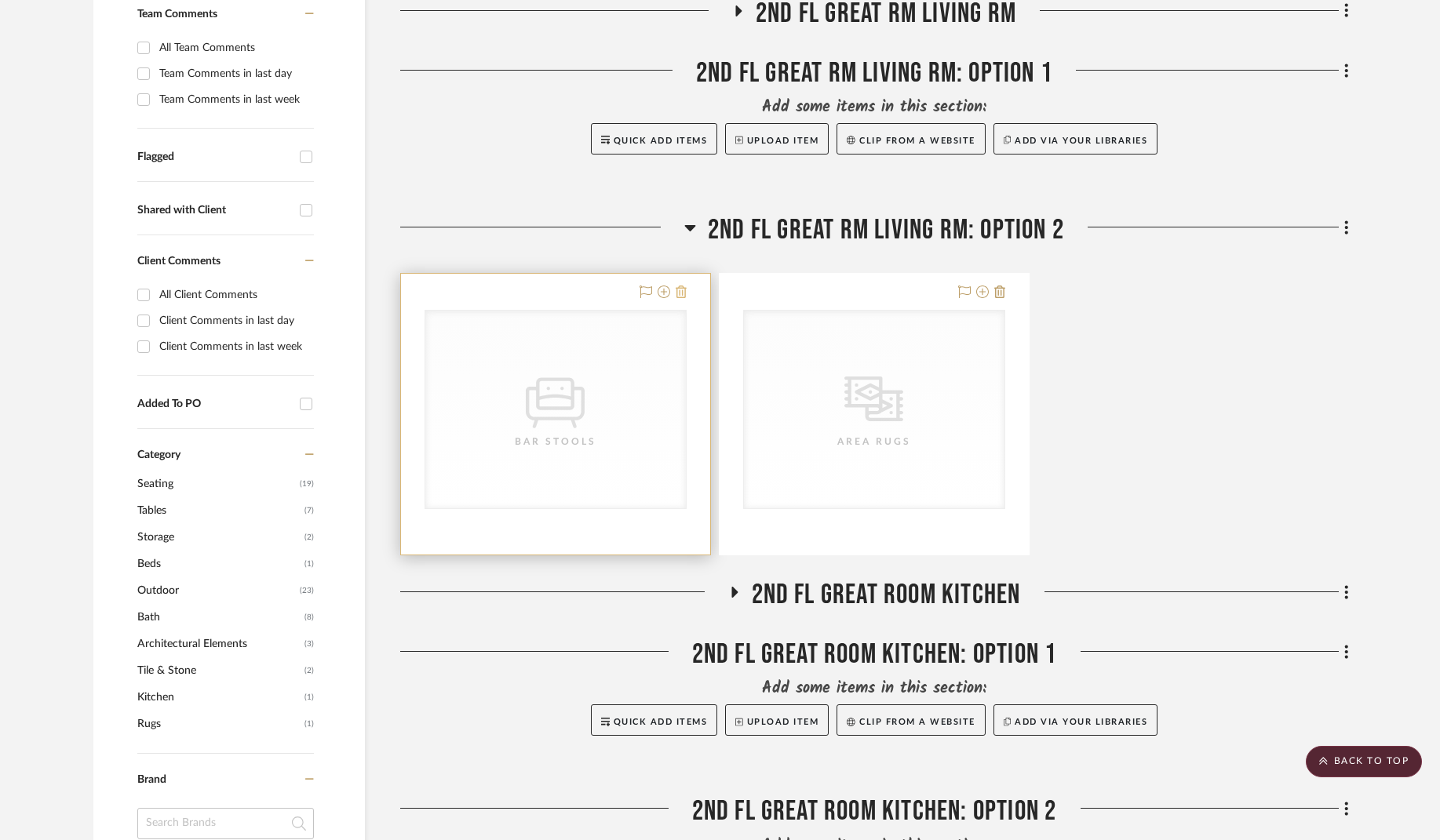 click 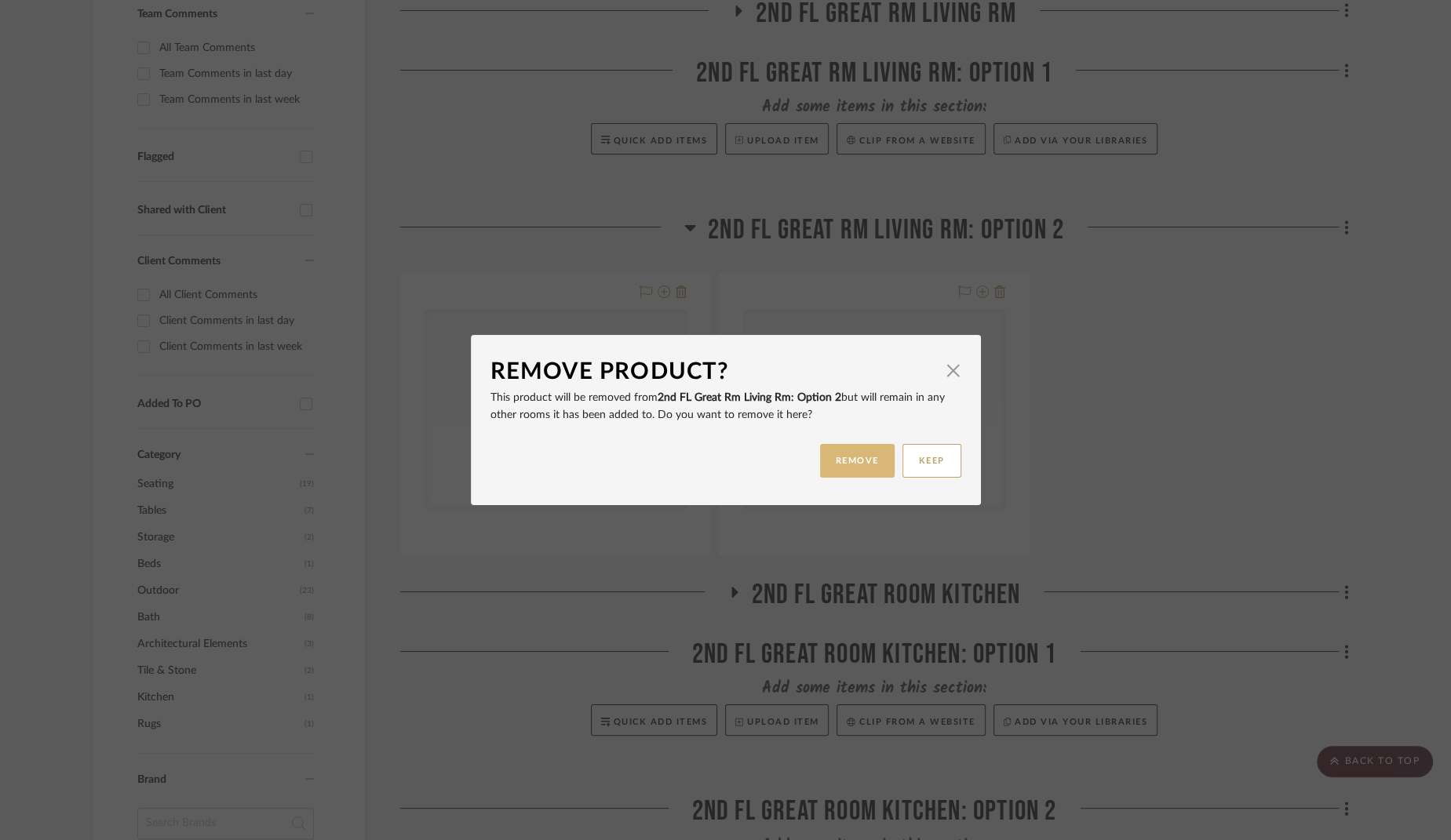click on "REMOVE" at bounding box center (857, 460) 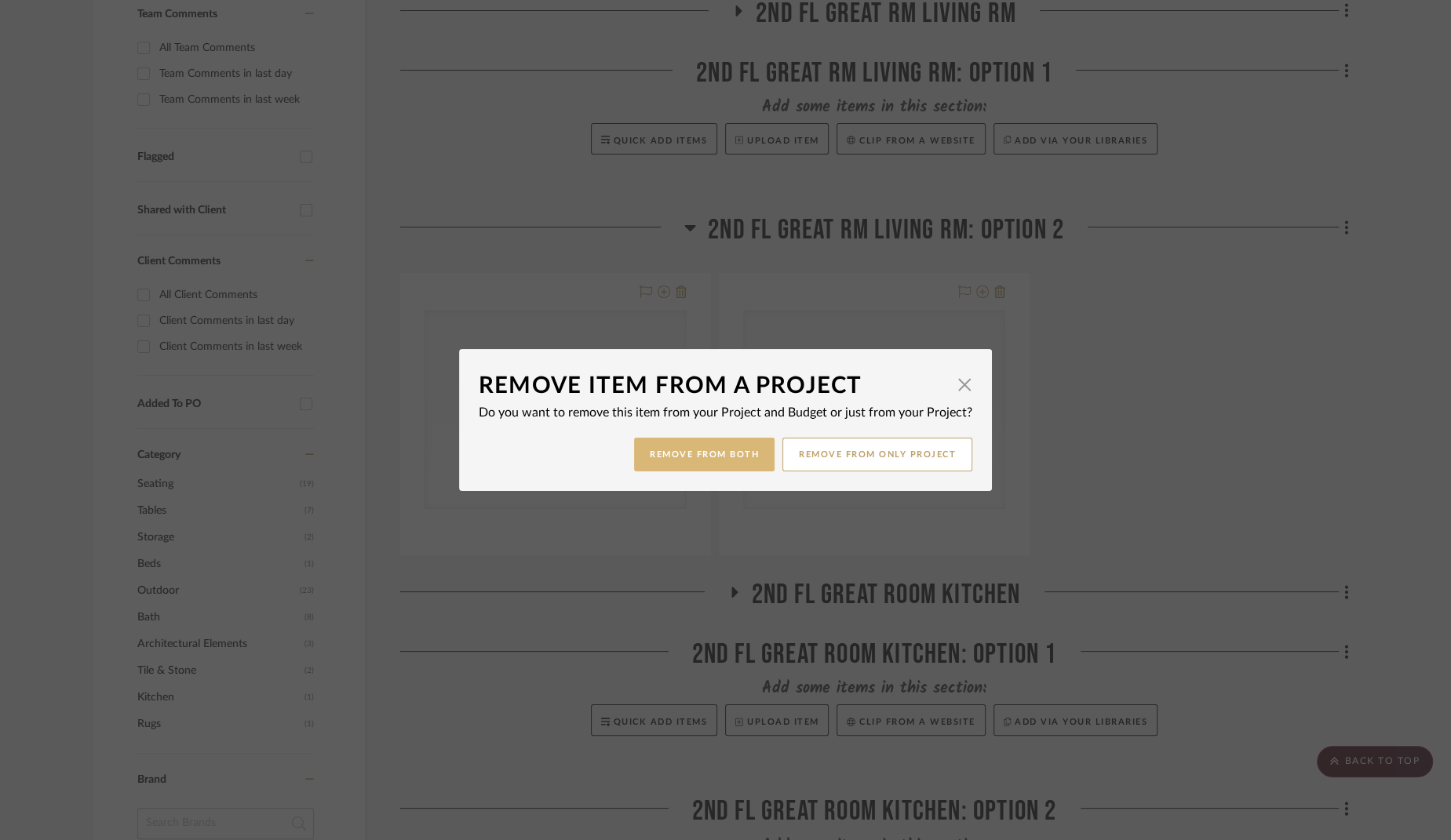 click on "Remove from Both" at bounding box center (704, 454) 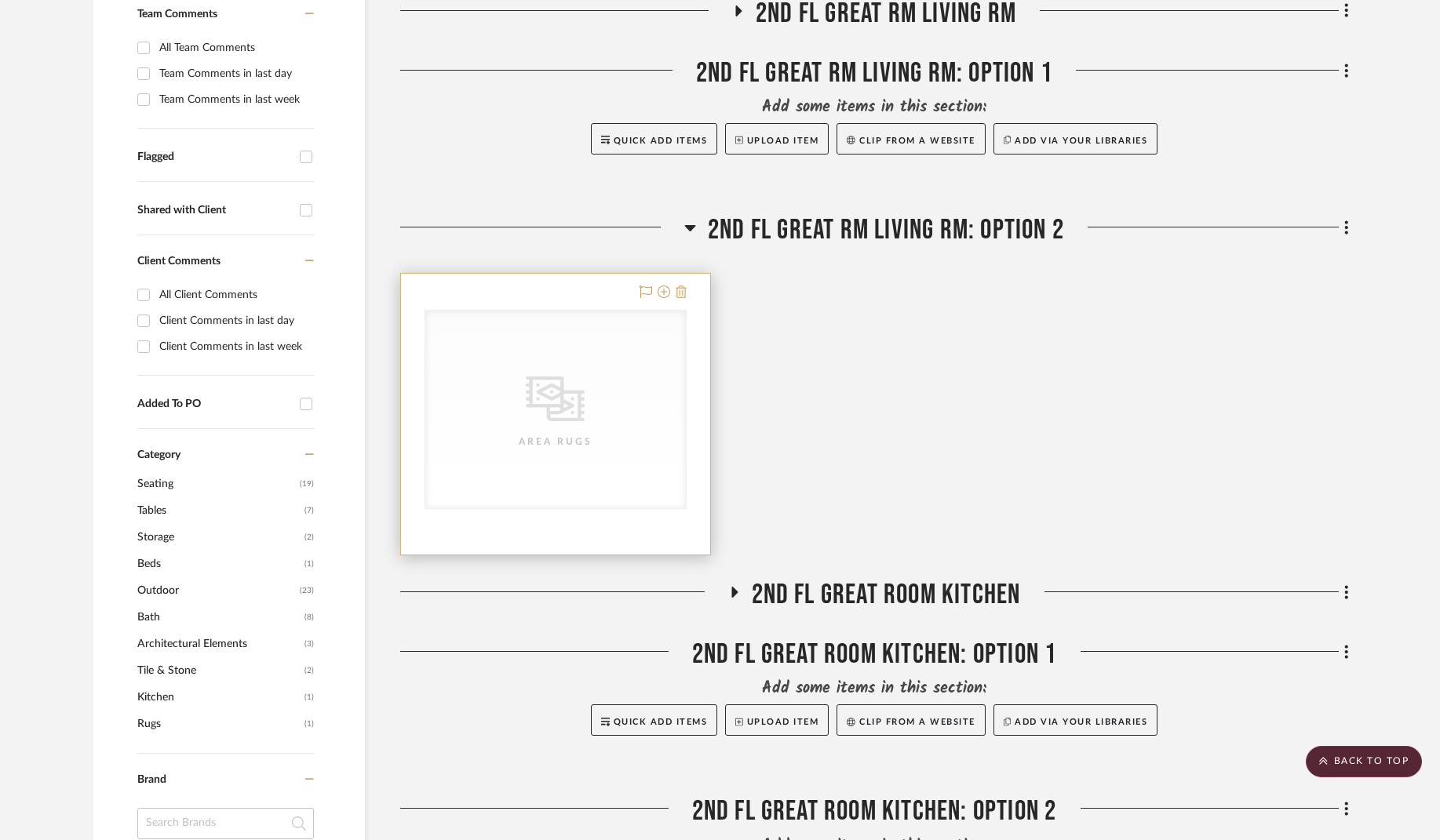 click 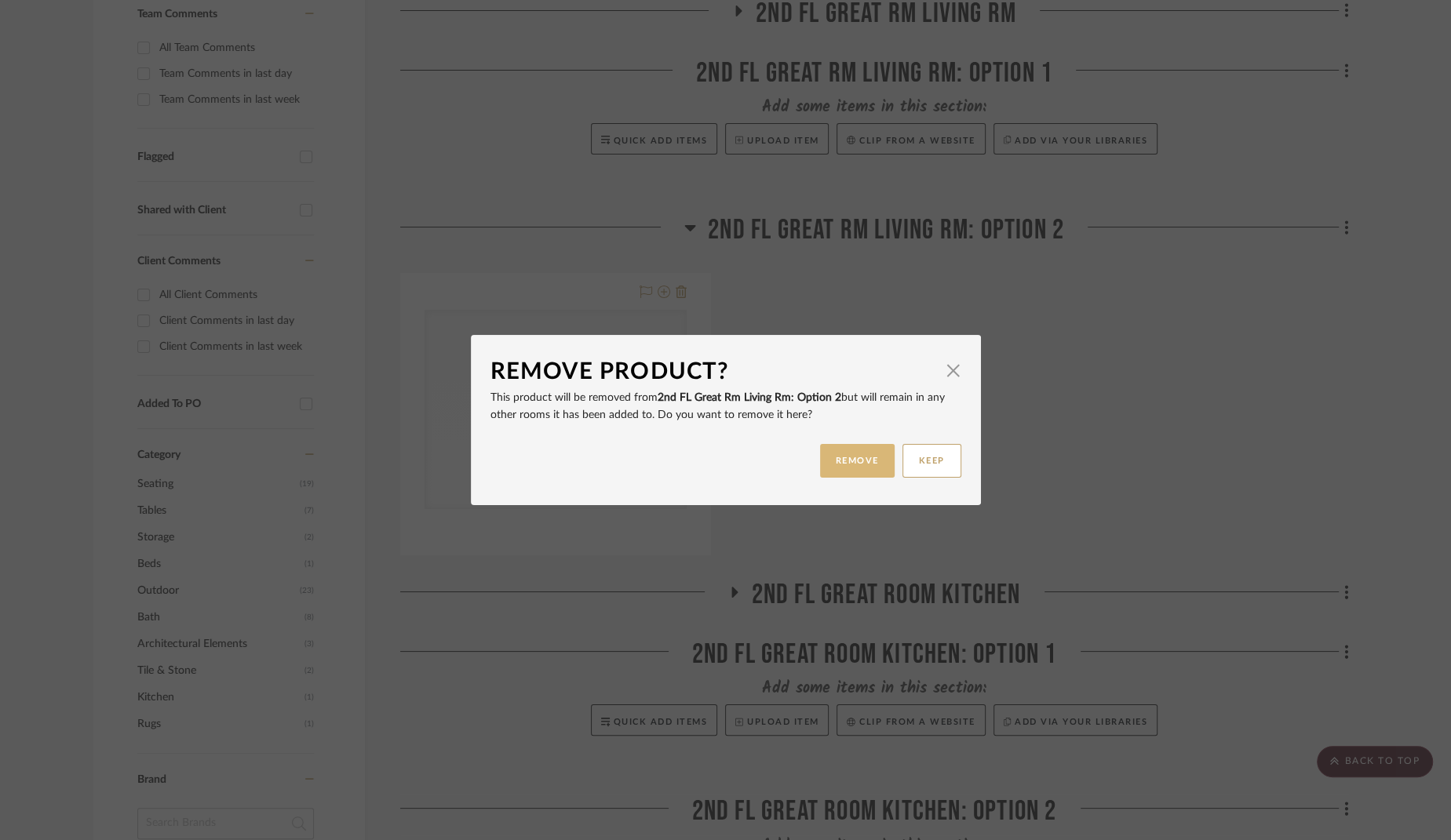 click on "REMOVE" at bounding box center (857, 460) 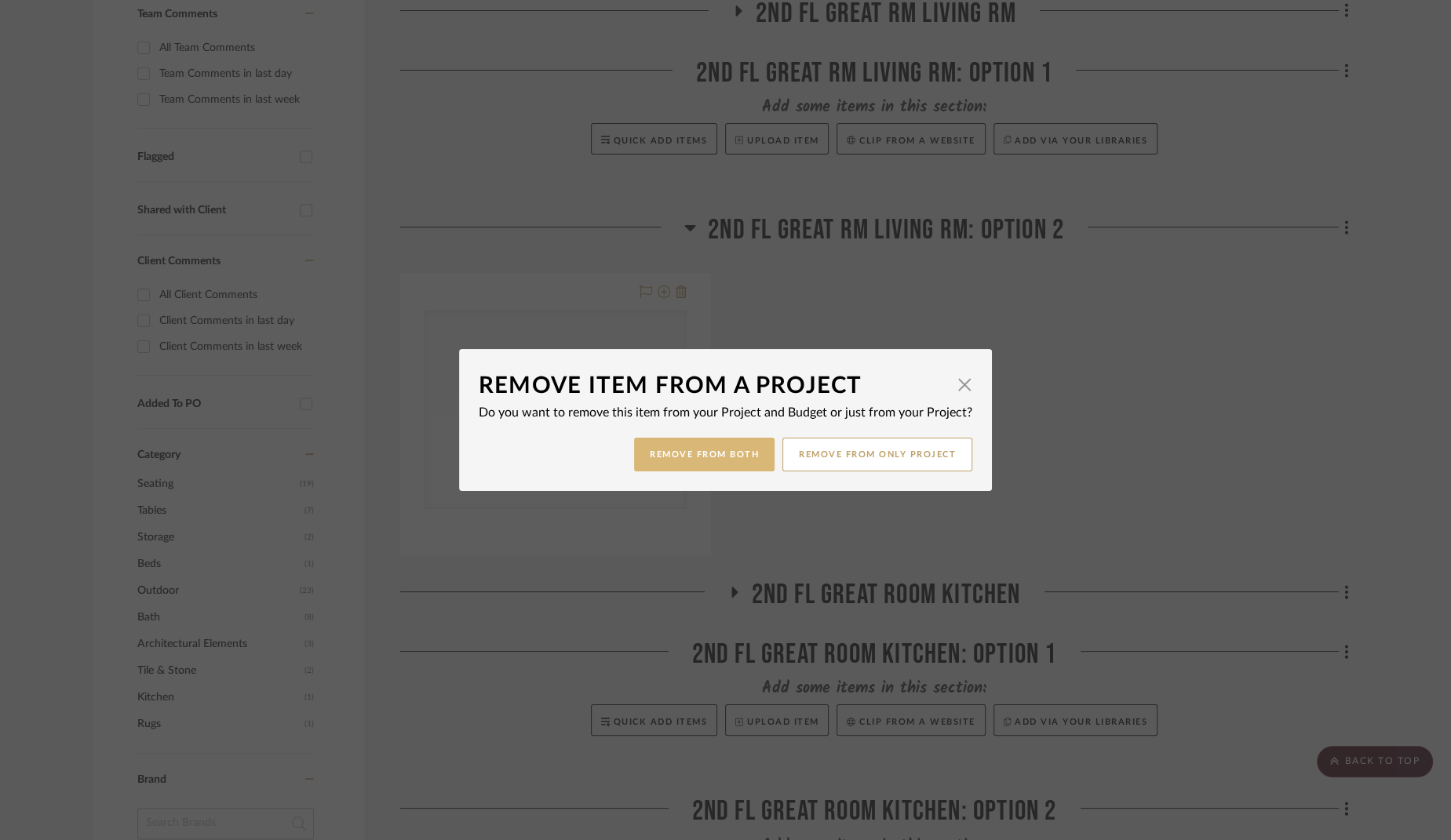 click on "Remove from Both" at bounding box center (704, 454) 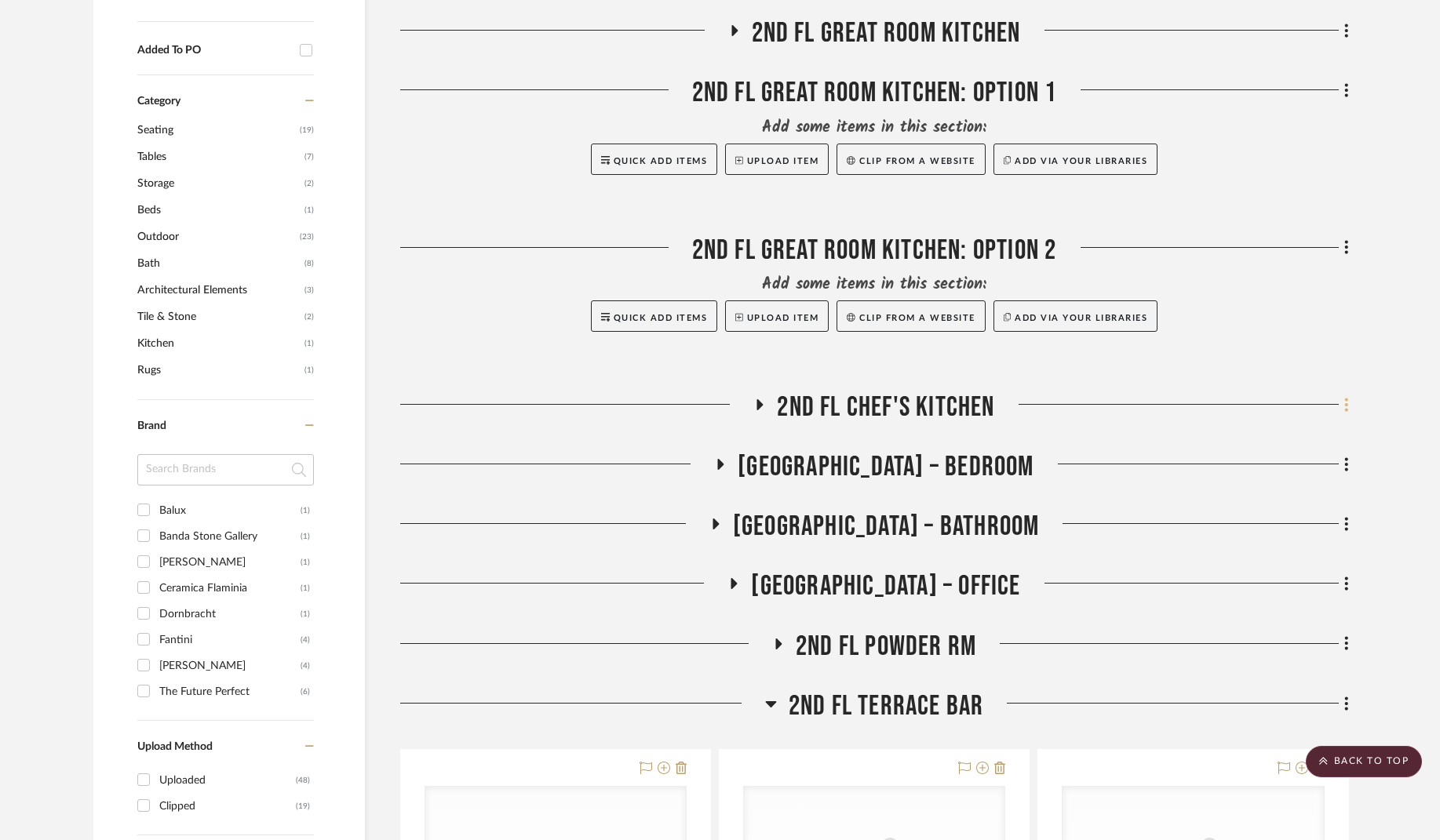 click 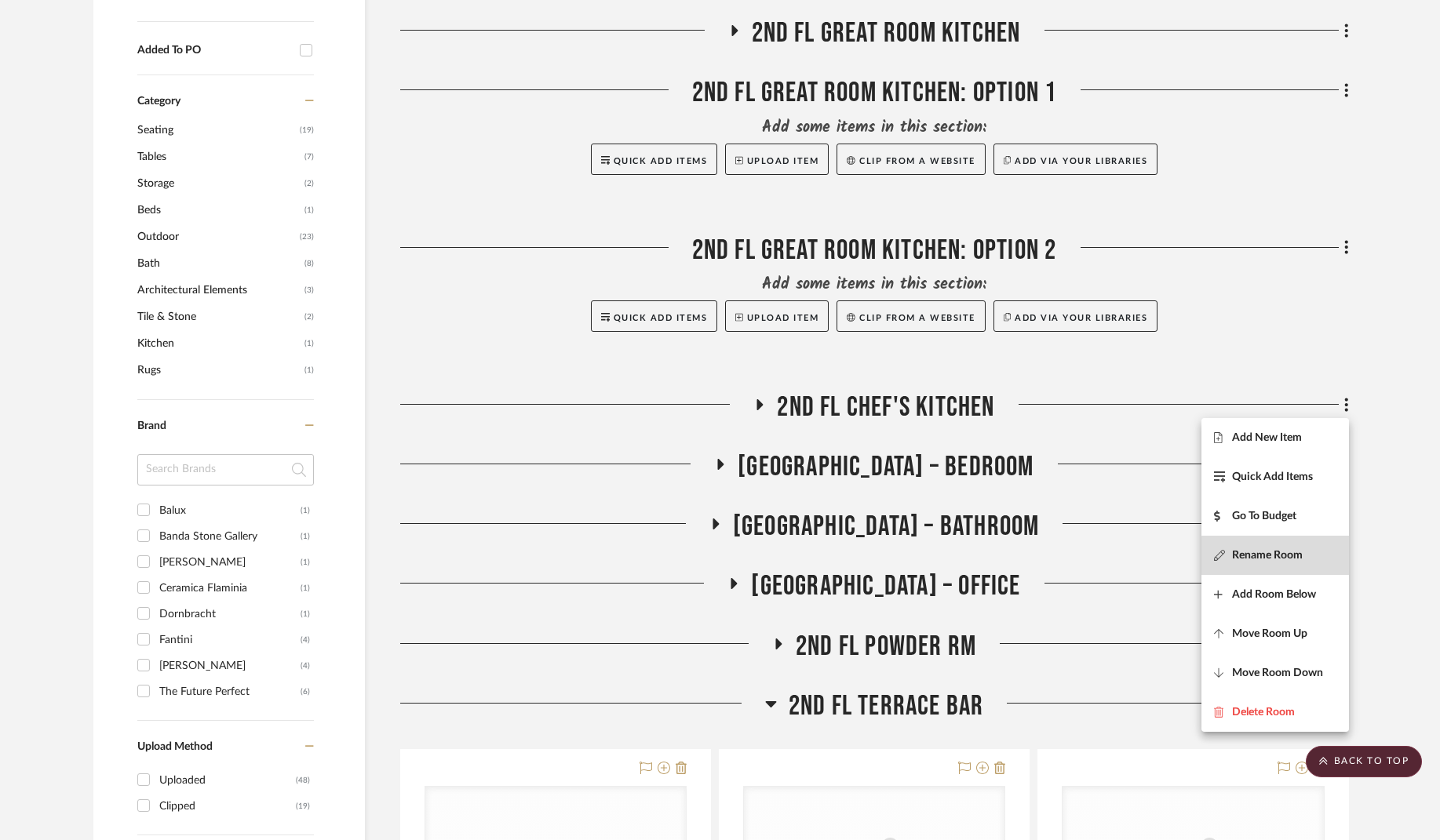 click on "Rename Room" at bounding box center [1267, 555] 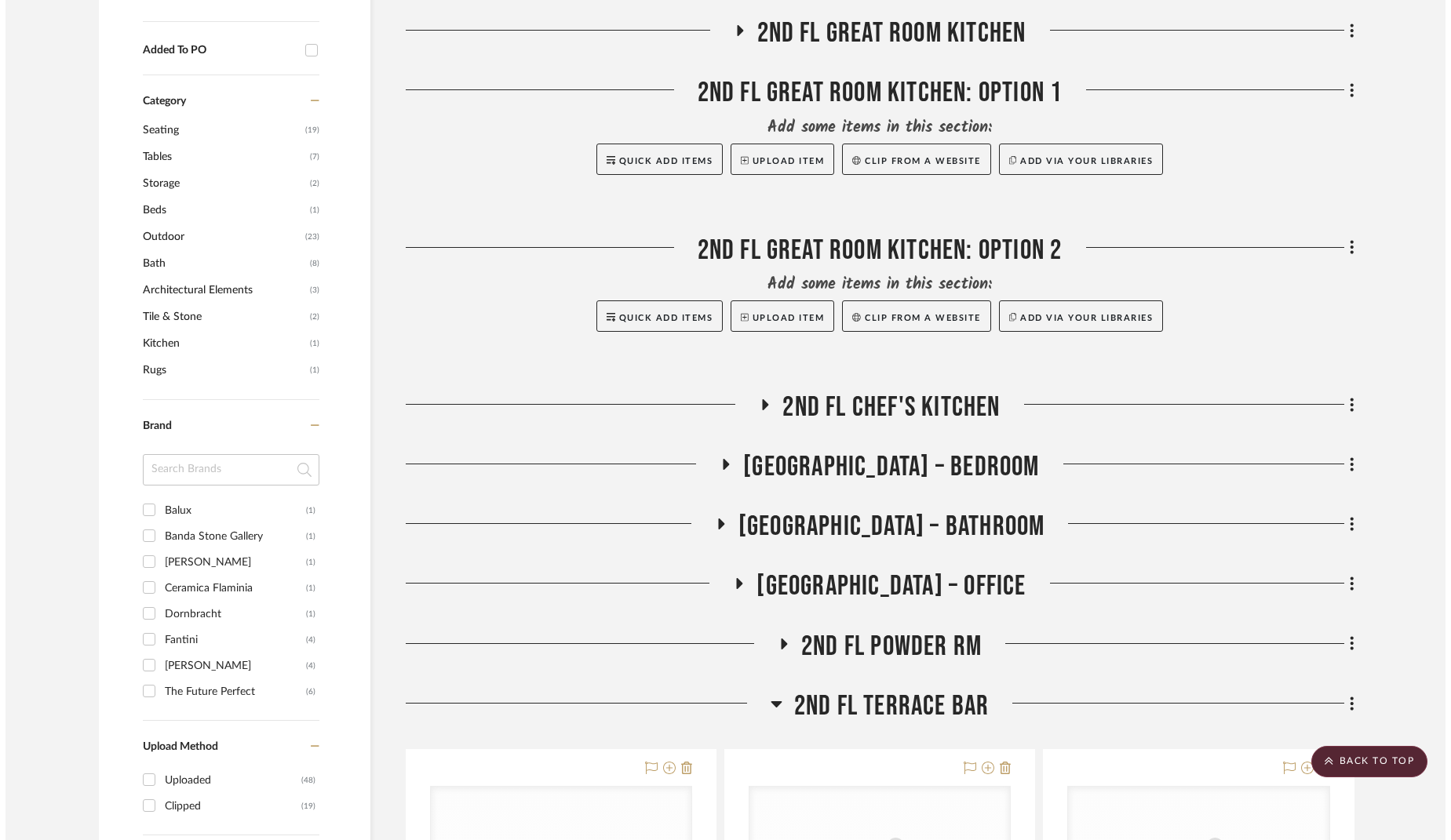 scroll, scrollTop: 0, scrollLeft: 0, axis: both 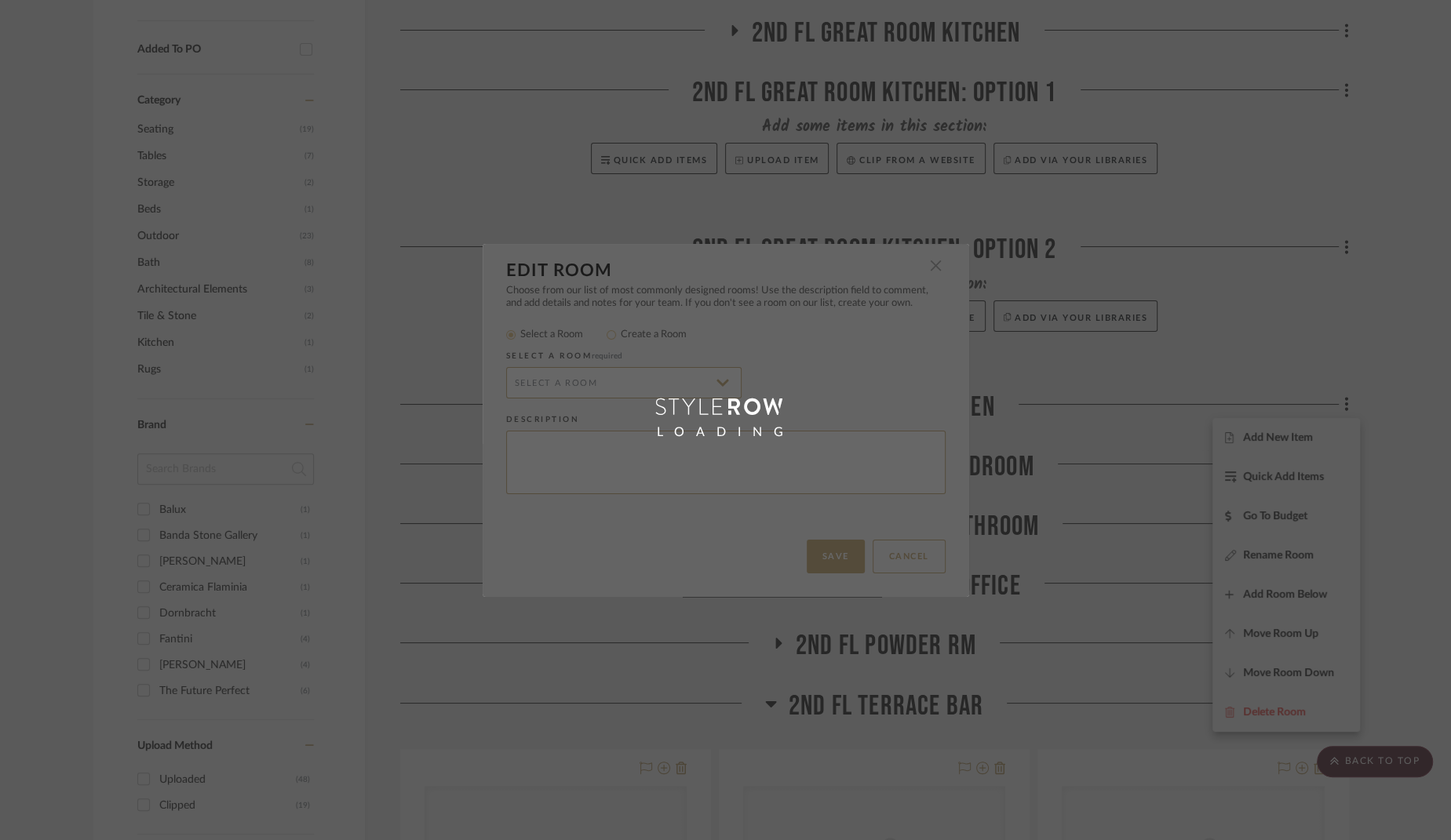 radio on "false" 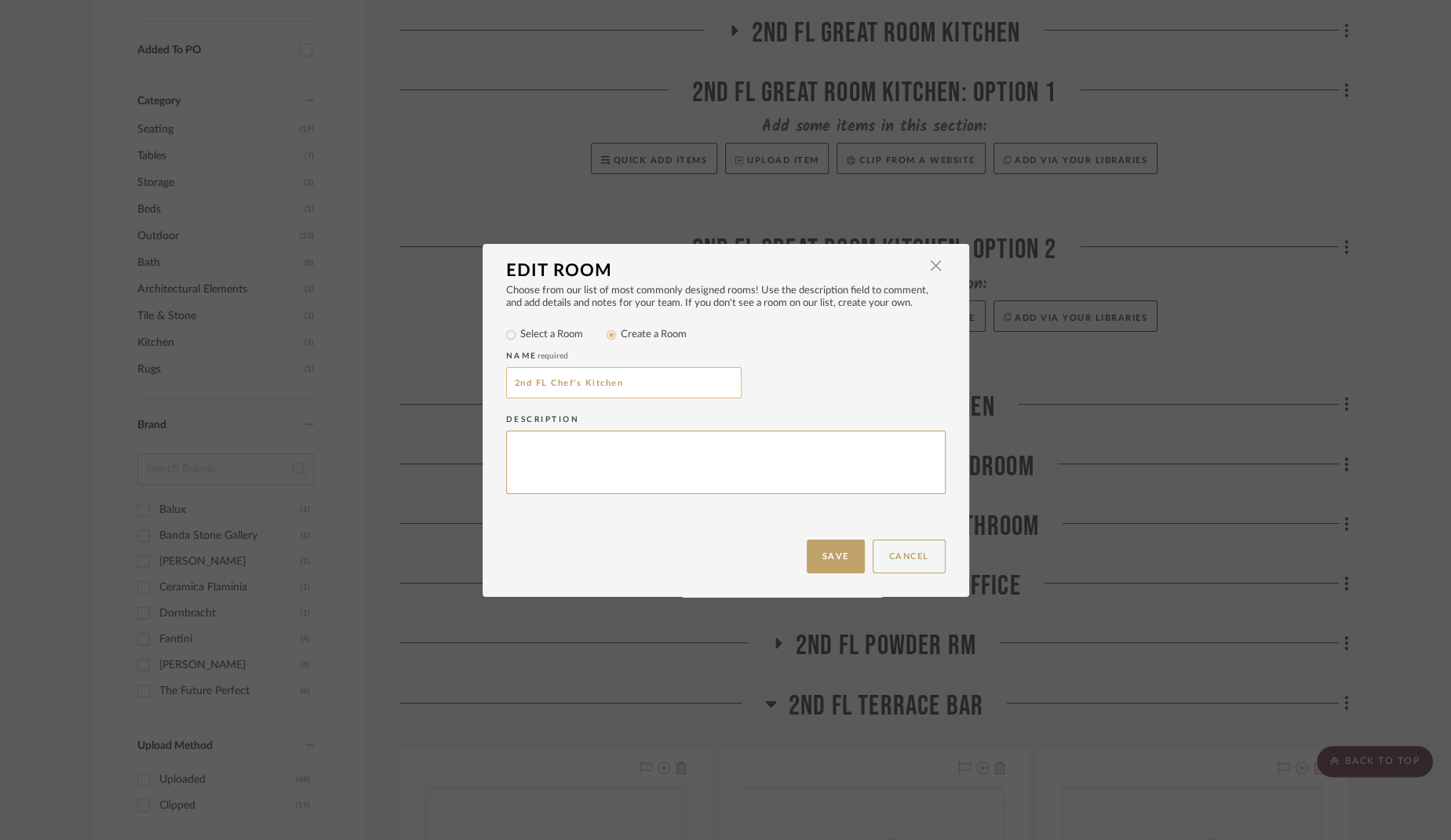 click on "2nd FL Chef's Kitchen" at bounding box center [624, 383] 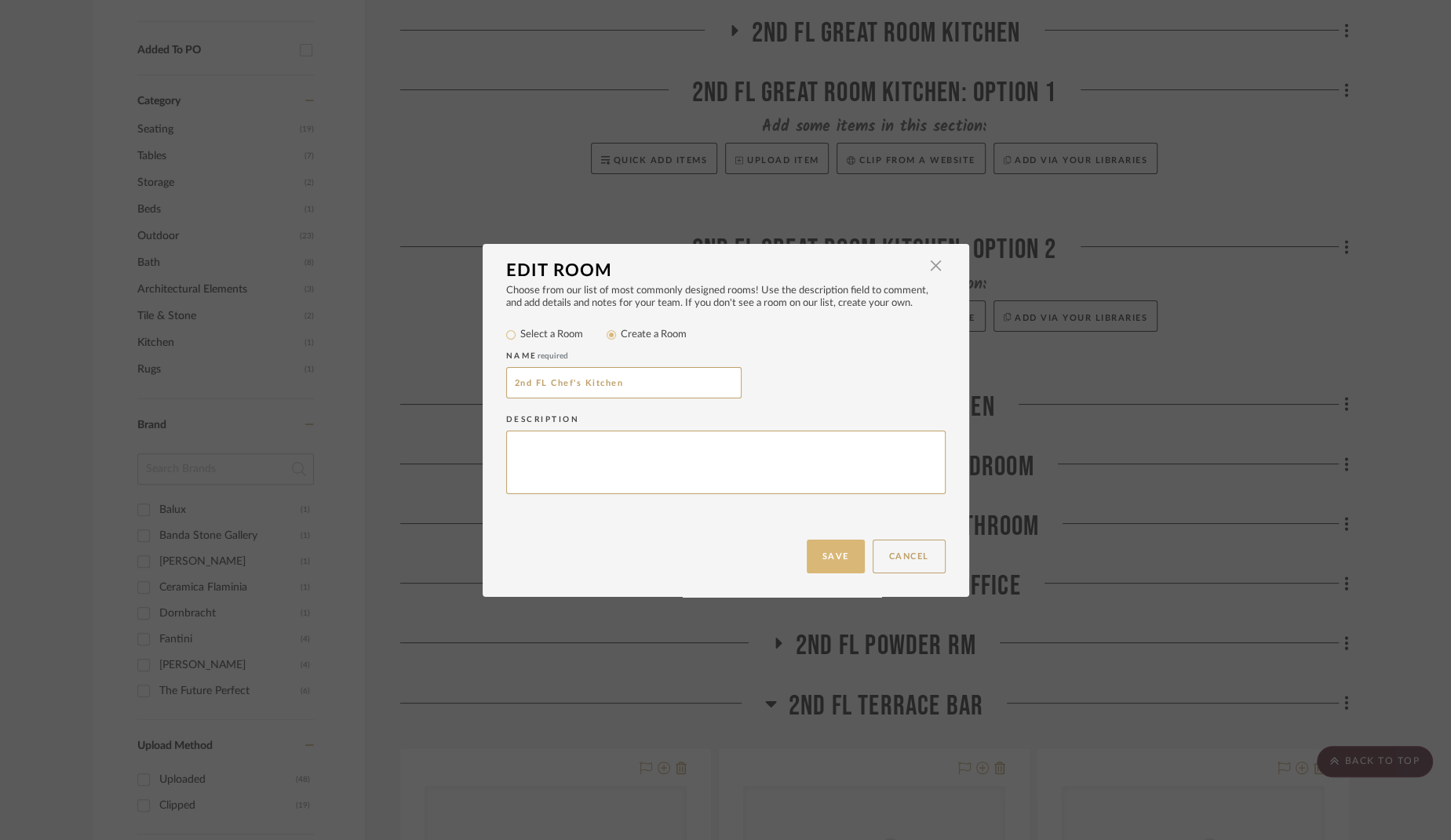 click on "Save" at bounding box center (836, 556) 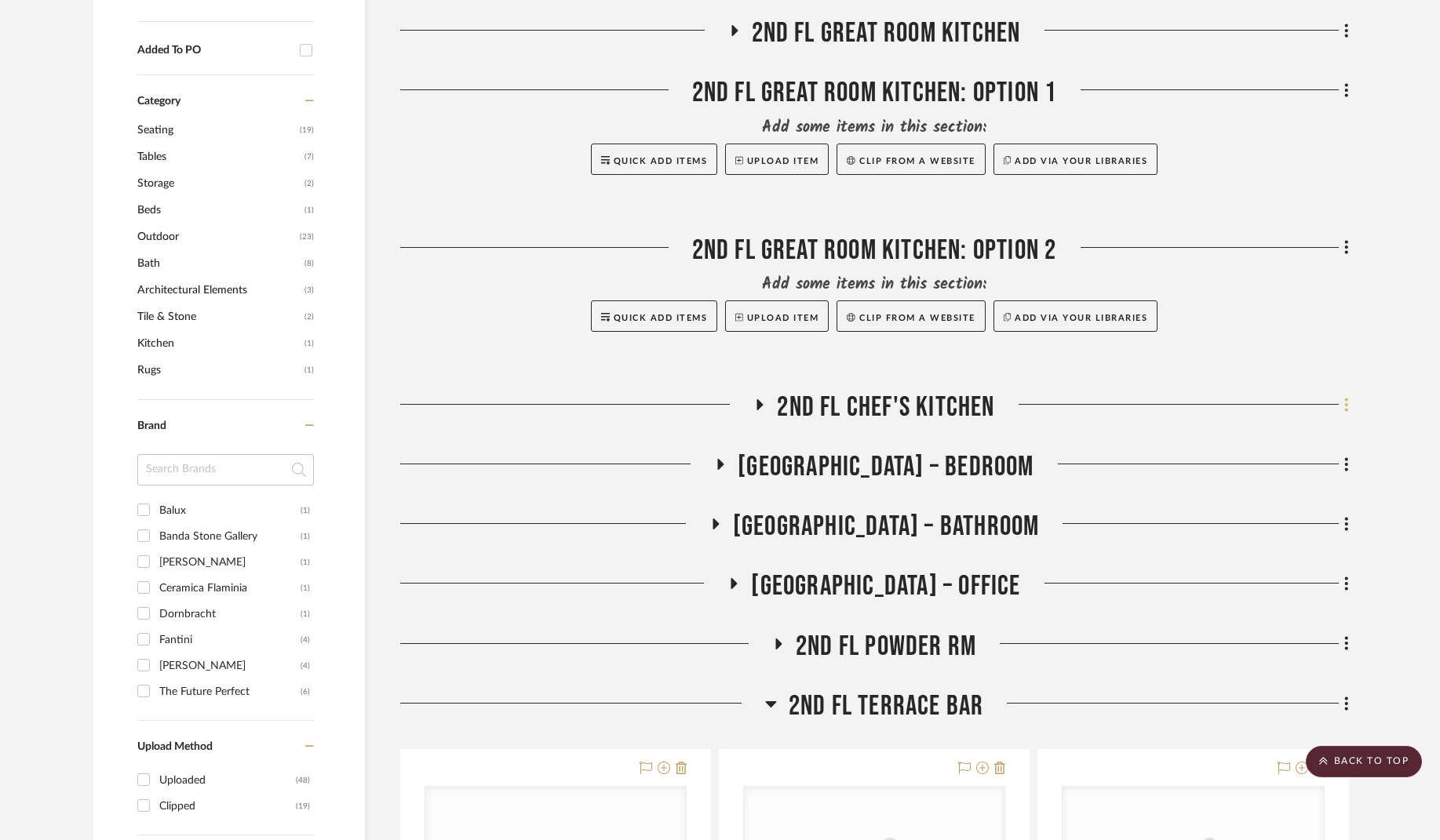 click 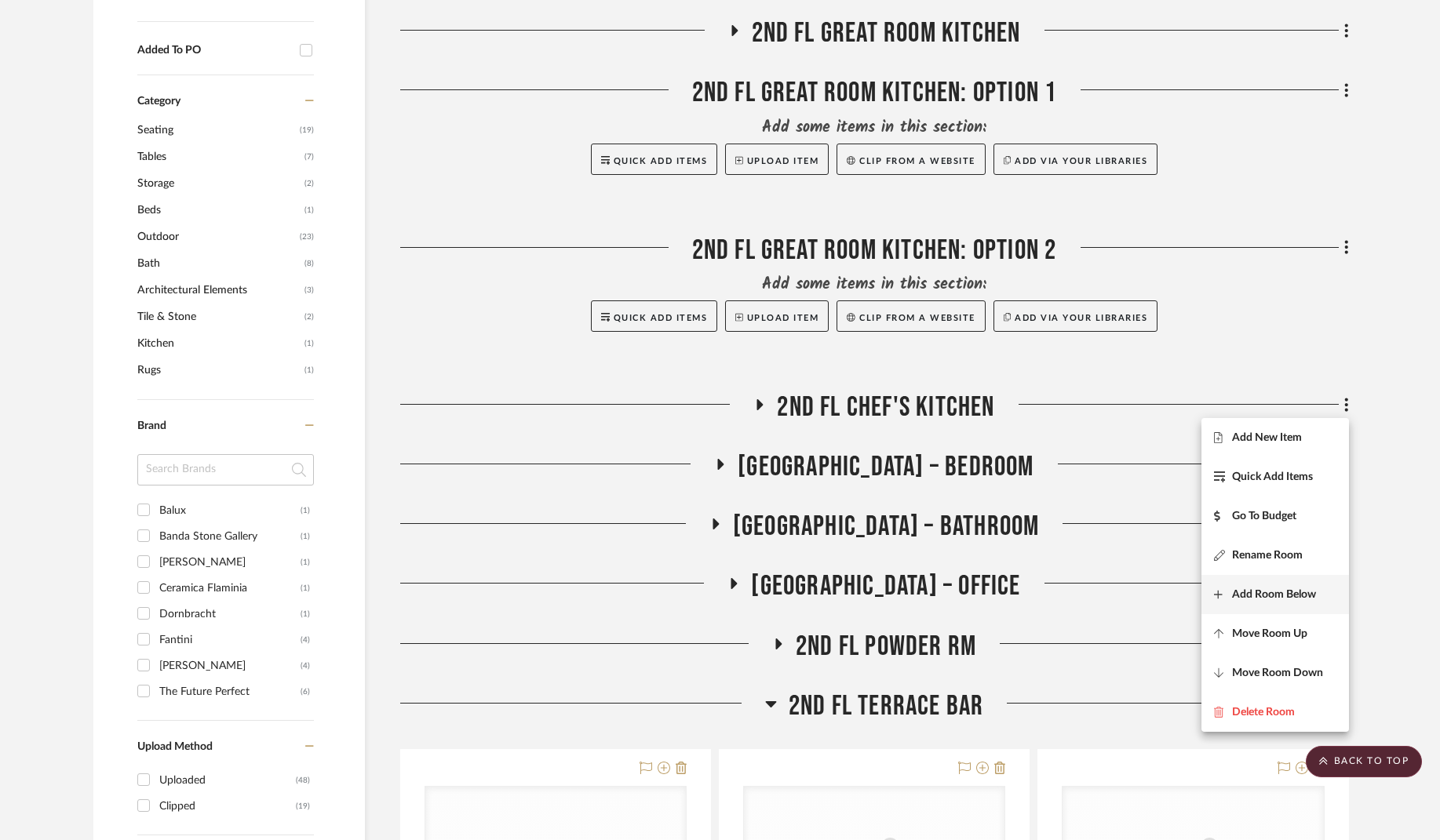 click on "Add Room Below" at bounding box center [1274, 595] 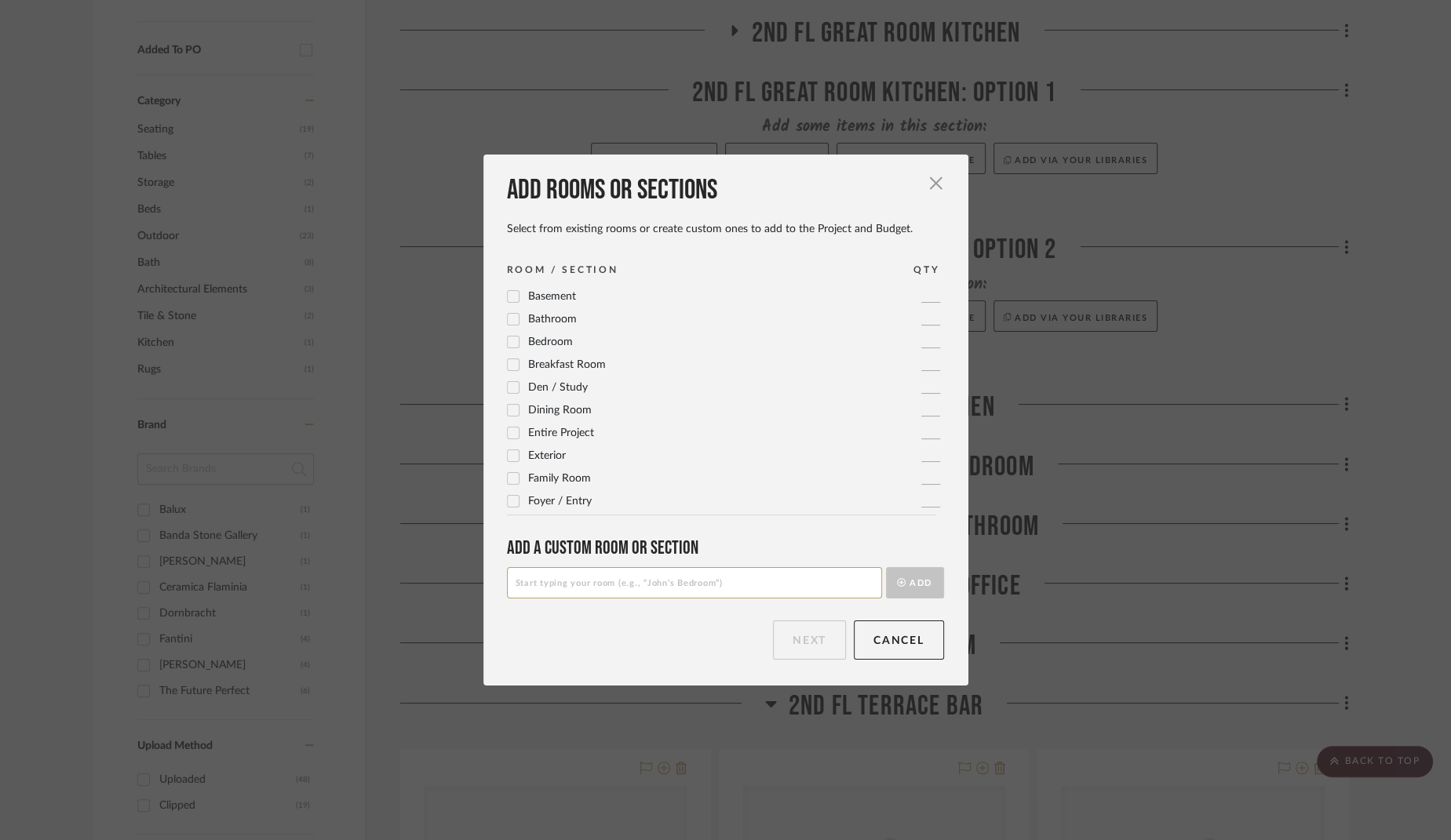 click at bounding box center [695, 583] 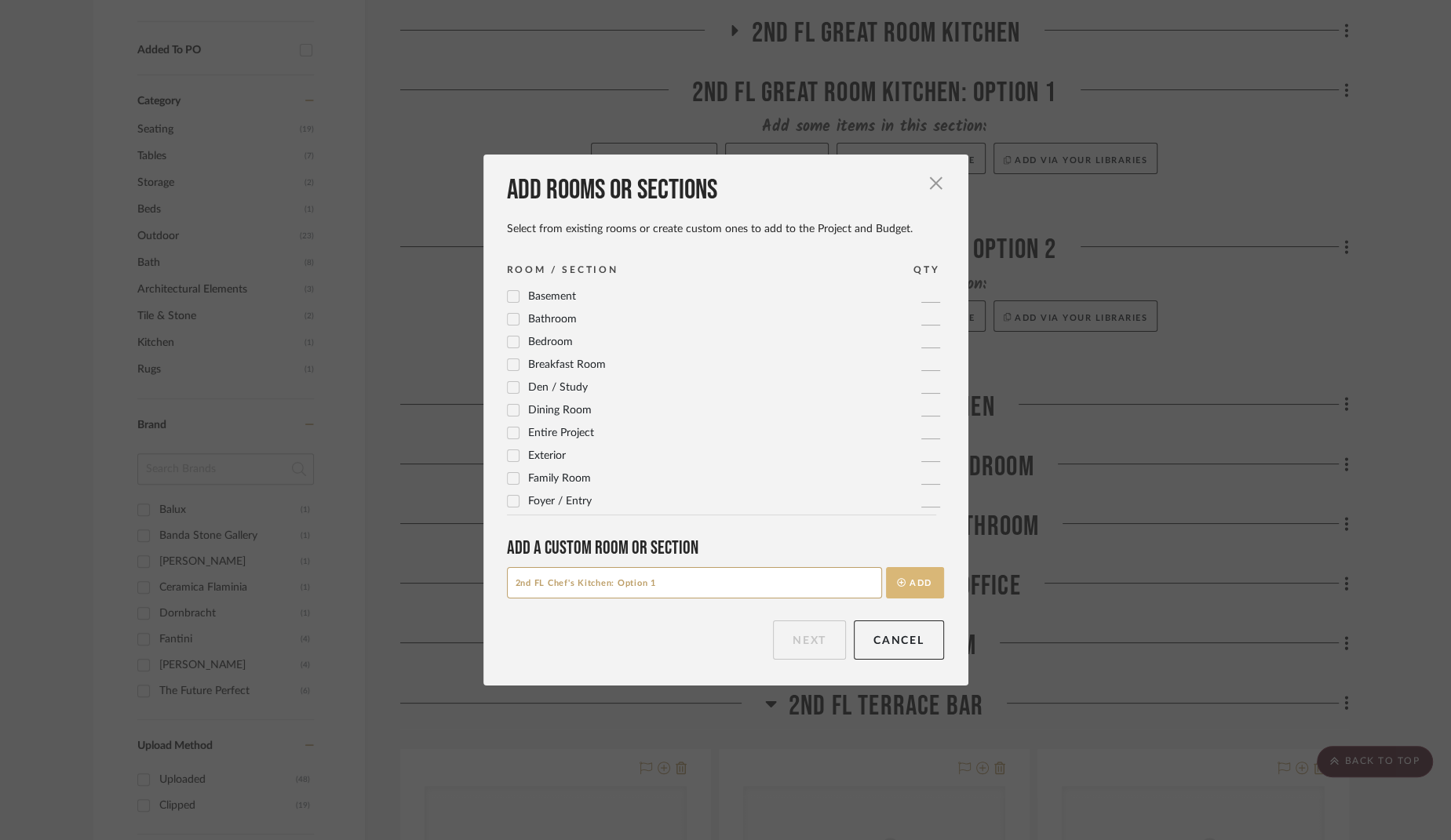 type on "2nd FL Chef's Kitchen: Option 1" 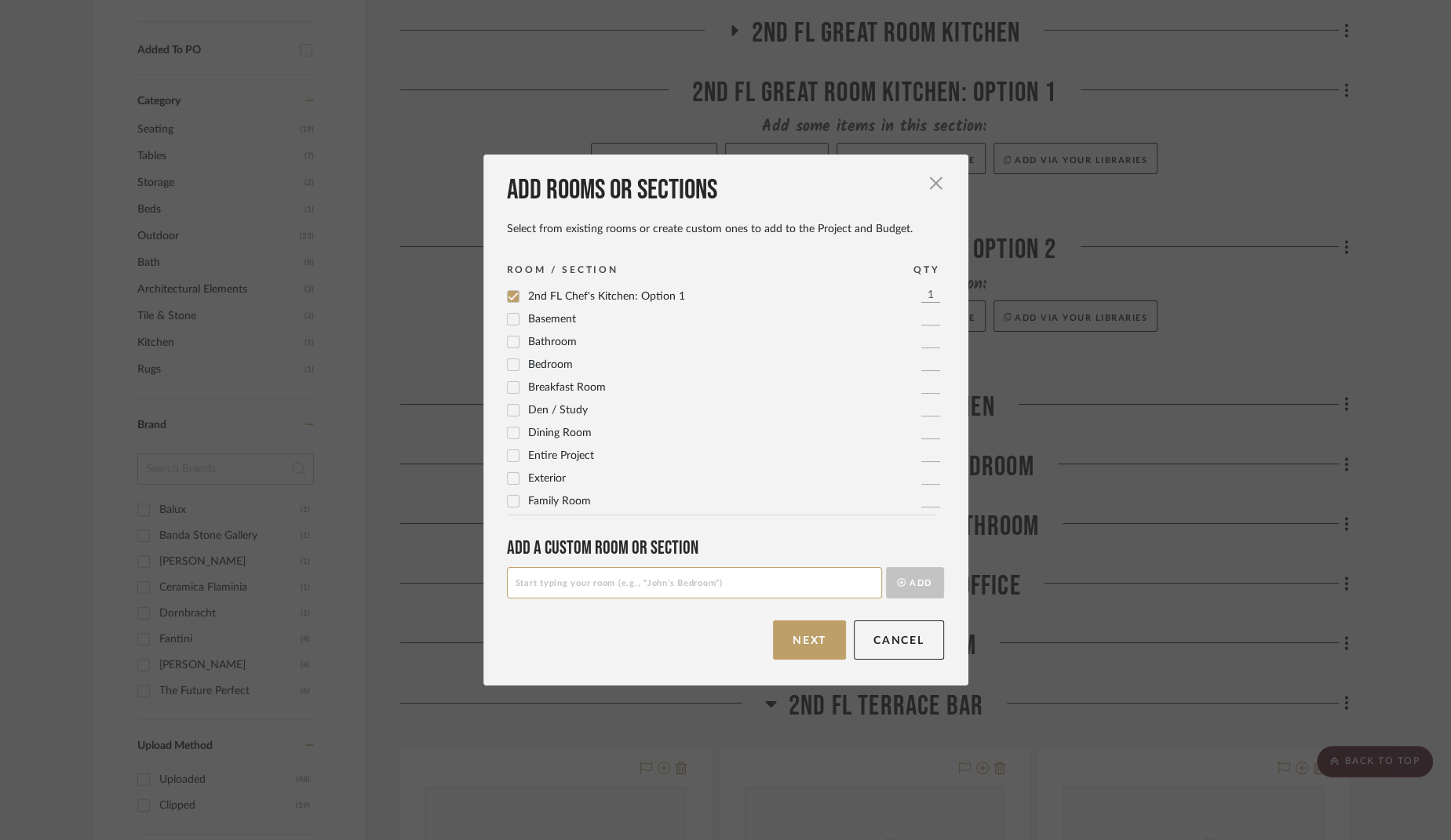 click at bounding box center (695, 583) 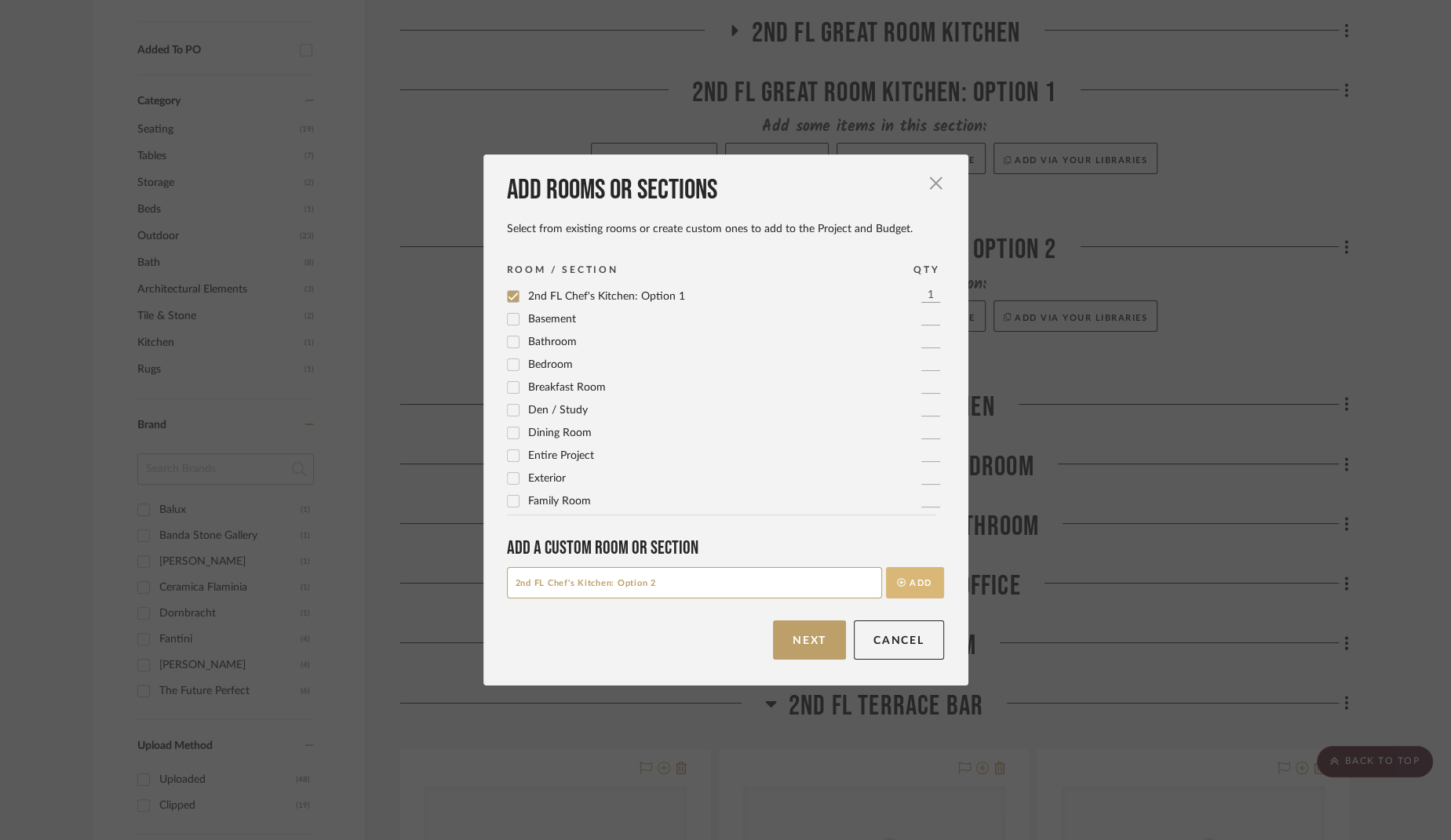 type on "2nd FL Chef's Kitchen: Option 2" 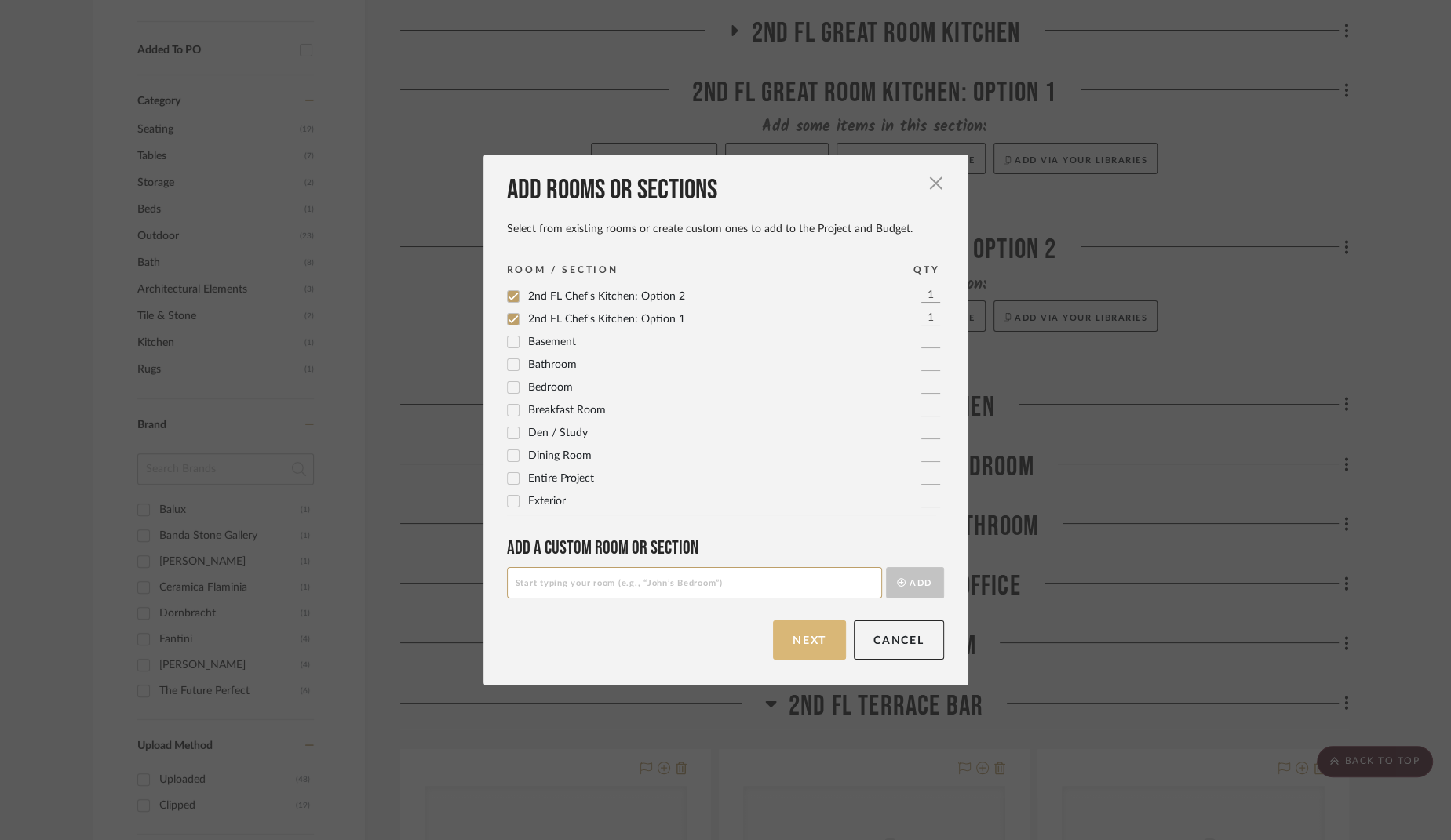 click on "Next" at bounding box center (809, 640) 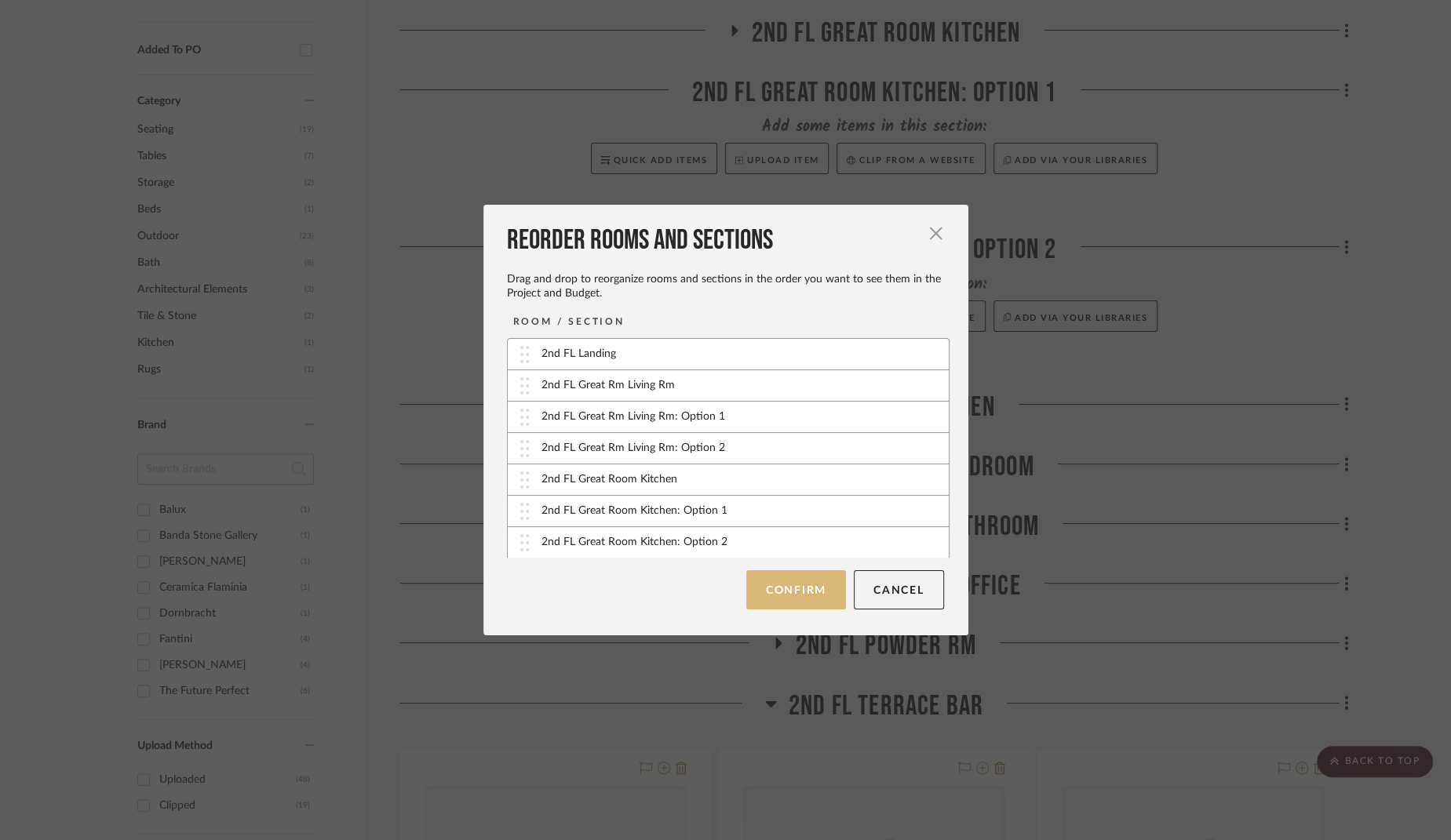 click on "Confirm" at bounding box center [796, 590] 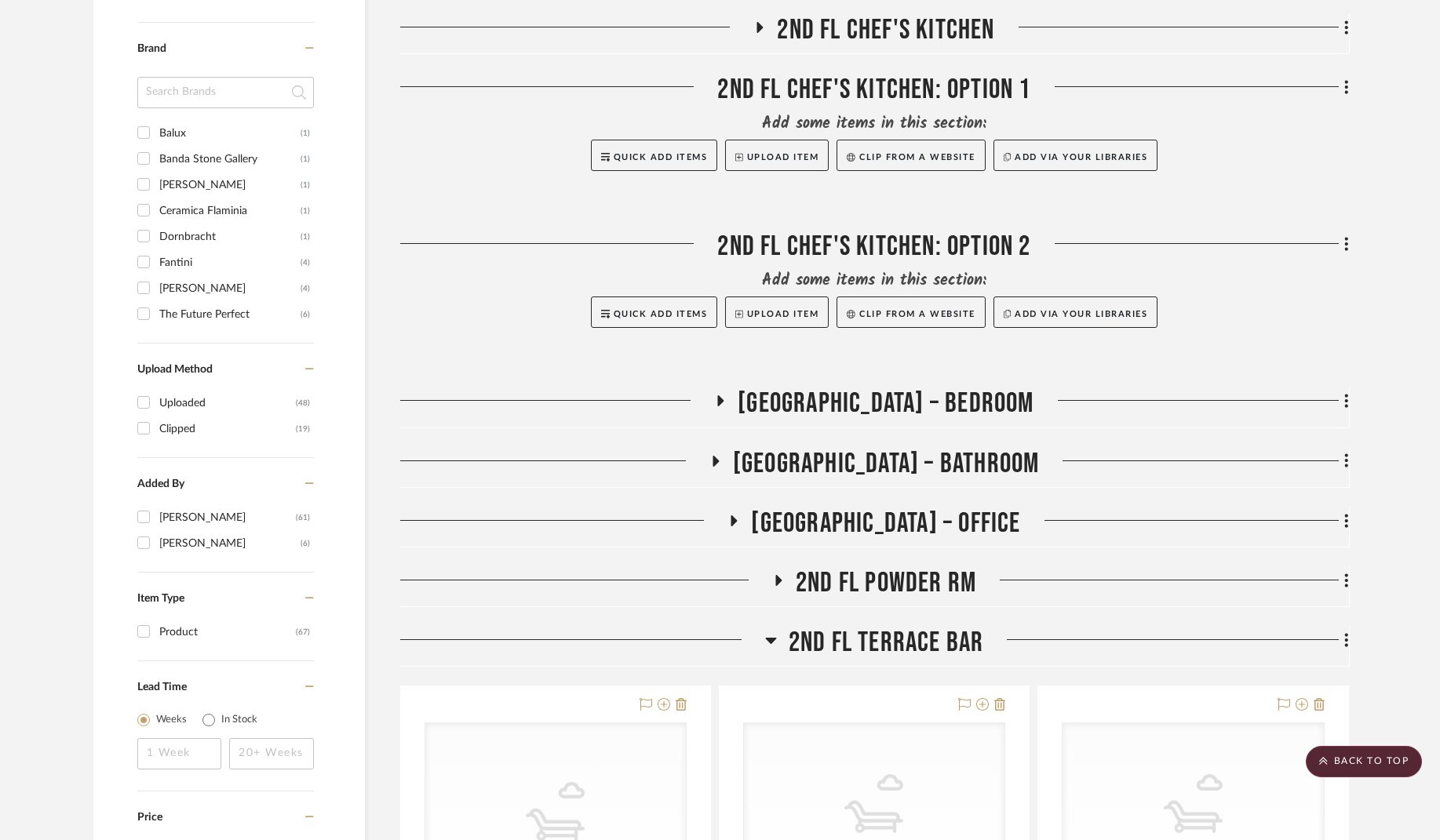 scroll, scrollTop: 1167, scrollLeft: 0, axis: vertical 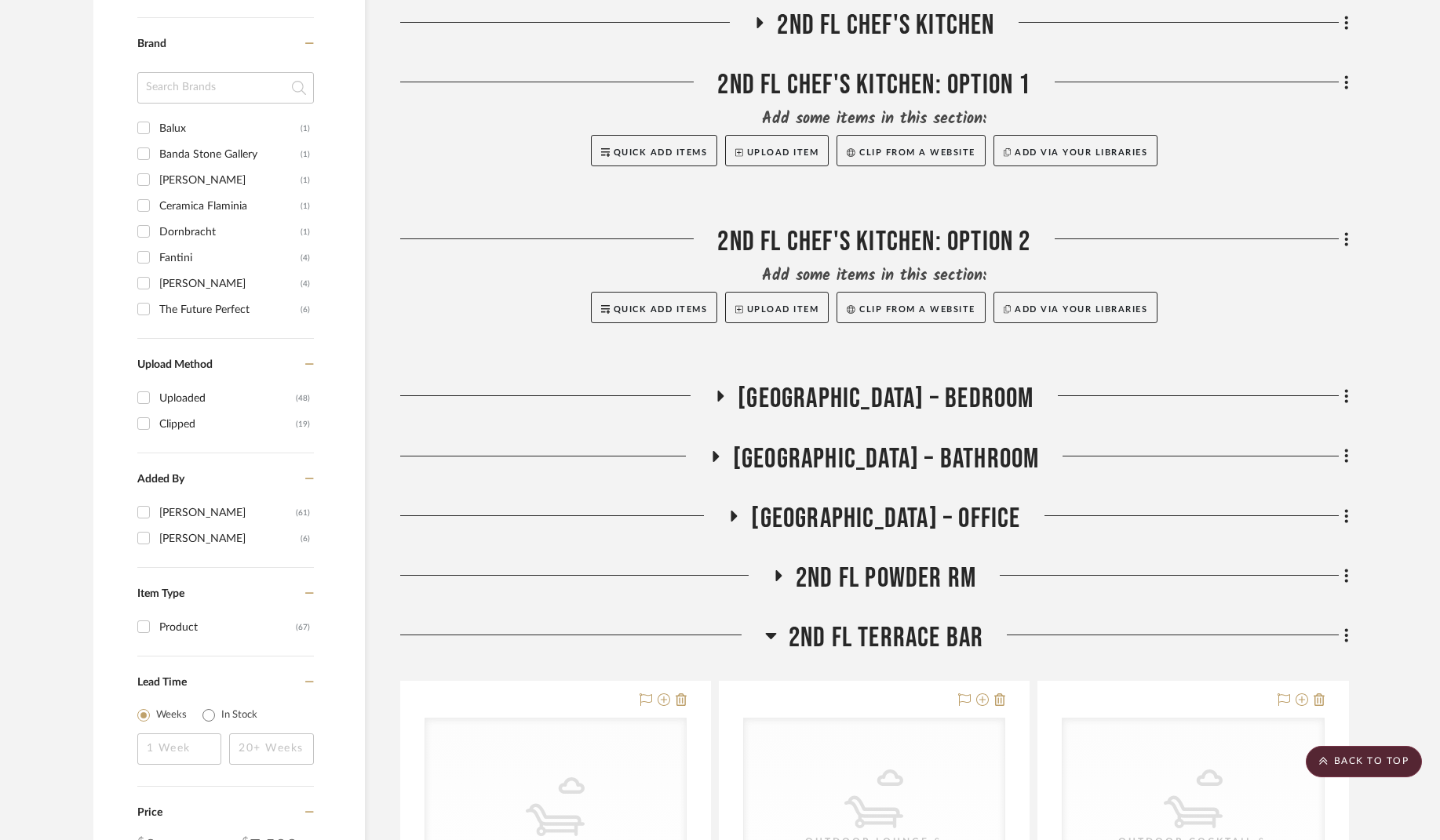 click 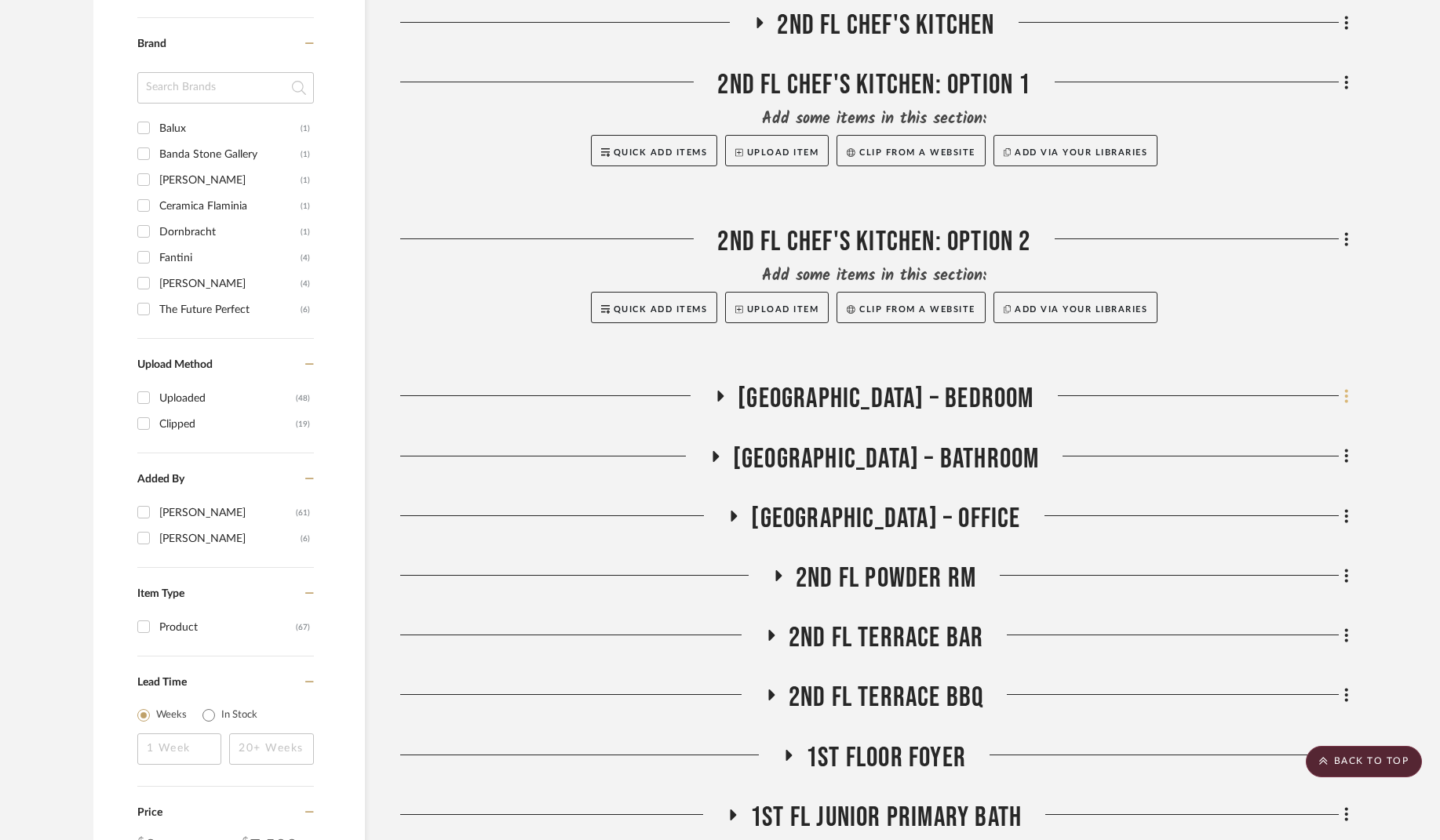 click 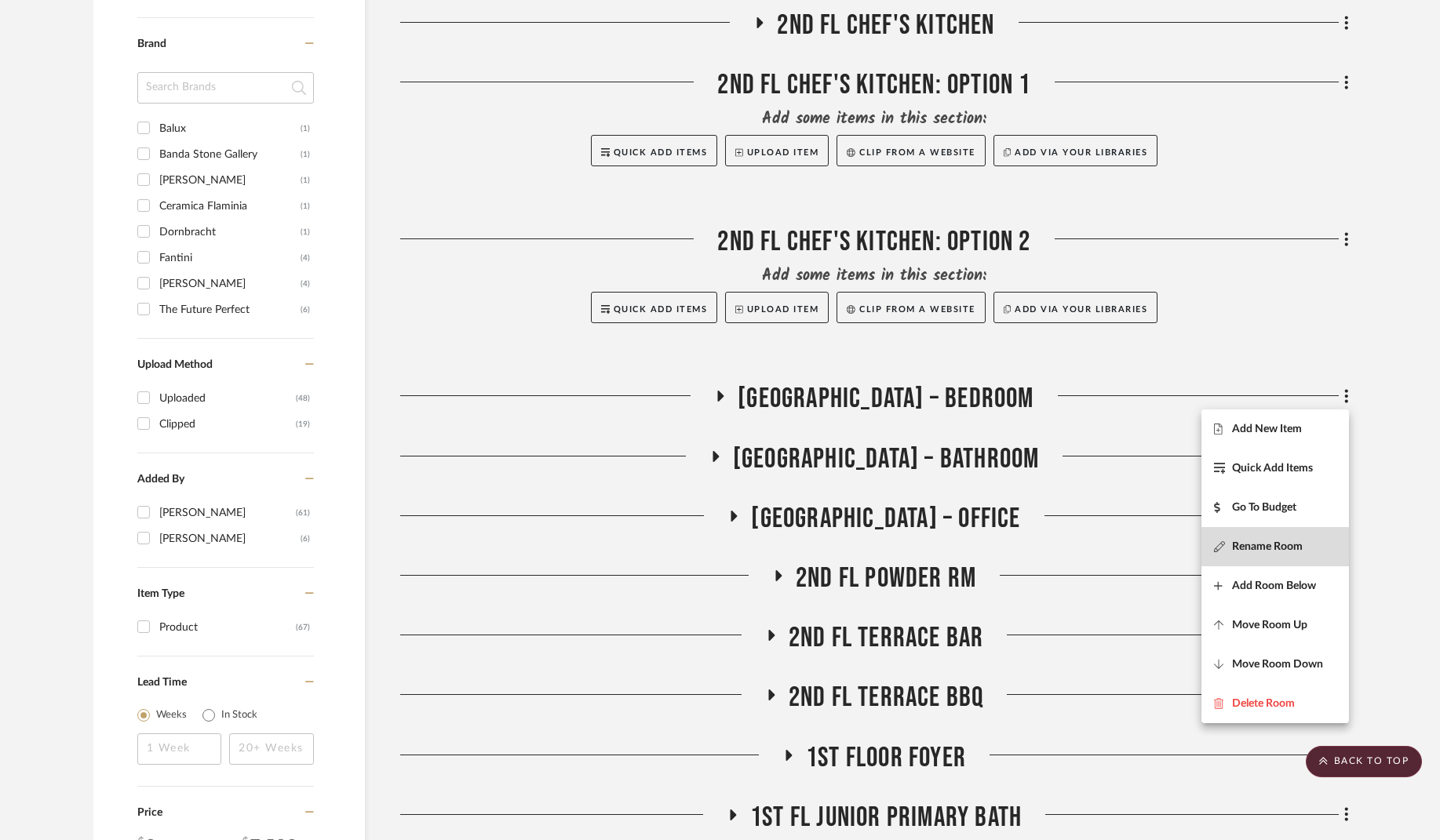 click on "Rename Room" at bounding box center (1267, 547) 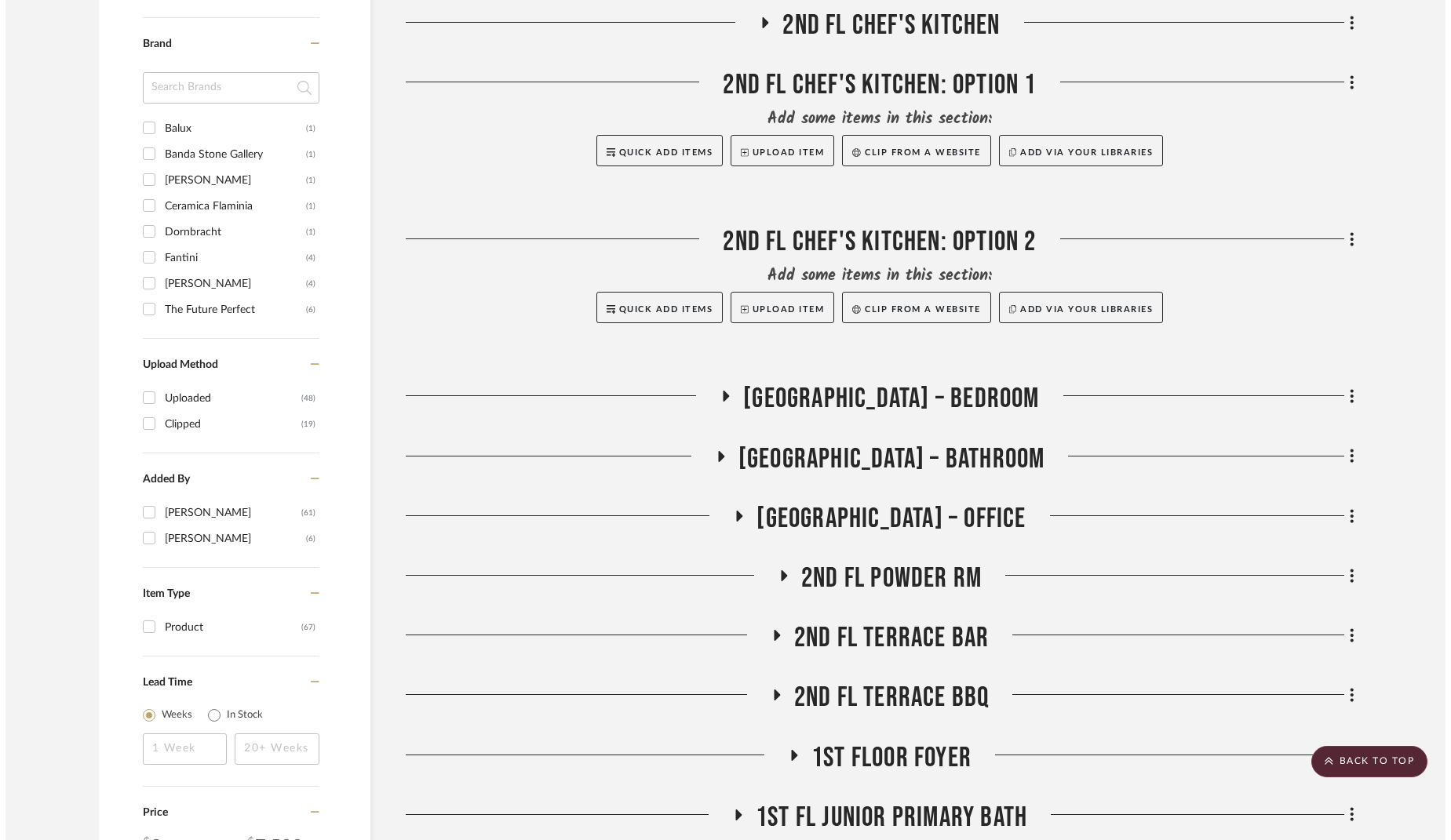 scroll, scrollTop: 0, scrollLeft: 0, axis: both 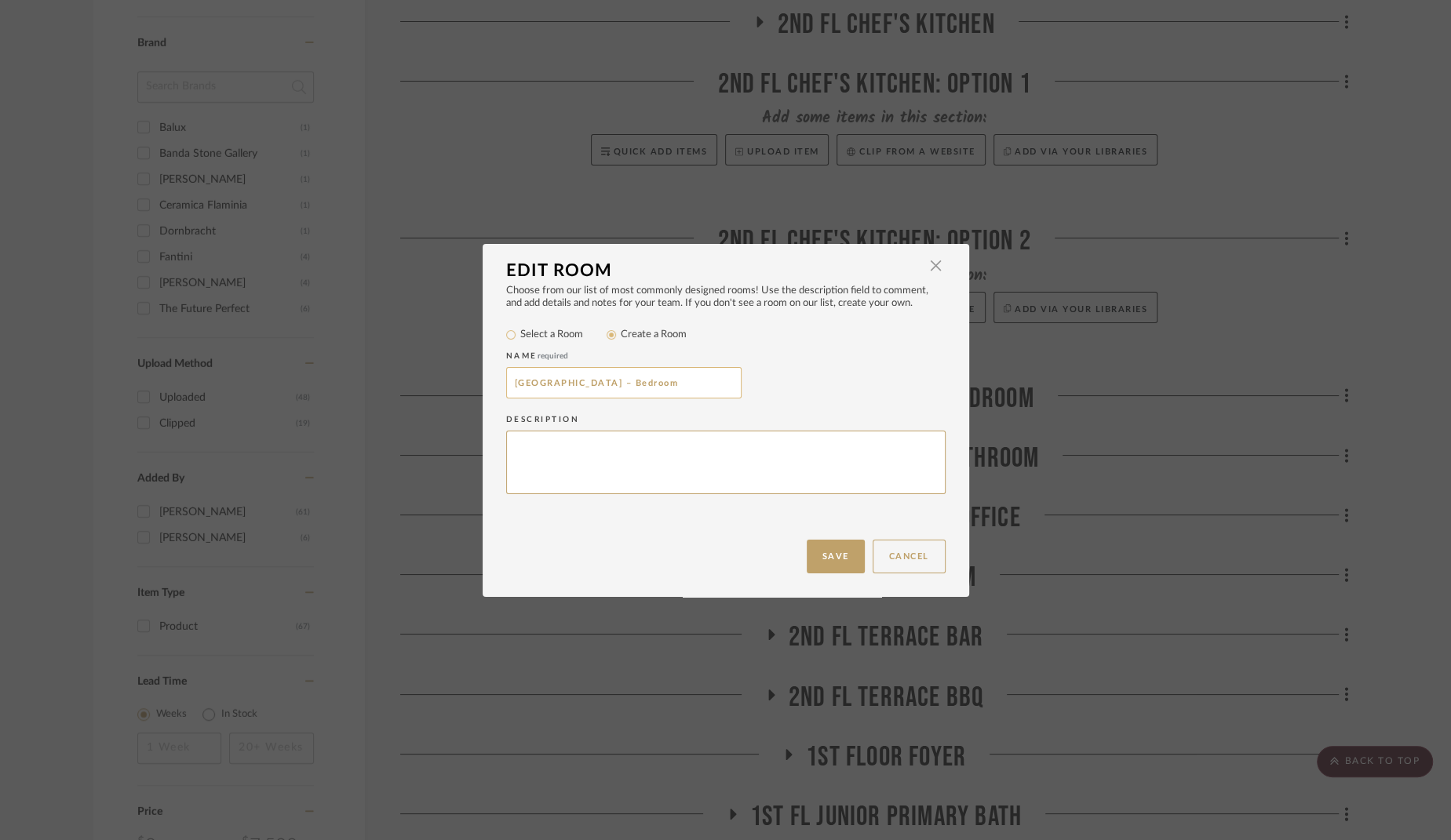 click on "[GEOGRAPHIC_DATA] – Bedroom" at bounding box center [624, 383] 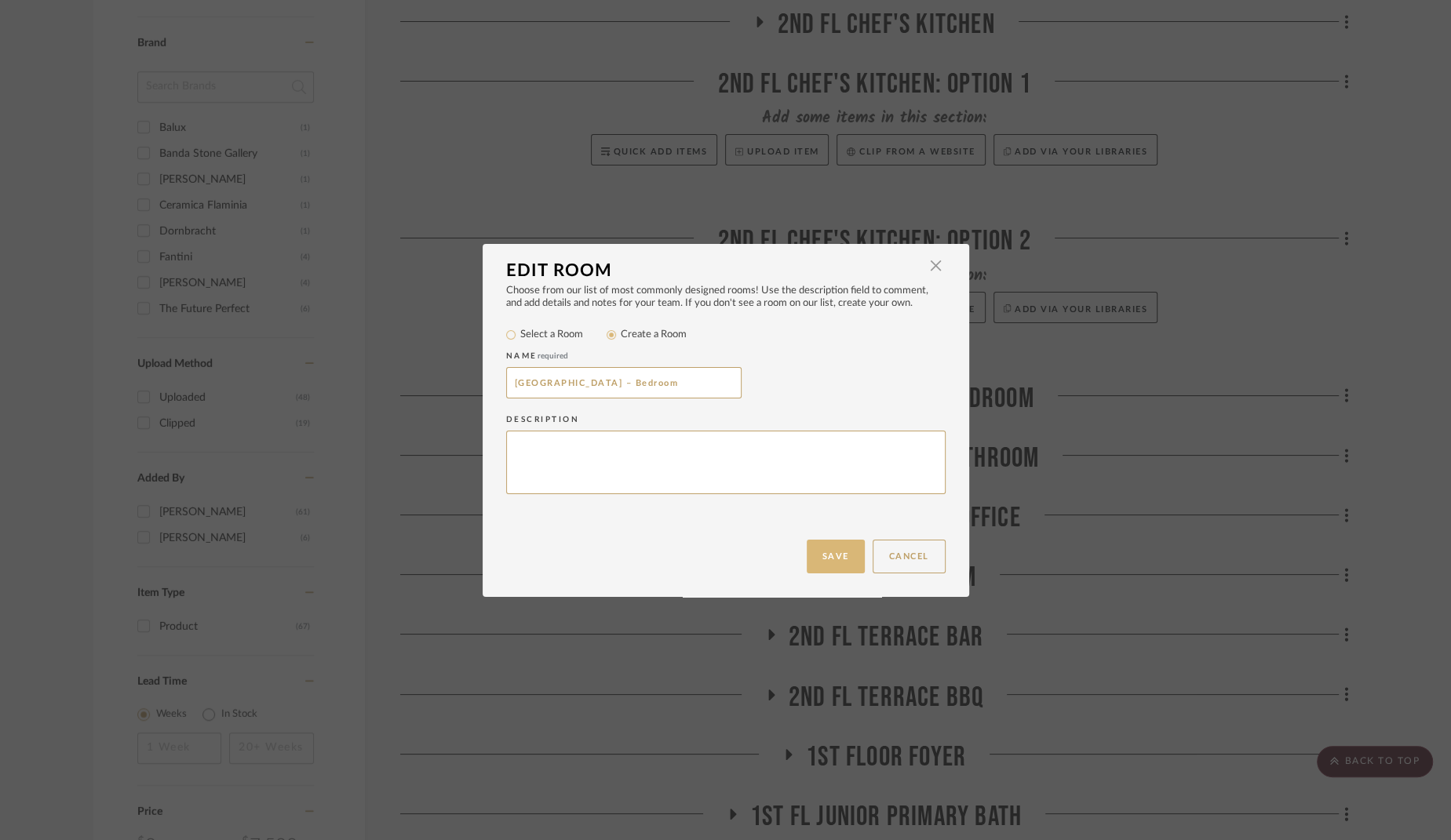 click on "Save" at bounding box center [836, 556] 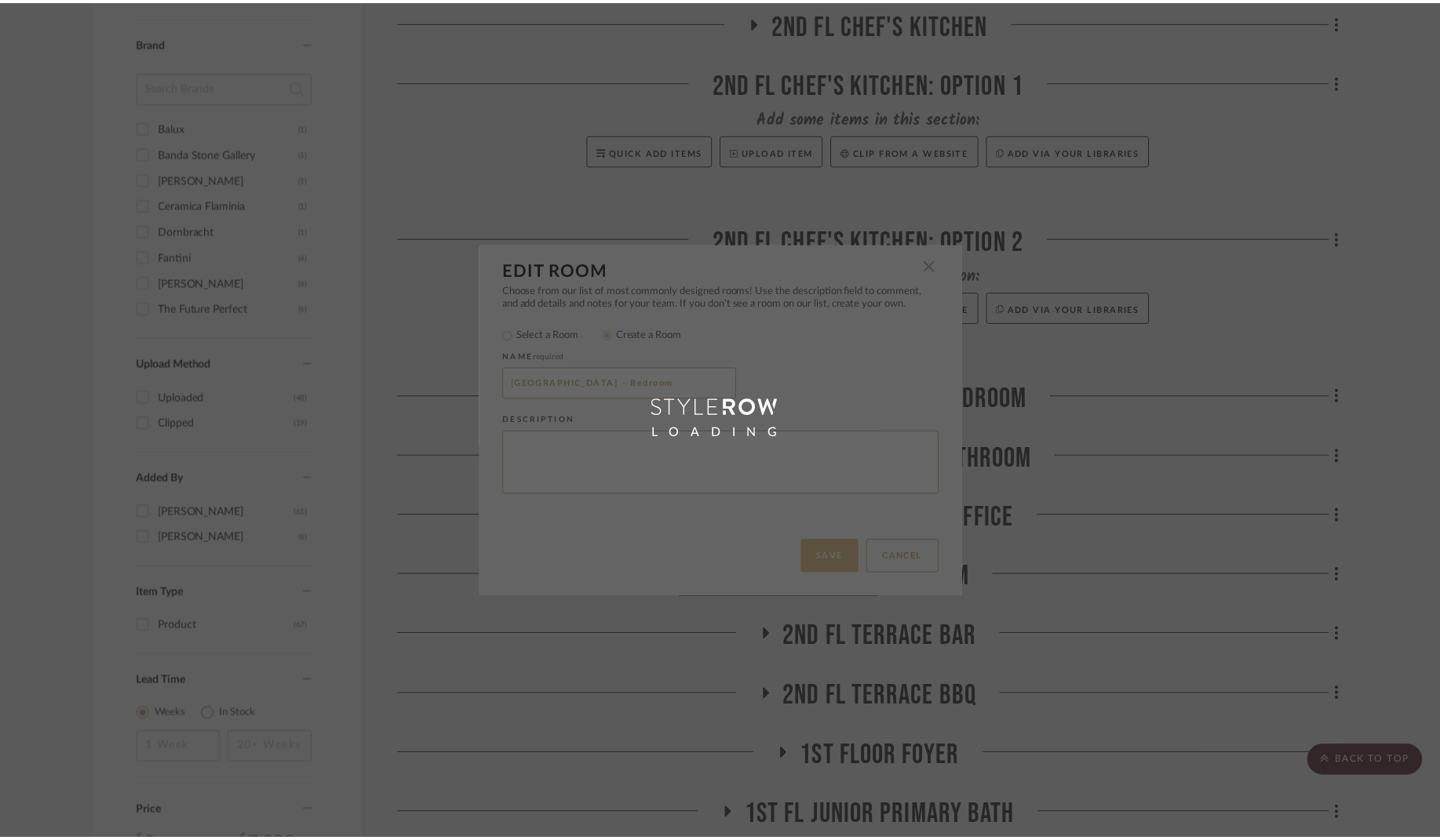 scroll, scrollTop: 1167, scrollLeft: 0, axis: vertical 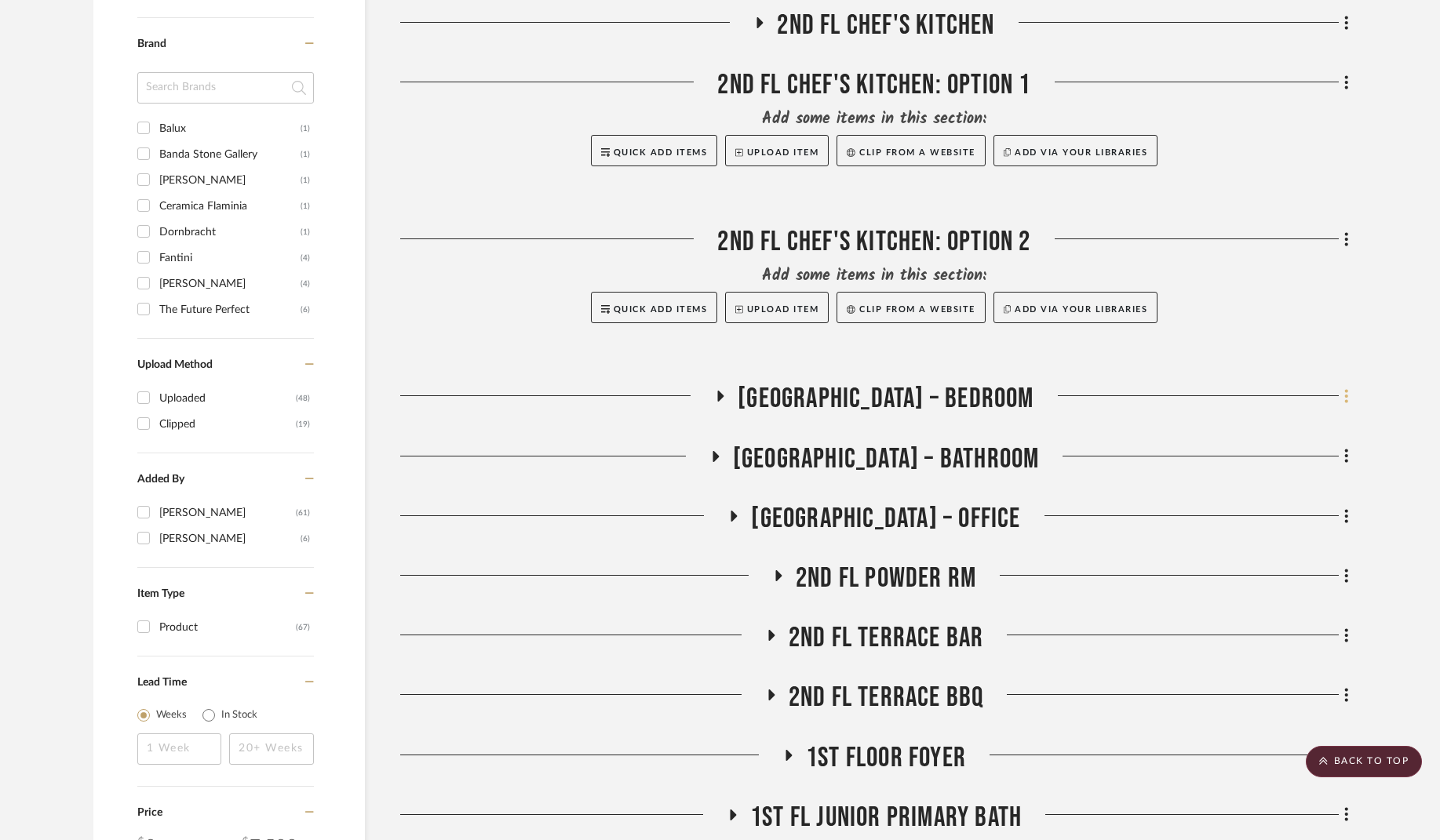 click 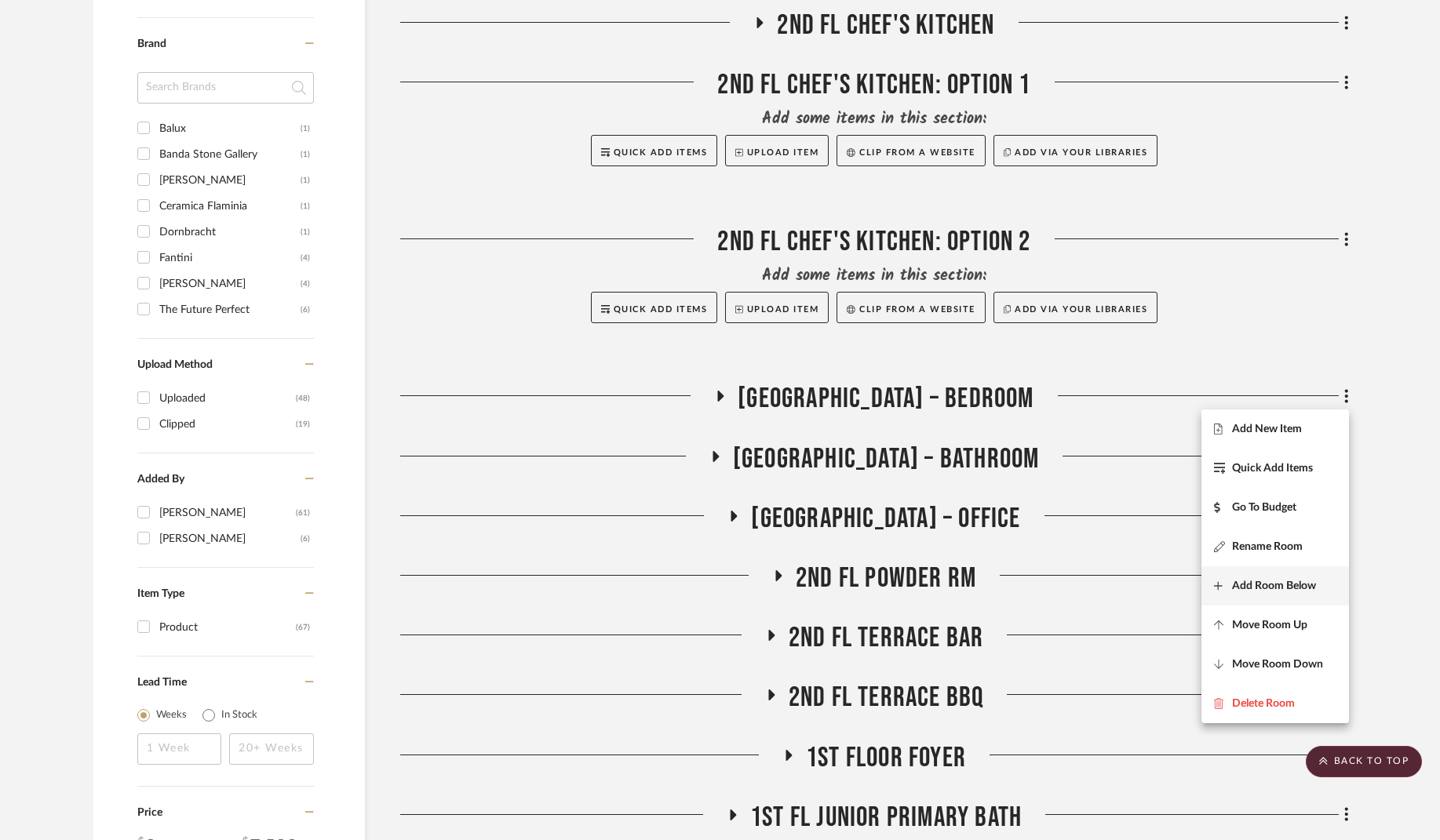 click on "Add Room Below" at bounding box center [1275, 586] 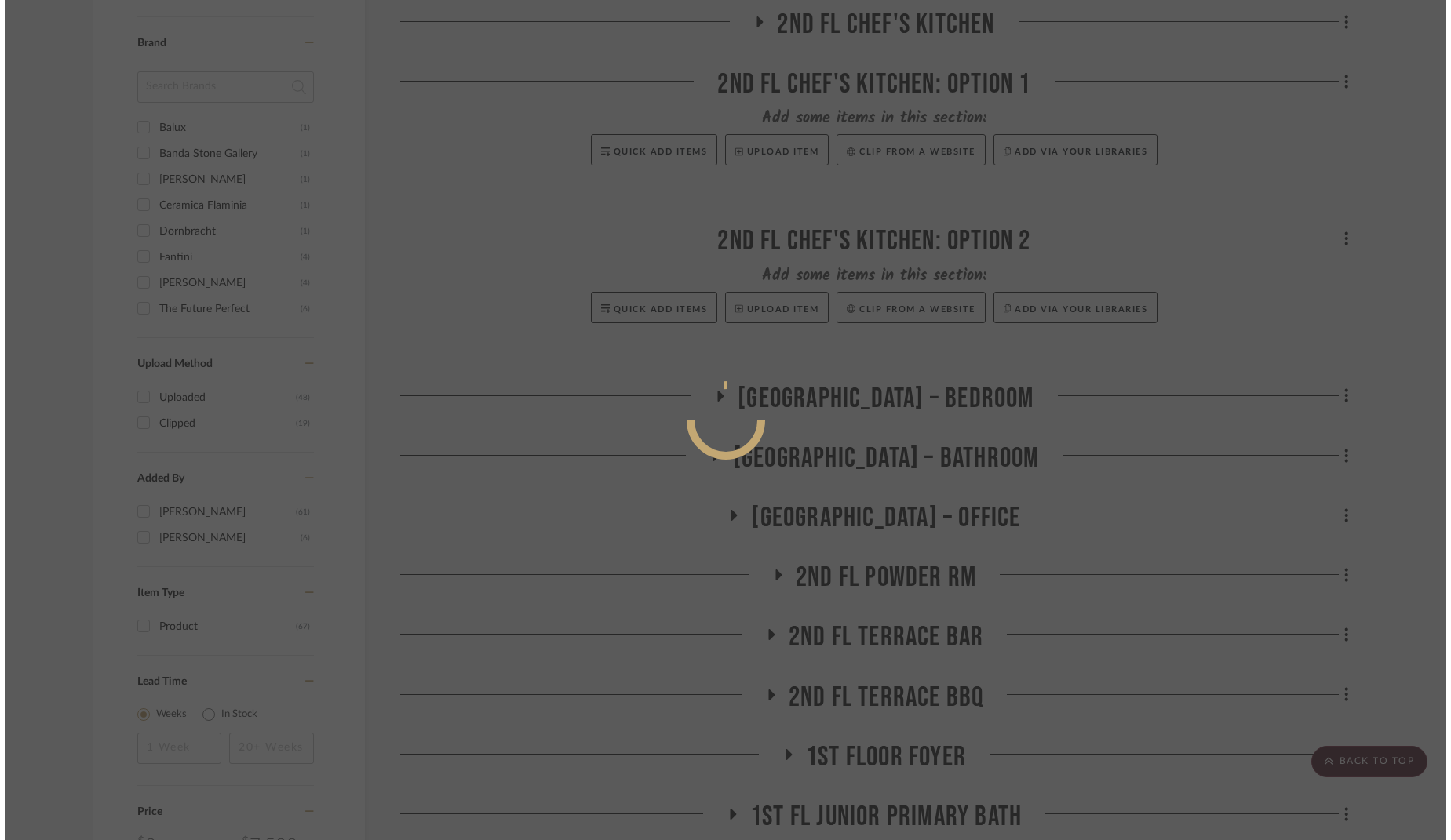 scroll, scrollTop: 0, scrollLeft: 0, axis: both 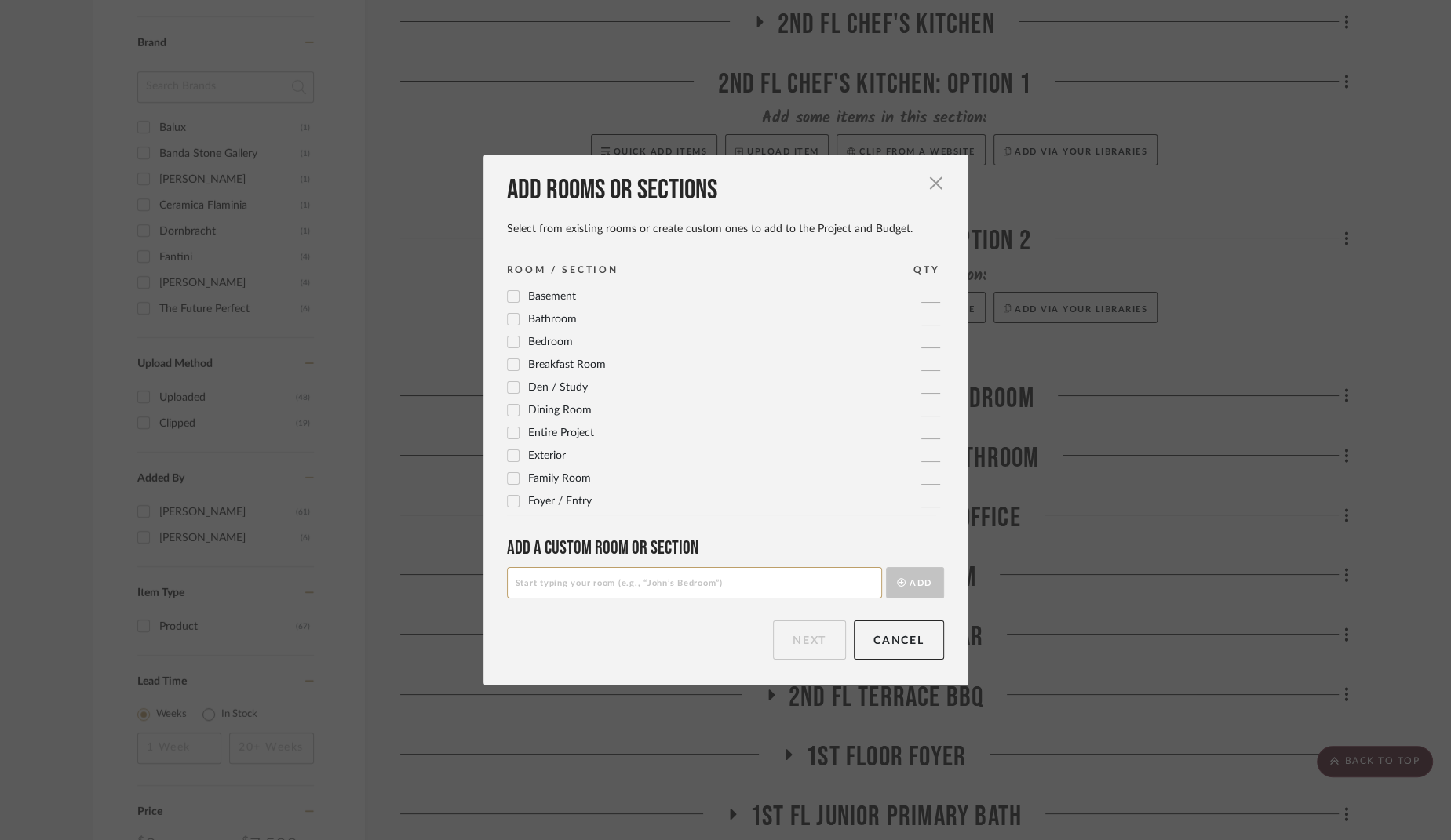 click at bounding box center [695, 583] 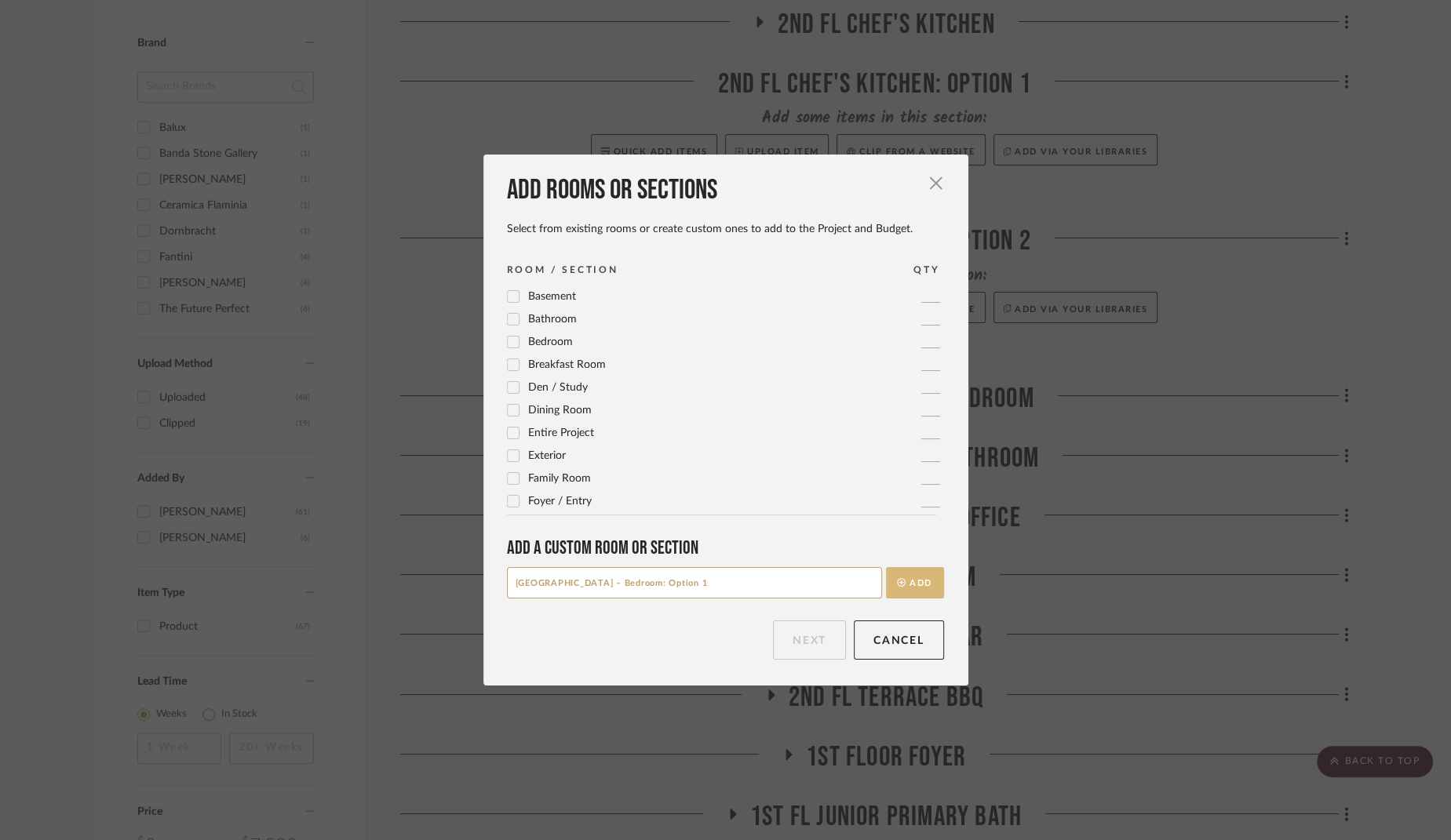 type on "[GEOGRAPHIC_DATA] – Bedroom: Option 1" 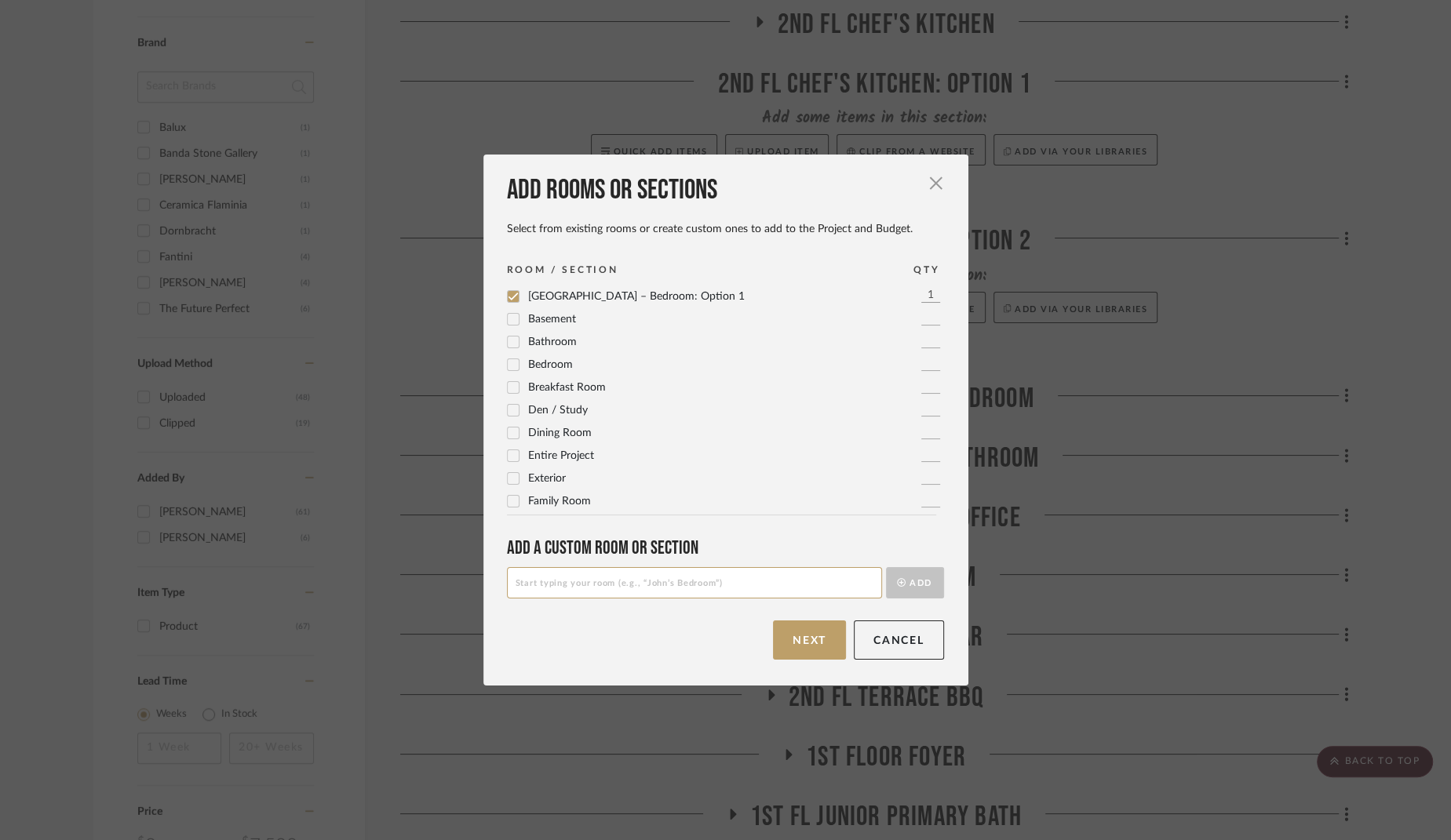 click at bounding box center [695, 583] 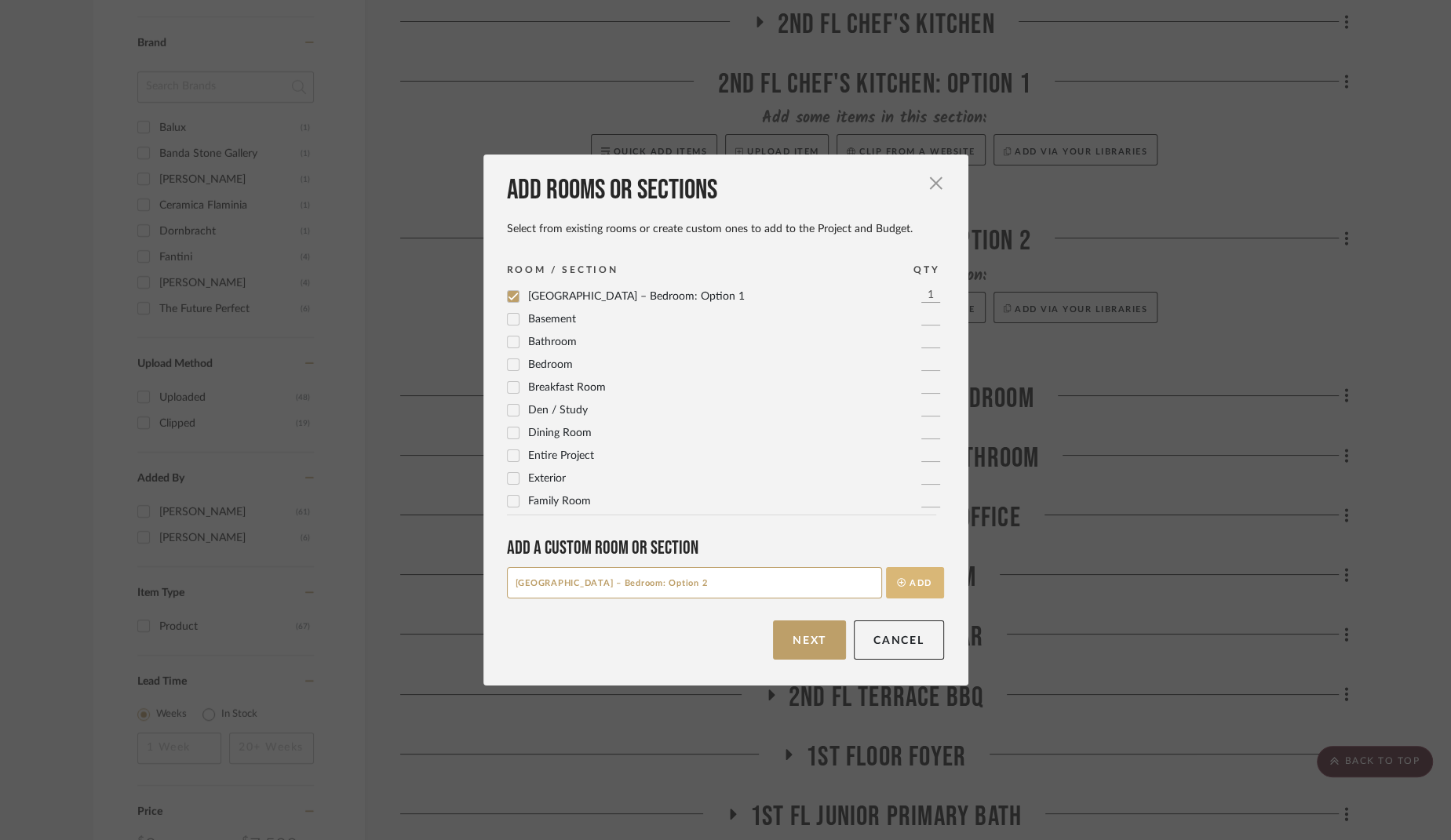 type on "[GEOGRAPHIC_DATA] – Bedroom: Option 2" 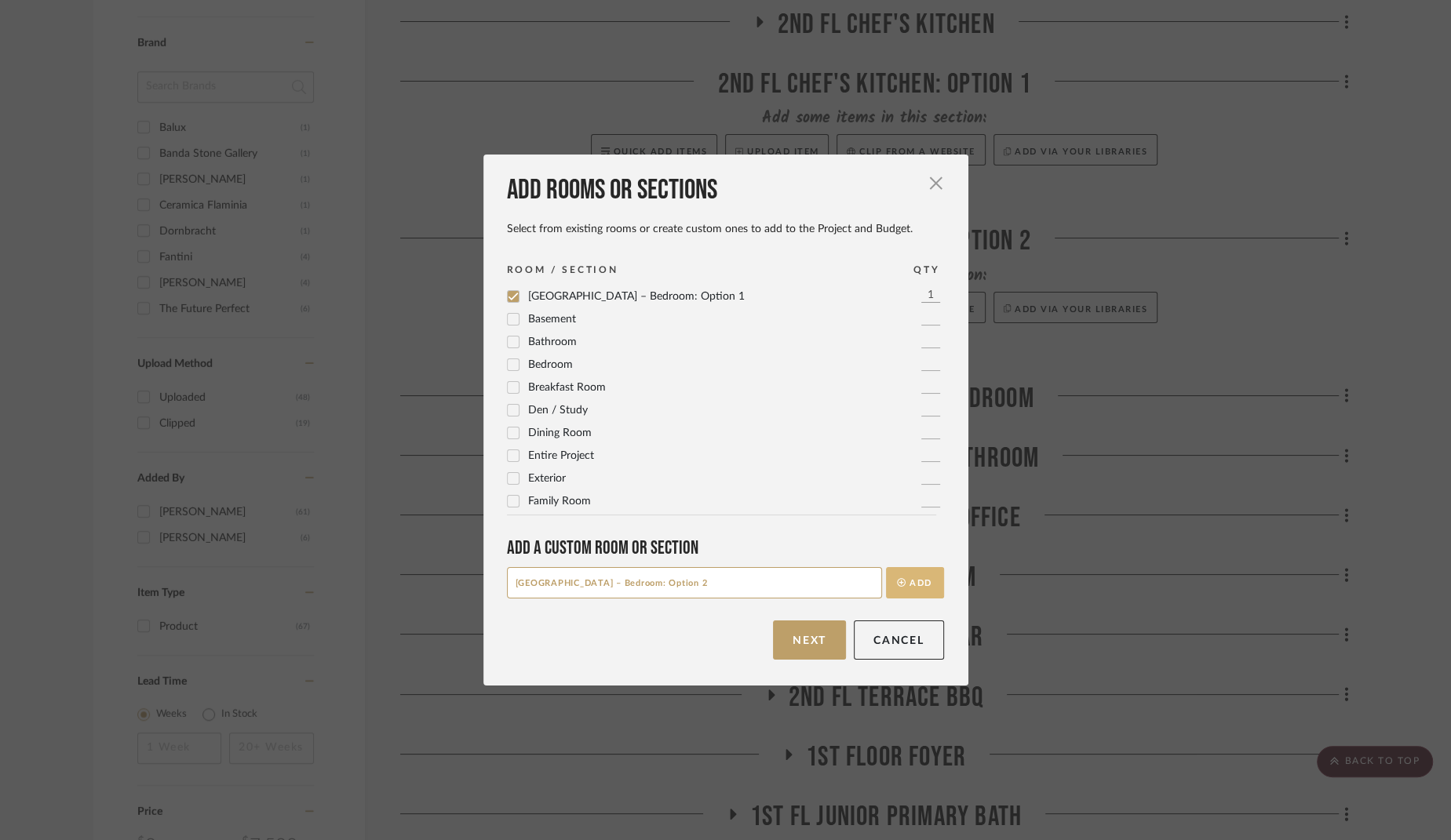 click on "Add" at bounding box center (915, 583) 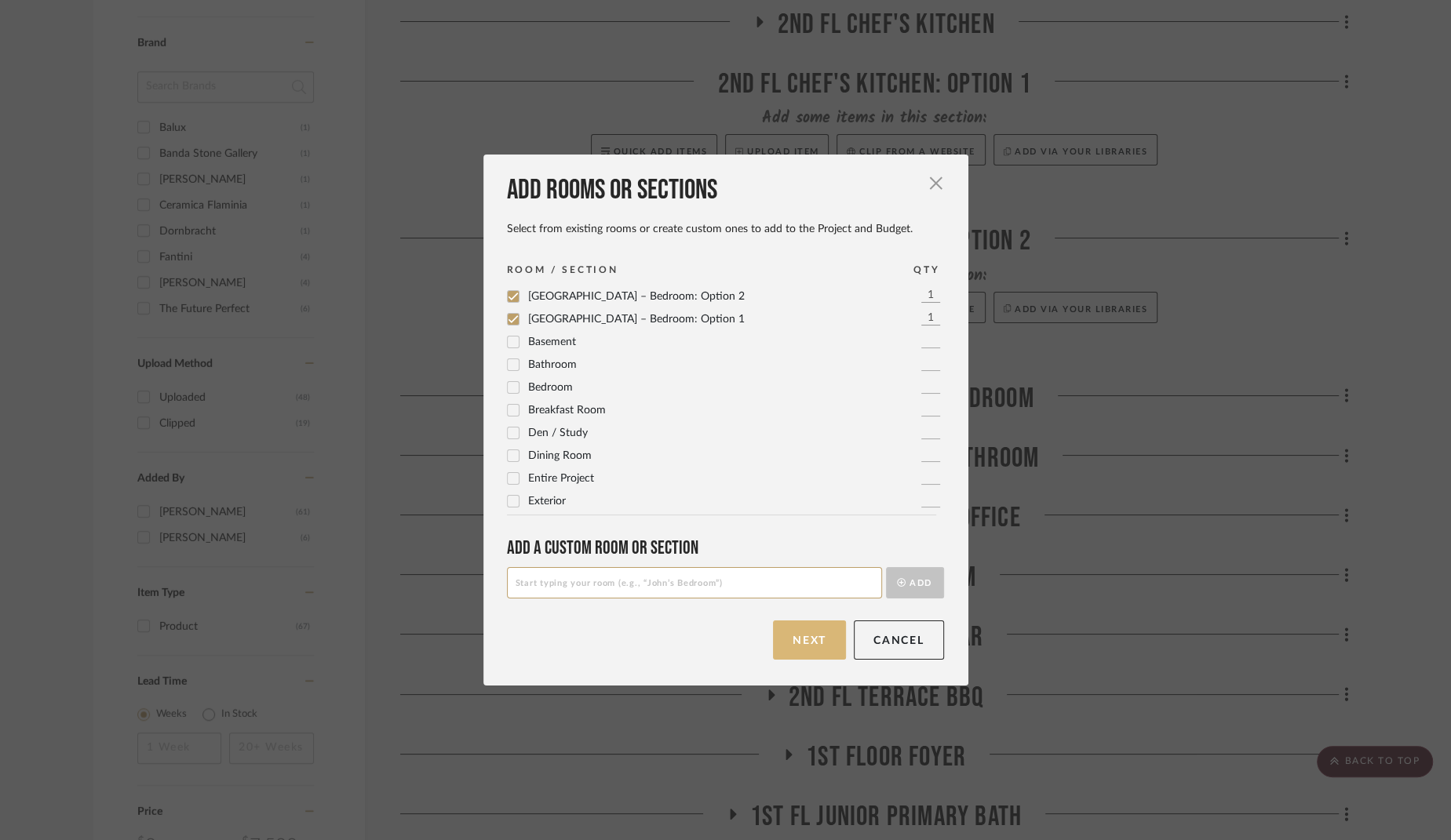 click on "Next" at bounding box center [809, 640] 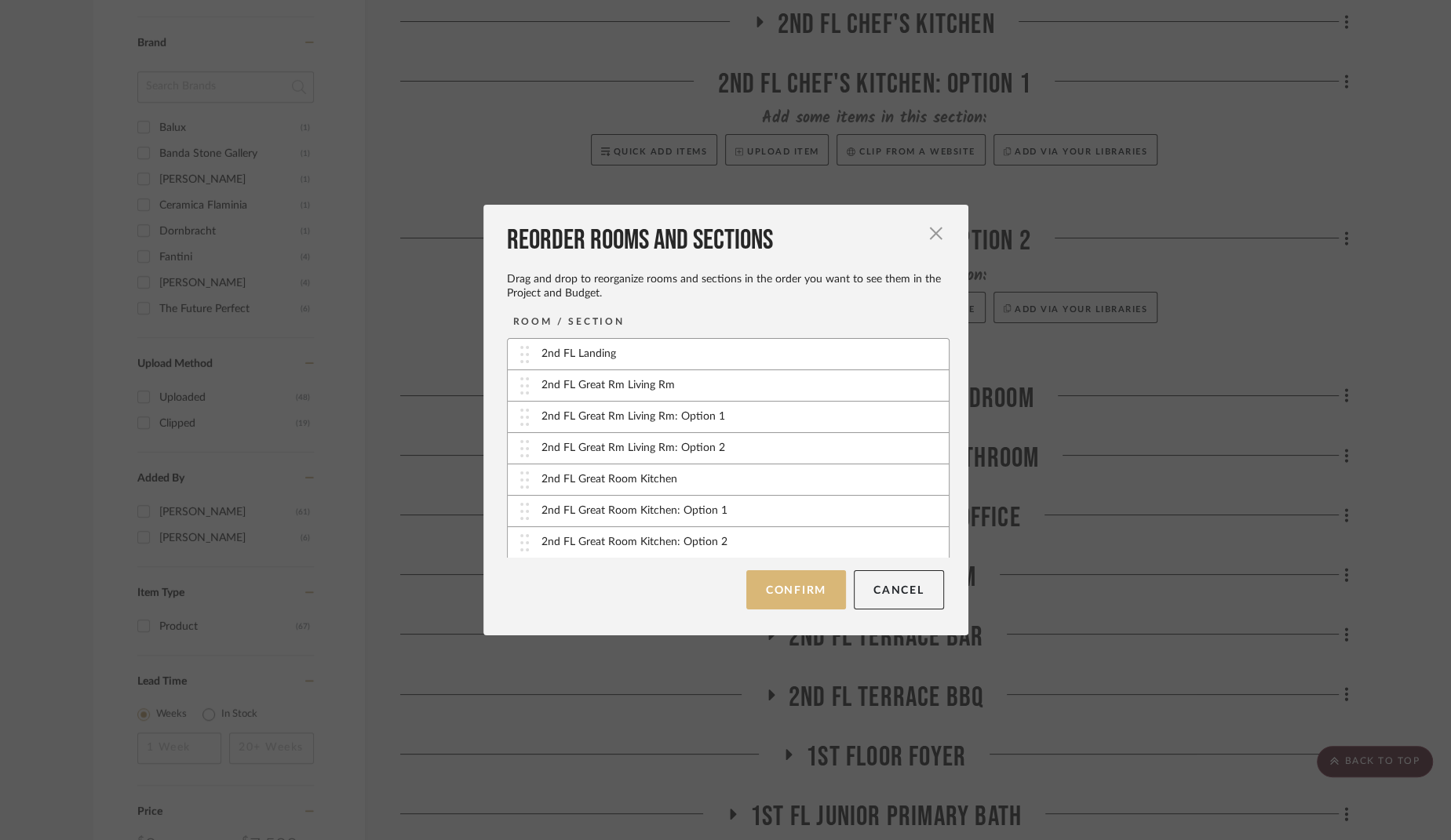 click on "Confirm" at bounding box center (796, 590) 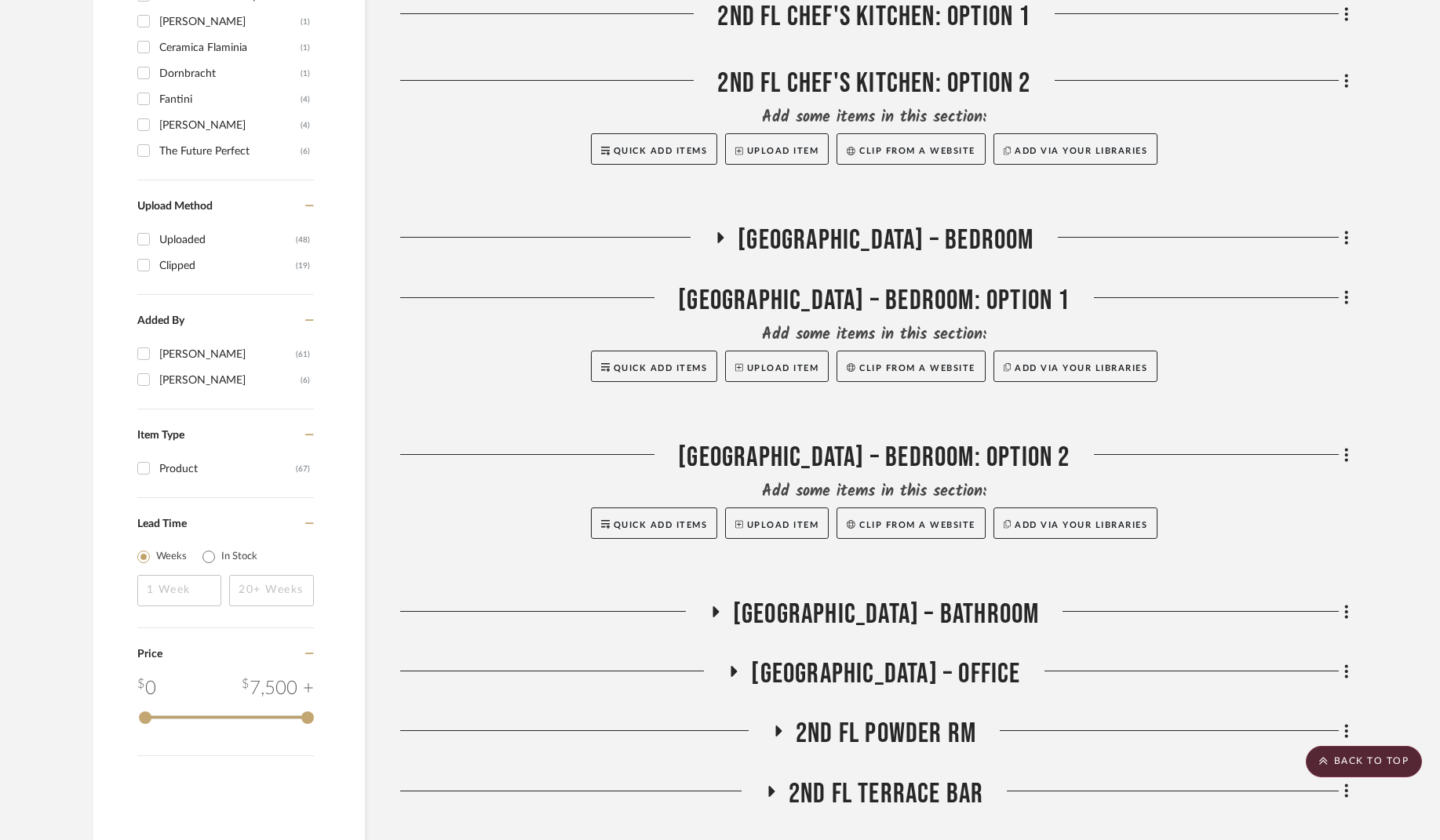 scroll, scrollTop: 1341, scrollLeft: 0, axis: vertical 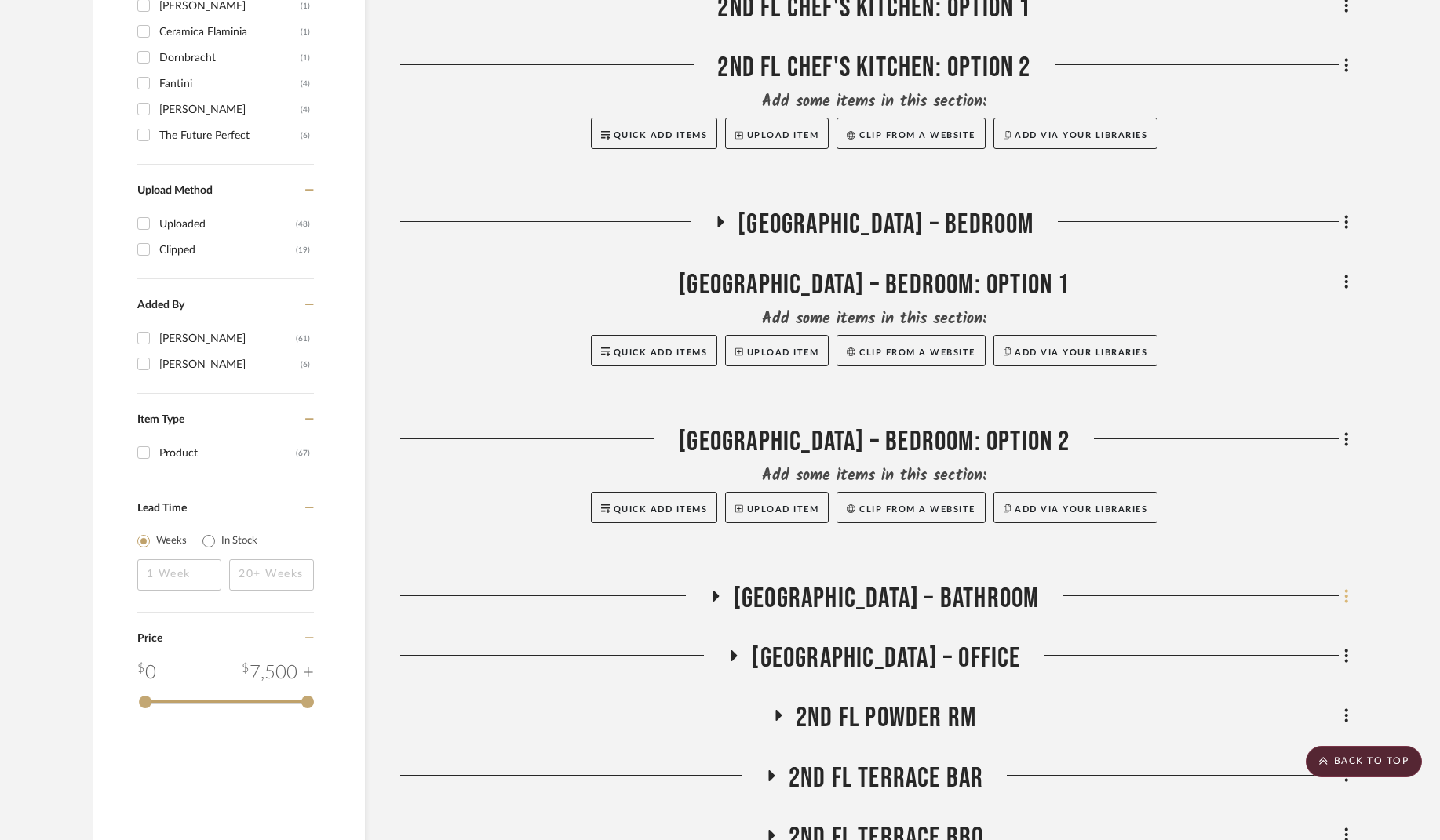 click 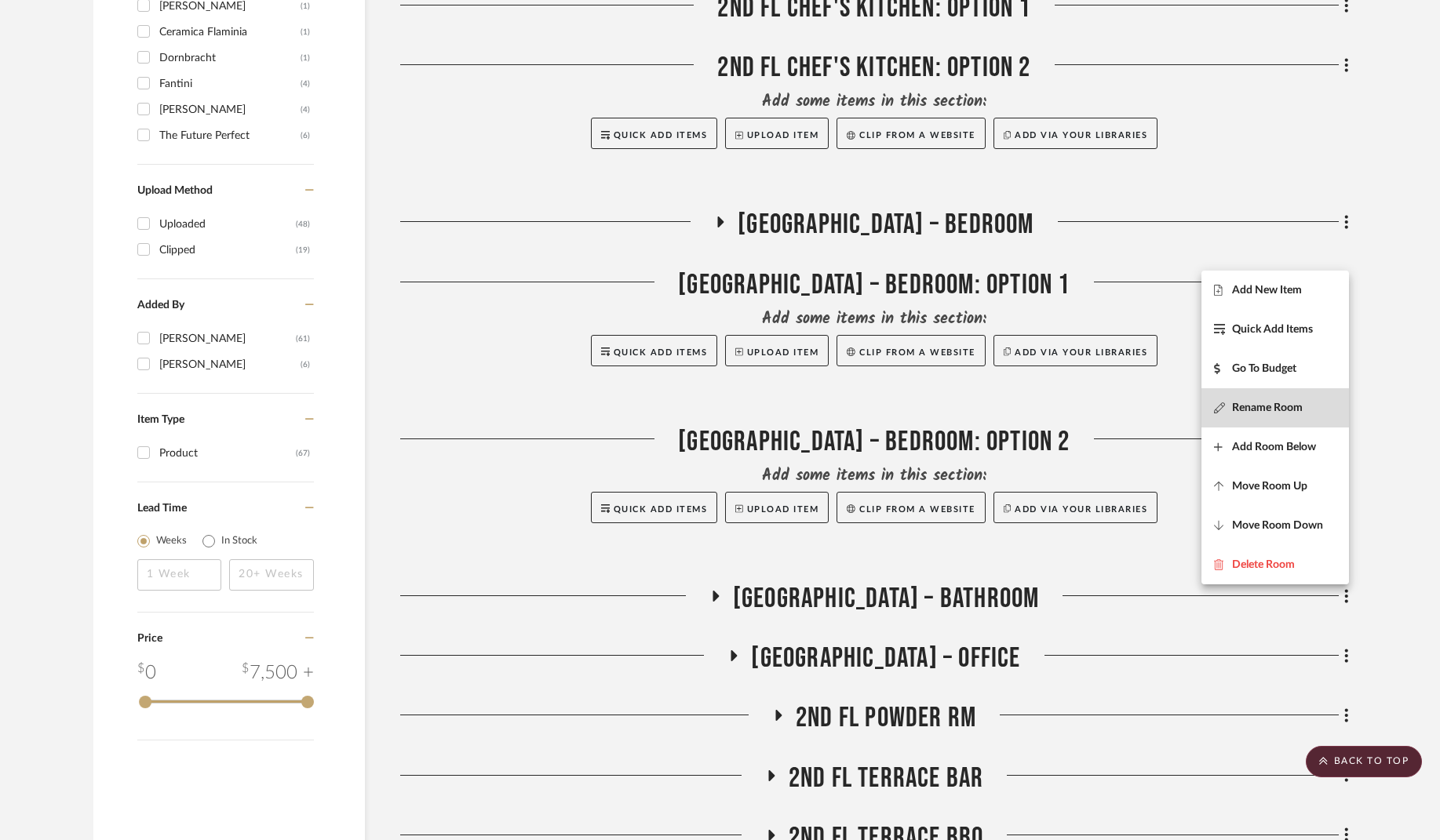 click on "Rename Room" at bounding box center [1275, 408] 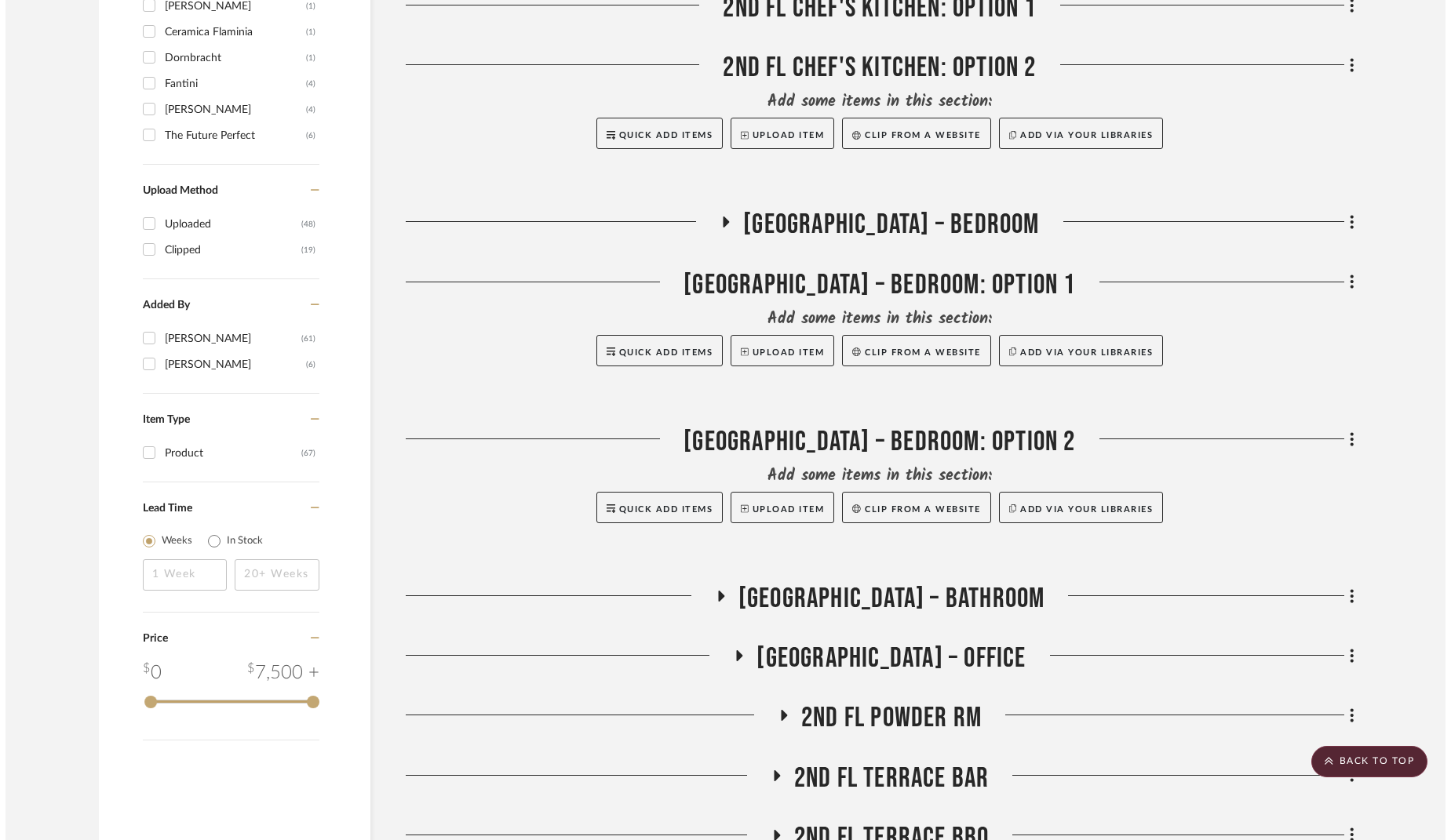 scroll, scrollTop: 0, scrollLeft: 0, axis: both 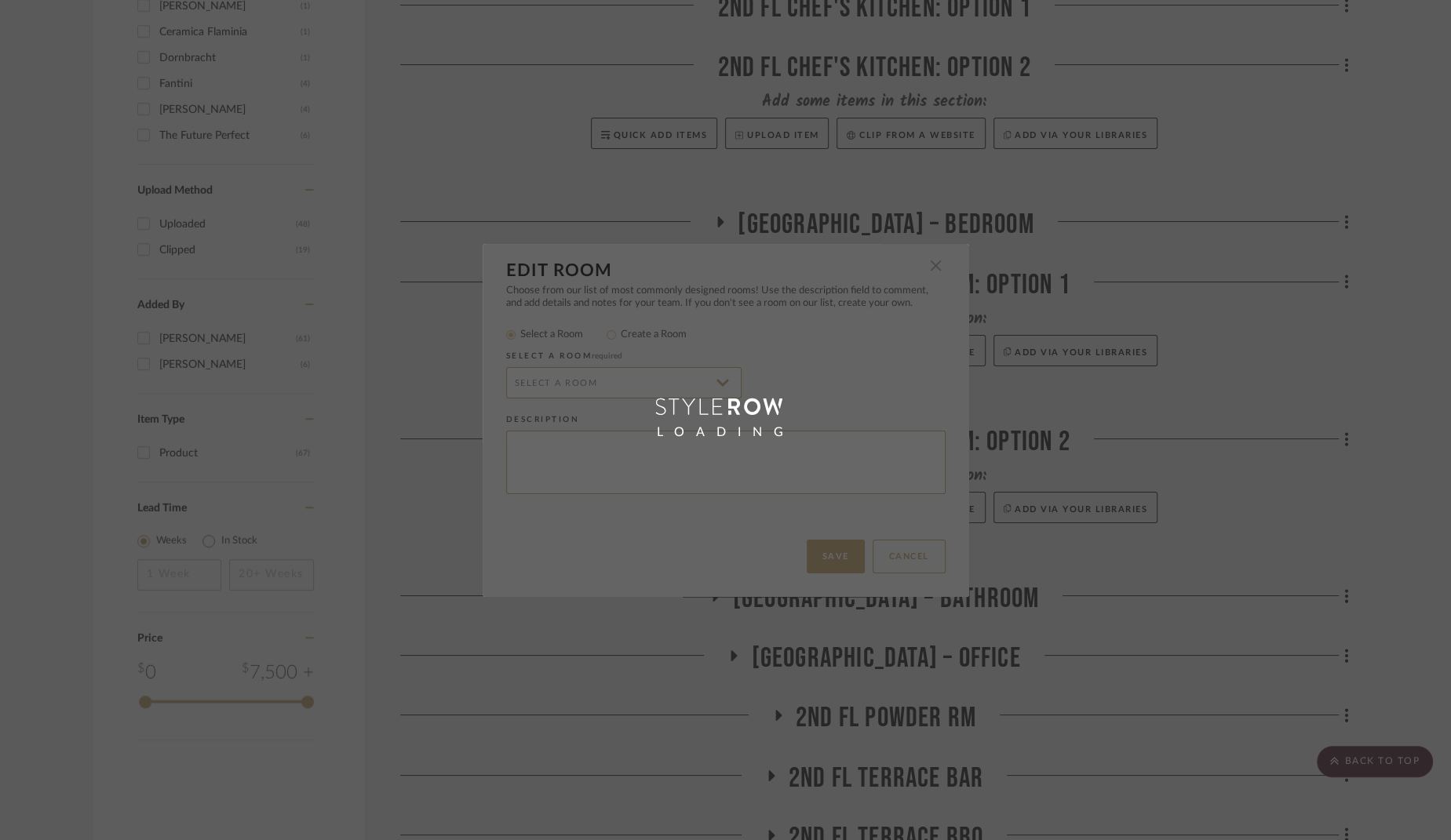 radio on "false" 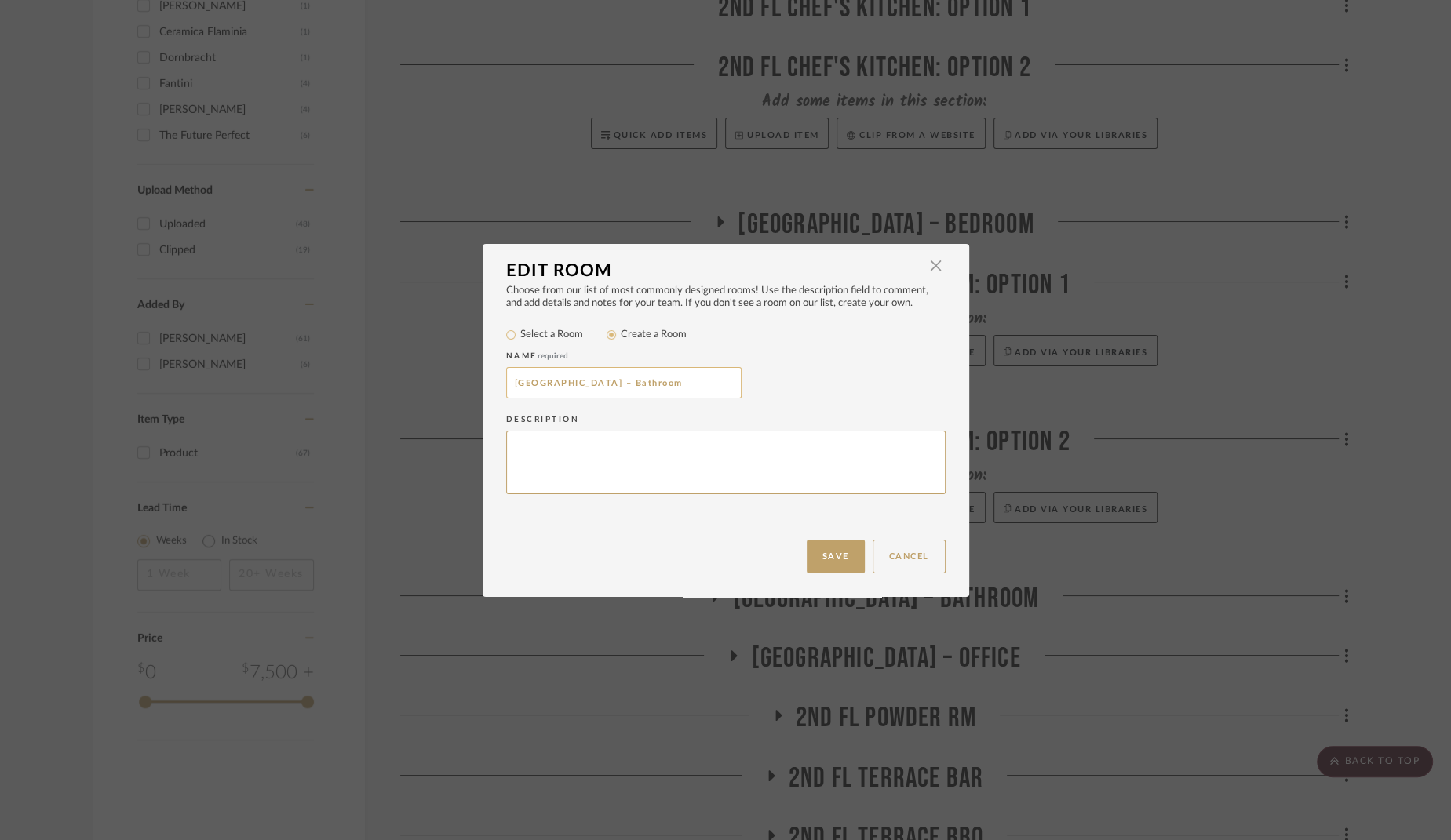 click on "[GEOGRAPHIC_DATA] – Bathroom" at bounding box center [624, 383] 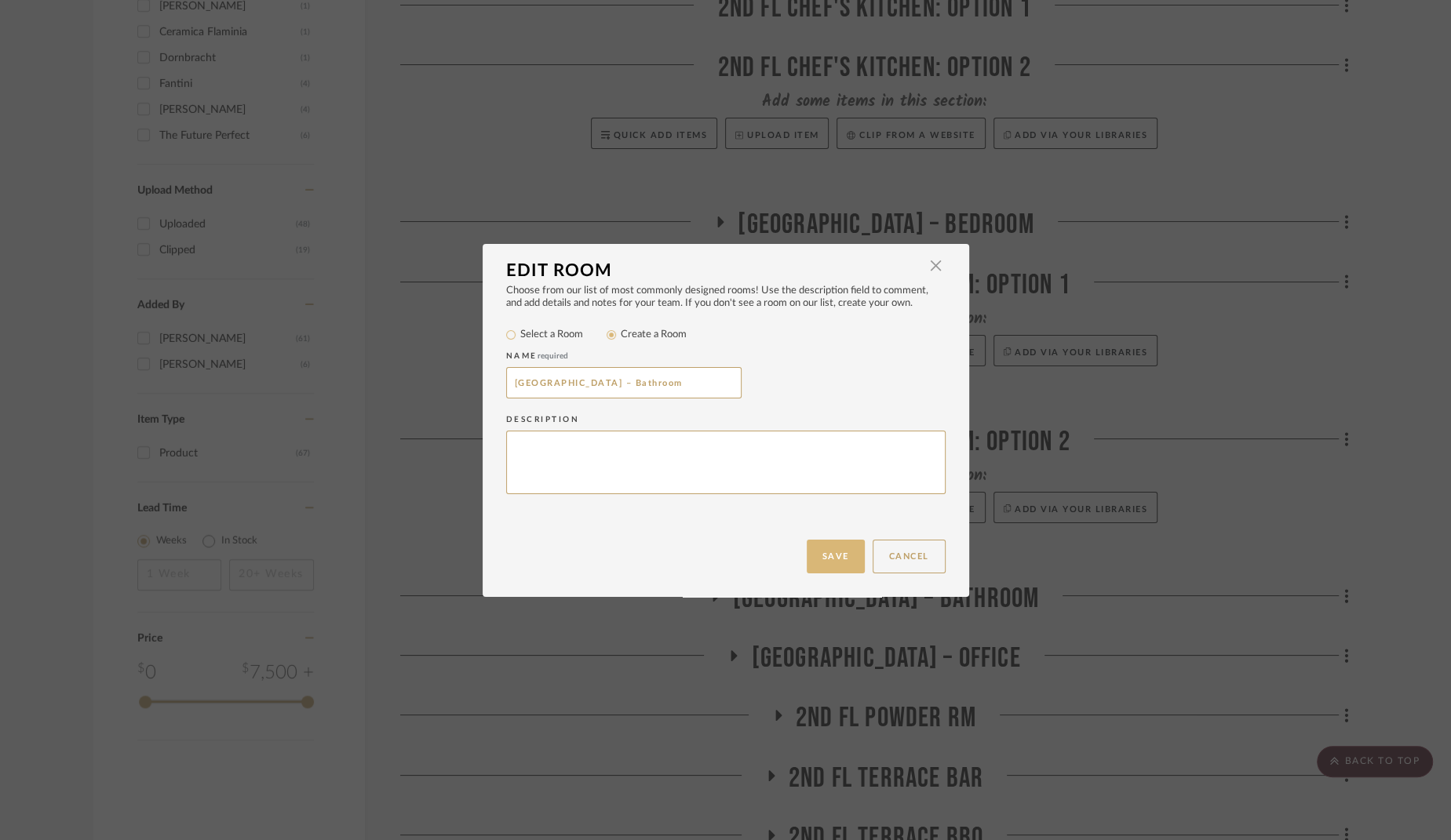 click on "Save" at bounding box center (836, 556) 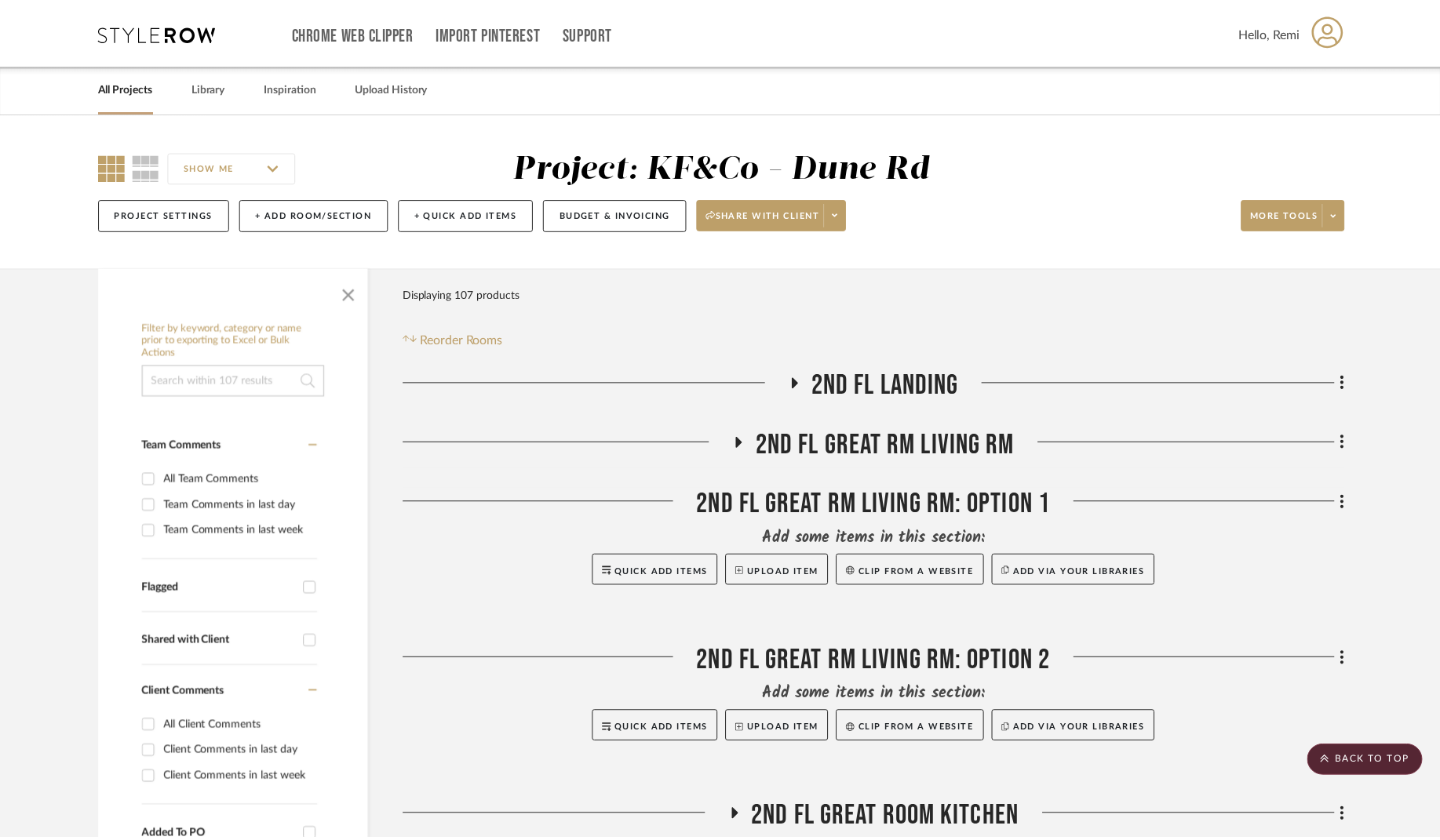 scroll, scrollTop: 1341, scrollLeft: 0, axis: vertical 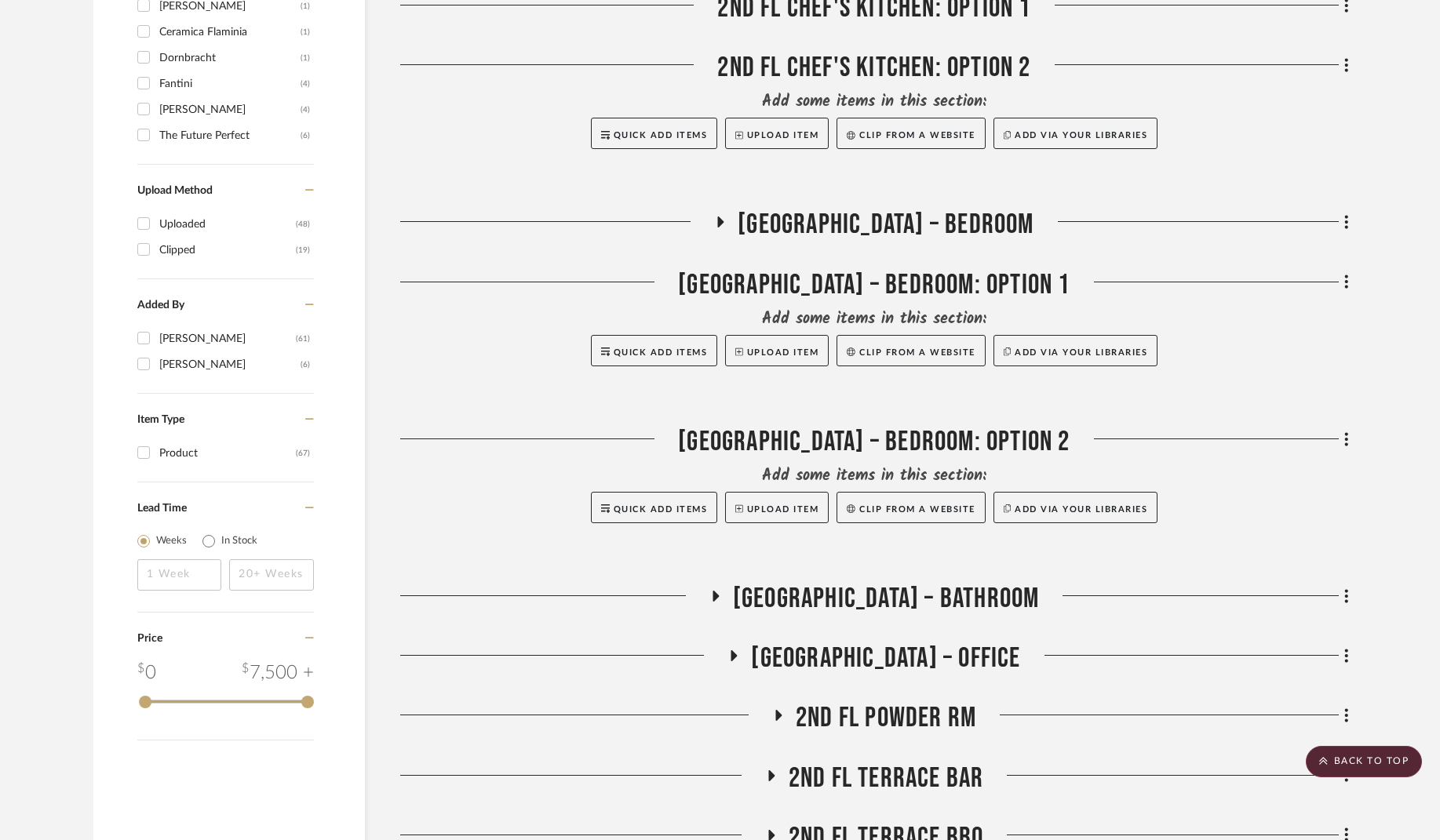 click on "Filter by keyword, category or name prior to exporting to Excel or Bulk Actions Team Comments All Team Comments Team Comments in last day Team Comments in last week Flagged Shared with Client Client Comments All Client Comments Client Comments in last day Client Comments in last week Added To PO Category  Seating   (19)   Tables   (7)   Storage   (2)   Beds    (1)   Outdoor   (23)   Bath   (8)   Architectural Elements   (3)   Tile & Stone   (2)   Kitchen   (1)   Rugs   (1)  Brand Balux  (1)  Banda Stone Gallery  (1)  [PERSON_NAME]  (1)  Ceramica Flaminia  (1)  Dornbracht  (1)  Fantini  (4)  [PERSON_NAME]  (4)  The Future Perfect  (6)  Upload Method Uploaded  (48)  Clipped  (19)  Added By [PERSON_NAME]  (61)  [PERSON_NAME]  (6)  Item Type Product  (67)  Lead Time Weeks In Stock Price 0  7,500 +  0 7500  Filter Products   Displaying 107 products  Reorder Rooms LOADING 2nd FL Landing 2nd FL Great Rm Living Rm 2nd FL Great Rm Living Rm: Option 1 Add some items in this section: Quick Add Items  Upload Item  Quick Add Items" 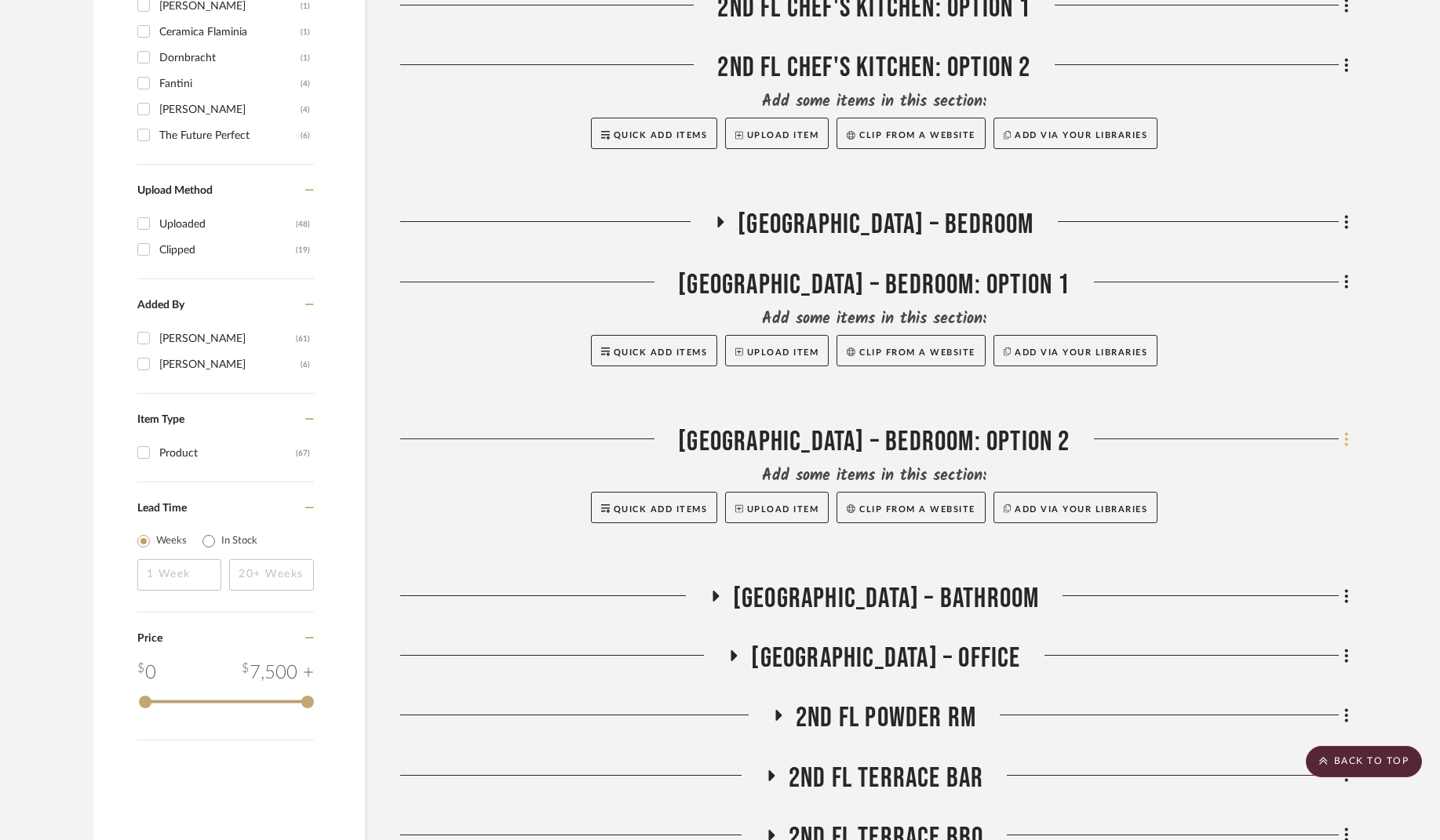 click 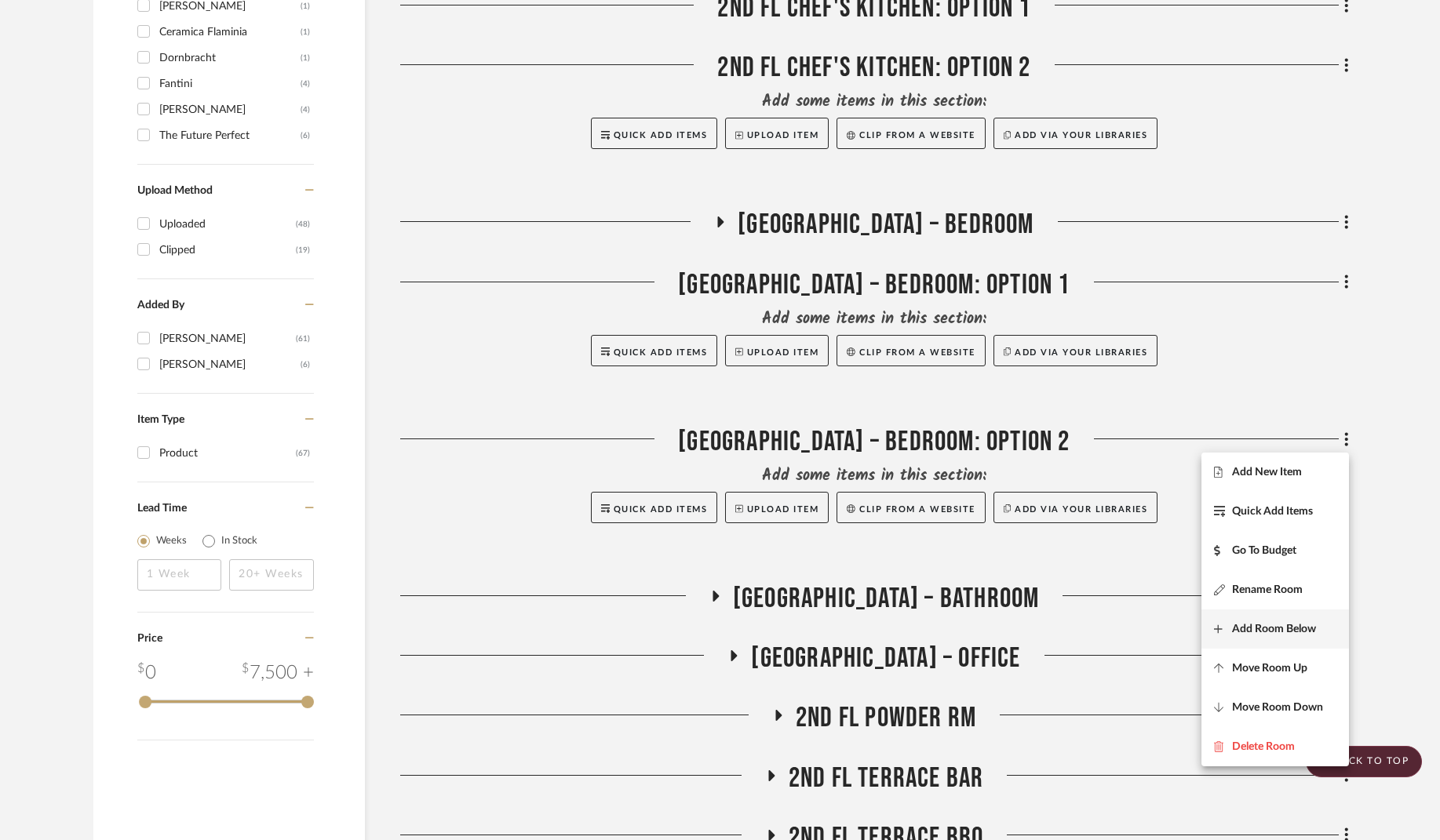 click on "Add Room Below" at bounding box center [1274, 629] 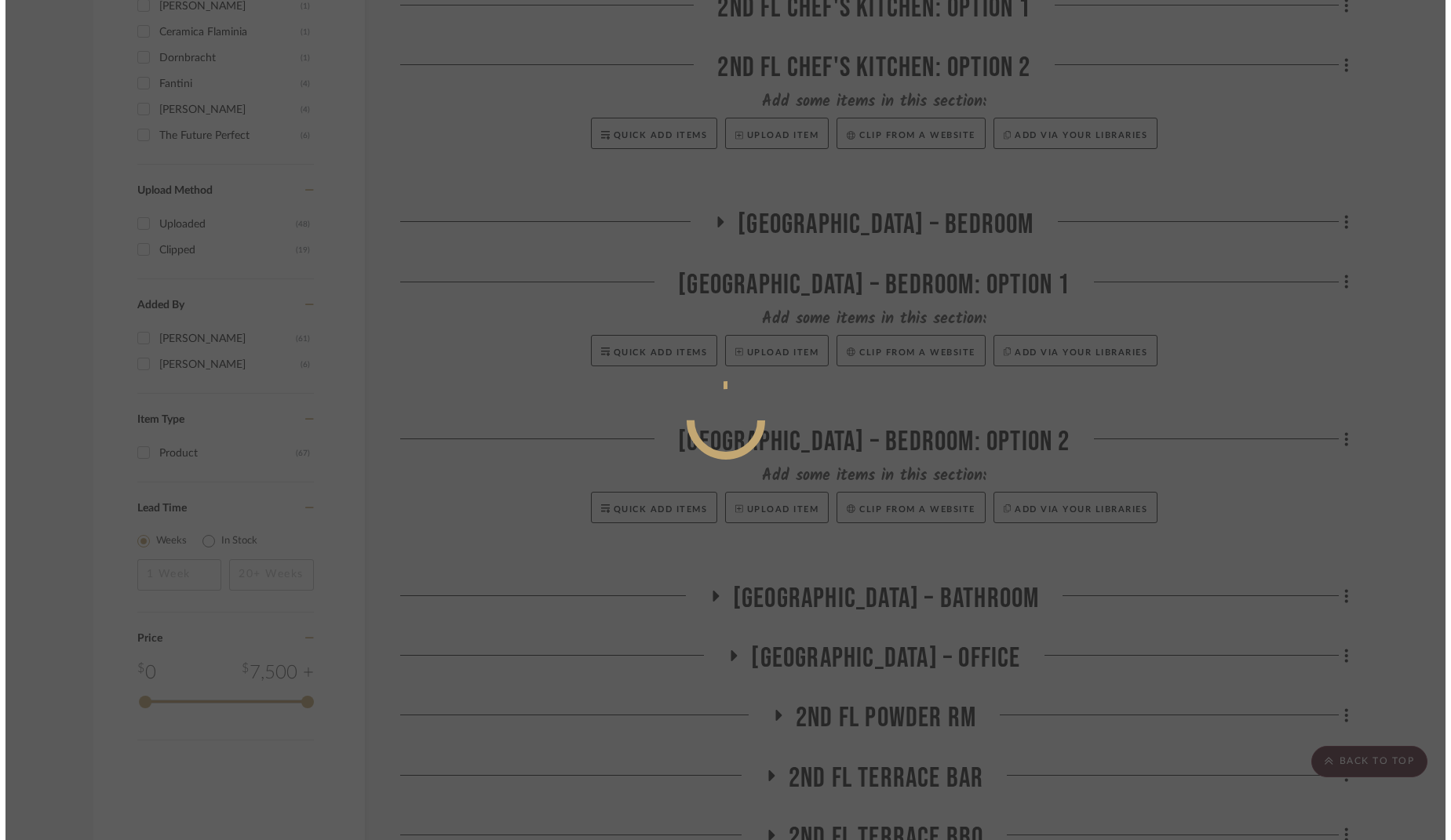 scroll, scrollTop: 0, scrollLeft: 0, axis: both 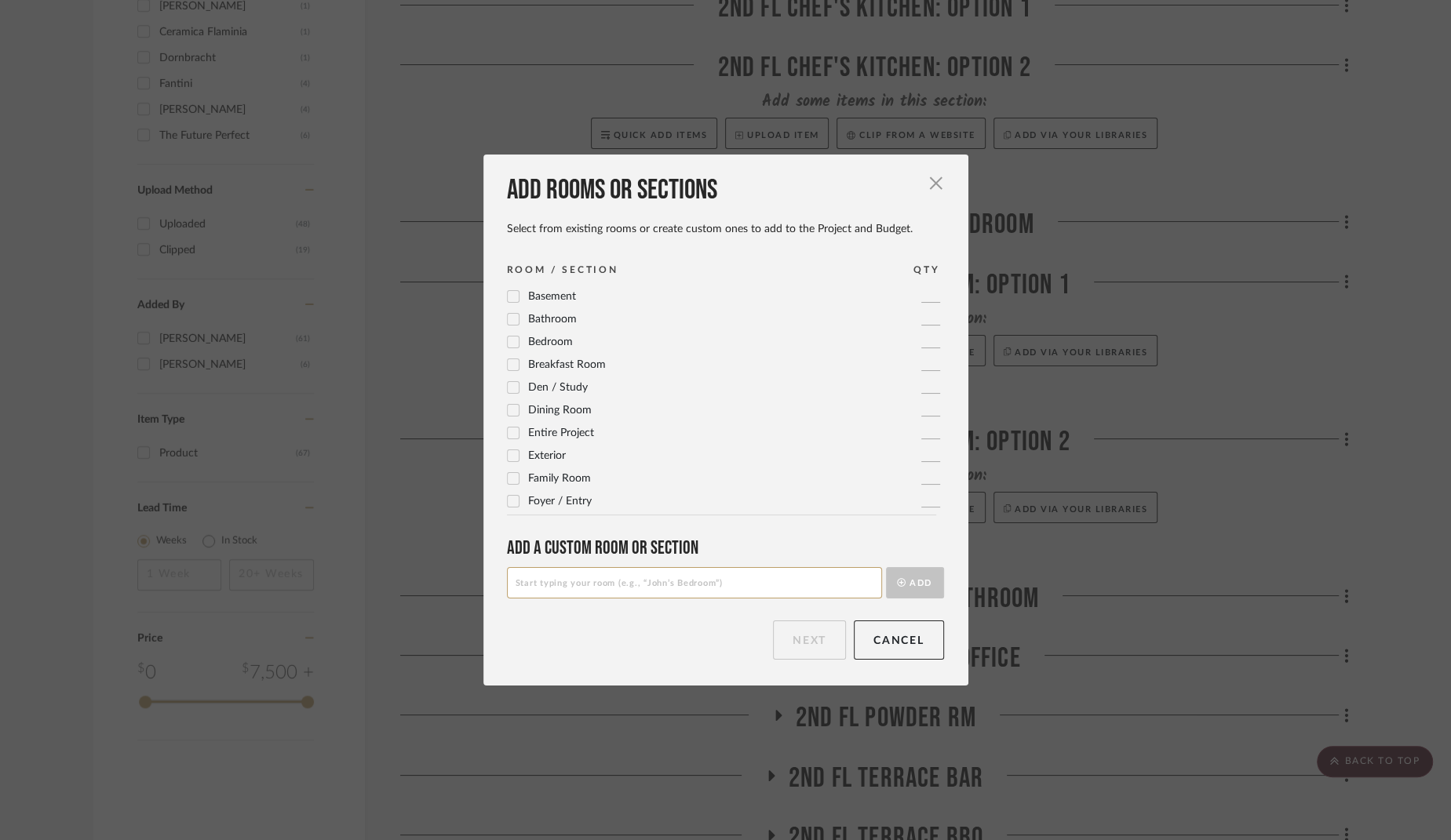 click at bounding box center [695, 583] 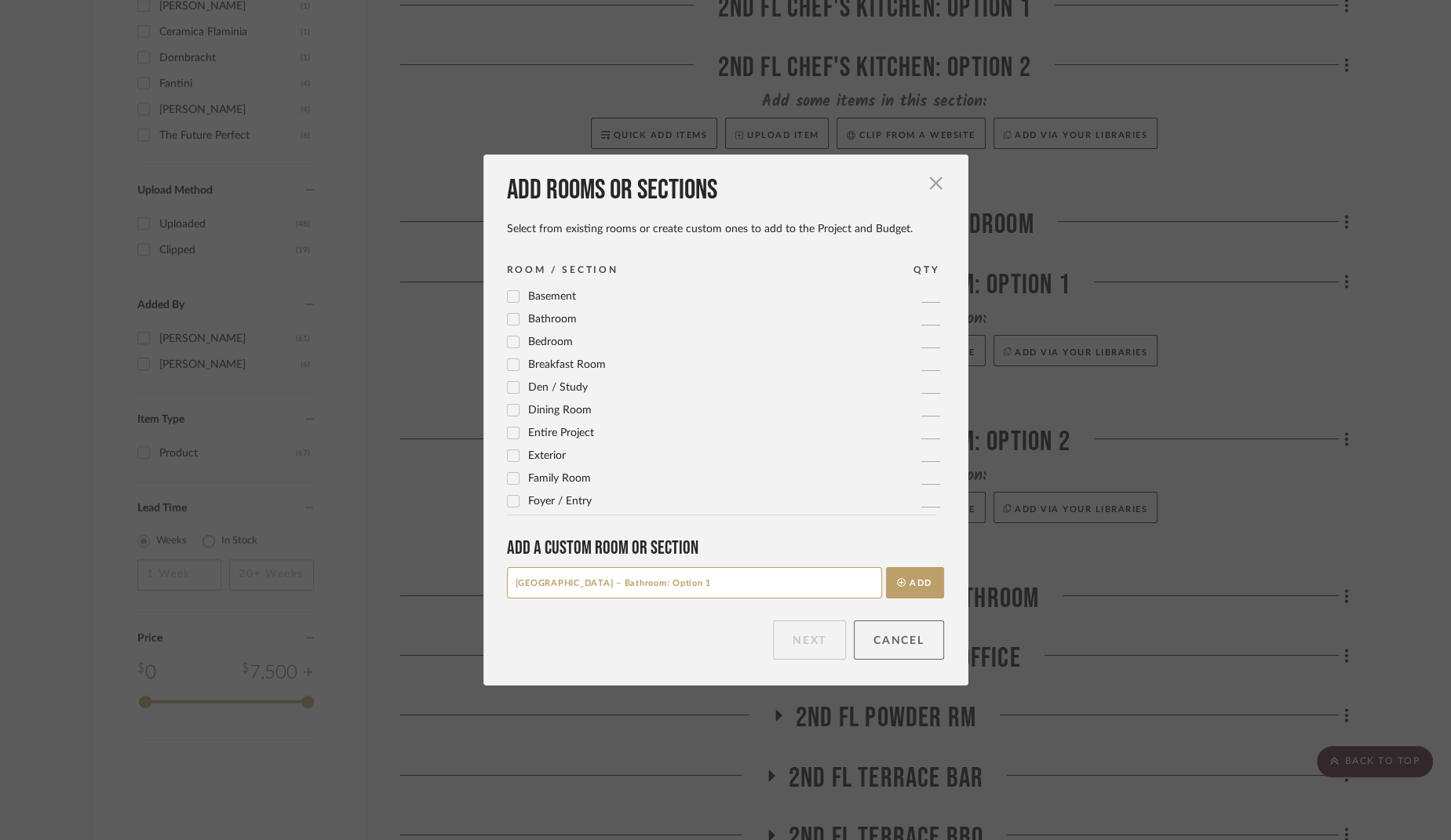 type on "[GEOGRAPHIC_DATA] – Bathroom: Option 1" 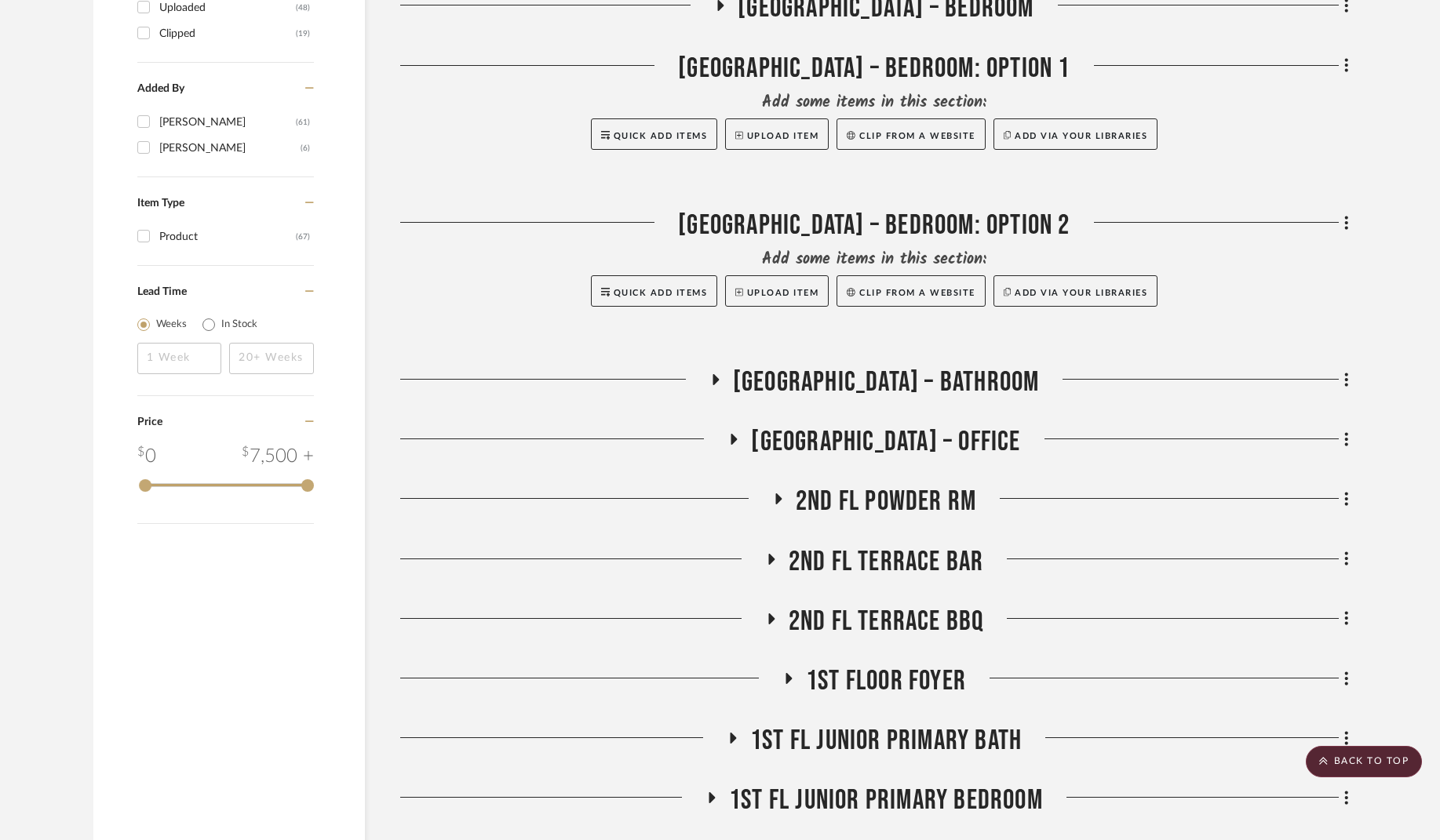 scroll, scrollTop: 1562, scrollLeft: 0, axis: vertical 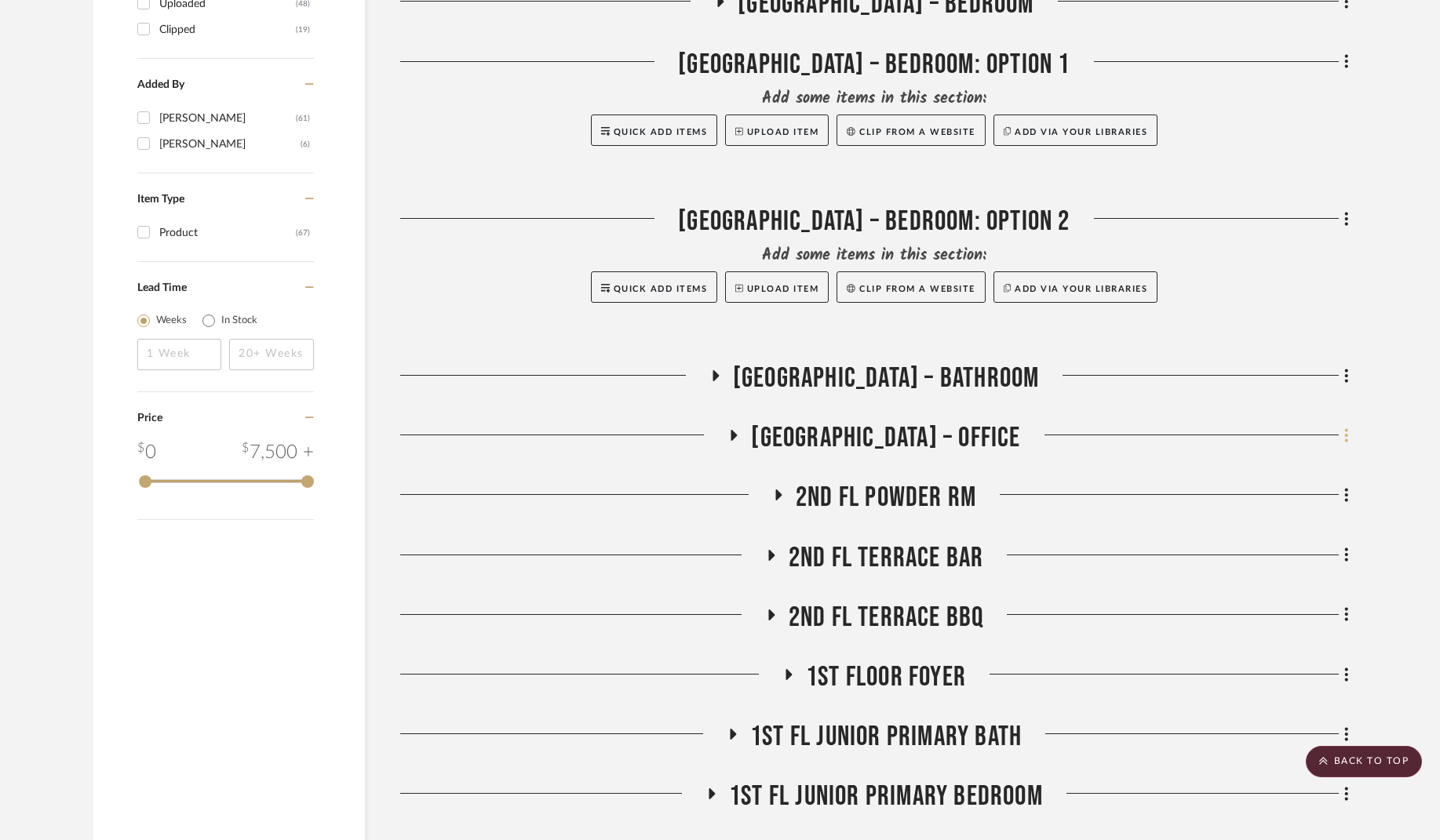 click 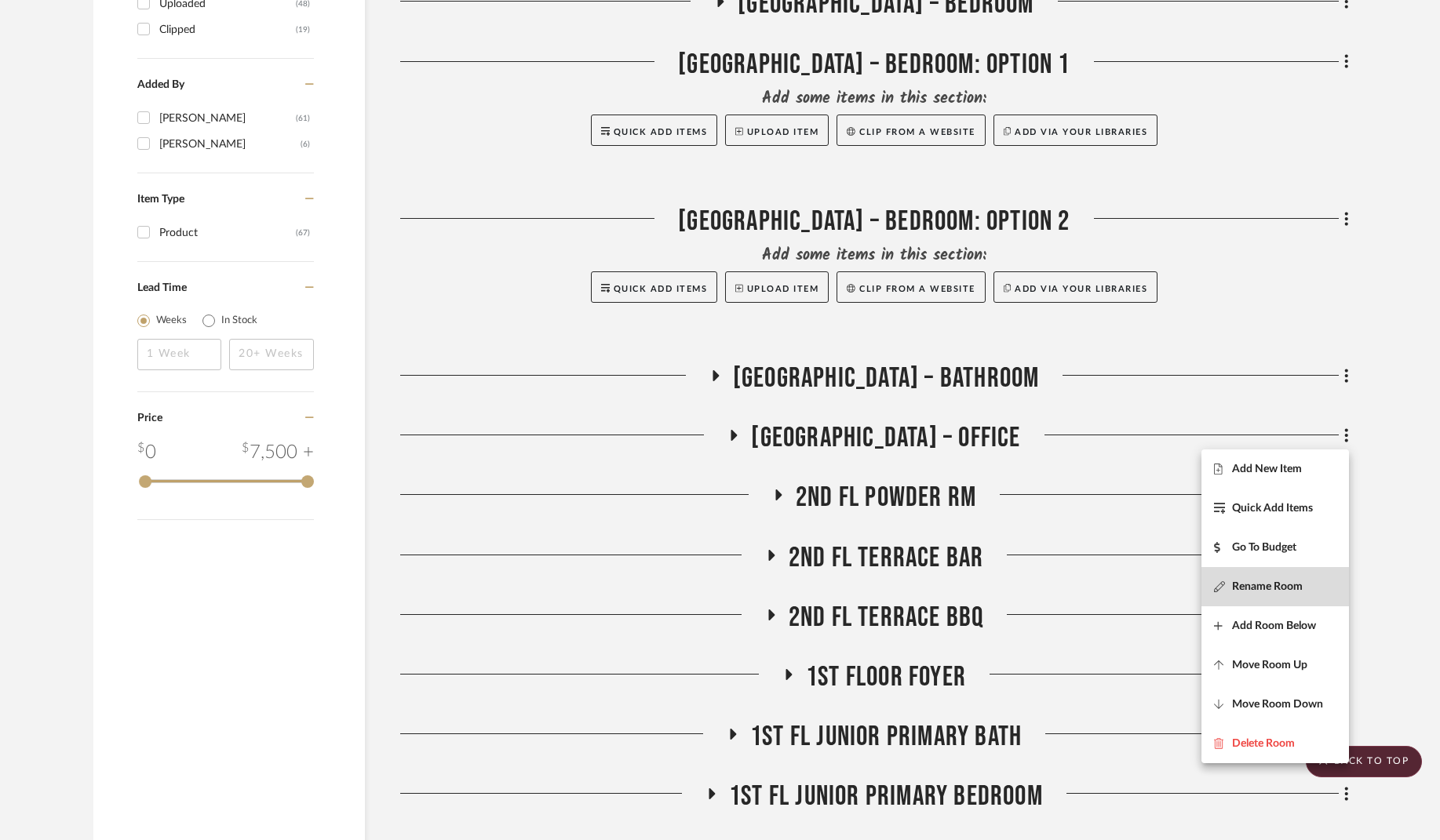 click on "Rename Room" at bounding box center (1267, 586) 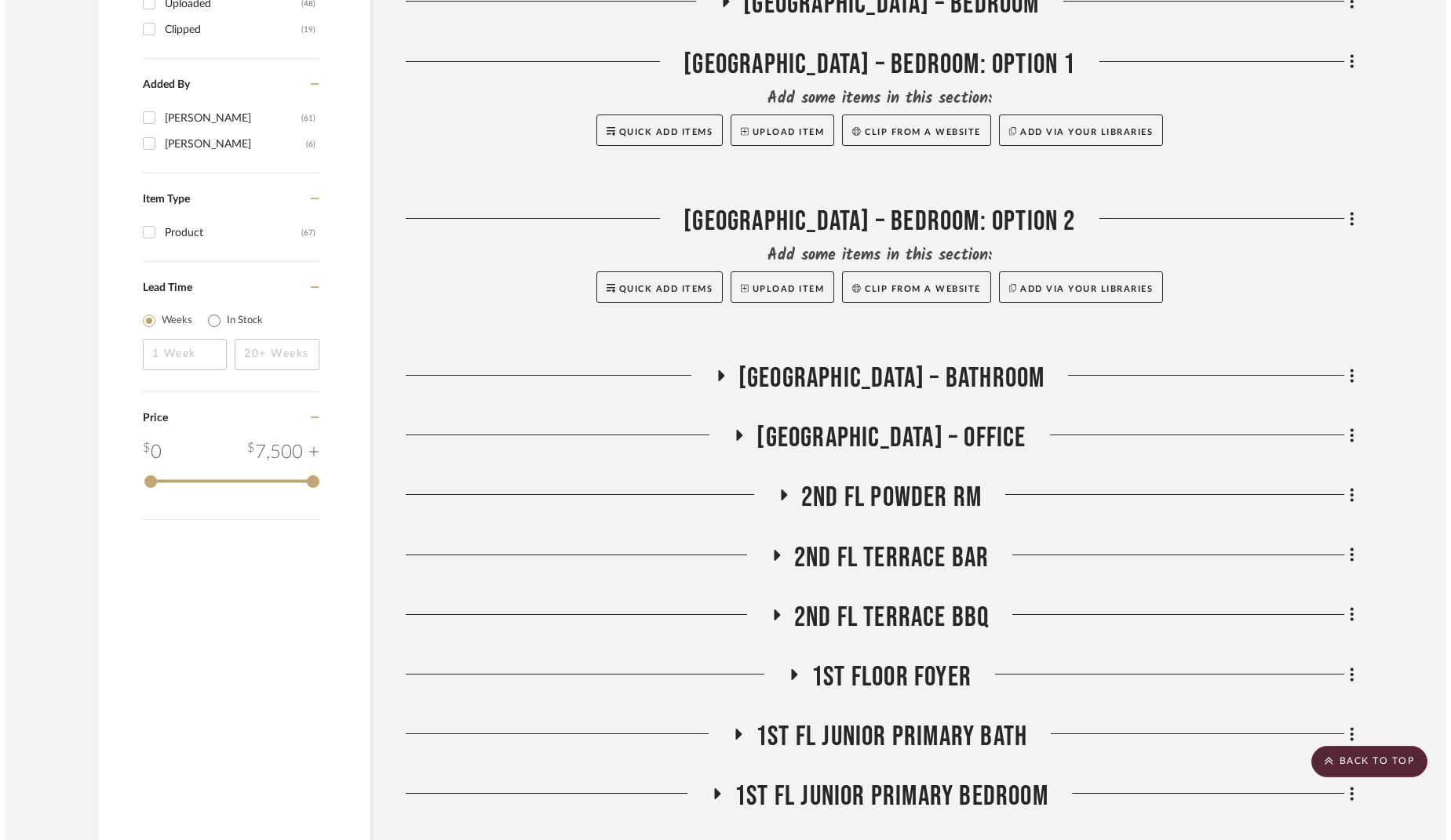 scroll, scrollTop: 0, scrollLeft: 0, axis: both 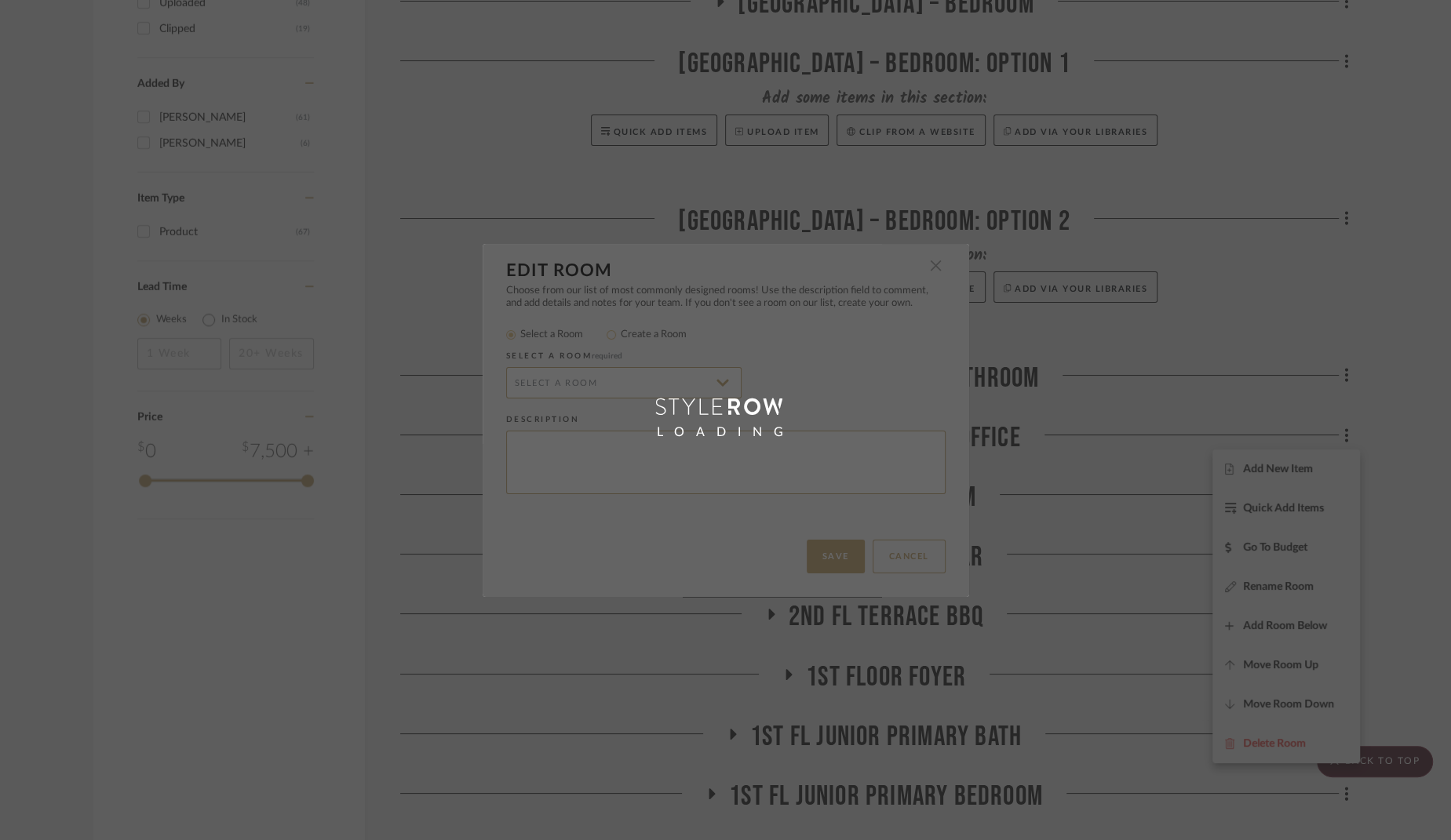 radio on "false" 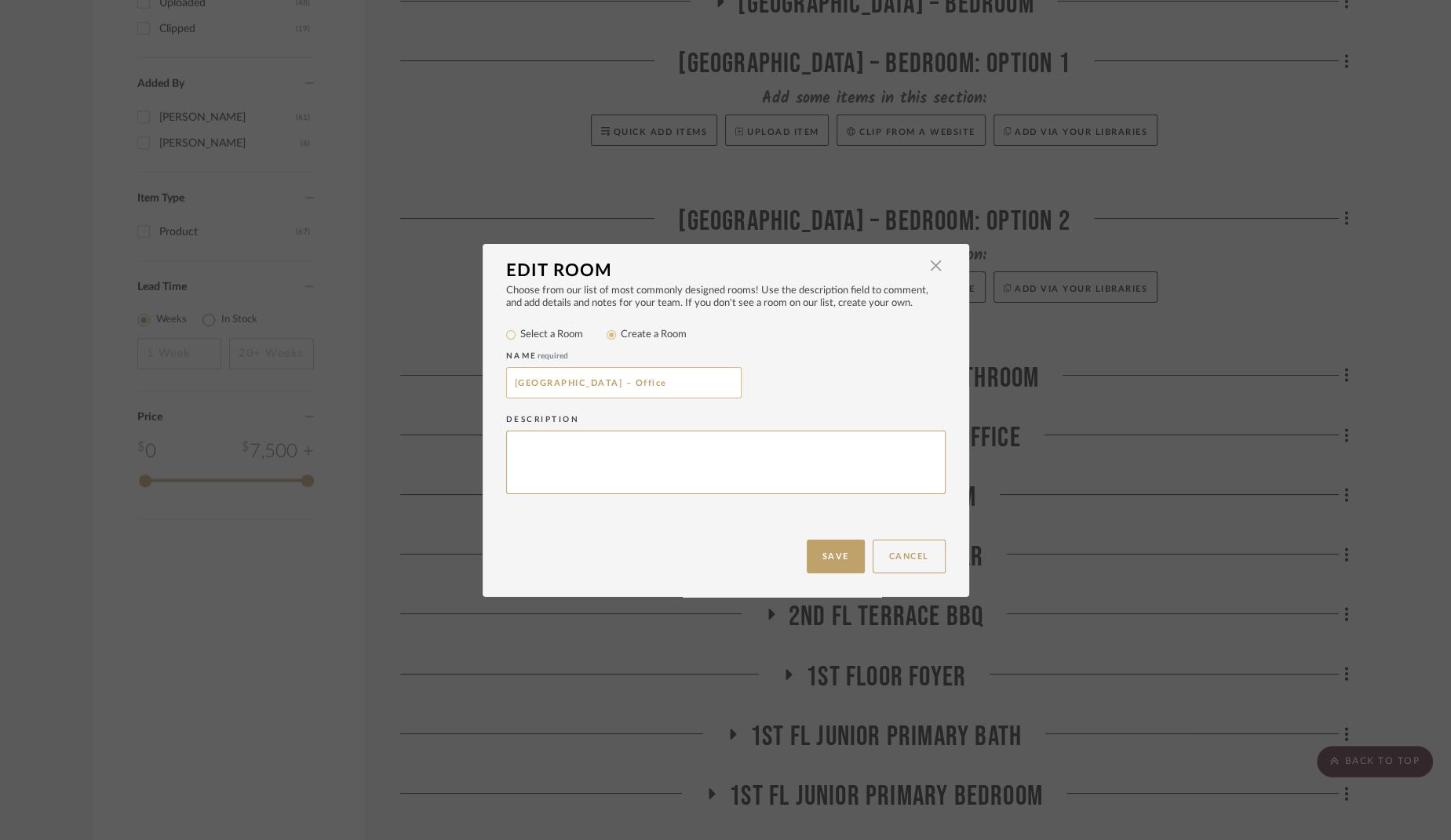 click on "[GEOGRAPHIC_DATA] – Office" at bounding box center [624, 383] 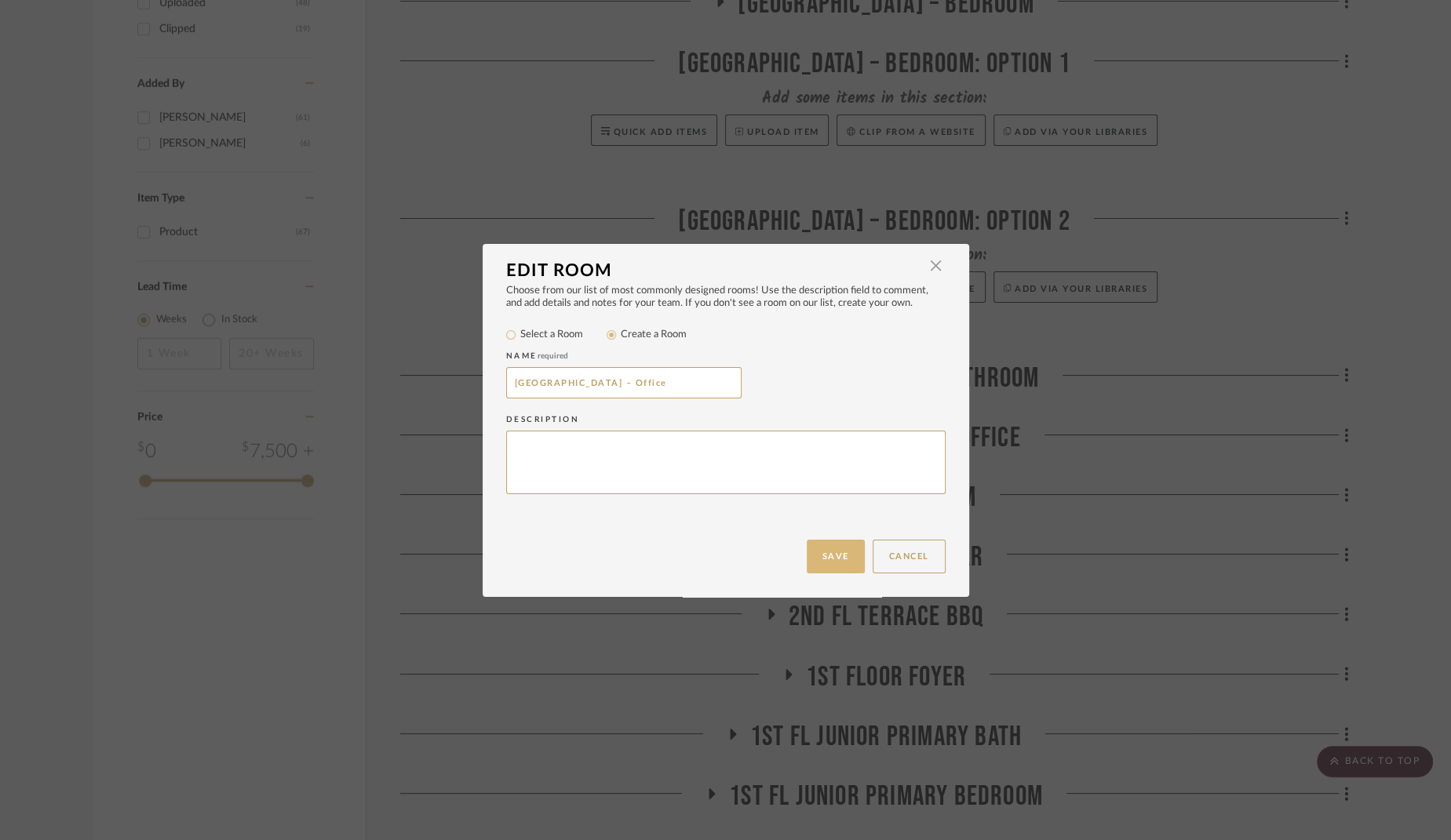 click on "Save" at bounding box center [836, 556] 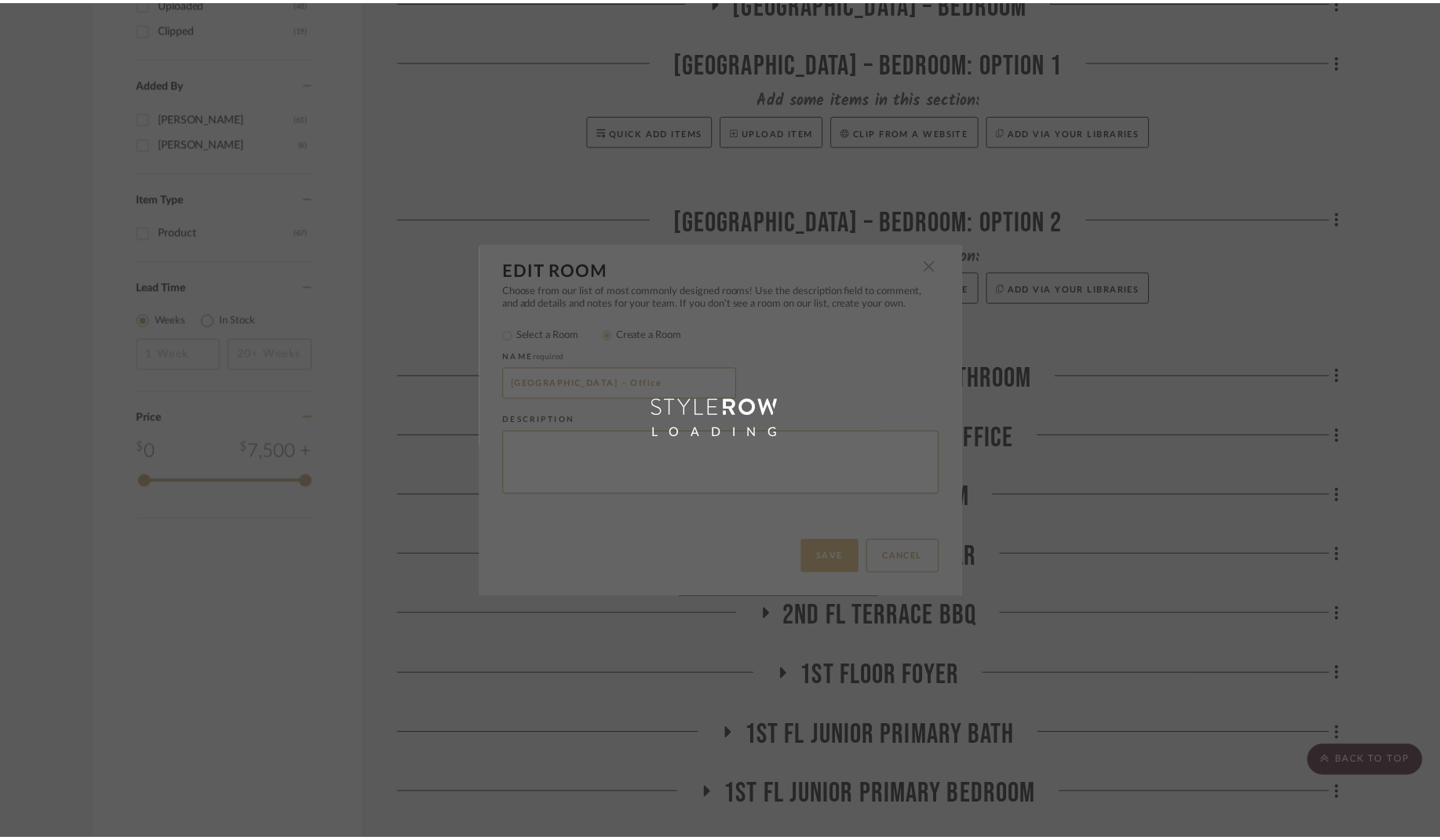 scroll, scrollTop: 1562, scrollLeft: 0, axis: vertical 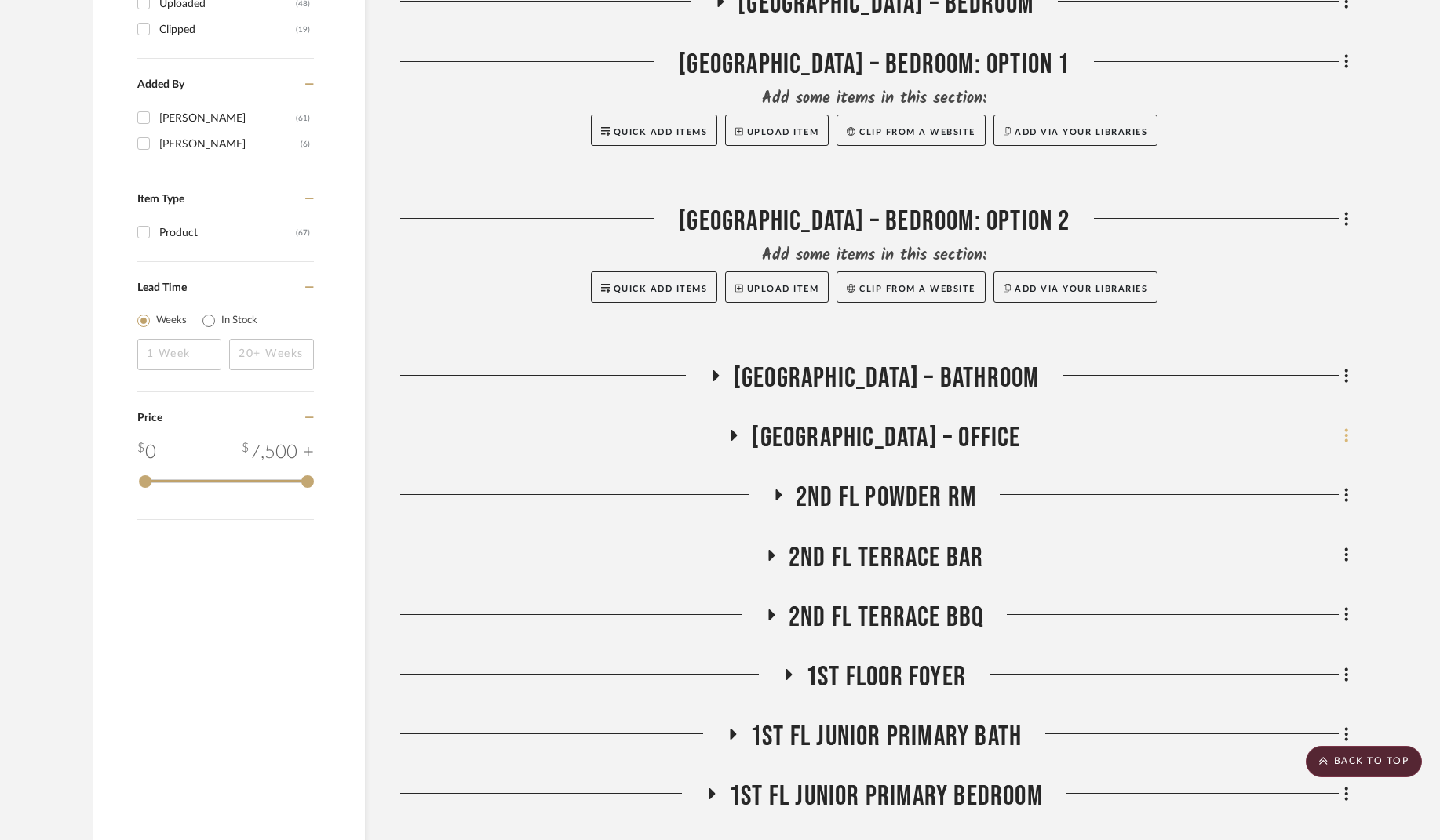 click 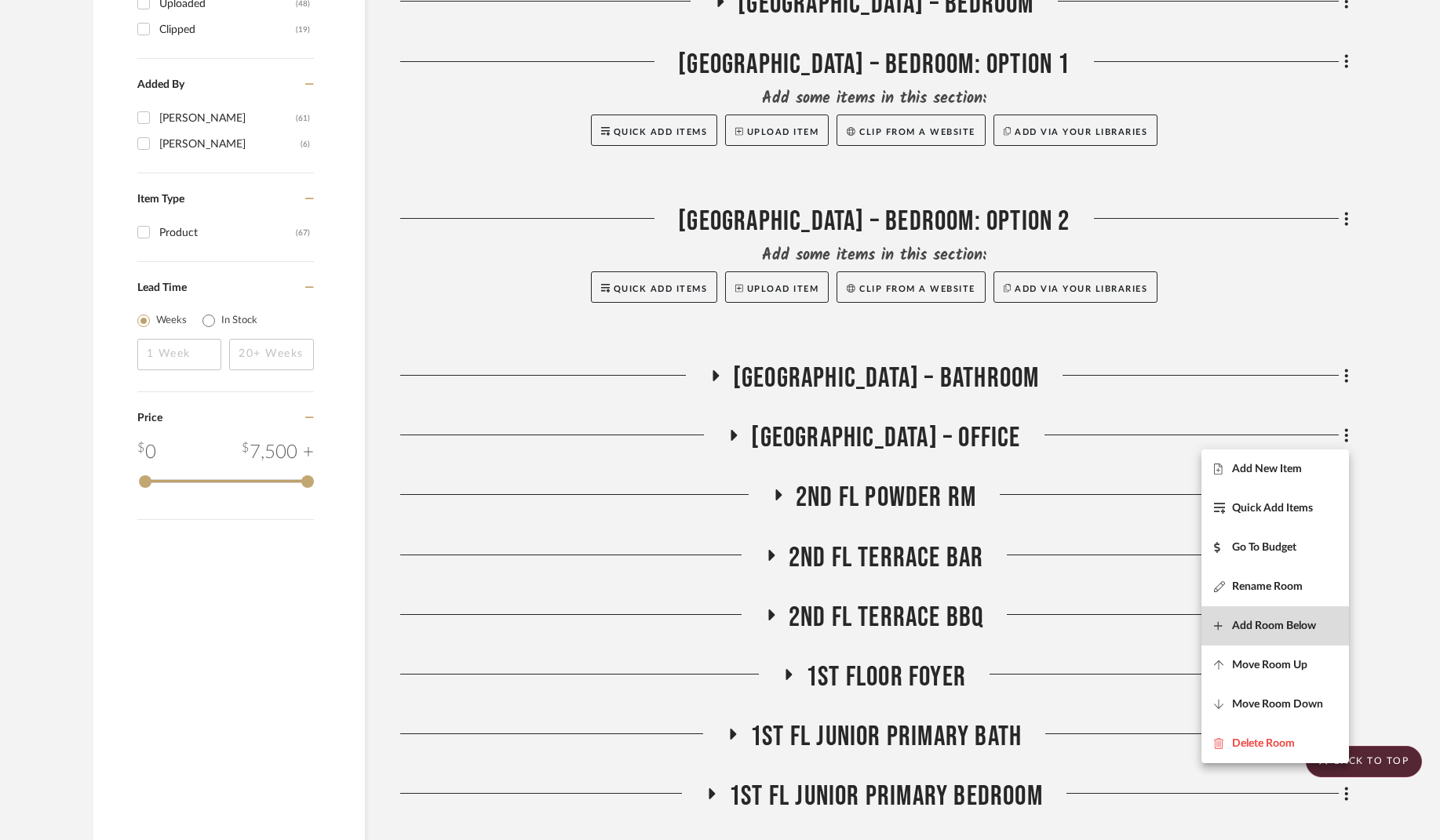click on "Add Room Below" at bounding box center [1274, 625] 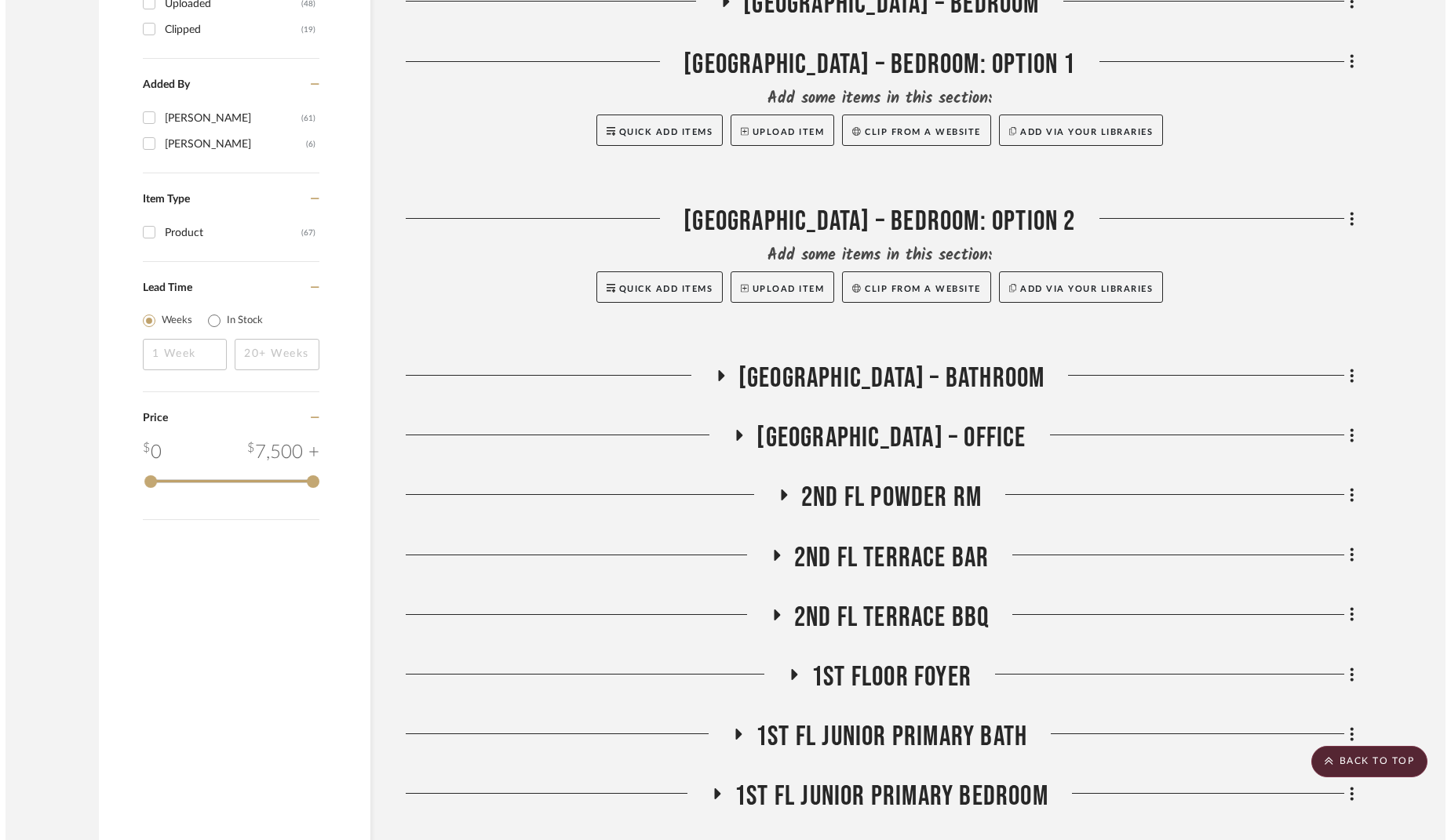 scroll, scrollTop: 0, scrollLeft: 0, axis: both 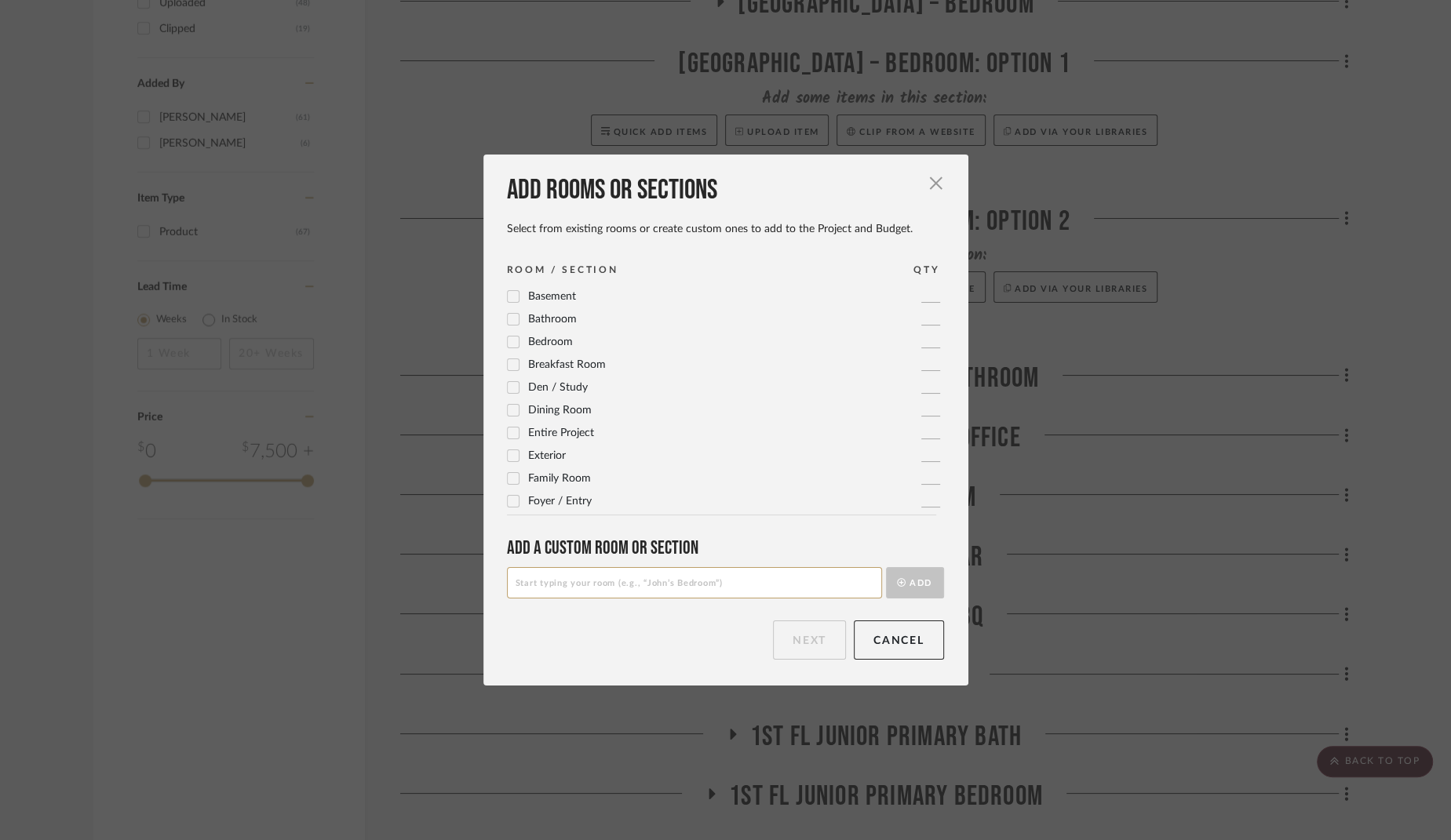 click at bounding box center [695, 583] 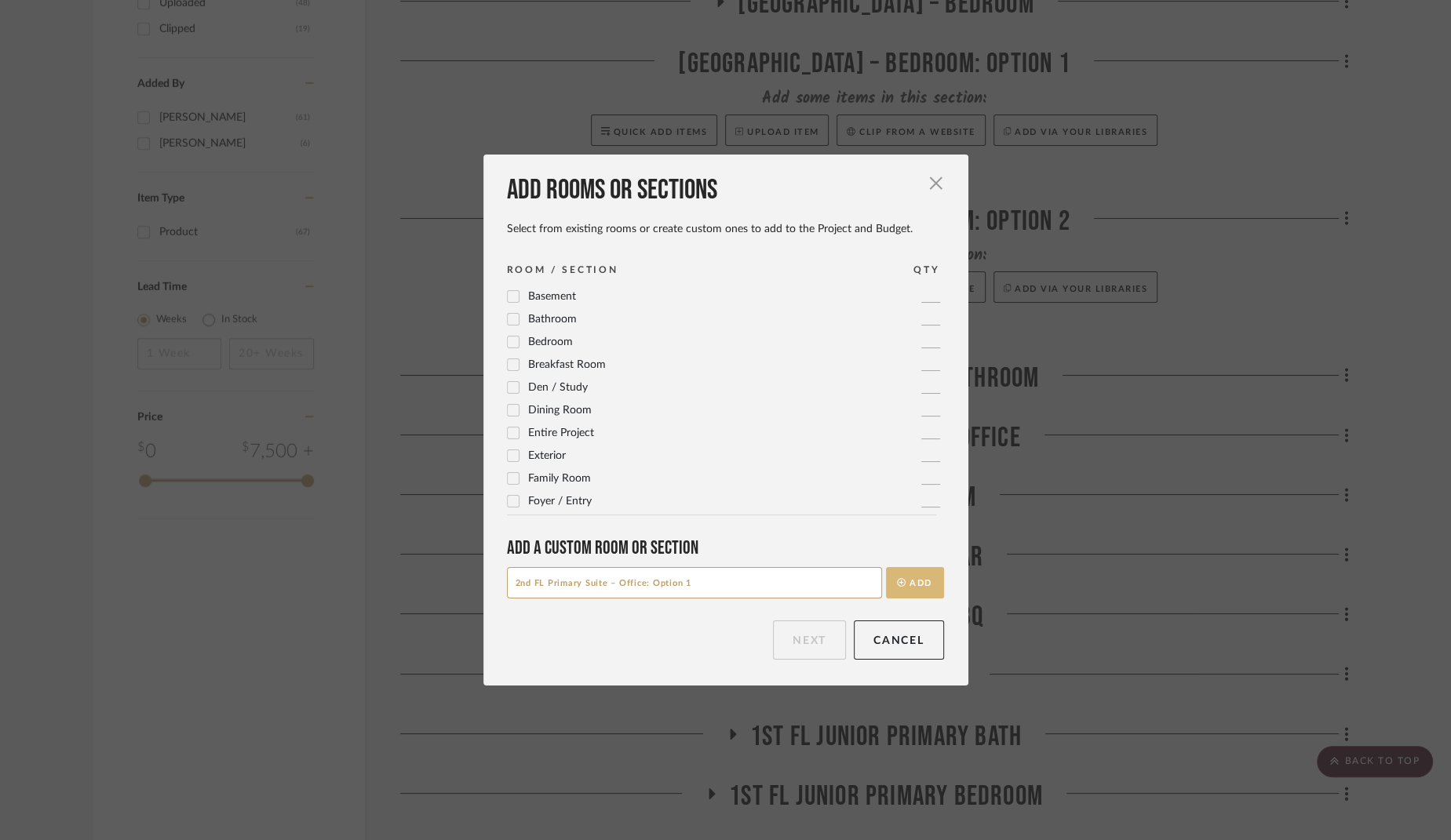 type on "2nd FL Primary Suite – Office: Option 1" 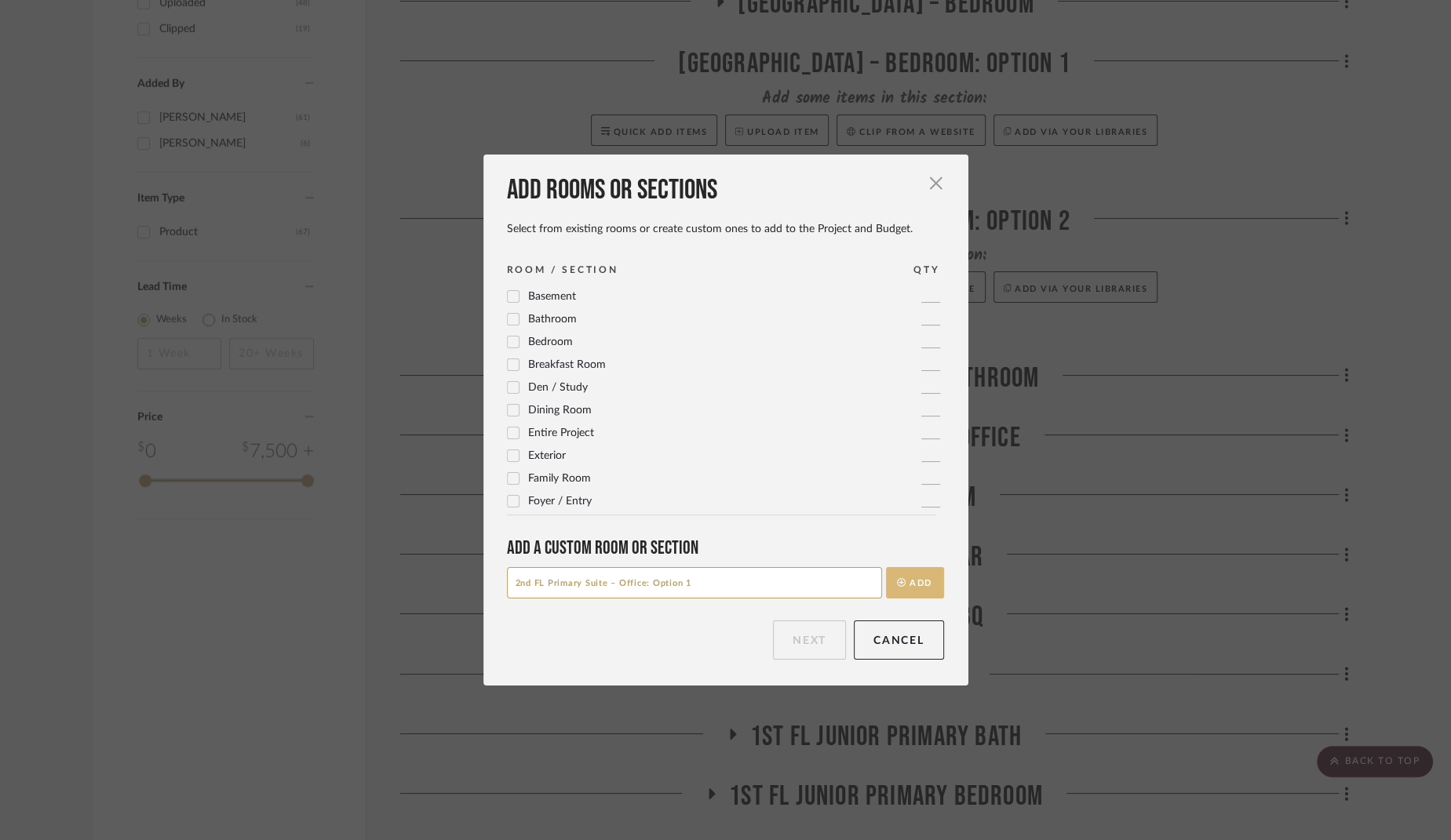 click on "Add" at bounding box center [915, 583] 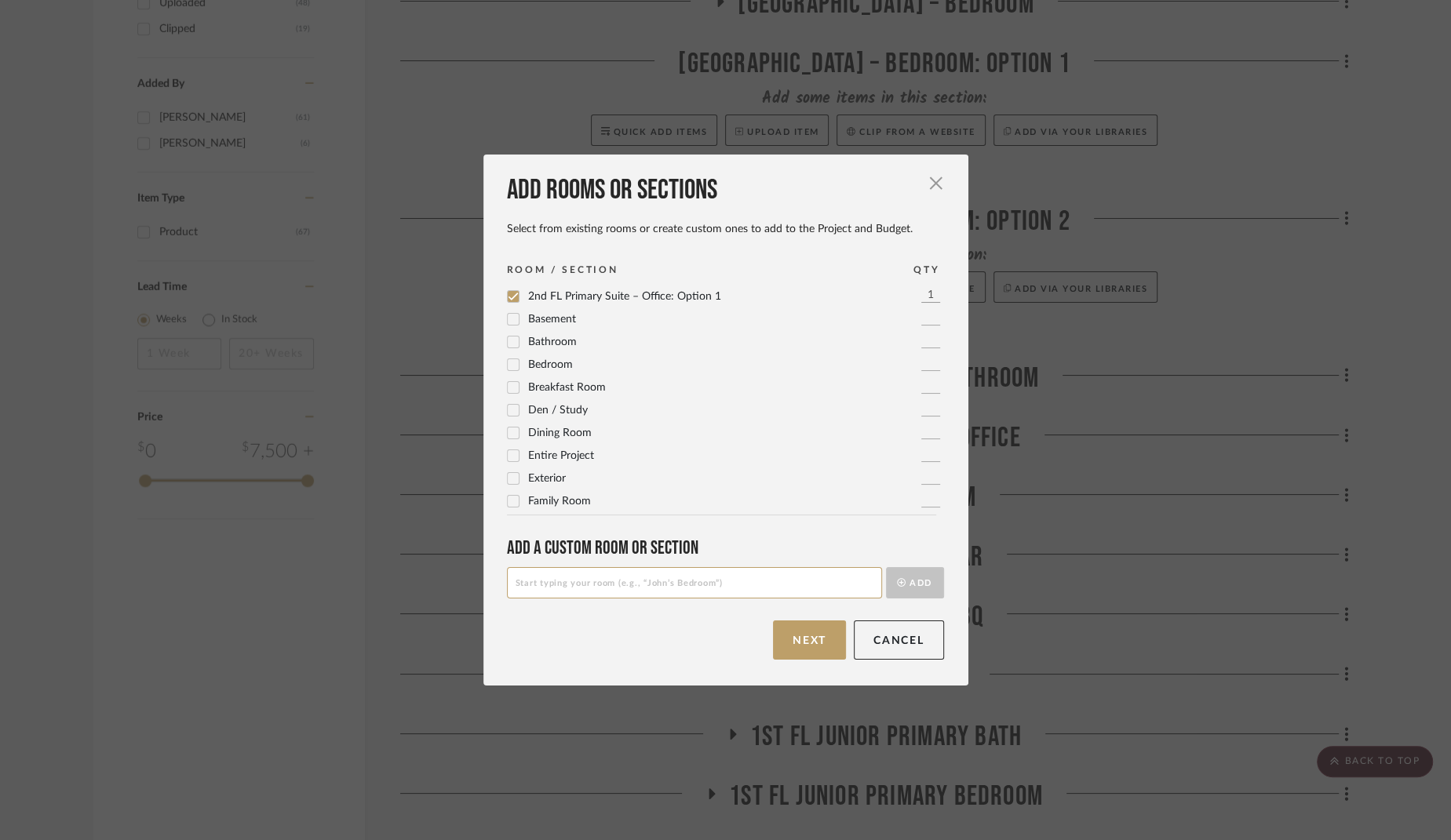 click at bounding box center (695, 583) 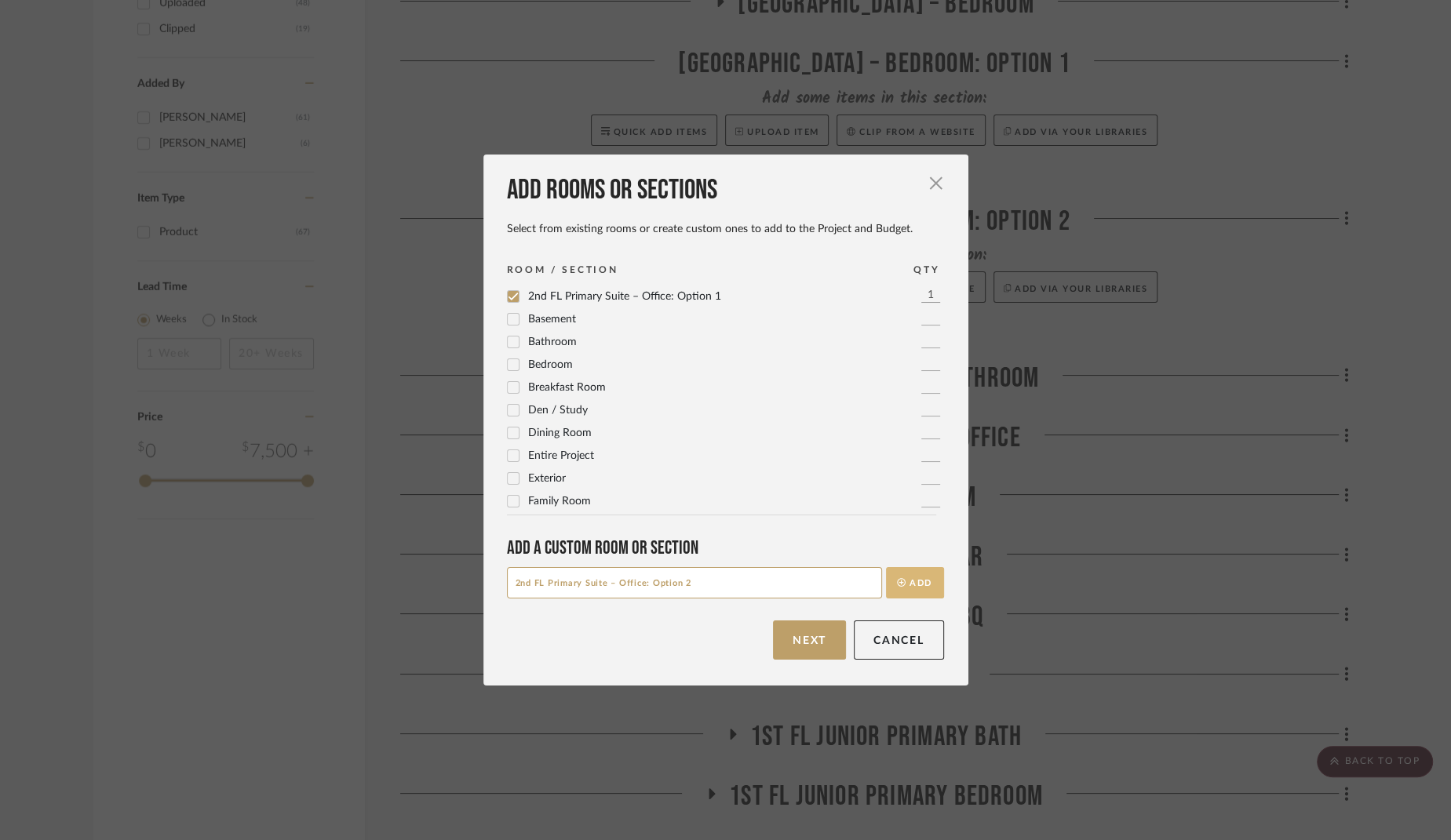 type on "2nd FL Primary Suite – Office: Option 2" 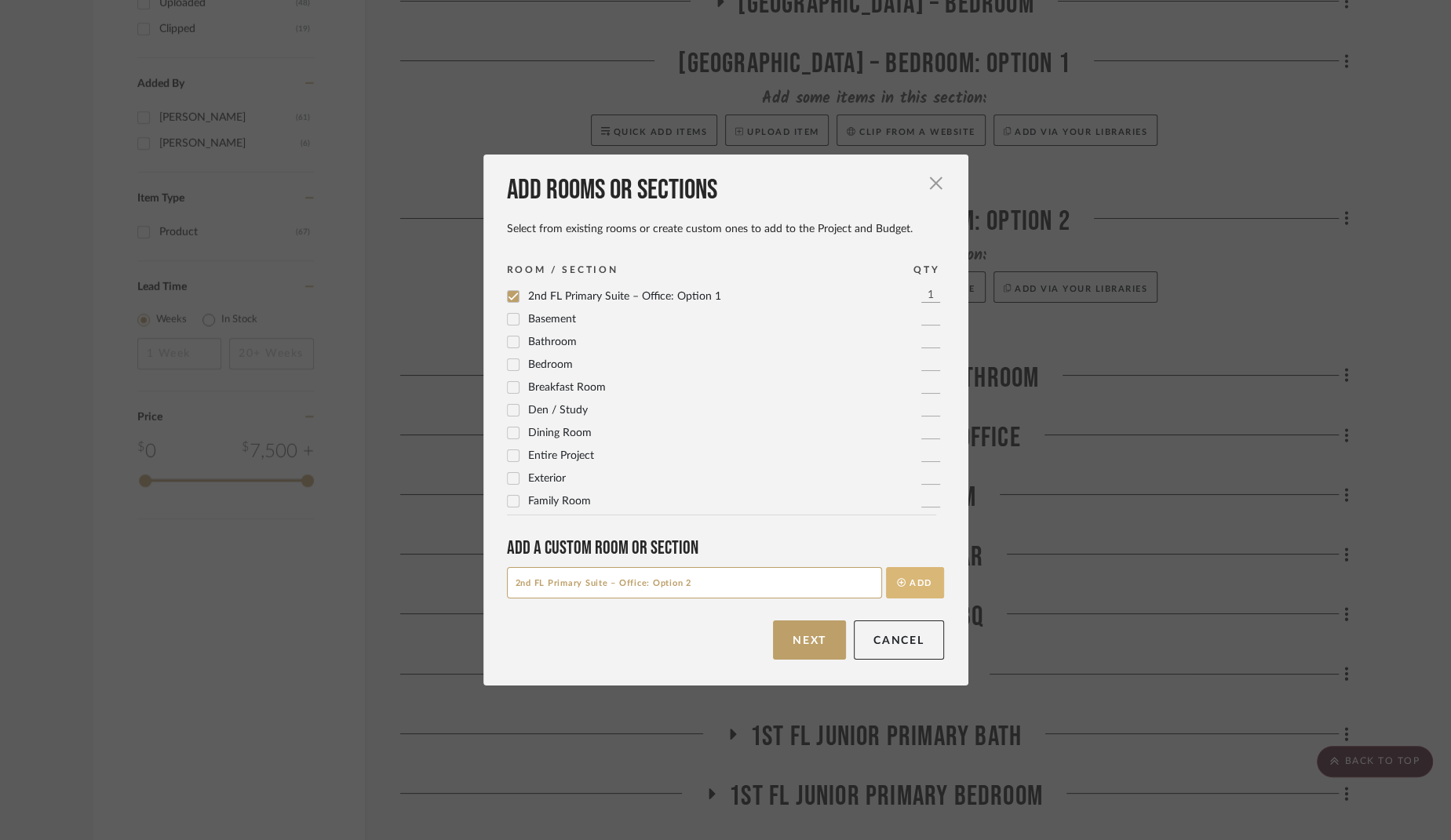 click on "Add" at bounding box center (915, 583) 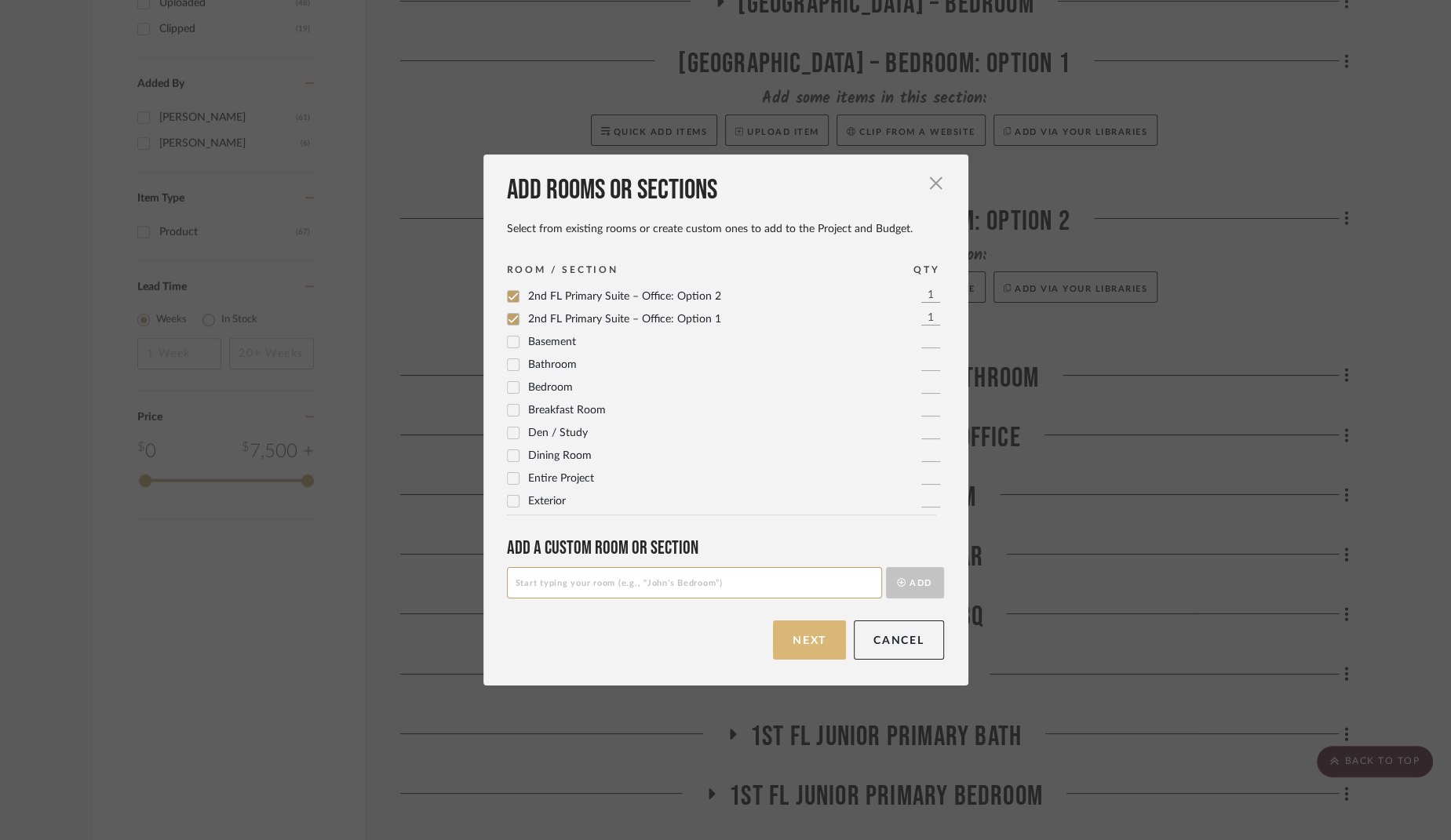 click on "Next" at bounding box center [809, 640] 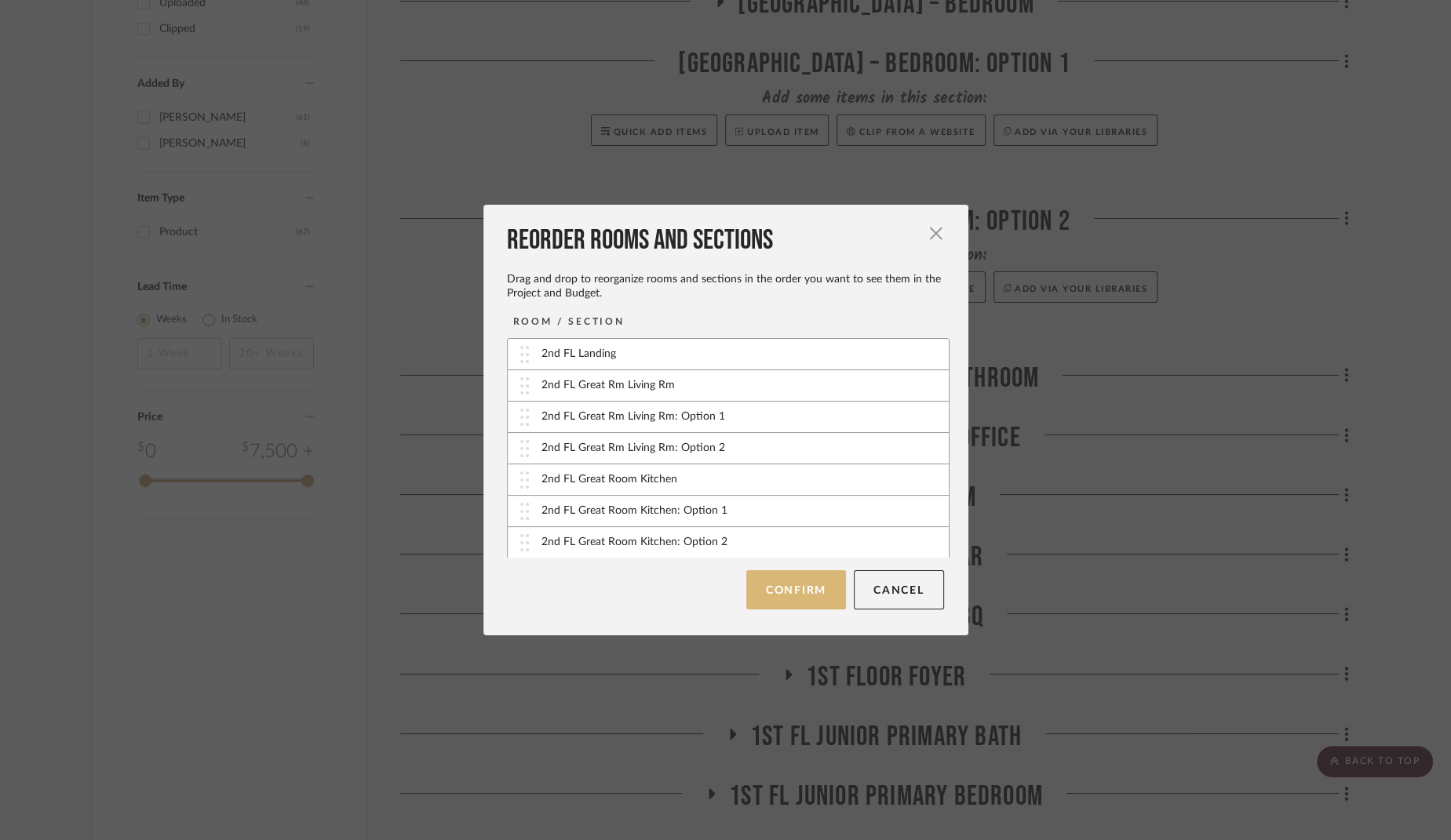 click on "Confirm" at bounding box center (796, 590) 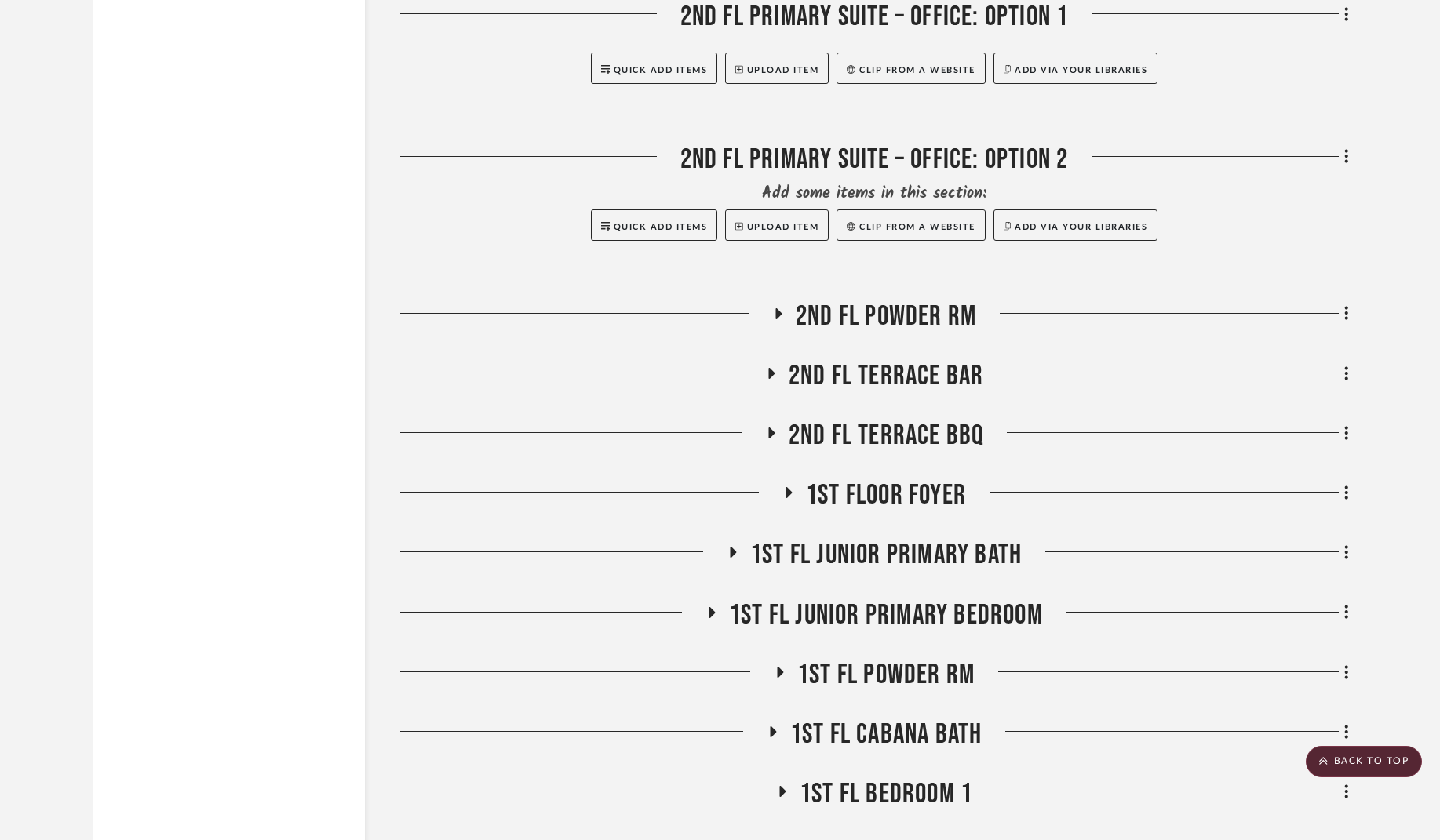 scroll, scrollTop: 2067, scrollLeft: 0, axis: vertical 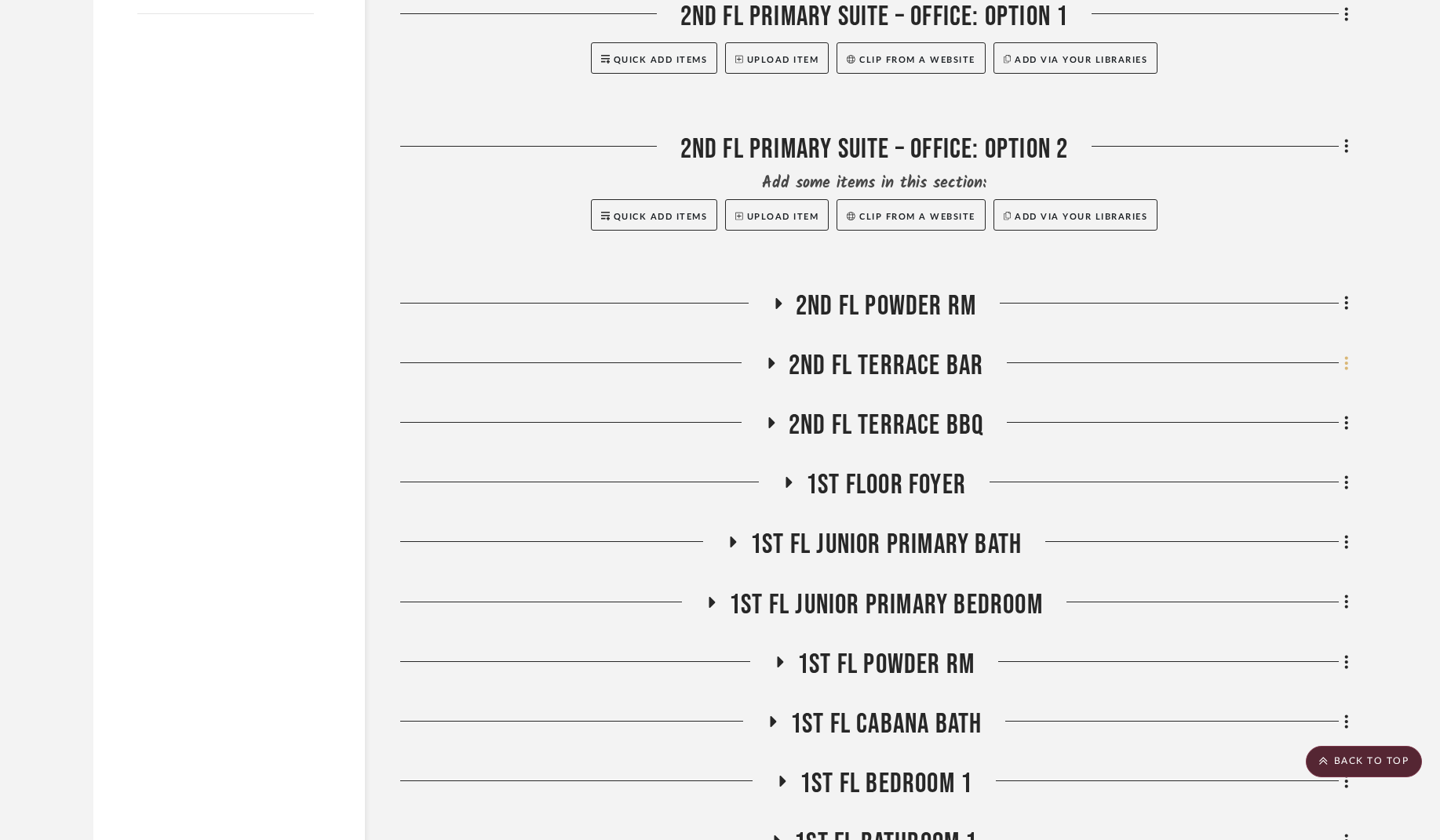 click 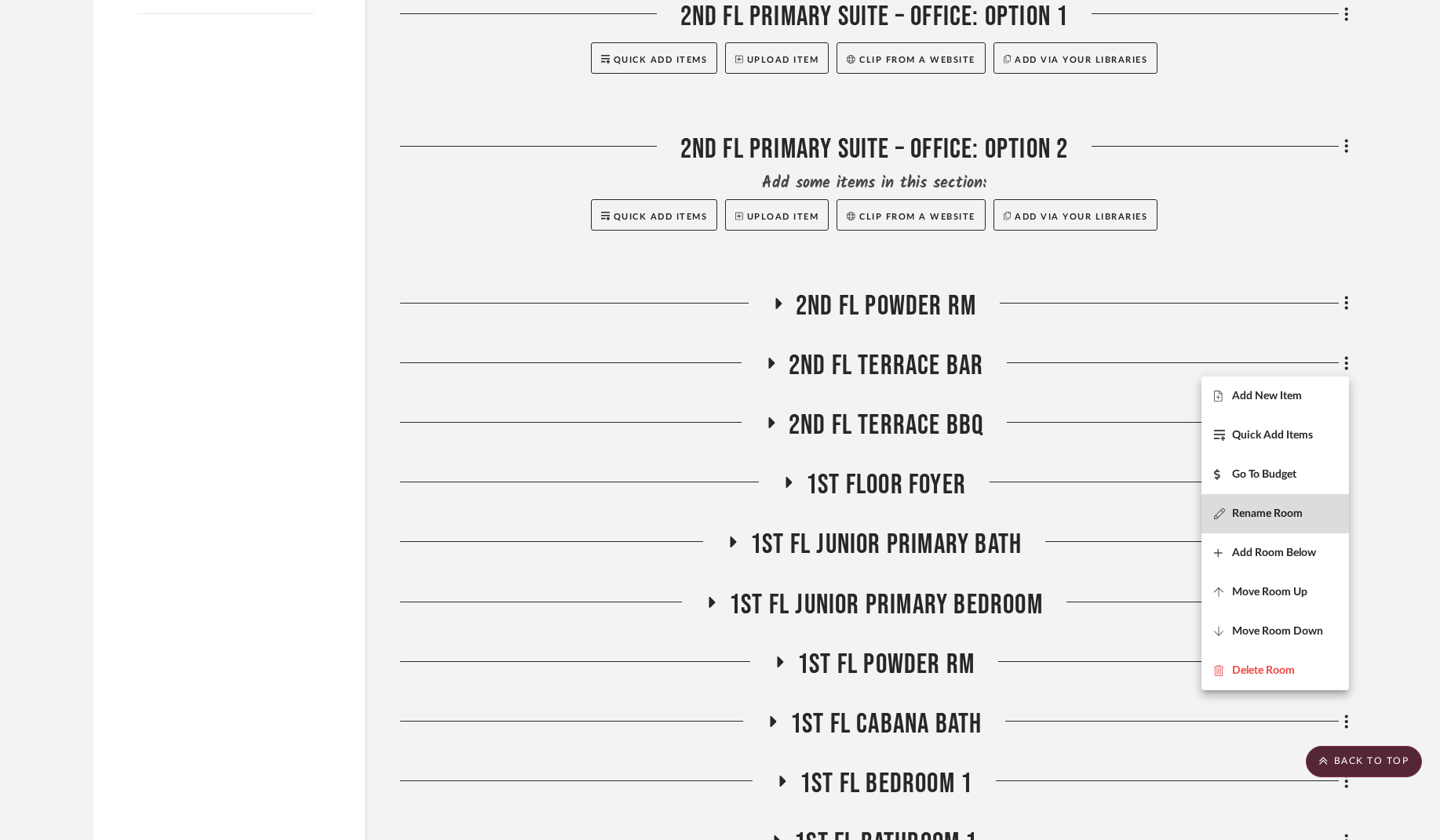 click on "Rename Room" at bounding box center [1267, 514] 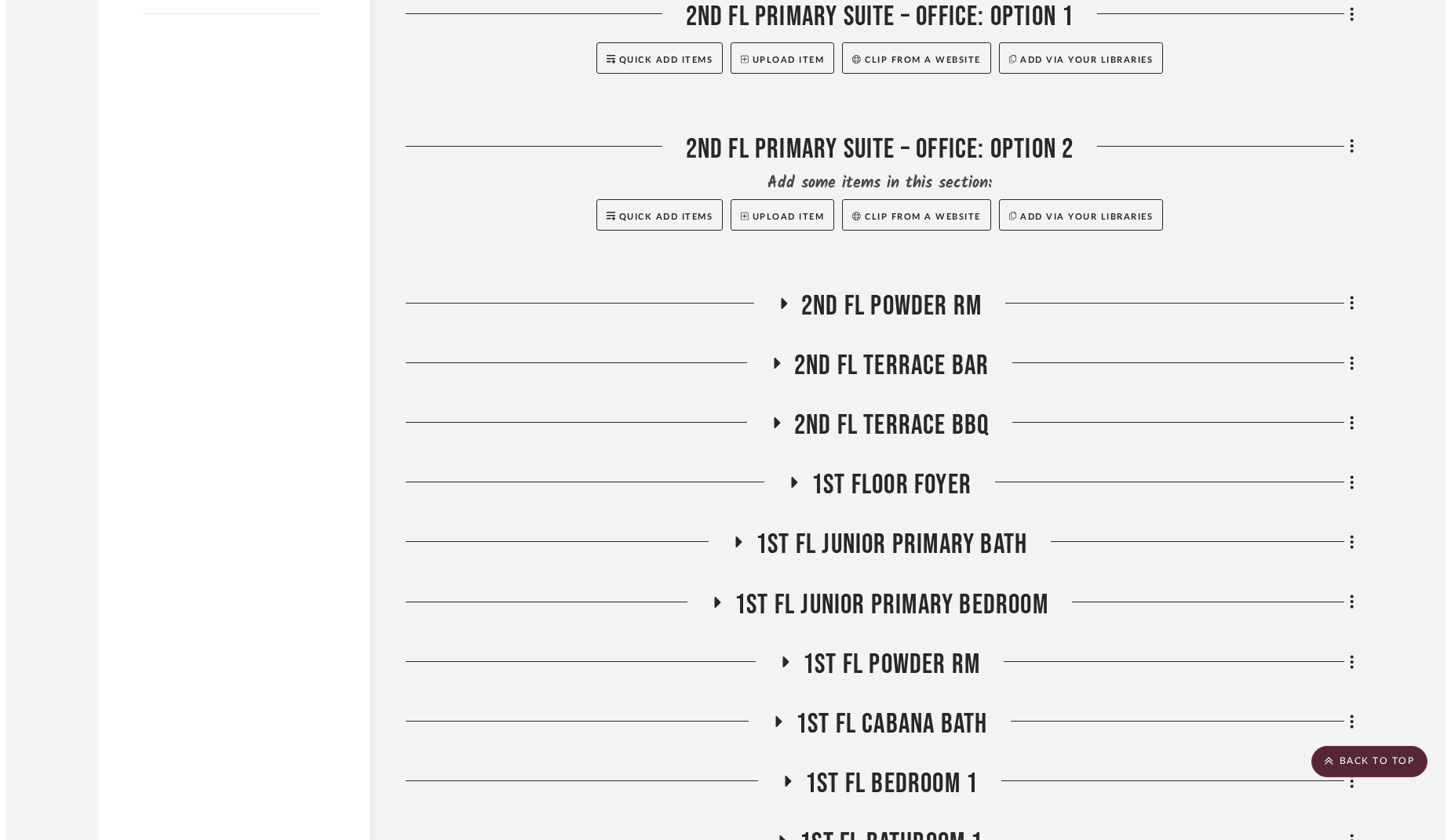 scroll, scrollTop: 0, scrollLeft: 0, axis: both 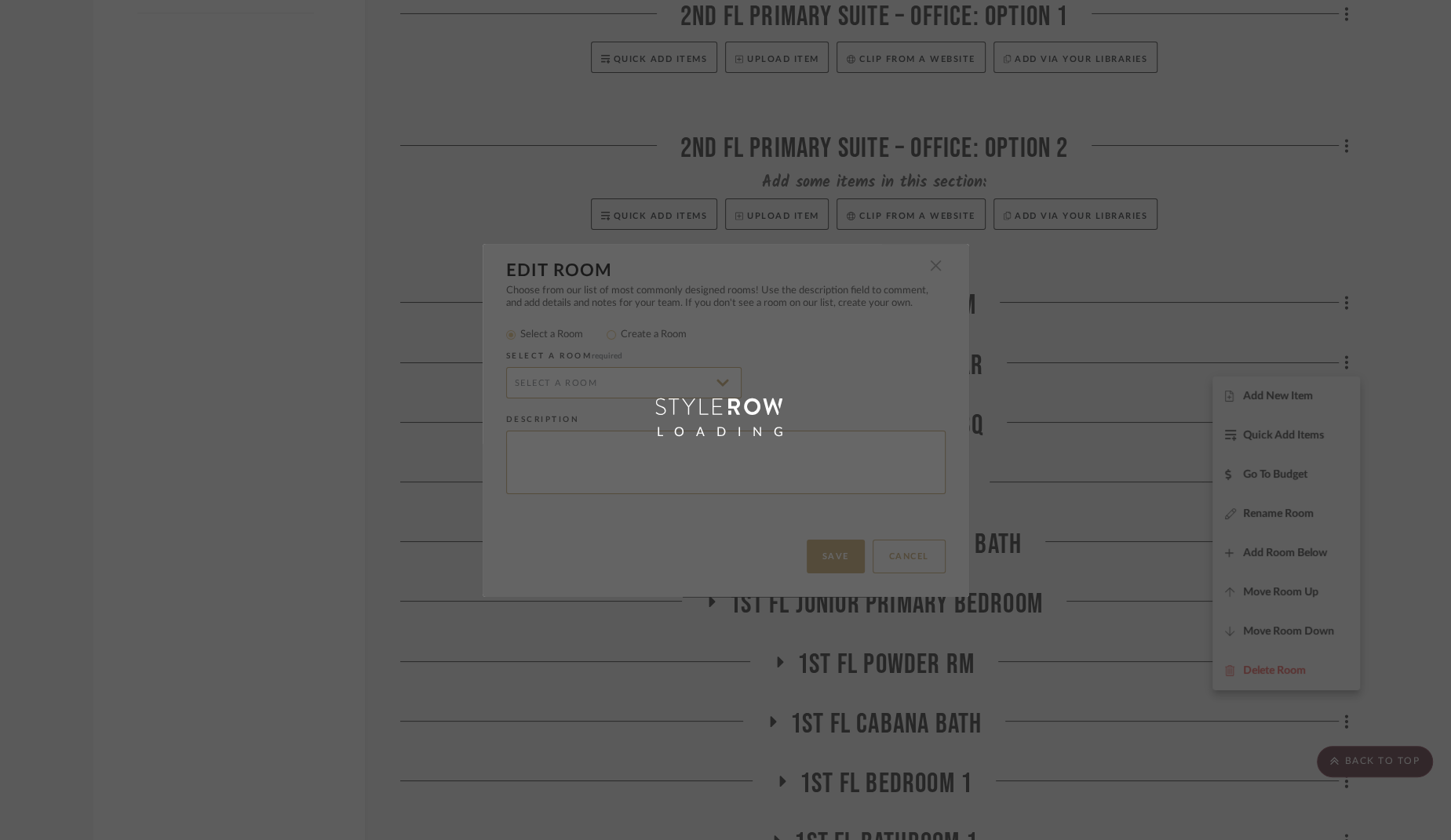 radio on "false" 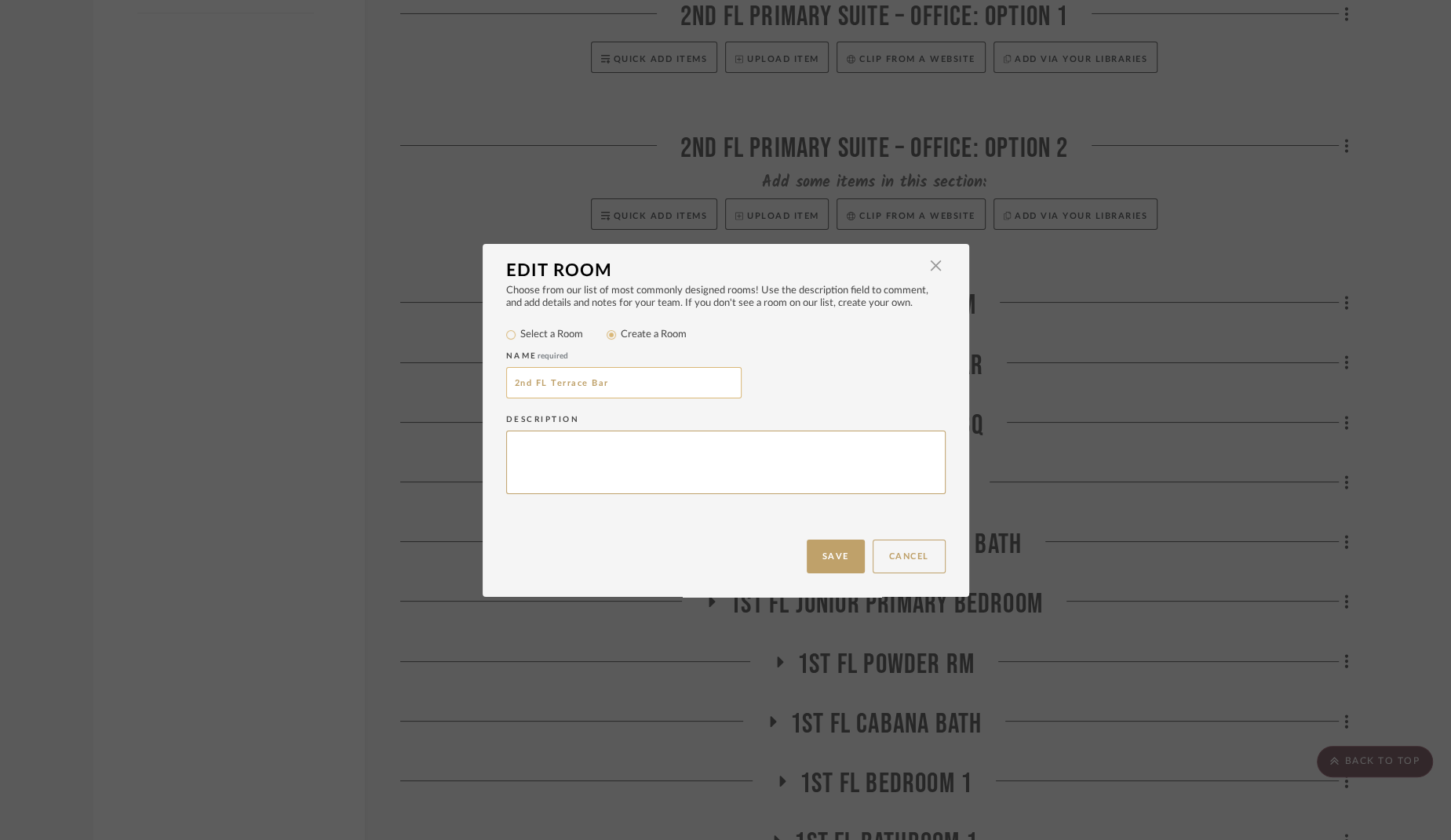 click on "2nd FL Terrace Bar" at bounding box center [624, 383] 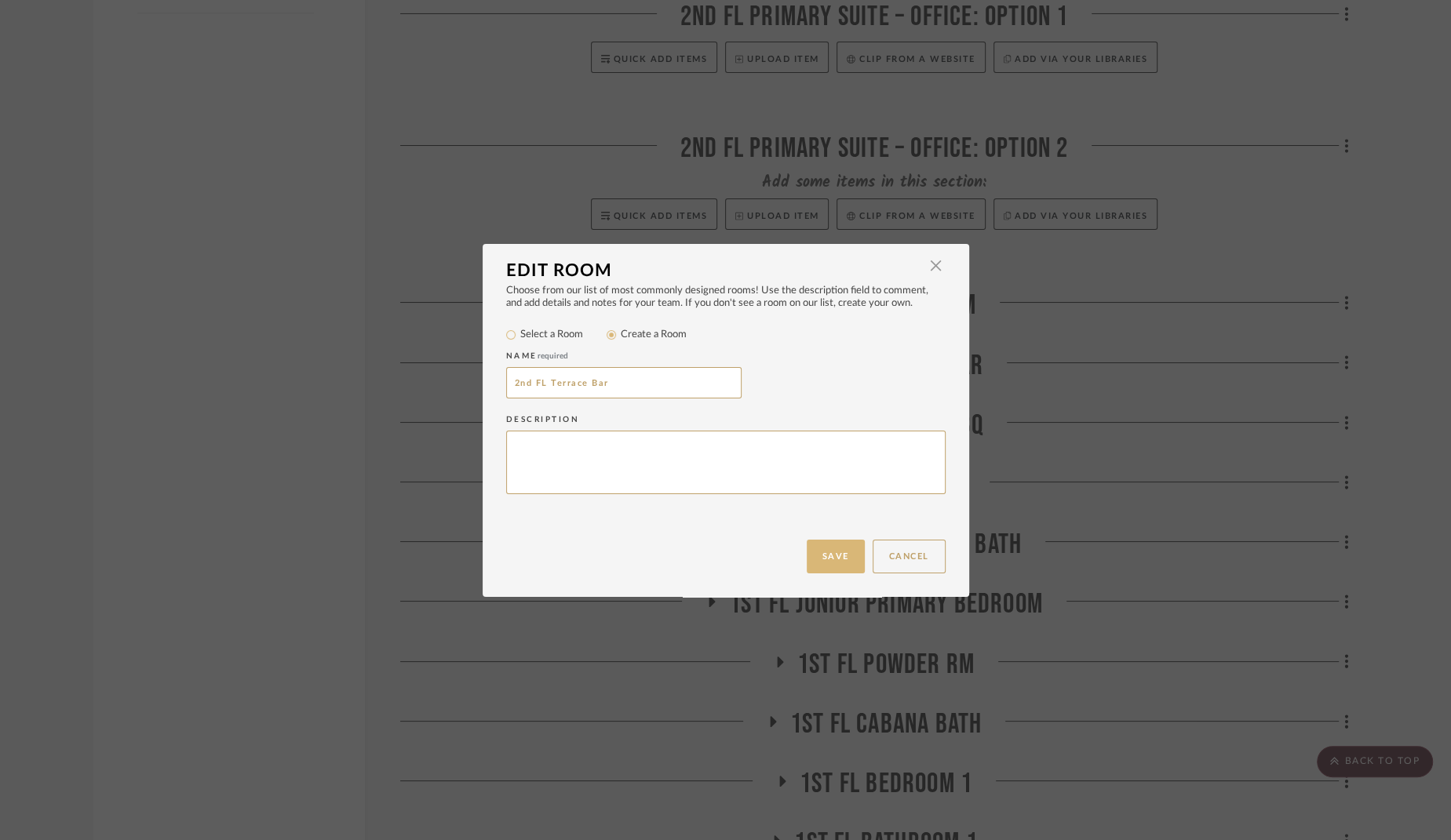 click on "Save" at bounding box center [836, 556] 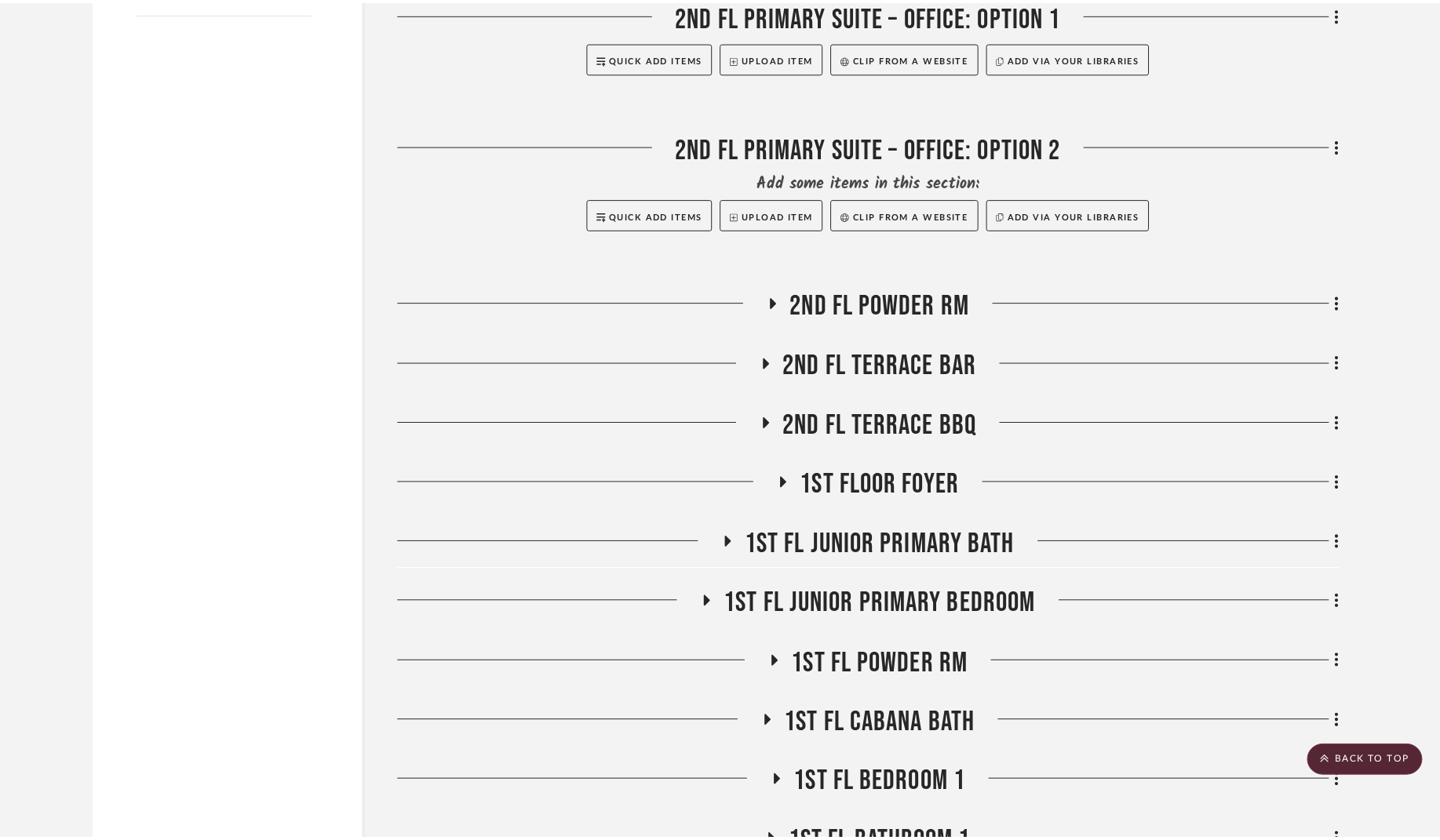 scroll, scrollTop: 2067, scrollLeft: 0, axis: vertical 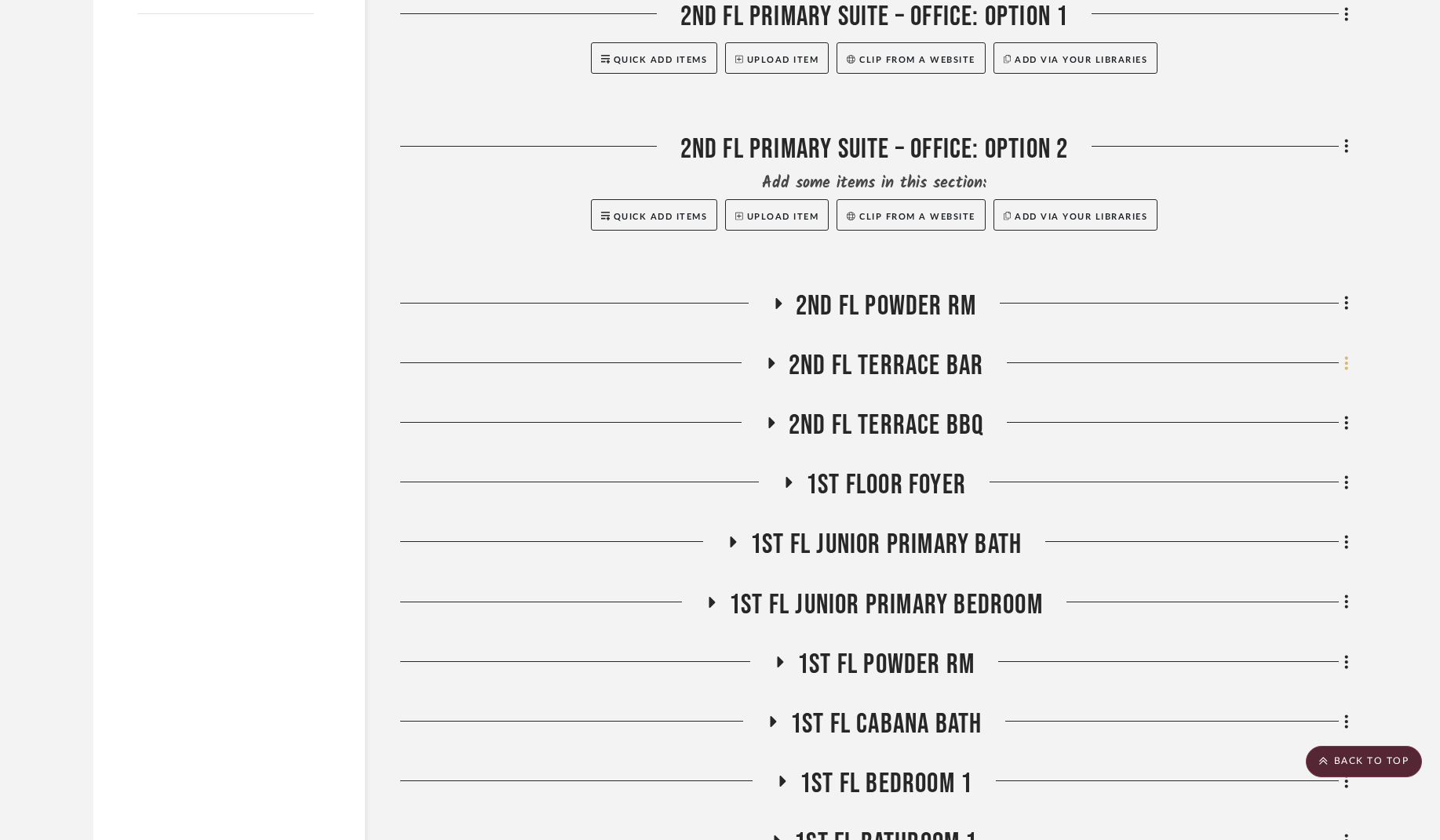 click 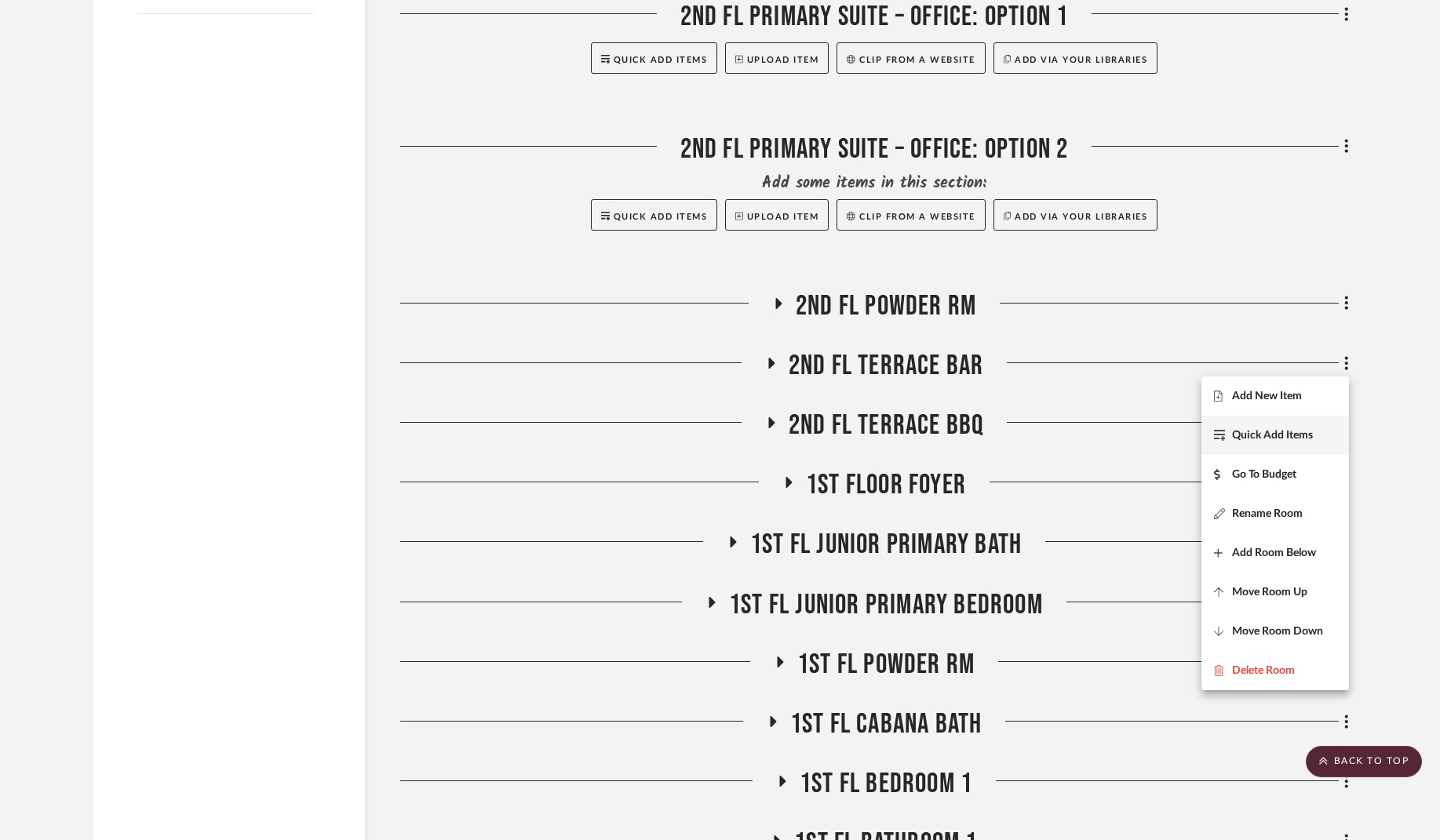click on "Quick Add Items" at bounding box center (1272, 435) 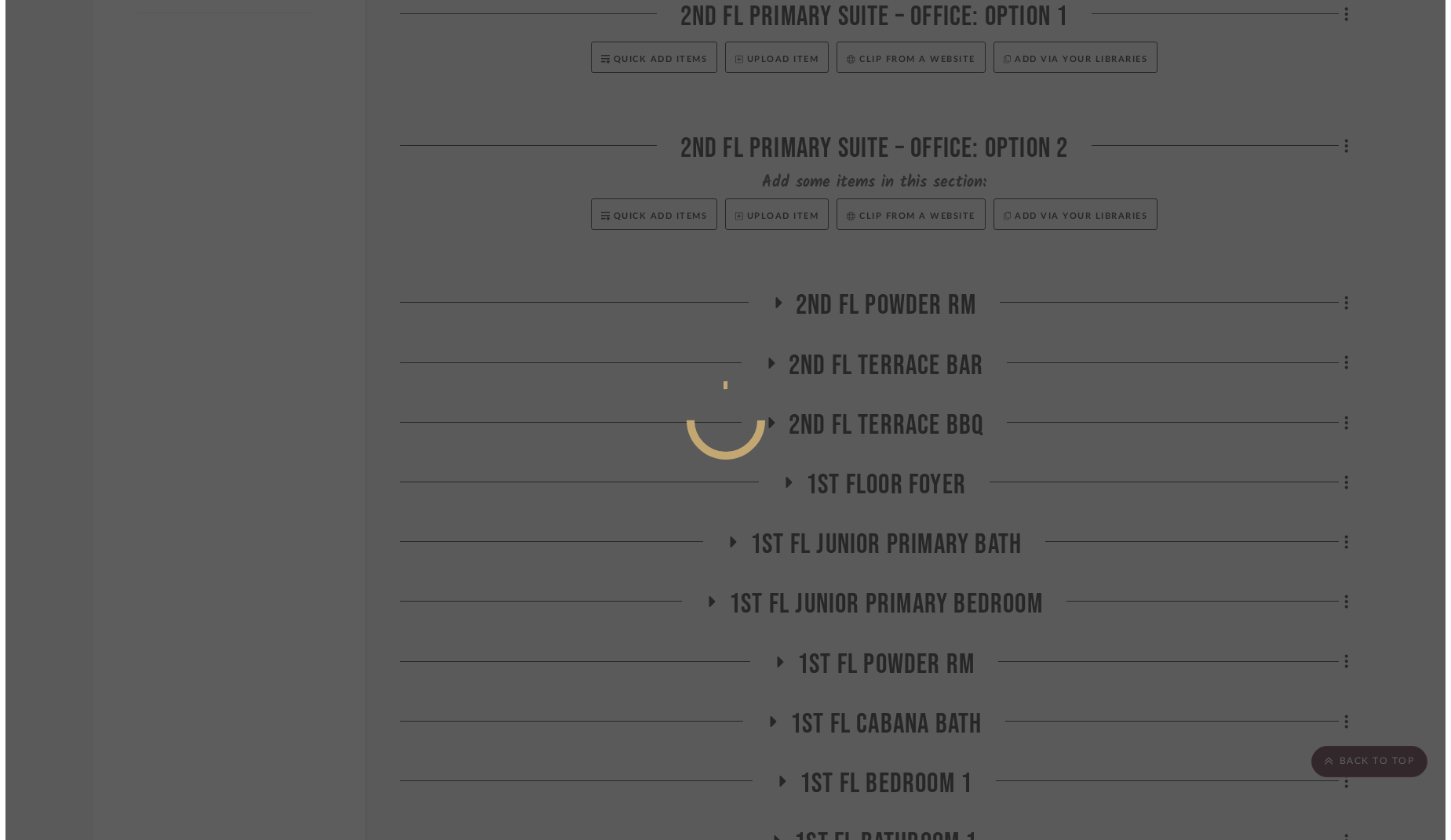 scroll, scrollTop: 0, scrollLeft: 0, axis: both 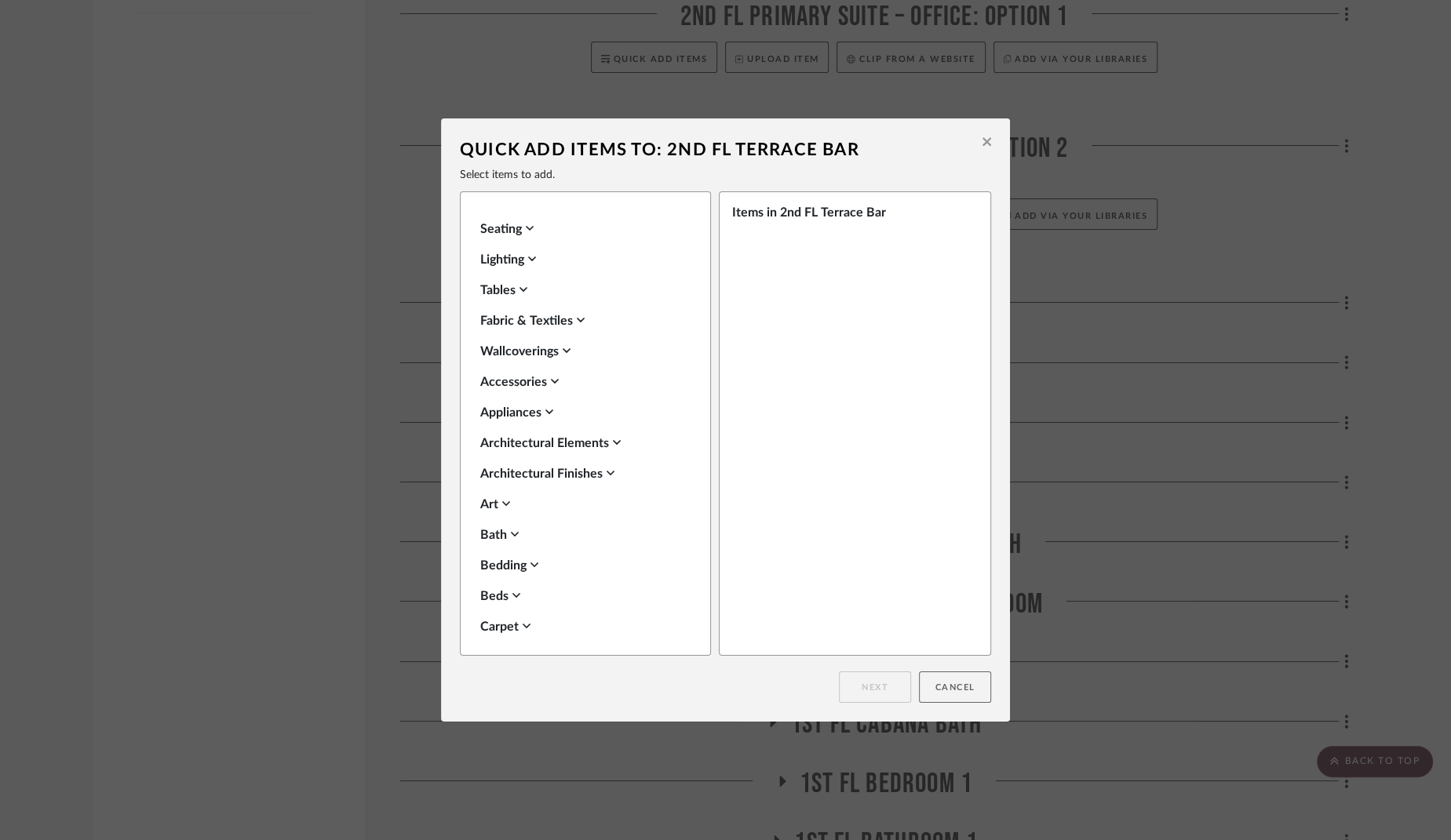 click on "Cancel" at bounding box center [955, 687] 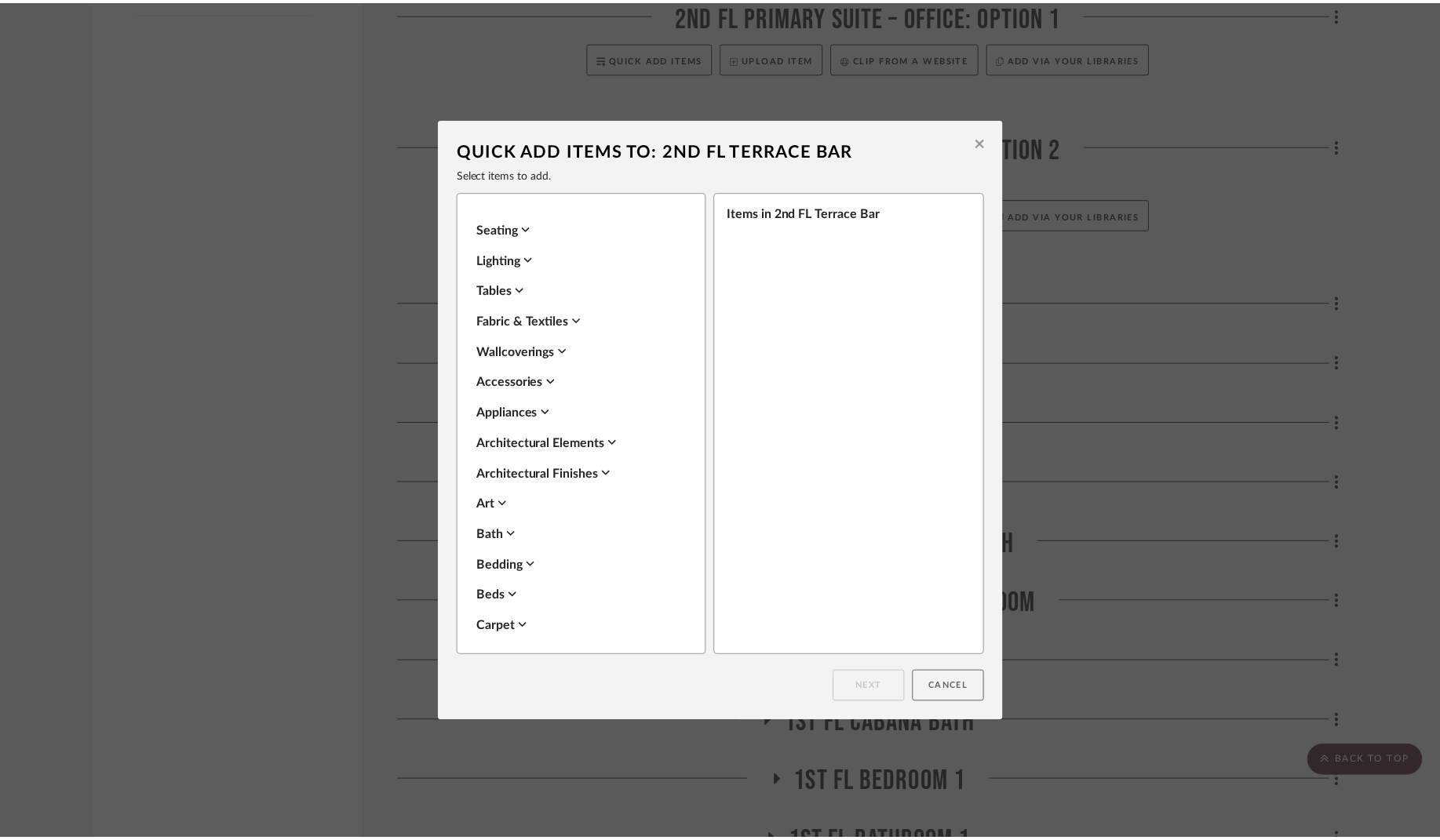 scroll, scrollTop: 2067, scrollLeft: 0, axis: vertical 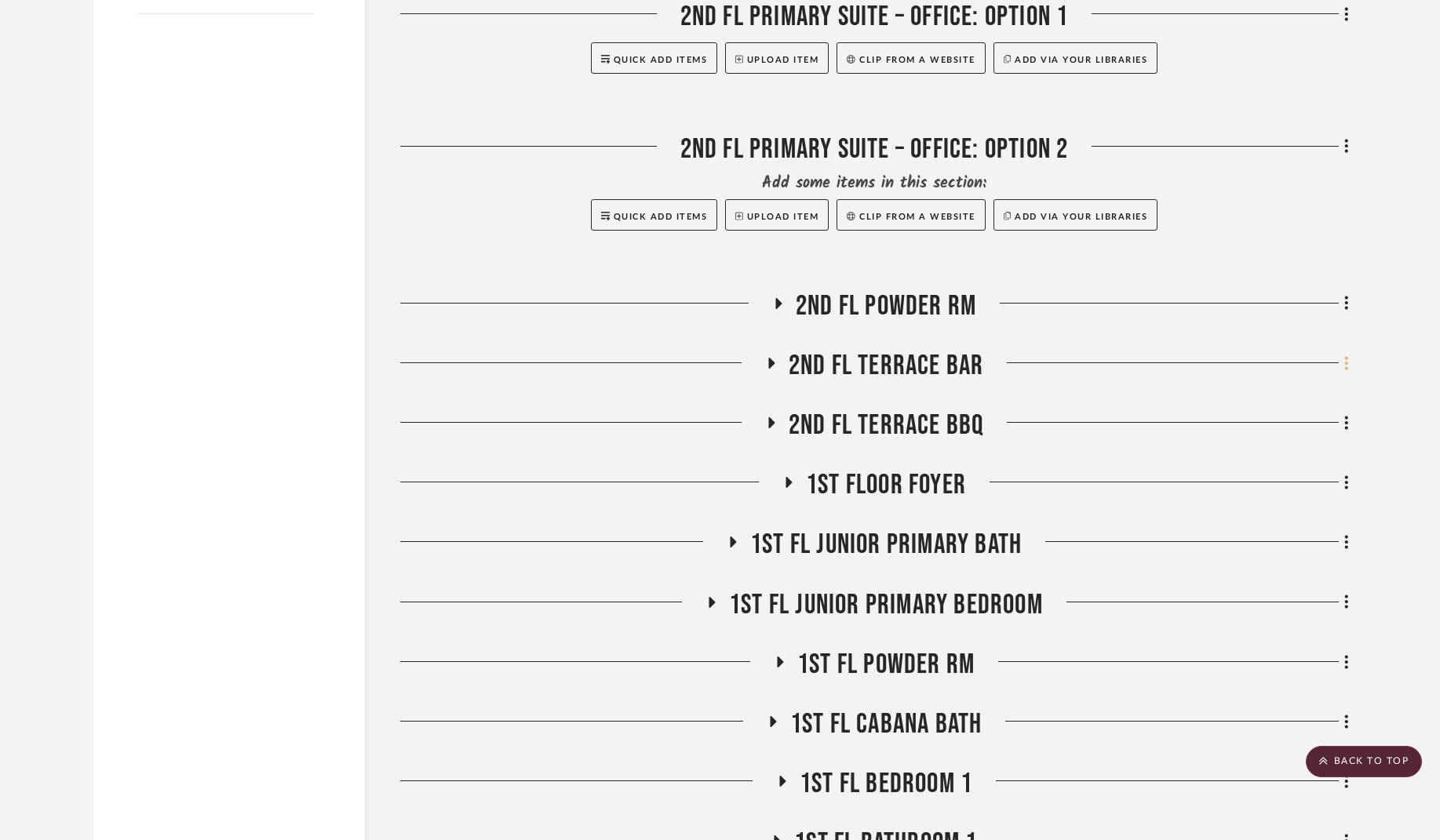 click 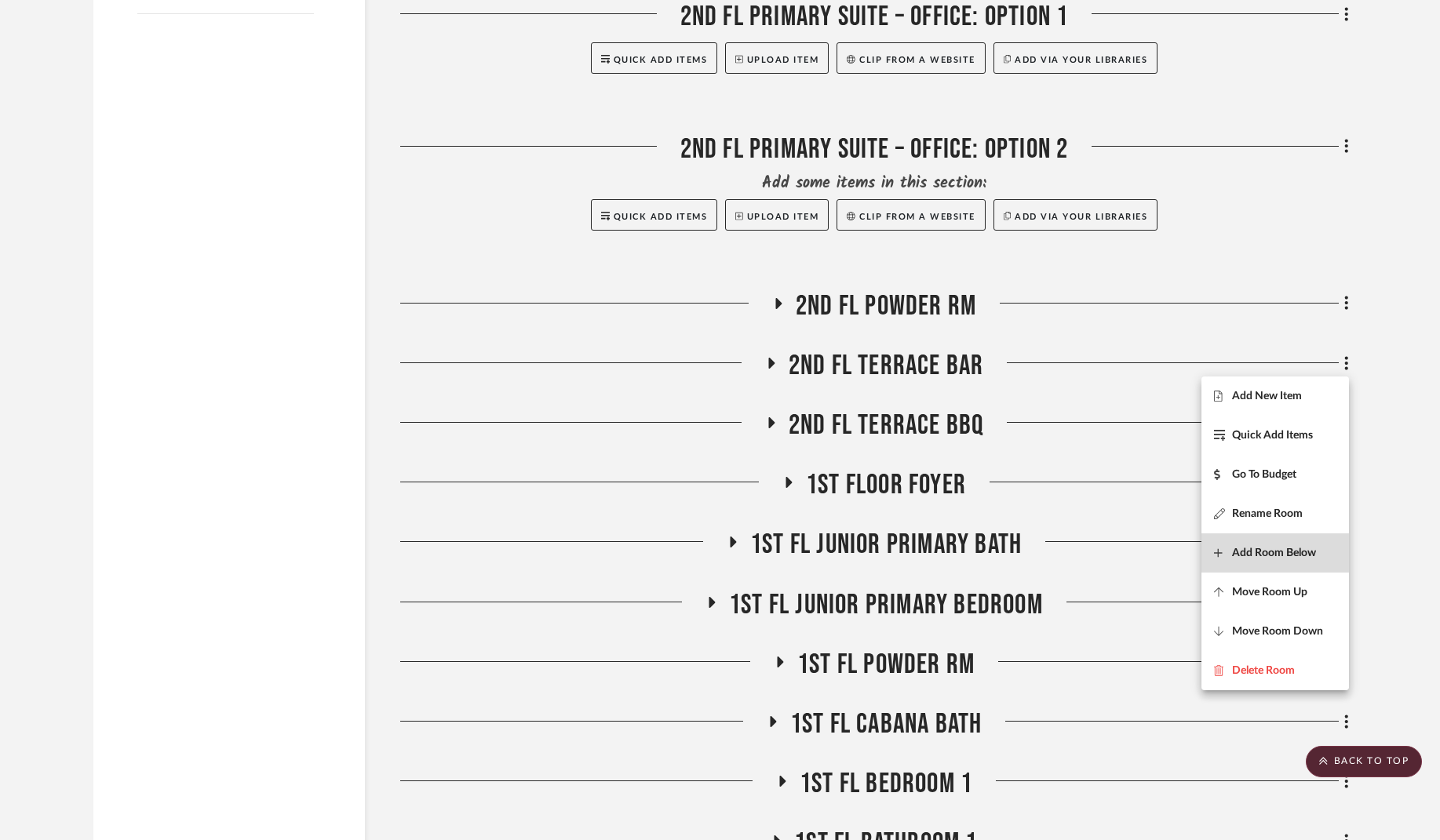 click on "Add Room Below" at bounding box center (1274, 553) 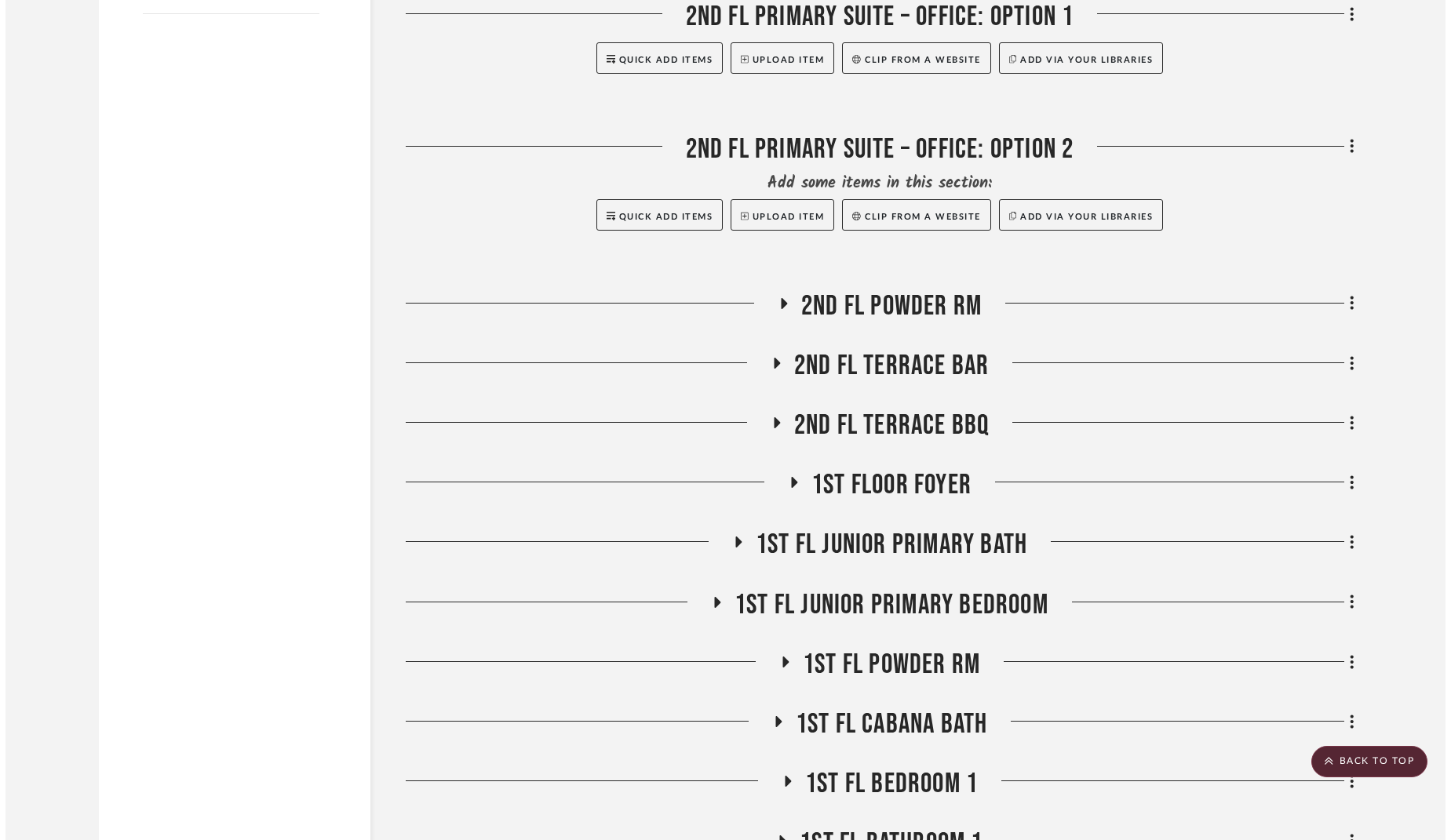 scroll, scrollTop: 0, scrollLeft: 0, axis: both 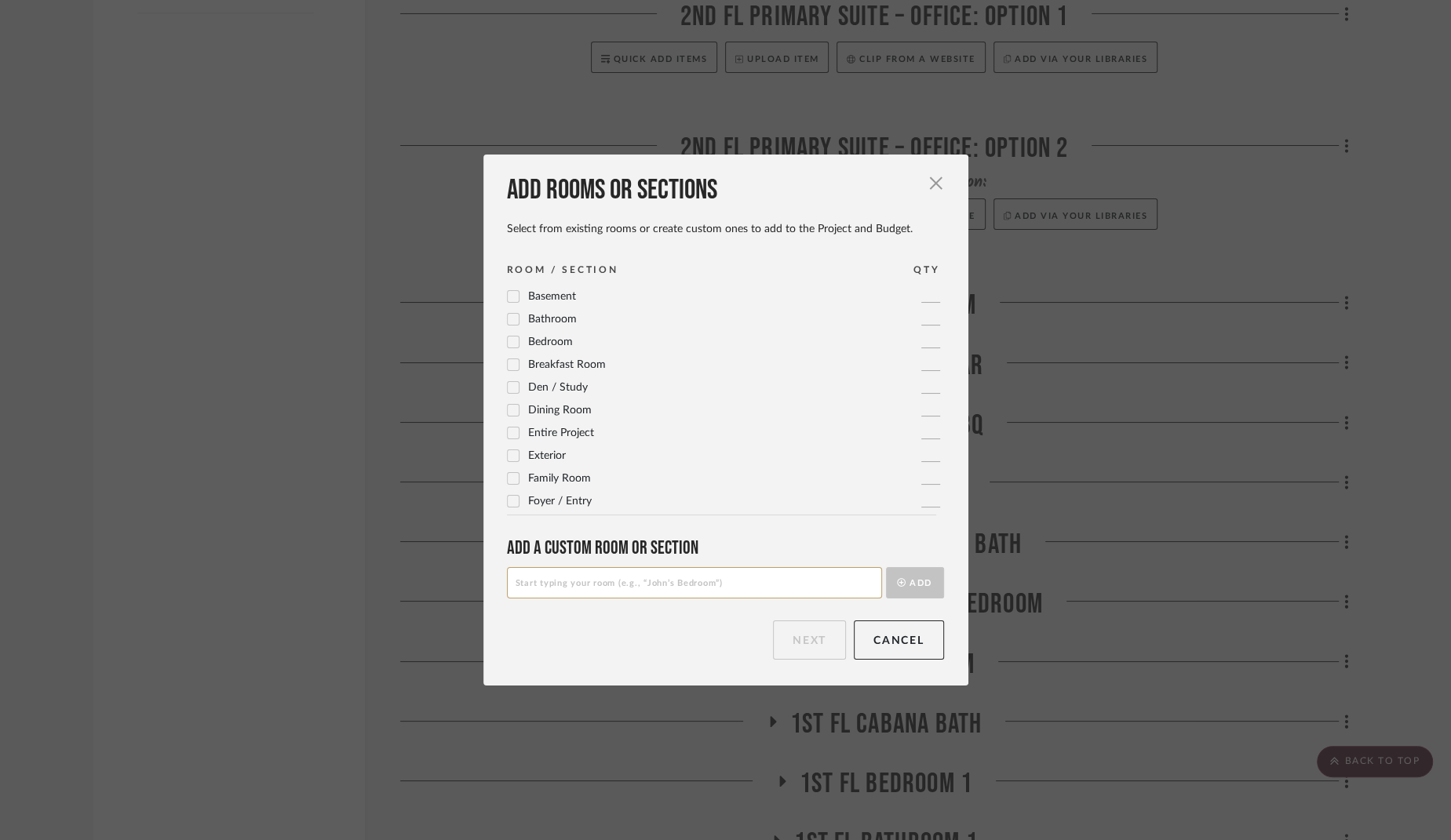 click at bounding box center [695, 583] 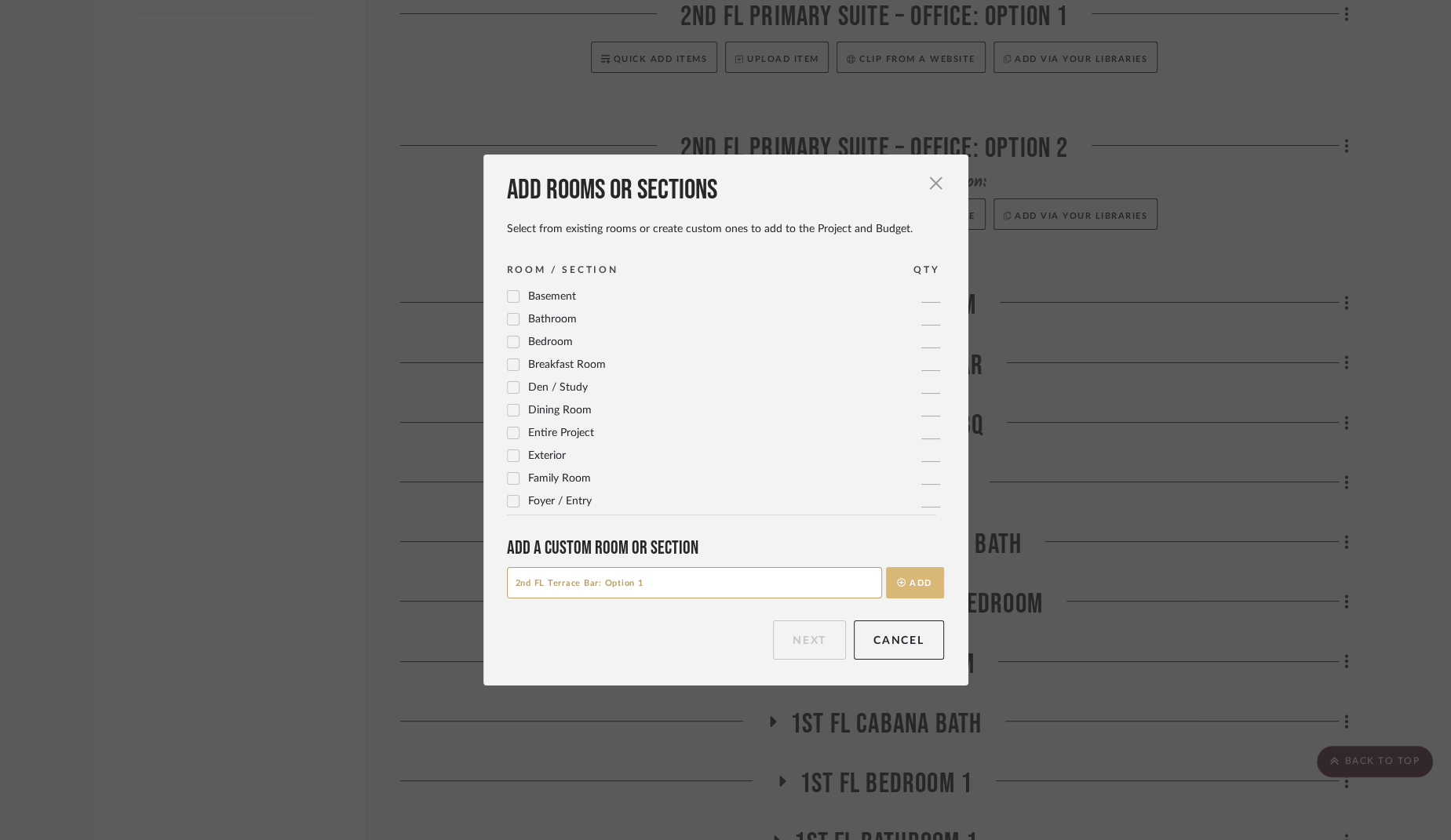 type on "2nd FL Terrace Bar: Option 1" 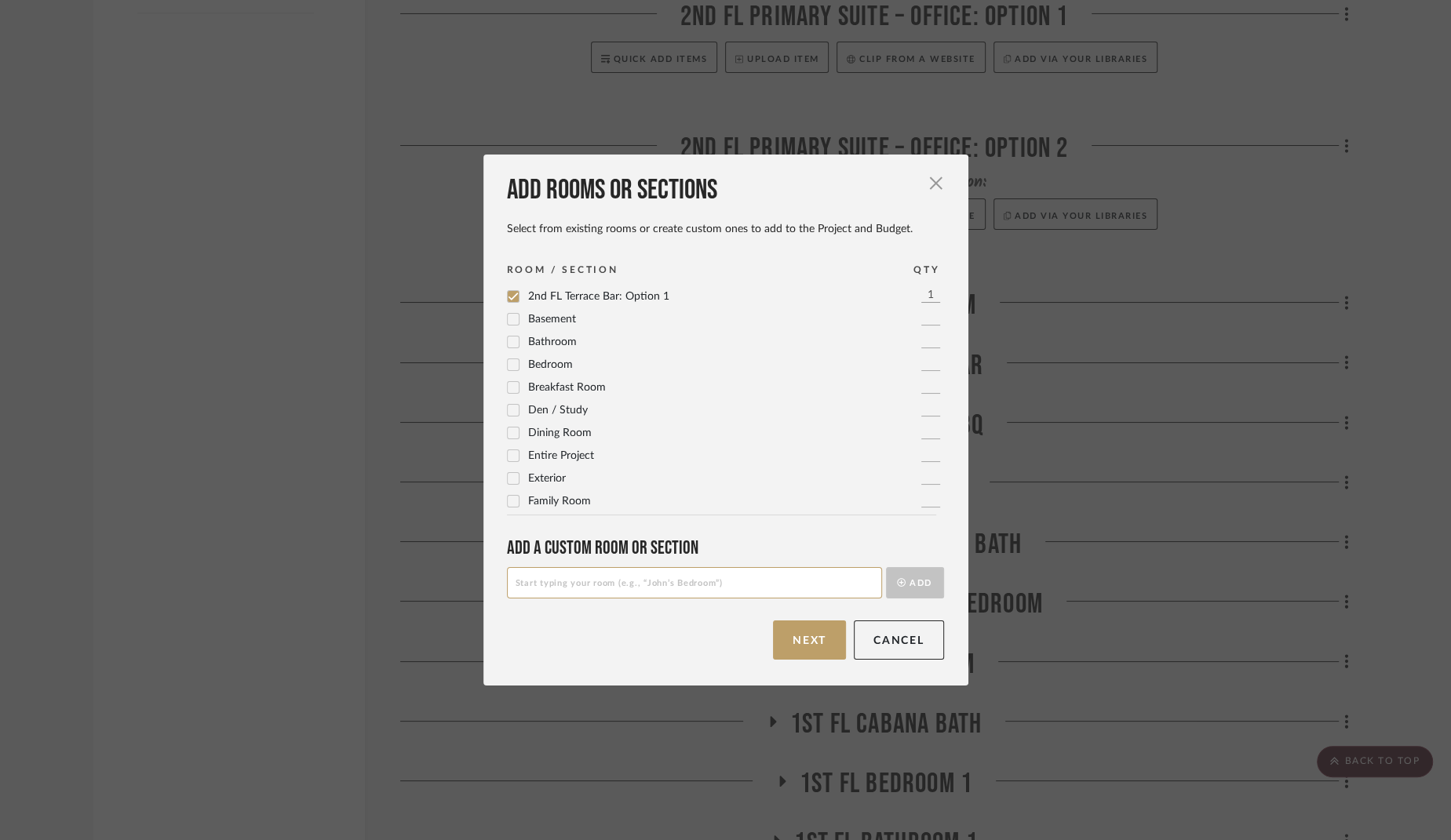 click at bounding box center [695, 583] 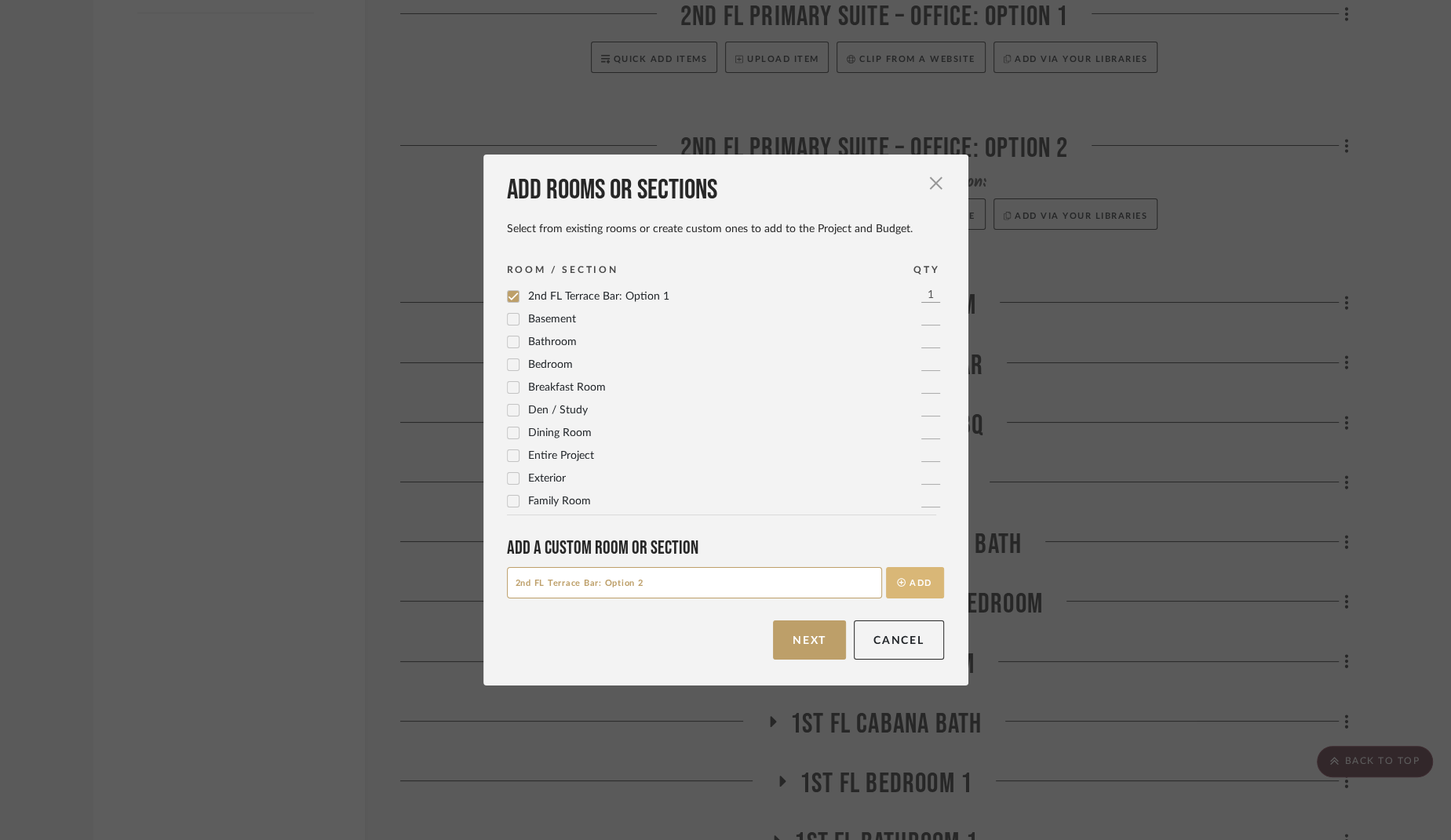 type on "2nd FL Terrace Bar: Option 2" 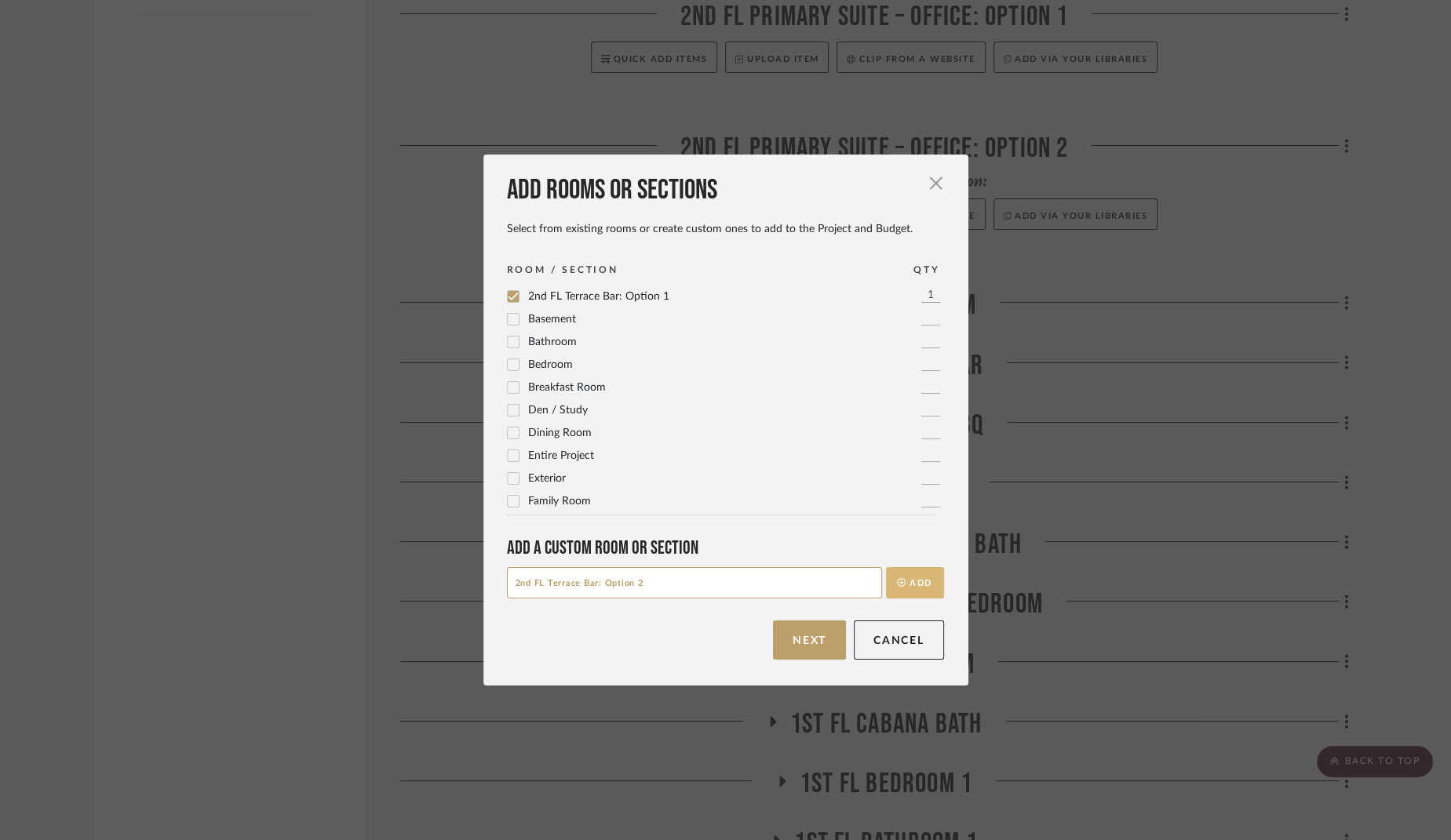 click on "Add" at bounding box center (915, 583) 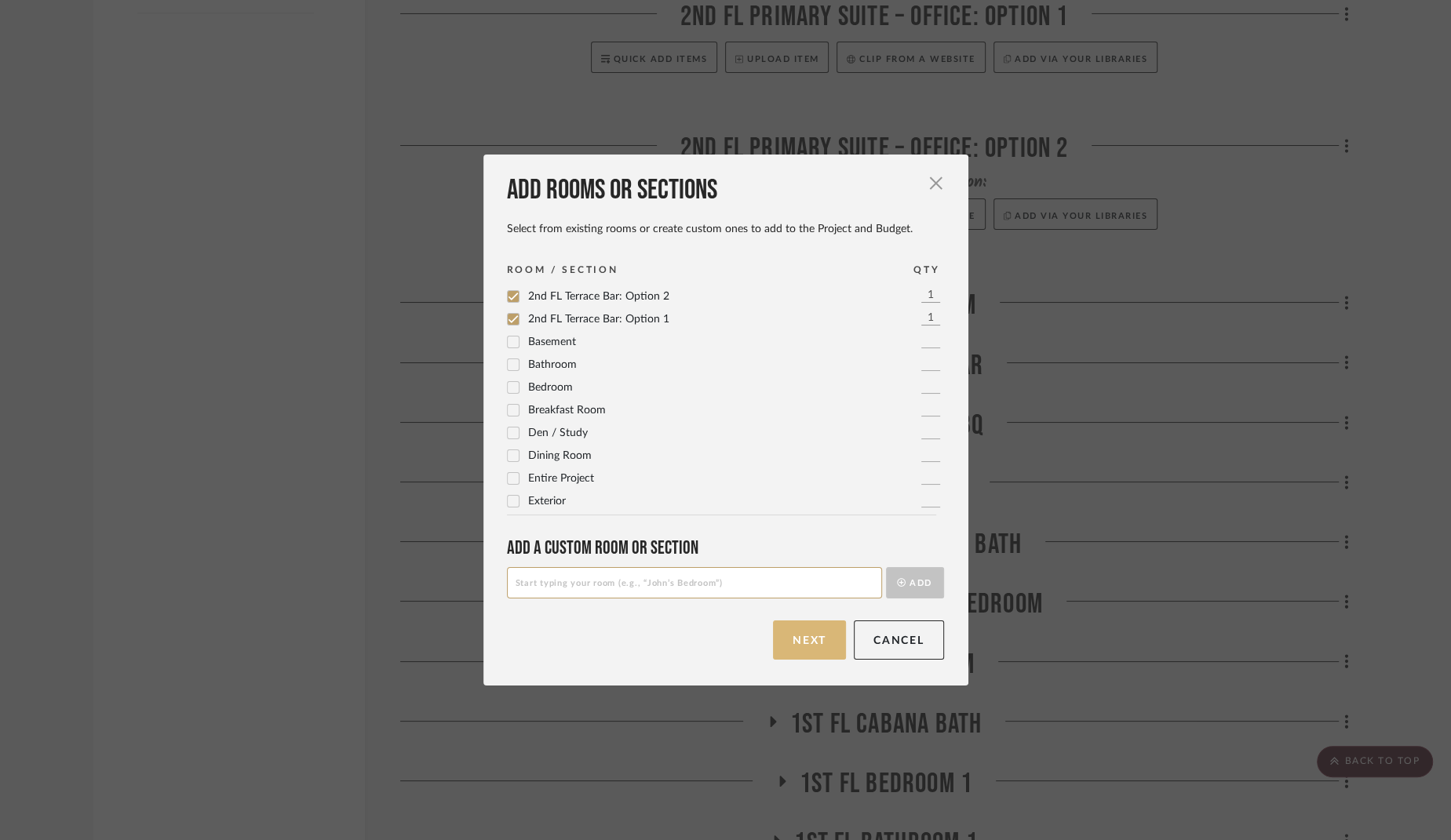 click on "Next" at bounding box center [809, 640] 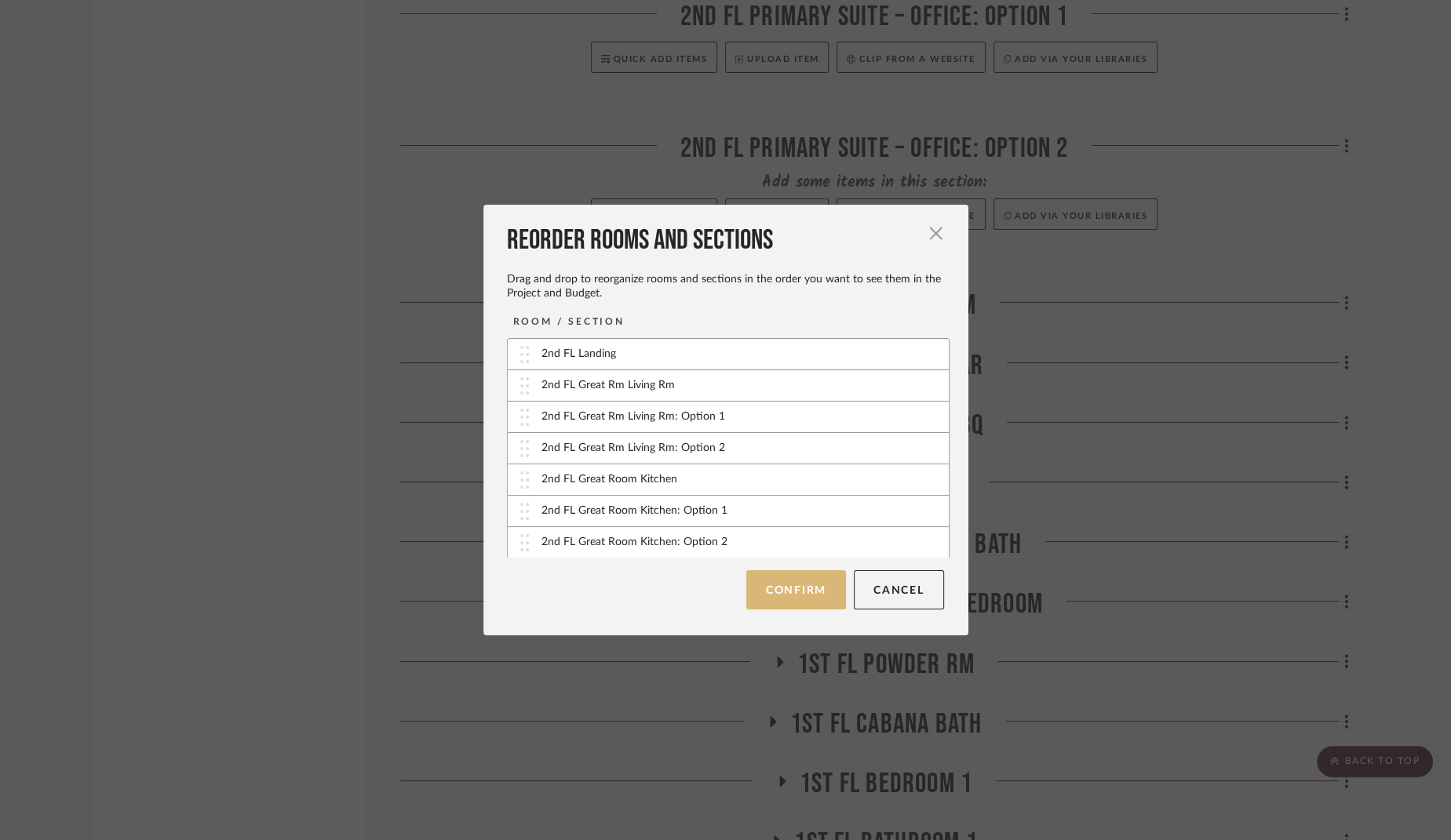 click on "Confirm" at bounding box center [796, 590] 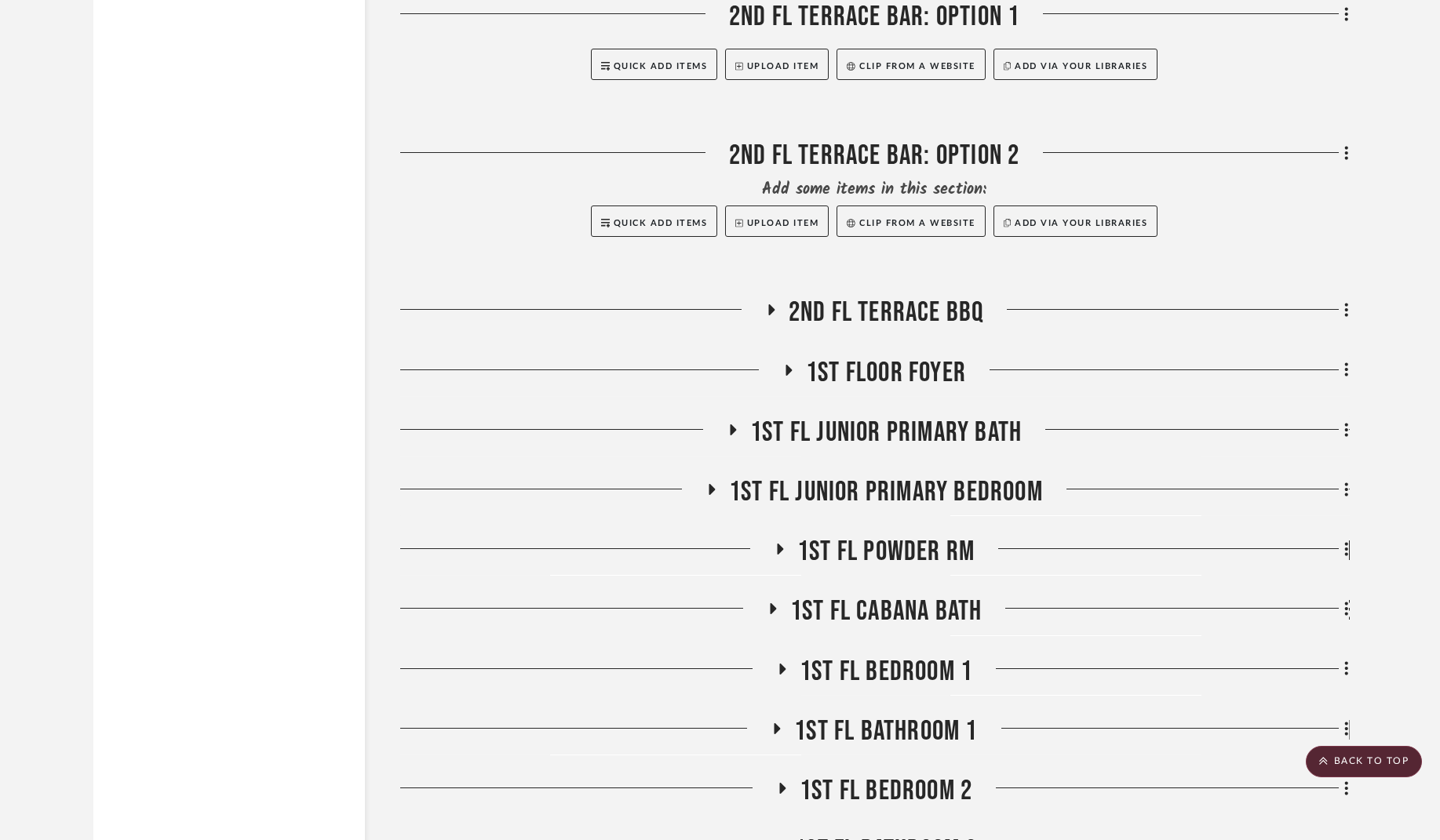 scroll, scrollTop: 2498, scrollLeft: 0, axis: vertical 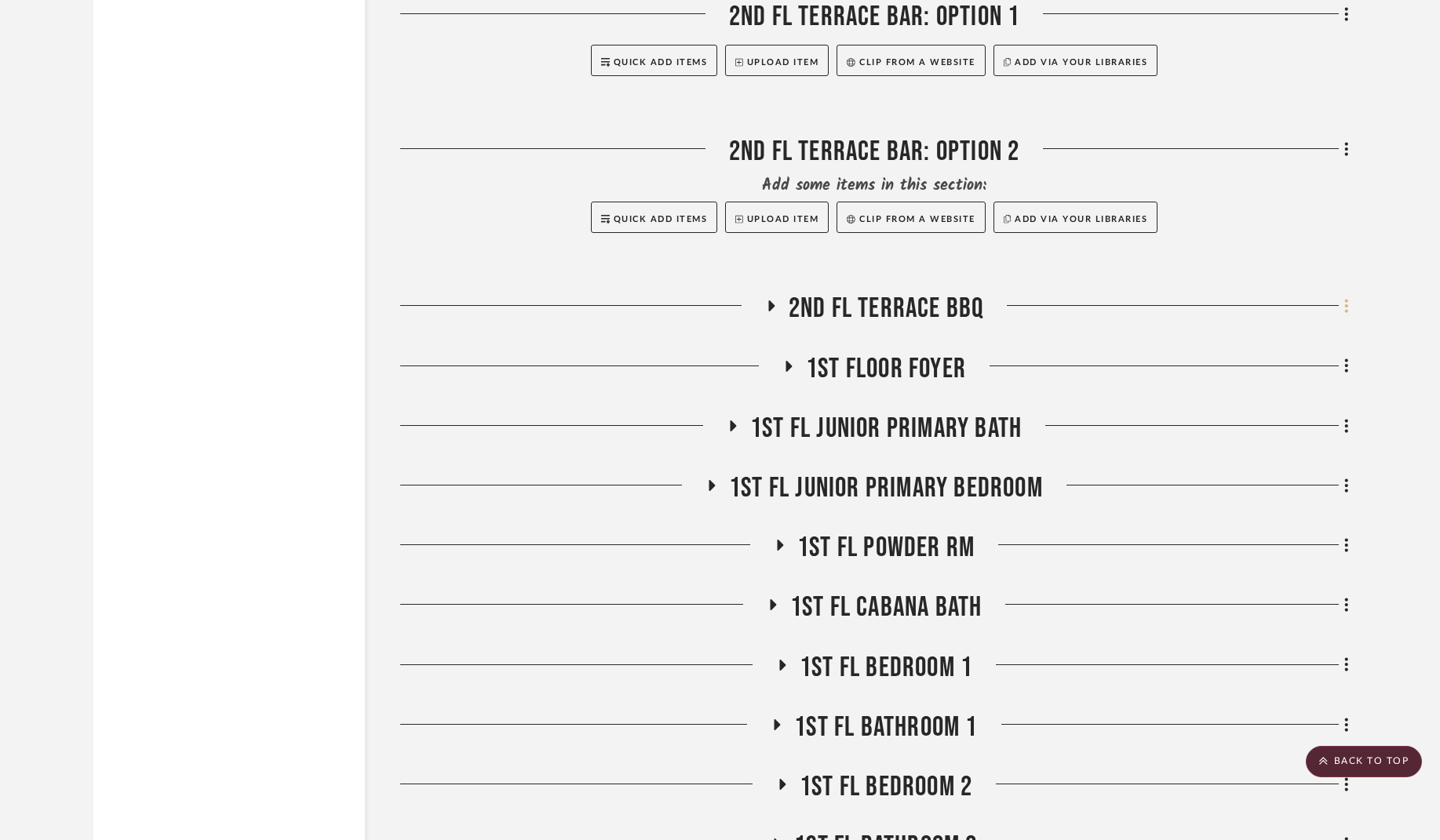 click 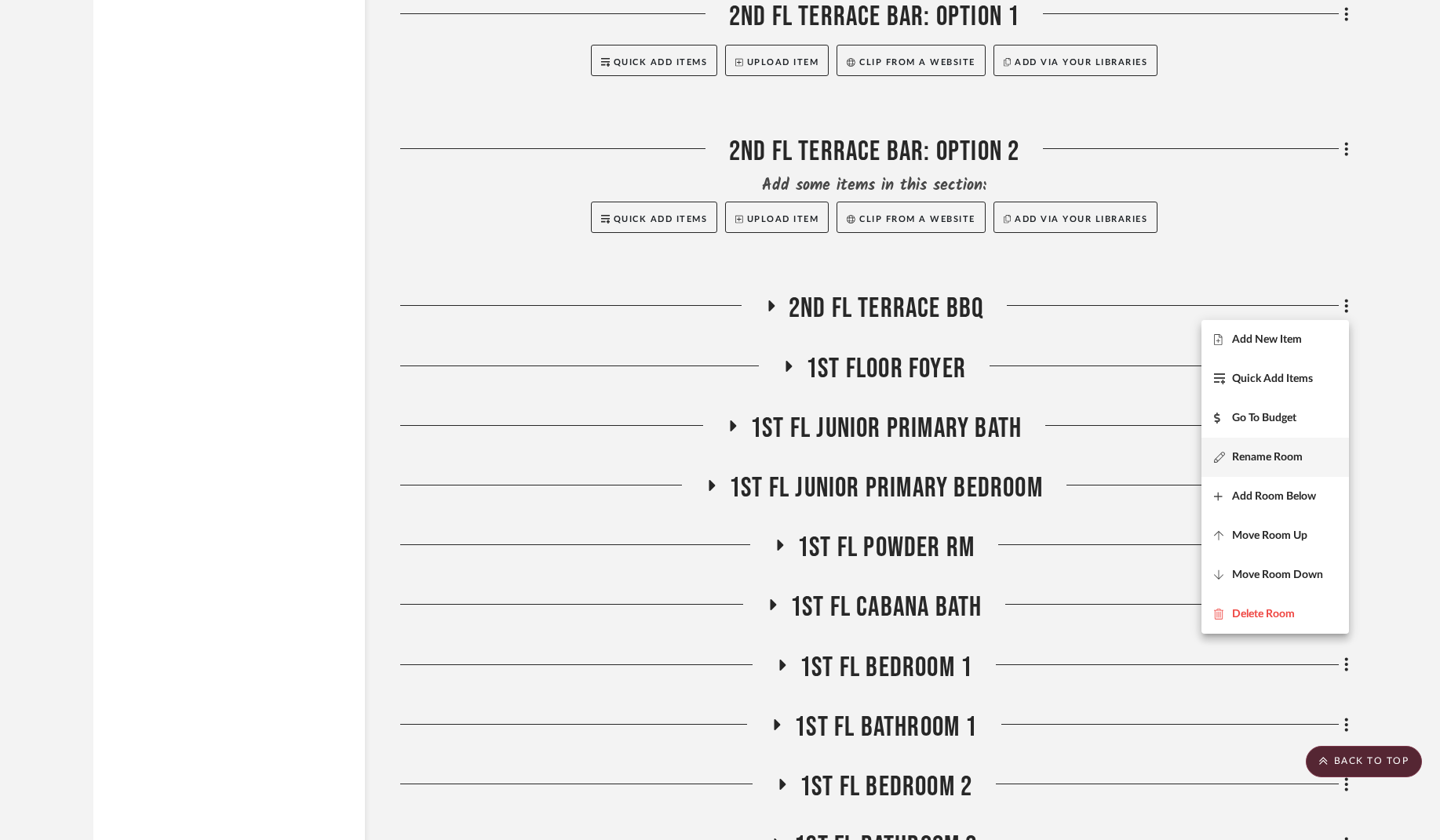 click on "Rename Room" at bounding box center [1267, 457] 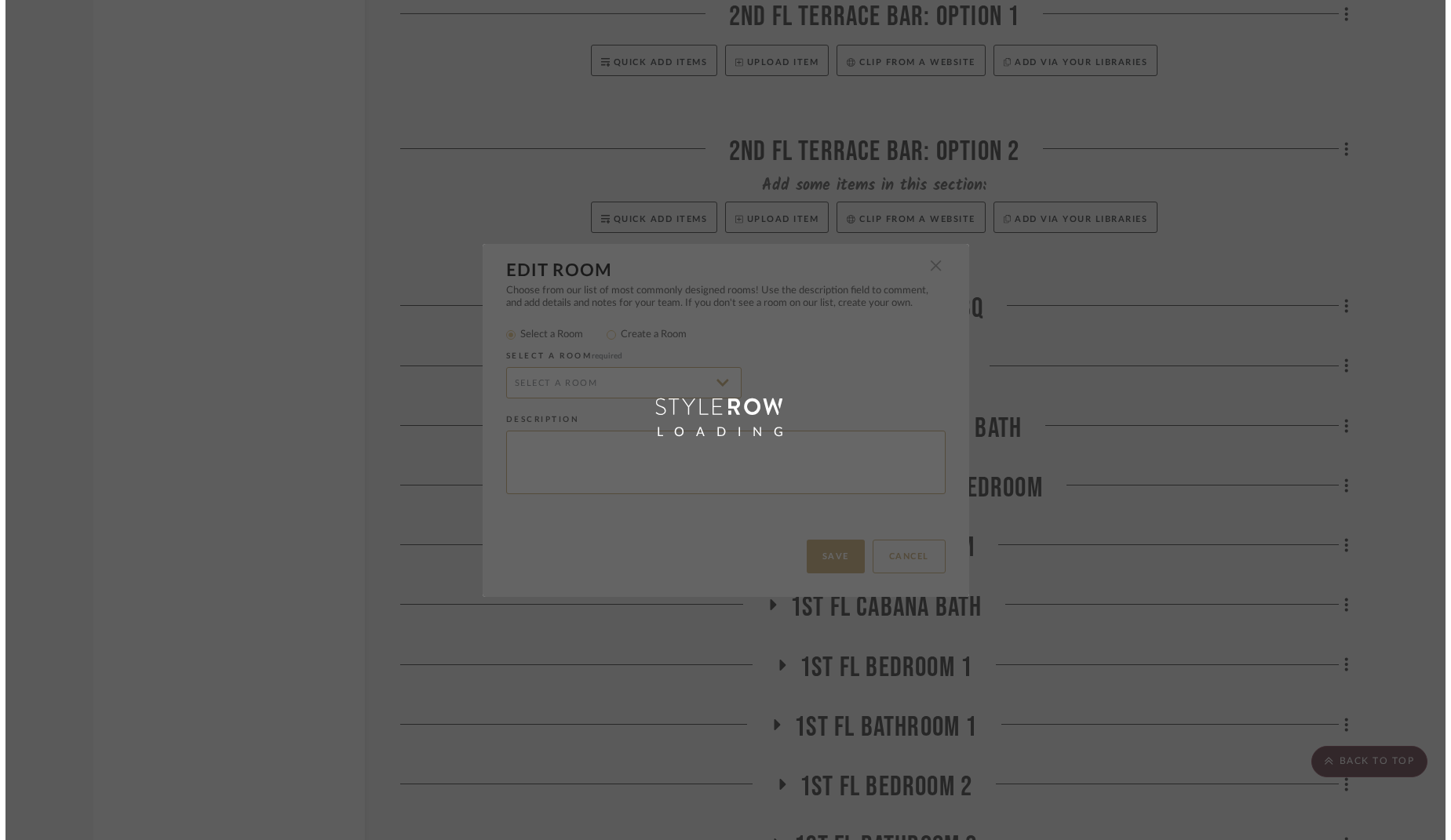 scroll, scrollTop: 0, scrollLeft: 0, axis: both 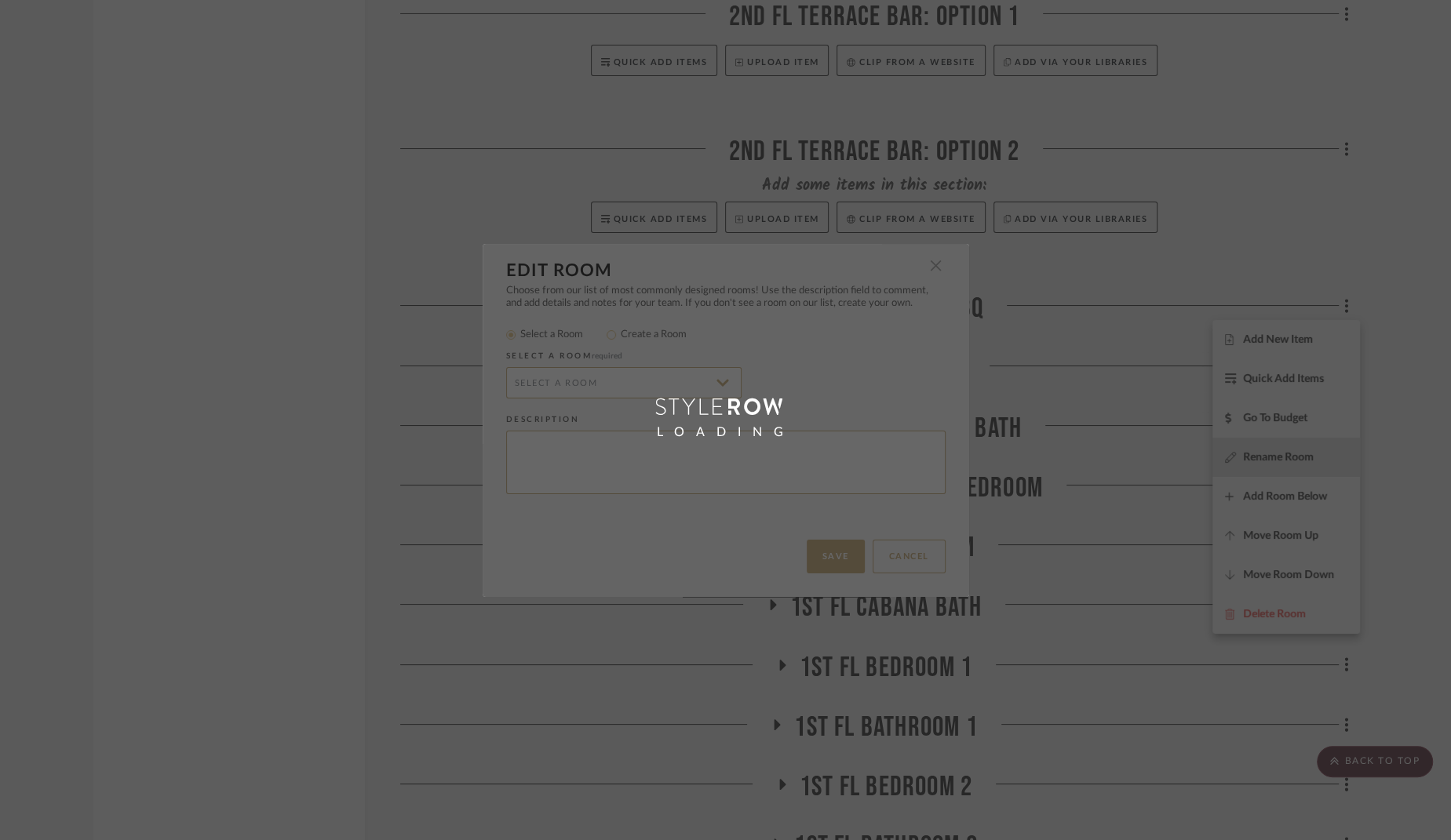 radio on "false" 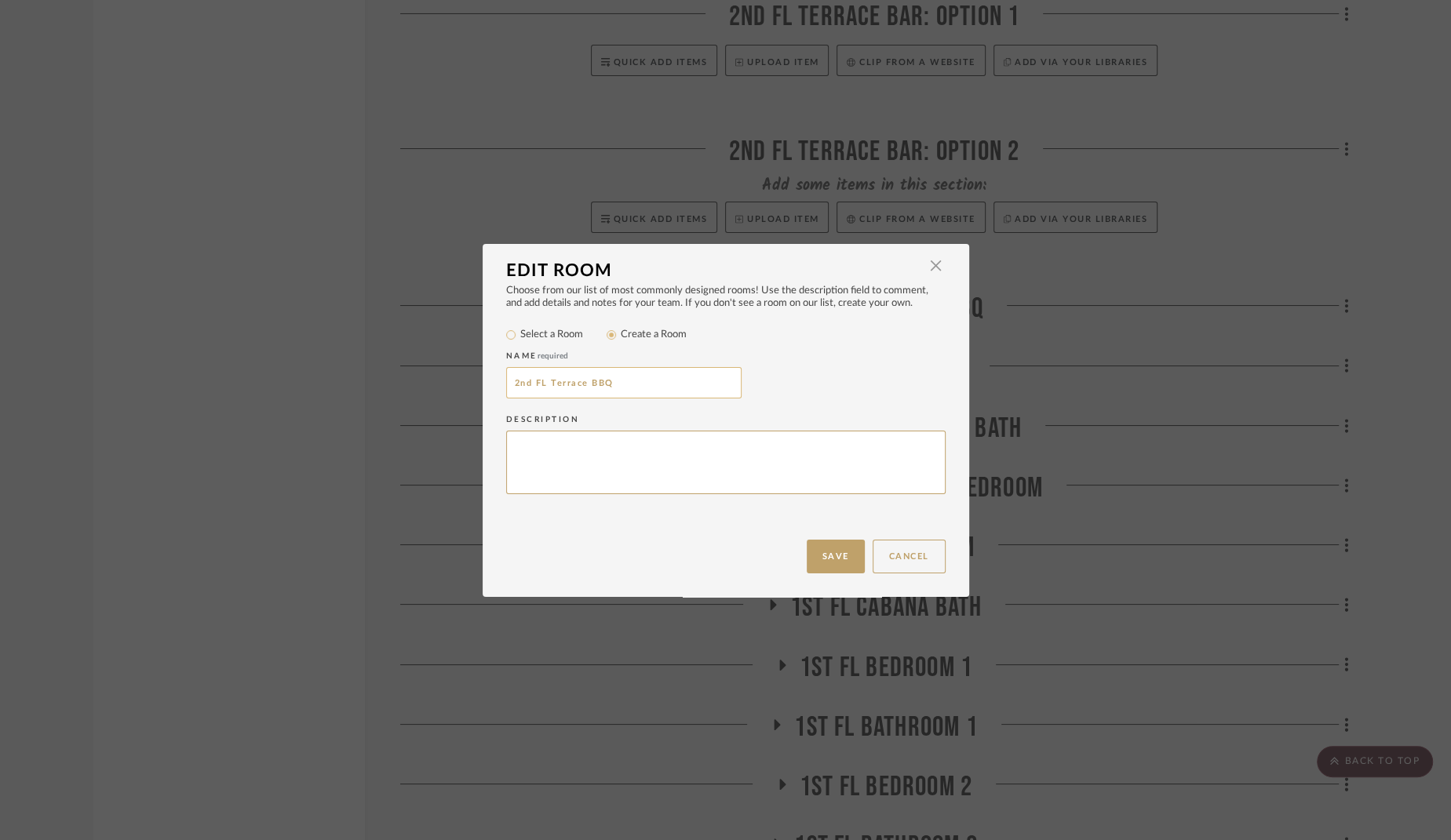 click on "2nd FL Terrace BBQ" at bounding box center (624, 383) 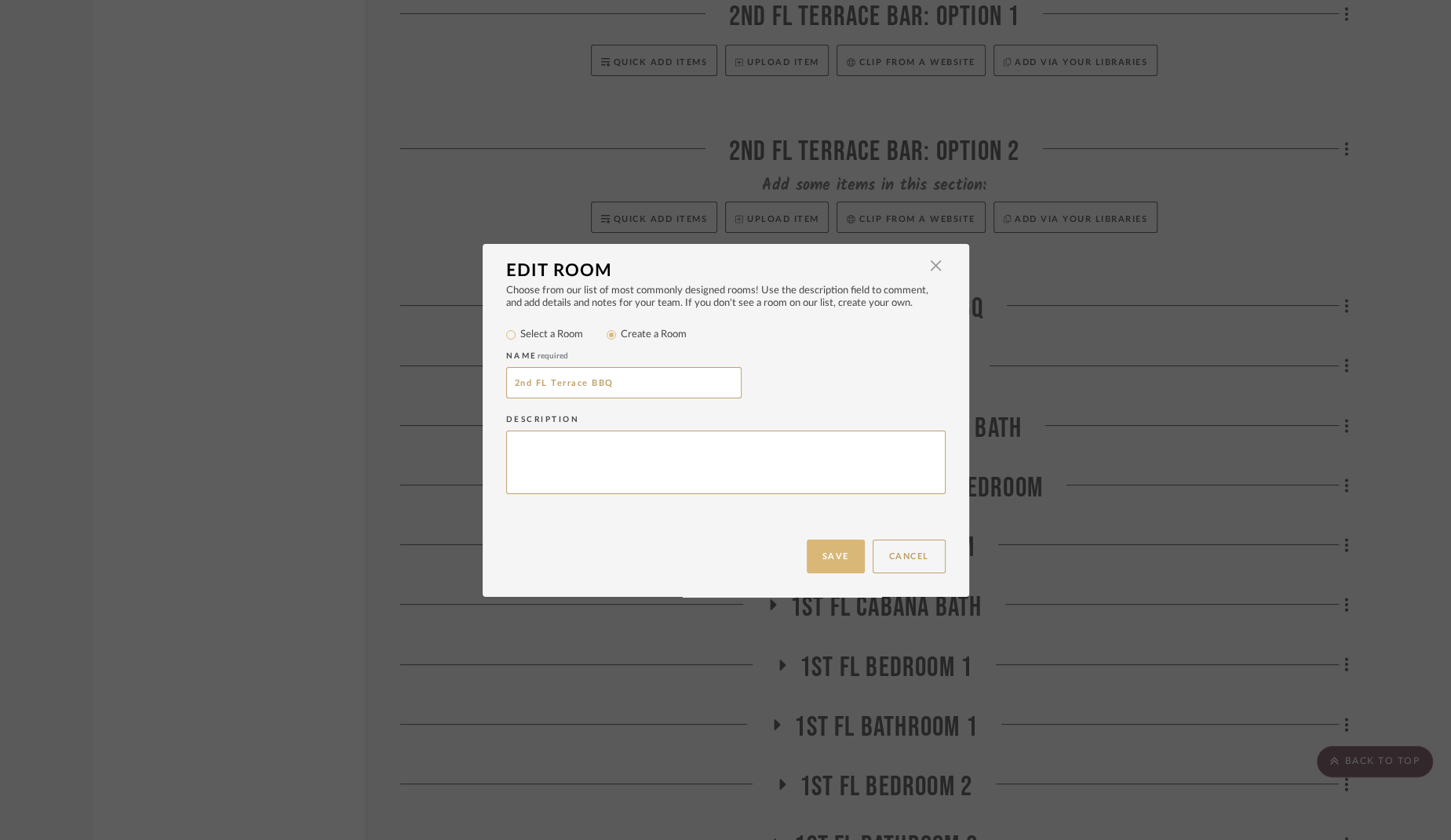 click on "Save" at bounding box center [836, 556] 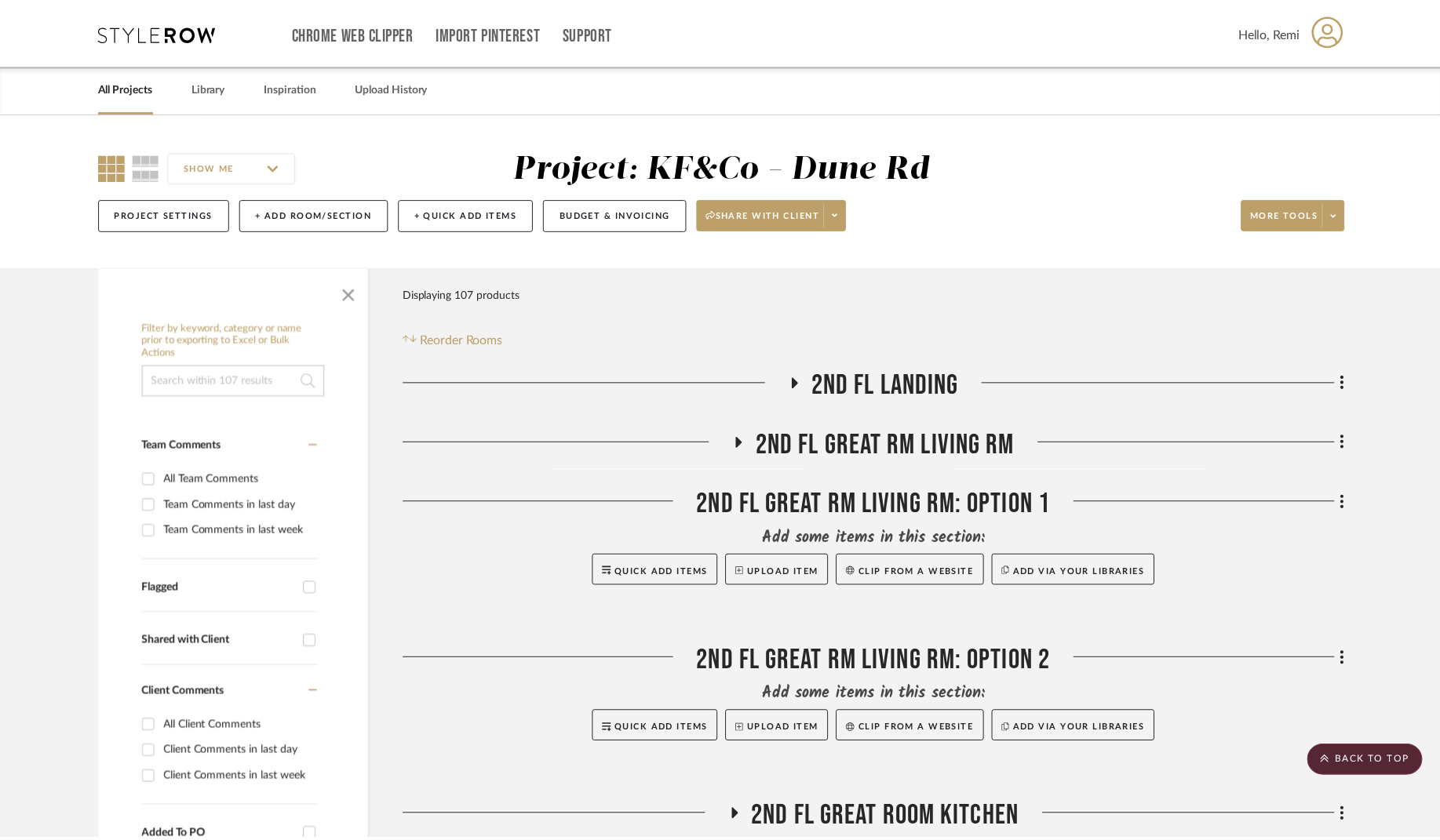 scroll, scrollTop: 2498, scrollLeft: 0, axis: vertical 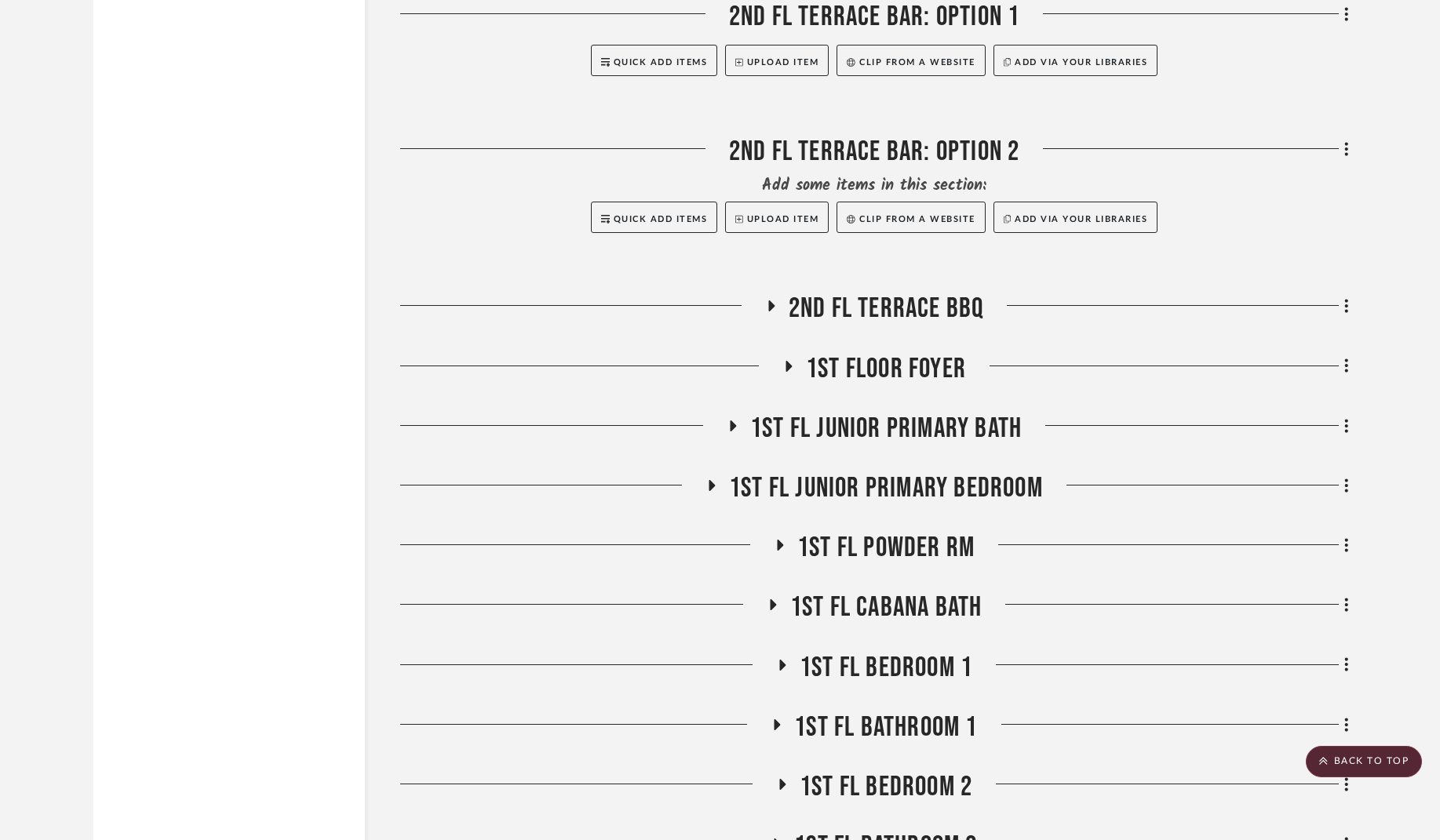 click 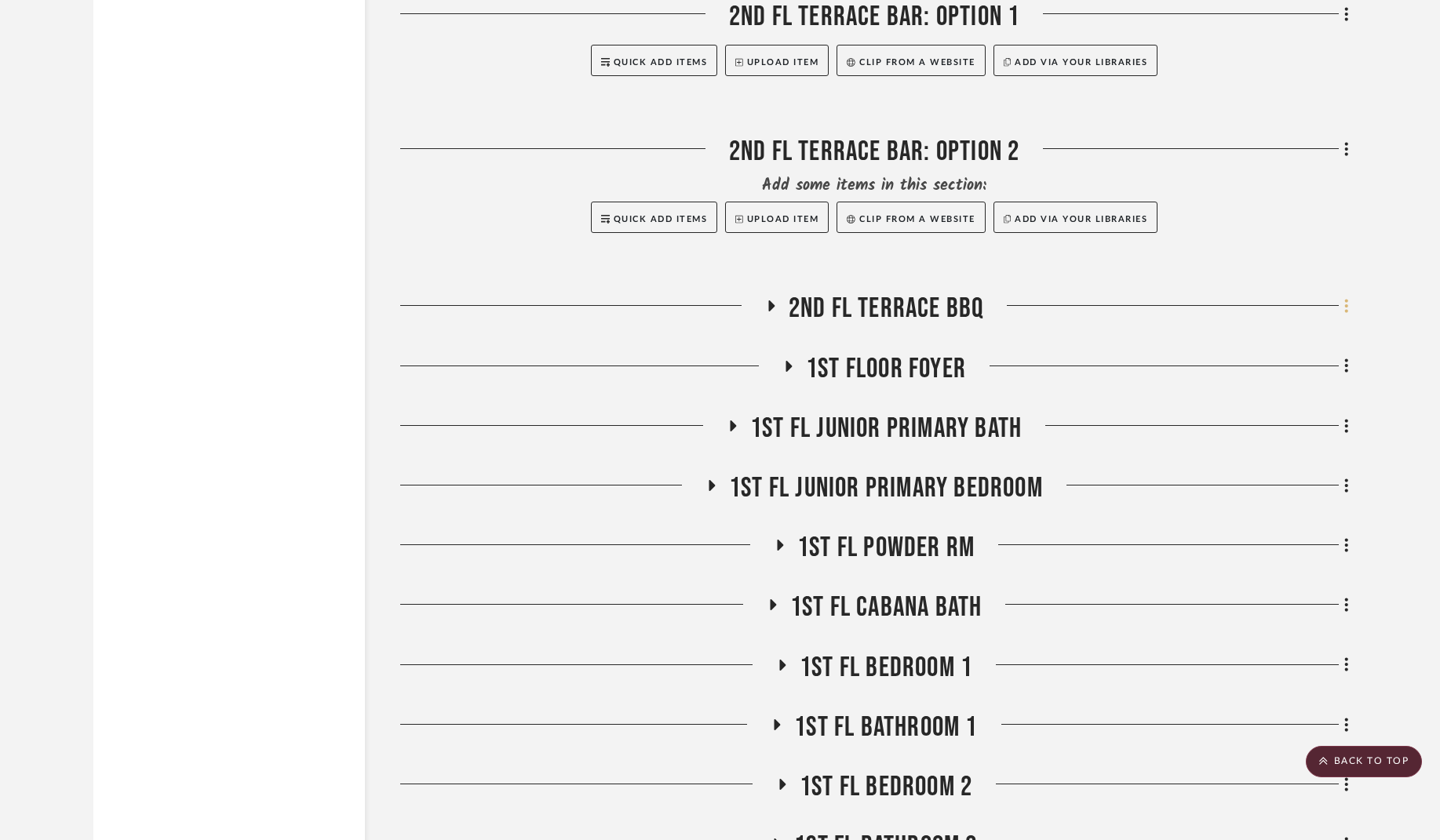 click 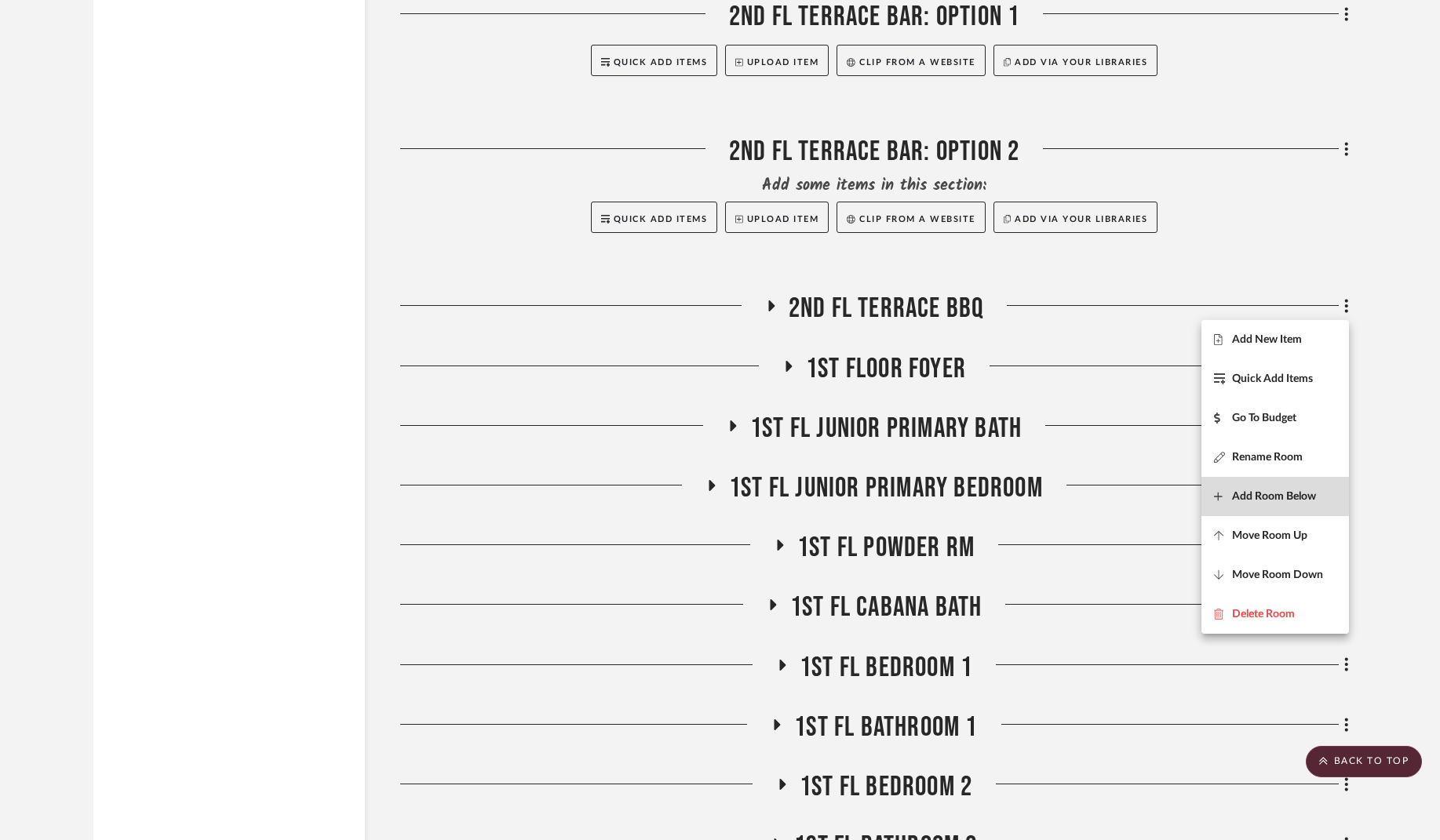 click on "Add Room Below" at bounding box center [1274, 496] 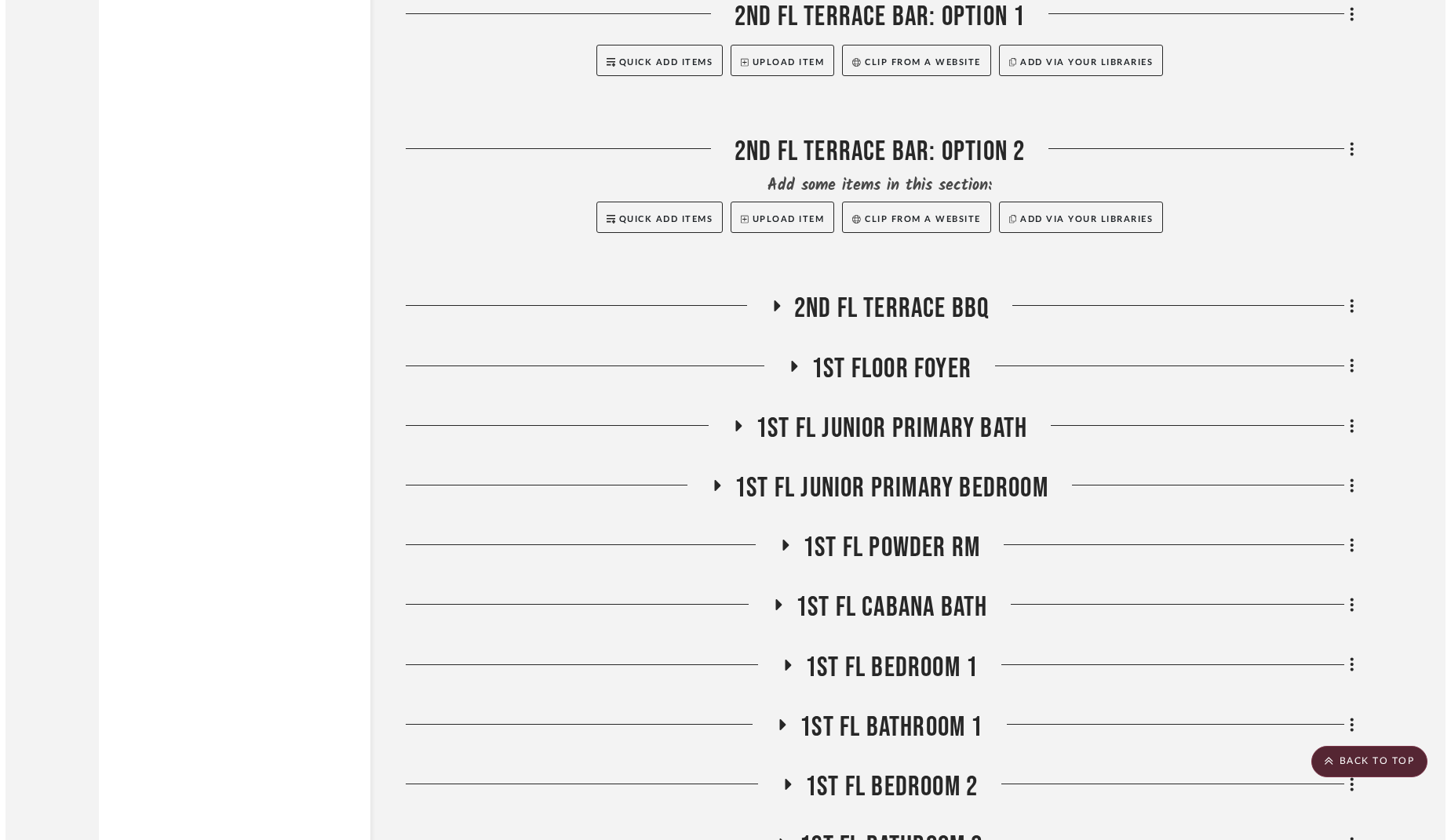 scroll, scrollTop: 0, scrollLeft: 0, axis: both 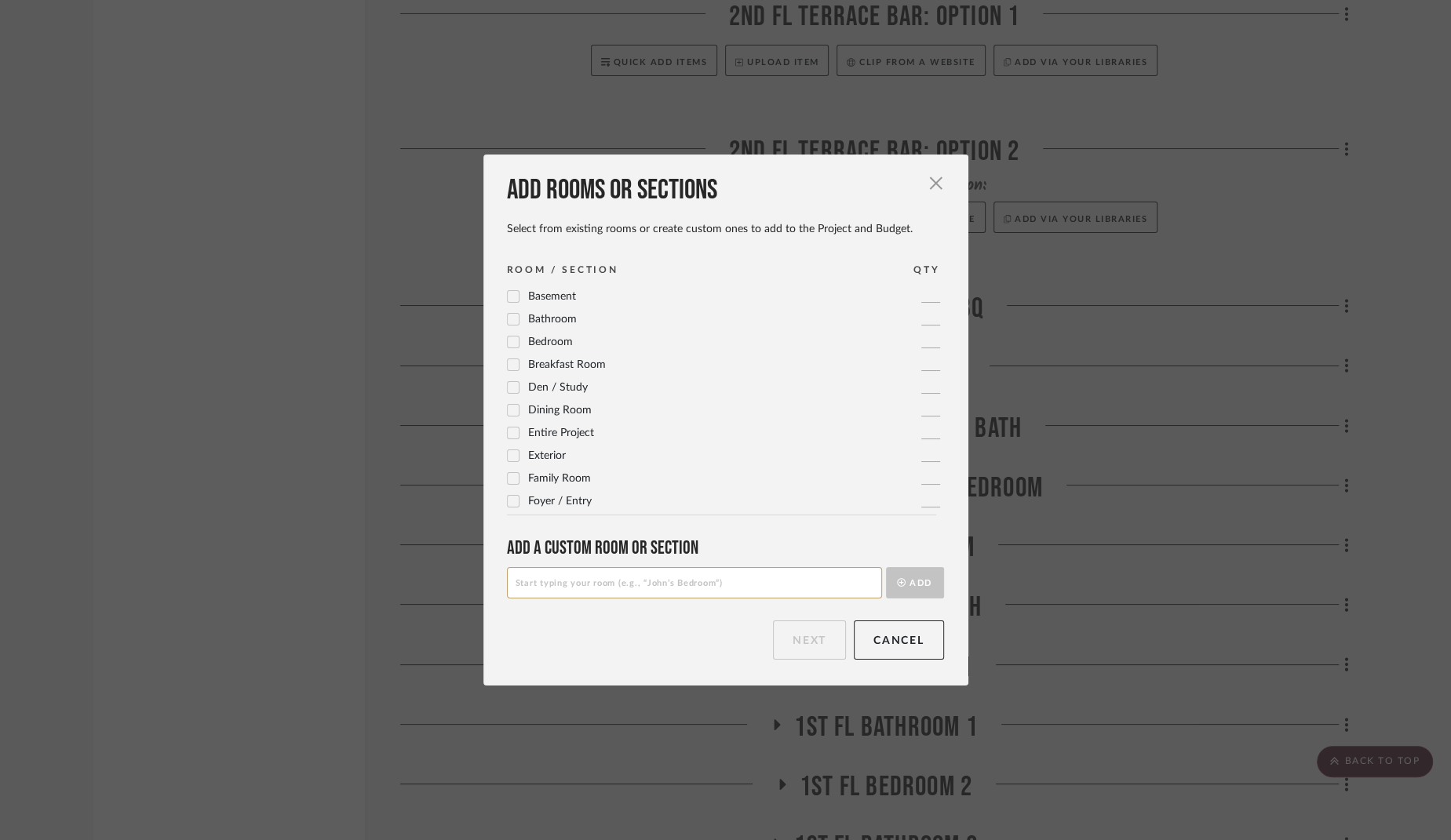 click at bounding box center [695, 583] 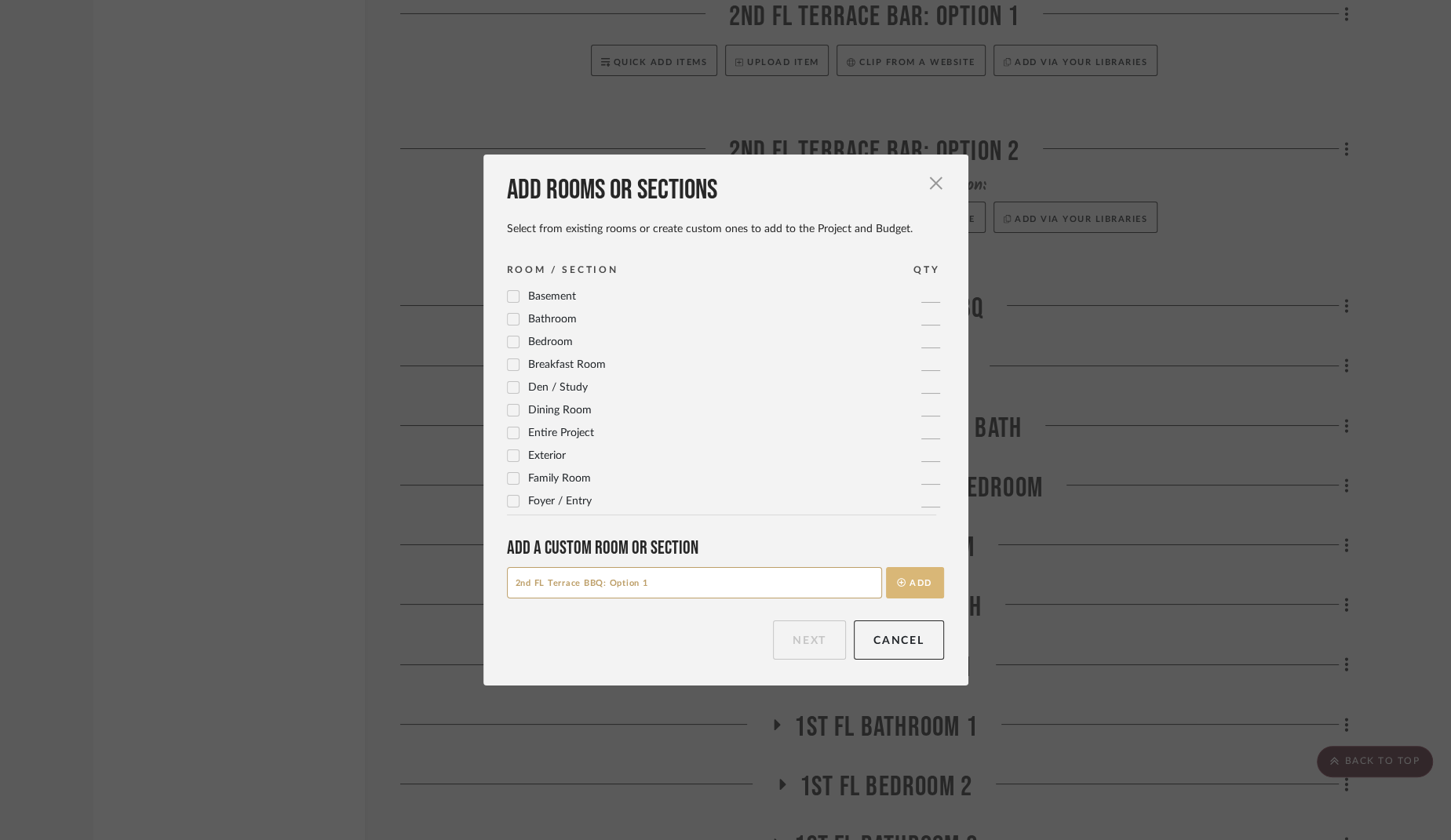 type on "2nd FL Terrace BBQ: Option 1" 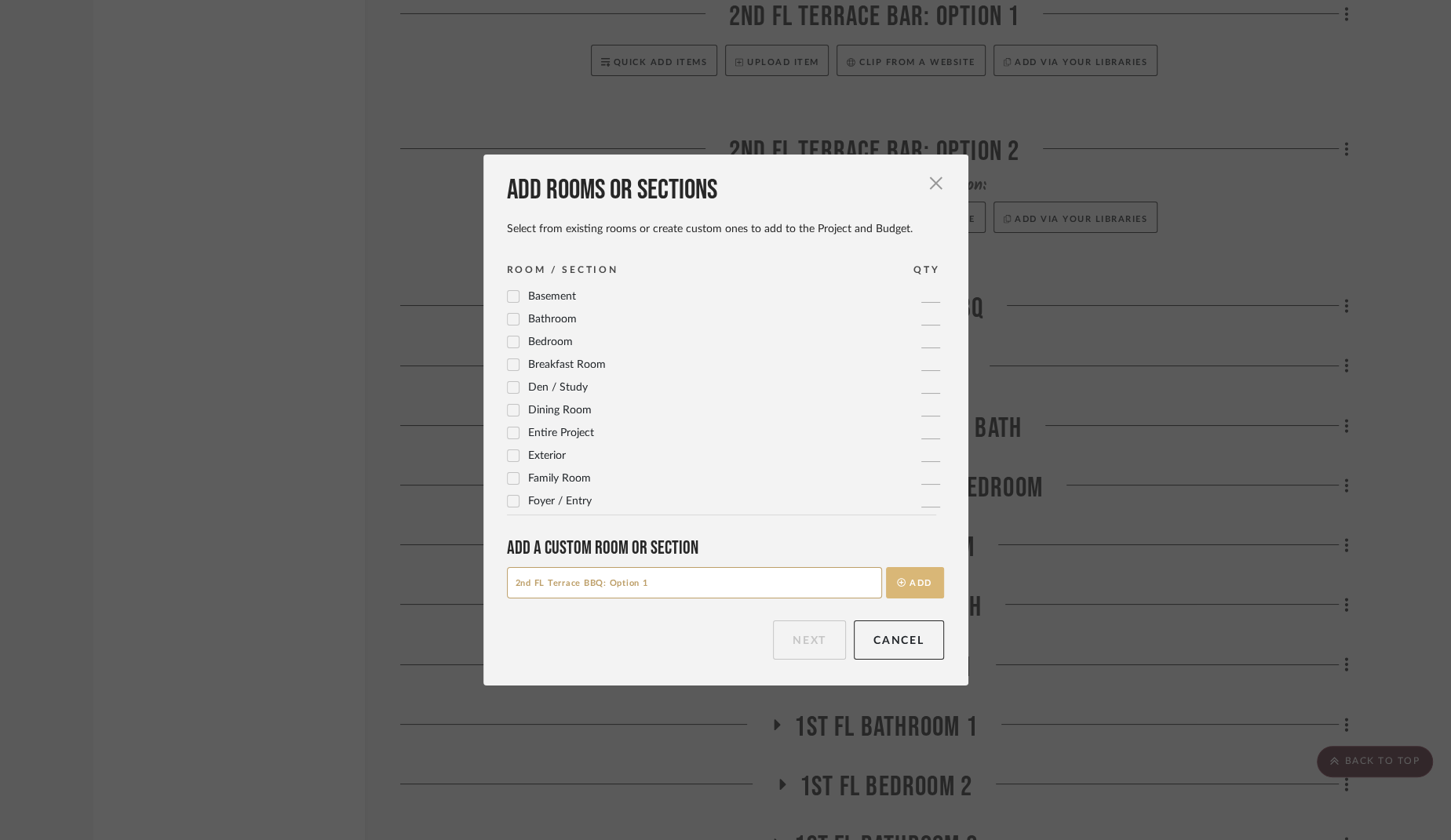 click 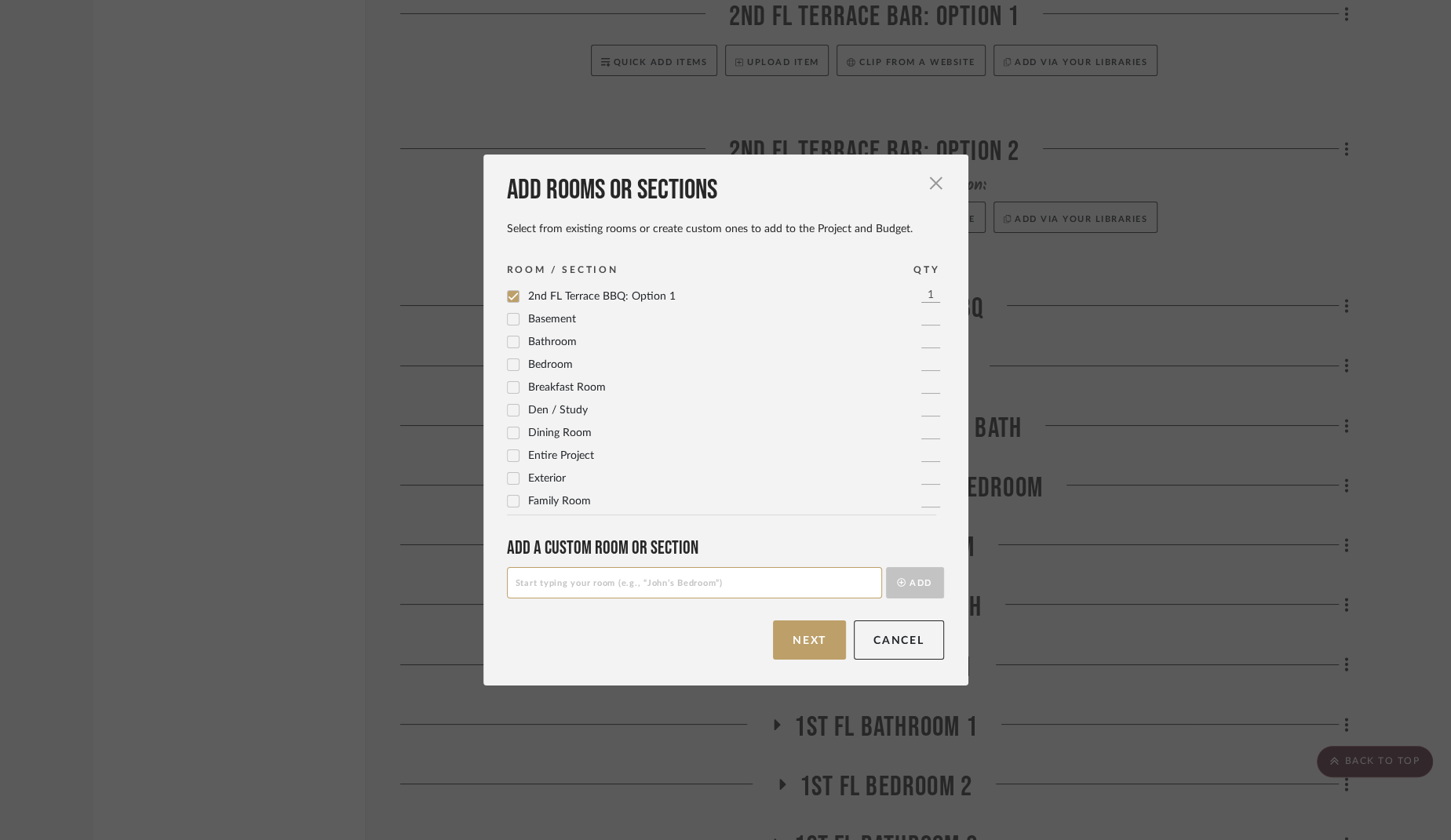 click at bounding box center (695, 583) 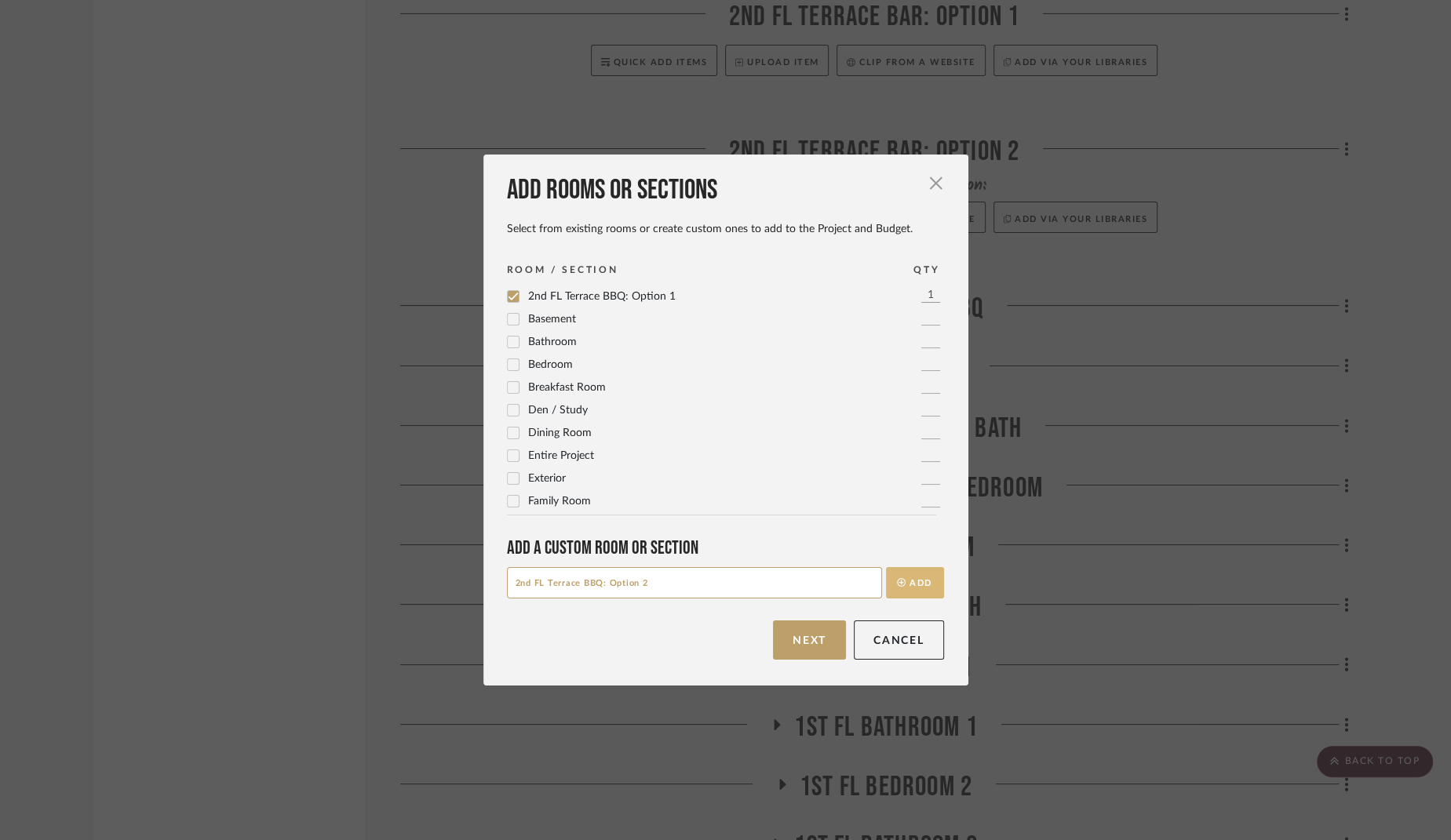 type on "2nd FL Terrace BBQ: Option 2" 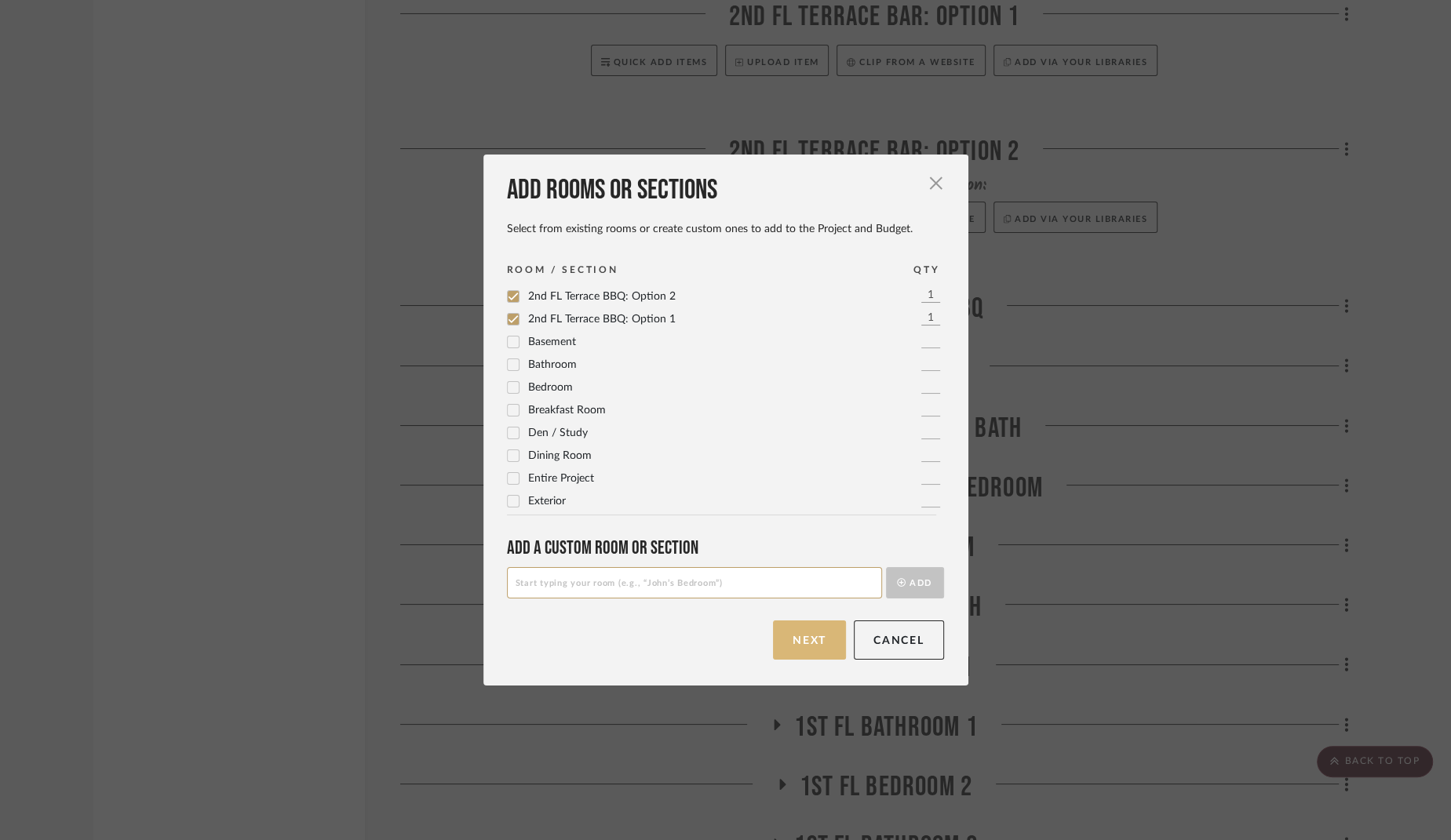 click on "Next" at bounding box center (809, 640) 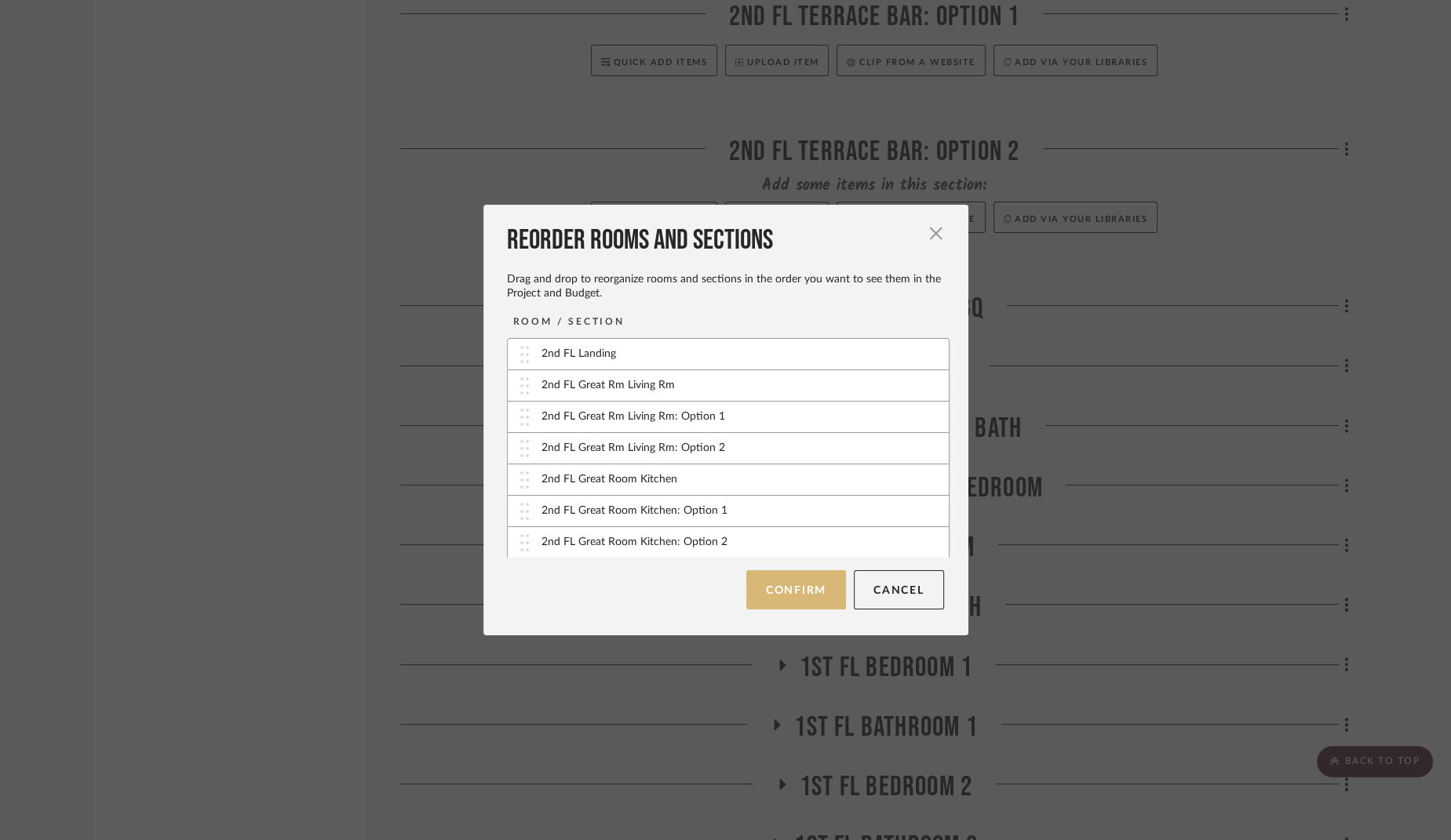 click on "Confirm" at bounding box center (796, 590) 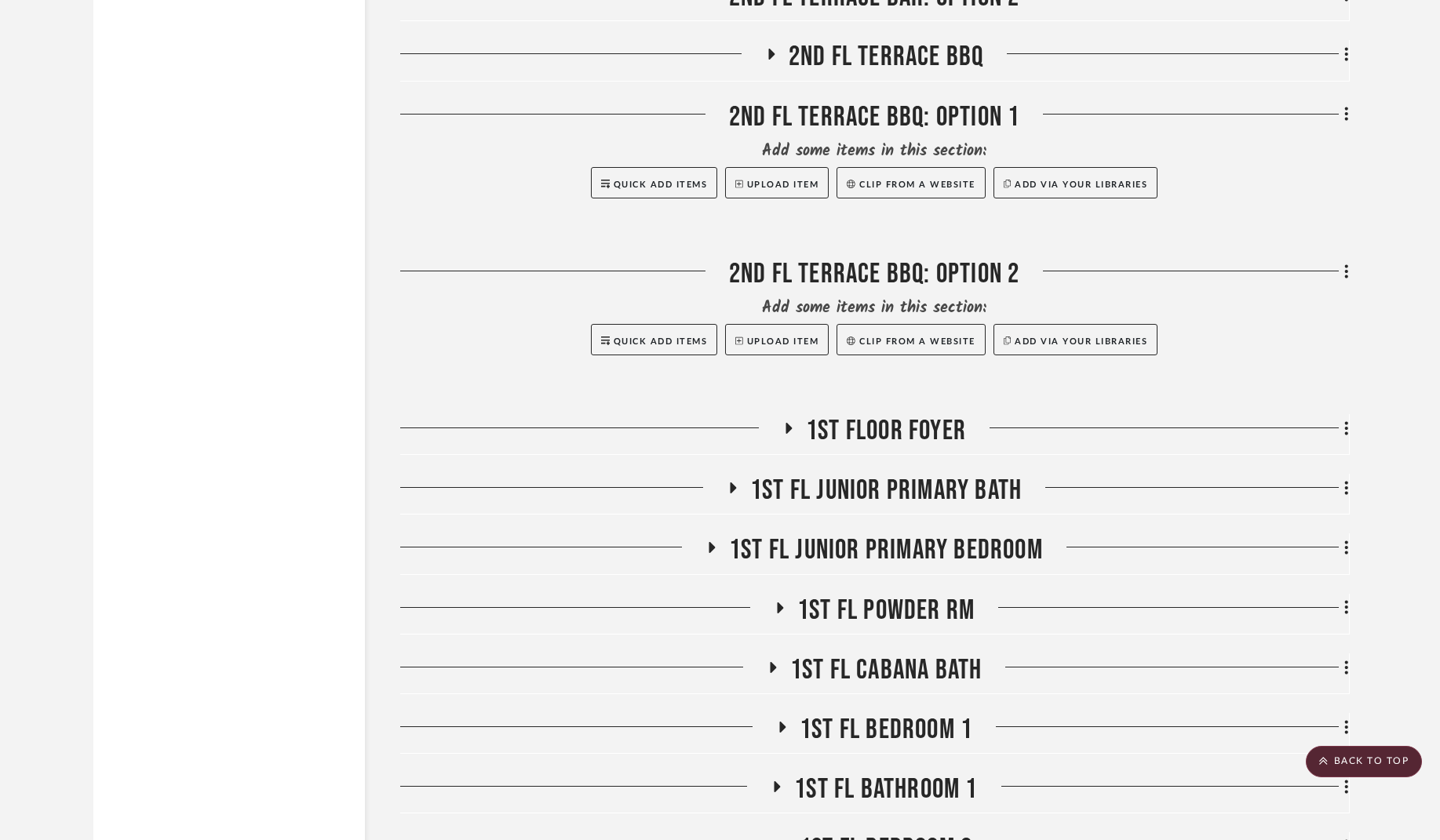 scroll, scrollTop: 2763, scrollLeft: 0, axis: vertical 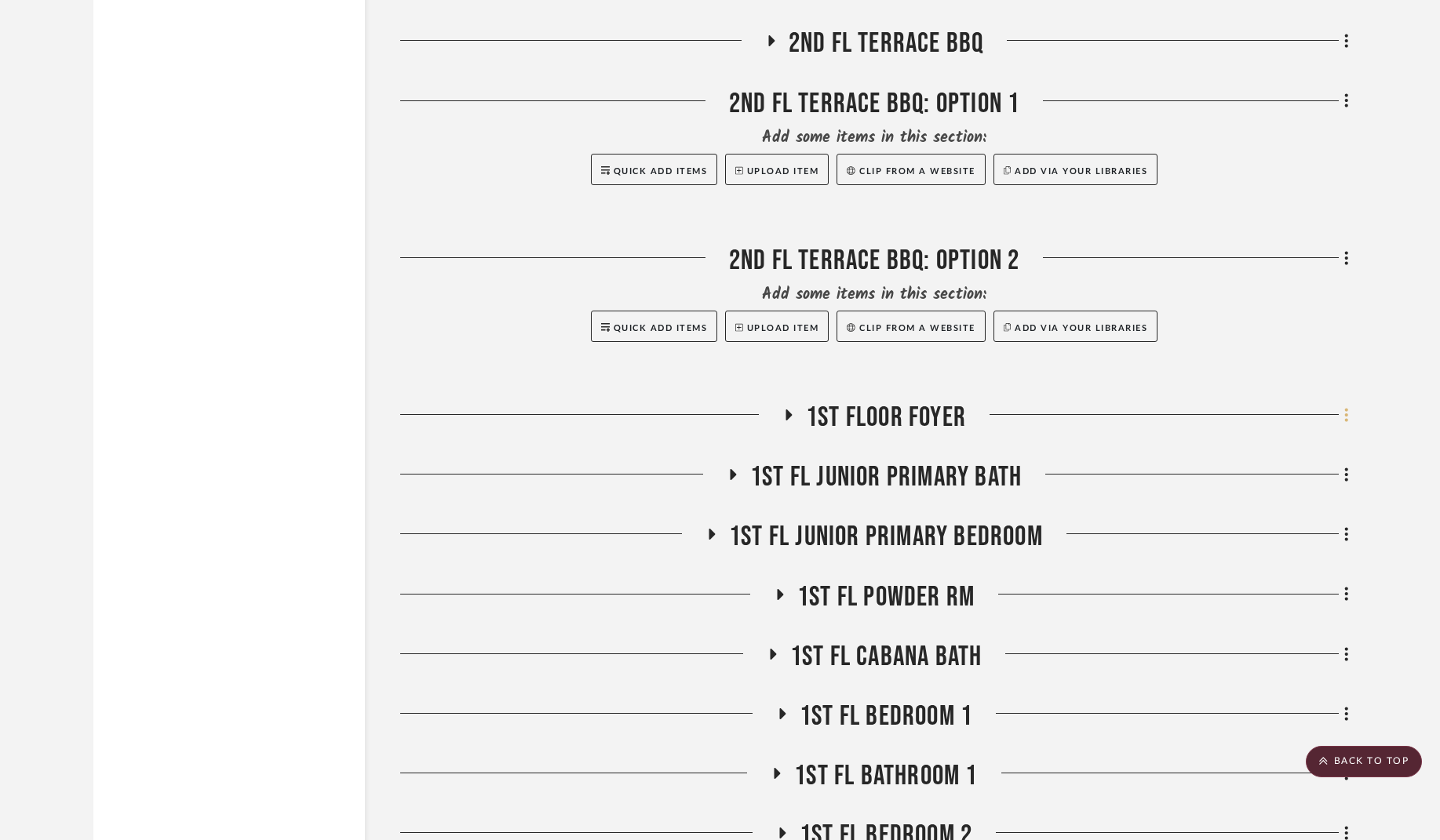 click 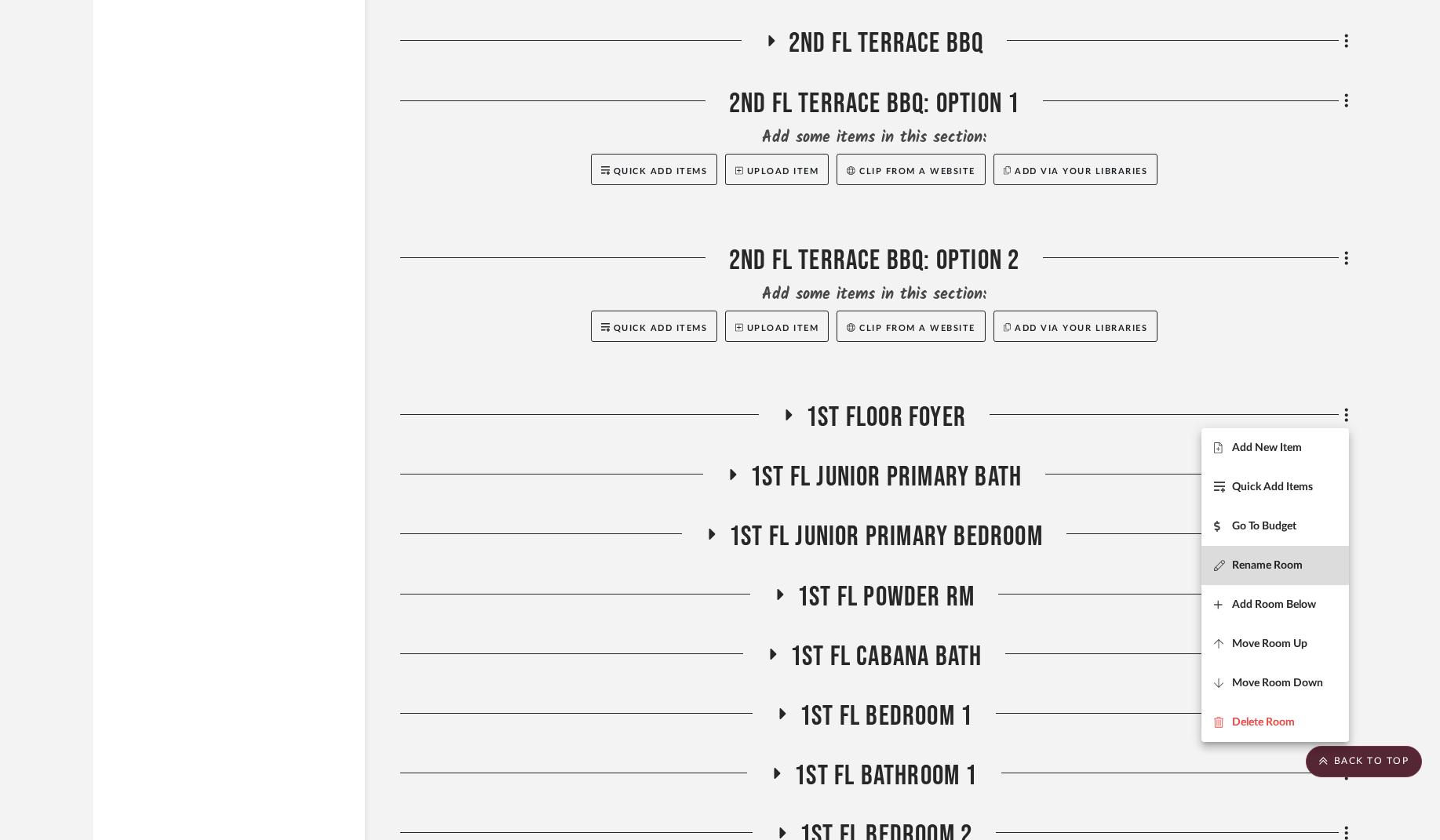 click on "Rename Room" at bounding box center (1267, 565) 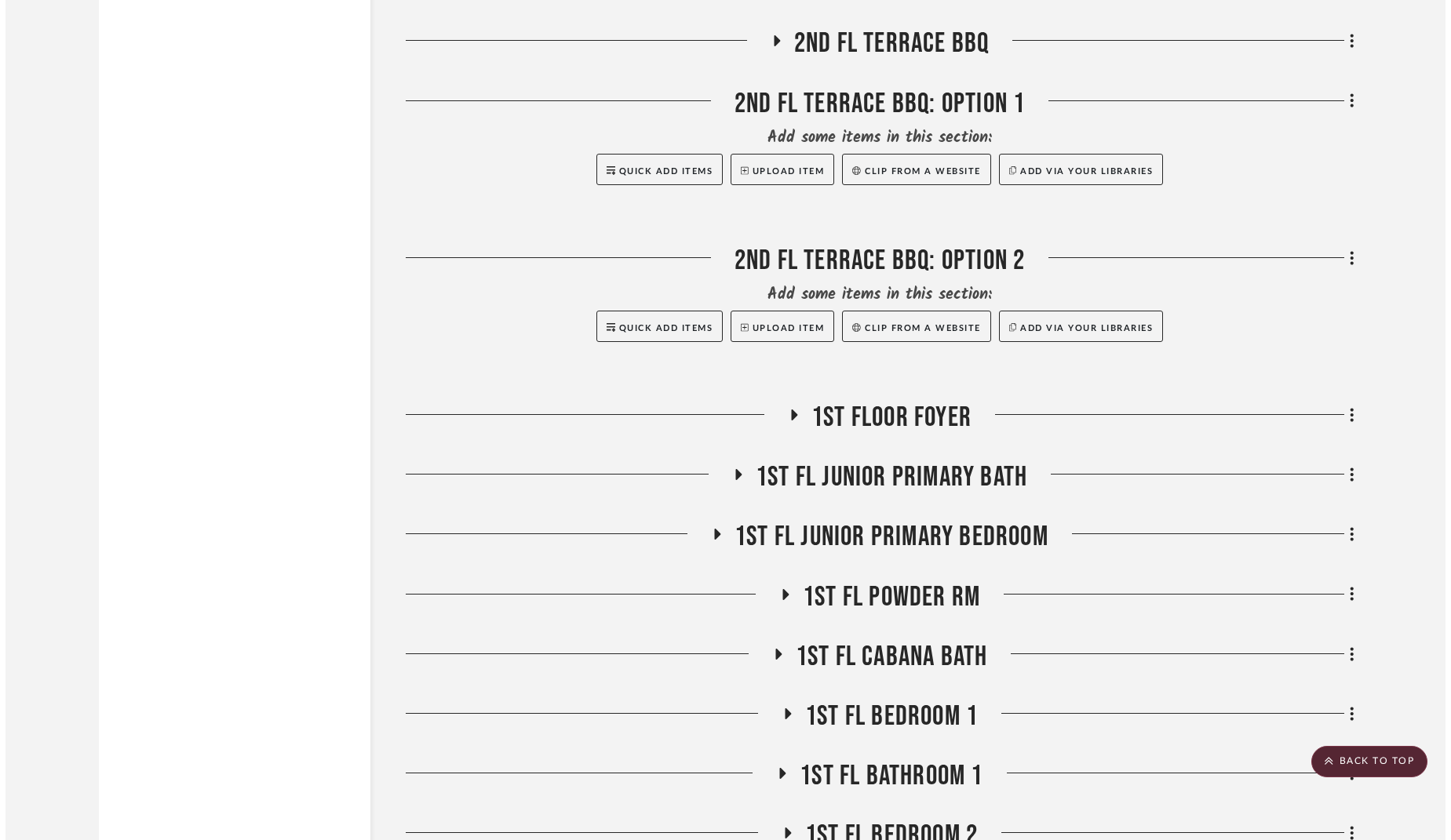 scroll, scrollTop: 0, scrollLeft: 0, axis: both 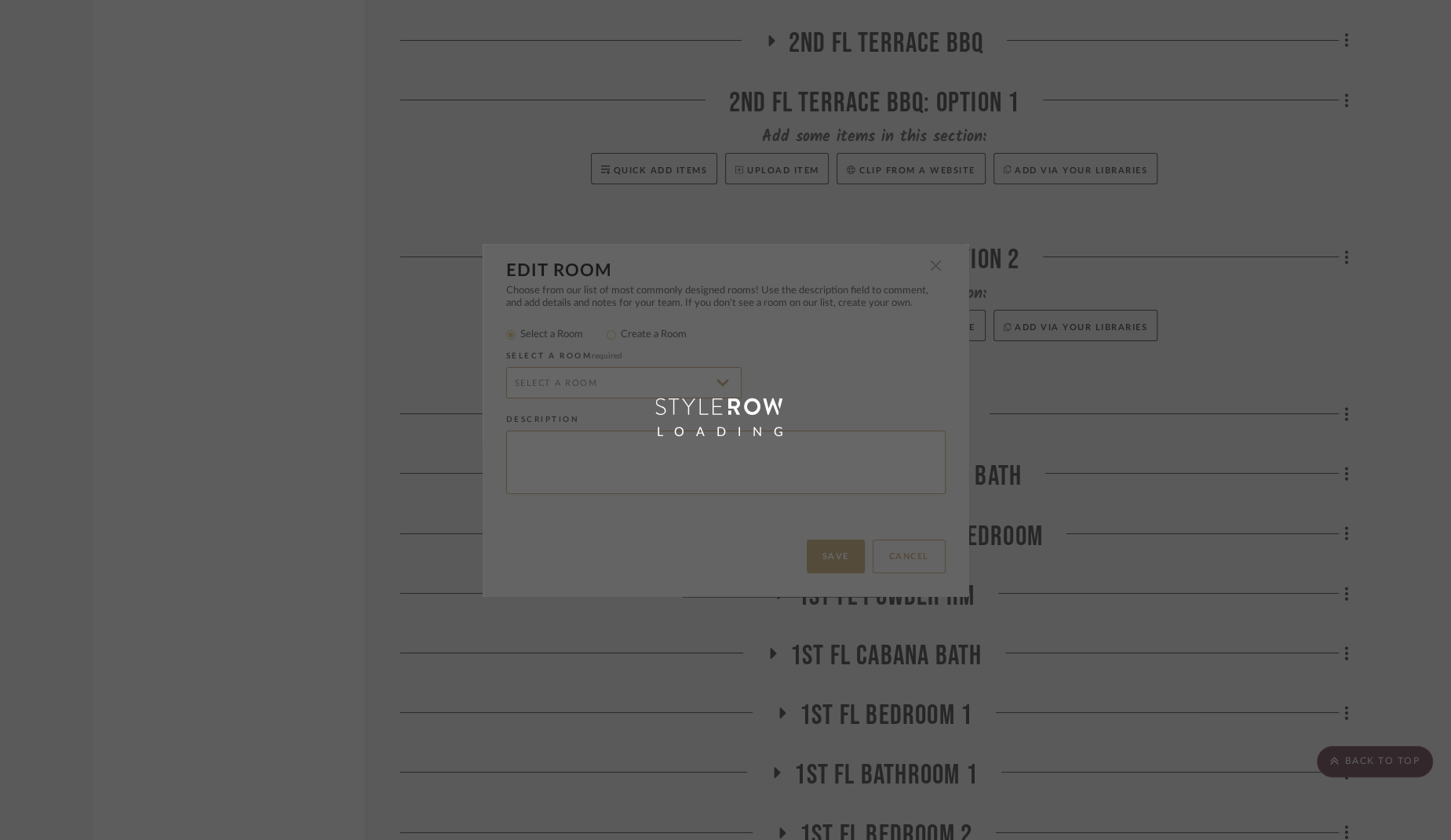 radio on "false" 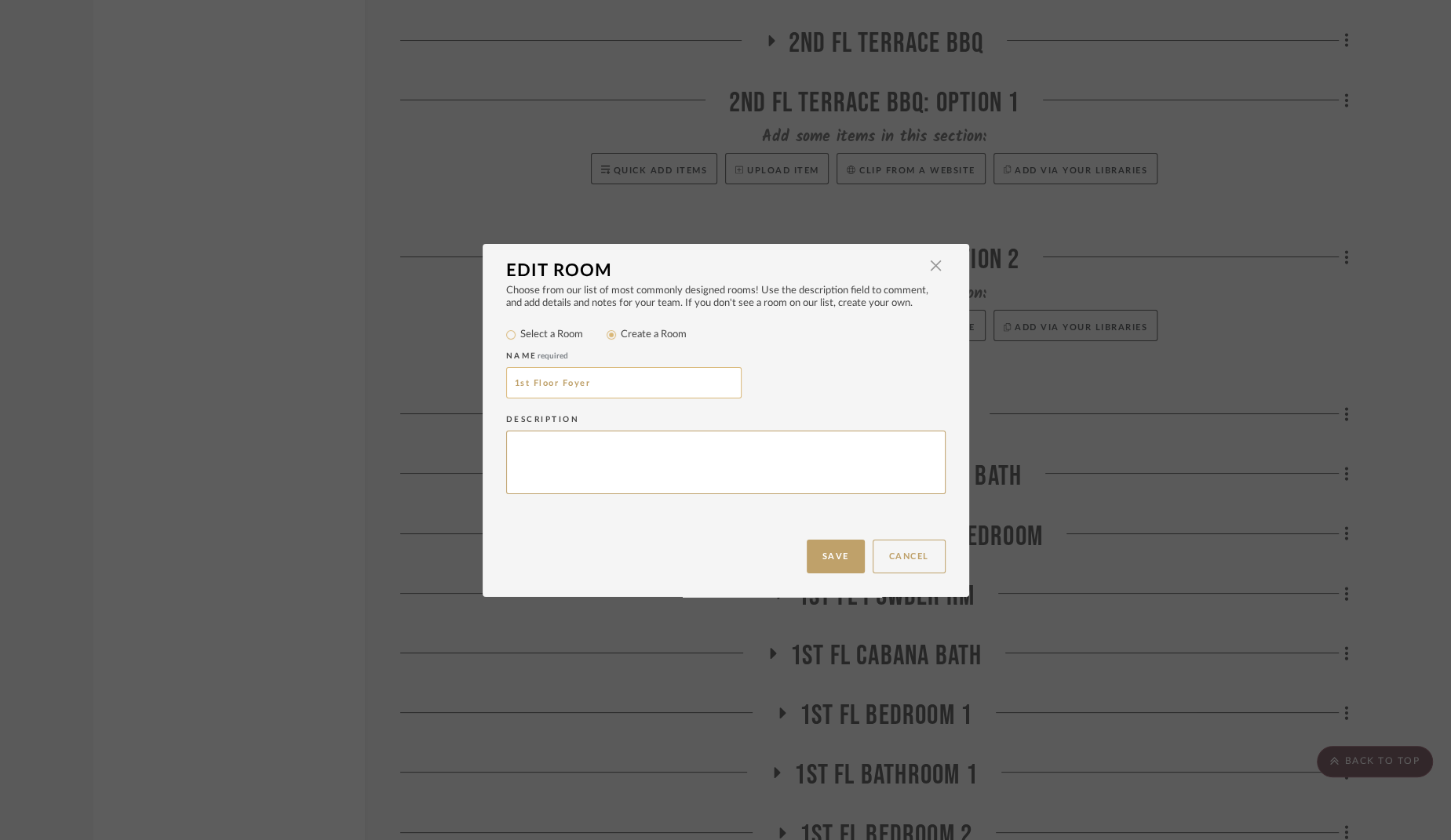 click on "1st Floor Foyer" at bounding box center (624, 383) 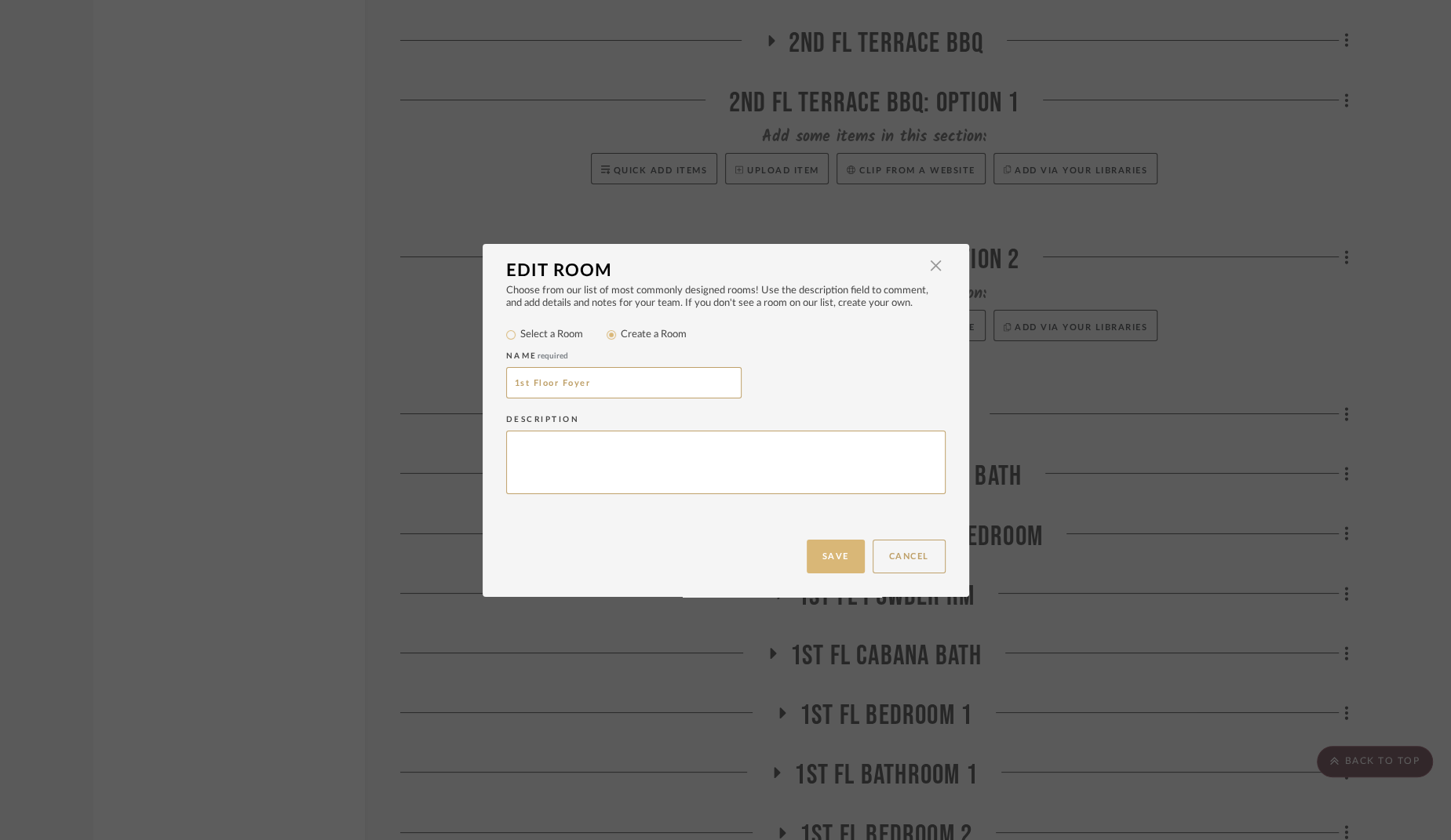 click on "Save" at bounding box center (836, 556) 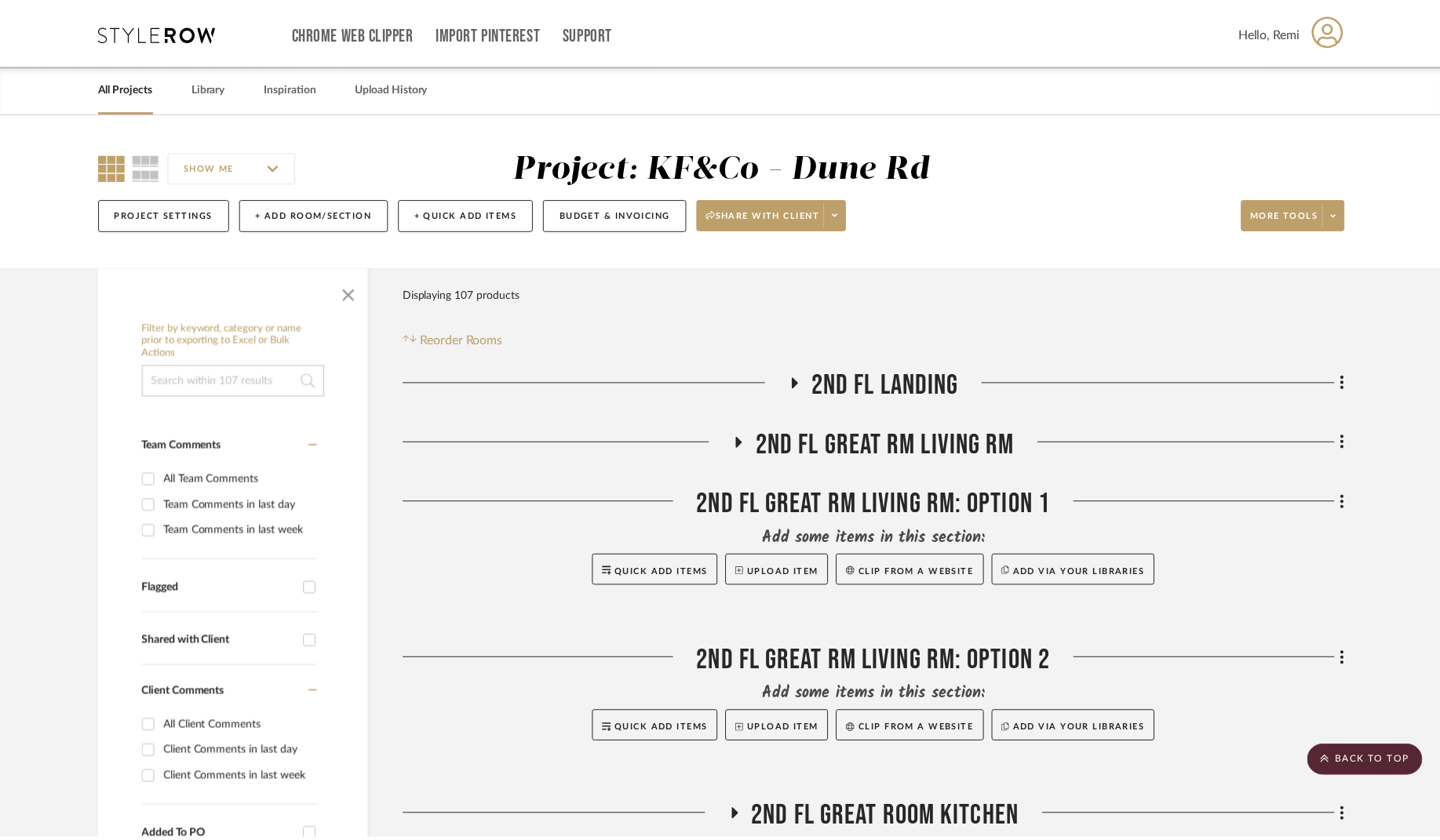 scroll, scrollTop: 2763, scrollLeft: 0, axis: vertical 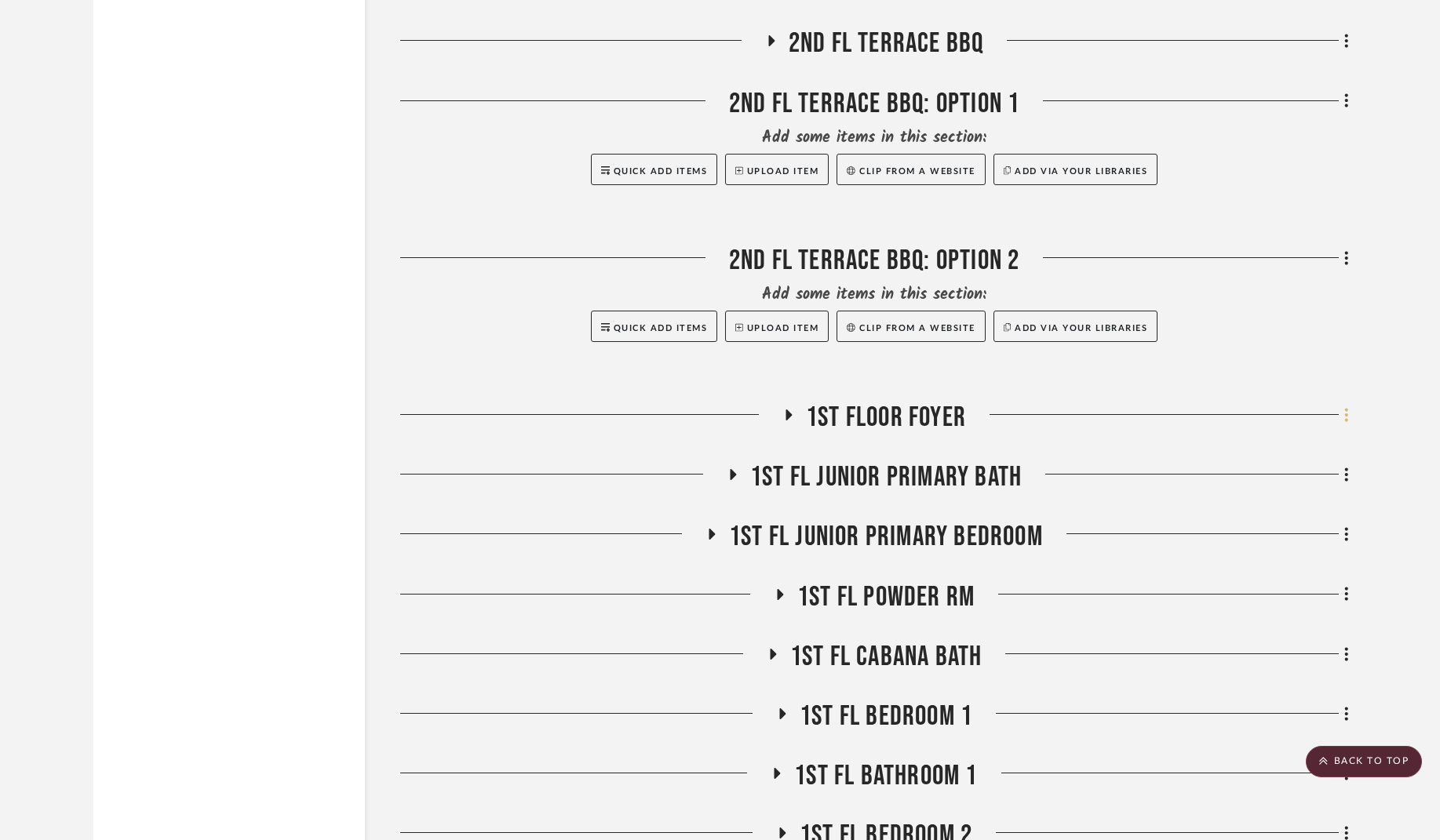 click 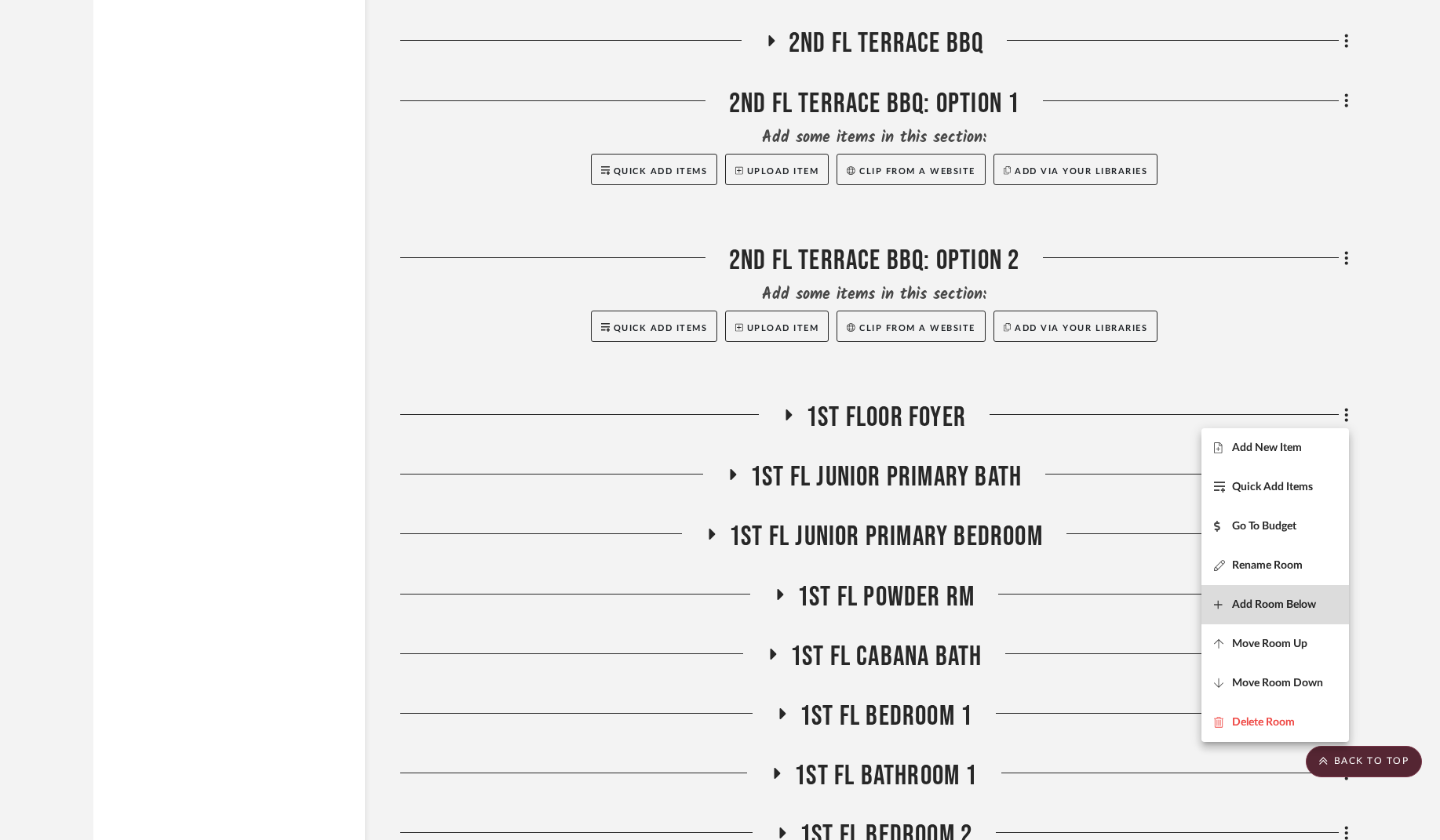 click on "Add Room Below" at bounding box center [1274, 604] 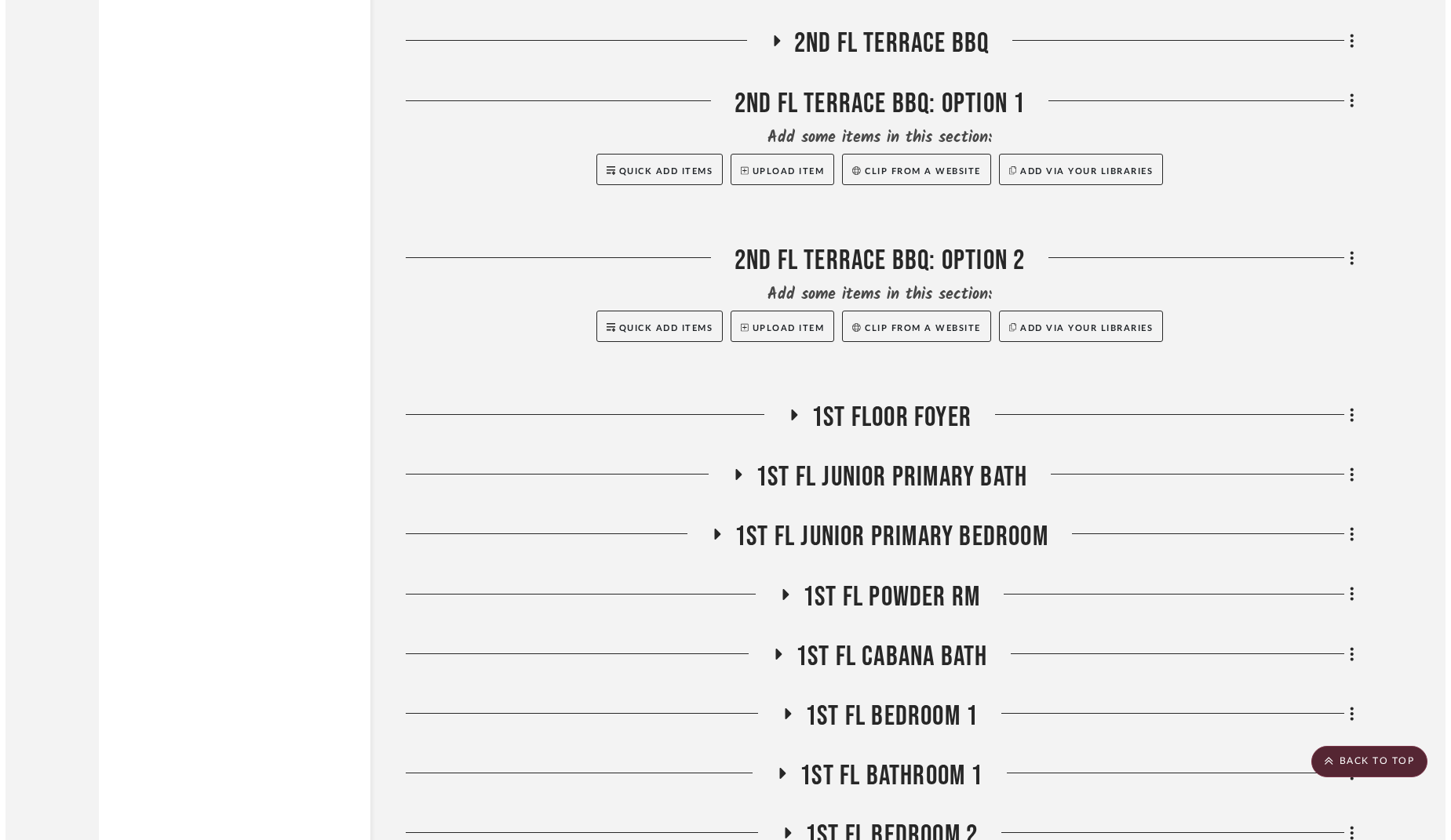 scroll, scrollTop: 0, scrollLeft: 0, axis: both 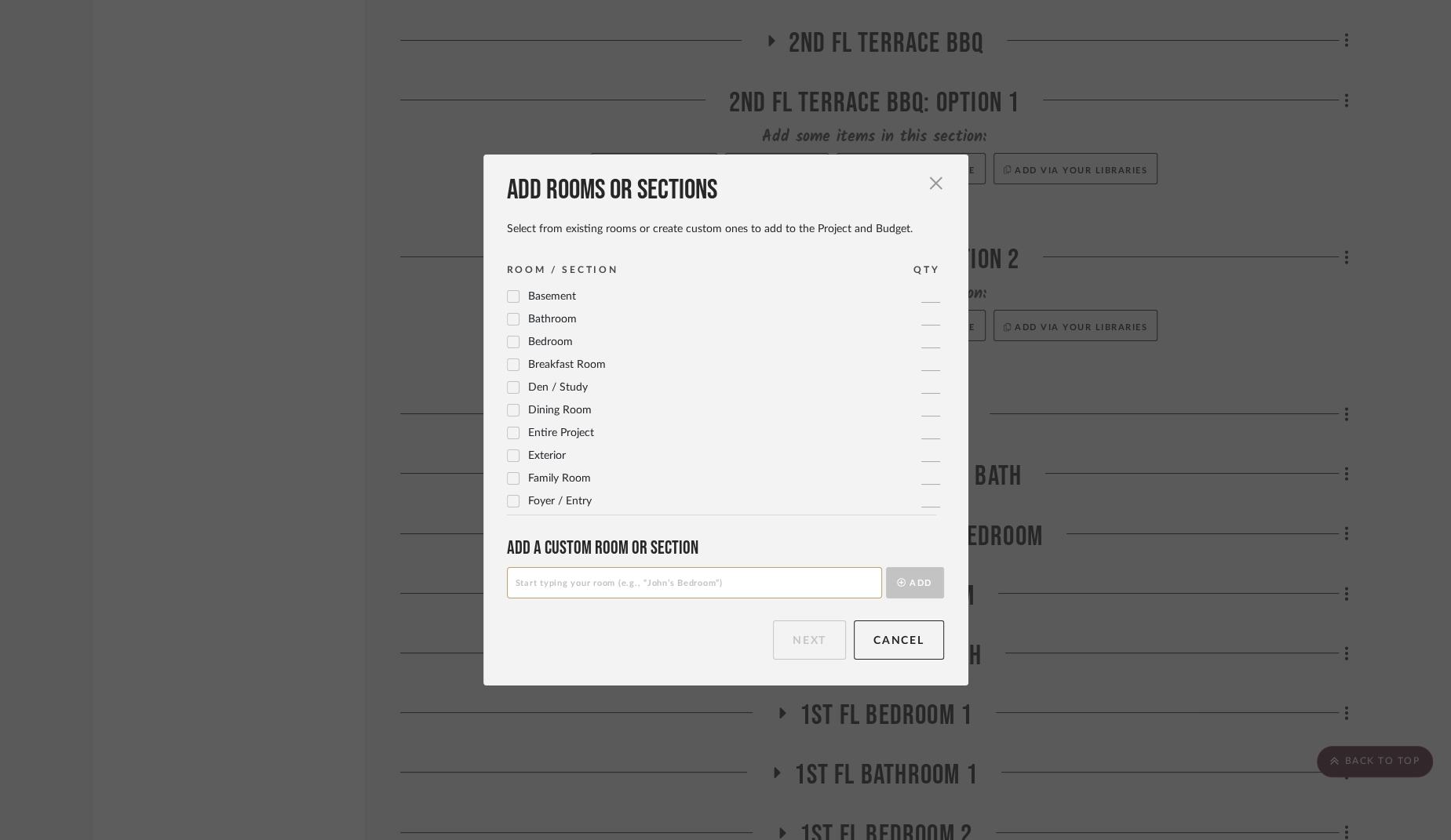 click at bounding box center [695, 583] 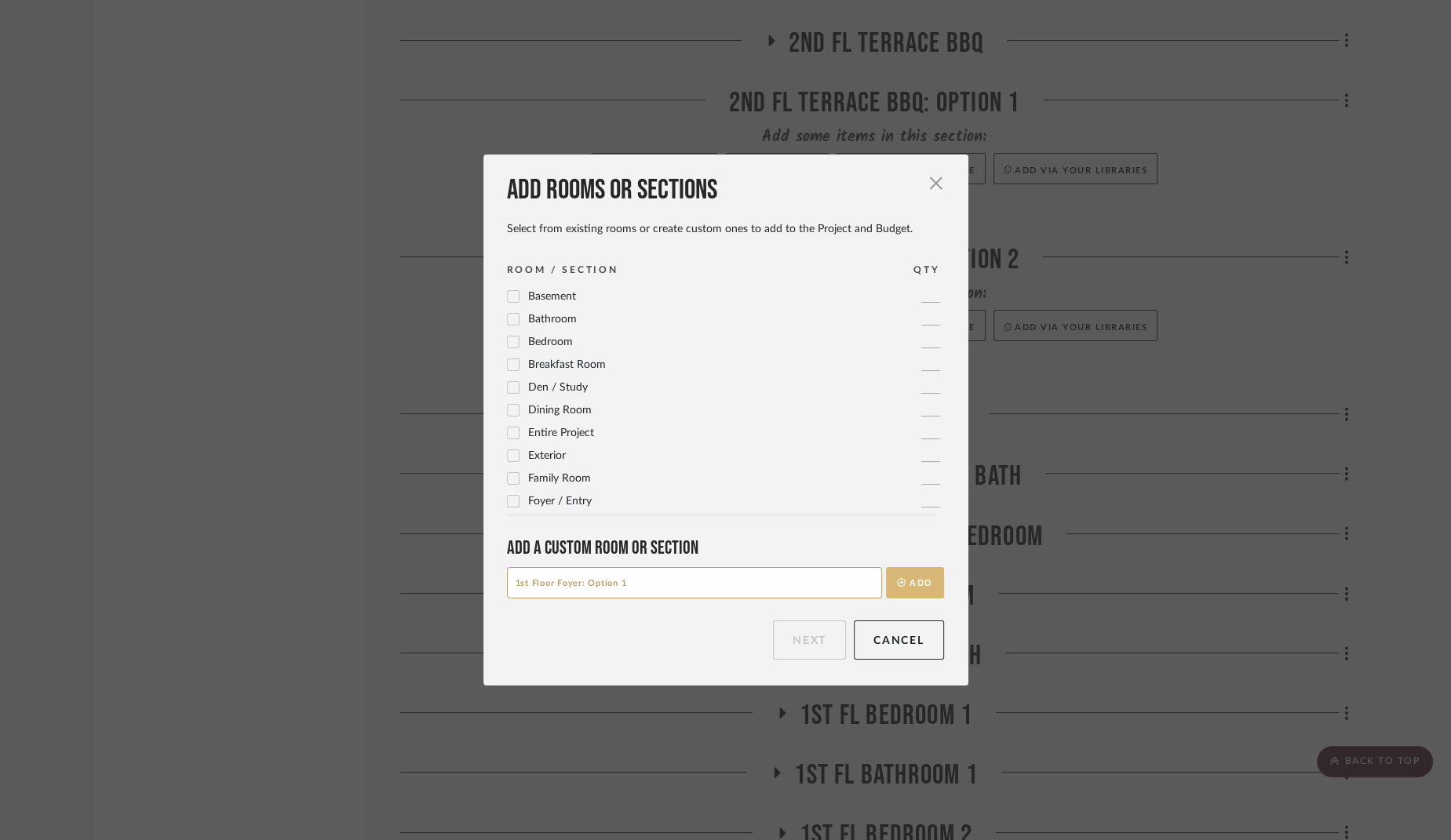 type on "1st Floor Foyer: Option 1" 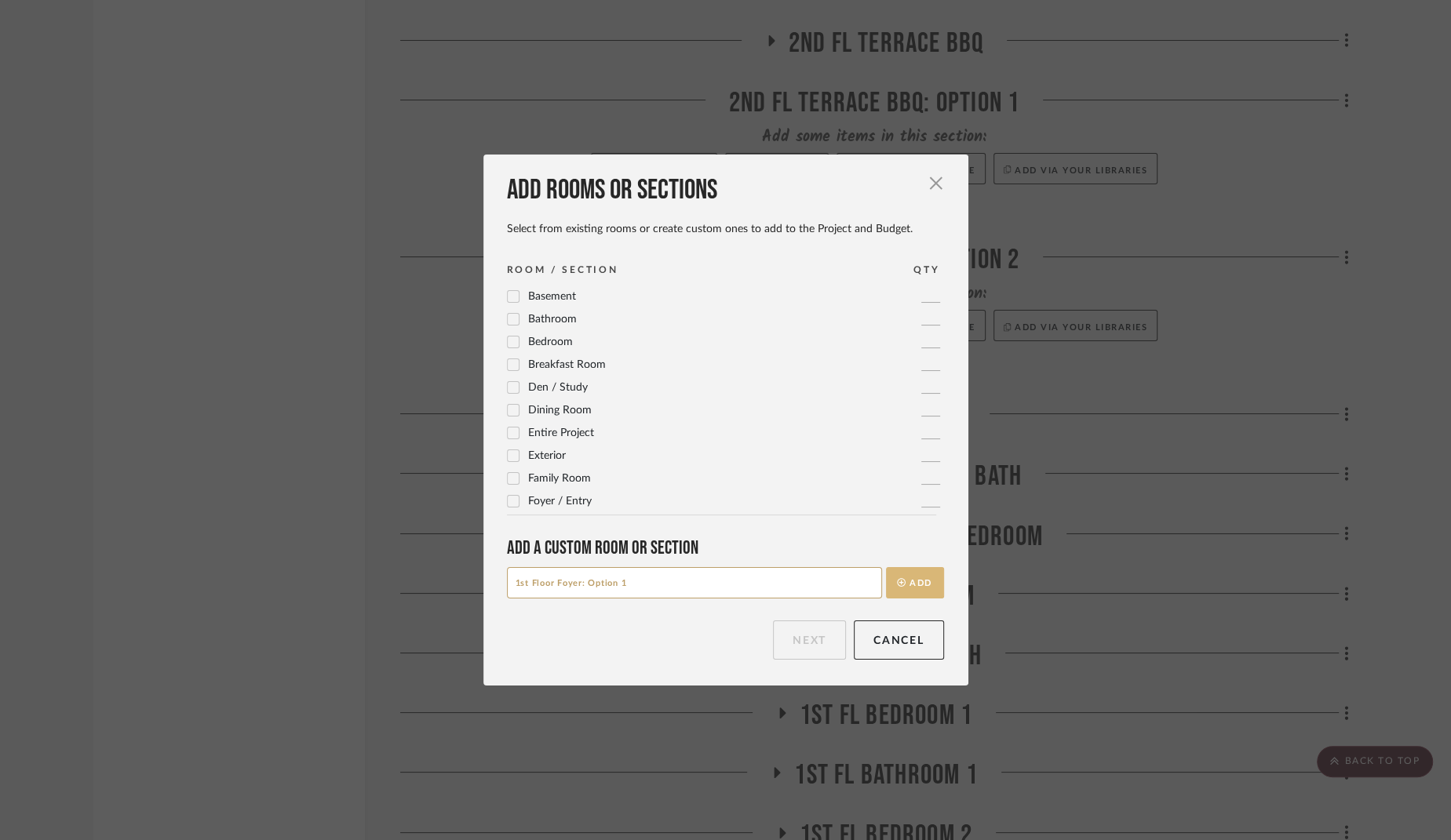 click on "Add" at bounding box center [915, 583] 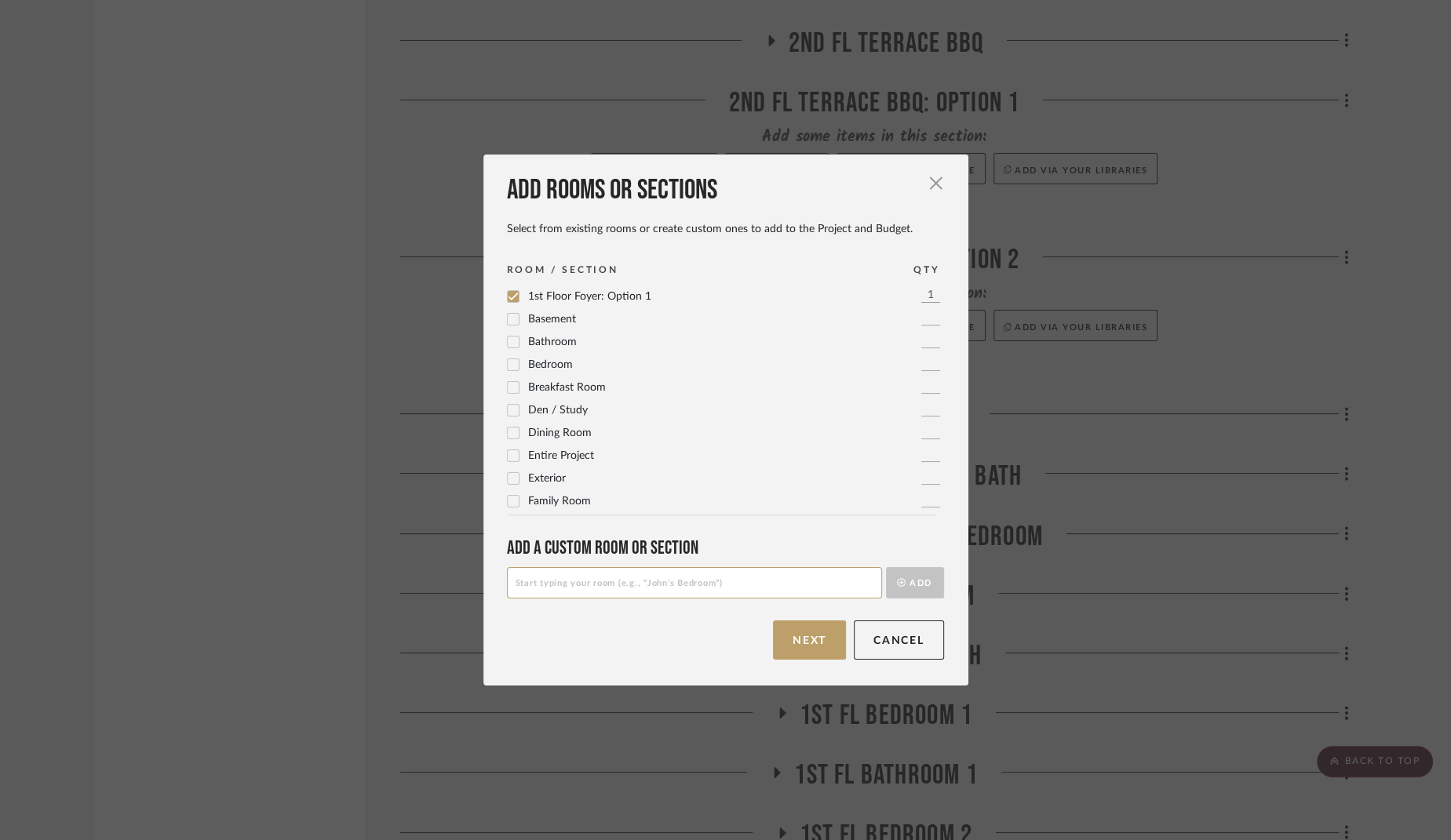 click at bounding box center (695, 583) 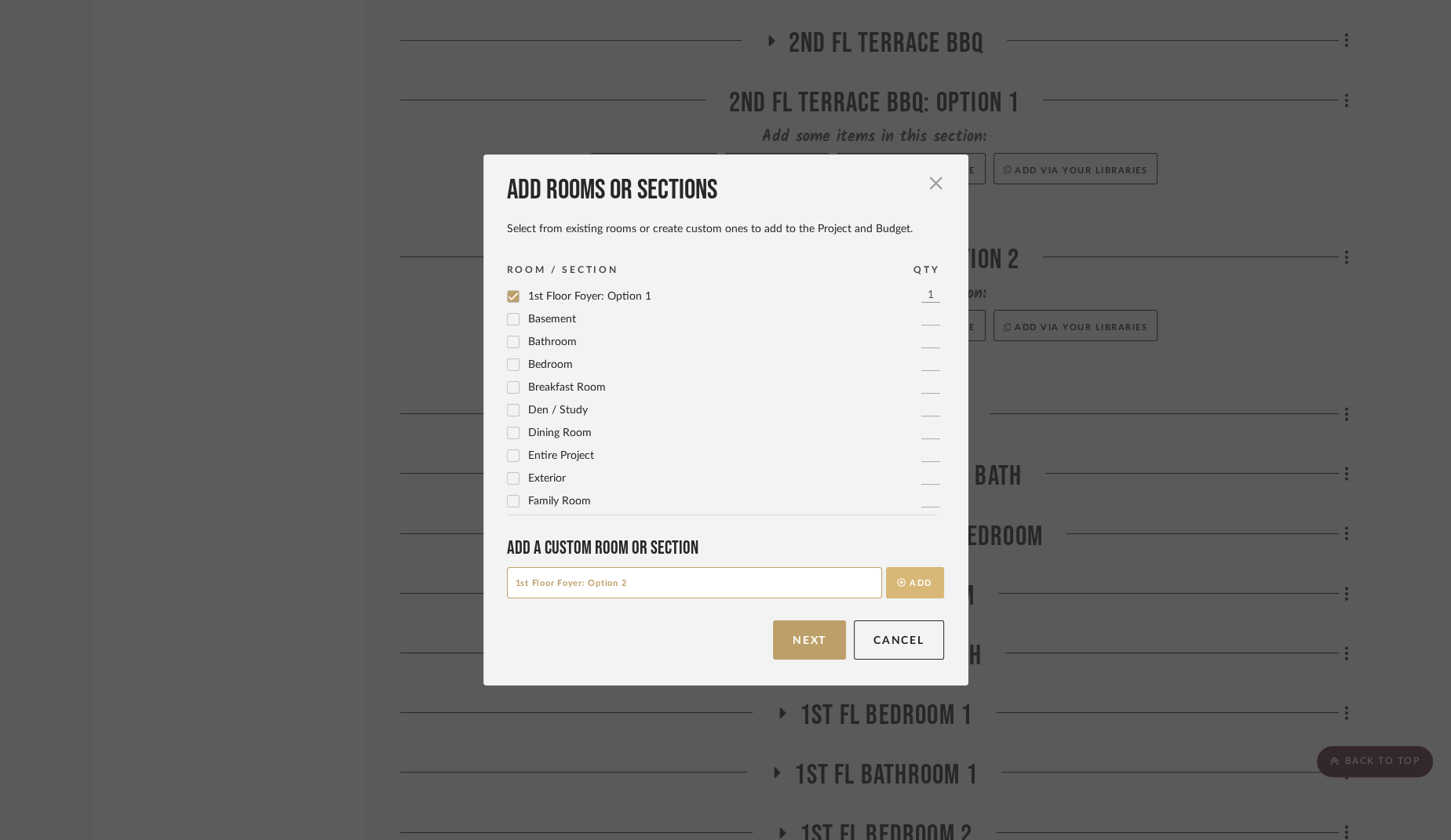 type on "1st Floor Foyer: Option 2" 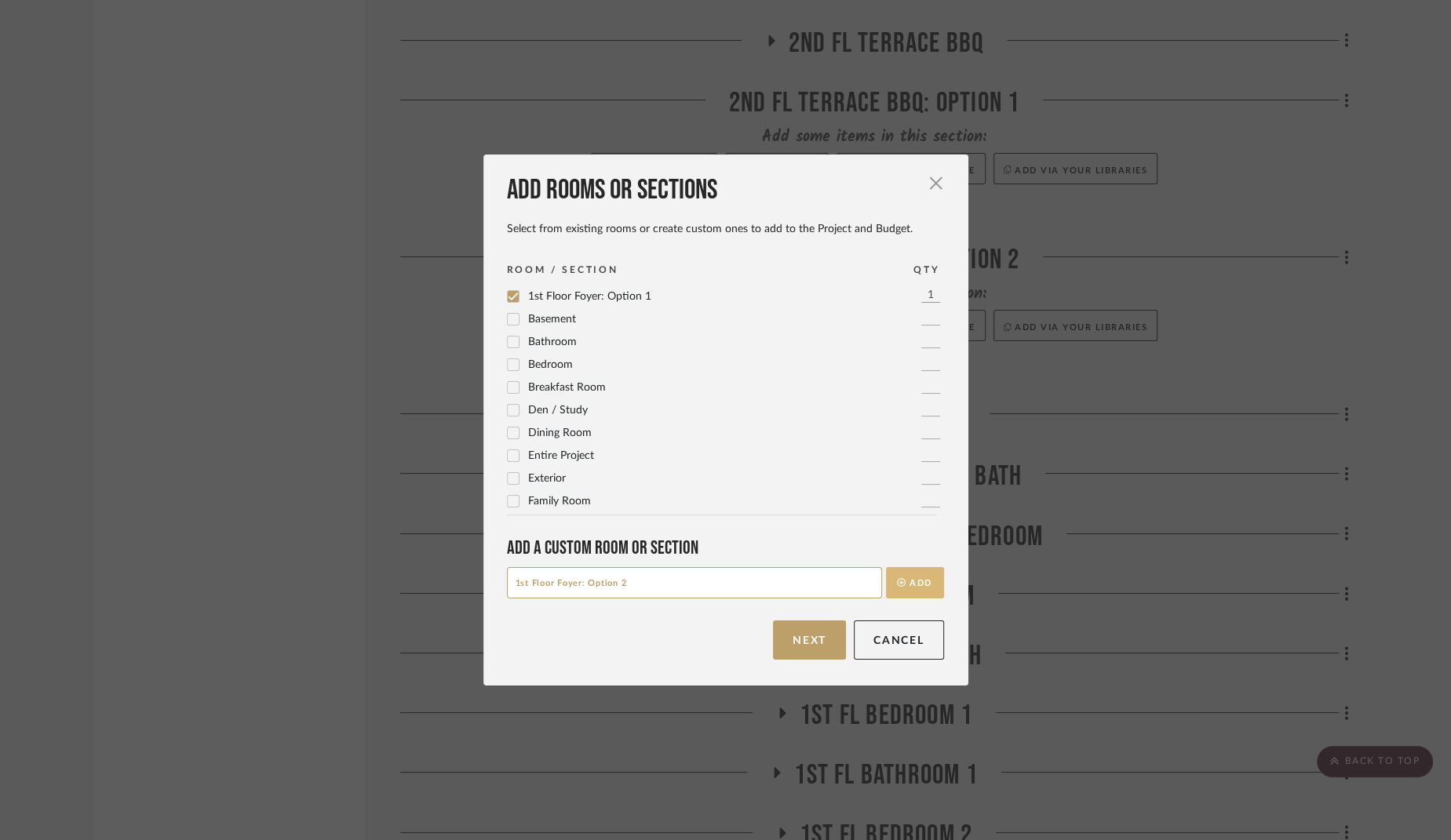 click on "Add" at bounding box center (915, 583) 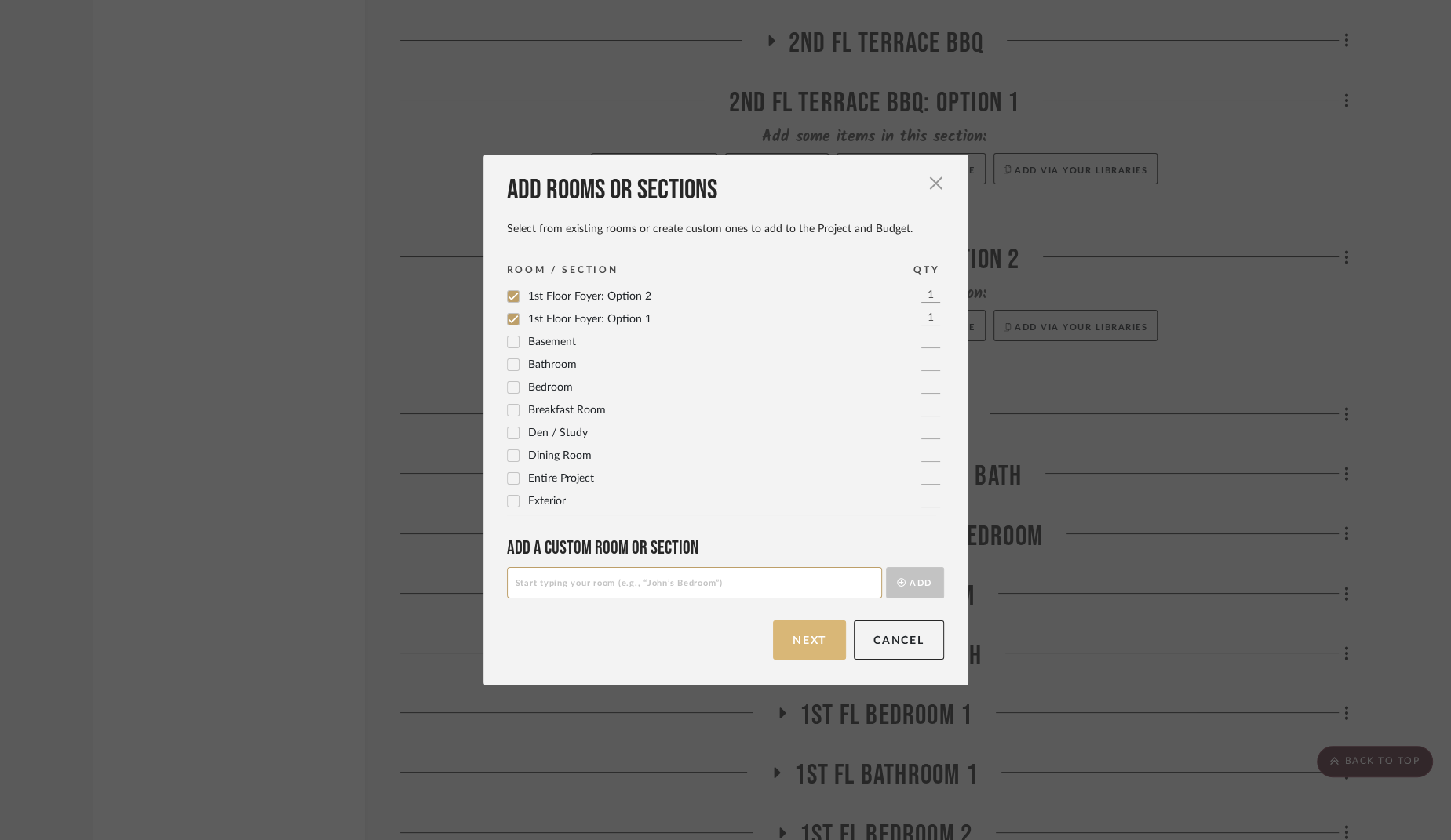 click on "Next" at bounding box center (809, 640) 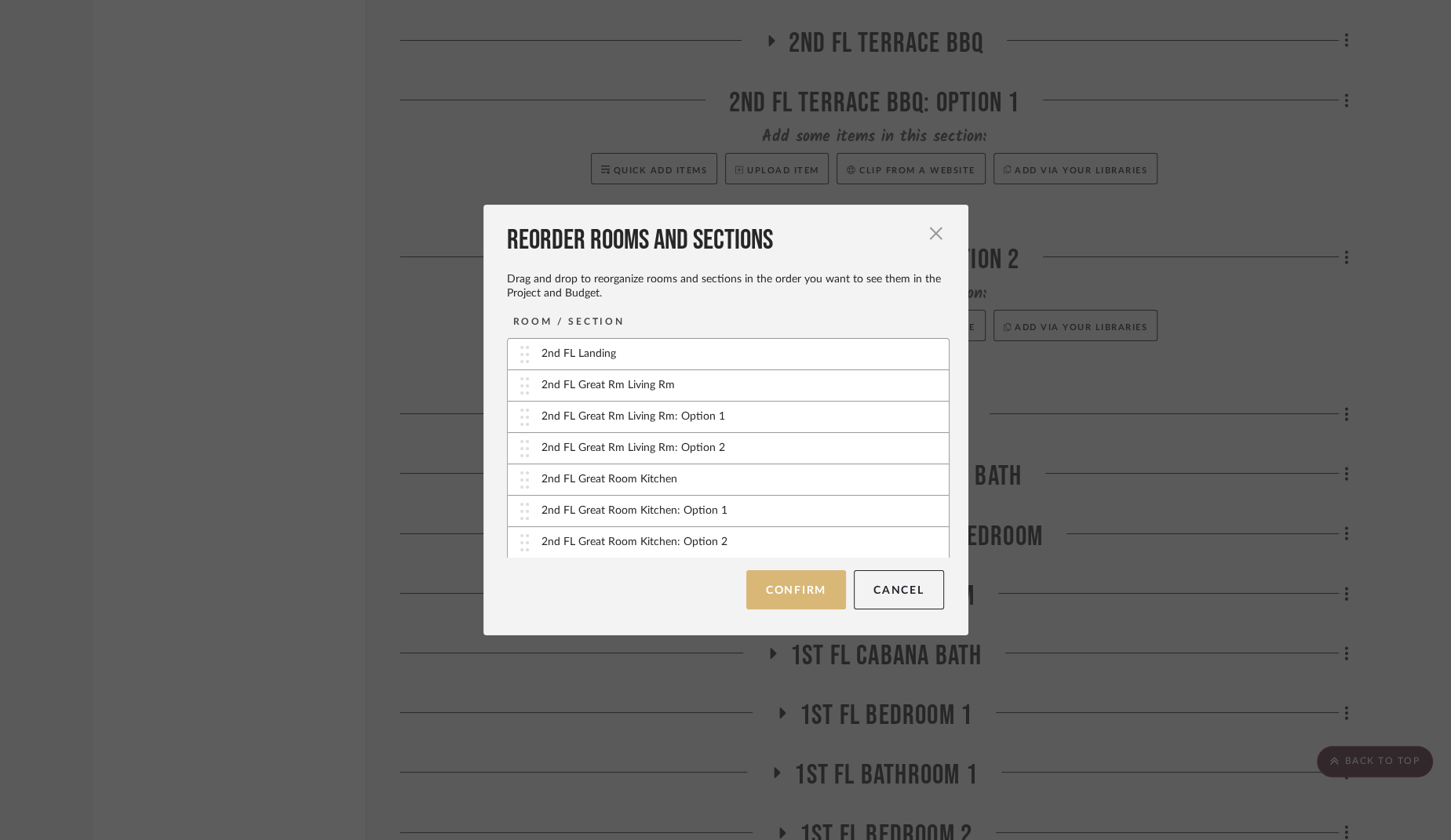 click on "Confirm" at bounding box center [796, 590] 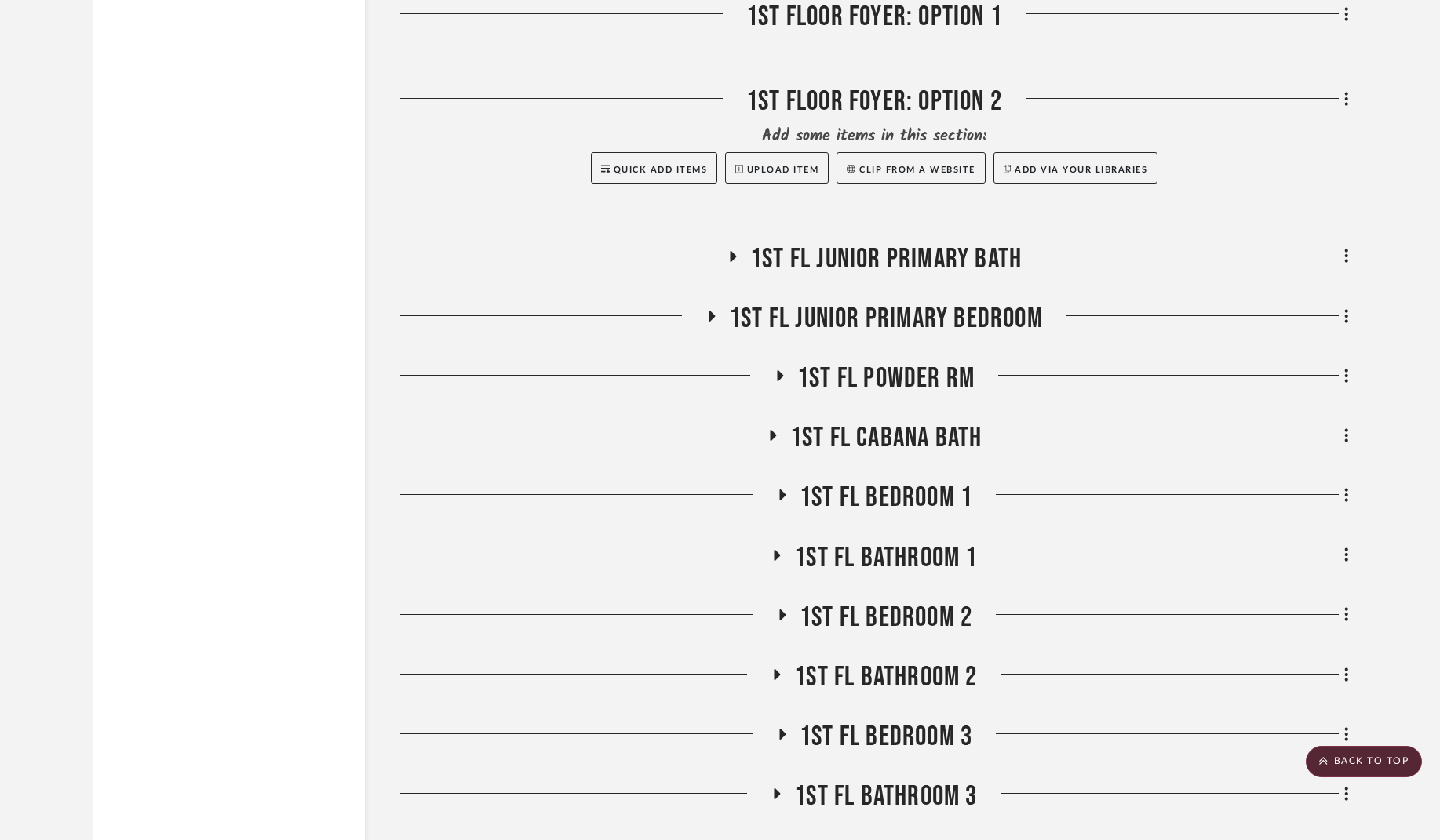 scroll, scrollTop: 3296, scrollLeft: 0, axis: vertical 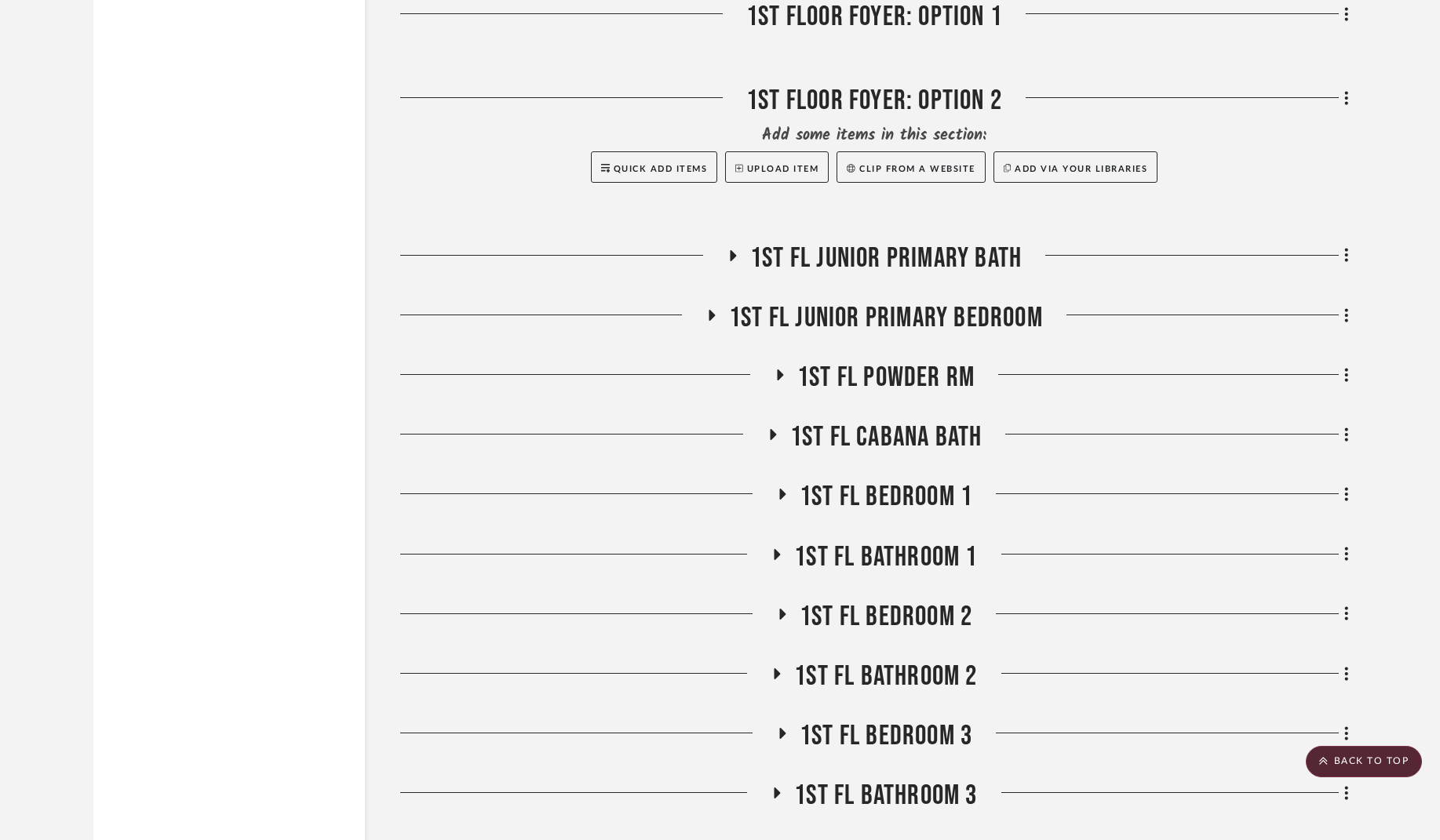 click 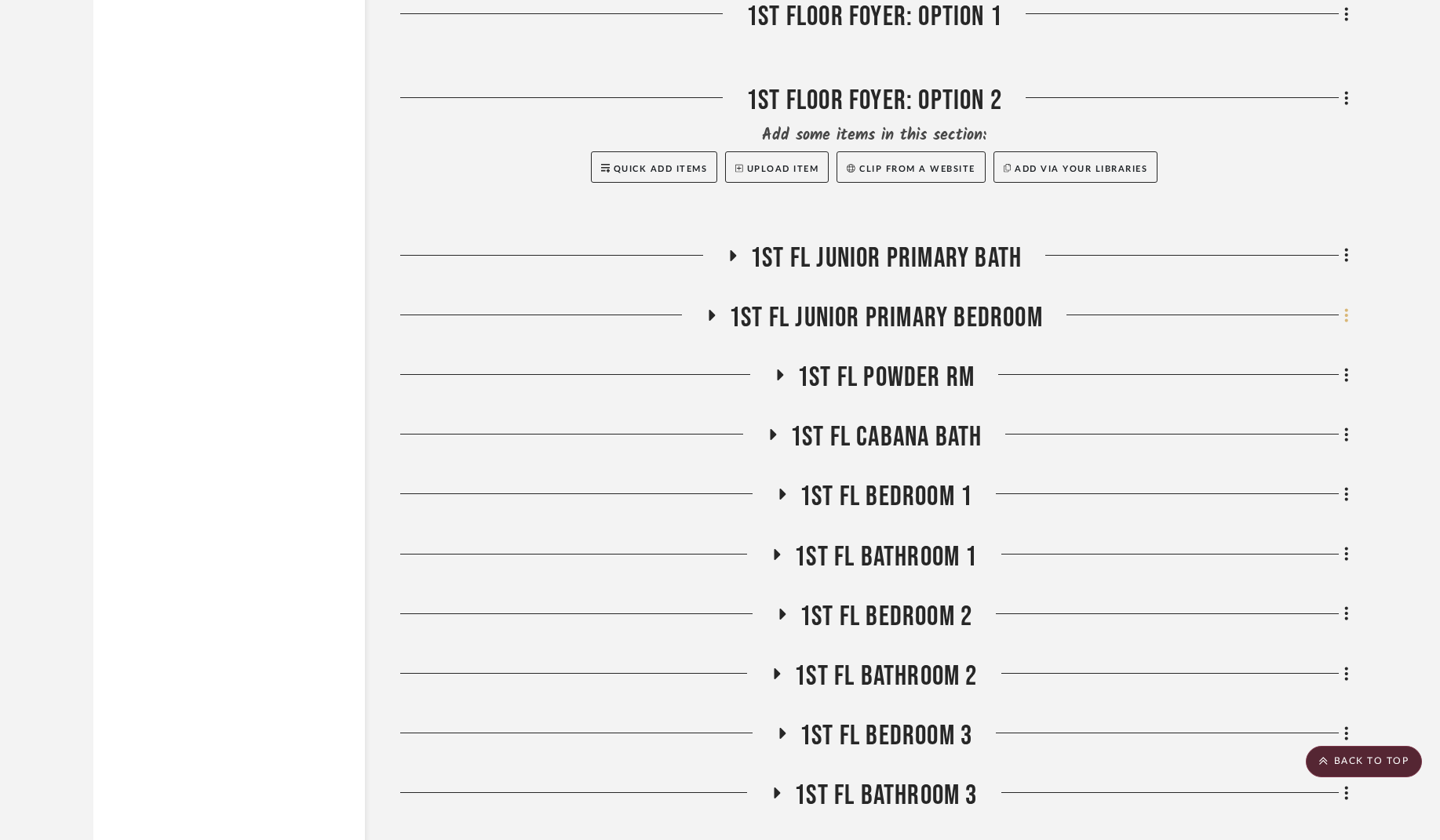 click 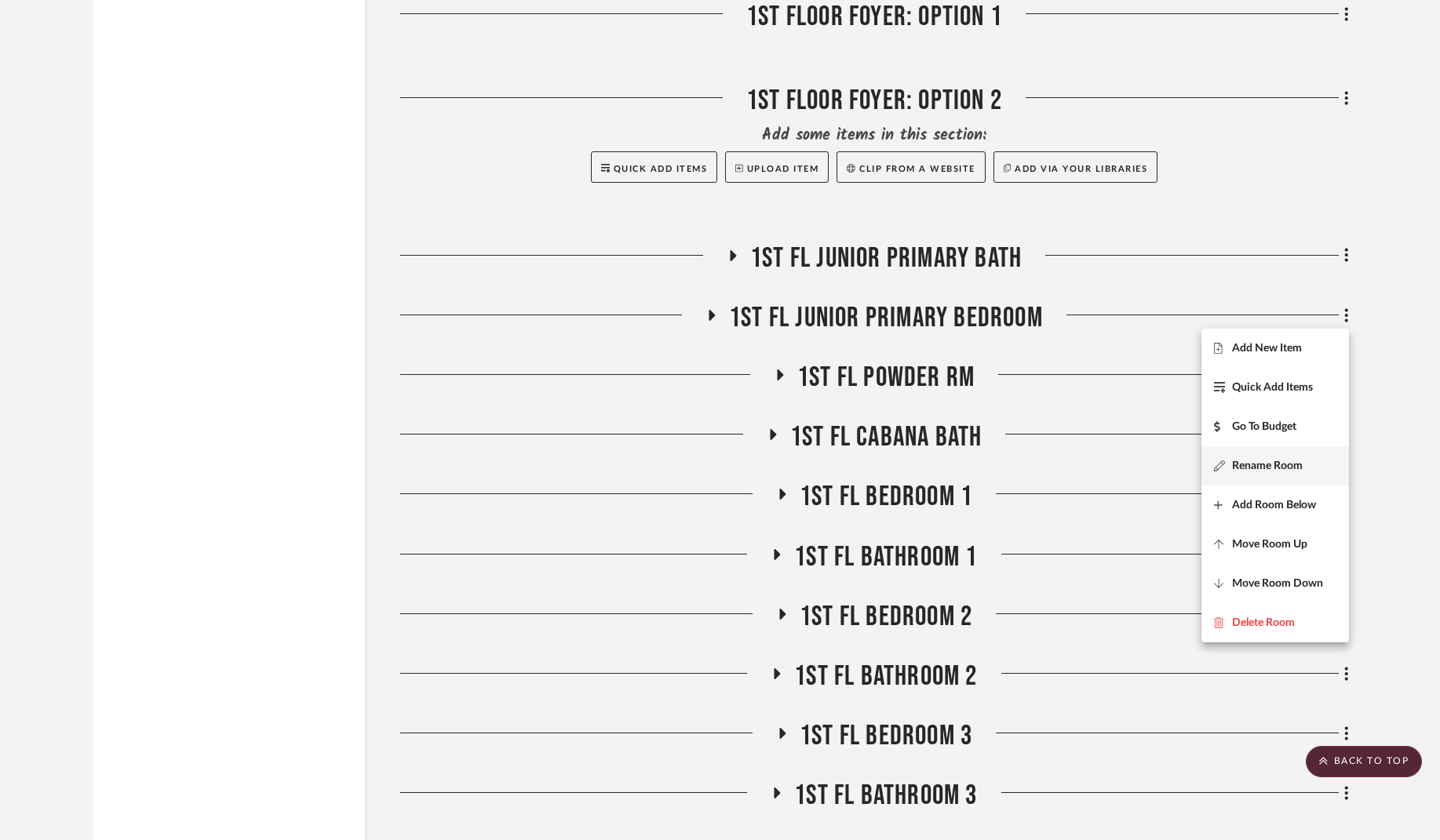 click on "Rename Room" at bounding box center (1275, 465) 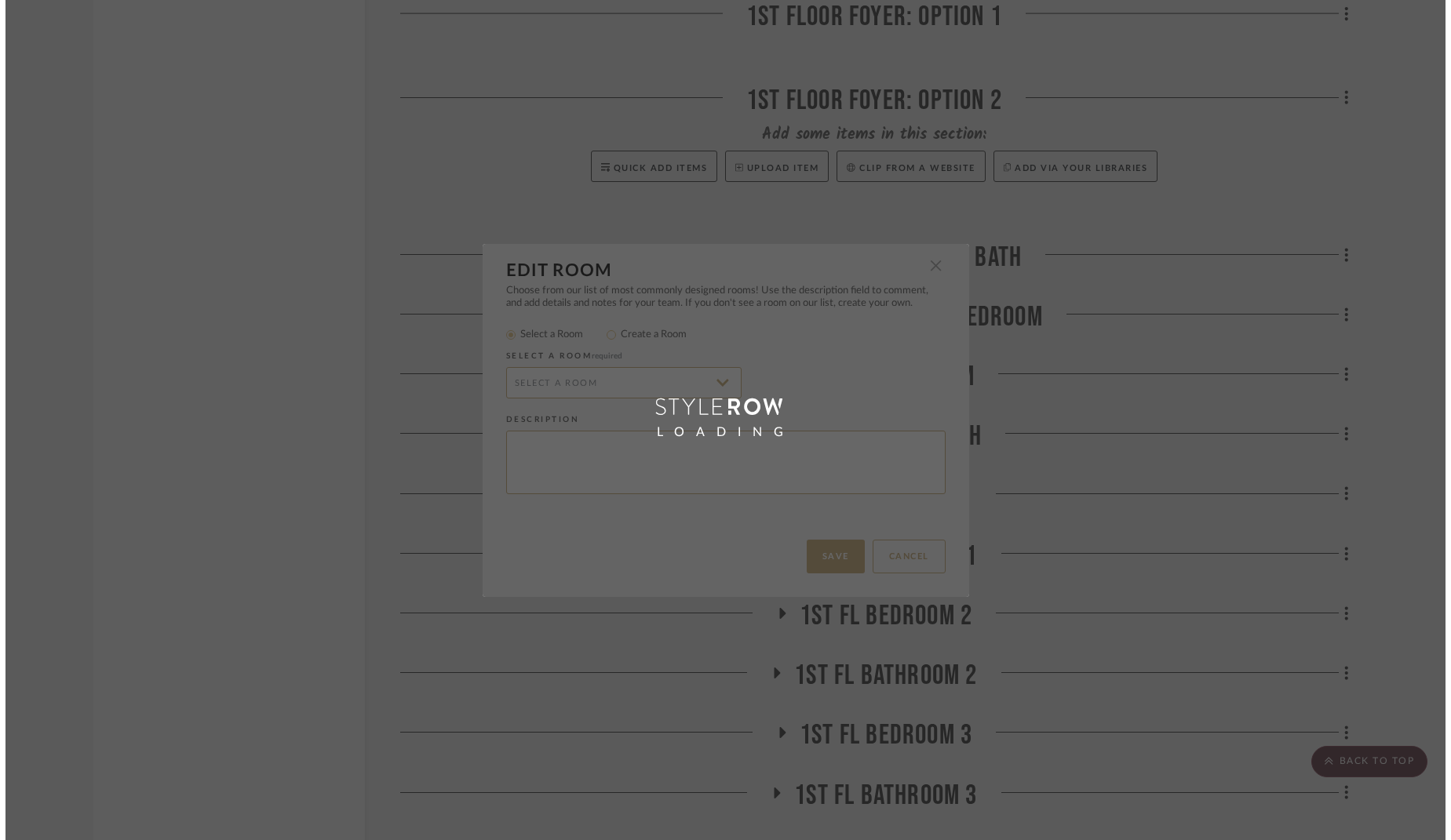 scroll, scrollTop: 0, scrollLeft: 0, axis: both 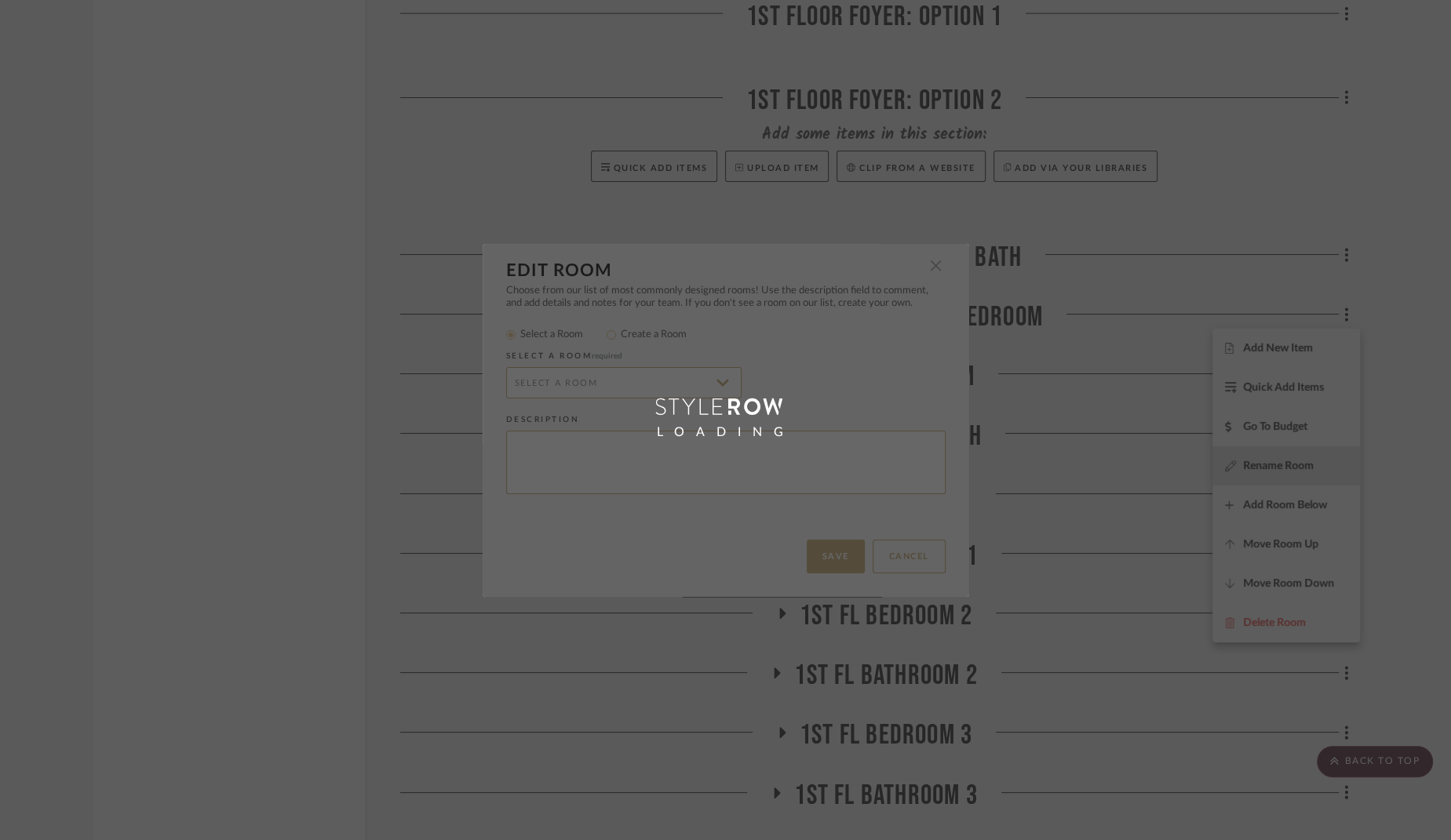radio on "false" 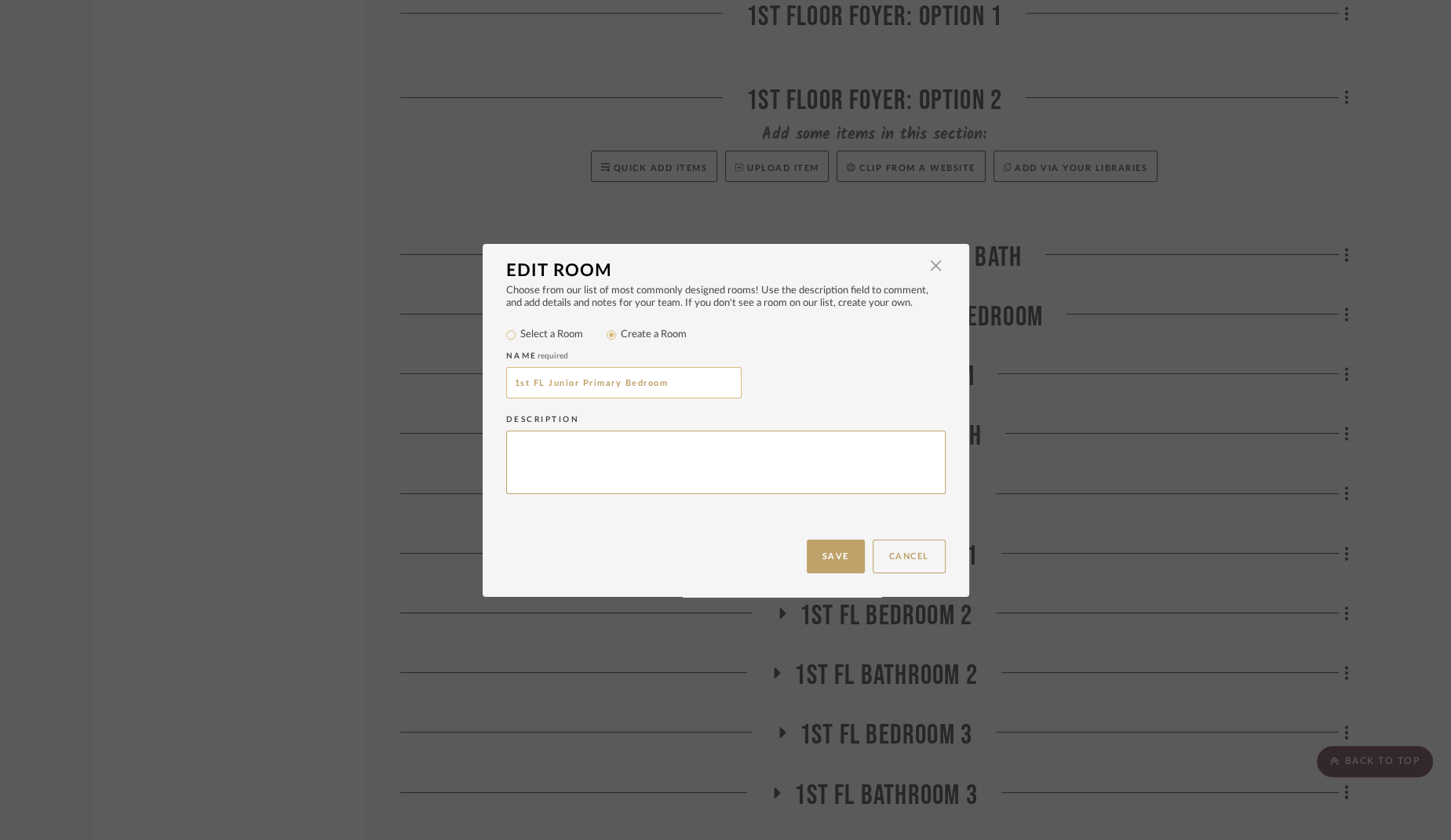 click on "1st FL Junior Primary Bedroom" at bounding box center [624, 383] 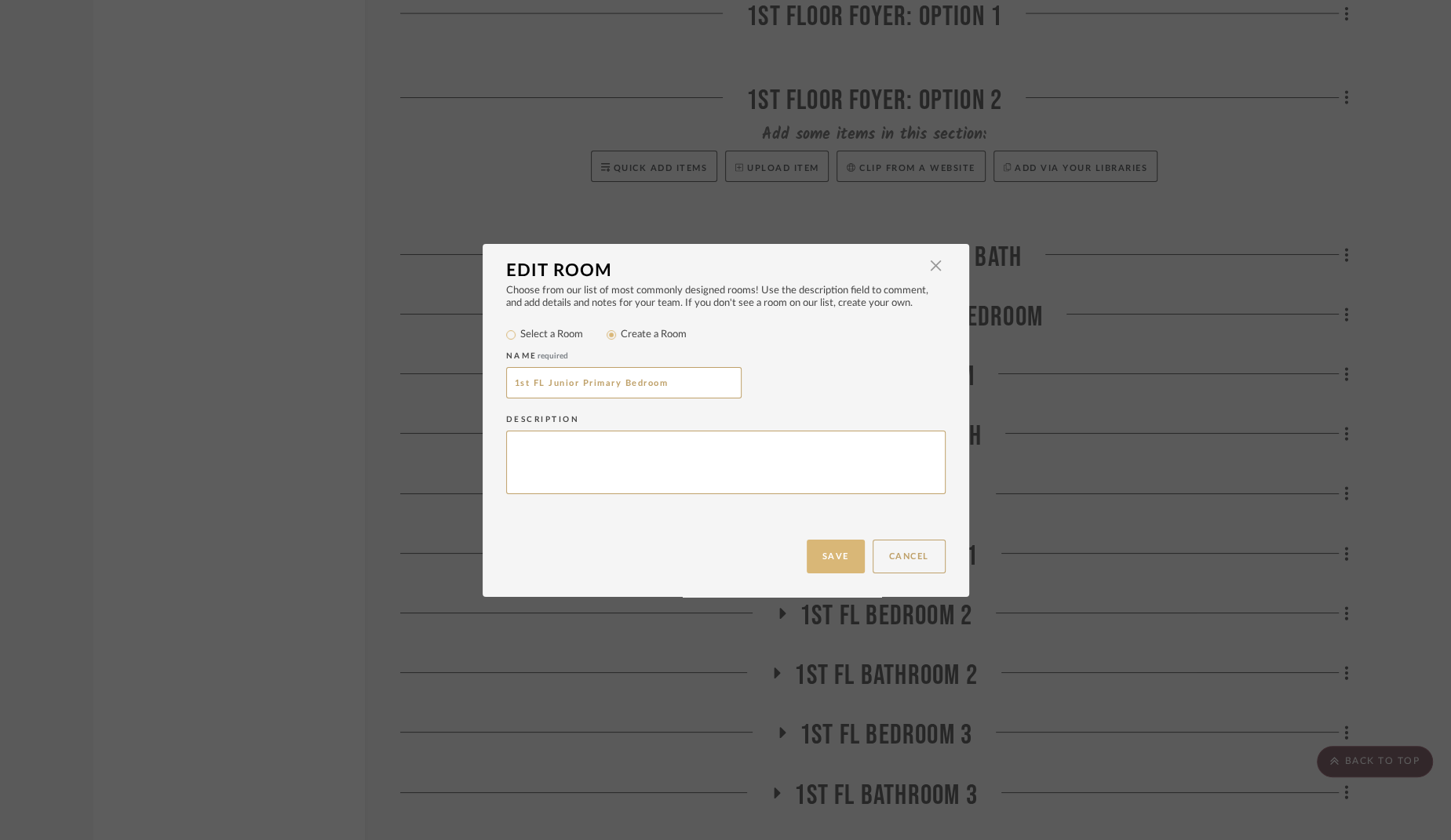 click on "Save" at bounding box center [836, 556] 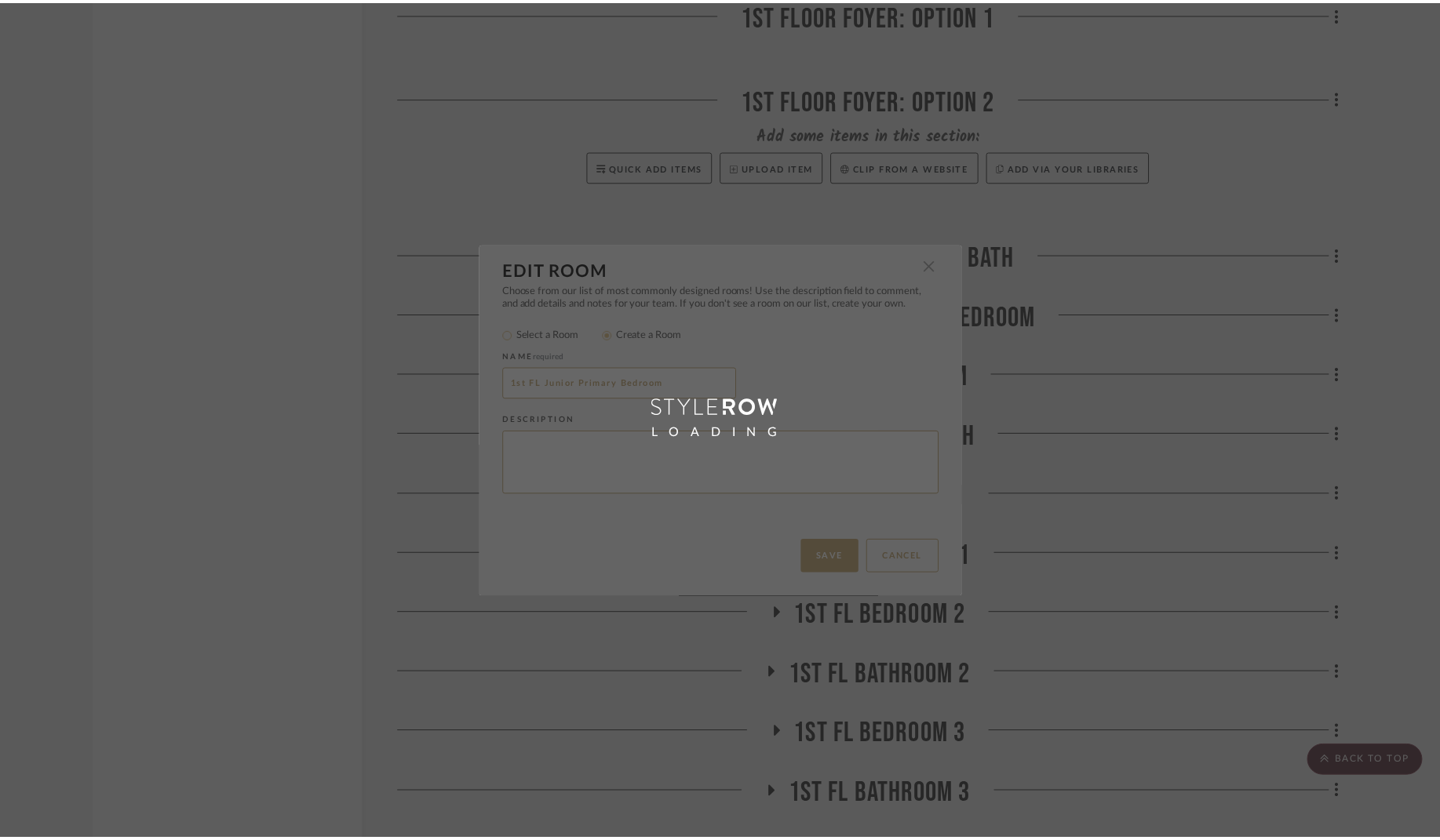 scroll, scrollTop: 3296, scrollLeft: 0, axis: vertical 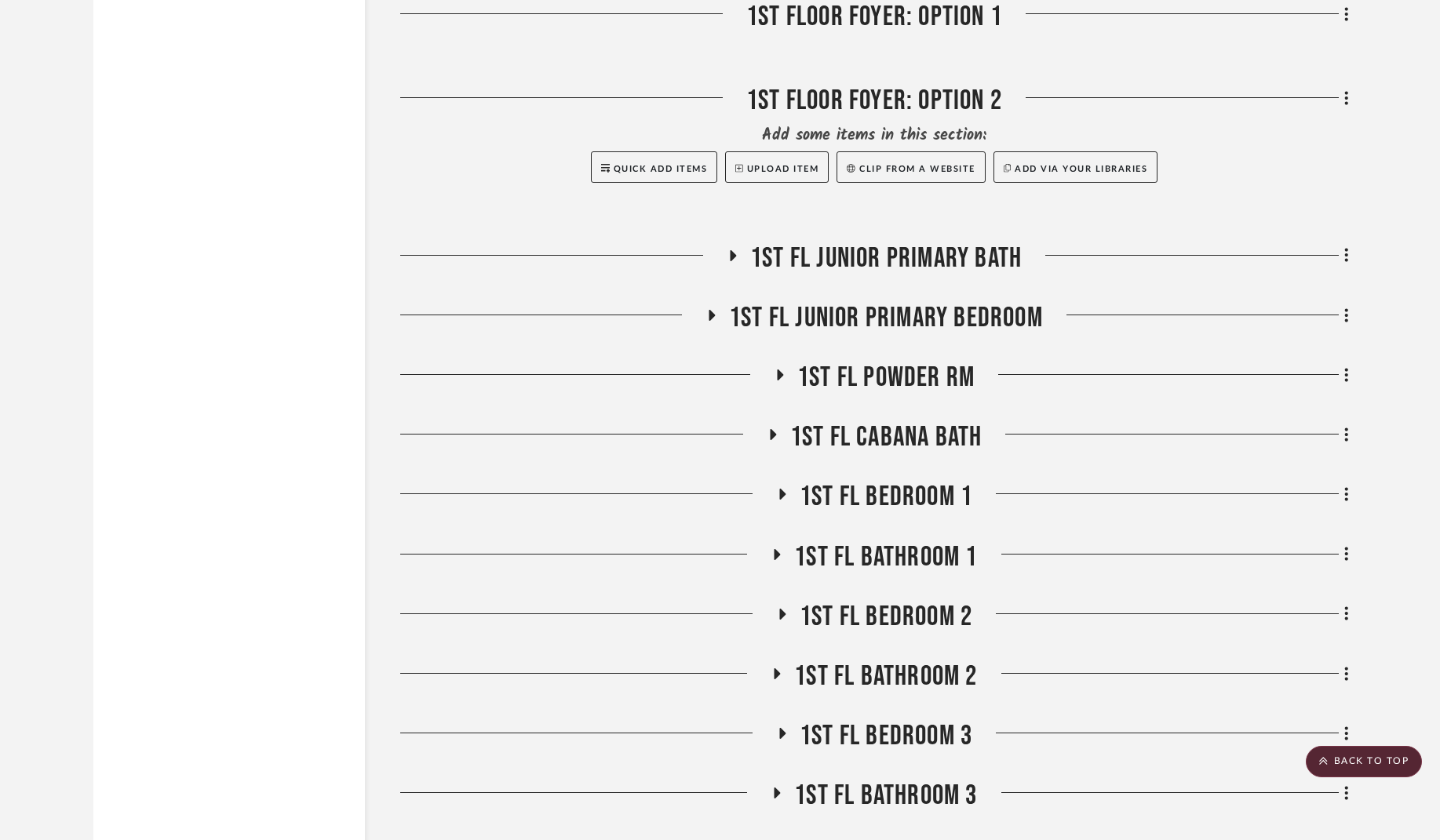 click on "Filter by keyword, category or name prior to exporting to Excel or Bulk Actions Team Comments All Team Comments Team Comments in last day Team Comments in last week Flagged Shared with Client Client Comments All Client Comments Client Comments in last day Client Comments in last week Added To PO Category  Seating   (19)   Tables   (7)   Storage   (2)   Beds    (1)   Outdoor   (23)   Bath   (8)   Architectural Elements   (3)   Tile & Stone   (2)   Kitchen   (1)   Rugs   (1)  Brand Balux  (1)  Banda Stone Gallery  (1)  [PERSON_NAME]  (1)  Ceramica Flaminia  (1)  Dornbracht  (1)  Fantini  (4)  [PERSON_NAME]  (4)  The Future Perfect  (6)  Upload Method Uploaded  (48)  Clipped  (19)  Added By [PERSON_NAME]  (61)  [PERSON_NAME]  (6)  Item Type Product  (67)  Lead Time Weeks In Stock Price 0  7,500 +  0 7500  Filter Products   Displaying 107 products  Reorder Rooms LOADING 2nd FL Landing 2nd FL Great Rm Living Rm 2nd FL Great Rm Living Rm: Option 1 Add some items in this section: Quick Add Items  Upload Item  Quick Add Items" 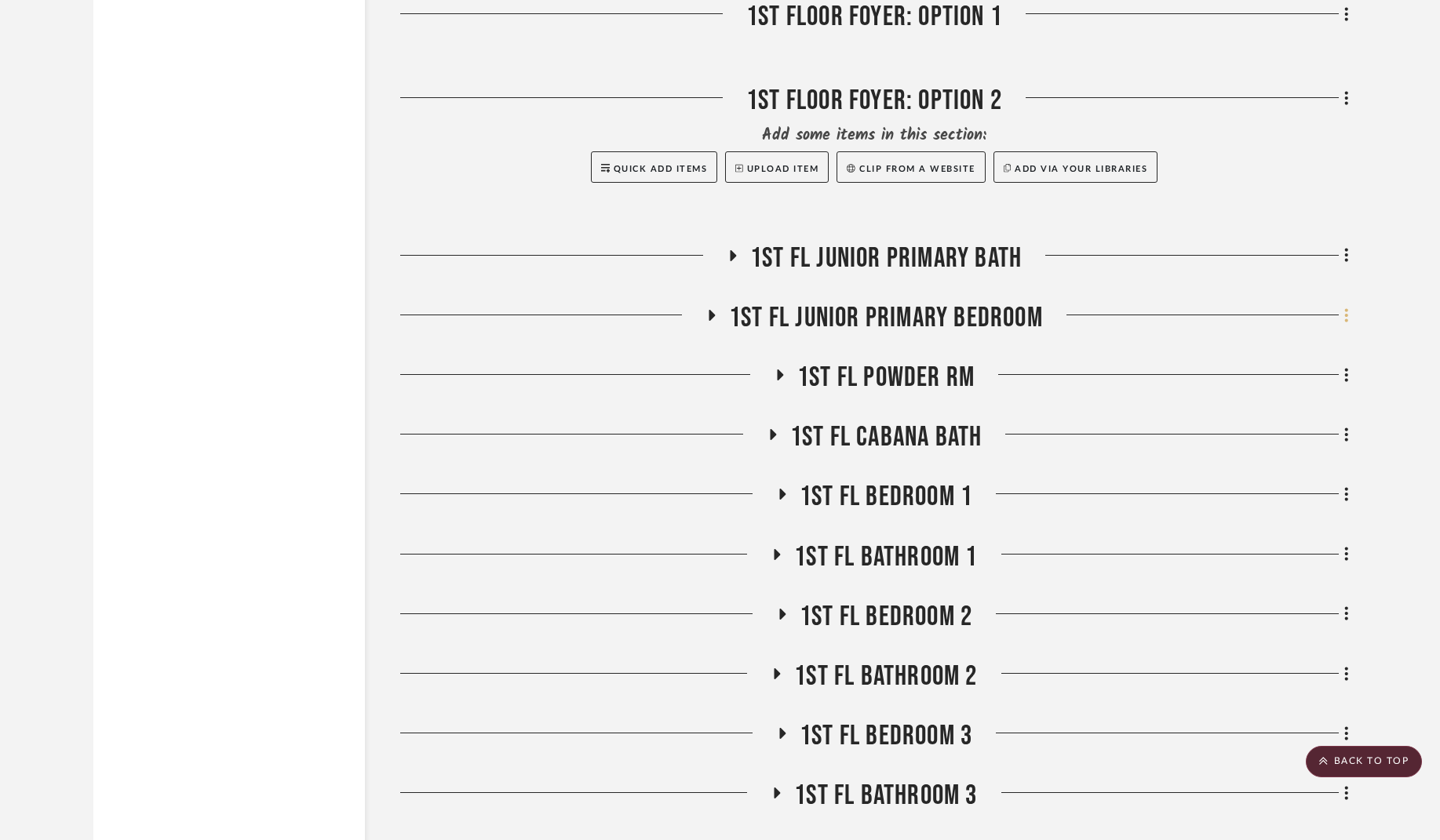 click 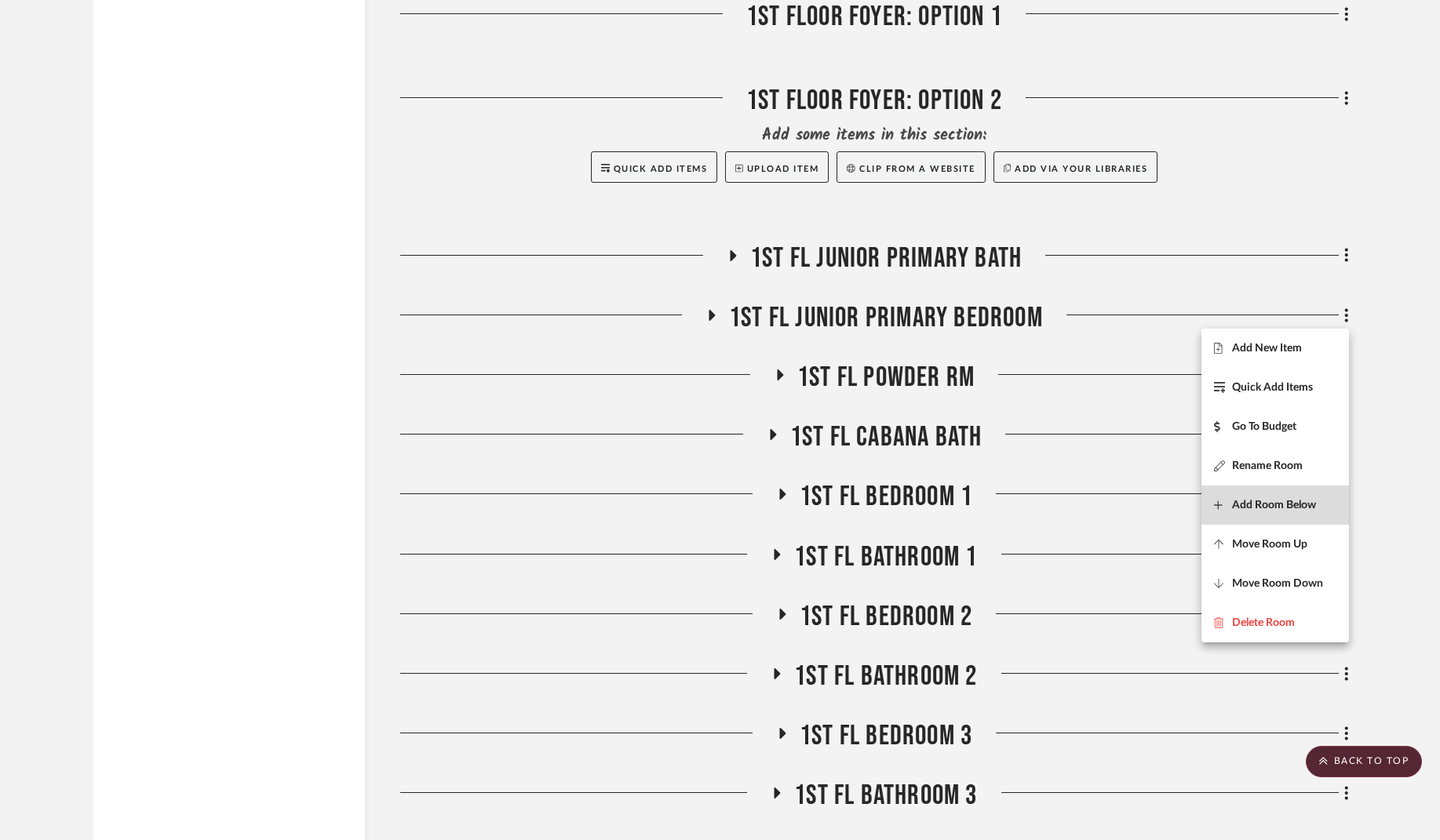 click on "Add Room Below" at bounding box center [1274, 504] 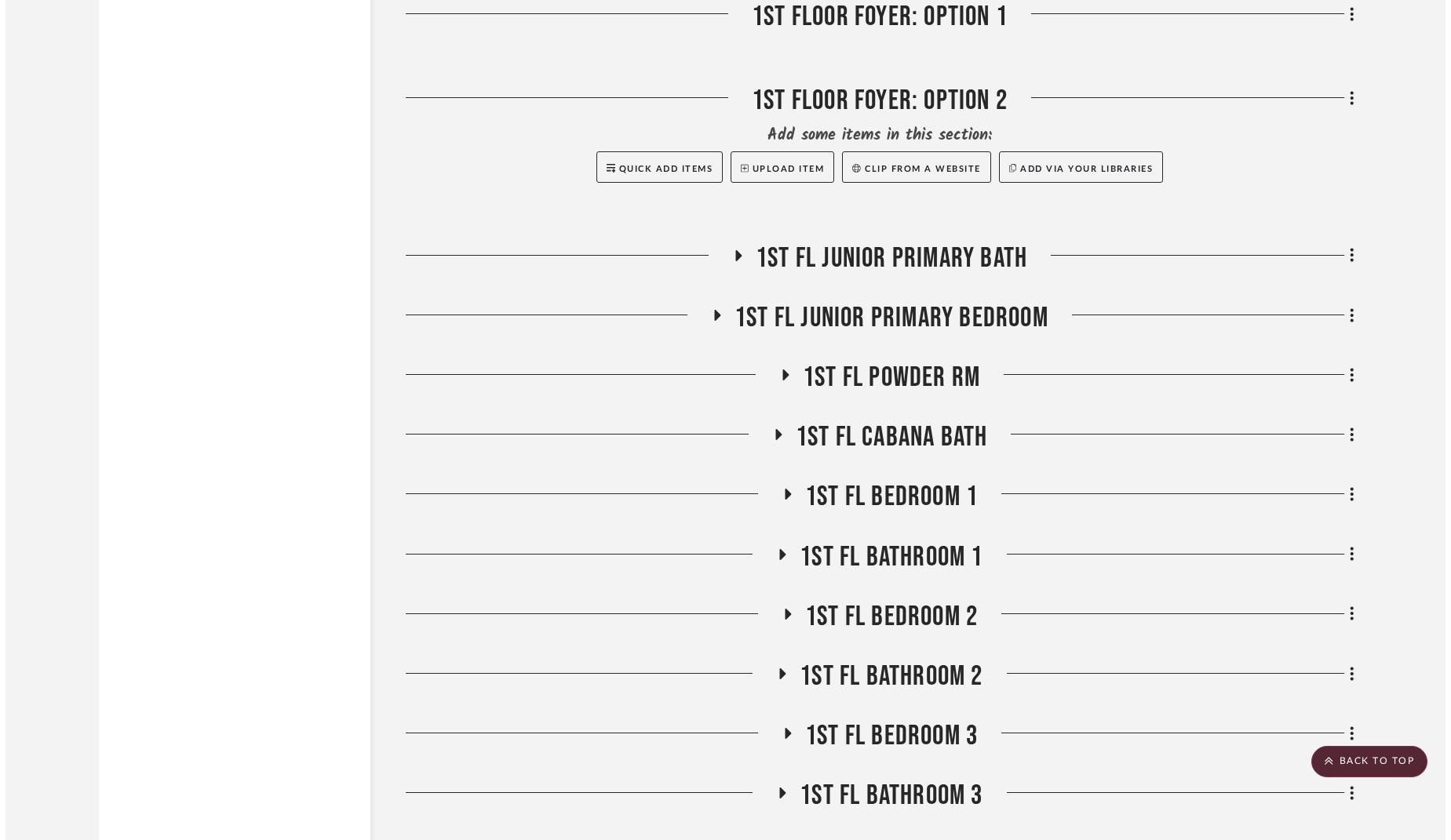 scroll, scrollTop: 0, scrollLeft: 0, axis: both 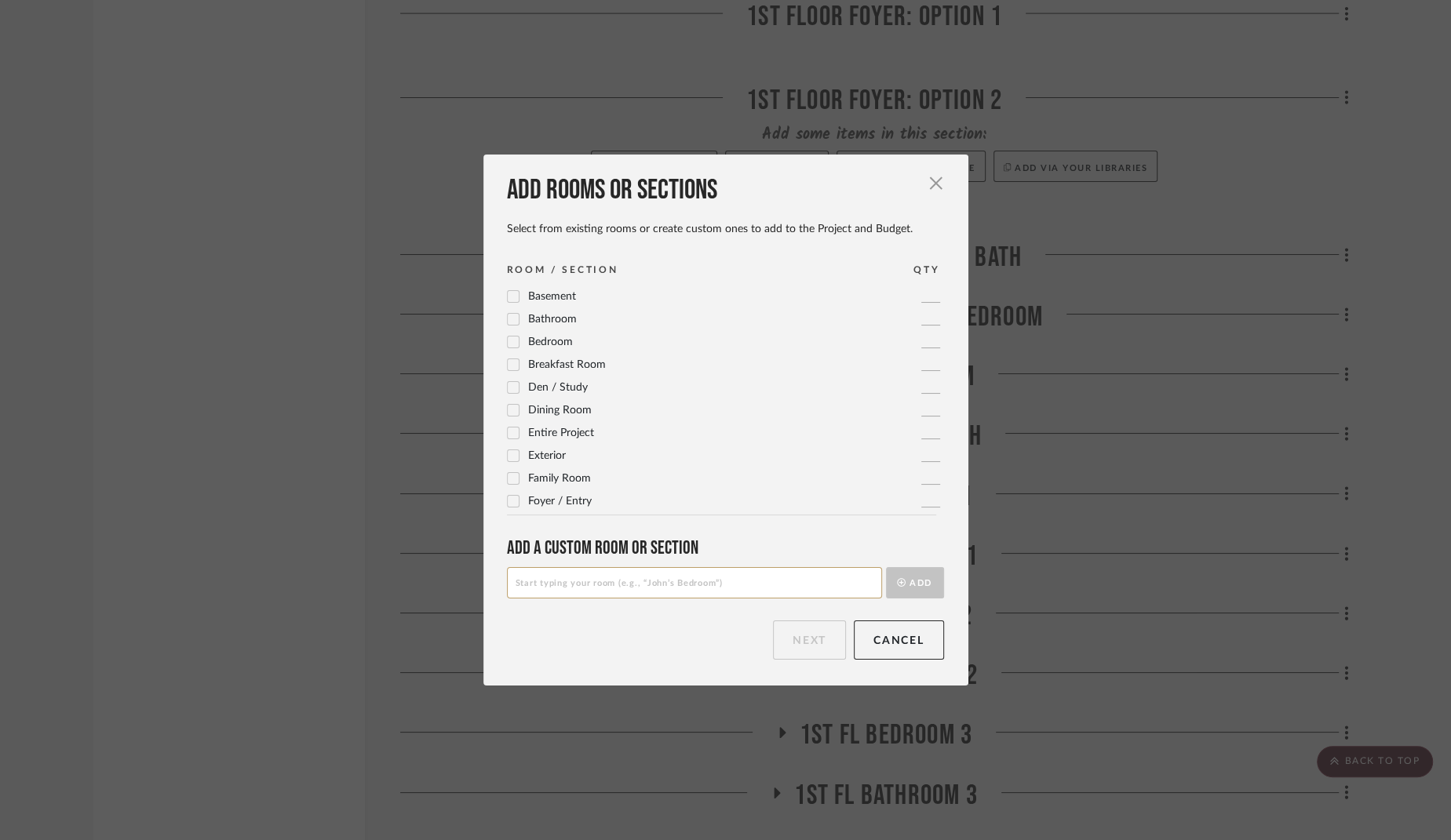 click at bounding box center (695, 583) 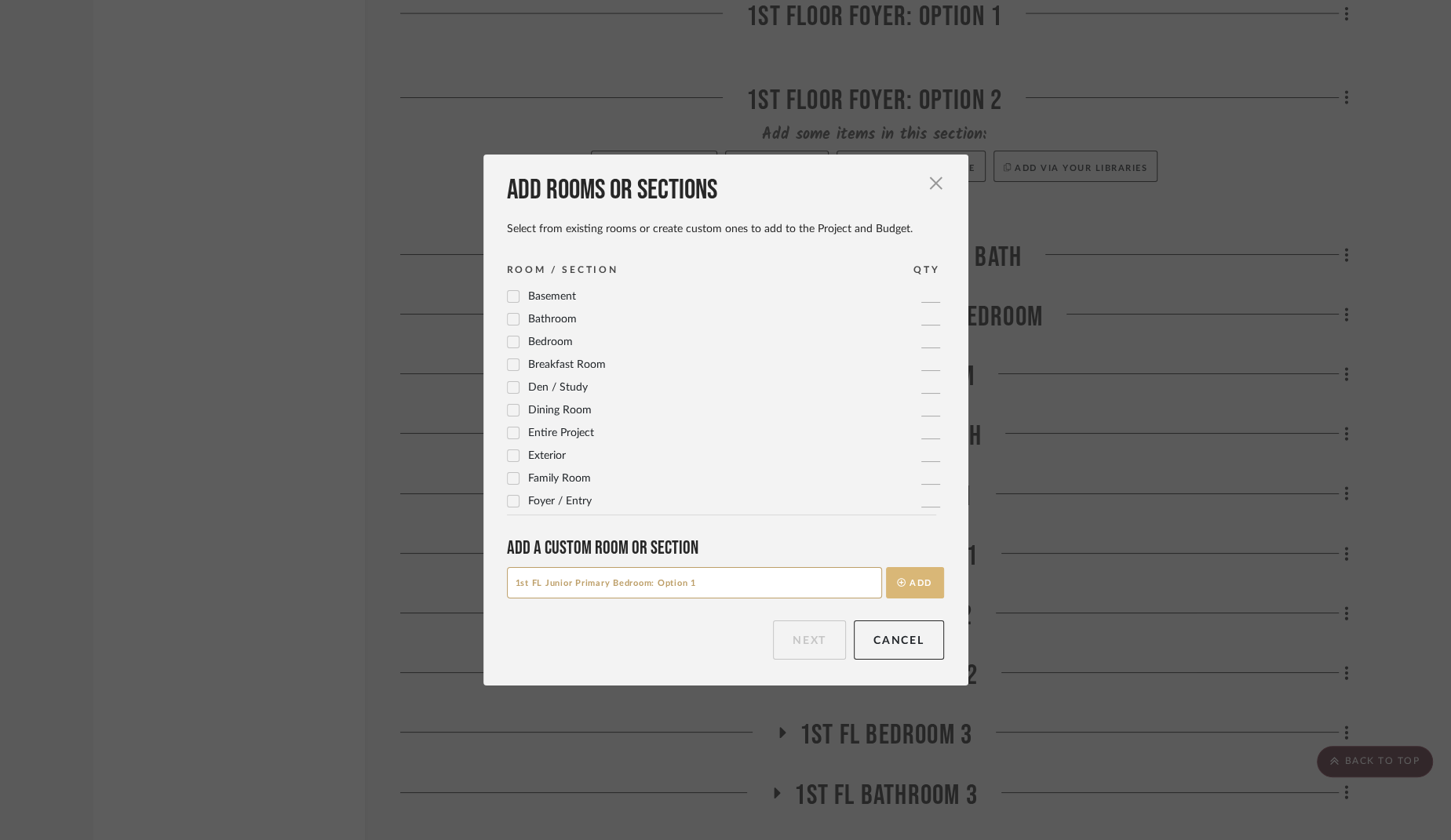 type on "1st FL Junior Primary Bedroom: Option 1" 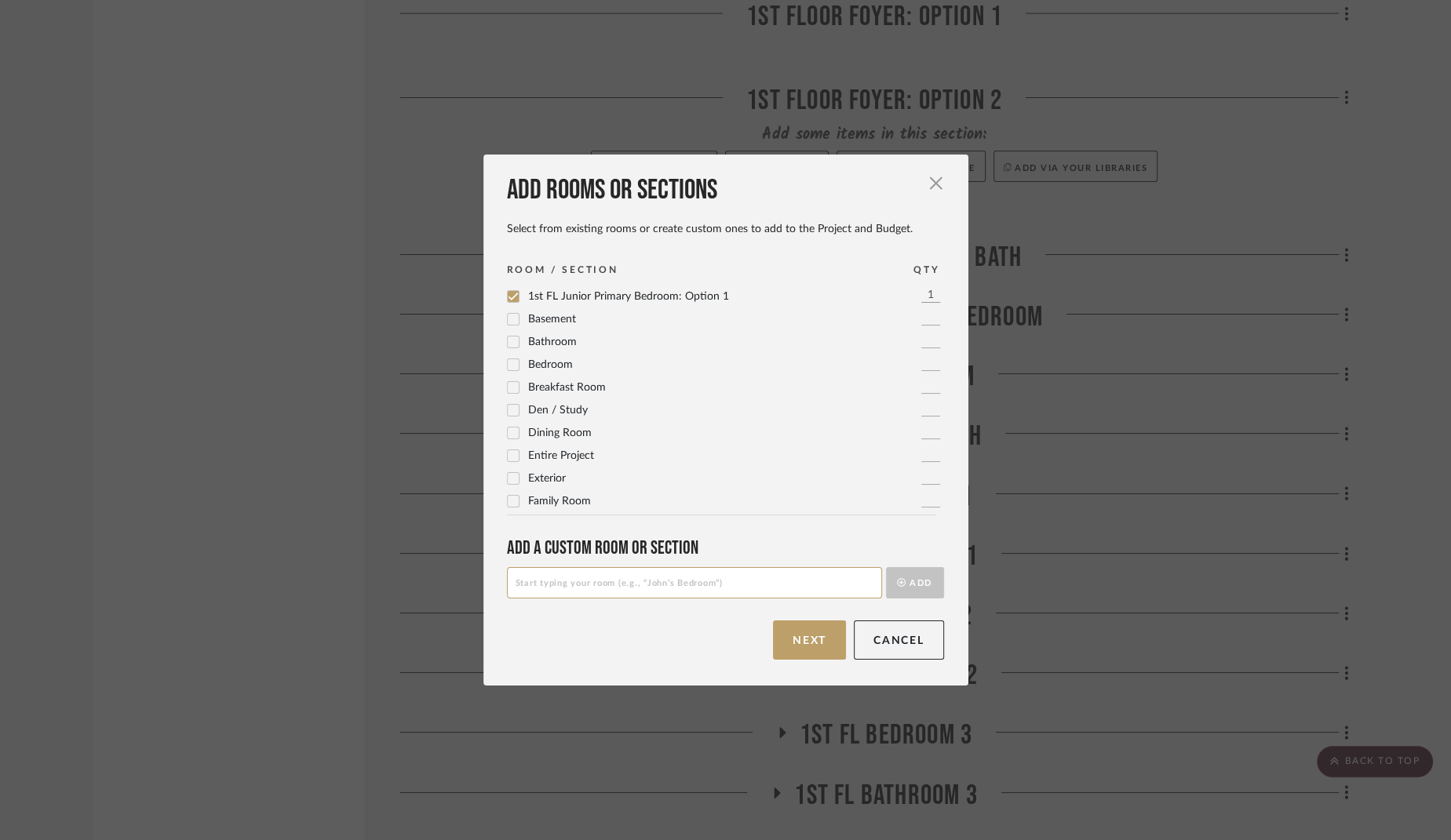 click at bounding box center [695, 583] 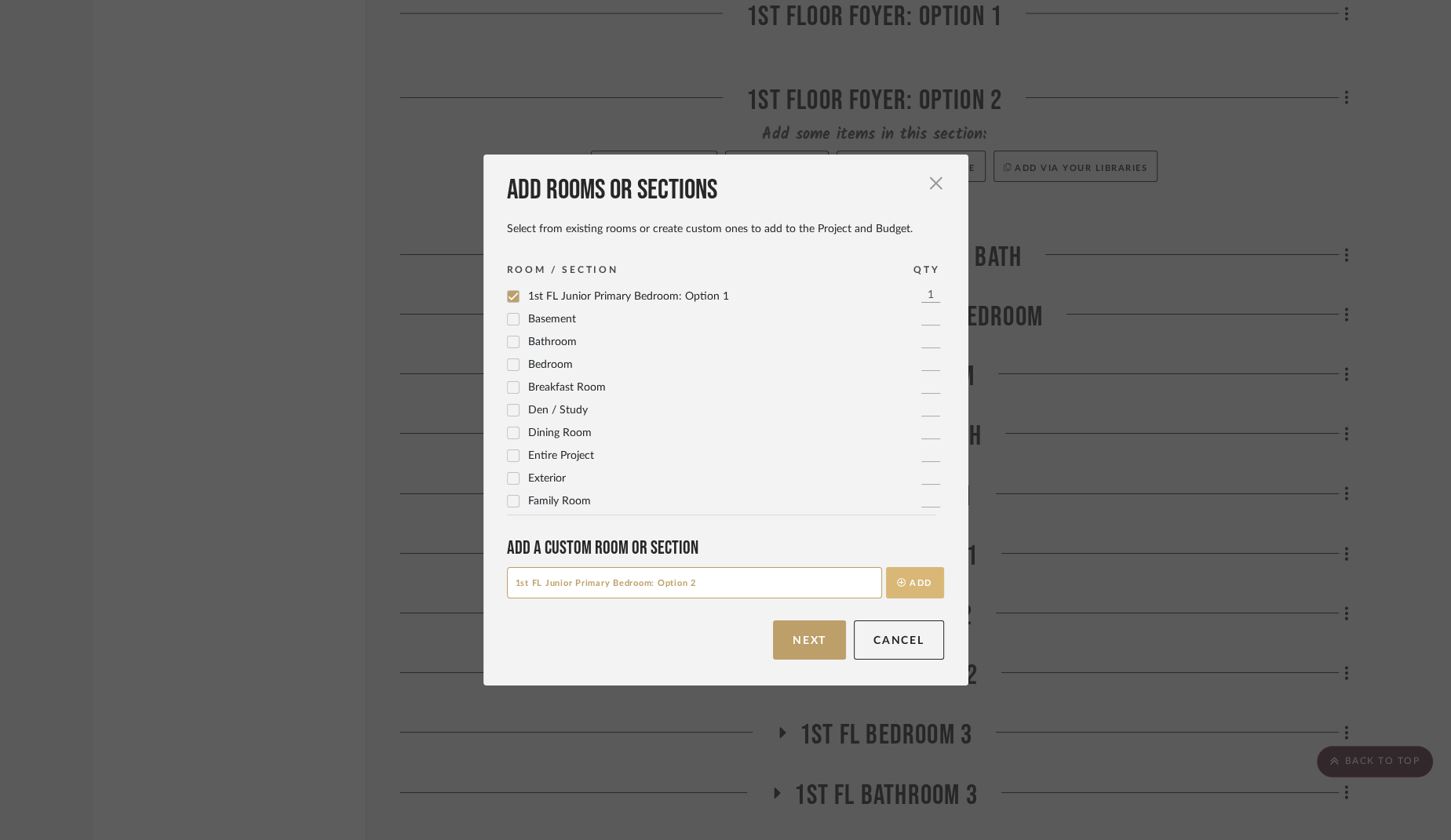 type on "1st FL Junior Primary Bedroom: Option 2" 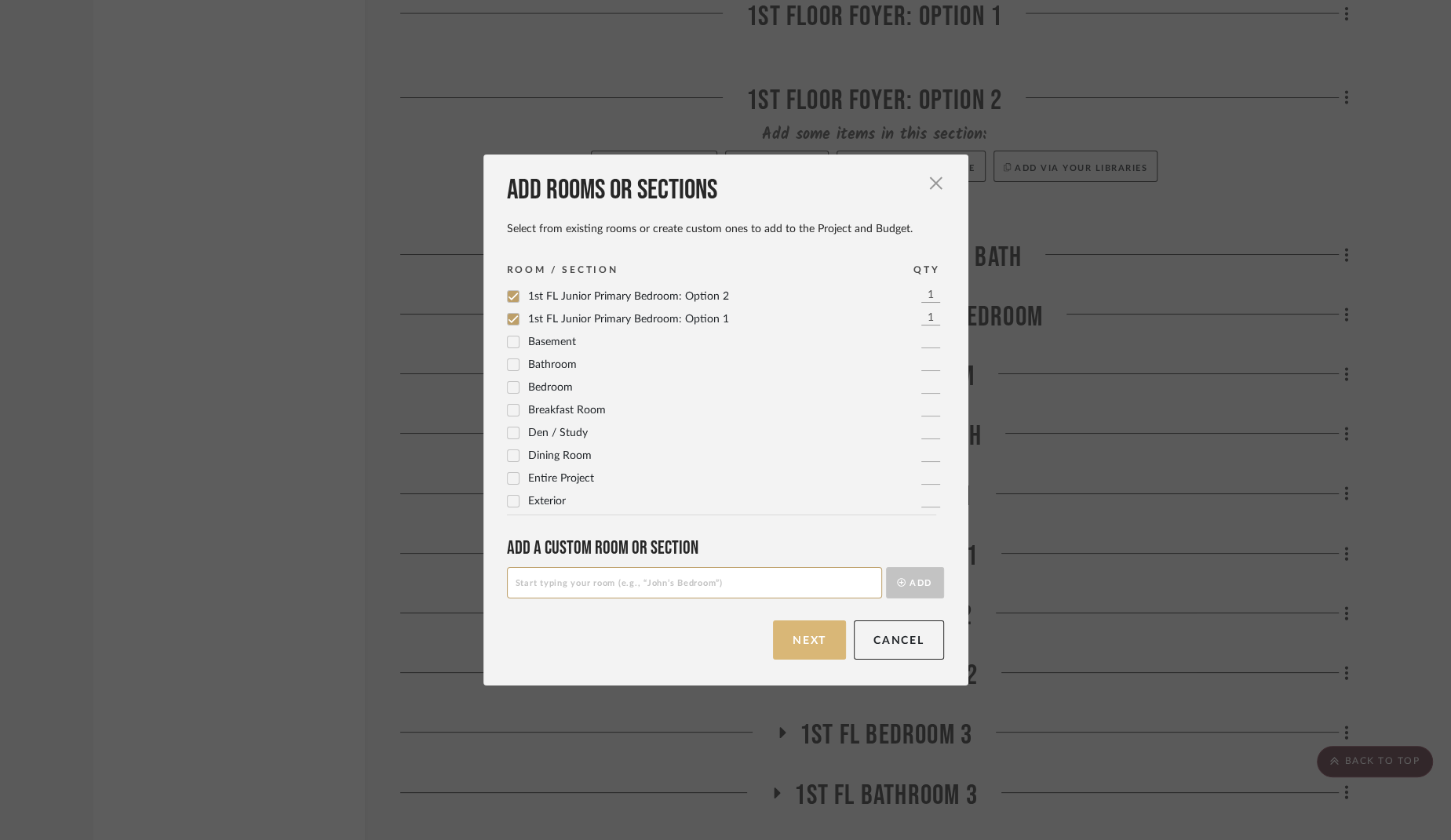 click on "Next" at bounding box center [809, 640] 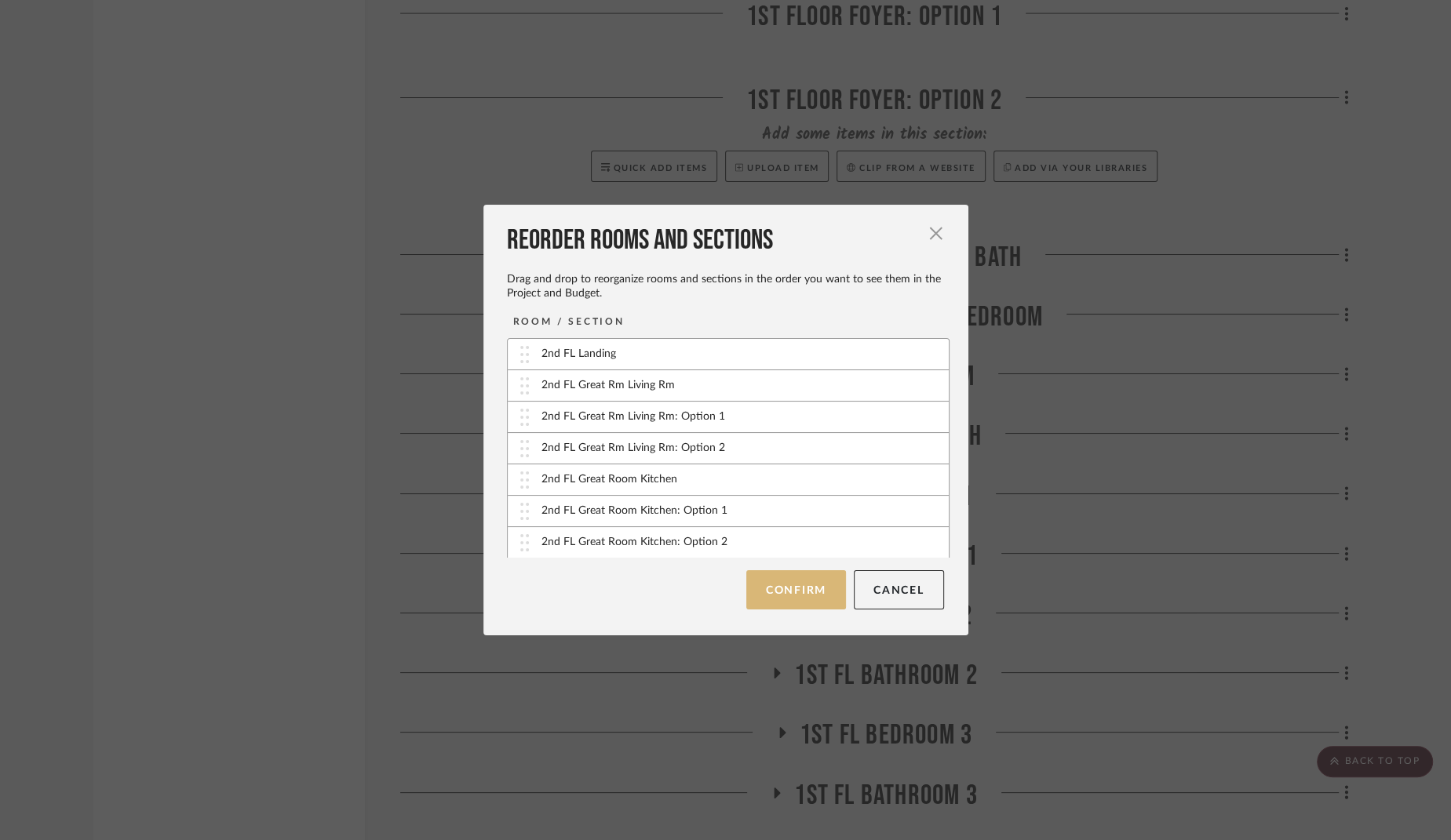 click on "Confirm" at bounding box center [796, 590] 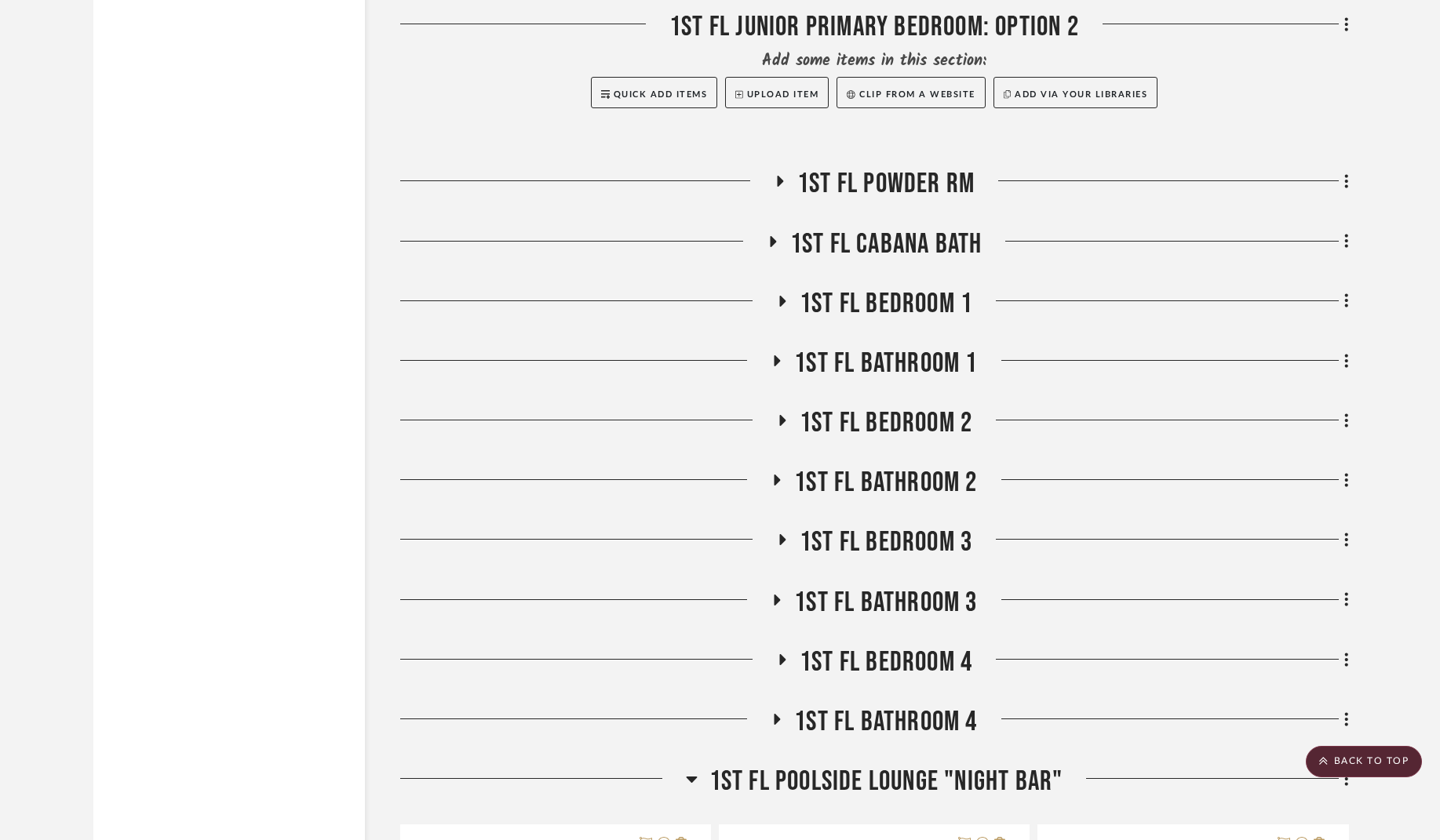 scroll, scrollTop: 3813, scrollLeft: 0, axis: vertical 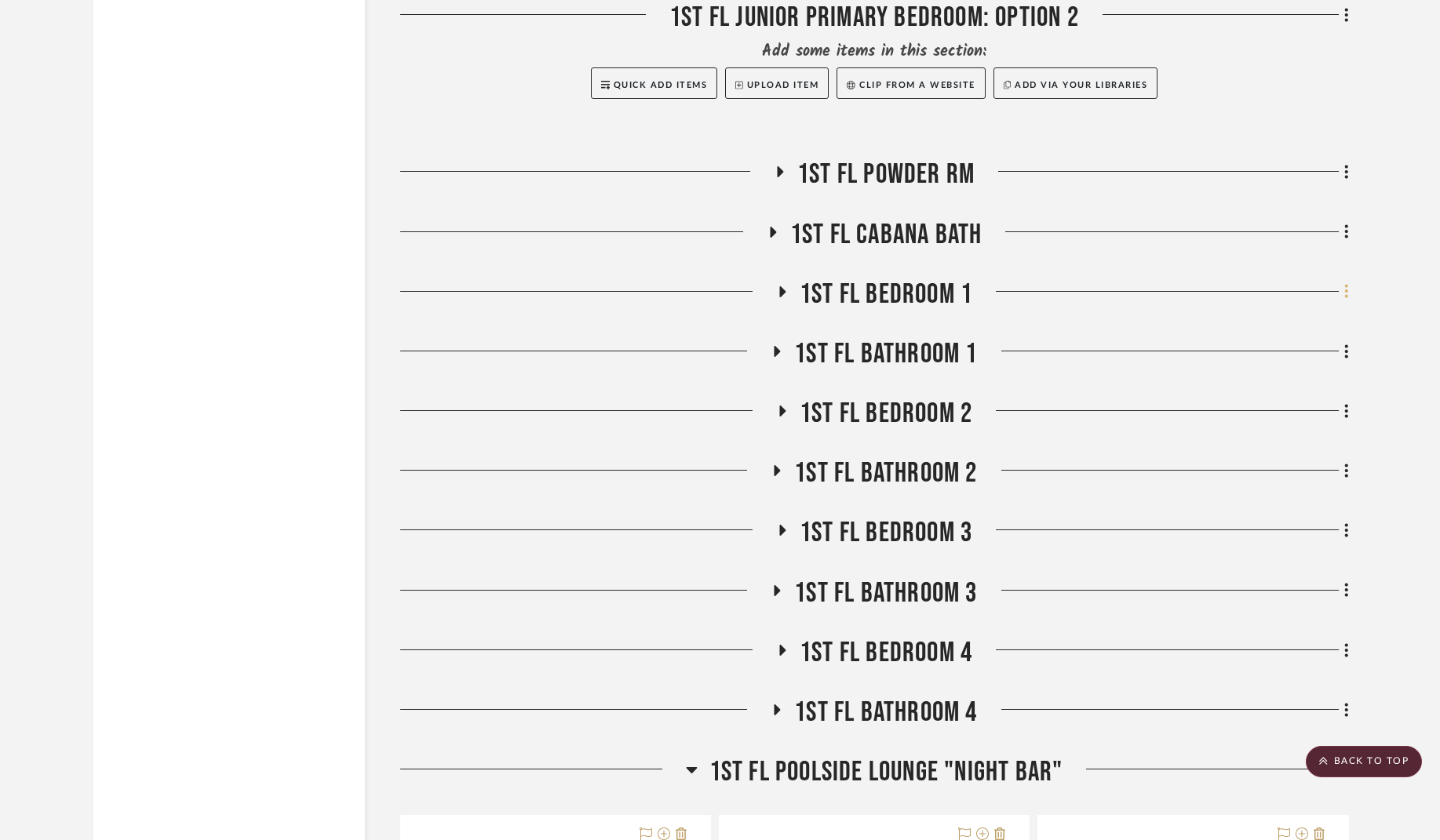 click 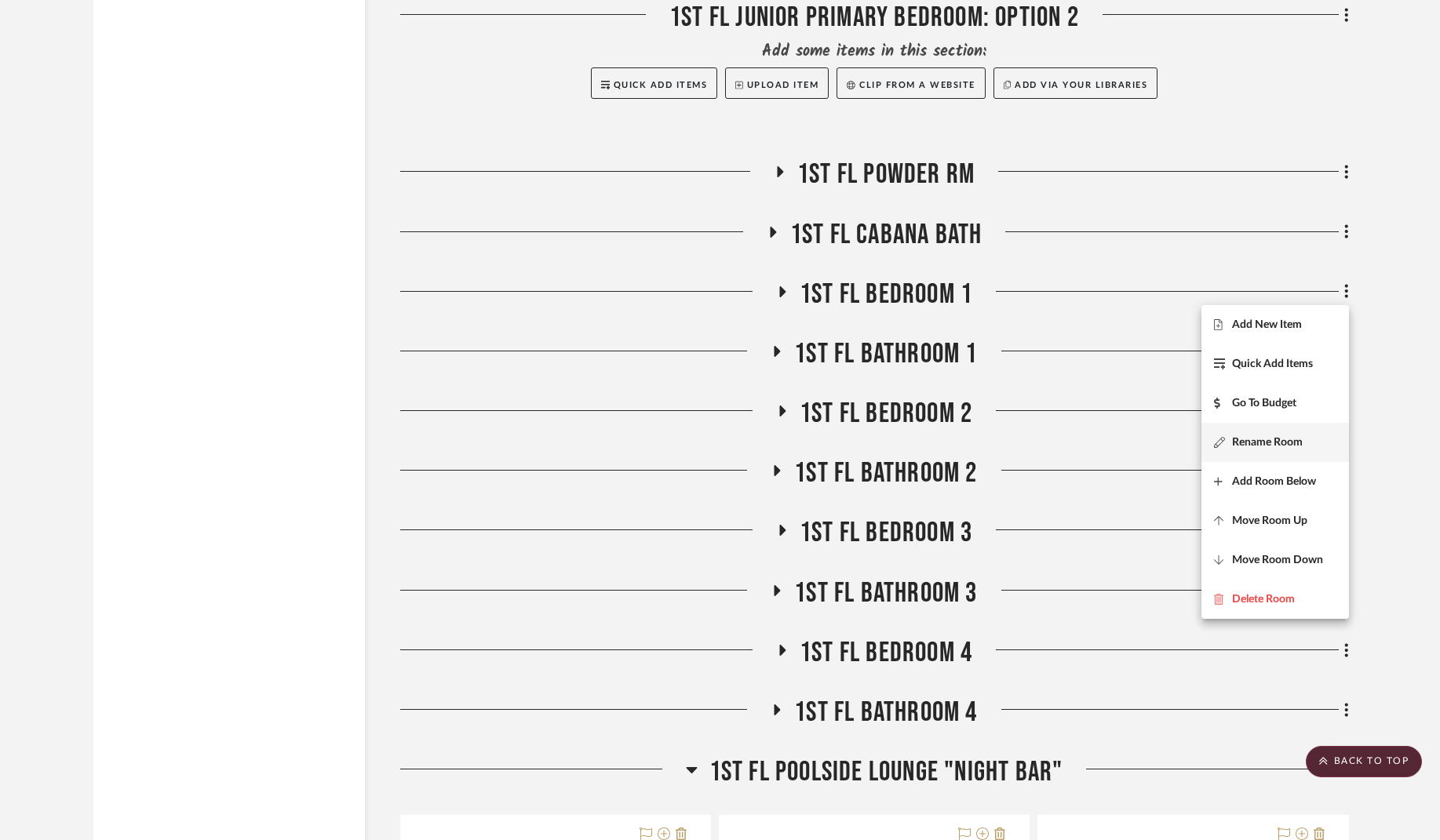 click on "Rename Room" at bounding box center (1267, 442) 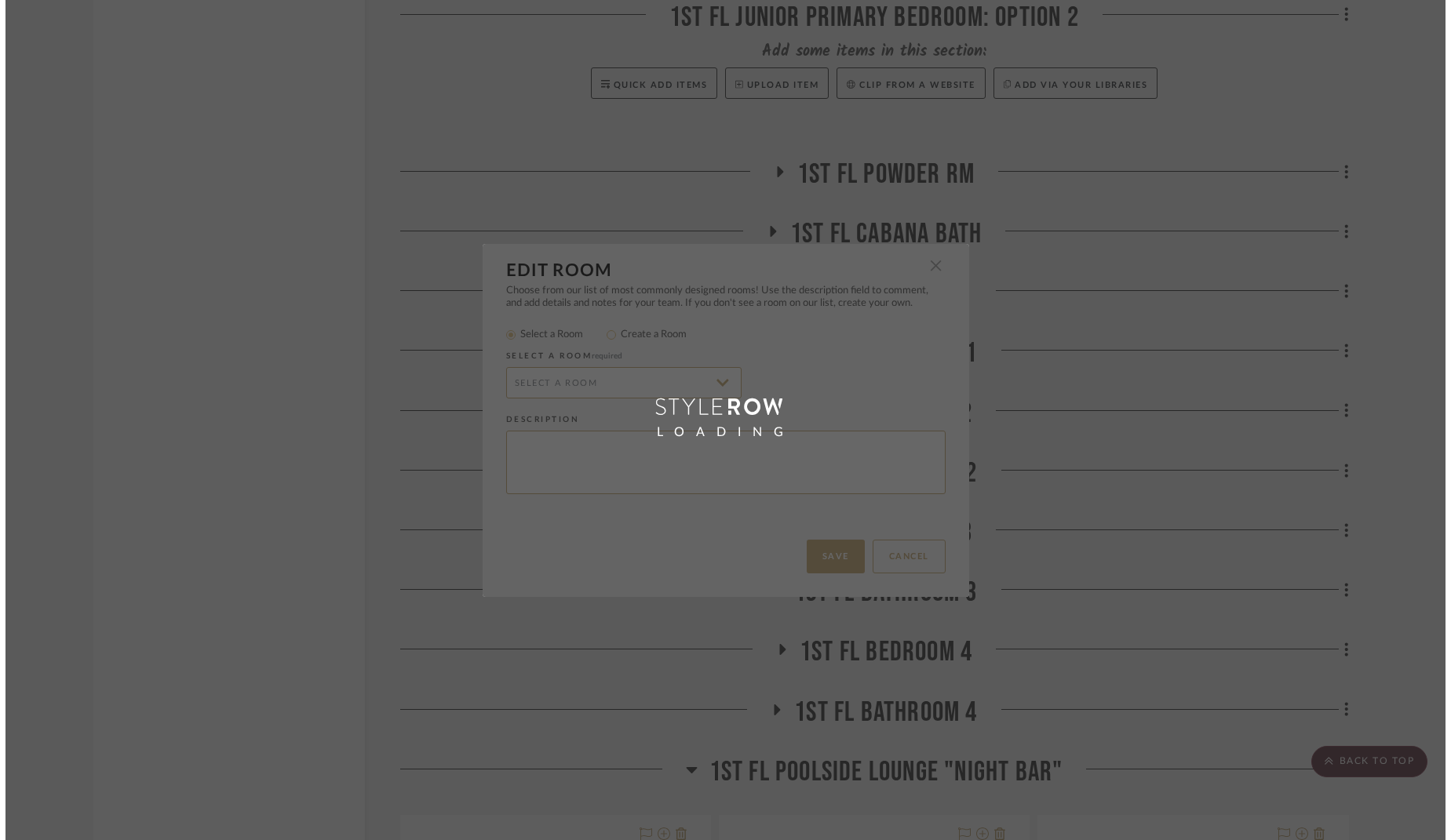 scroll, scrollTop: 0, scrollLeft: 0, axis: both 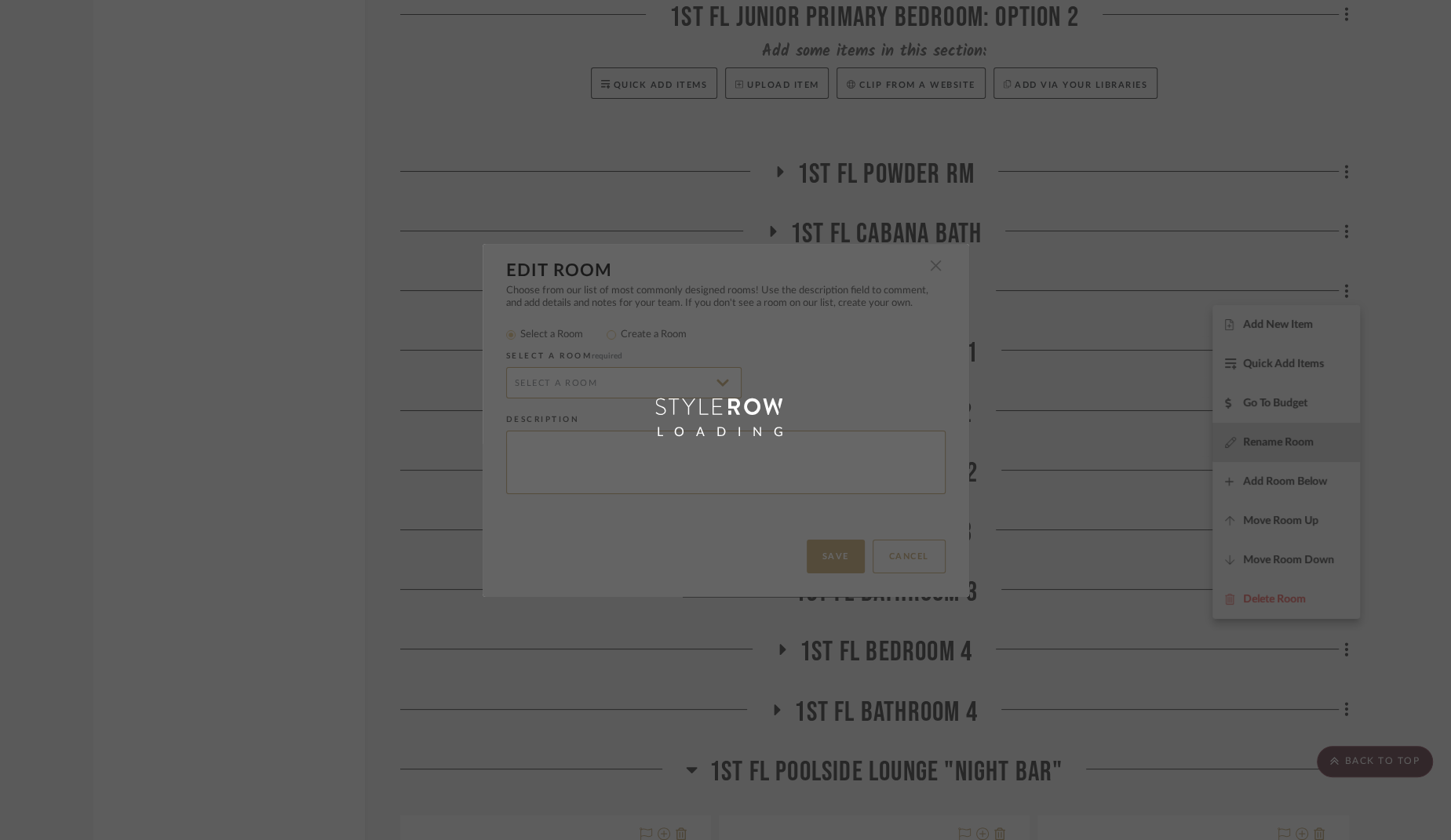 radio on "false" 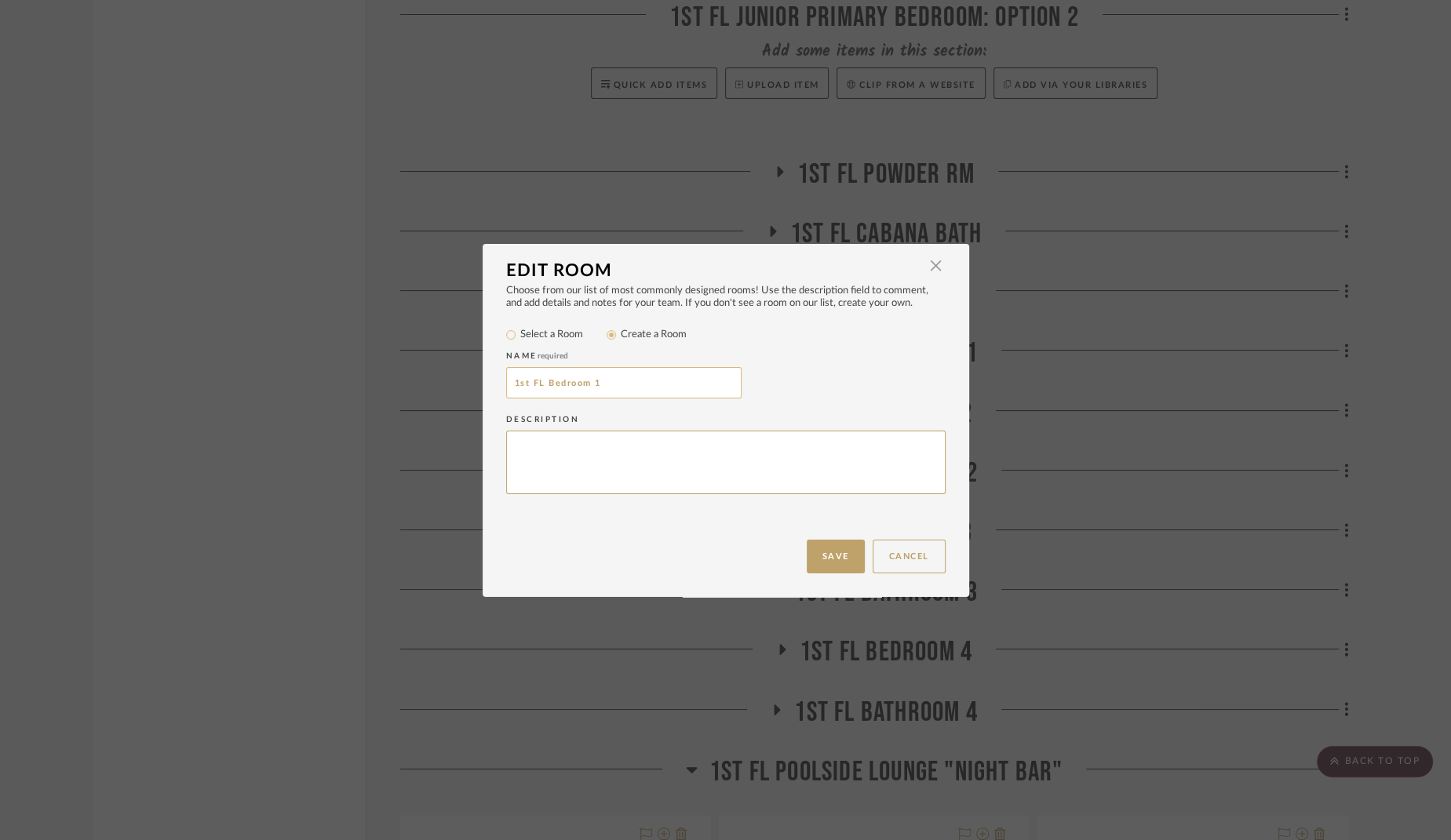click on "1st FL Bedroom 1" at bounding box center [624, 383] 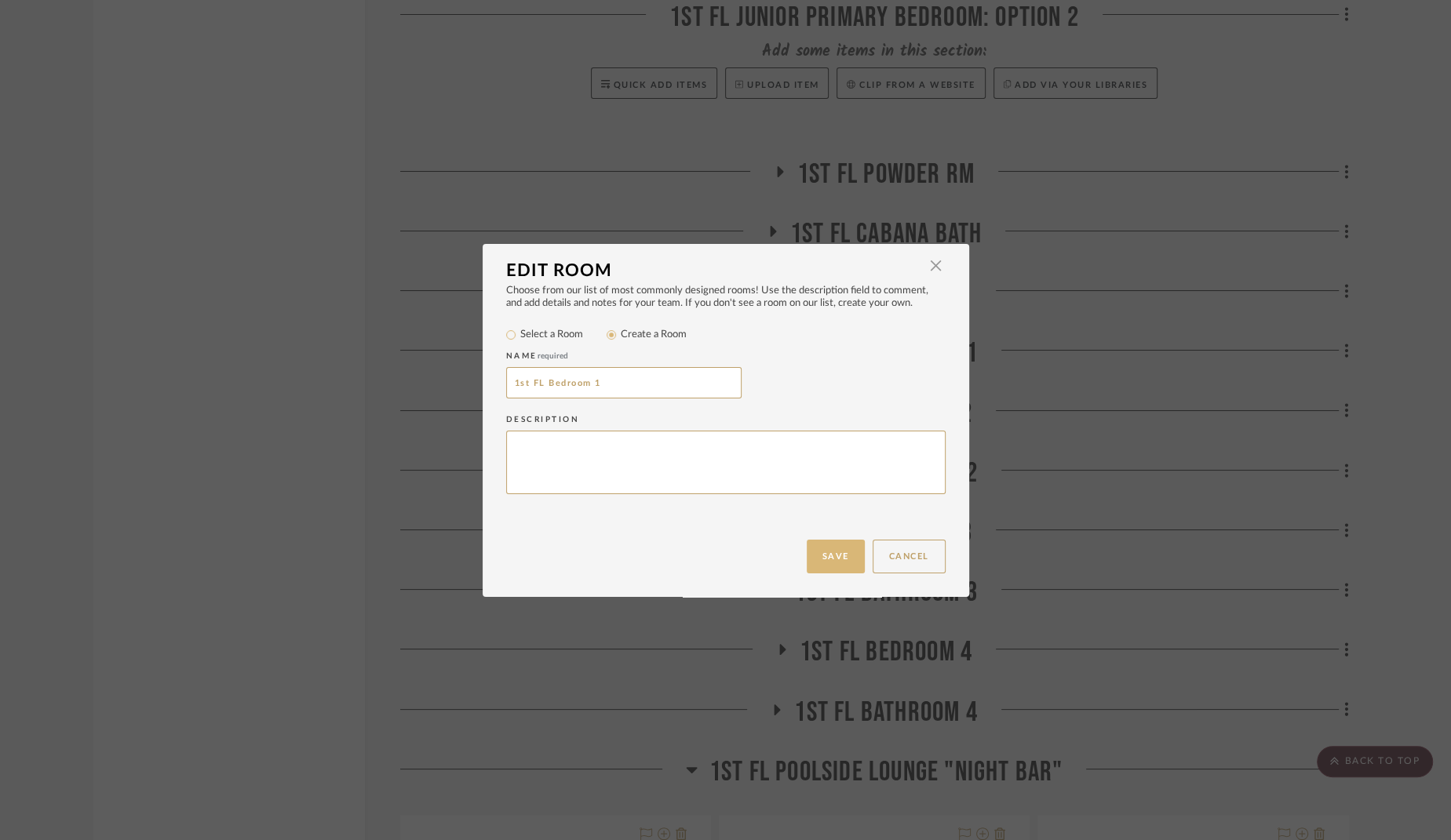 click on "Save" at bounding box center [836, 556] 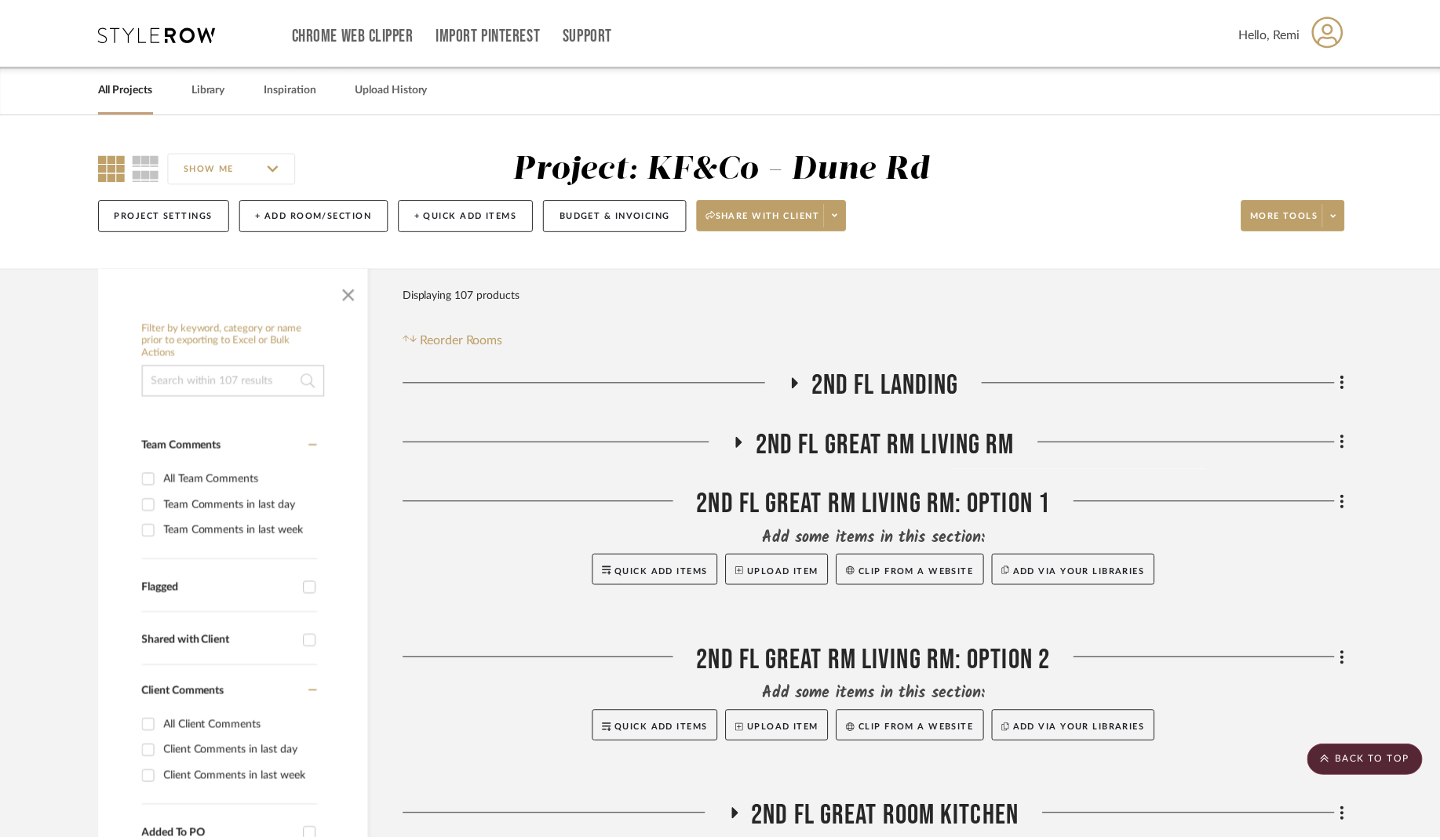 scroll, scrollTop: 3813, scrollLeft: 0, axis: vertical 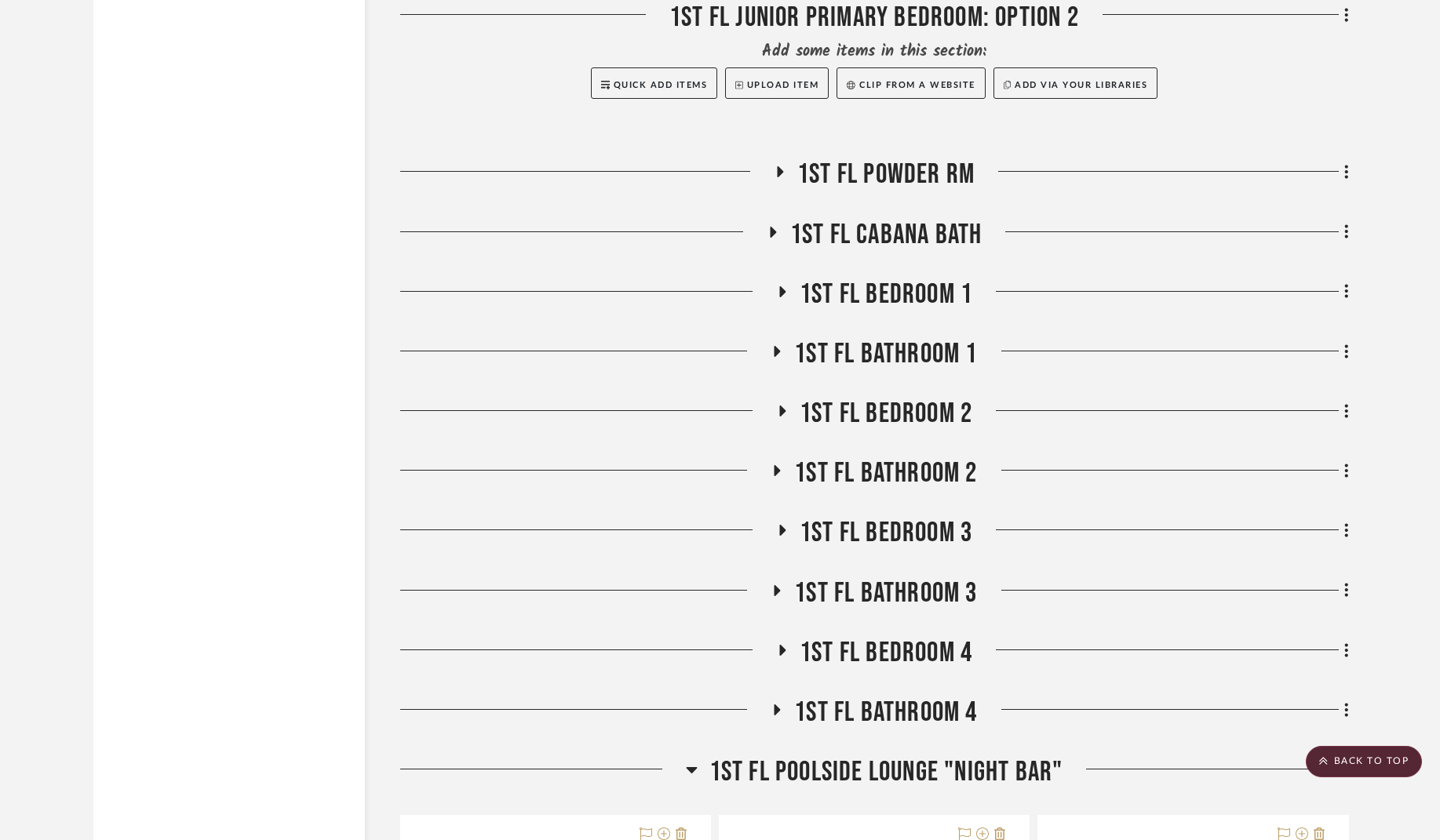 click on "Filter by keyword, category or name prior to exporting to Excel or Bulk Actions Team Comments All Team Comments Team Comments in last day Team Comments in last week Flagged Shared with Client Client Comments All Client Comments Client Comments in last day Client Comments in last week Added To PO Category  Seating   (19)   Tables   (7)   Storage   (2)   Beds    (1)   Outdoor   (23)   Bath   (8)   Architectural Elements   (3)   Tile & Stone   (2)   Kitchen   (1)   Rugs   (1)  Brand Balux  (1)  Banda Stone Gallery  (1)  [PERSON_NAME]  (1)  Ceramica Flaminia  (1)  Dornbracht  (1)  Fantini  (4)  [PERSON_NAME]  (4)  The Future Perfect  (6)  Upload Method Uploaded  (48)  Clipped  (19)  Added By [PERSON_NAME]  (61)  [PERSON_NAME]  (6)  Item Type Product  (67)  Lead Time Weeks In Stock Price 0  7,500 +  0 7500  Filter Products   Displaying 107 products  Reorder Rooms LOADING 2nd FL Landing 2nd FL Great Rm Living Rm 2nd FL Great Rm Living Rm: Option 1 Add some items in this section: Quick Add Items  Upload Item  Quick Add Items" 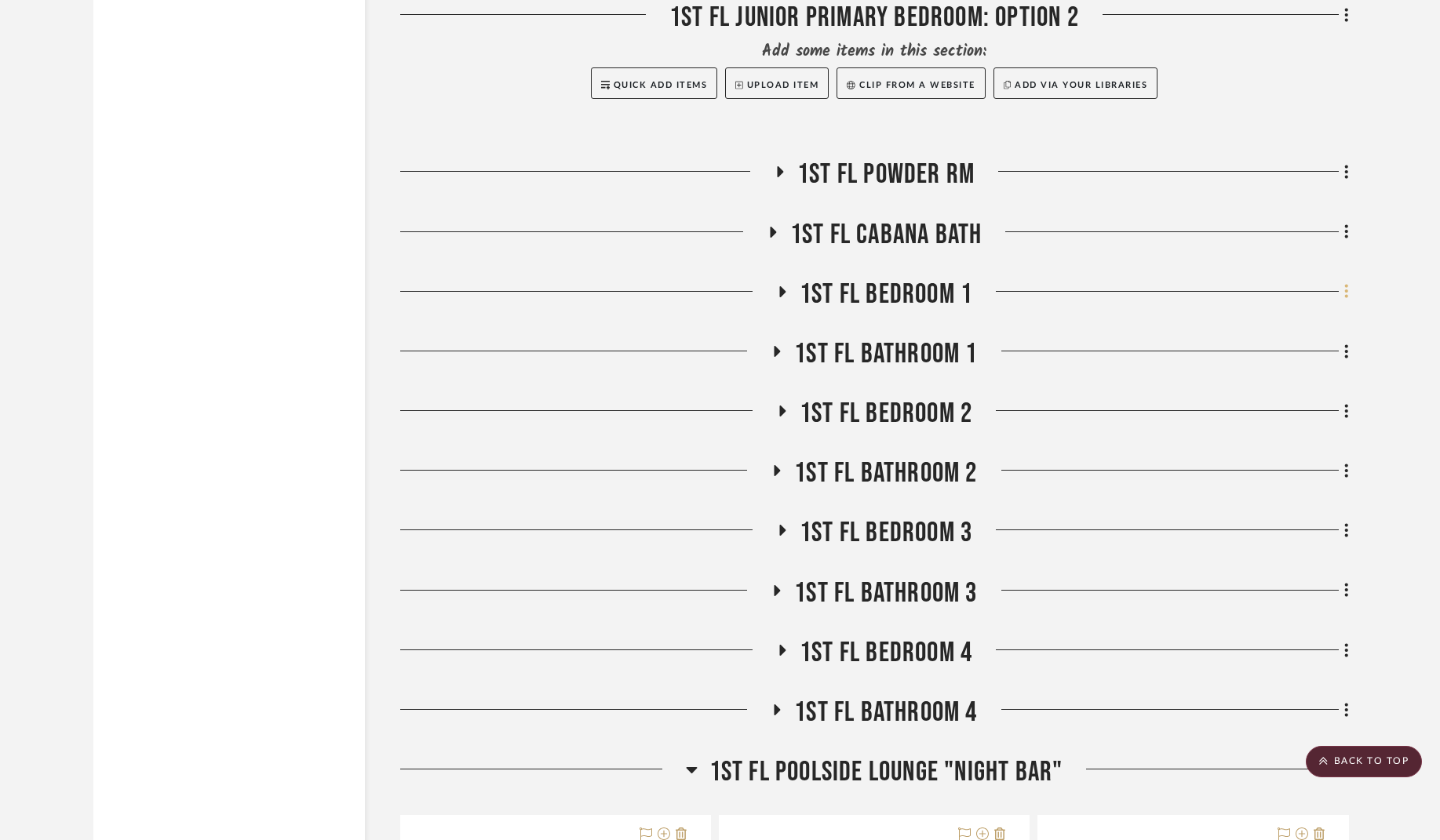 click 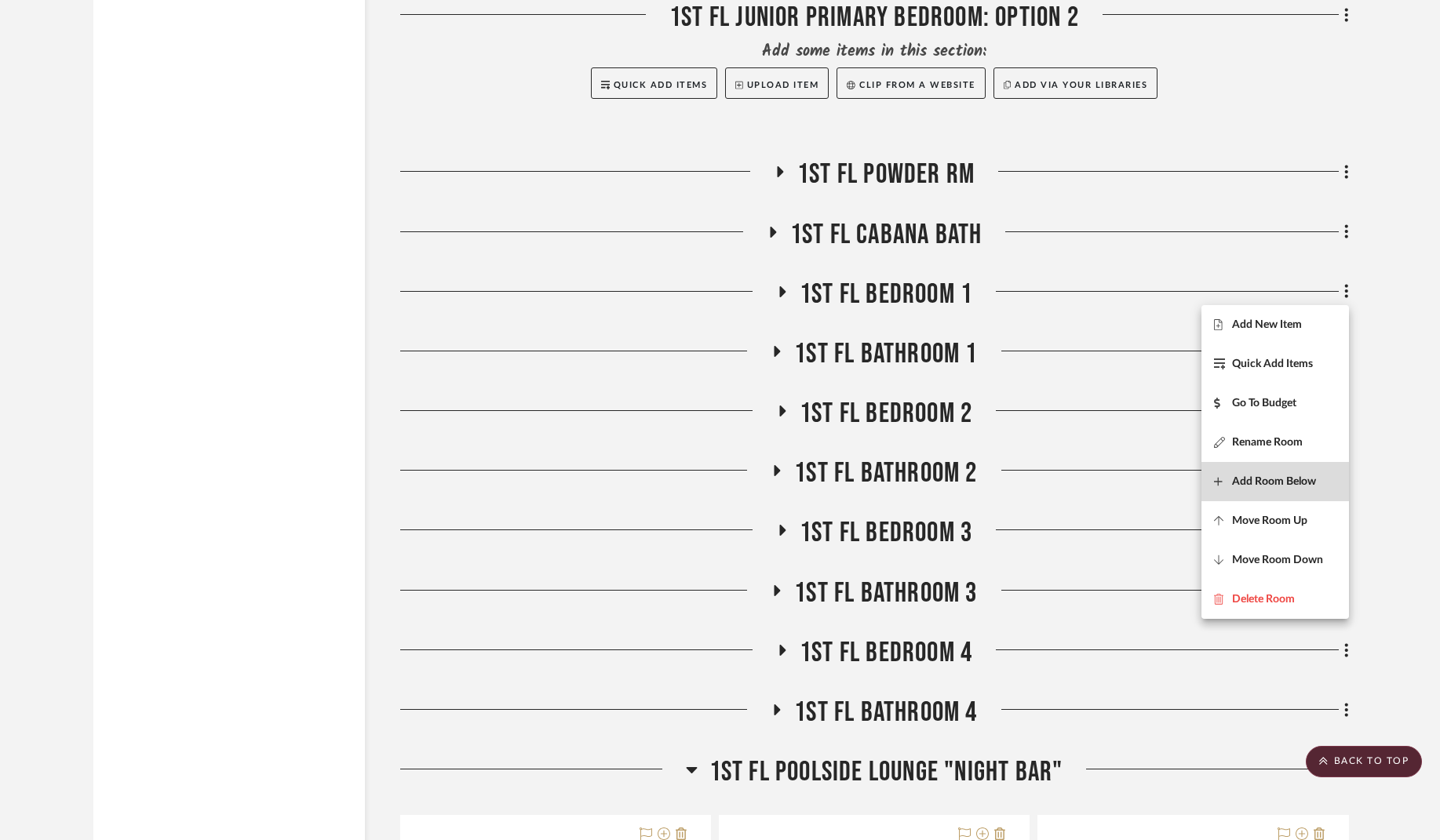 click on "Add Room Below" at bounding box center (1275, 482) 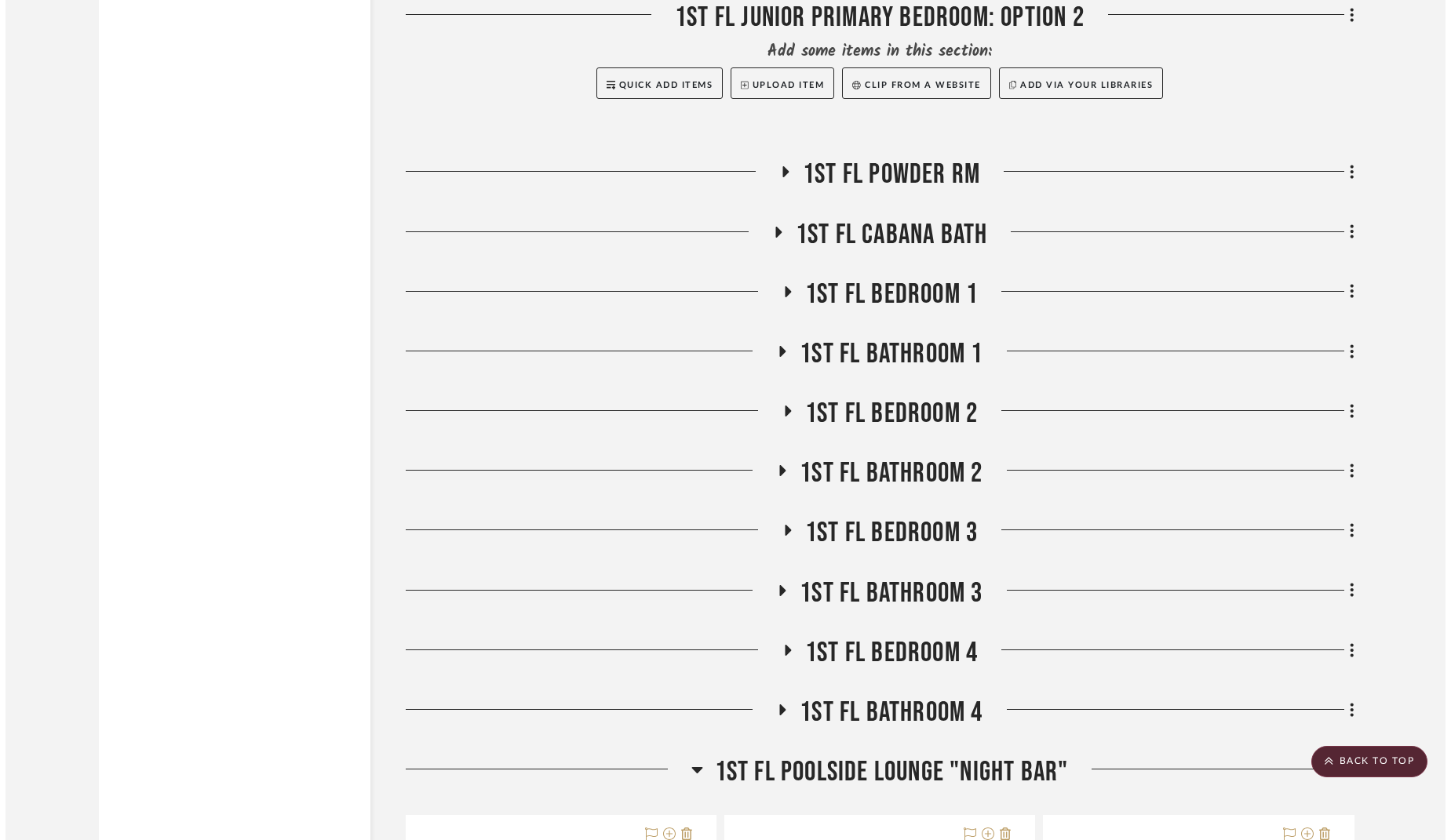scroll, scrollTop: 0, scrollLeft: 0, axis: both 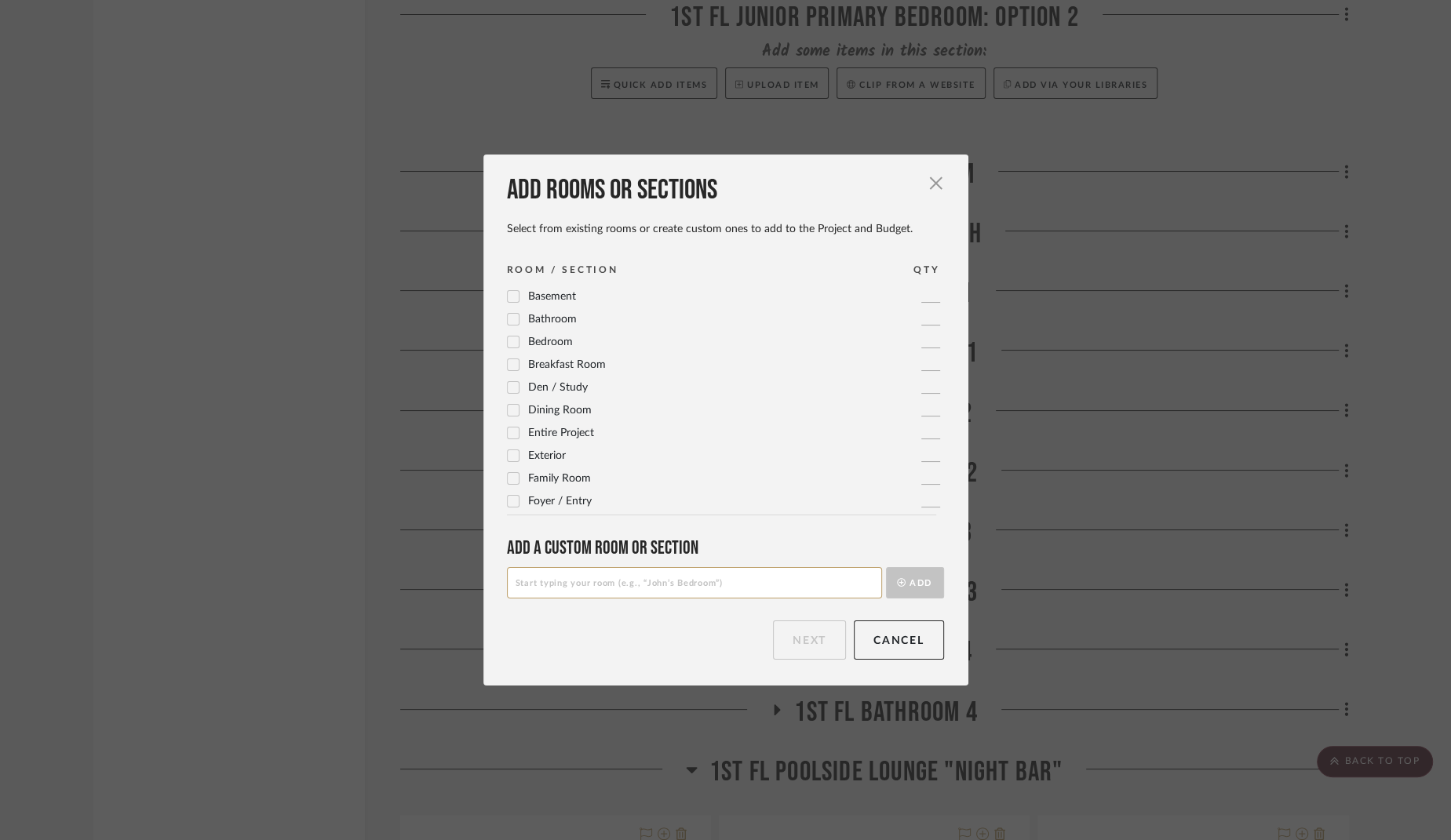 click at bounding box center (695, 583) 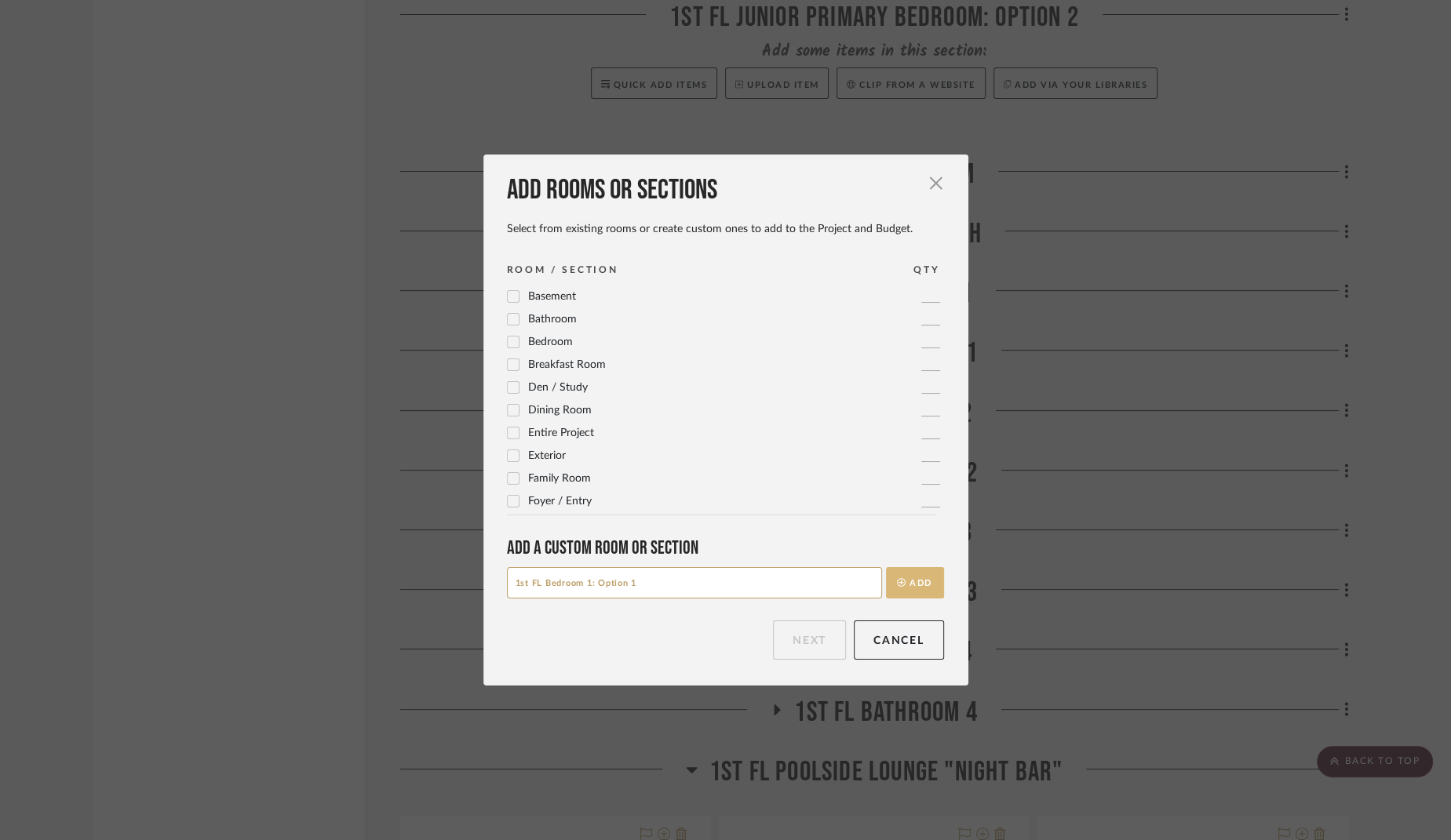 type on "1st FL Bedroom 1: Option 1" 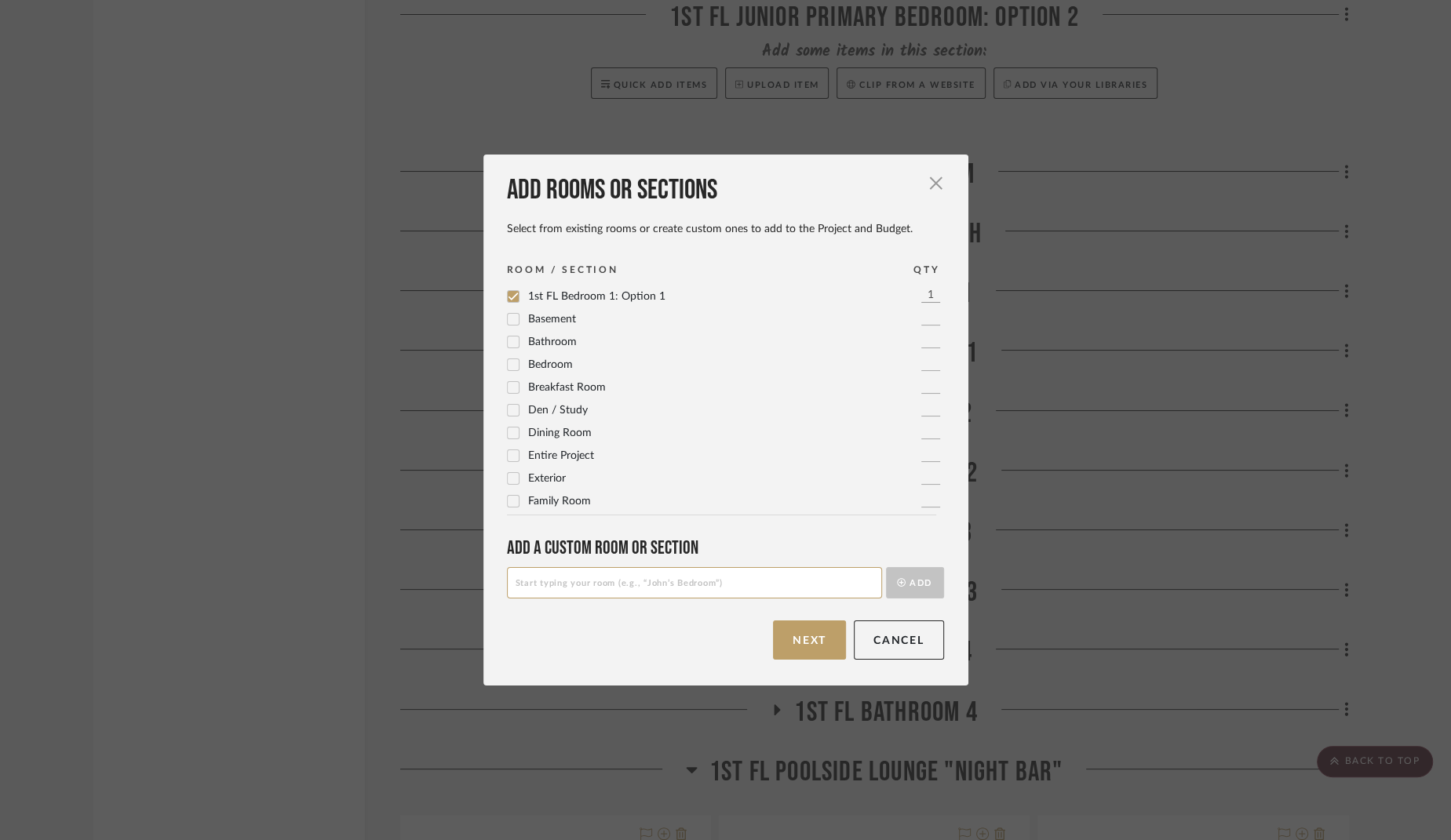 click on "Add rooms or sections Select from existing rooms or create custom ones to add to the Project and Budget. ×  ROOM / SECTION   QTY  1st FL Bedroom 1: Option 1 1 Basement 1 Bathroom 1 Bedroom 1 Breakfast Room 1 Den / Study 1 Dining Room 1 Entire Project 1 Exterior 1 Family Room 1 Foyer / Entry 1 Game Room / Billiards Room 1 Guest Bathroom 1 Guest Bedroom 1 Guest House 1 Great Room 1 Gym 1 Hallway 1 Kid's Bedroom 1 Kitchen 1 Laundry Room 1 Library 1 Living Room 1 Mud Room 1 Nursery 1 Office 1 Pantry 1 Playroom 1 Pool Bath 1 Pool House 1 Powder Room 1 Primary Bathroom 1 Primary Bedroom 1 Theater 1 Add a Custom room or Section  Add  Next Cancel" at bounding box center [726, 420] 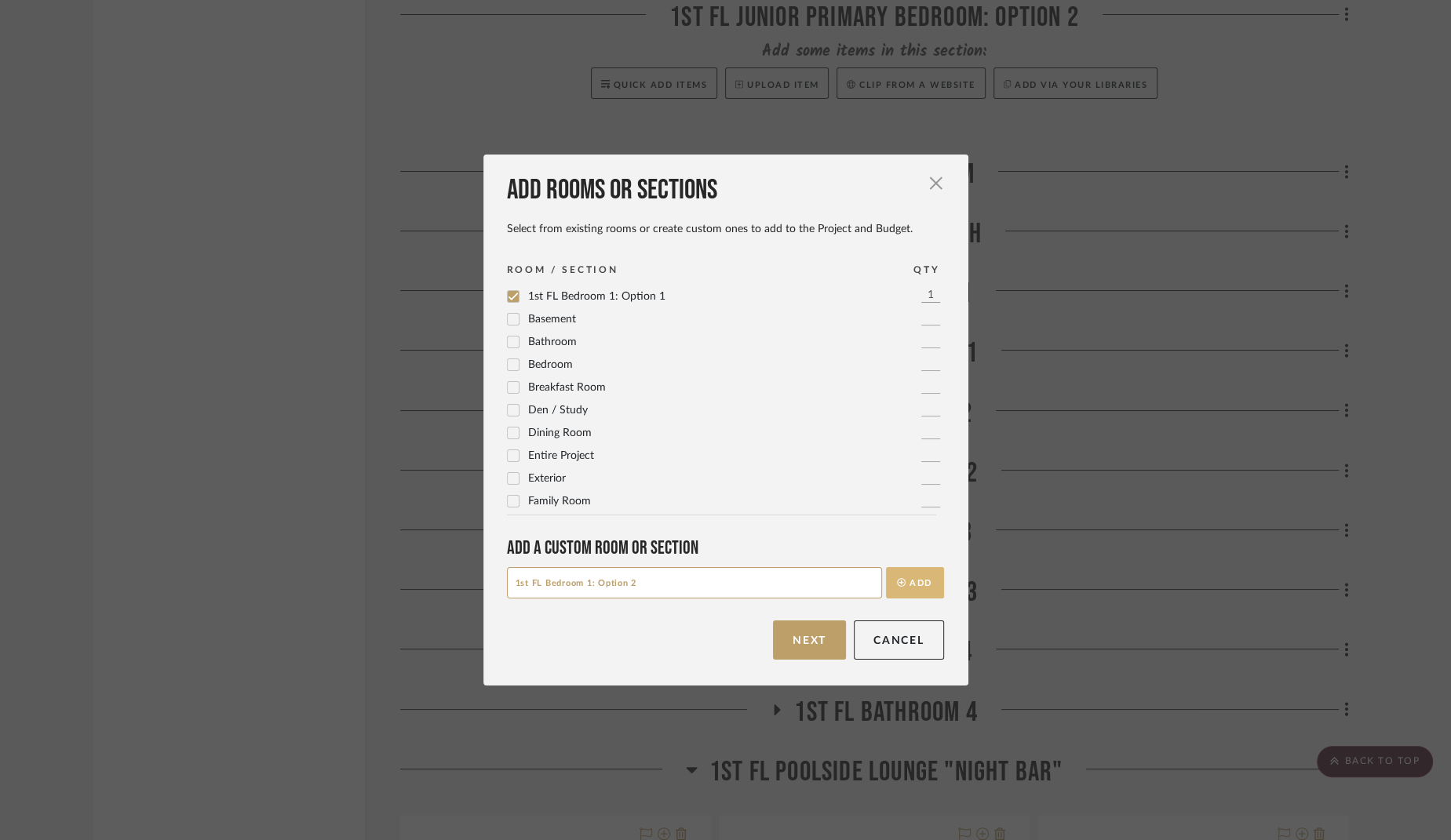 type on "1st FL Bedroom 1: Option 2" 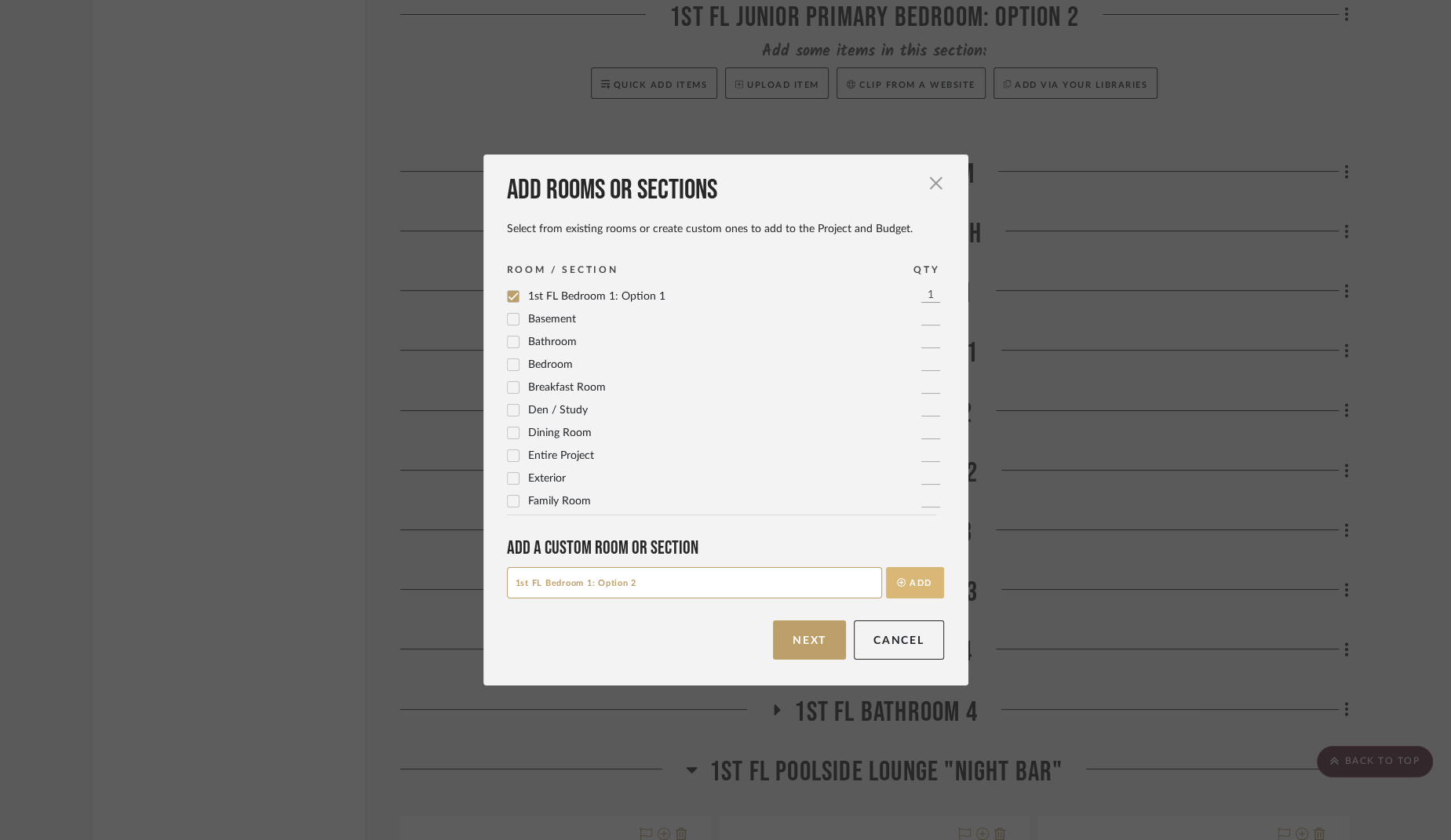 click on "Add" at bounding box center [915, 583] 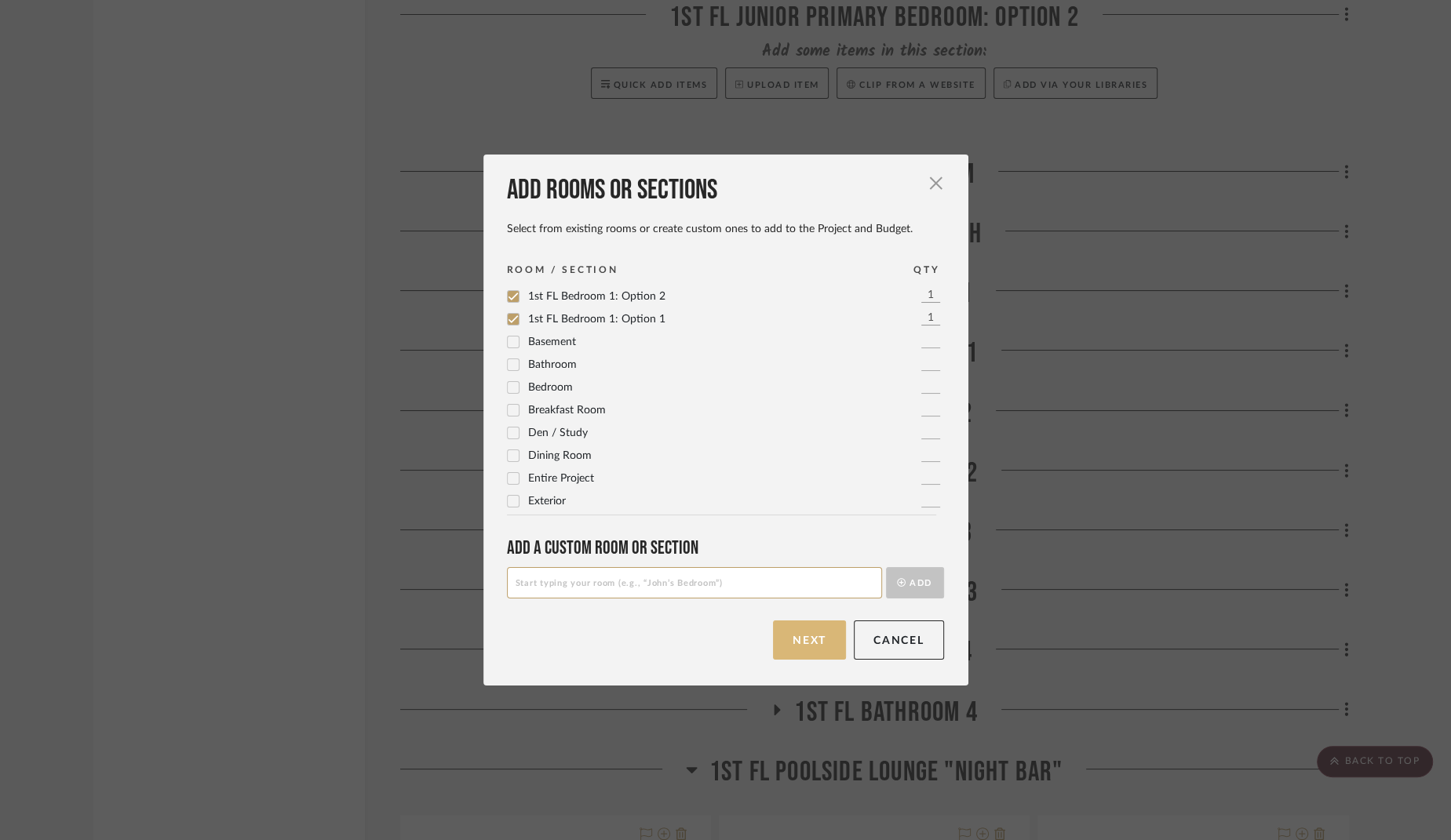 click on "Next" at bounding box center [809, 640] 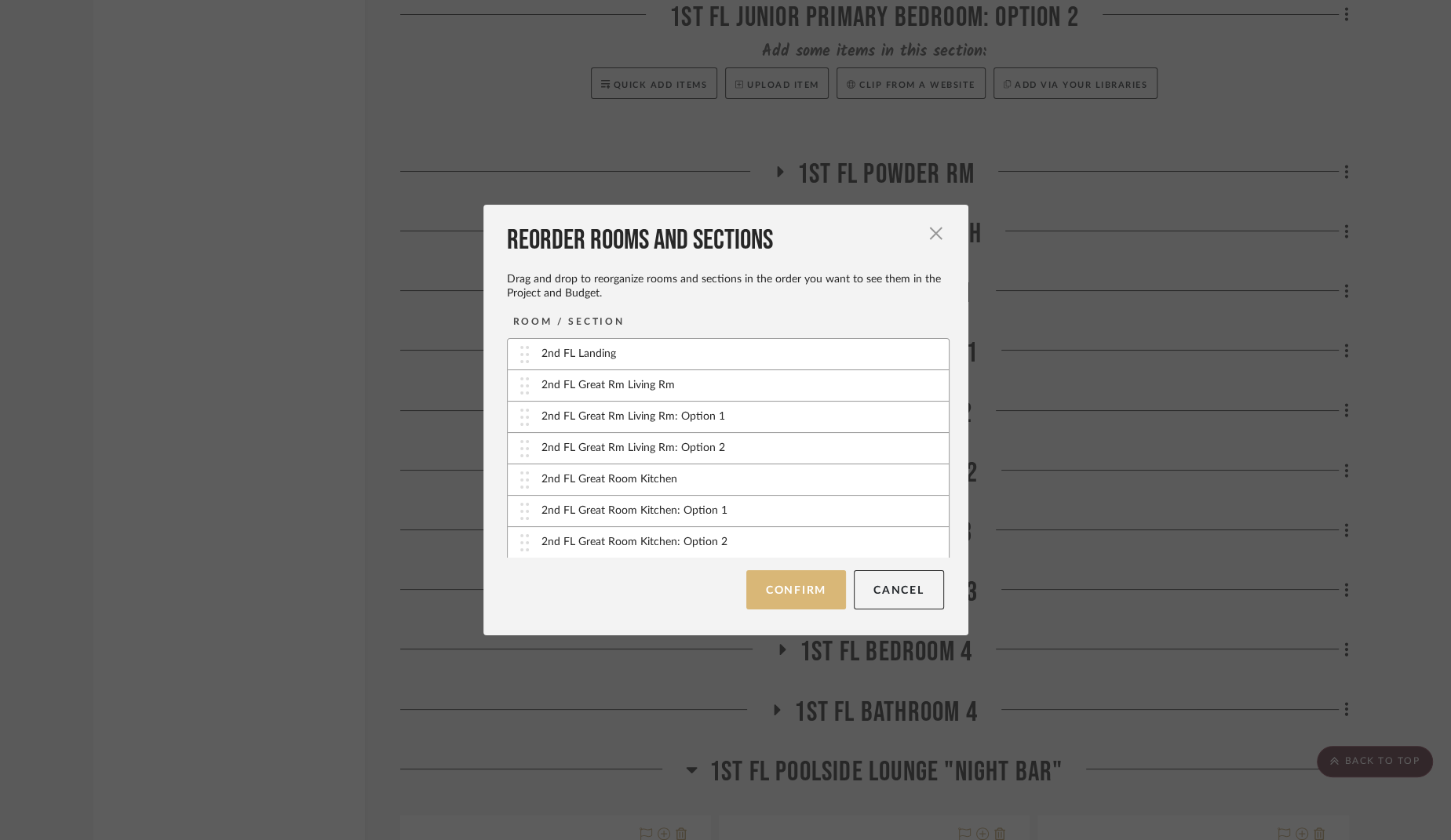 click on "Confirm" at bounding box center (796, 590) 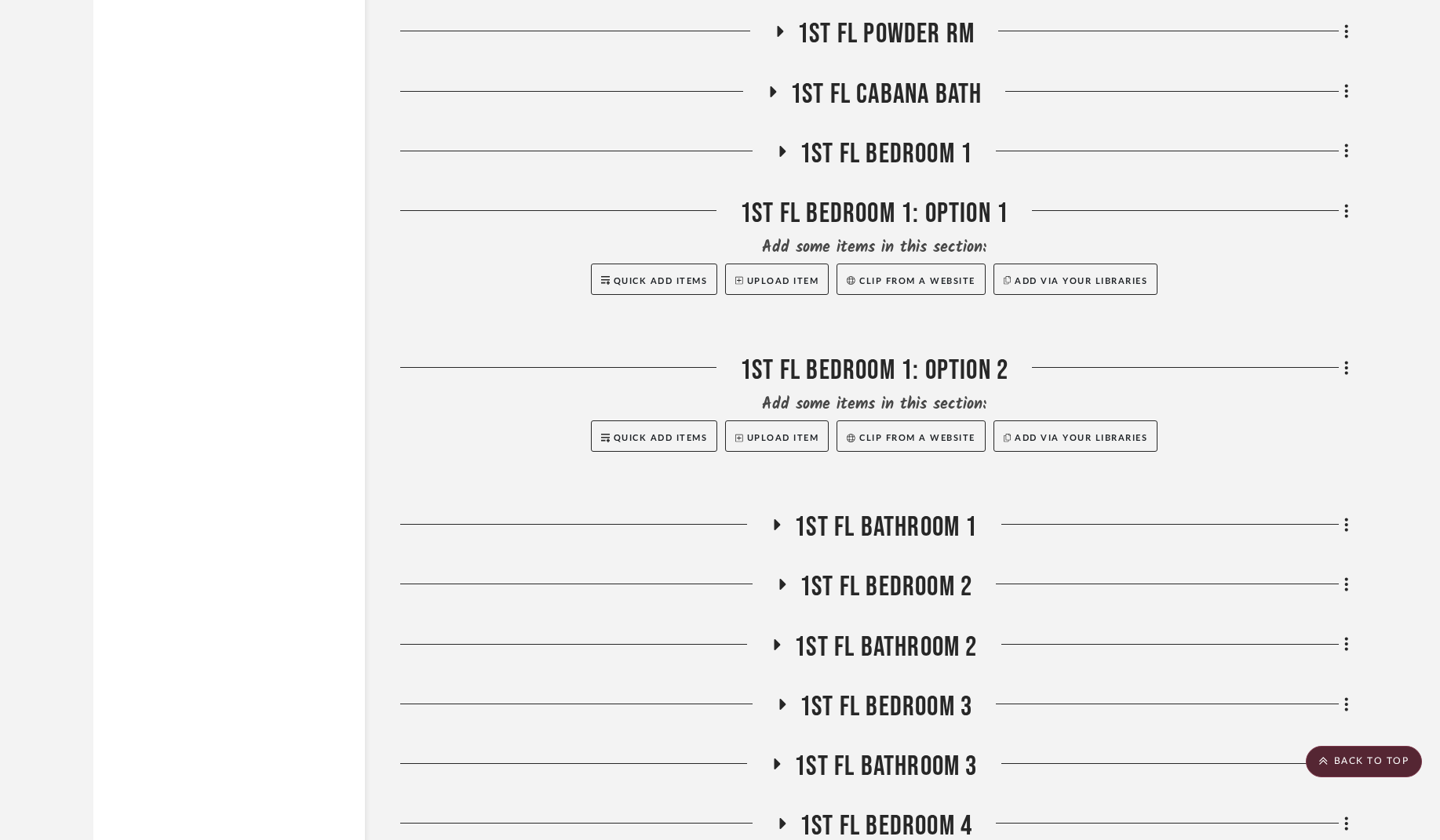 scroll, scrollTop: 3969, scrollLeft: 0, axis: vertical 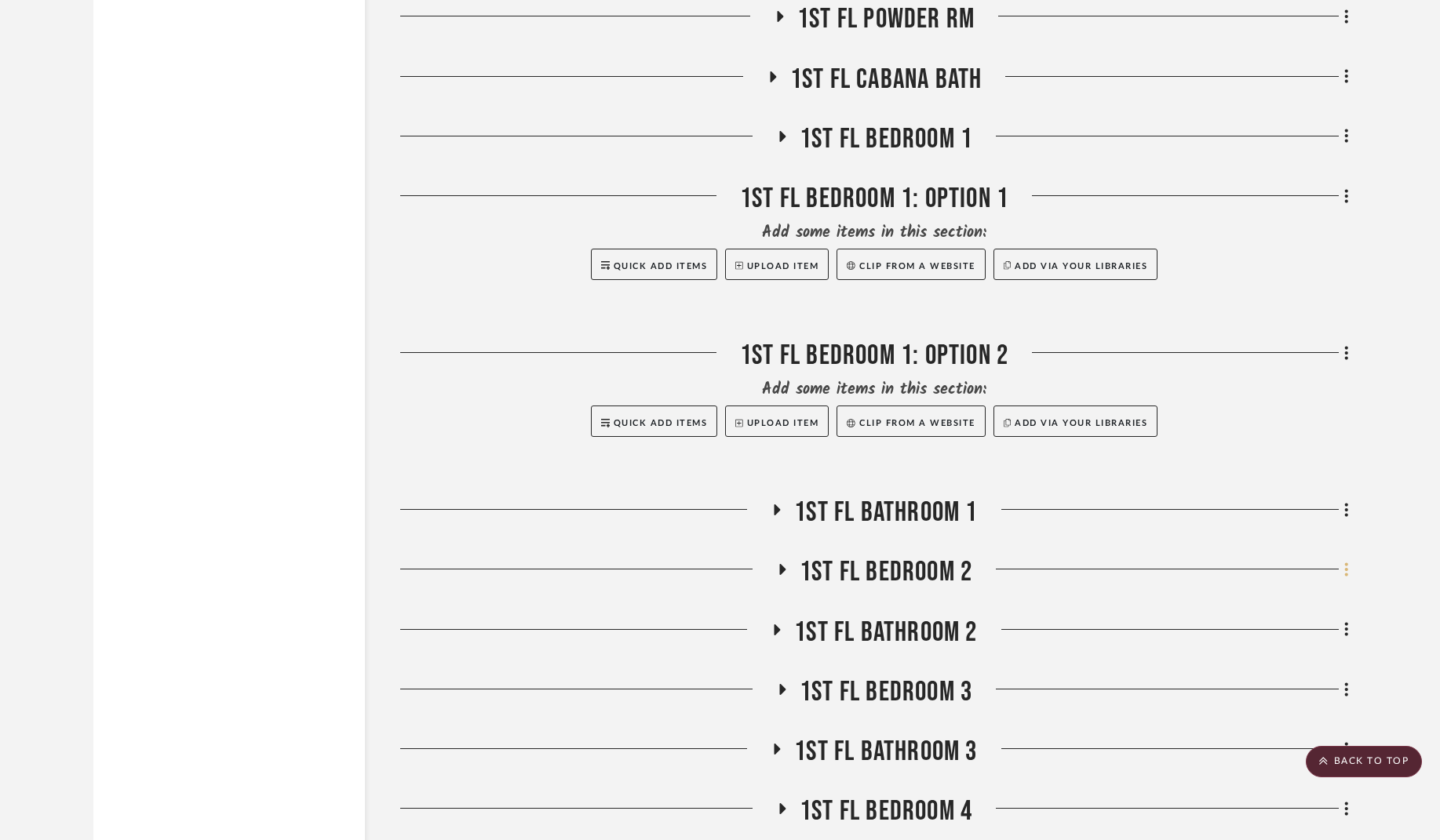 click 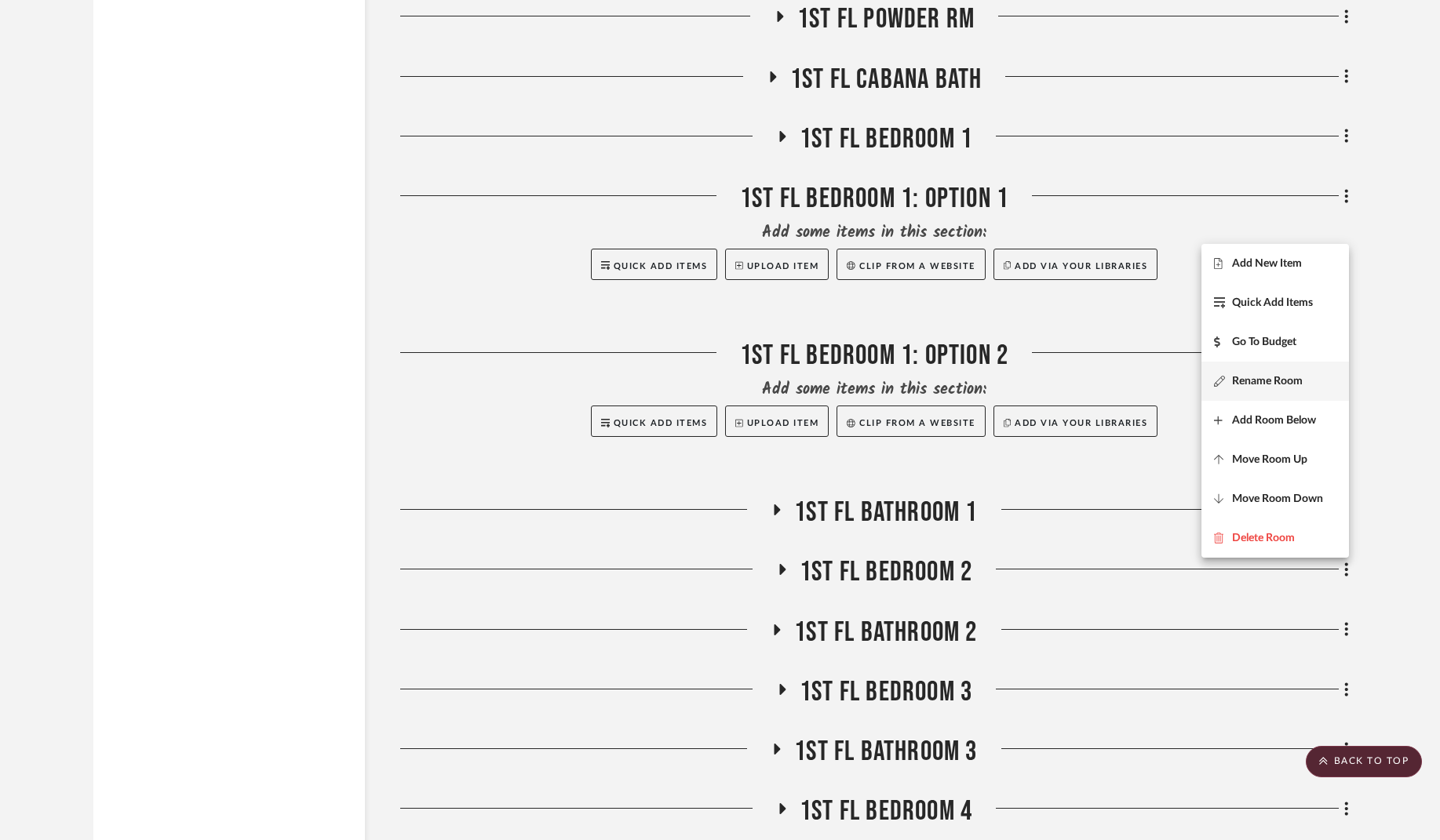 click on "Rename Room" at bounding box center [1267, 381] 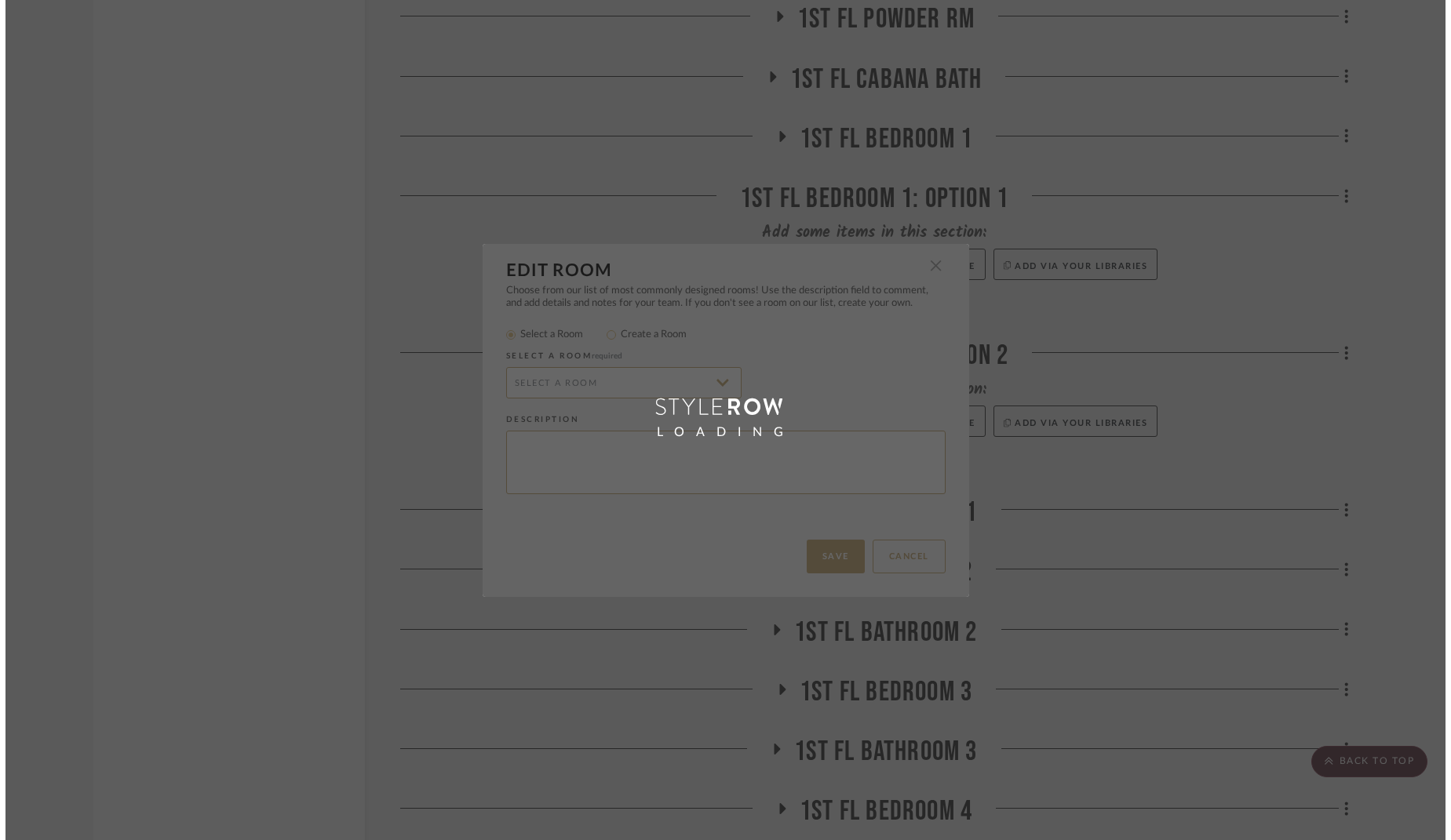 scroll, scrollTop: 0, scrollLeft: 0, axis: both 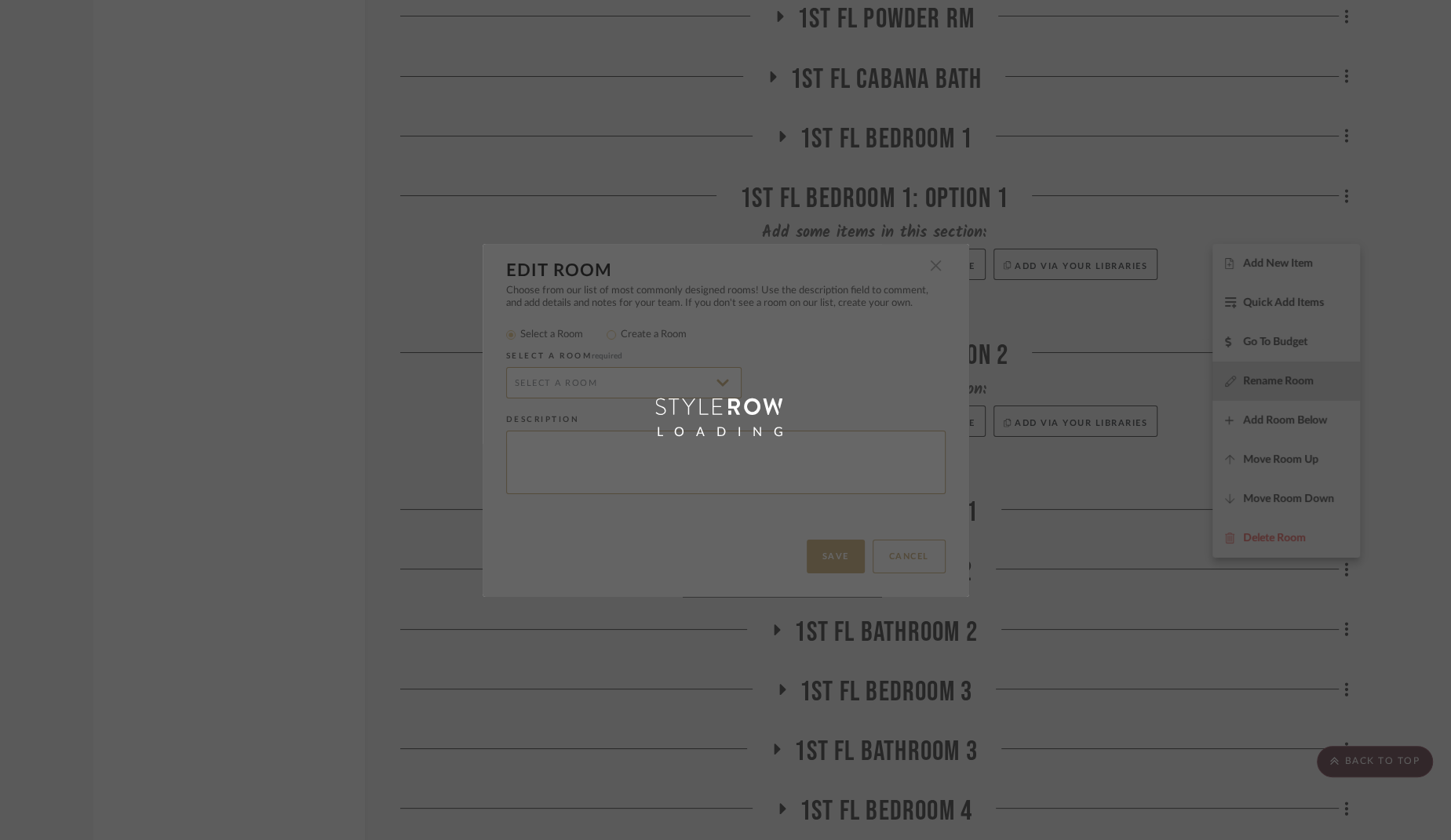 radio on "false" 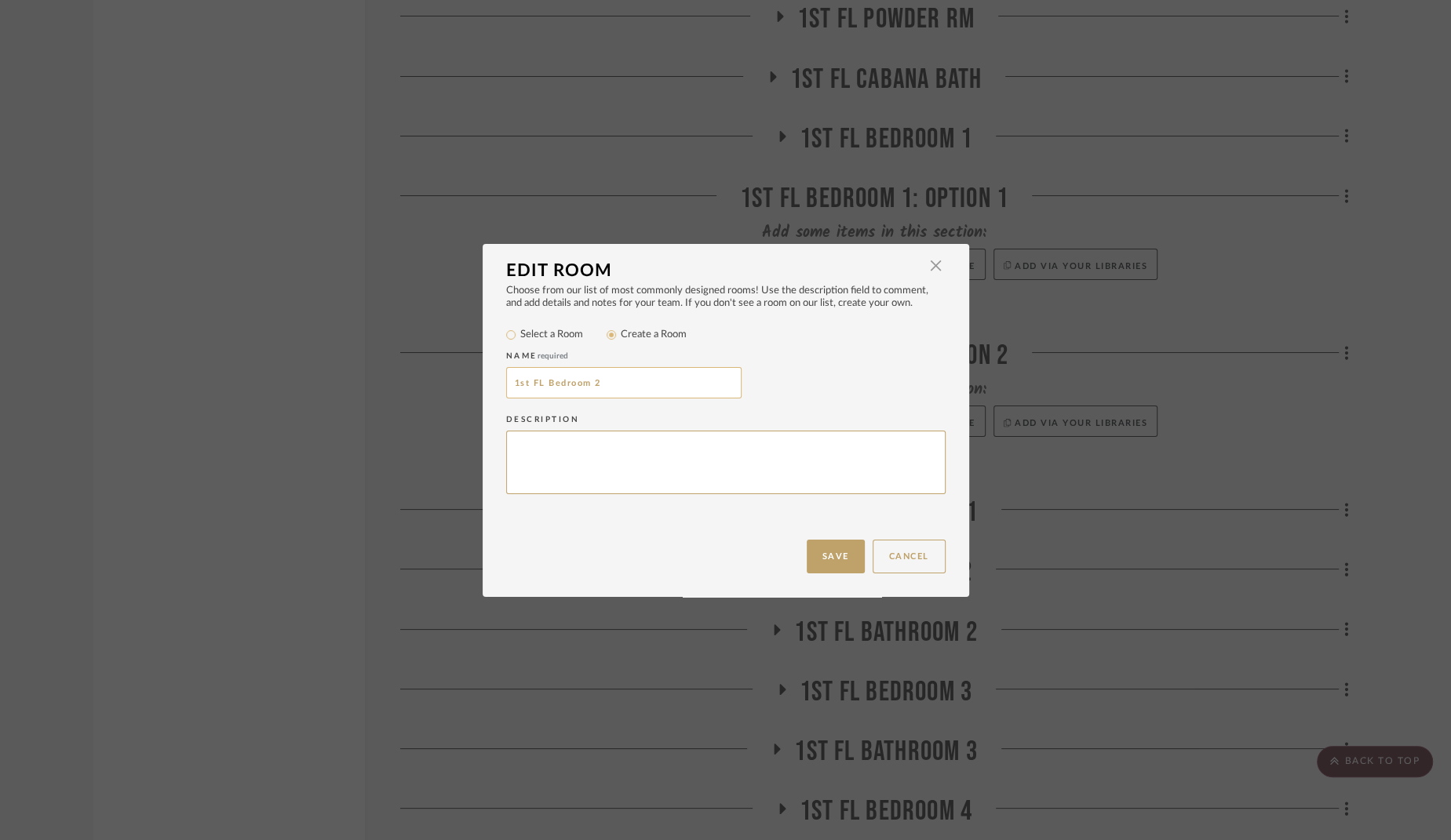click on "1st FL Bedroom 2" at bounding box center (624, 383) 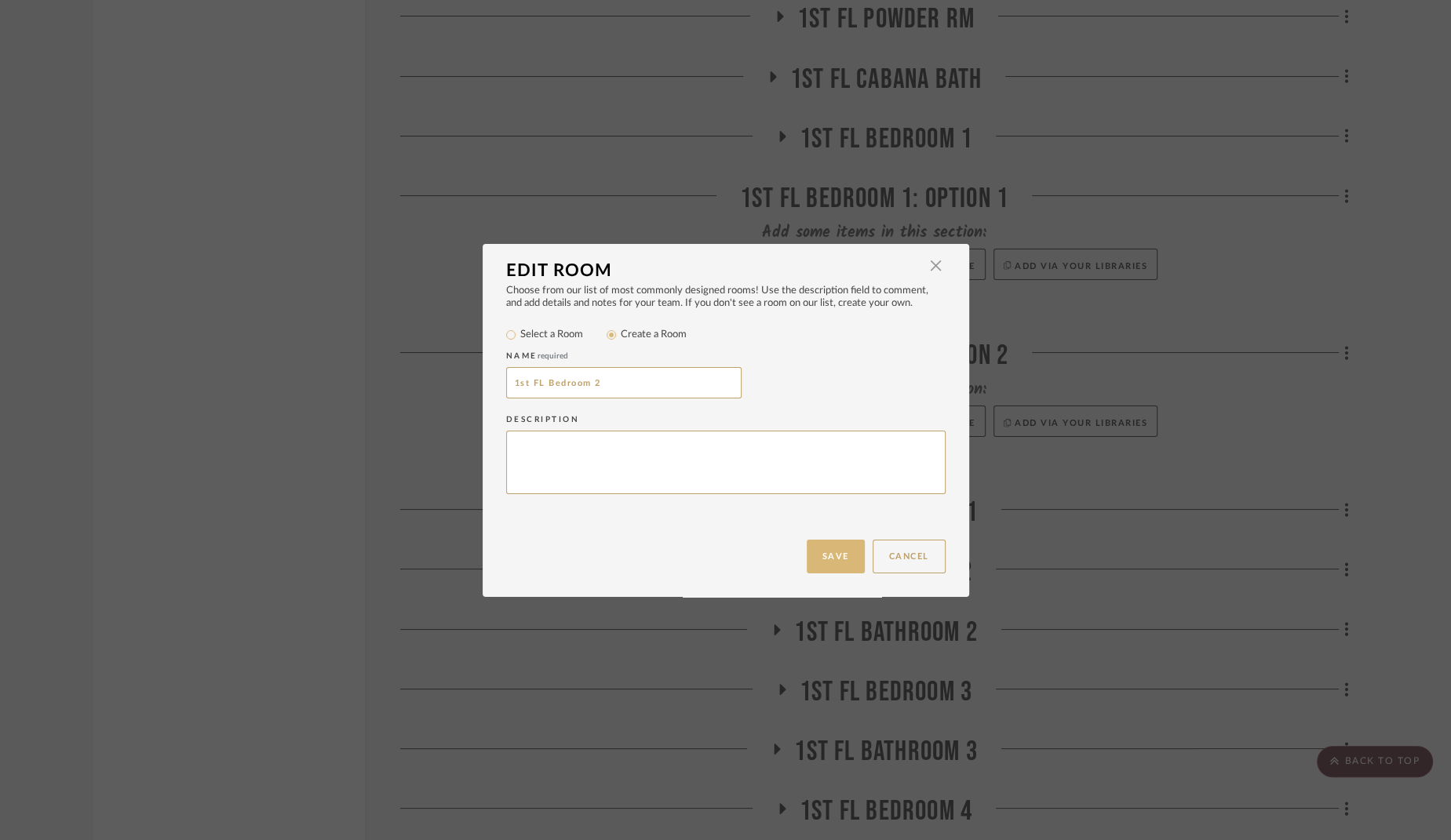 click on "Save" at bounding box center (836, 556) 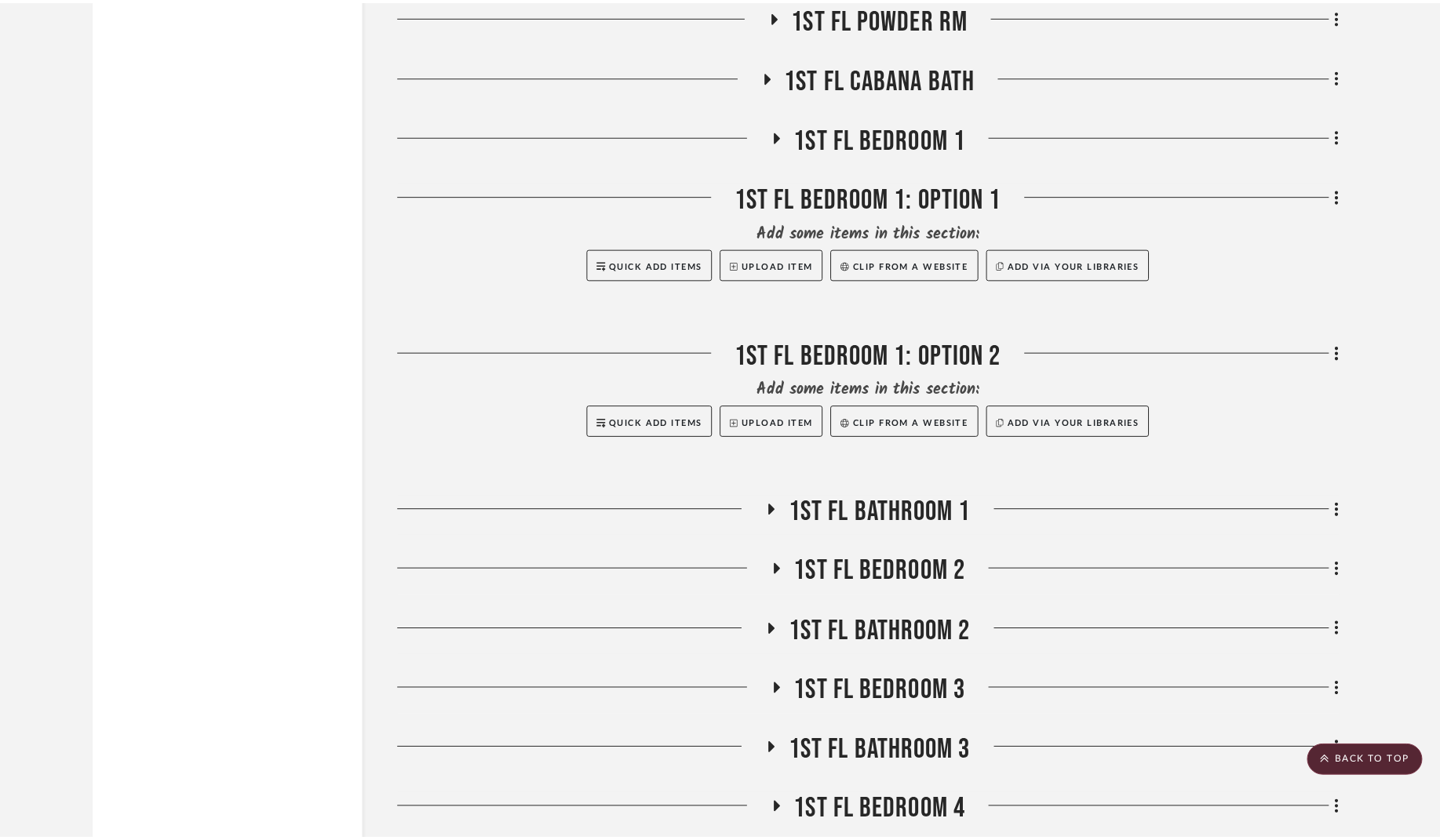 scroll, scrollTop: 3969, scrollLeft: 0, axis: vertical 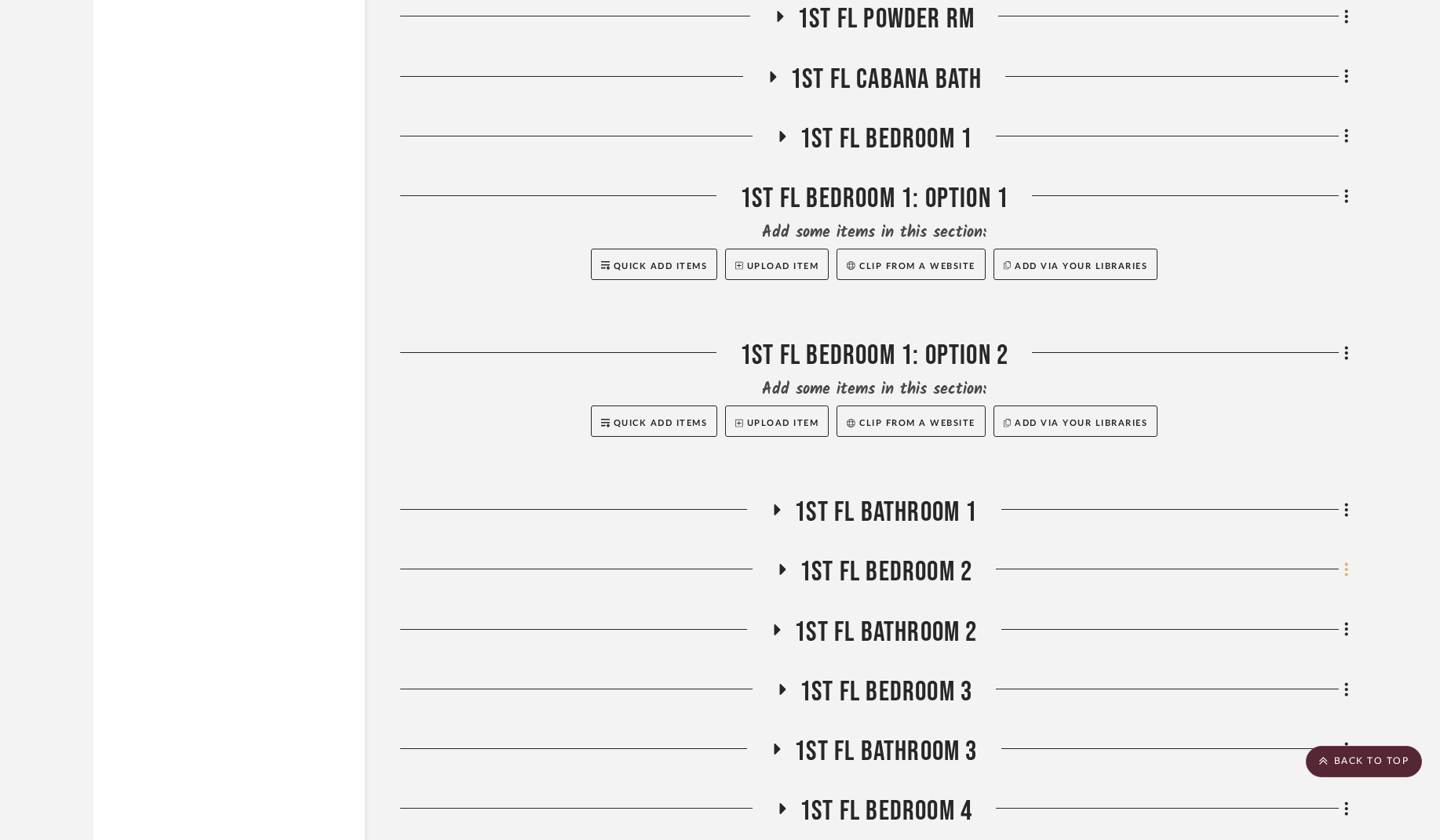 click 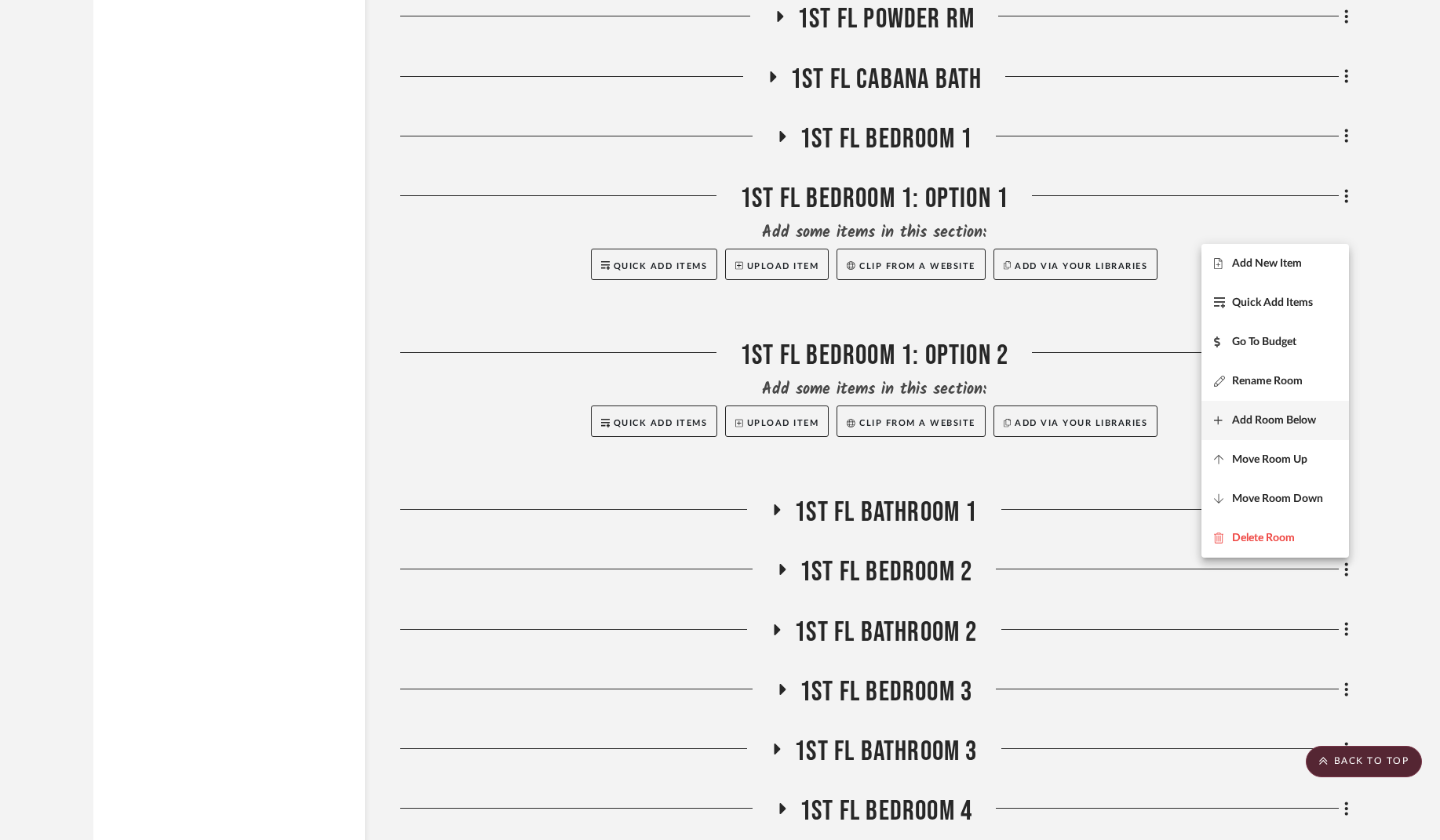 click on "Add Room Below" at bounding box center [1274, 420] 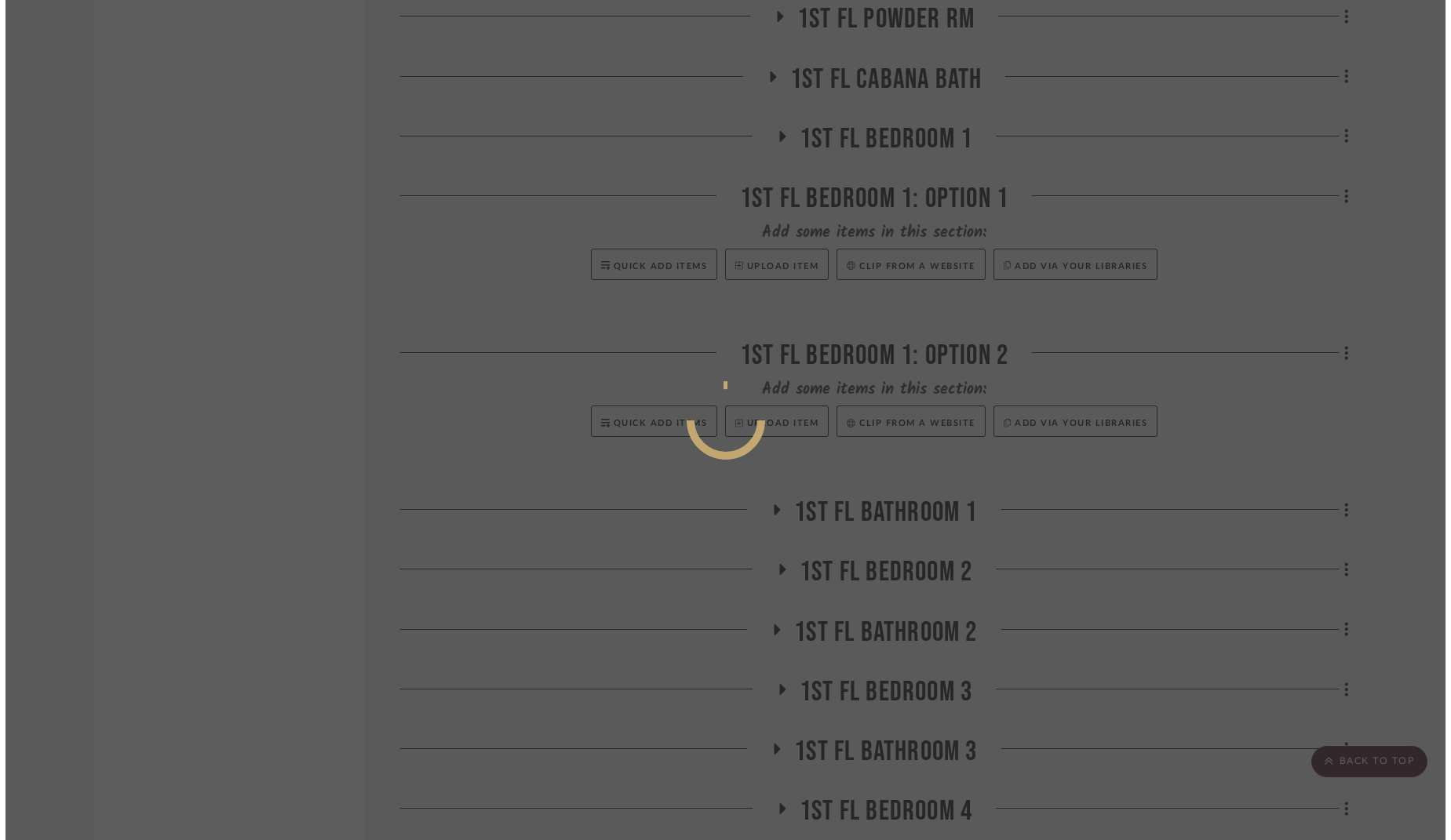scroll, scrollTop: 0, scrollLeft: 0, axis: both 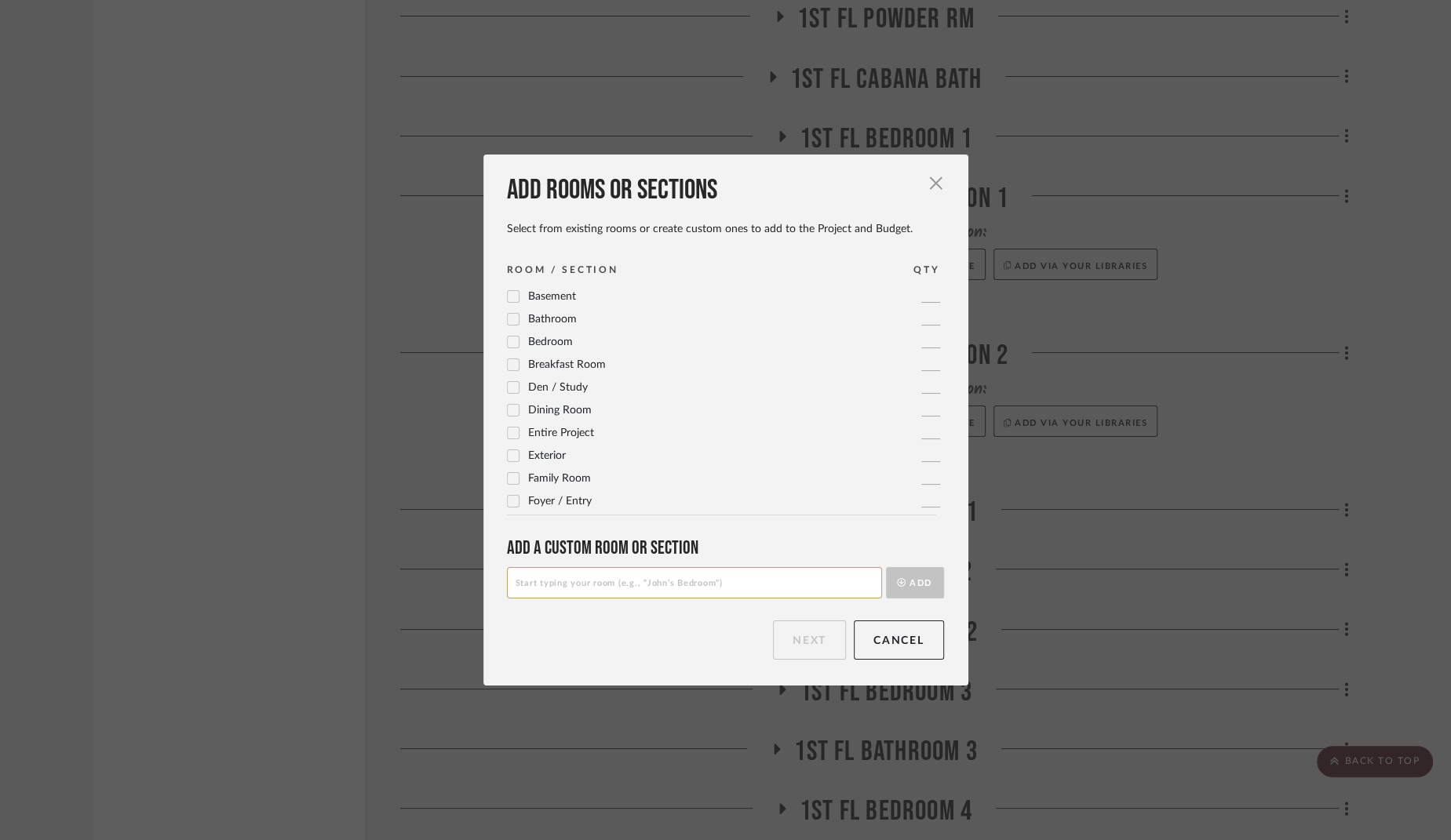 click at bounding box center [695, 583] 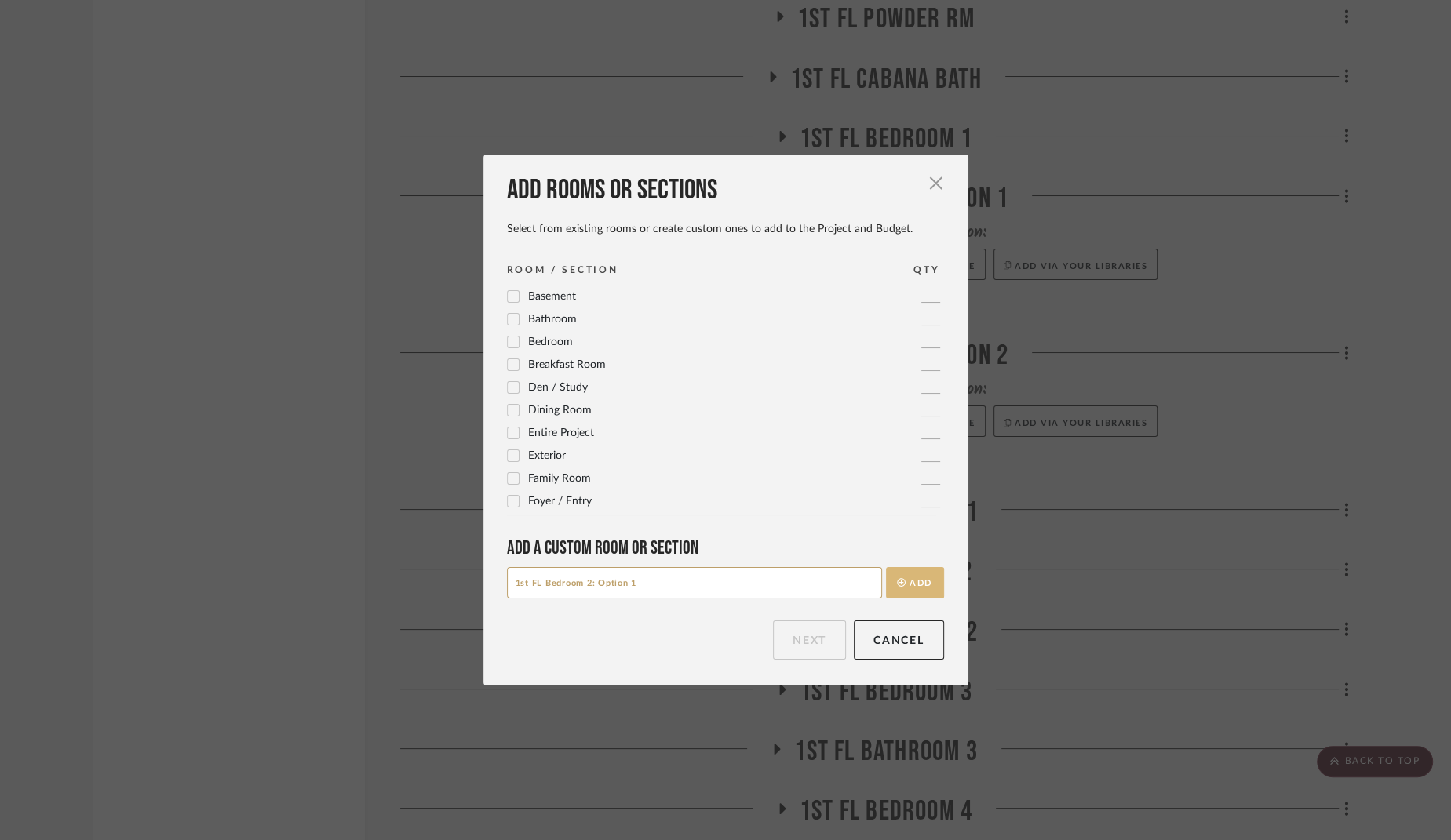 type on "1st FL Bedroom 2: Option 1" 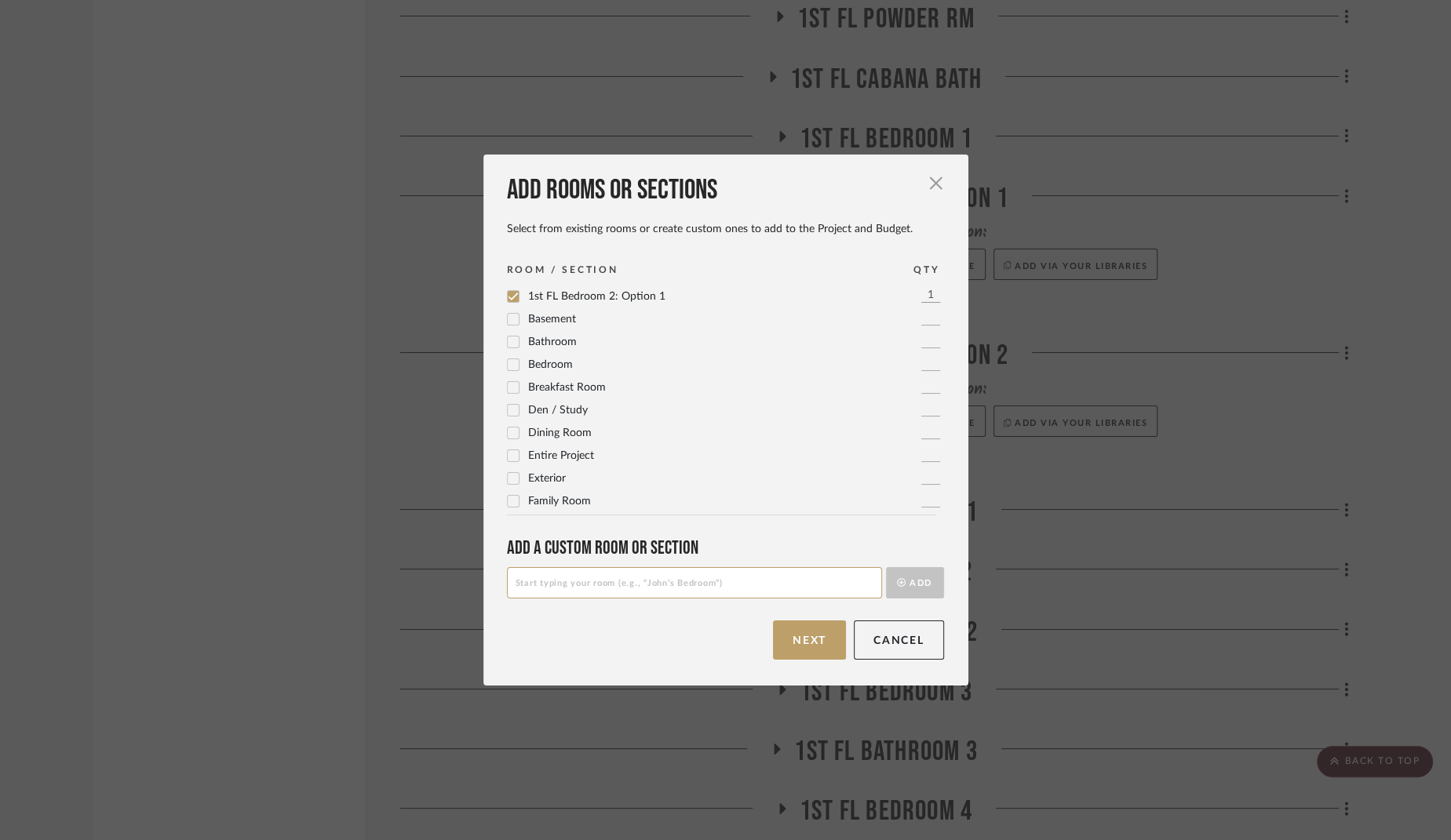 click at bounding box center (695, 583) 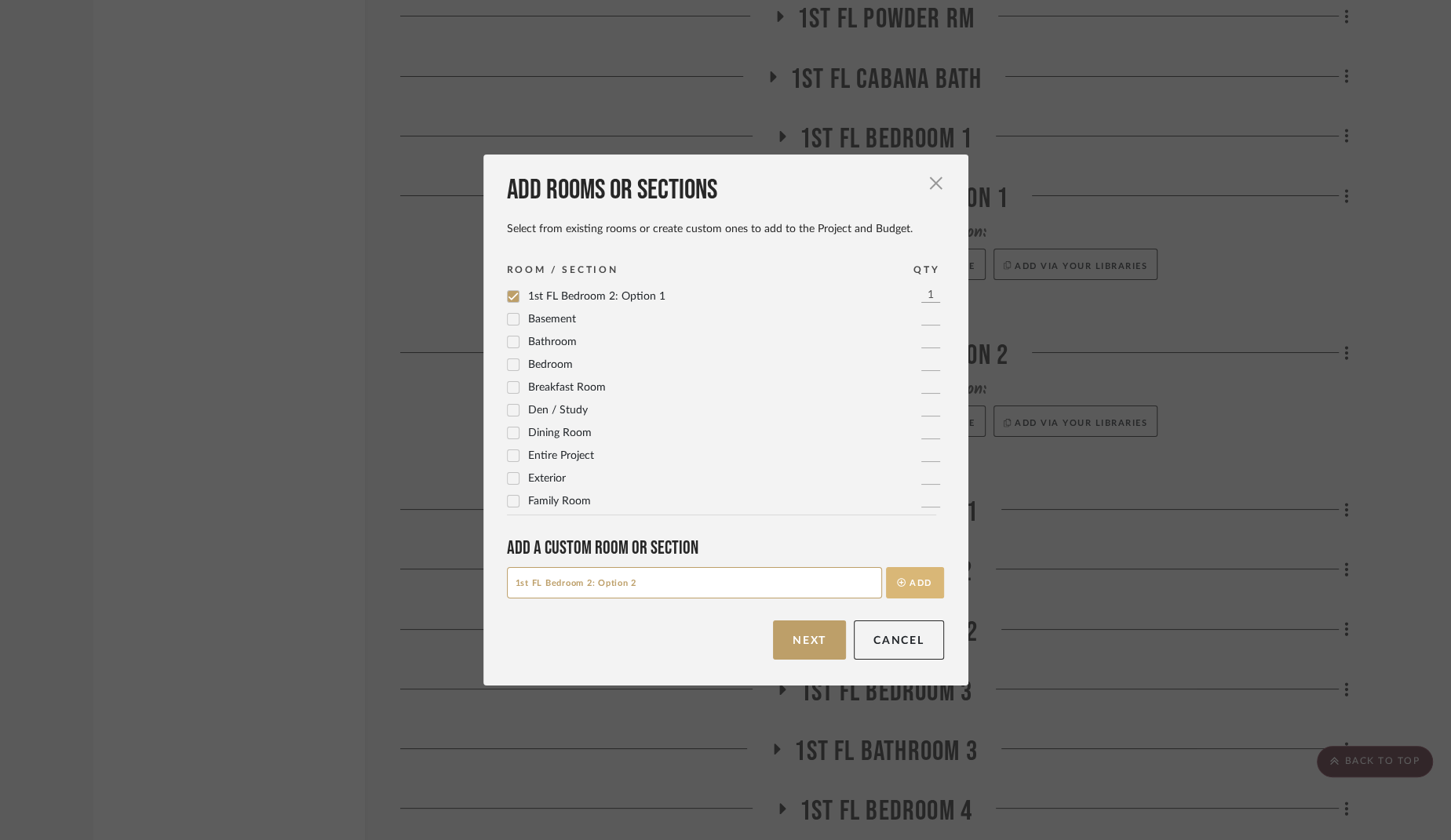 type on "1st FL Bedroom 2: Option 2" 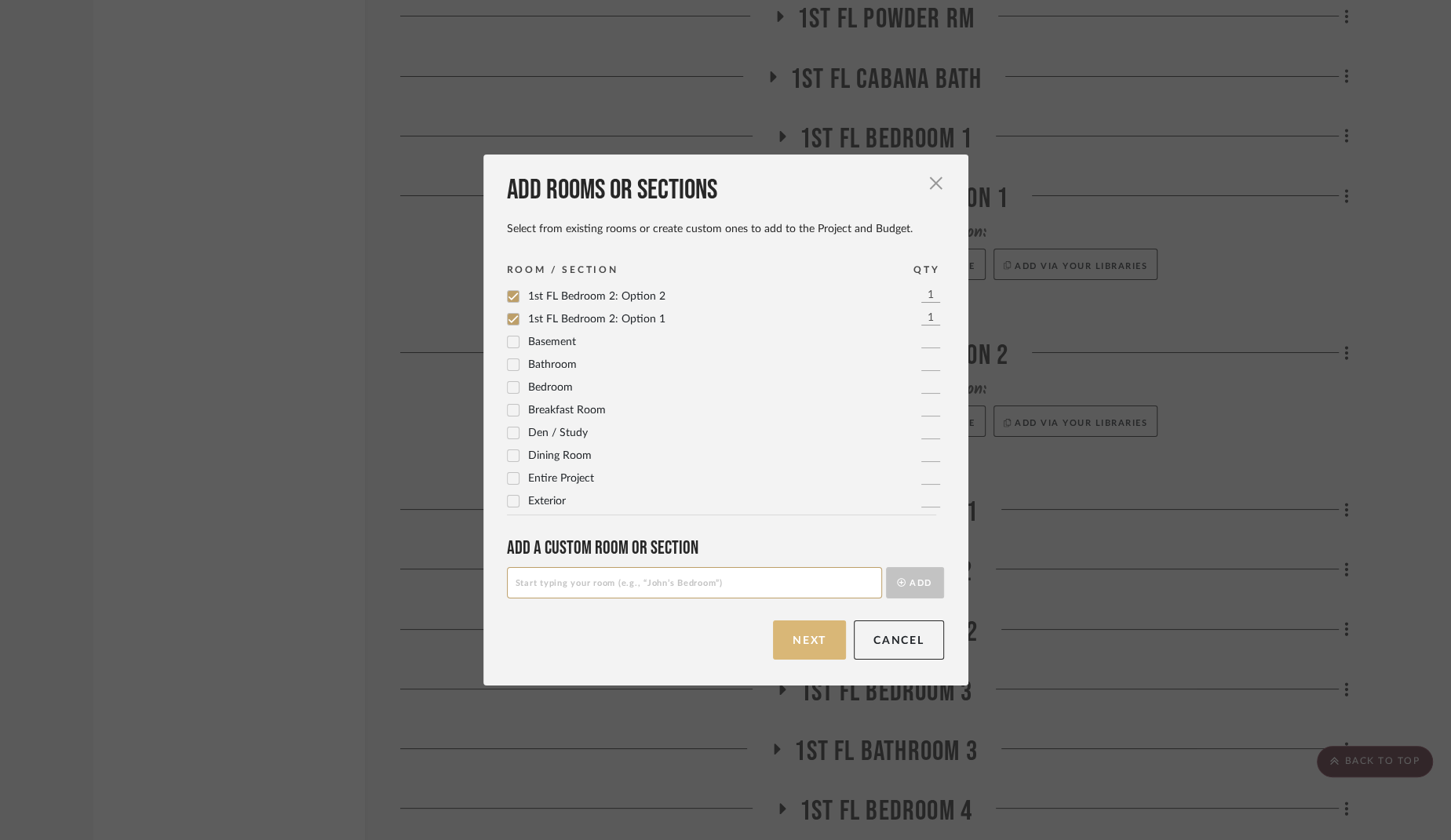 click on "Next" at bounding box center (809, 640) 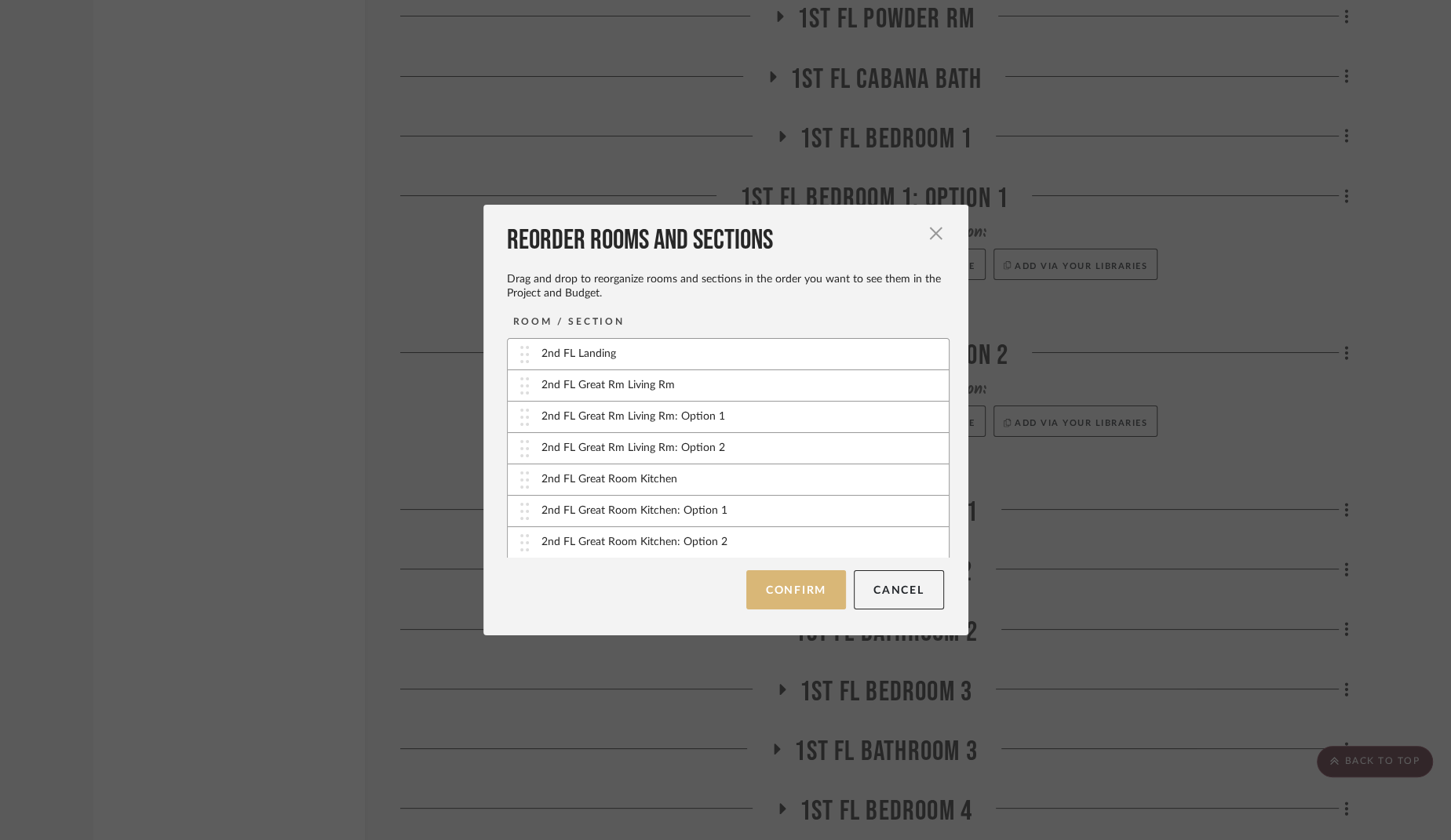 click on "Confirm" at bounding box center (796, 590) 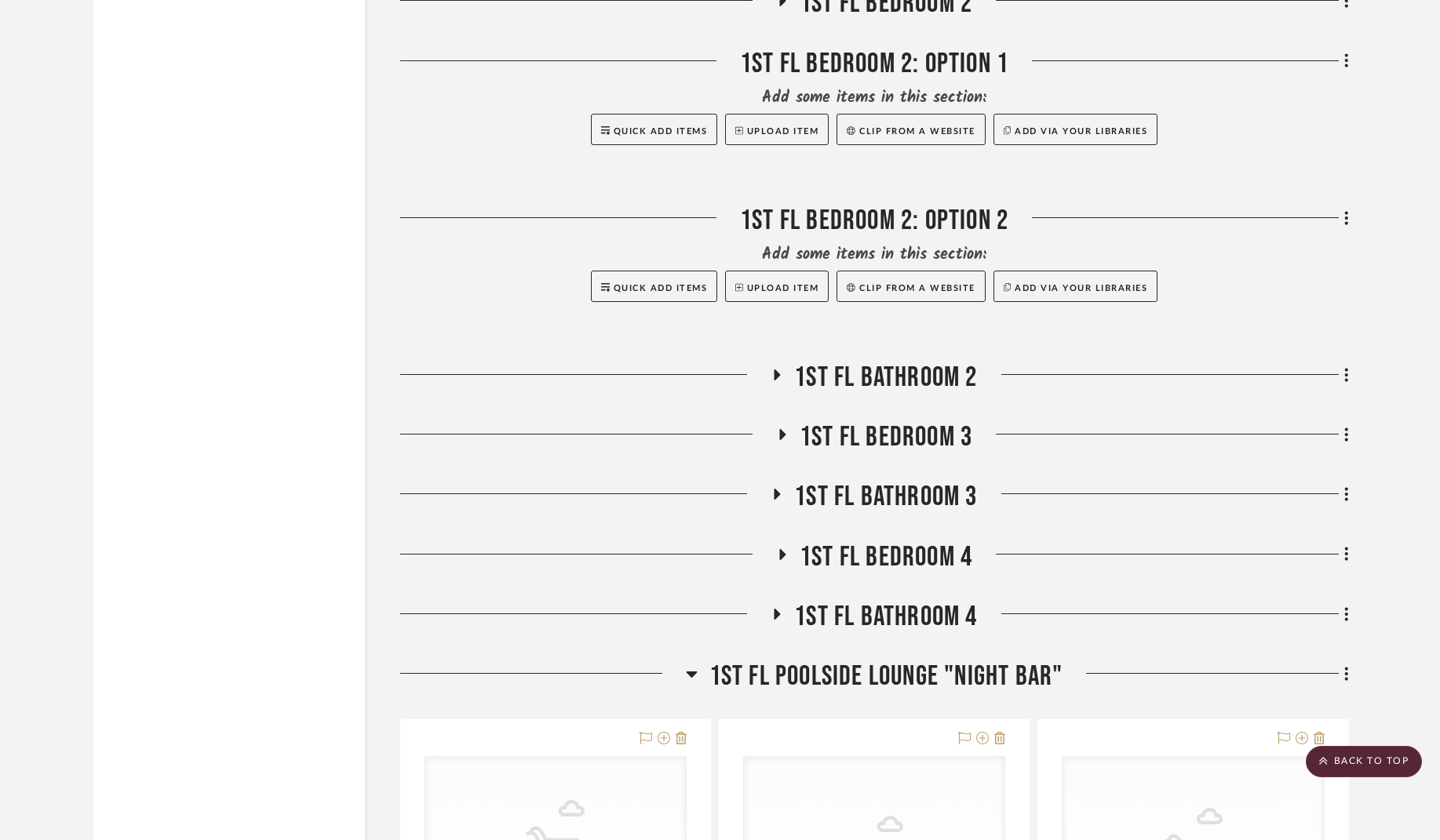scroll, scrollTop: 4555, scrollLeft: 0, axis: vertical 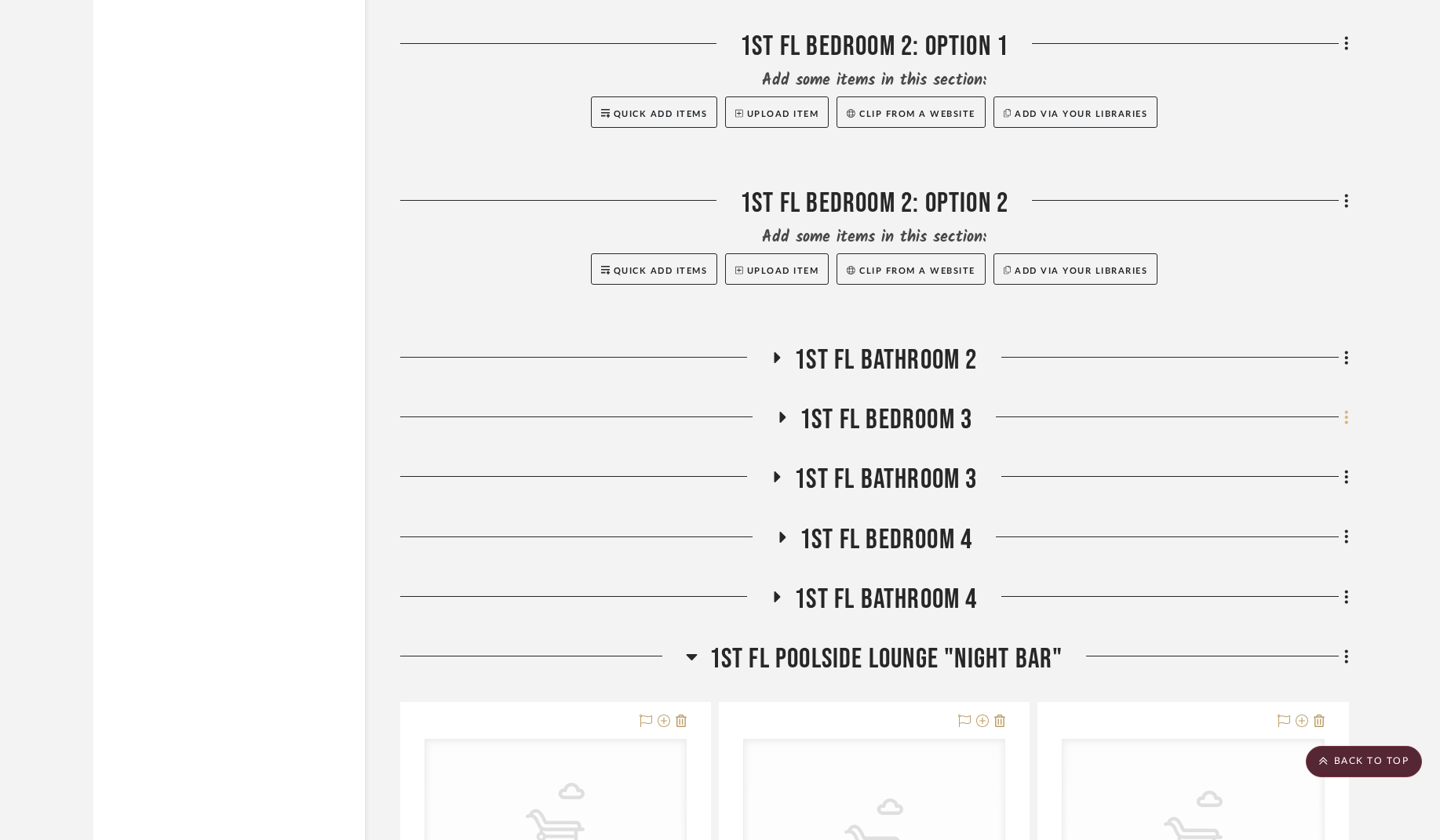 click 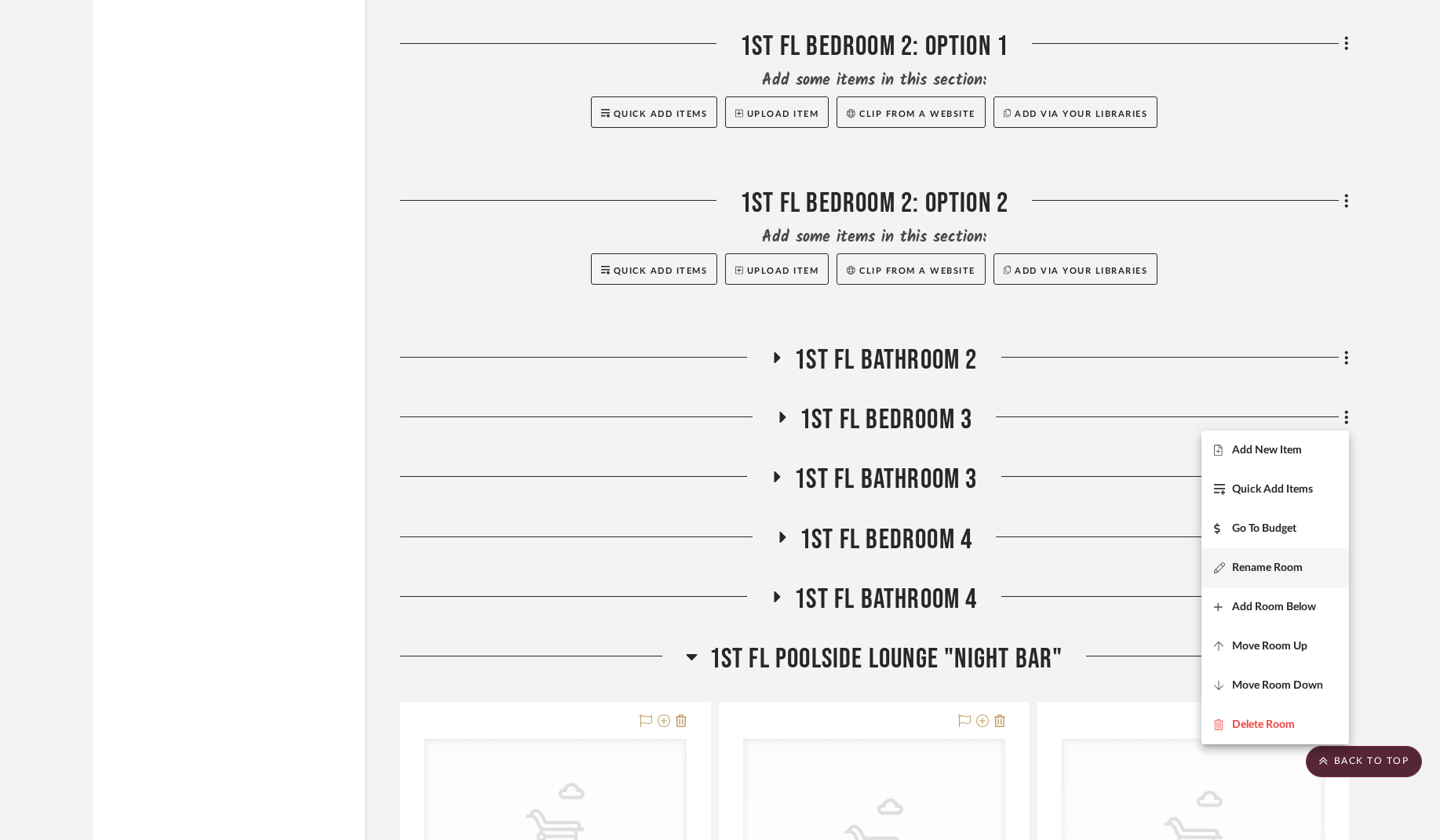 click on "Rename Room" at bounding box center [1267, 568] 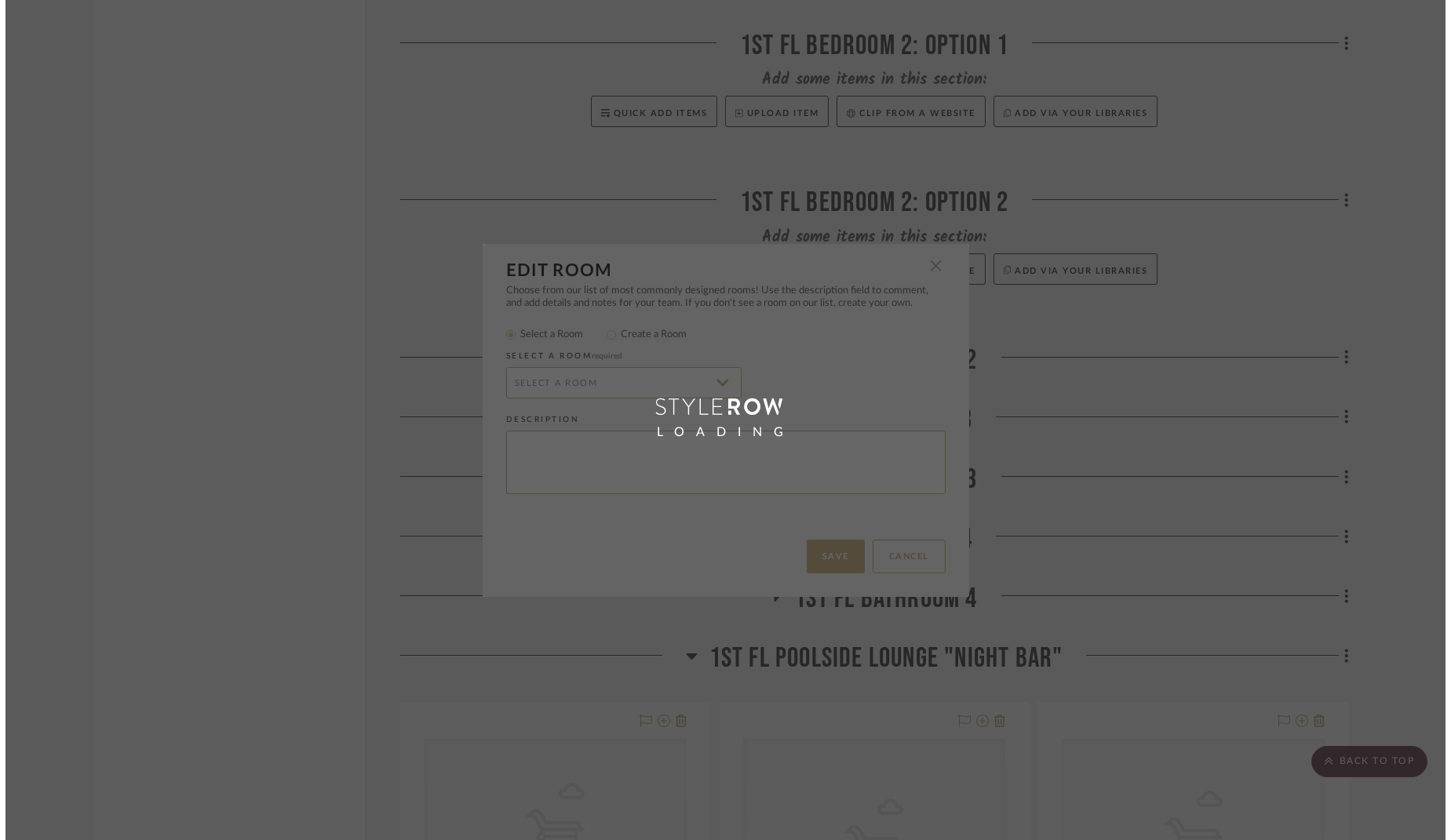 scroll, scrollTop: 0, scrollLeft: 0, axis: both 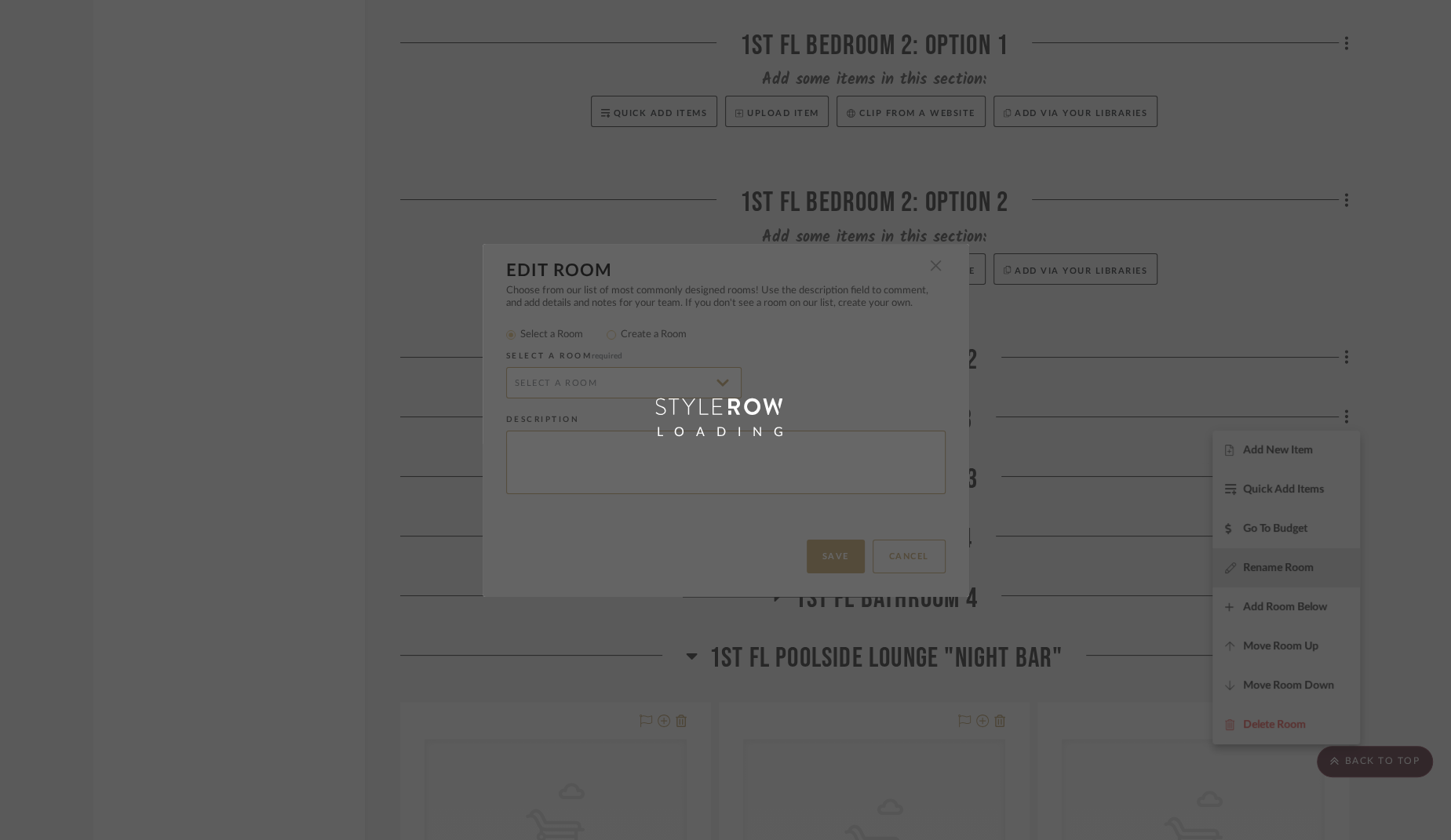 radio on "false" 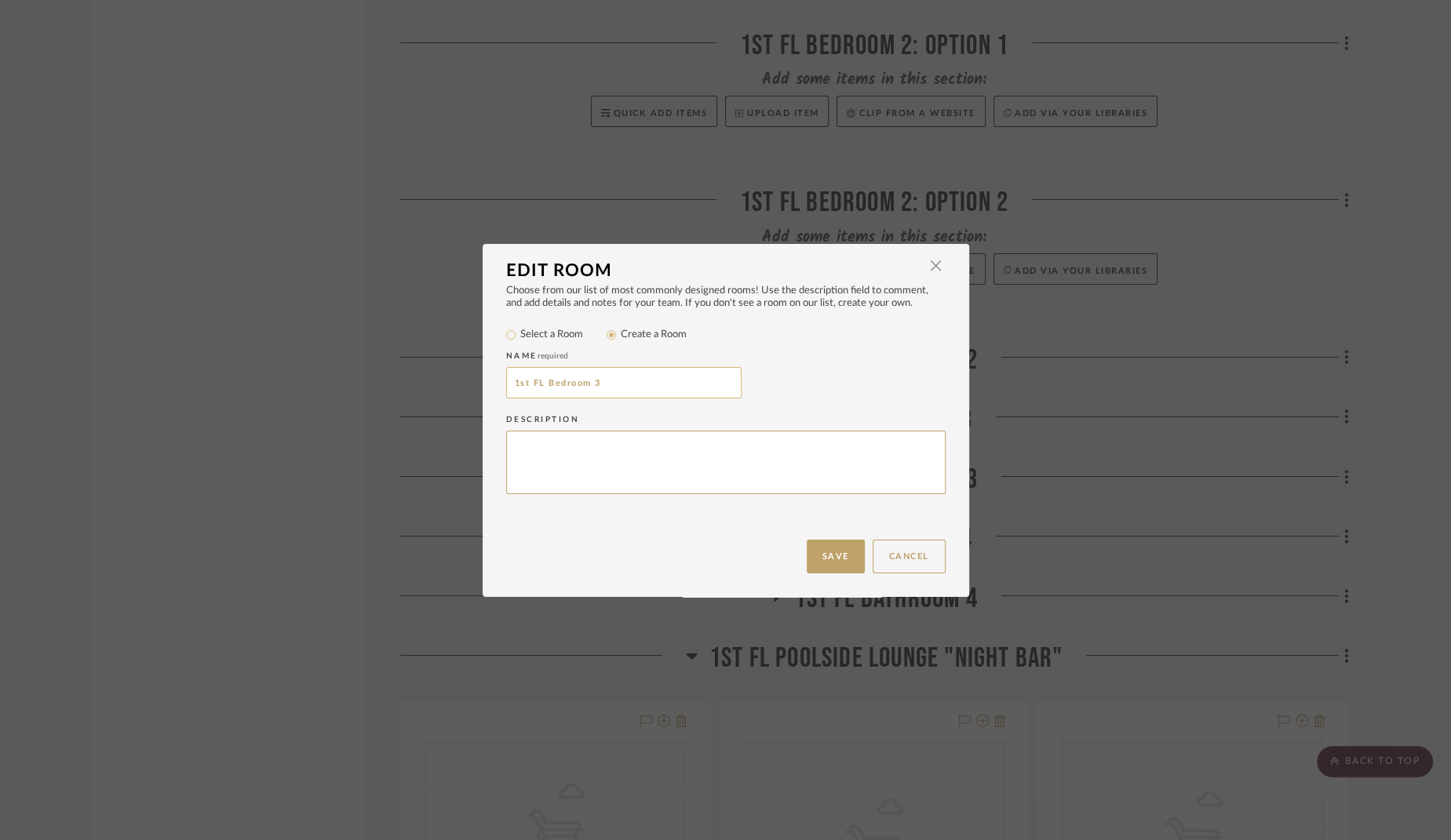click on "1st FL Bedroom 3" at bounding box center (624, 383) 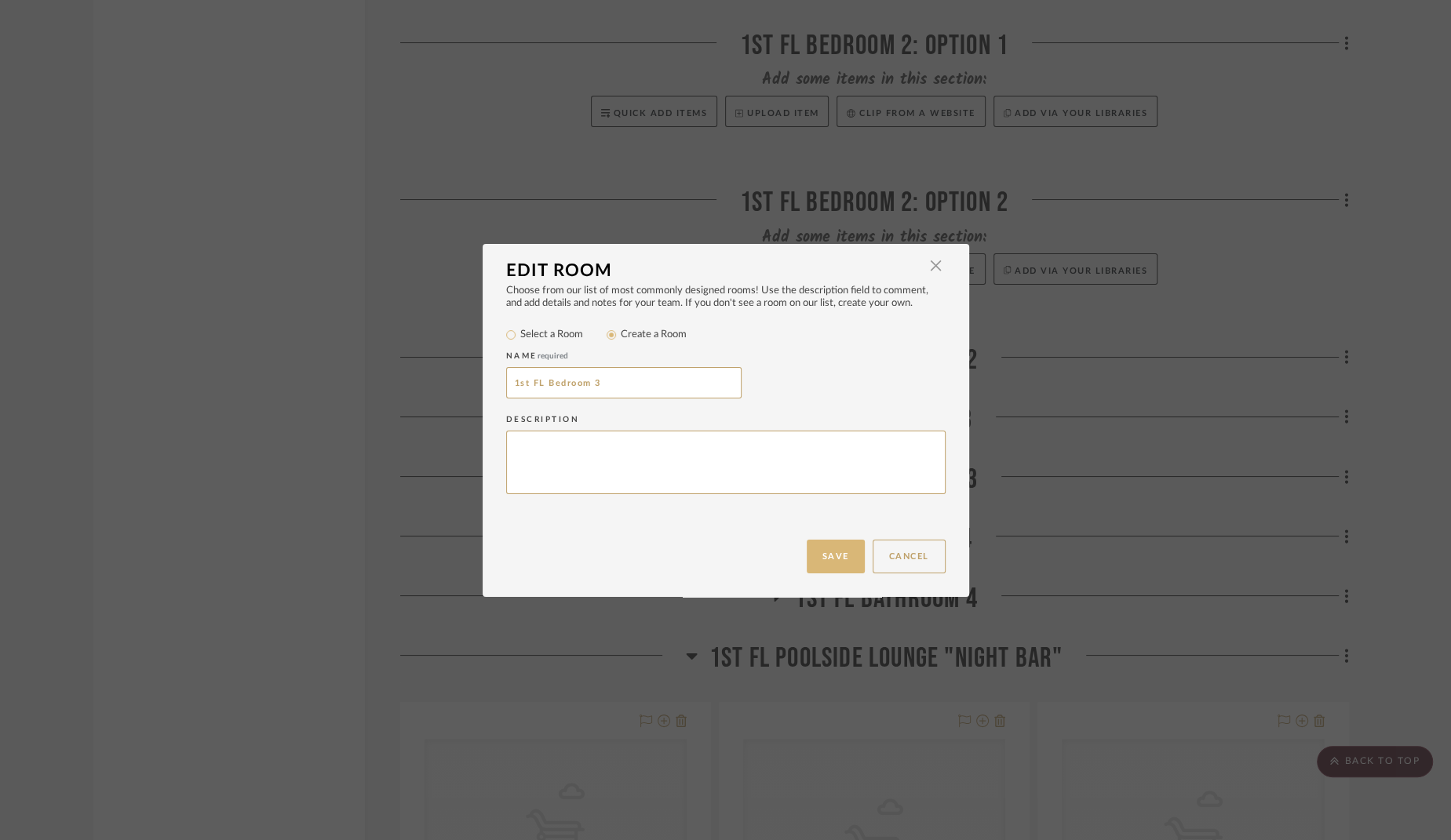 click on "Save" at bounding box center [836, 556] 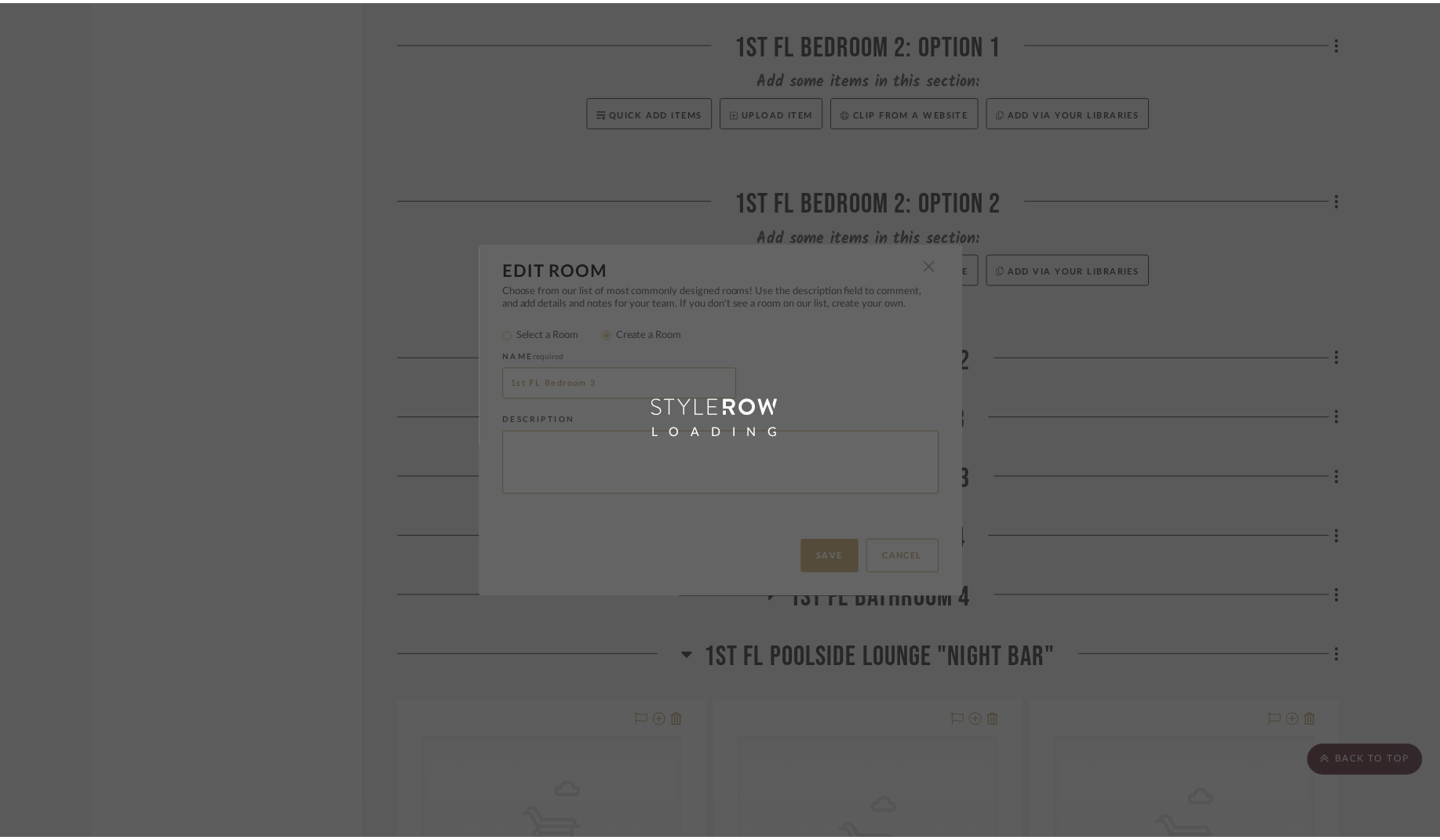 scroll, scrollTop: 4555, scrollLeft: 0, axis: vertical 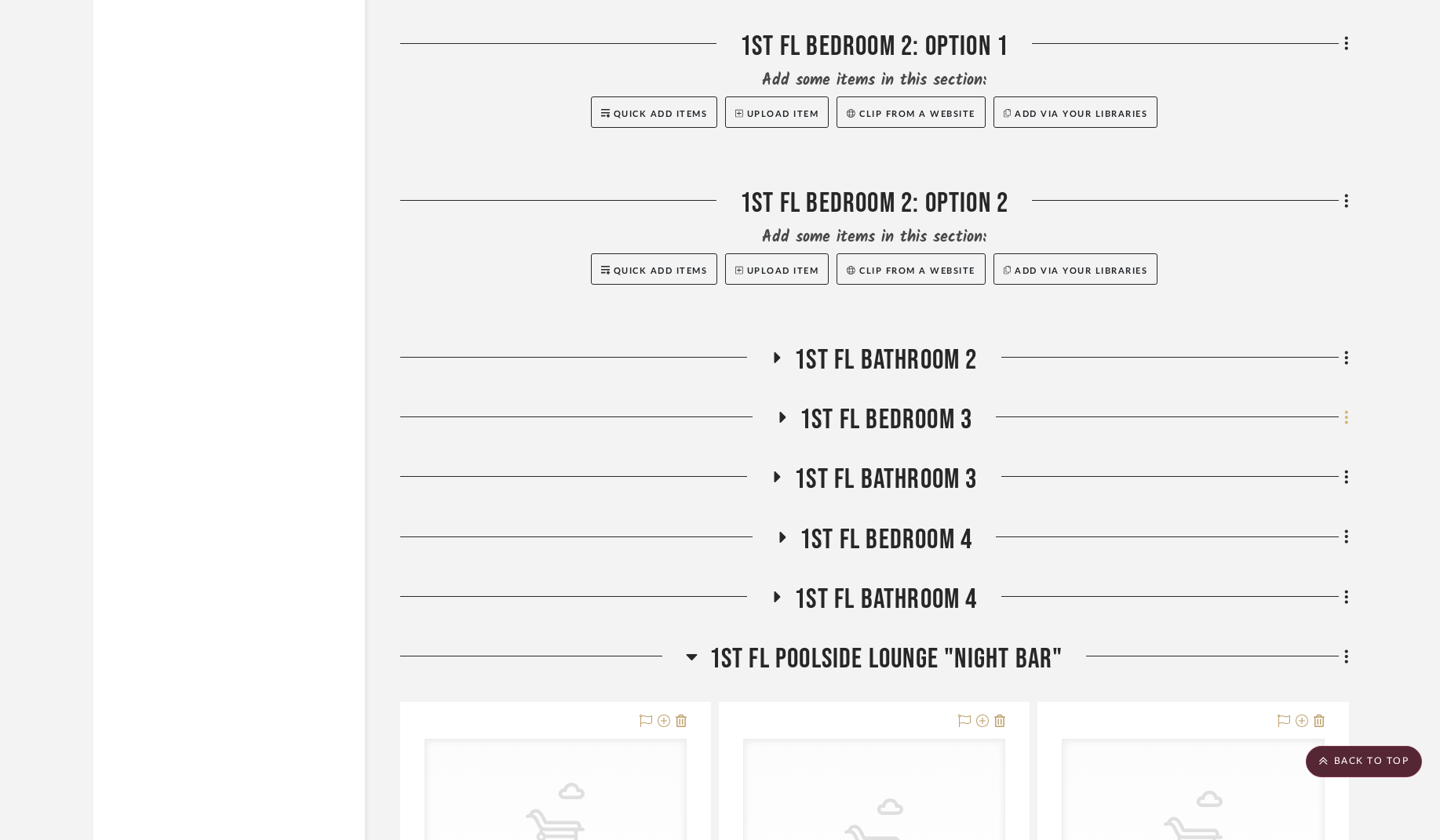 click 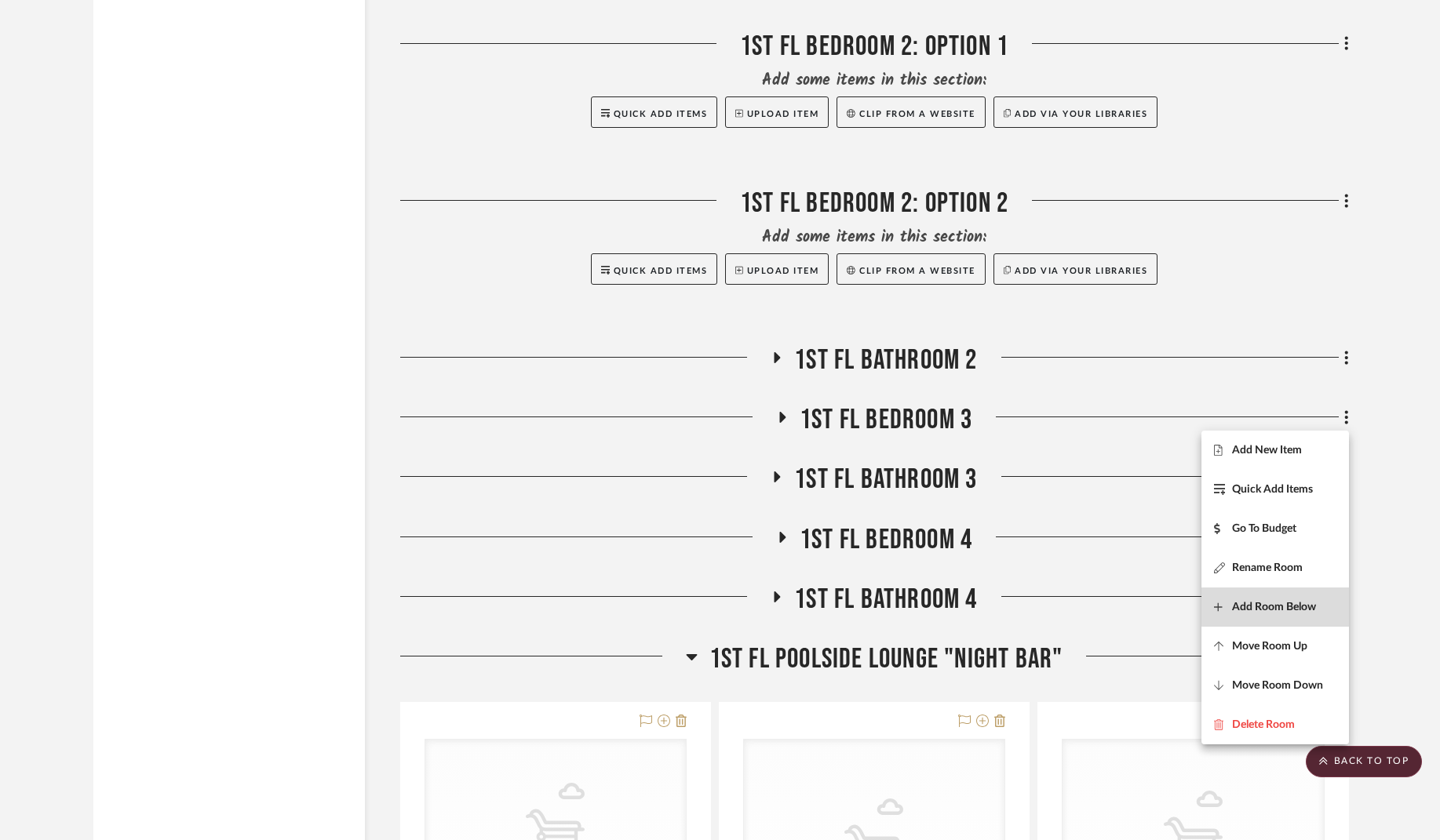 click on "Add Room Below" at bounding box center (1274, 607) 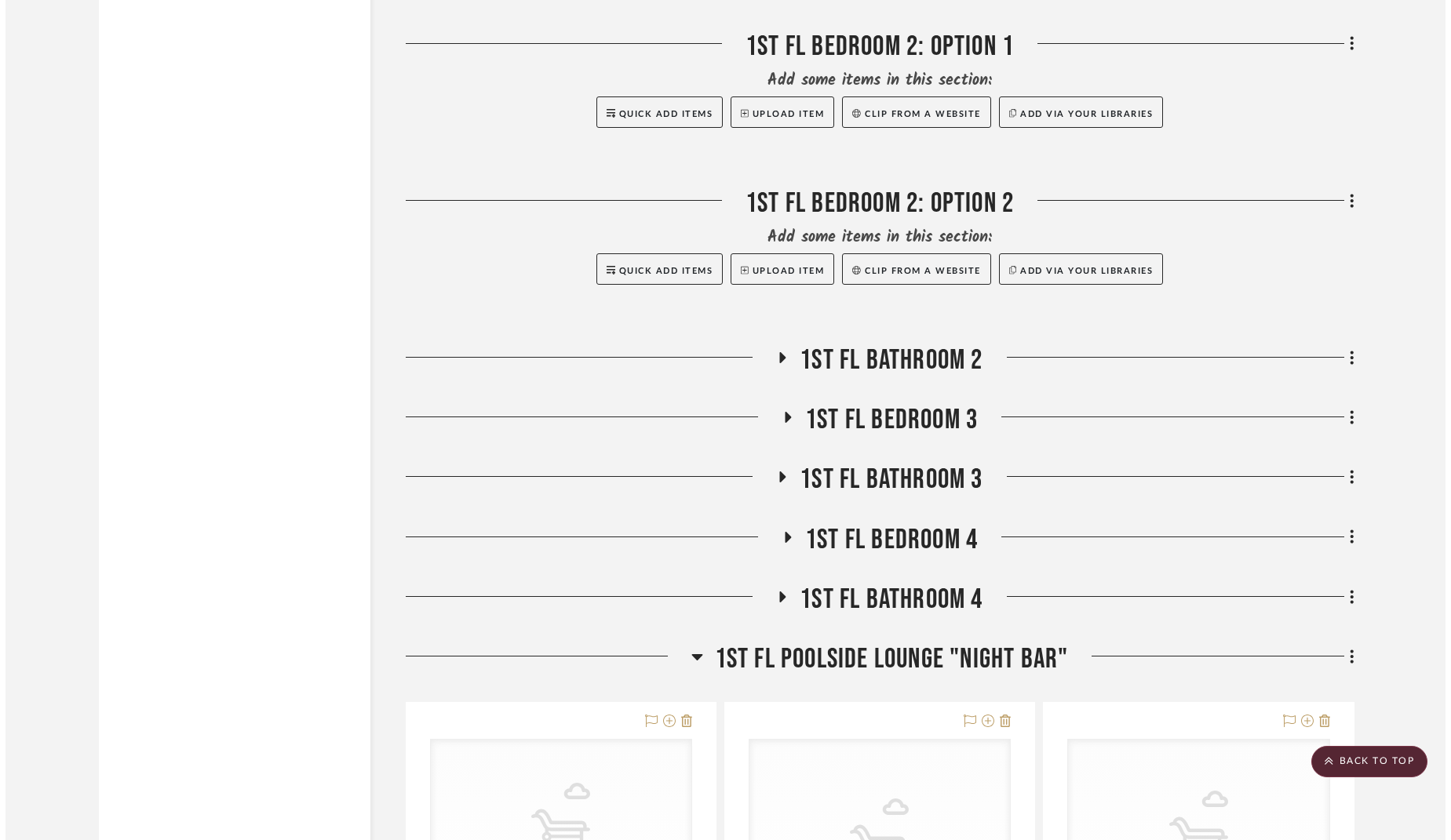scroll, scrollTop: 0, scrollLeft: 0, axis: both 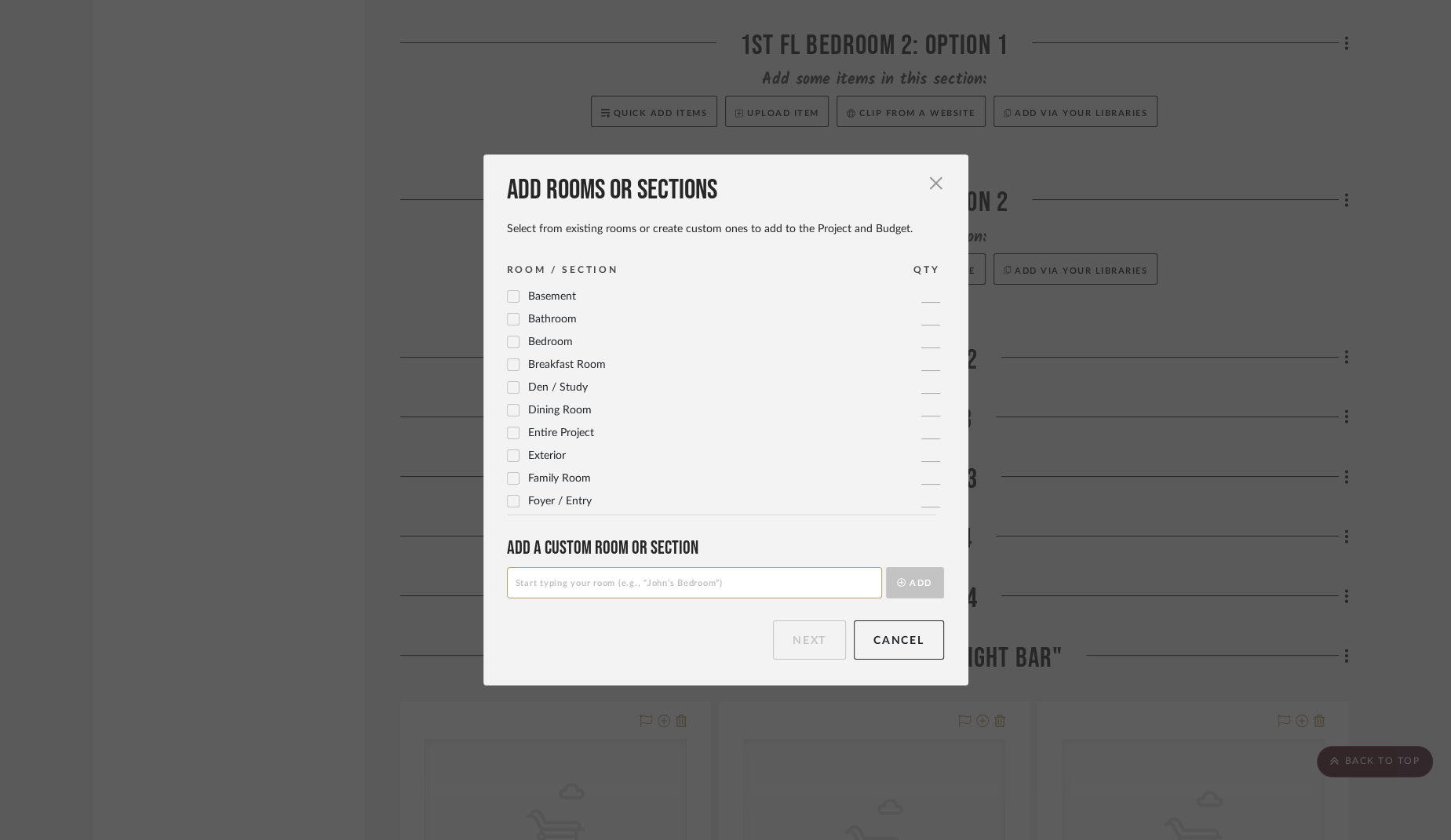 click at bounding box center (695, 583) 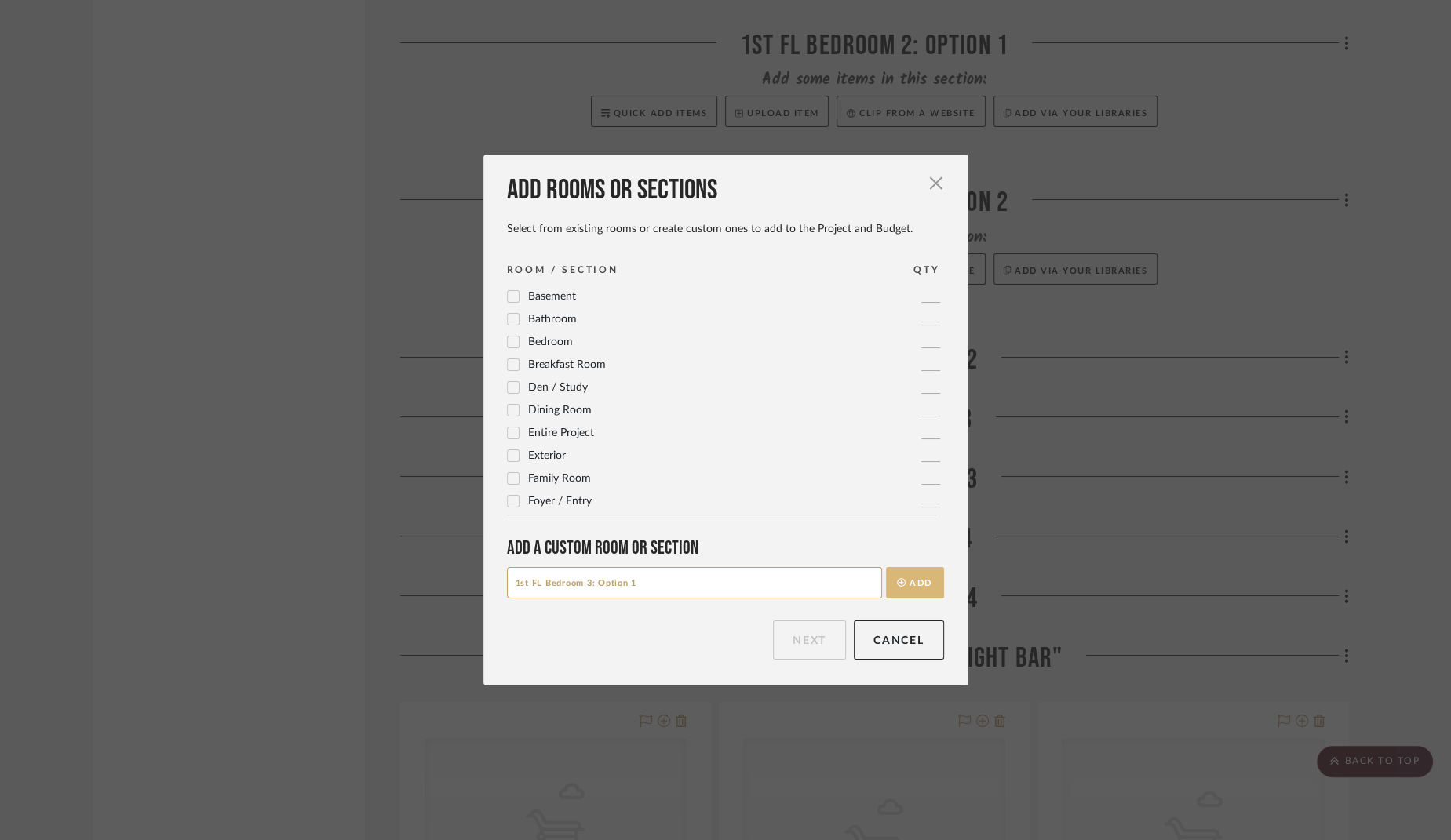 type on "1st FL Bedroom 3: Option 1" 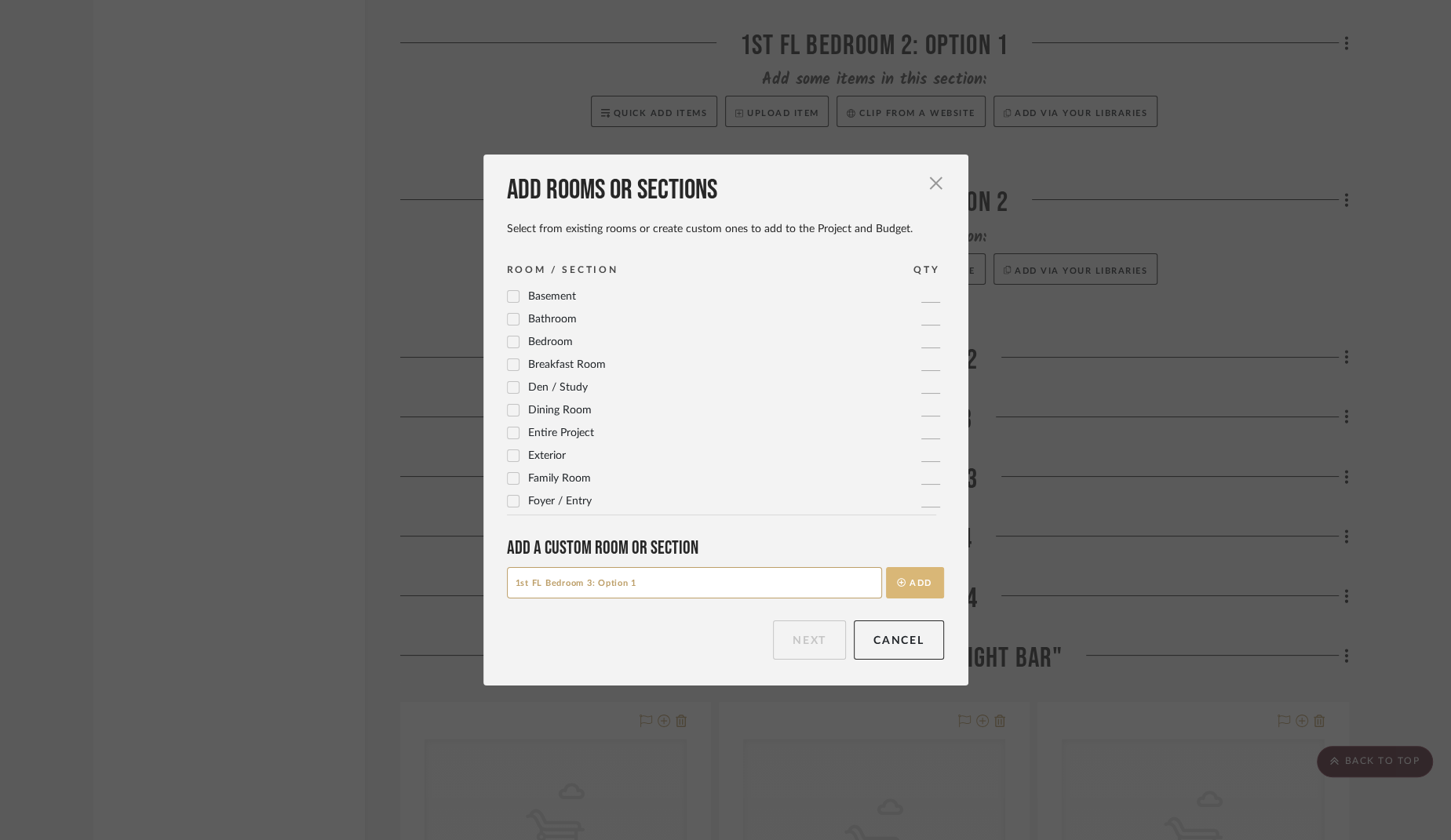 click on "Add" at bounding box center [915, 583] 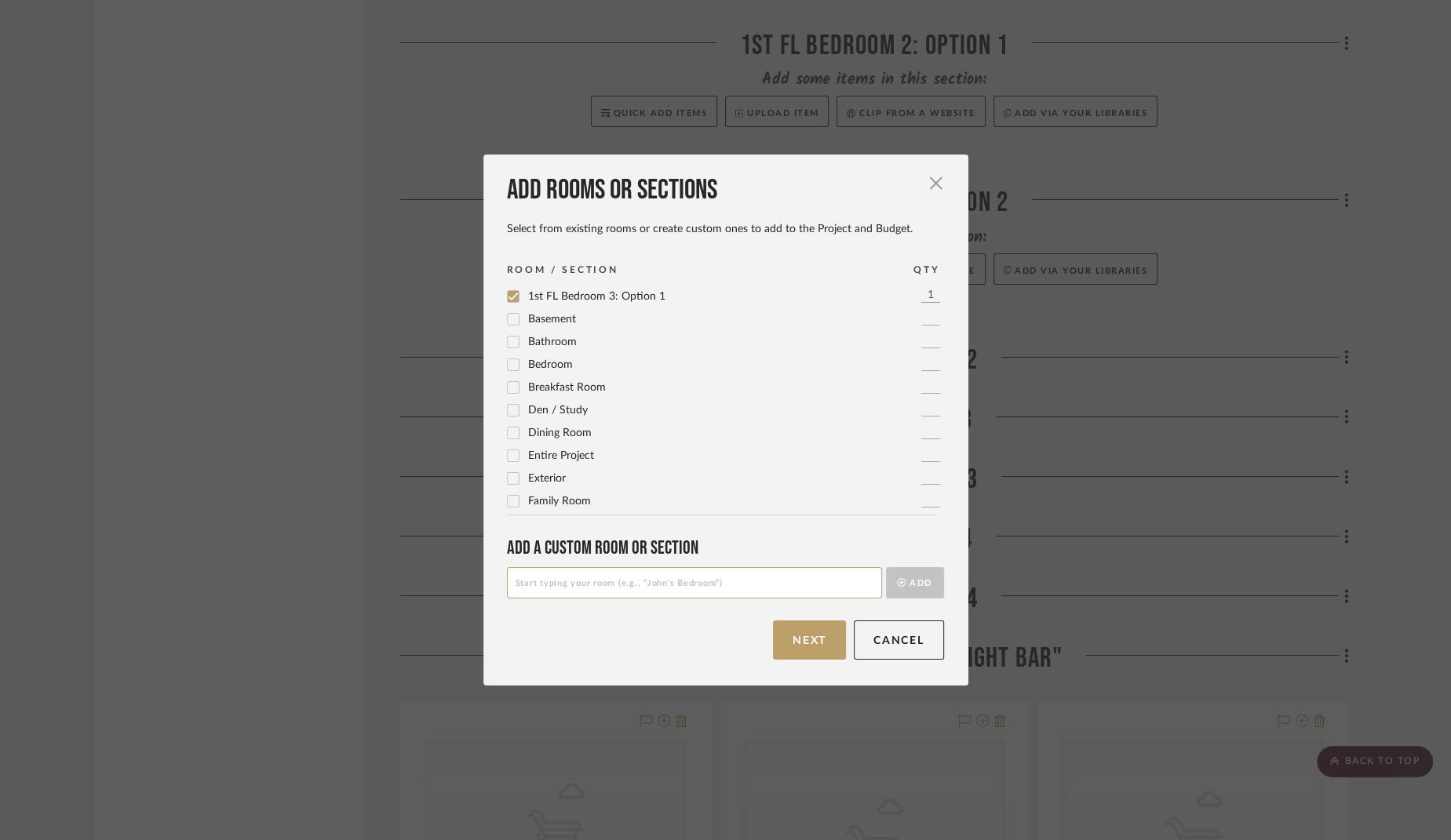 click at bounding box center (695, 583) 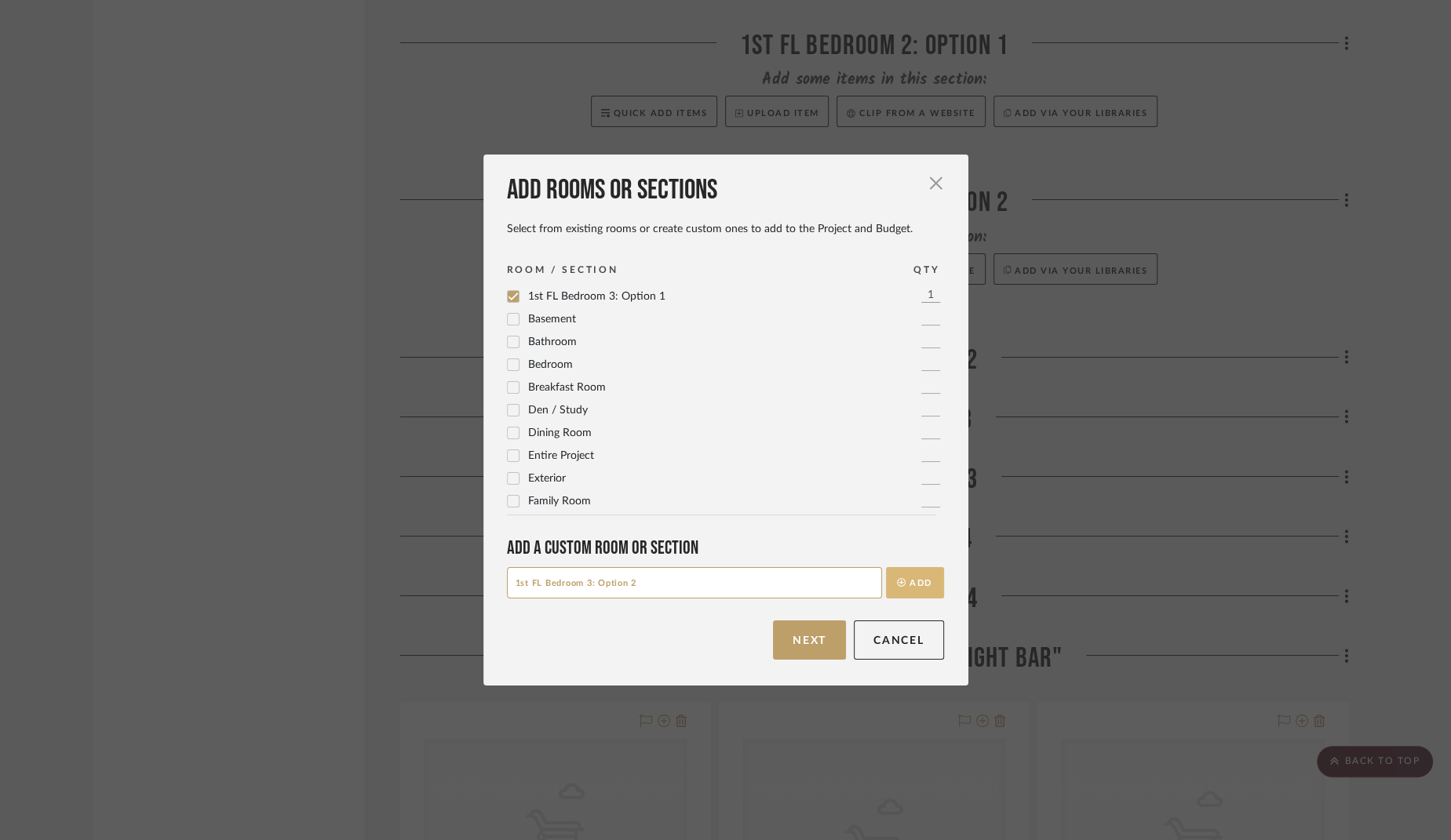 type on "1st FL Bedroom 3: Option 2" 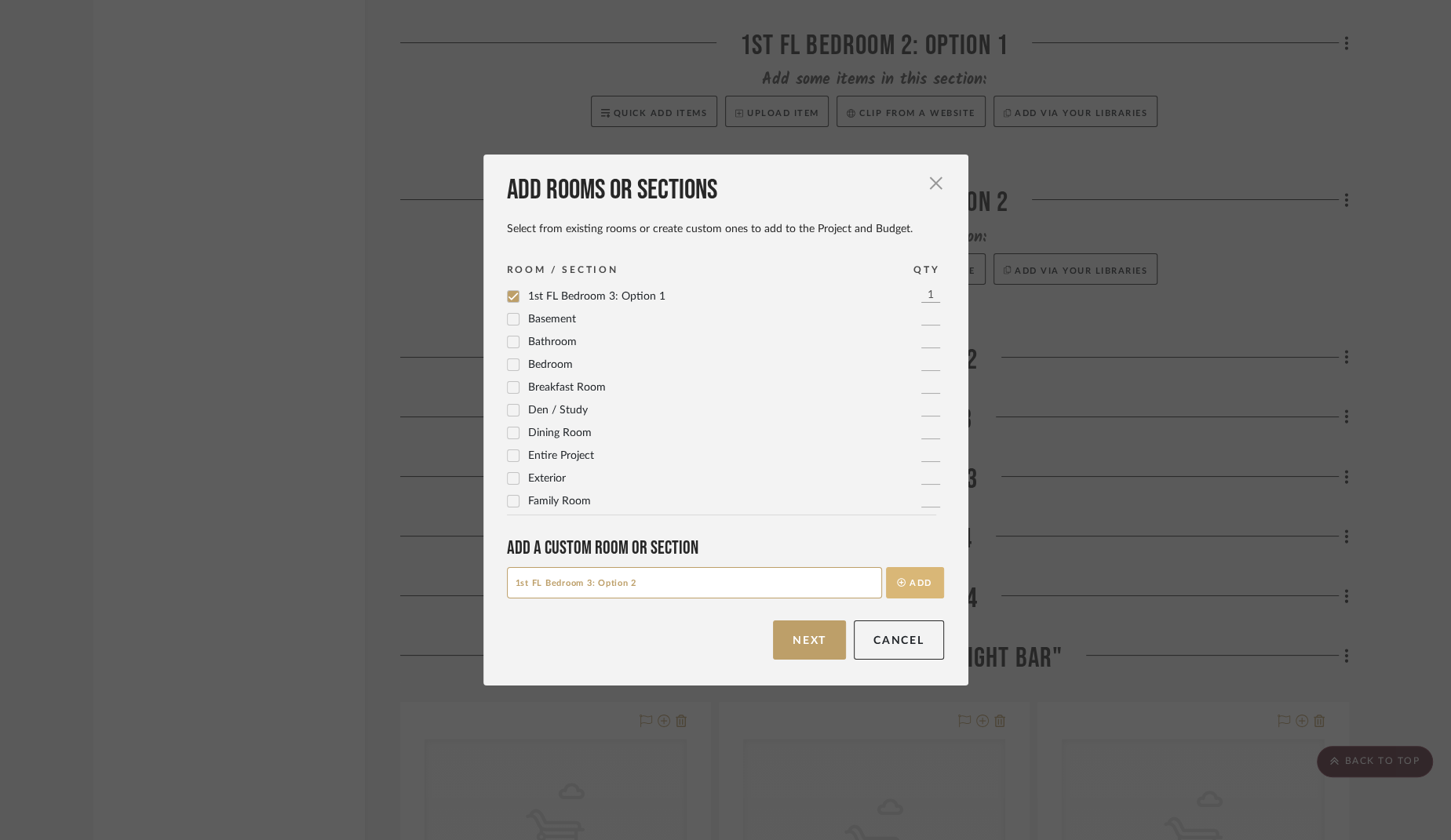 click on "Add" at bounding box center [915, 583] 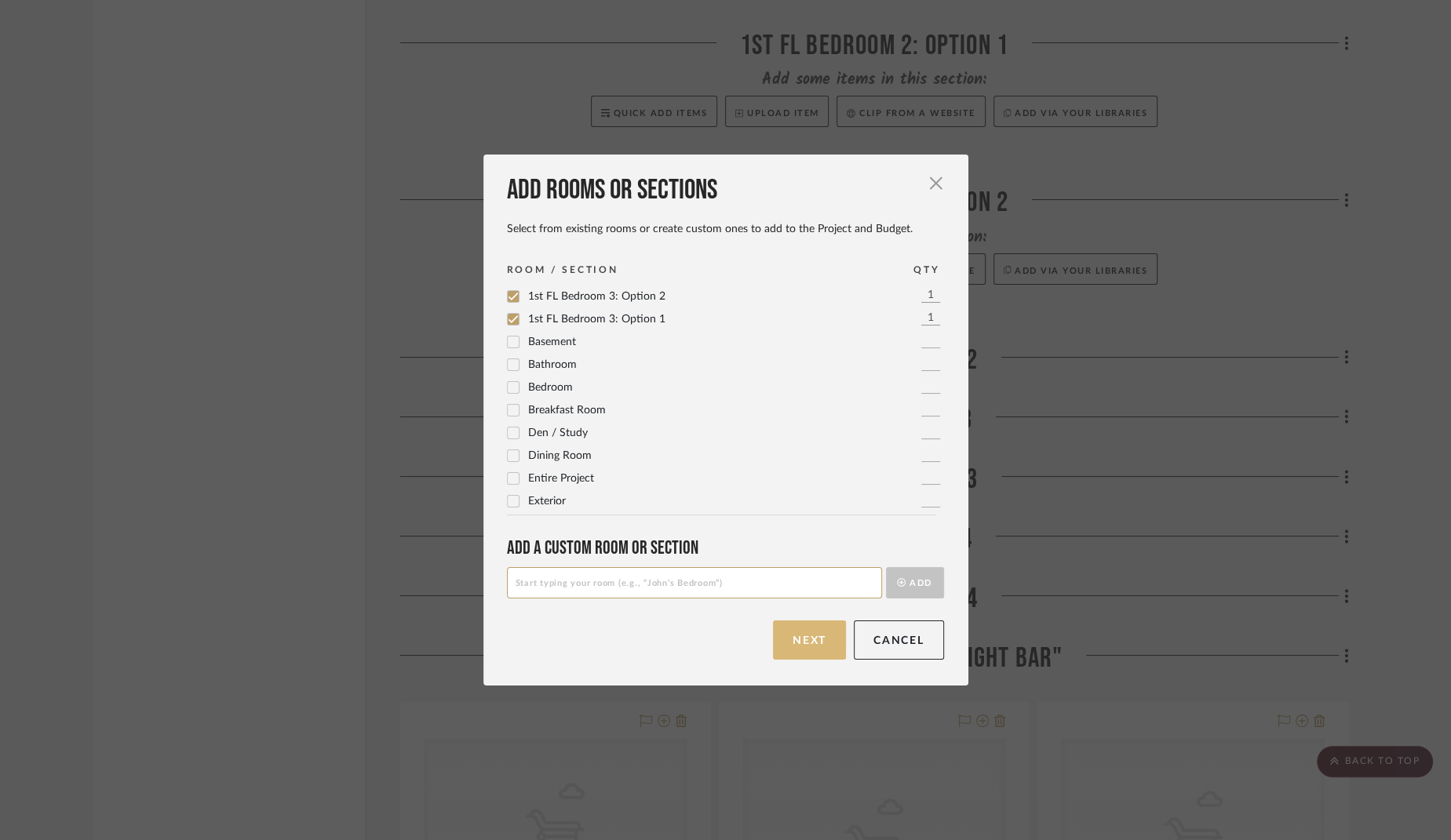 click on "Next" at bounding box center [809, 640] 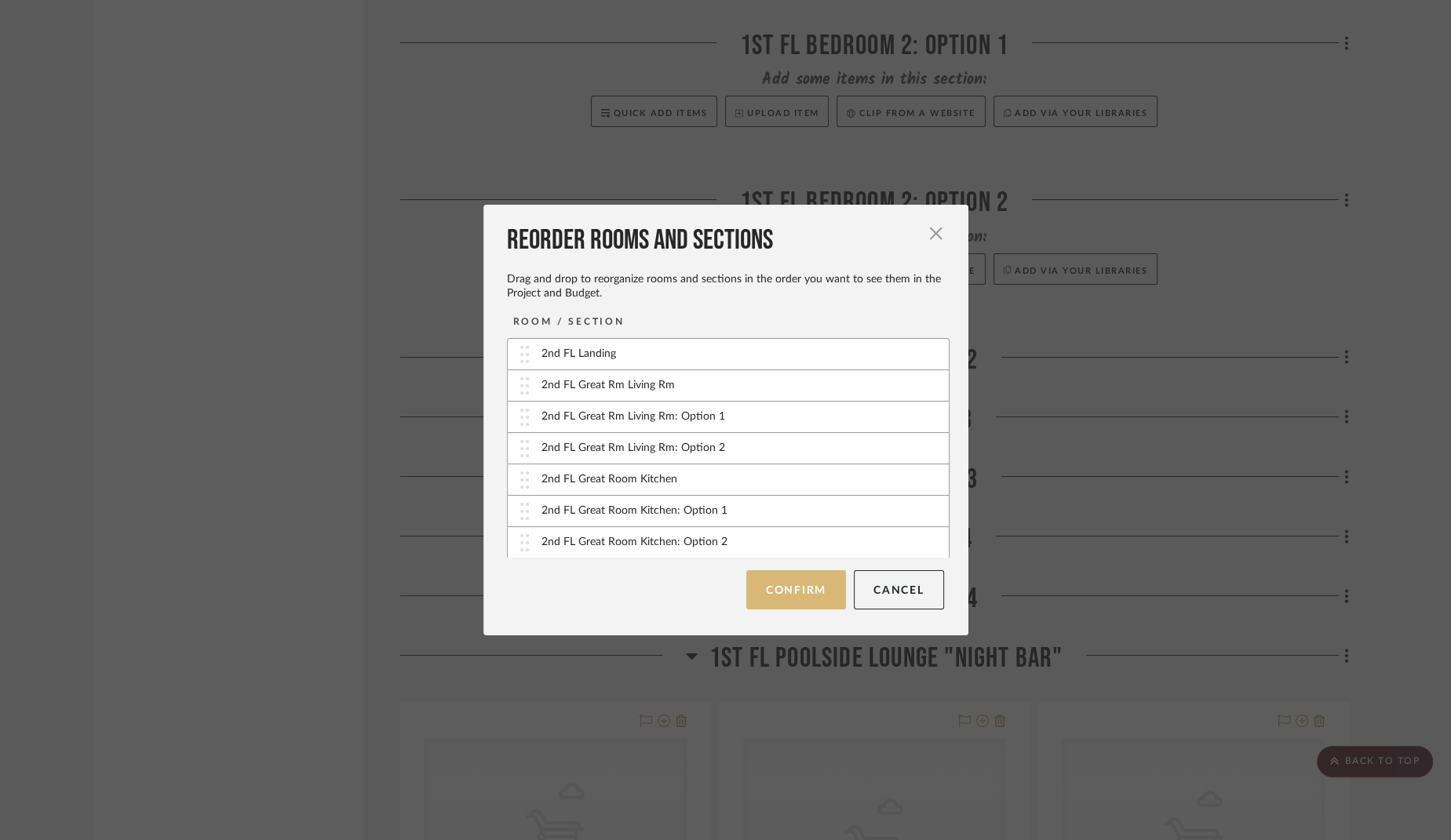 click on "Confirm" at bounding box center [796, 590] 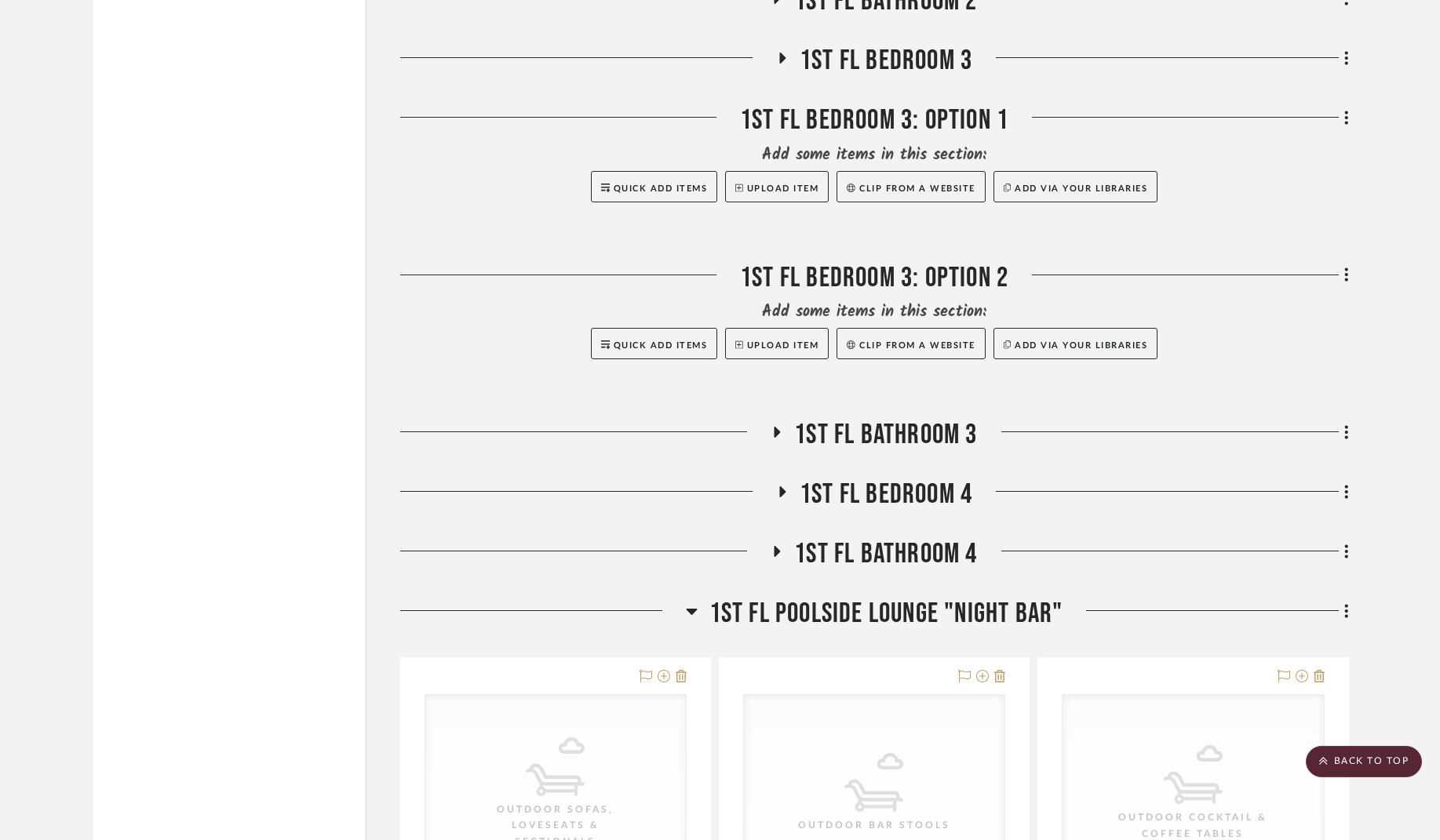 scroll, scrollTop: 4915, scrollLeft: 0, axis: vertical 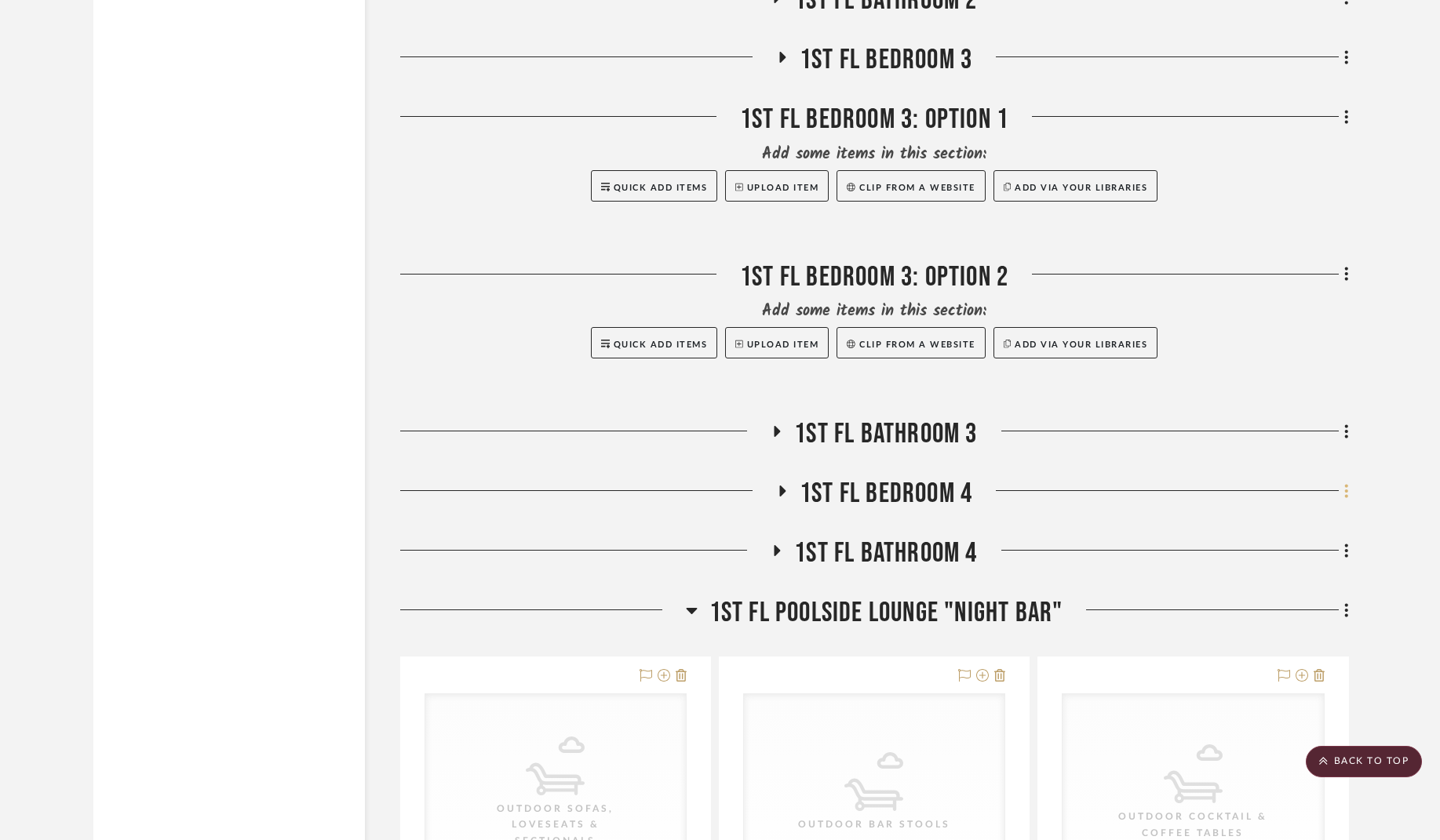 click 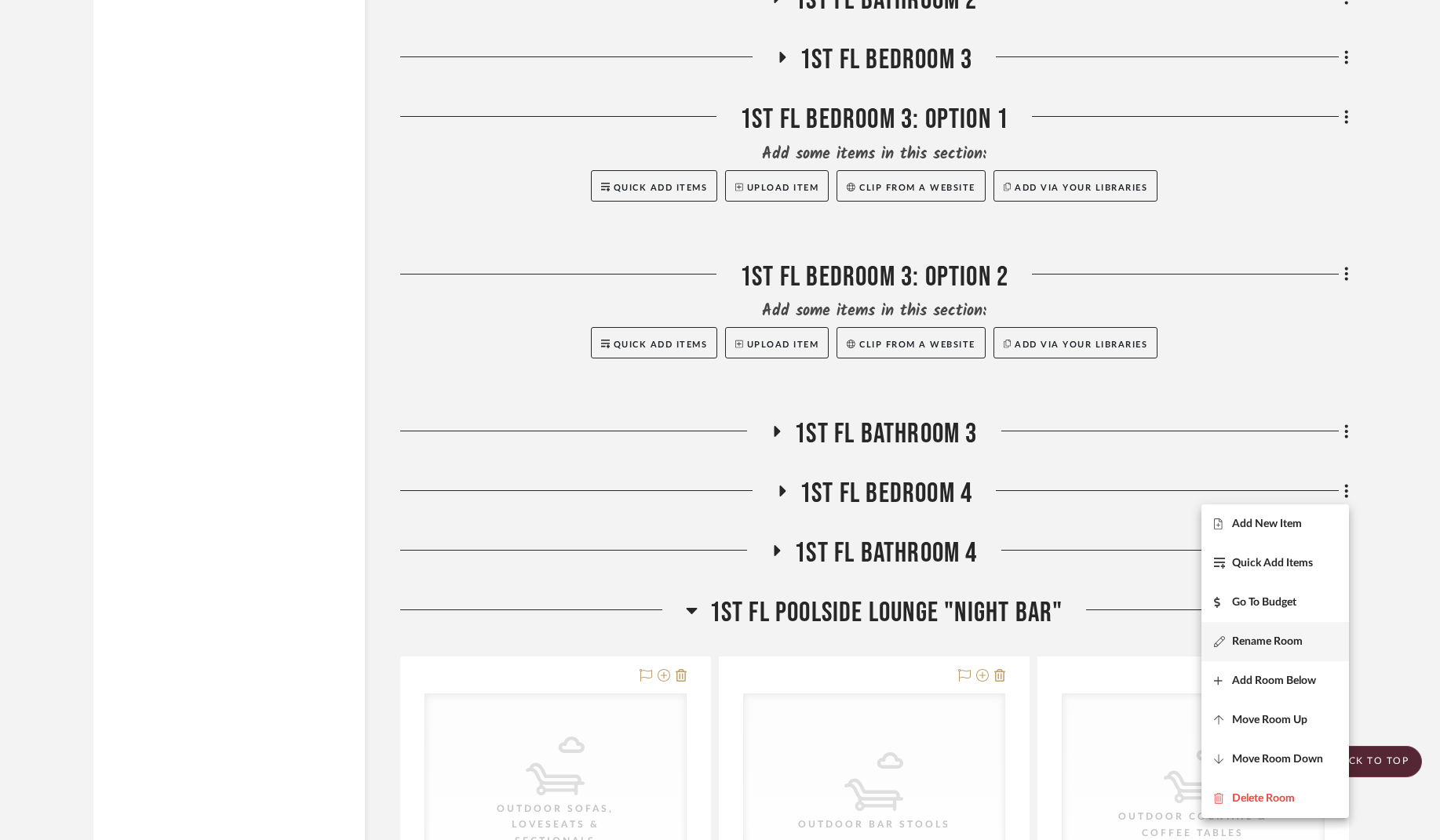 click on "Rename Room" at bounding box center (1267, 642) 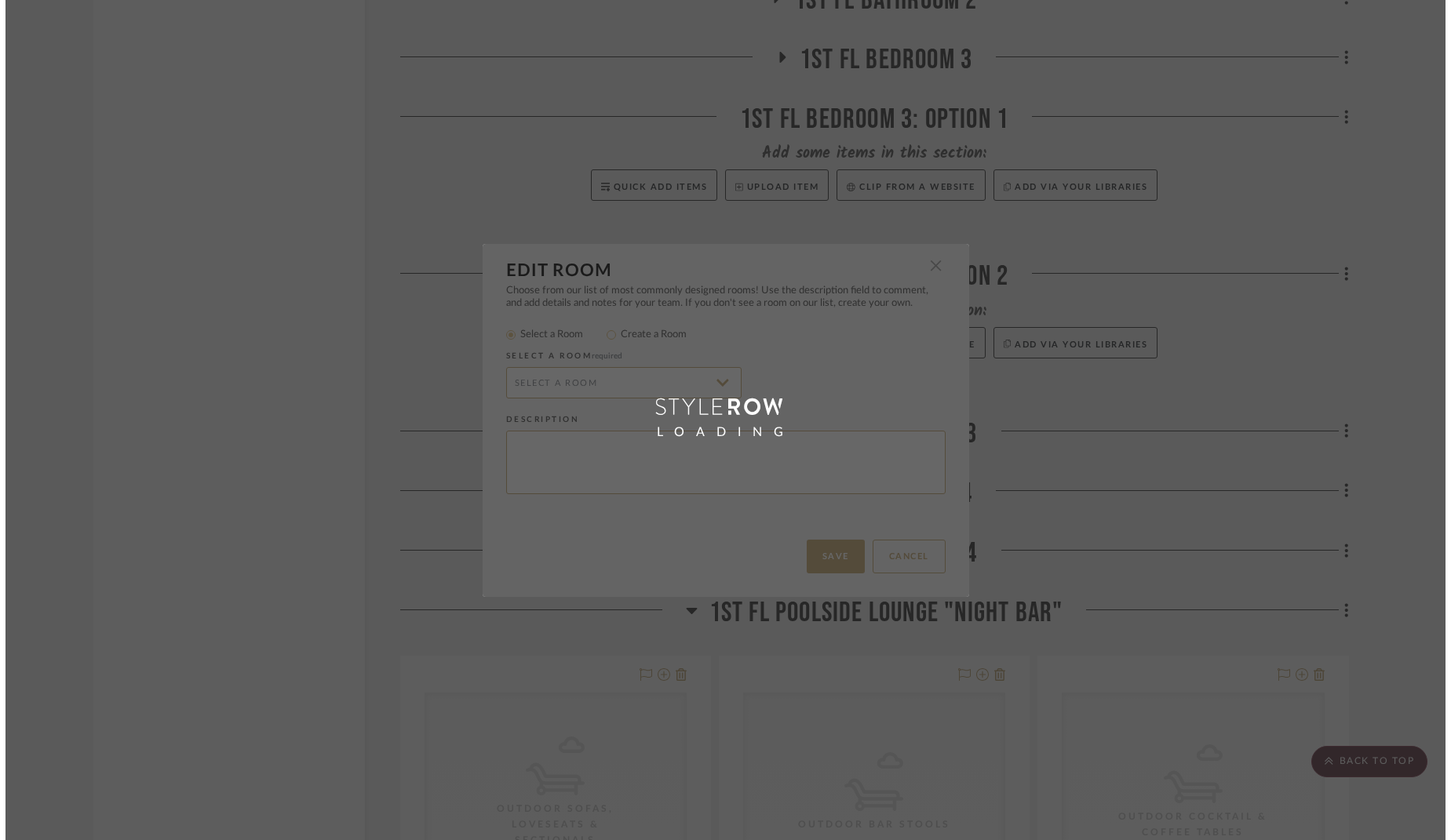 scroll, scrollTop: 0, scrollLeft: 0, axis: both 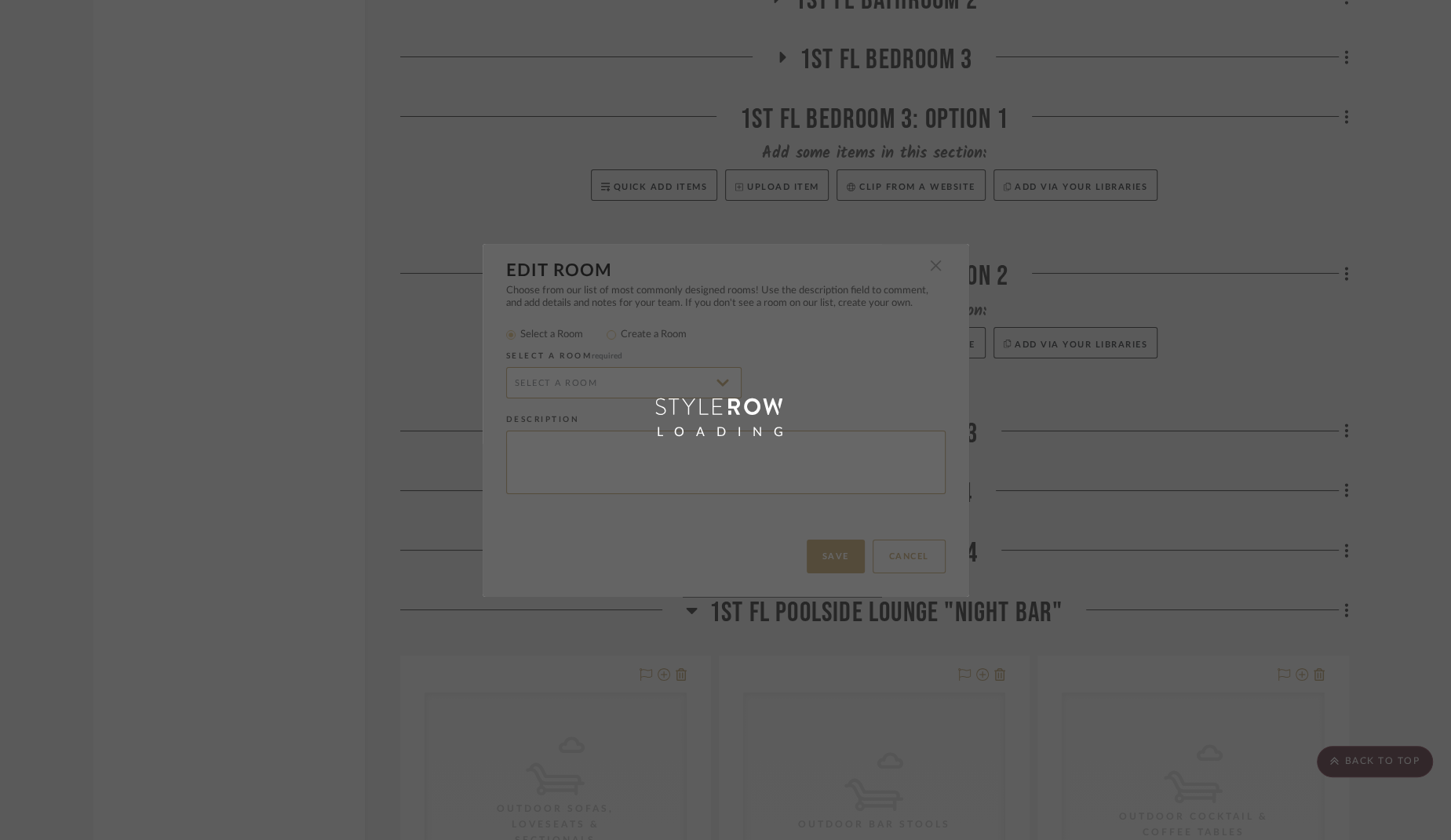 radio on "false" 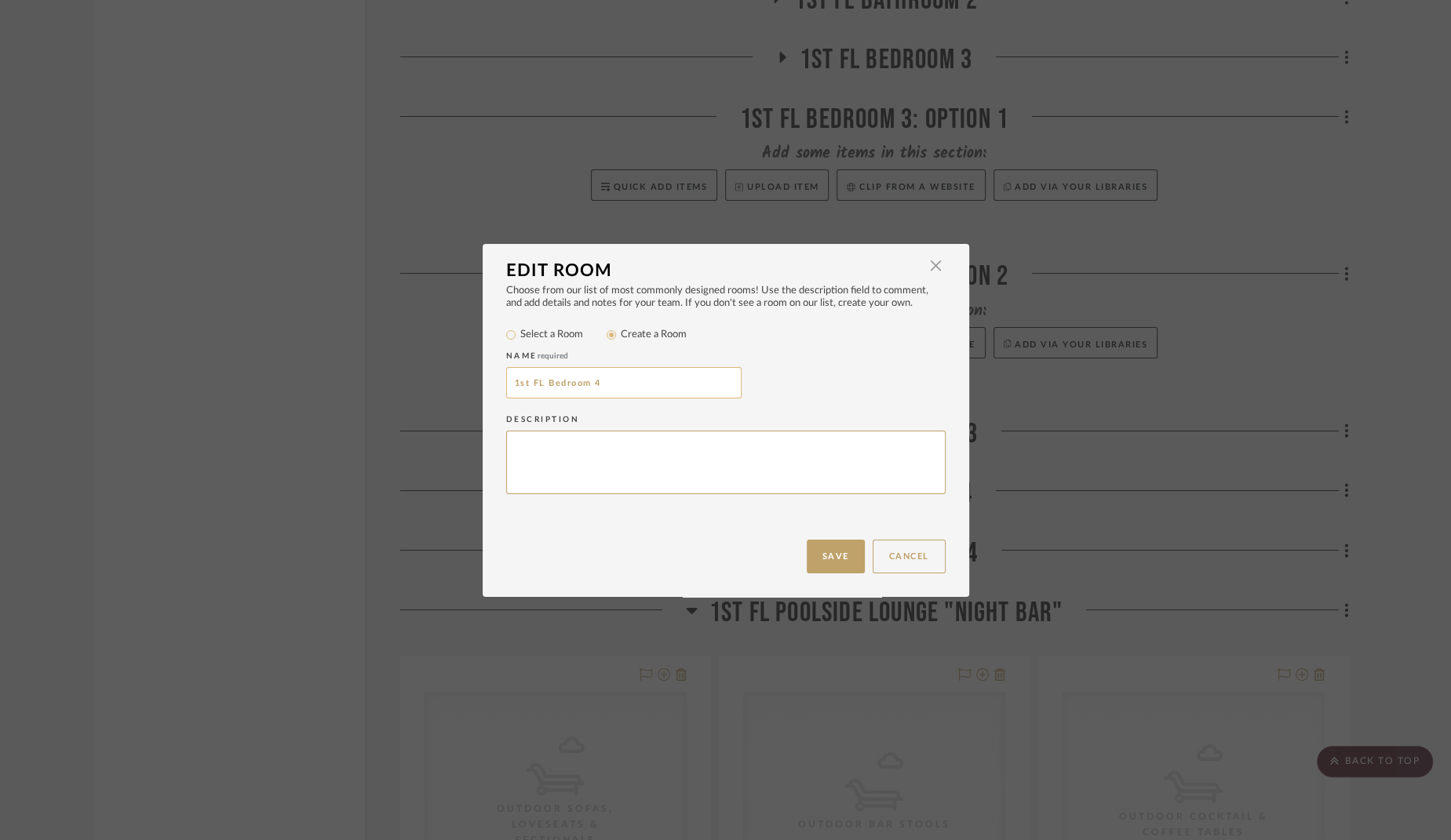 click on "1st FL Bedroom 4" at bounding box center (624, 383) 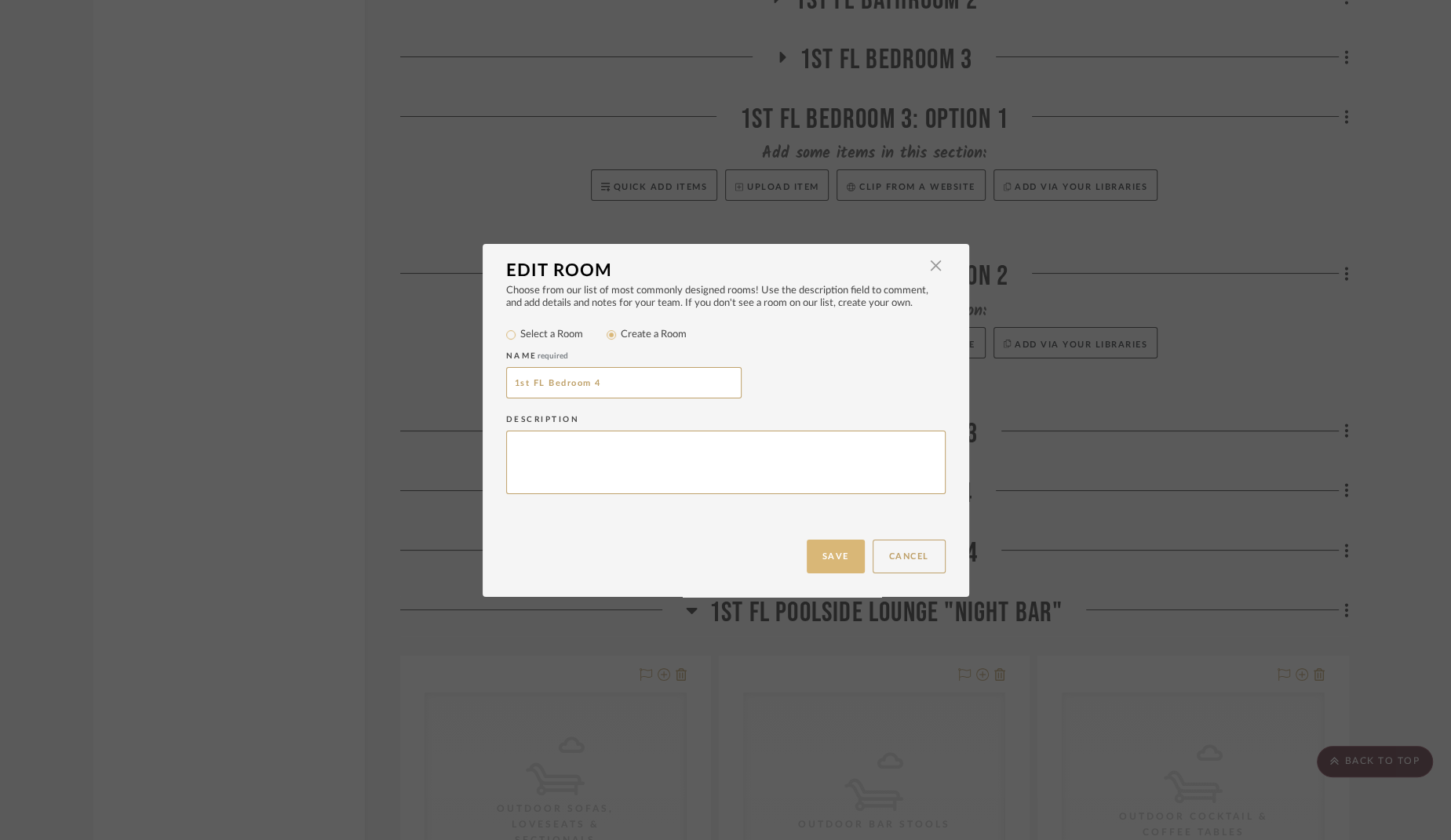 click on "Save" at bounding box center [836, 556] 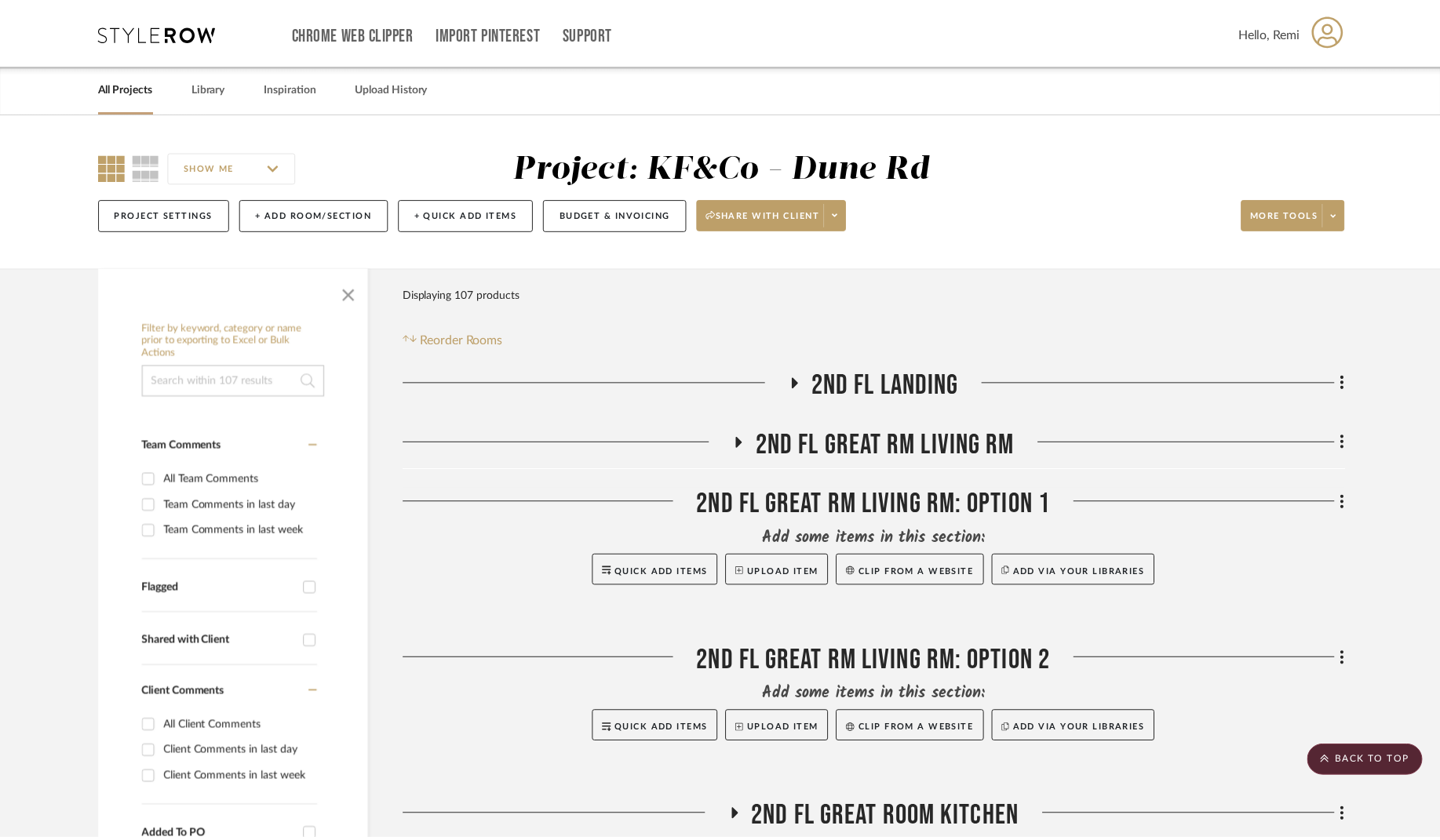 scroll, scrollTop: 4915, scrollLeft: 0, axis: vertical 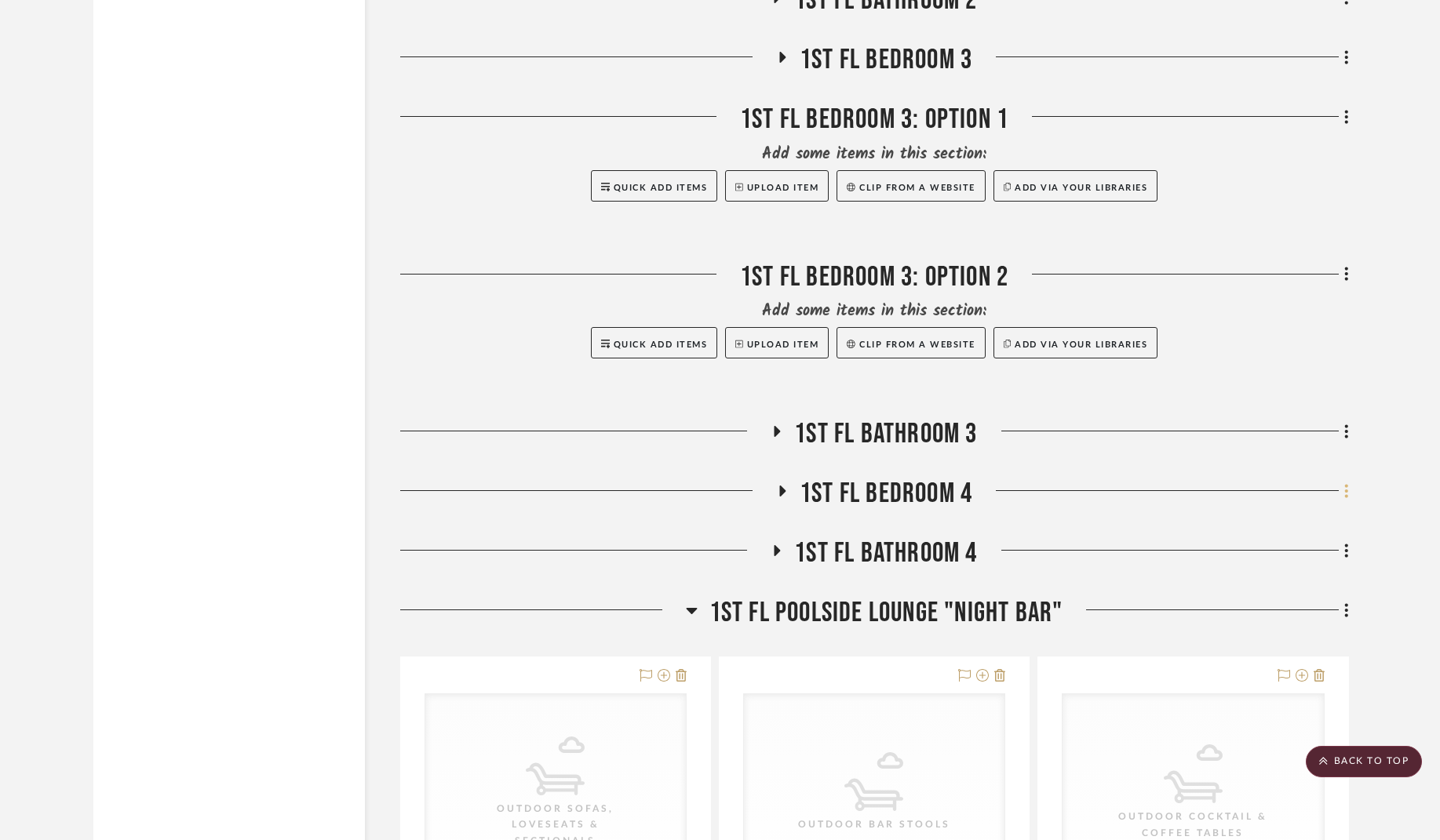 click 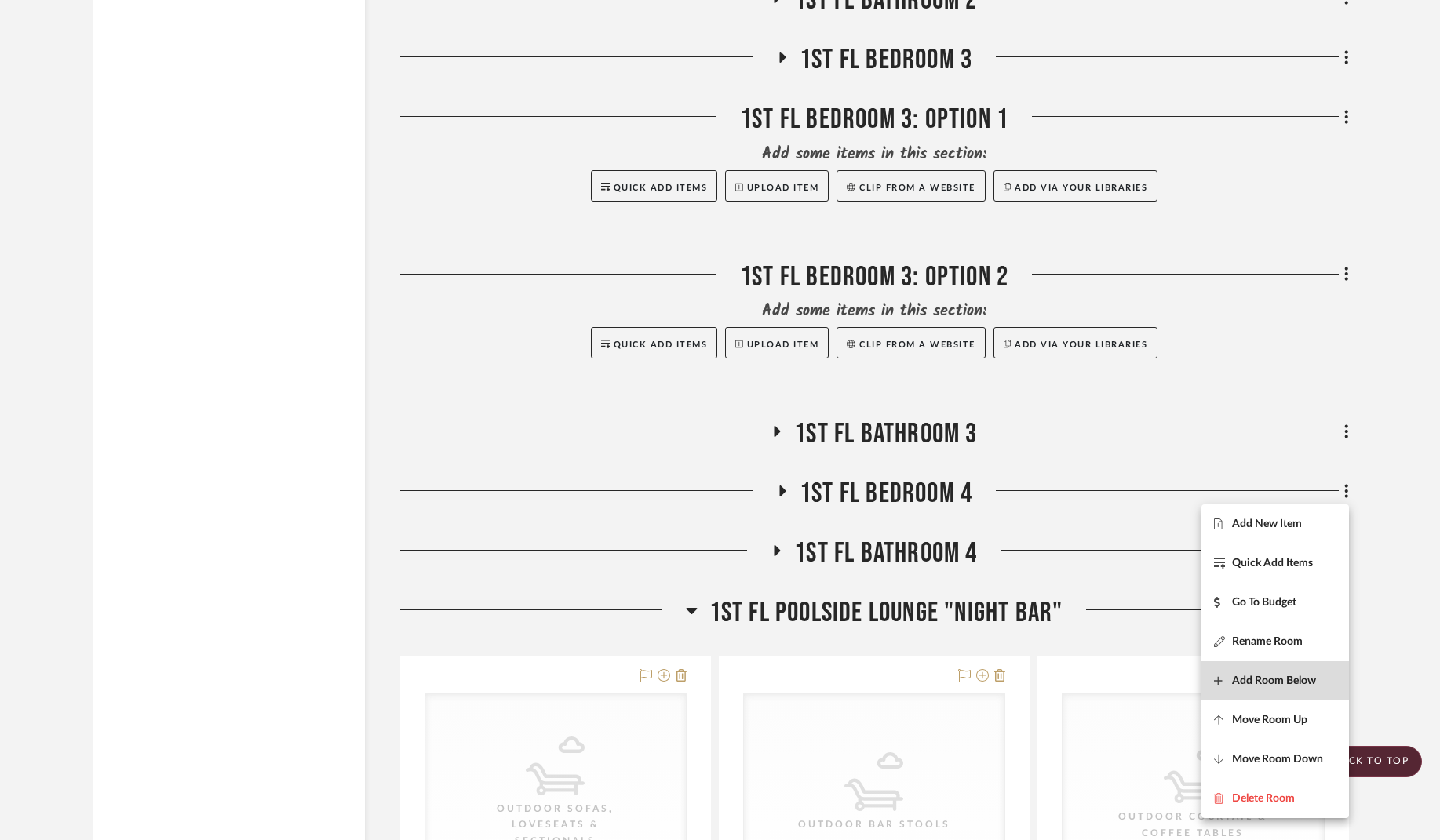 click on "Add Room Below" at bounding box center [1274, 681] 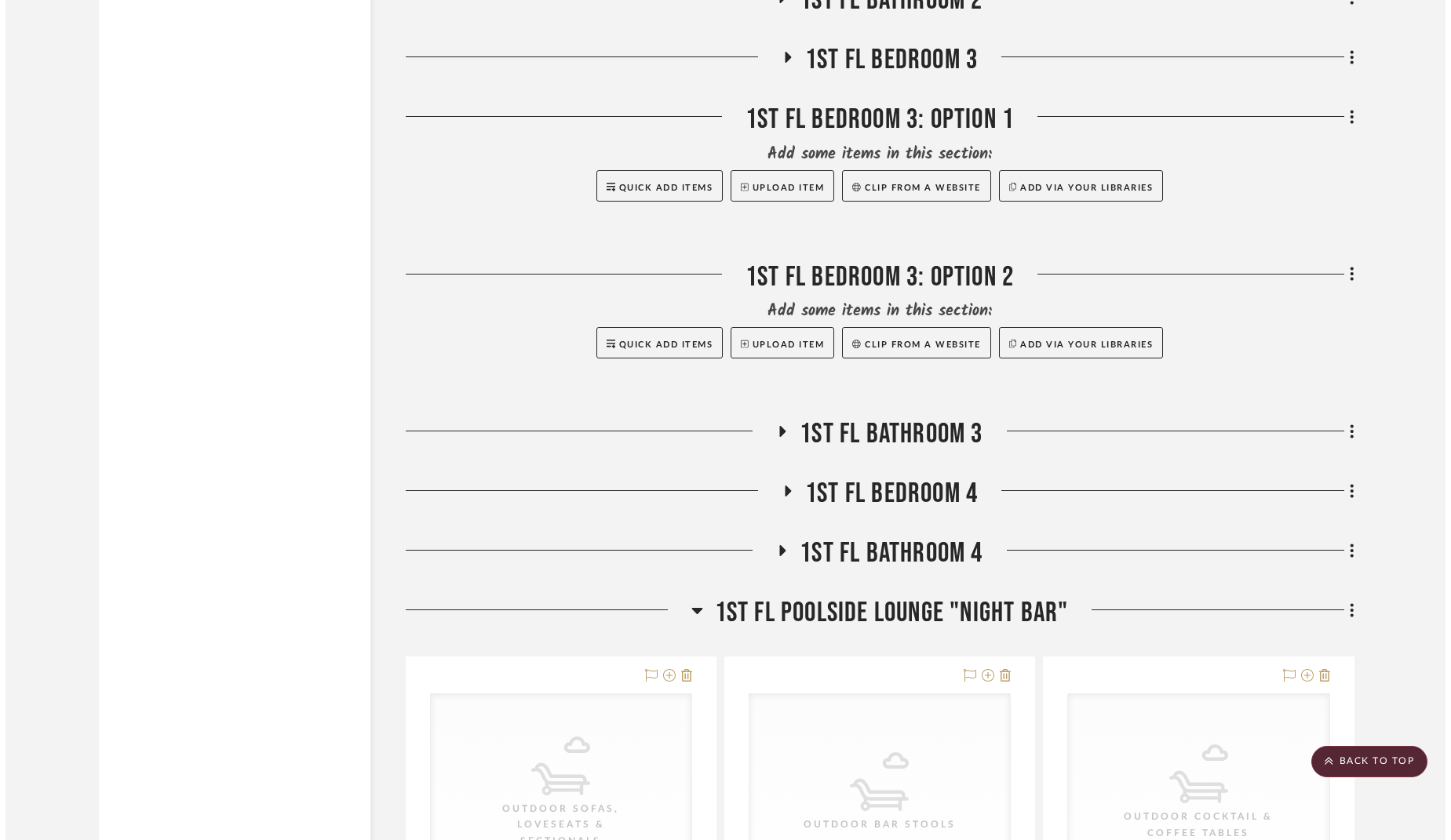 scroll, scrollTop: 0, scrollLeft: 0, axis: both 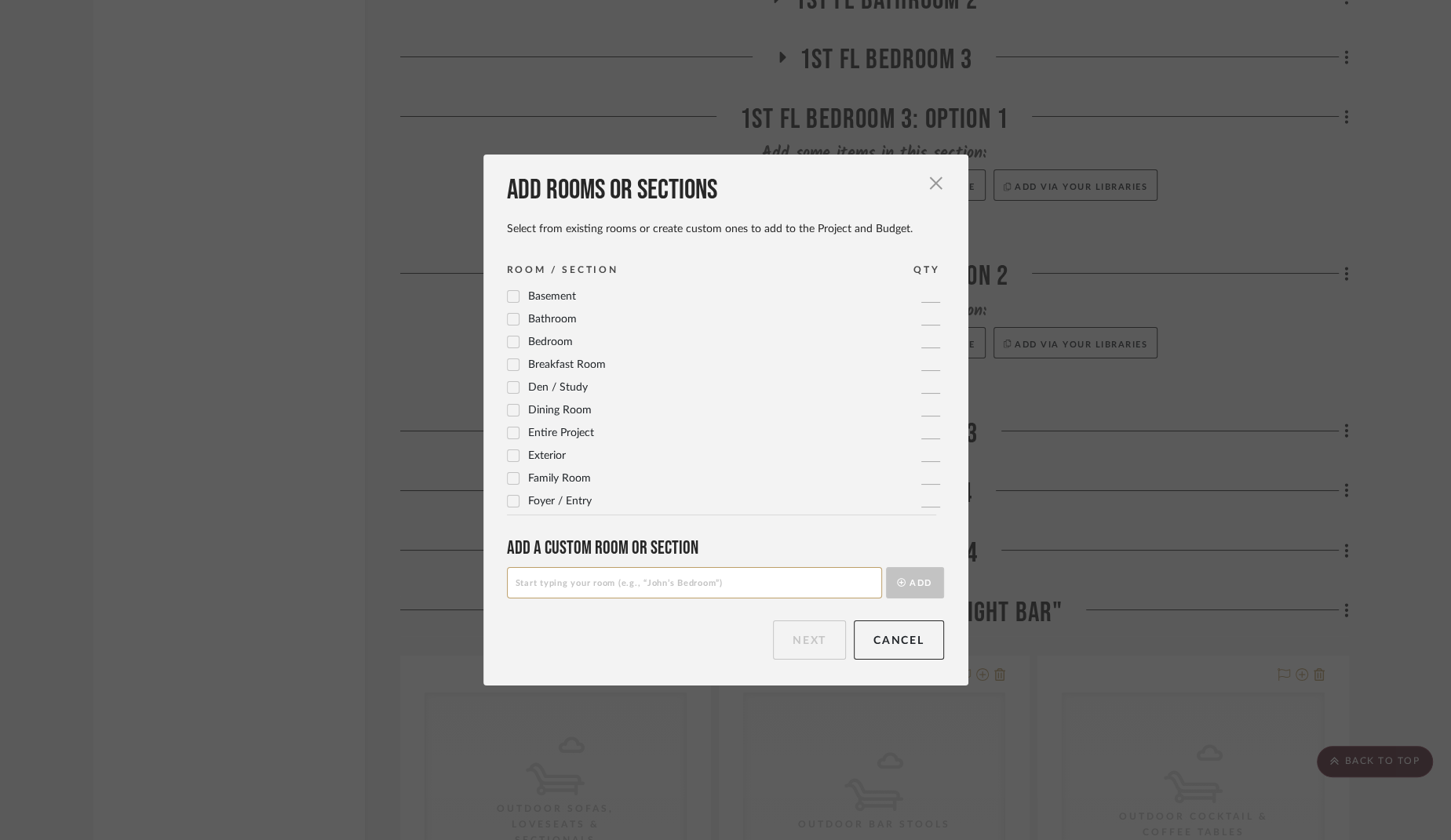 click at bounding box center [695, 583] 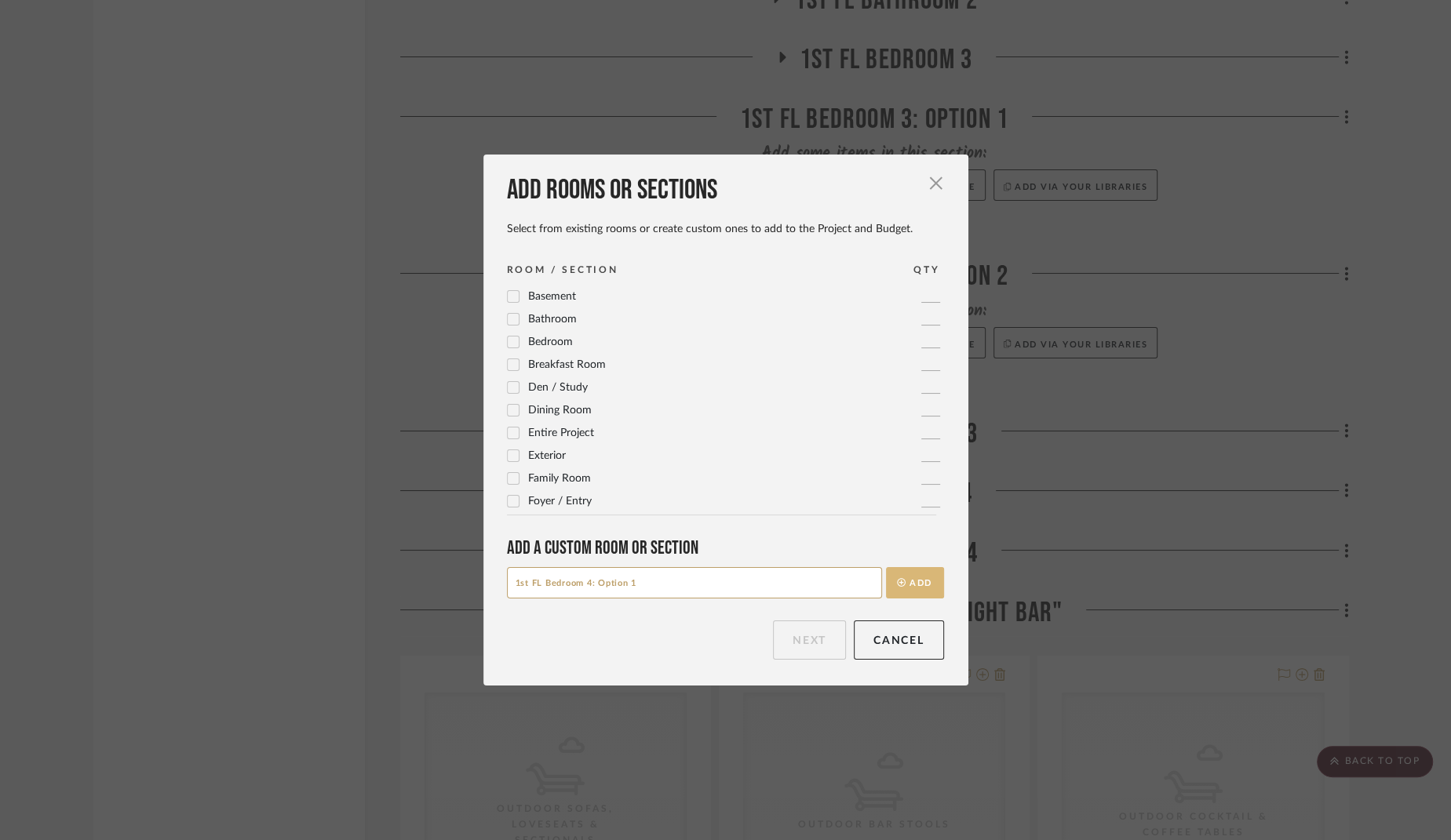 type on "1st FL Bedroom 4: Option 1" 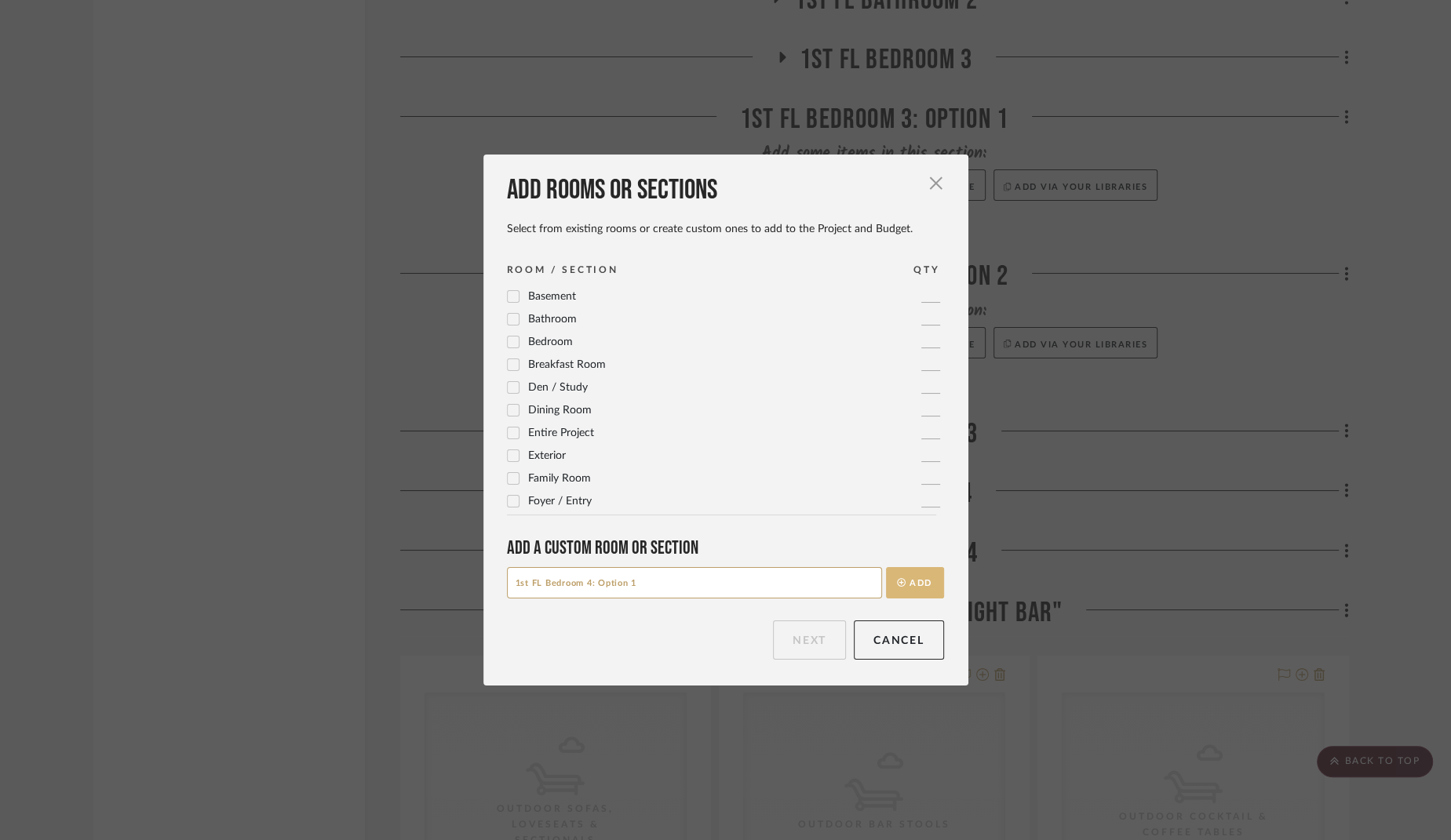 click on "Add" at bounding box center [915, 583] 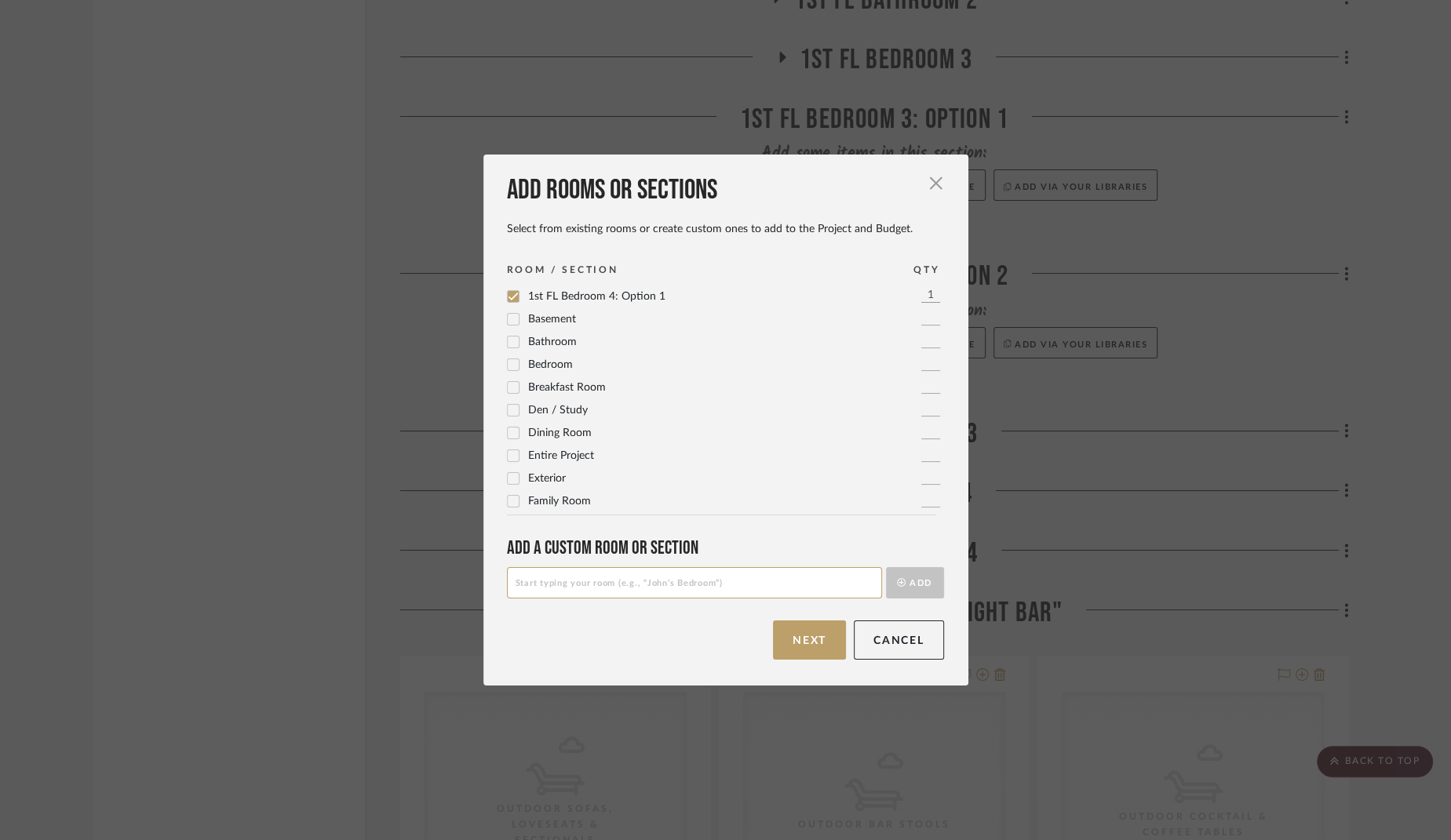 click at bounding box center (695, 583) 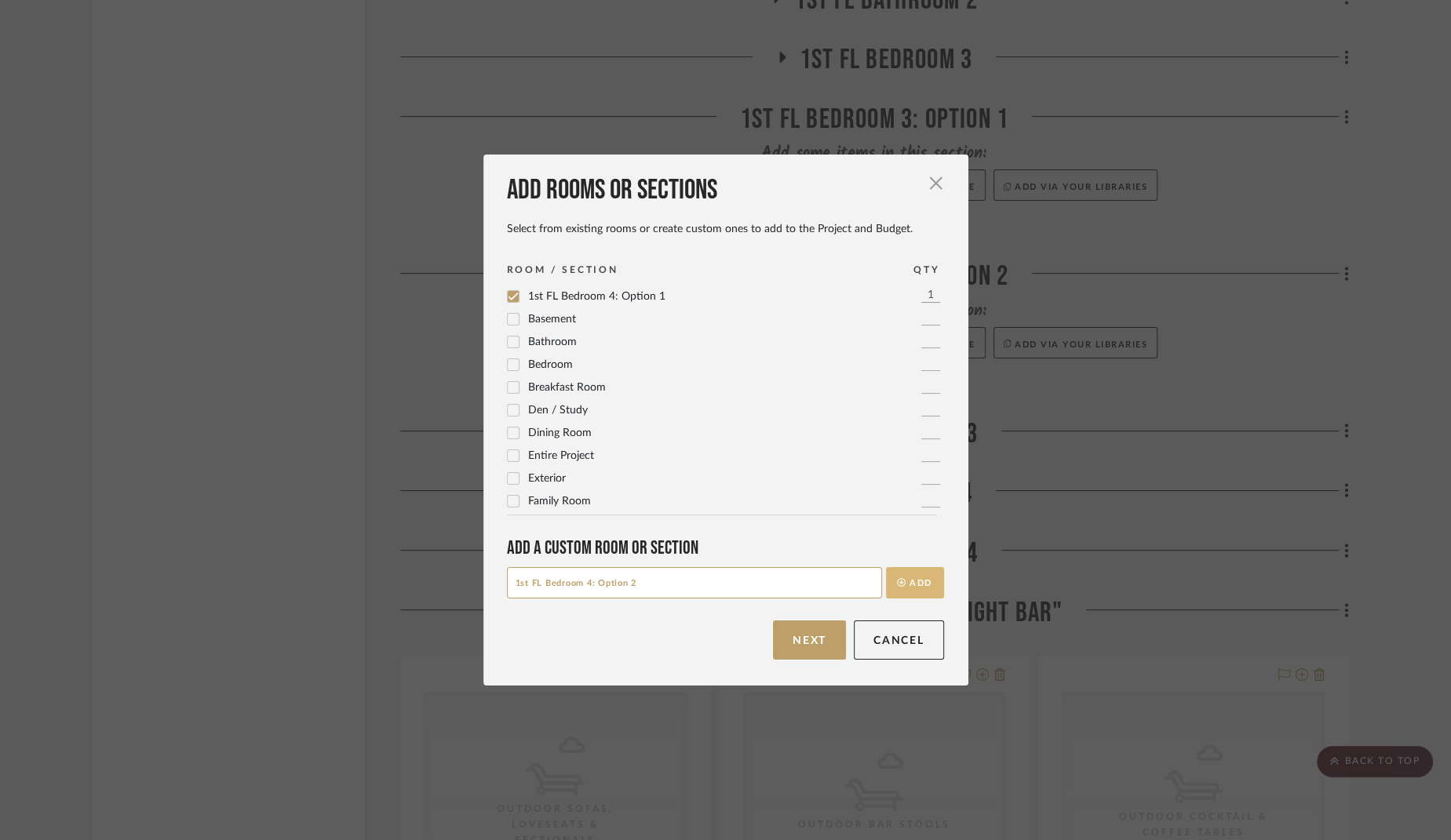 type on "1st FL Bedroom 4: Option 2" 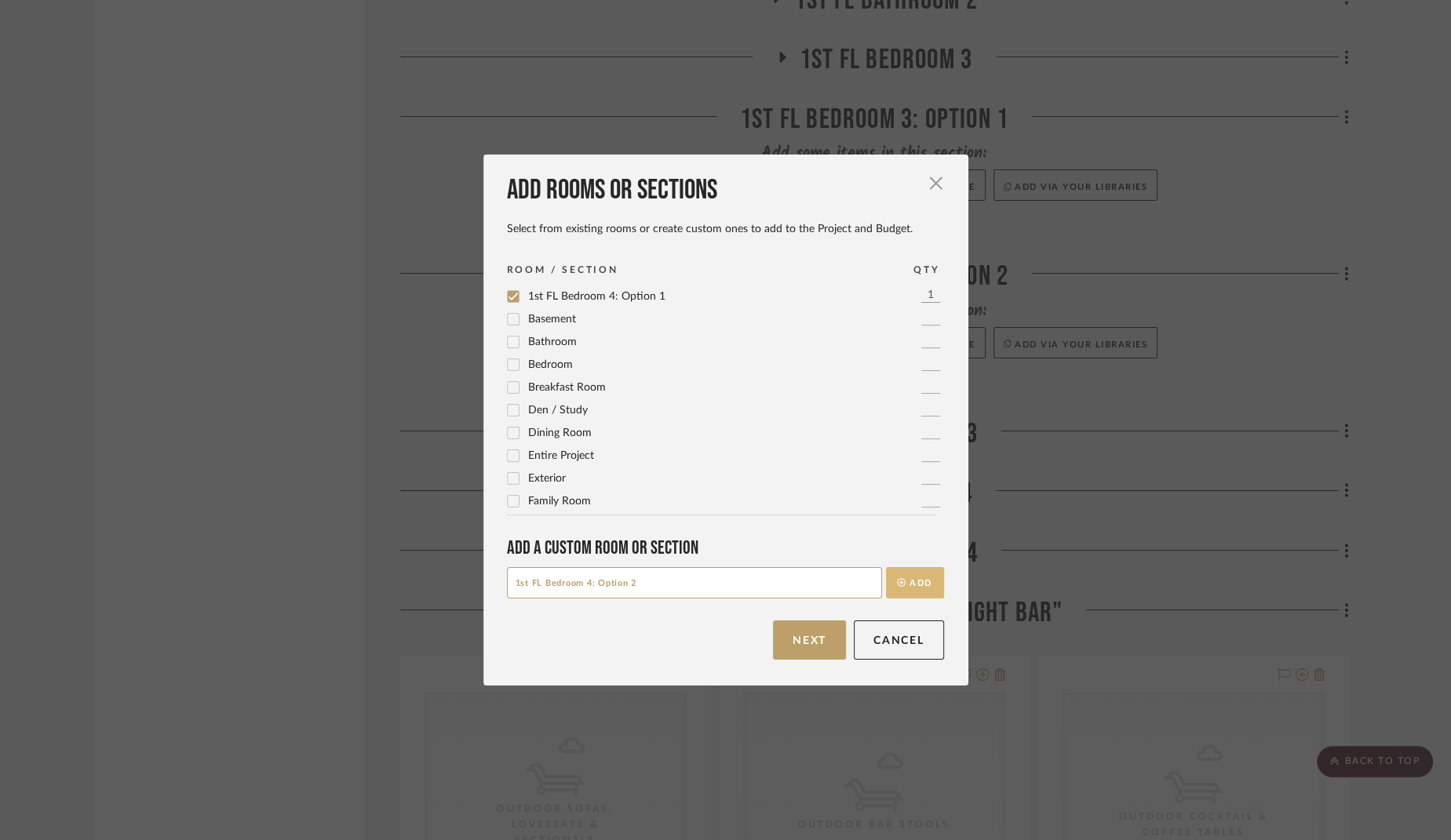 click 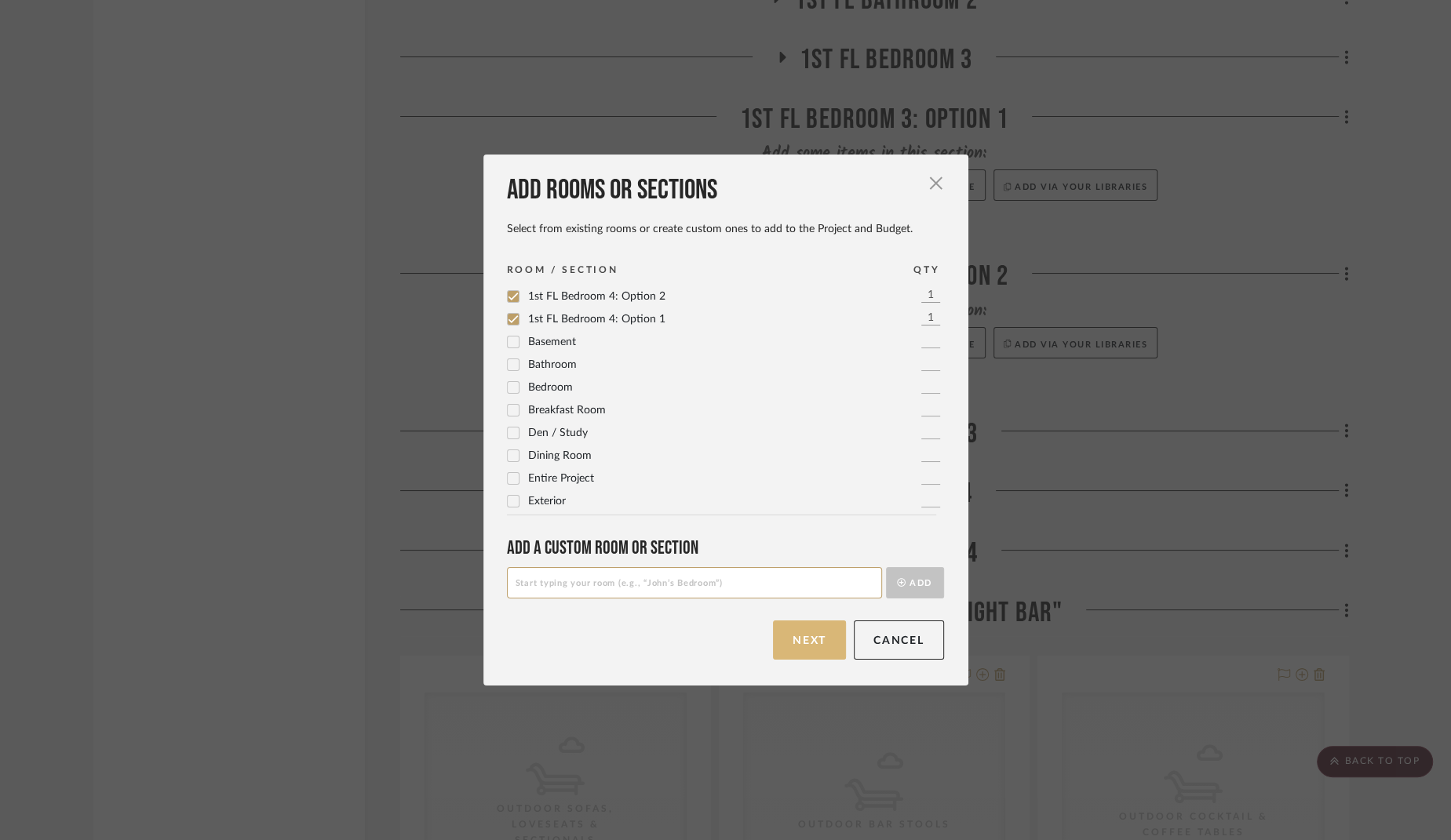 click on "Next" at bounding box center (809, 640) 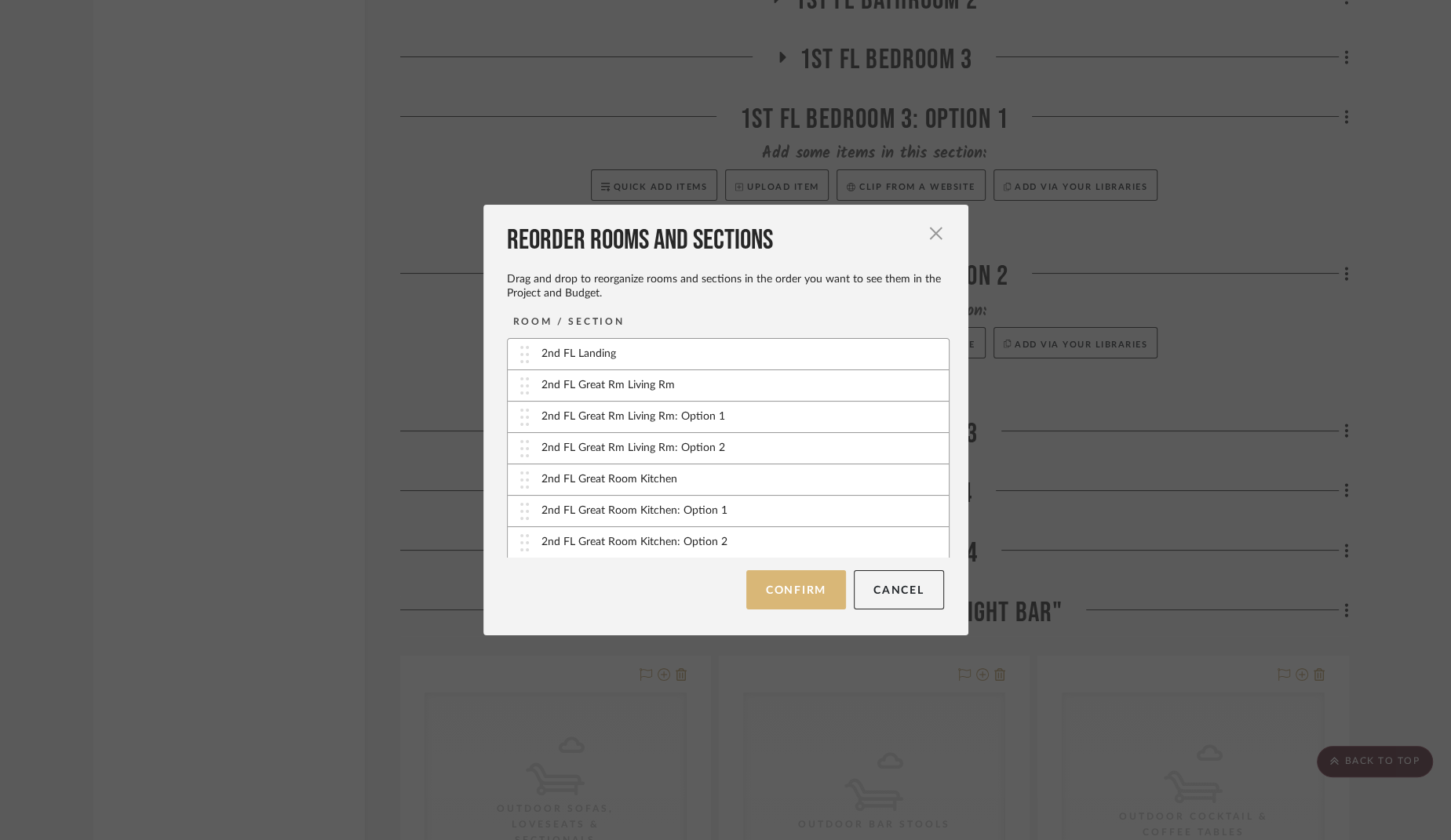 click on "Confirm" at bounding box center (796, 590) 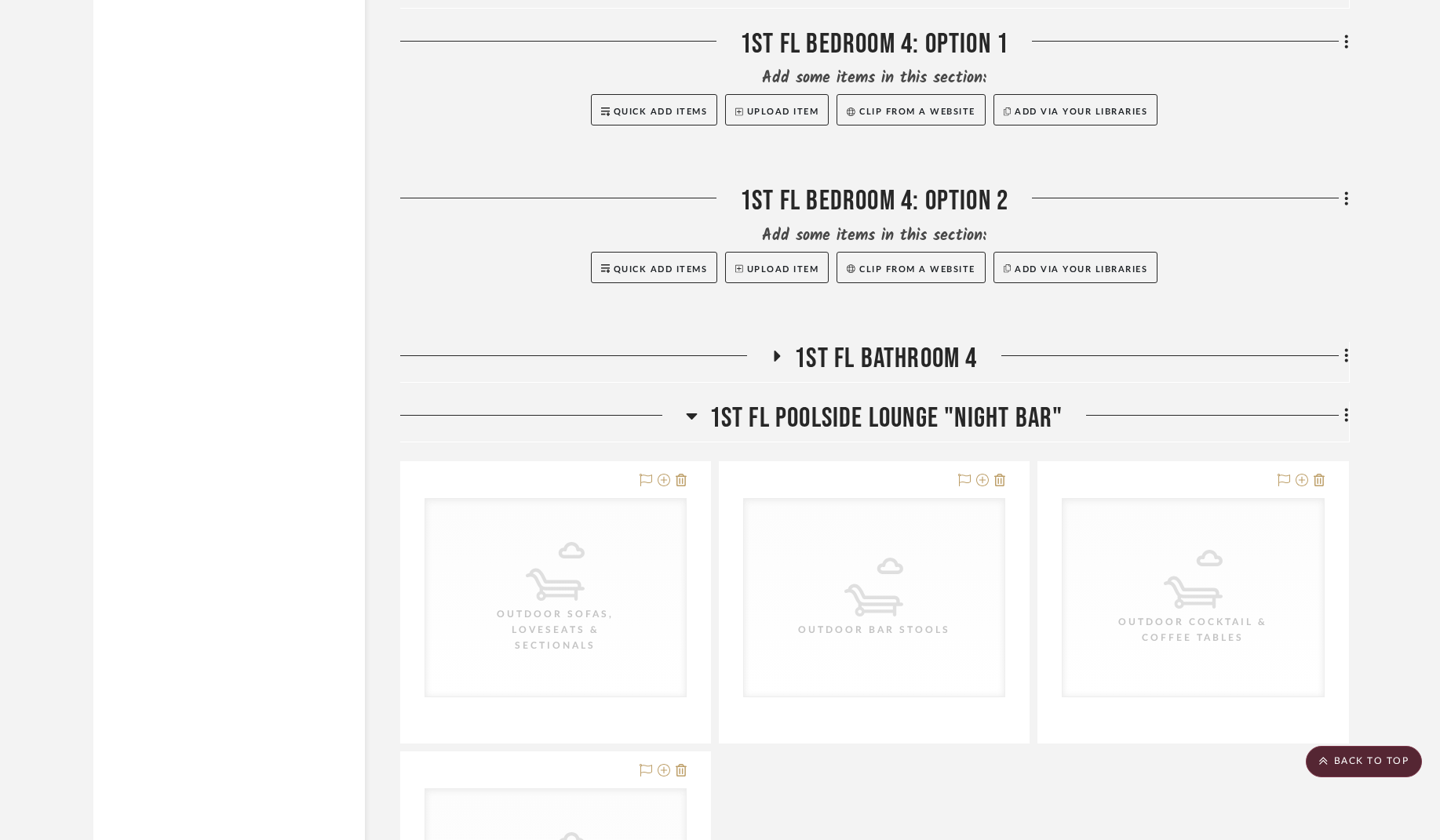scroll, scrollTop: 5445, scrollLeft: 0, axis: vertical 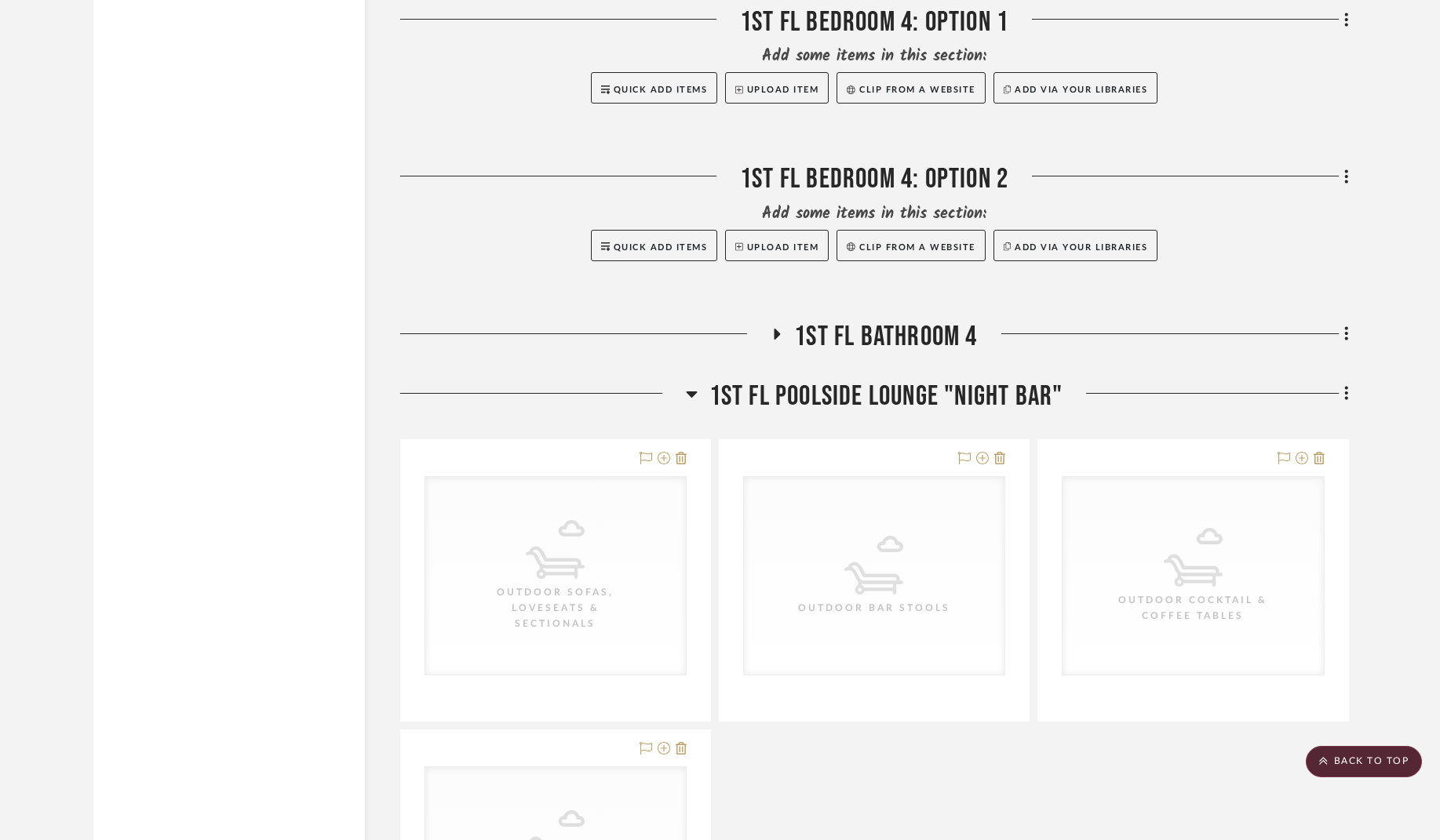 click 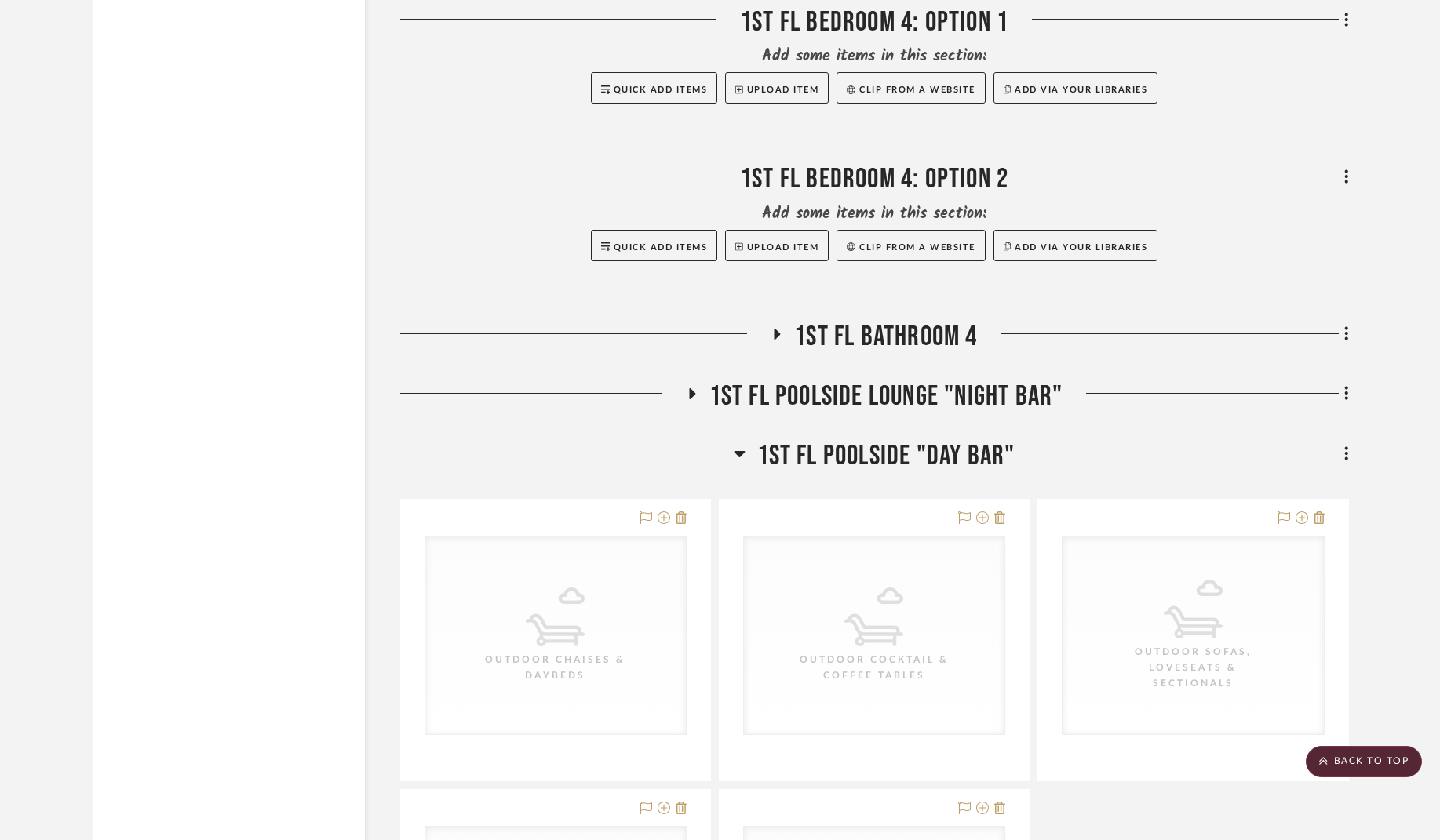 click 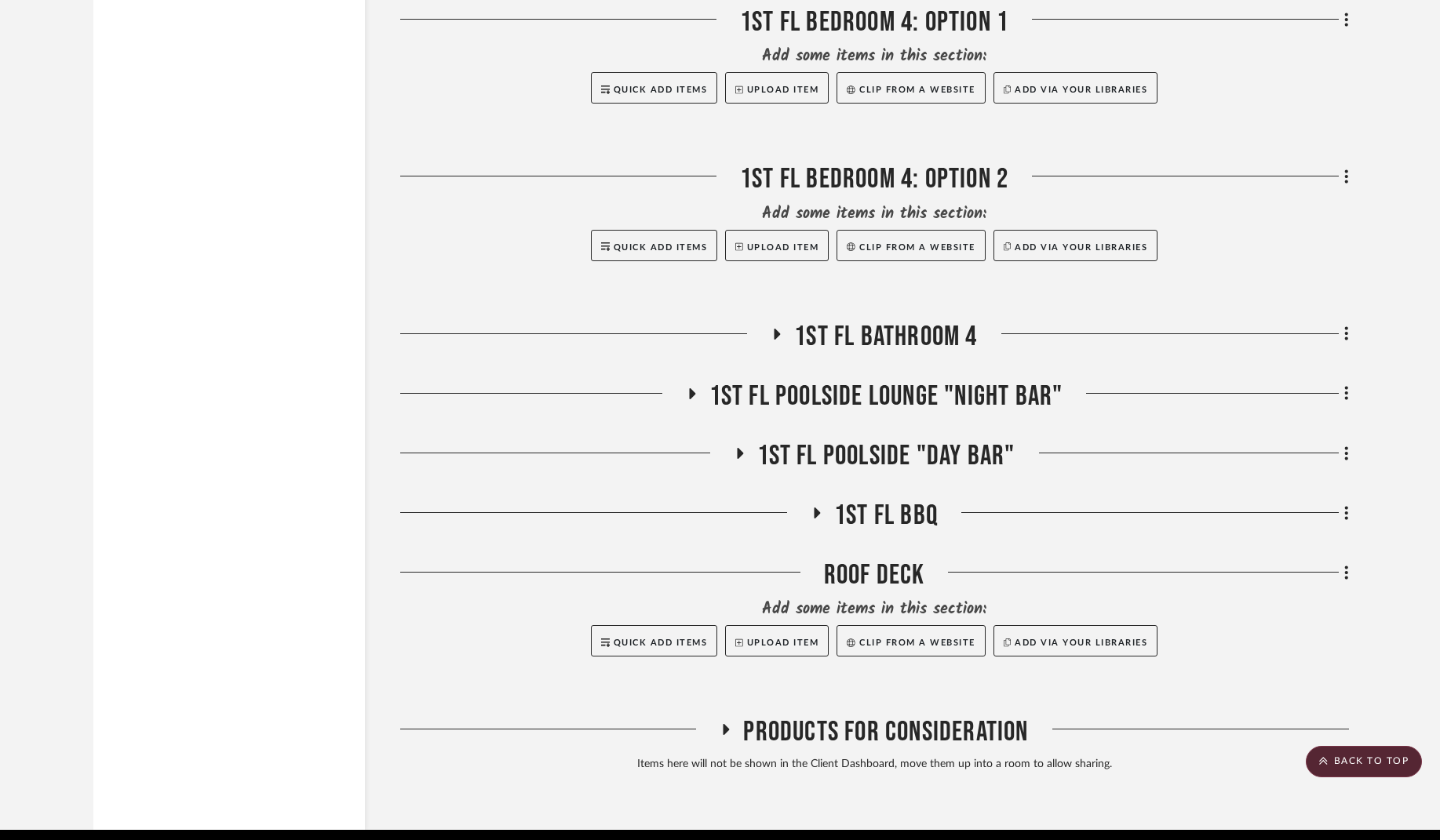 click on "Filter by keyword, category or name prior to exporting to Excel or Bulk Actions Team Comments All Team Comments Team Comments in last day Team Comments in last week Flagged Shared with Client Client Comments All Client Comments Client Comments in last day Client Comments in last week Added To PO Category  Seating   (19)   Tables   (7)   Storage   (2)   Beds    (1)   Outdoor   (23)   Bath   (8)   Architectural Elements   (3)   Tile & Stone   (2)   Kitchen   (1)   Rugs   (1)  Brand Balux  (1)  Banda Stone Gallery  (1)  [PERSON_NAME]  (1)  Ceramica Flaminia  (1)  Dornbracht  (1)  Fantini  (4)  [PERSON_NAME]  (4)  The Future Perfect  (6)  Upload Method Uploaded  (48)  Clipped  (19)  Added By [PERSON_NAME]  (61)  [PERSON_NAME]  (6)  Item Type Product  (67)  Lead Time Weeks In Stock Price 0  7,500 +  0 7500  Filter Products   Displaying 107 products  Reorder Rooms LOADING 2nd FL Landing 2nd FL Great Rm Living Rm 2nd FL Great Rm Living Rm: Option 1 Add some items in this section: Quick Add Items  Upload Item  Quick Add Items" 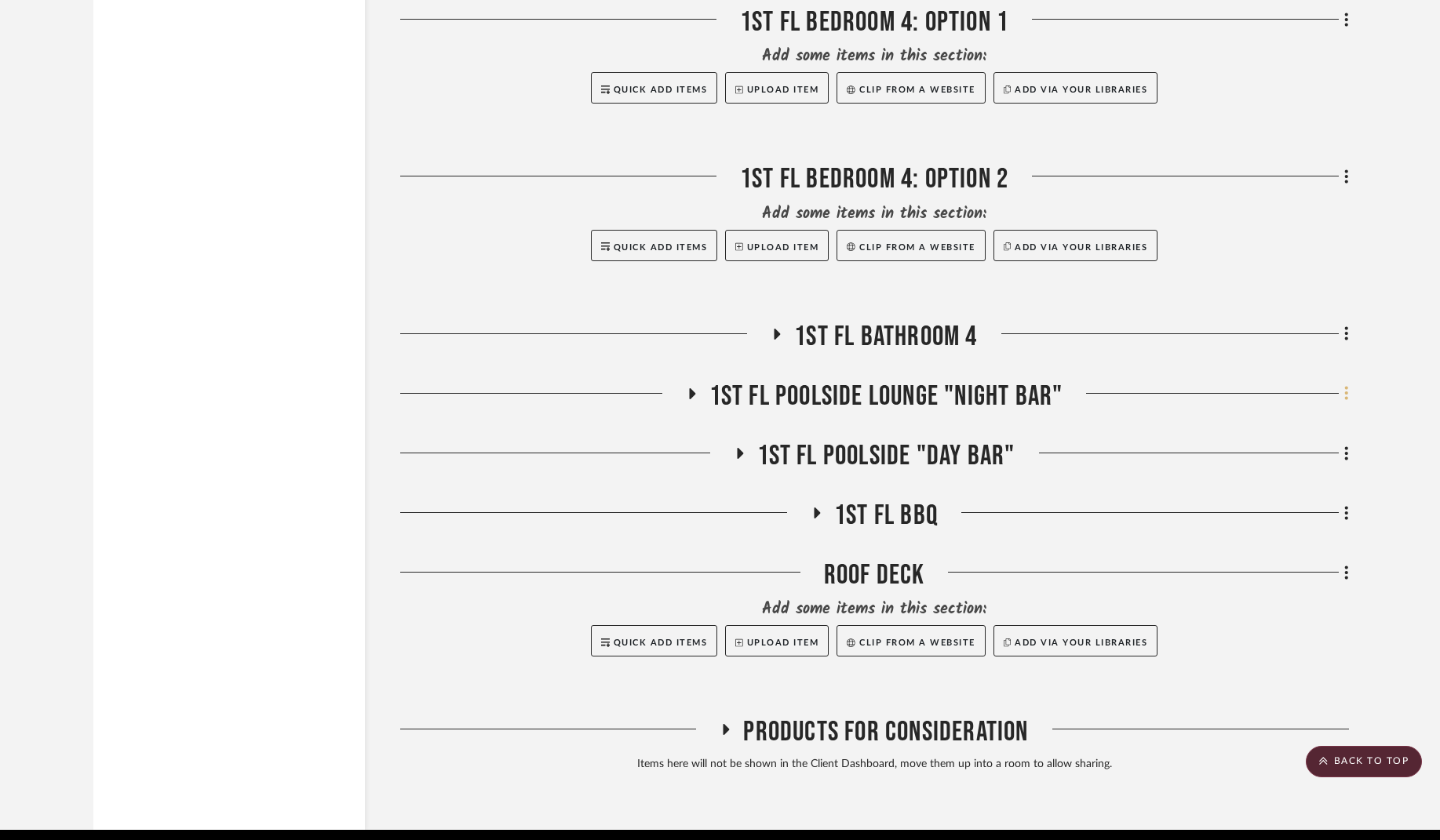 click 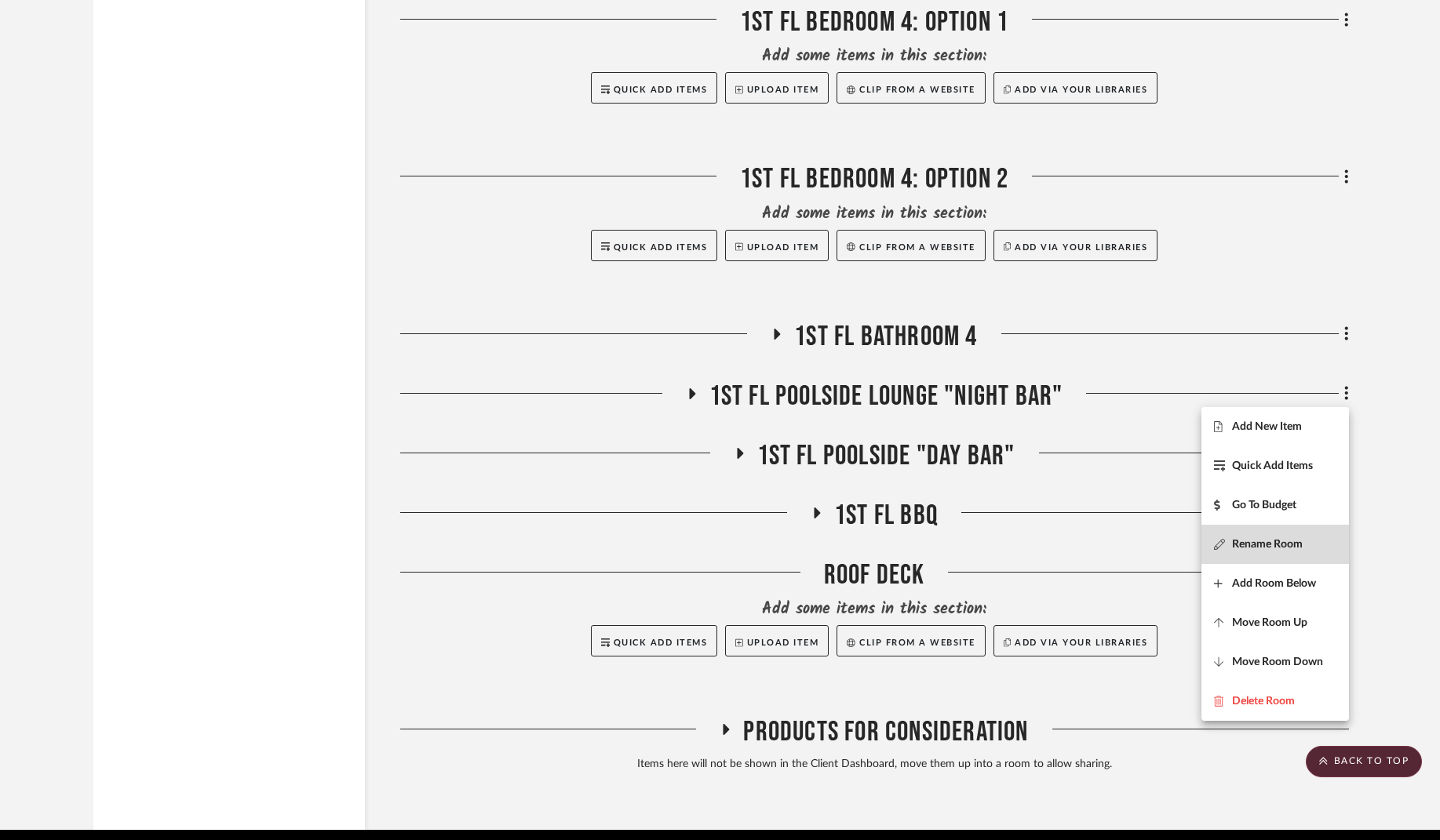 click on "Rename Room" at bounding box center [1275, 544] 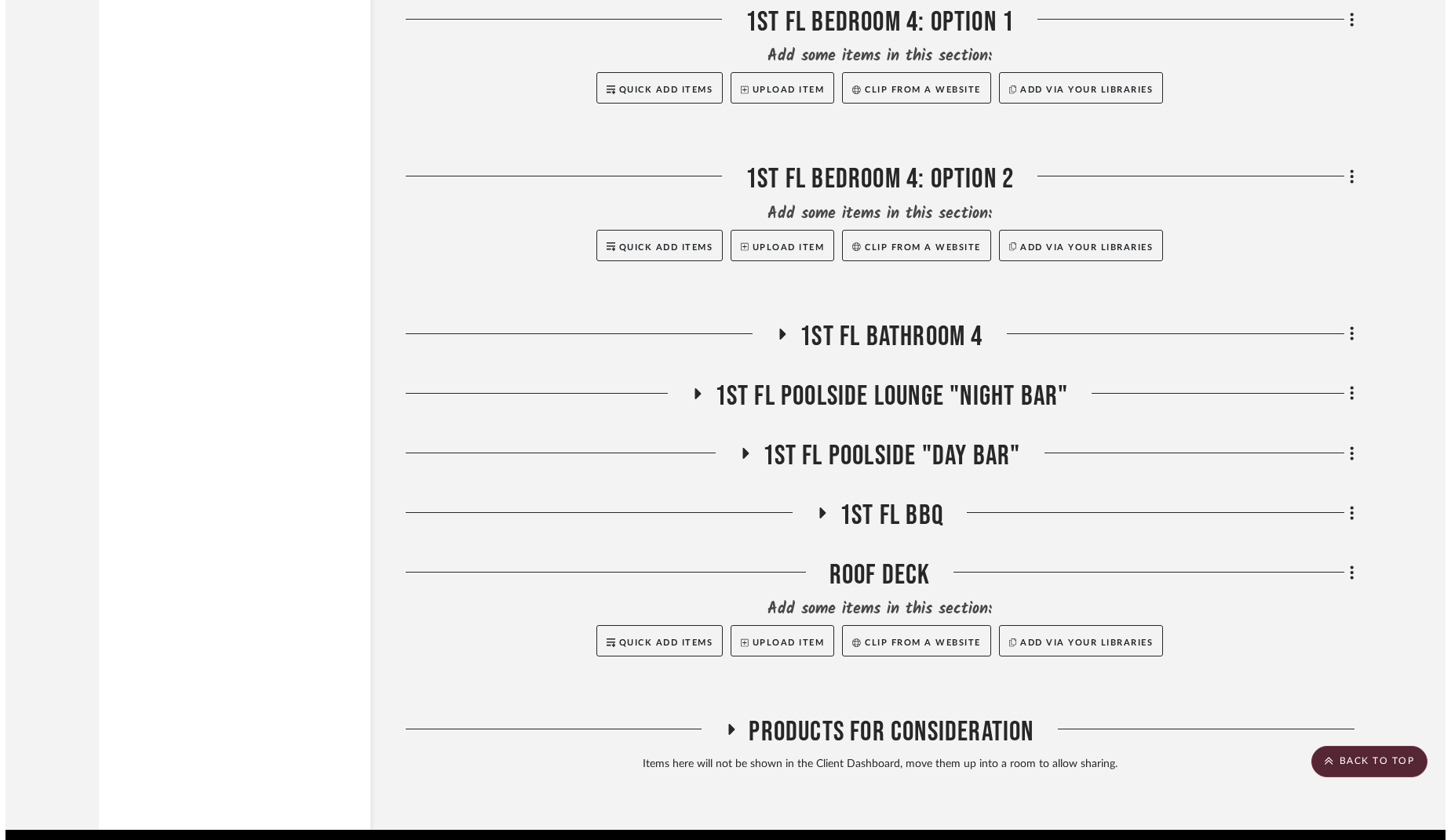 scroll, scrollTop: 0, scrollLeft: 0, axis: both 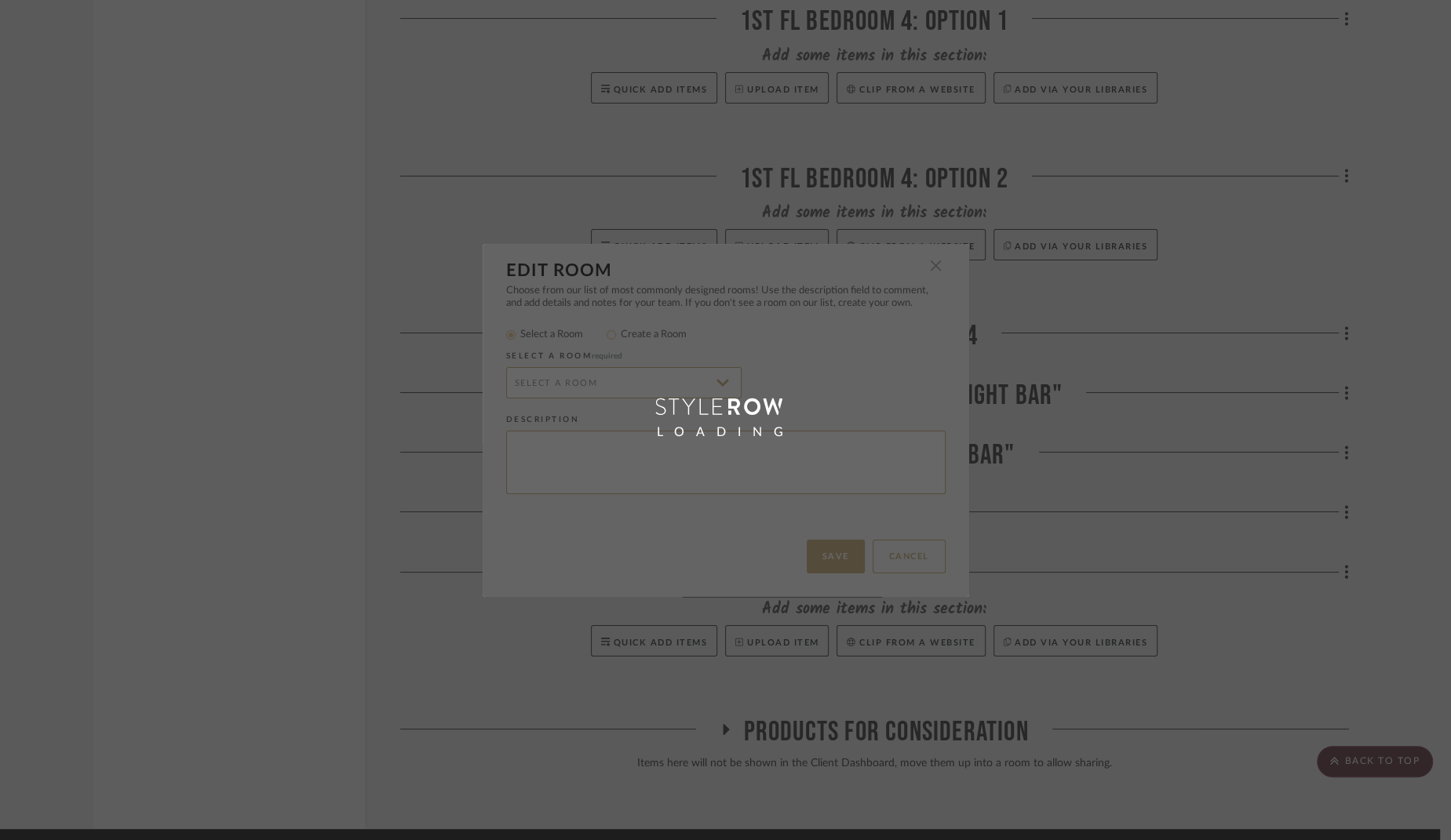 radio on "false" 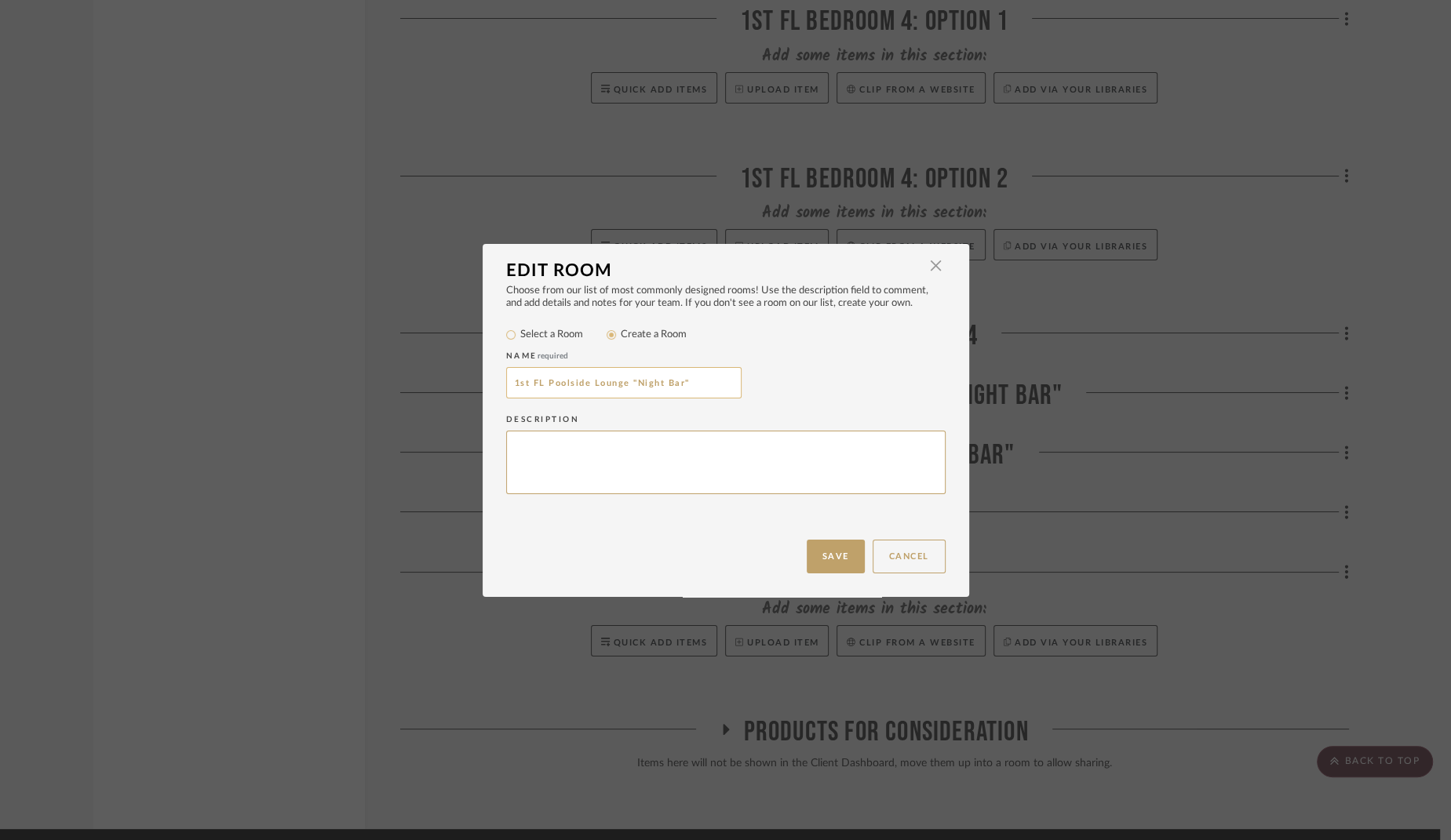 click on "1st FL Poolside Lounge "Night Bar"" at bounding box center (624, 383) 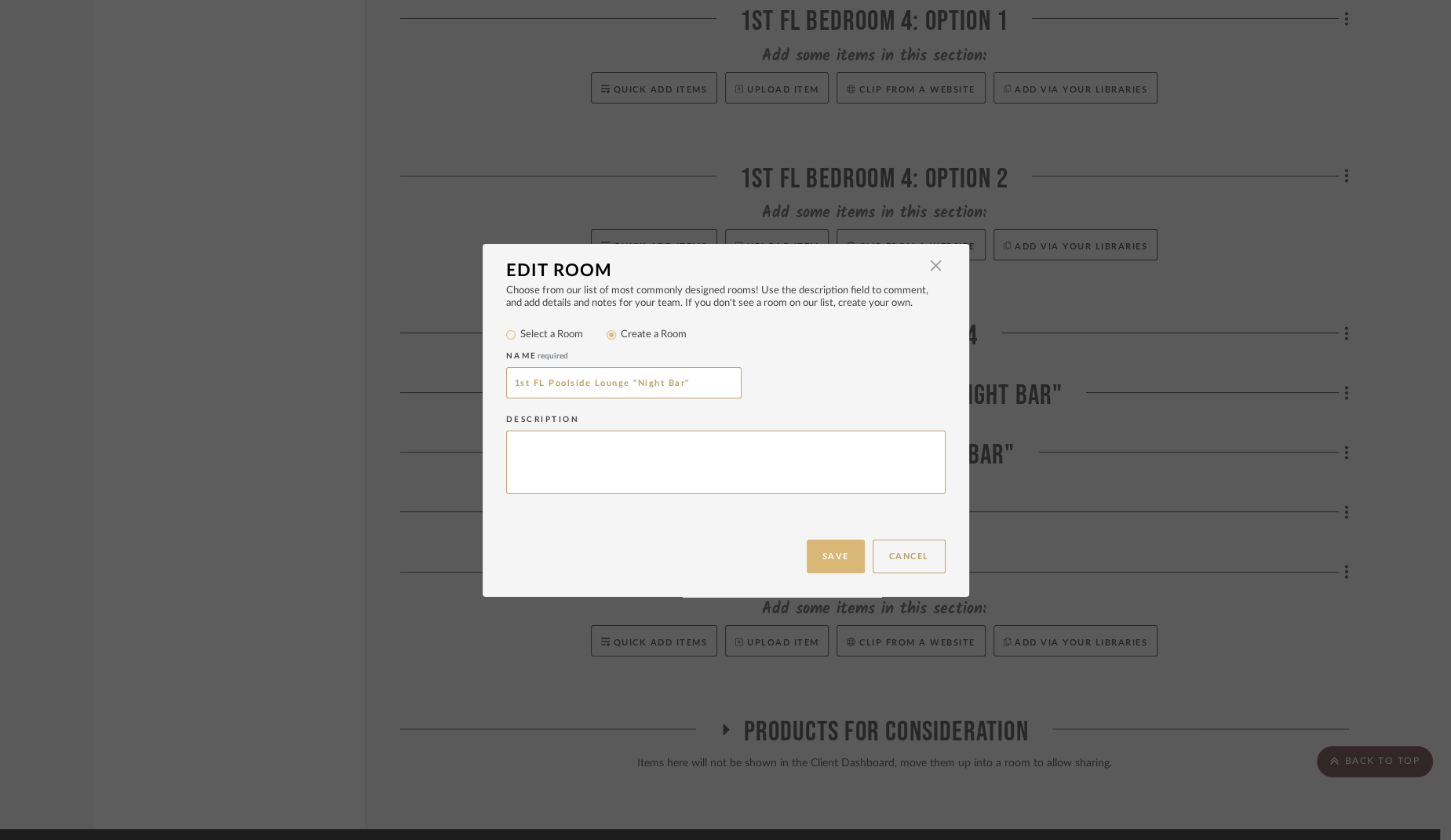click on "Save" at bounding box center (836, 556) 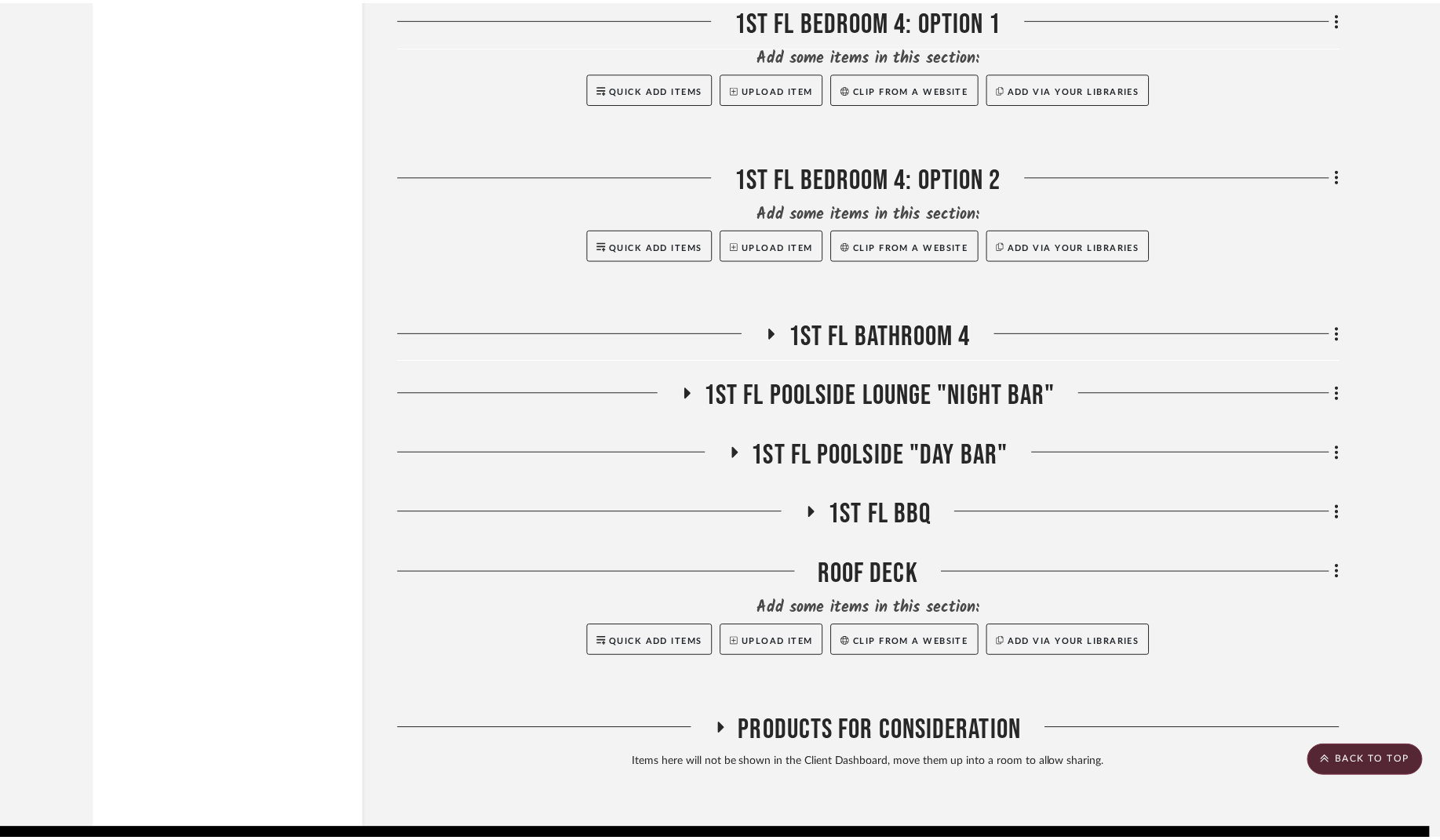scroll, scrollTop: 5445, scrollLeft: 0, axis: vertical 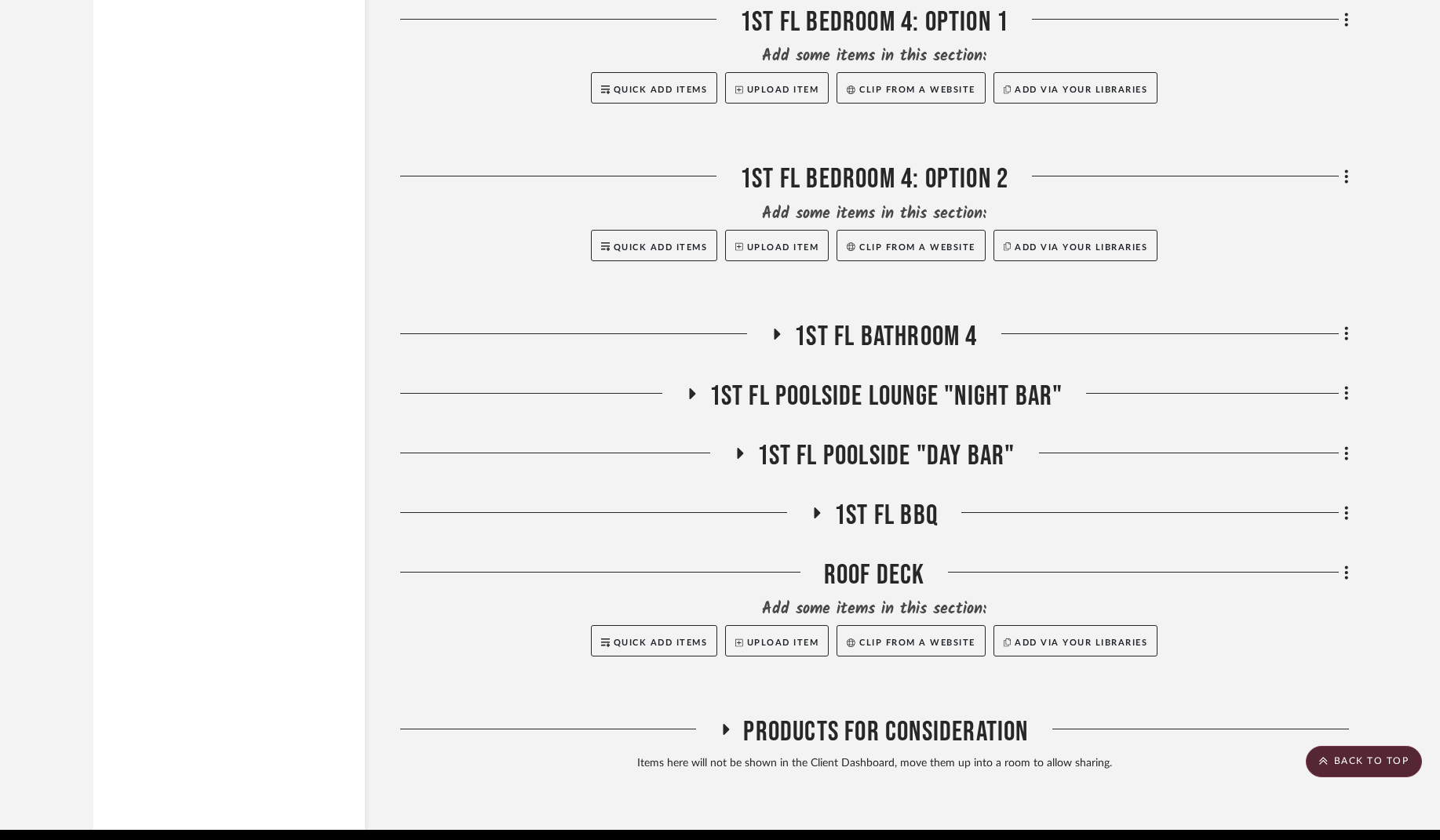 click on "Filter by keyword, category or name prior to exporting to Excel or Bulk Actions Team Comments All Team Comments Team Comments in last day Team Comments in last week Flagged Shared with Client Client Comments All Client Comments Client Comments in last day Client Comments in last week Added To PO Category  Seating   (19)   Tables   (7)   Storage   (2)   Beds    (1)   Outdoor   (23)   Bath   (8)   Architectural Elements   (3)   Tile & Stone   (2)   Kitchen   (1)   Rugs   (1)  Brand Balux  (1)  Banda Stone Gallery  (1)  [PERSON_NAME]  (1)  Ceramica Flaminia  (1)  Dornbracht  (1)  Fantini  (4)  [PERSON_NAME]  (4)  The Future Perfect  (6)  Upload Method Uploaded  (48)  Clipped  (19)  Added By [PERSON_NAME]  (61)  [PERSON_NAME]  (6)  Item Type Product  (67)  Lead Time Weeks In Stock Price 0  7,500 +  0 7500  Filter Products   Displaying 107 products  Reorder Rooms LOADING 2nd FL Landing 2nd FL Great Rm Living Rm 2nd FL Great Rm Living Rm: Option 1 Add some items in this section: Quick Add Items  Upload Item  Quick Add Items" 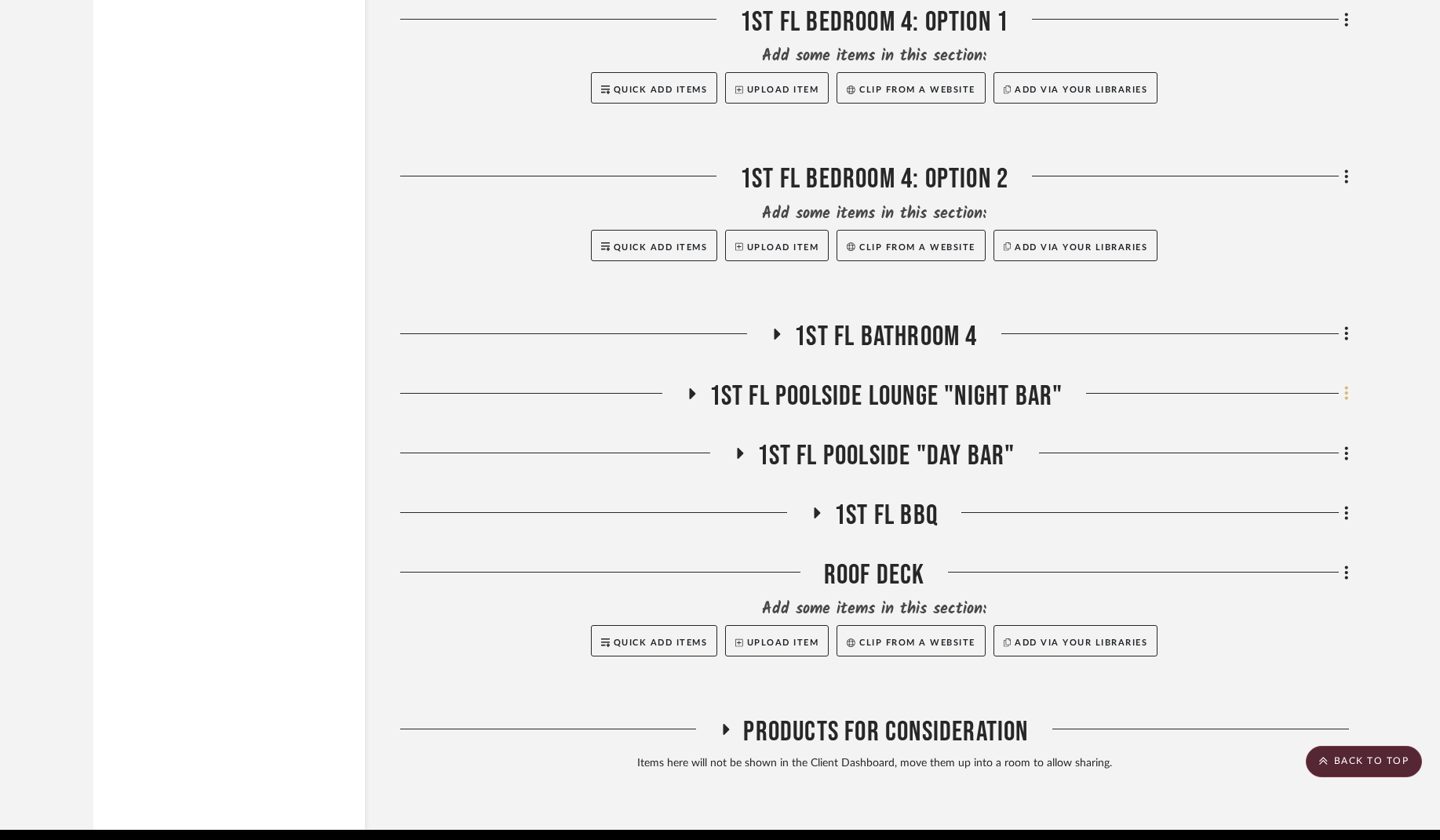 click 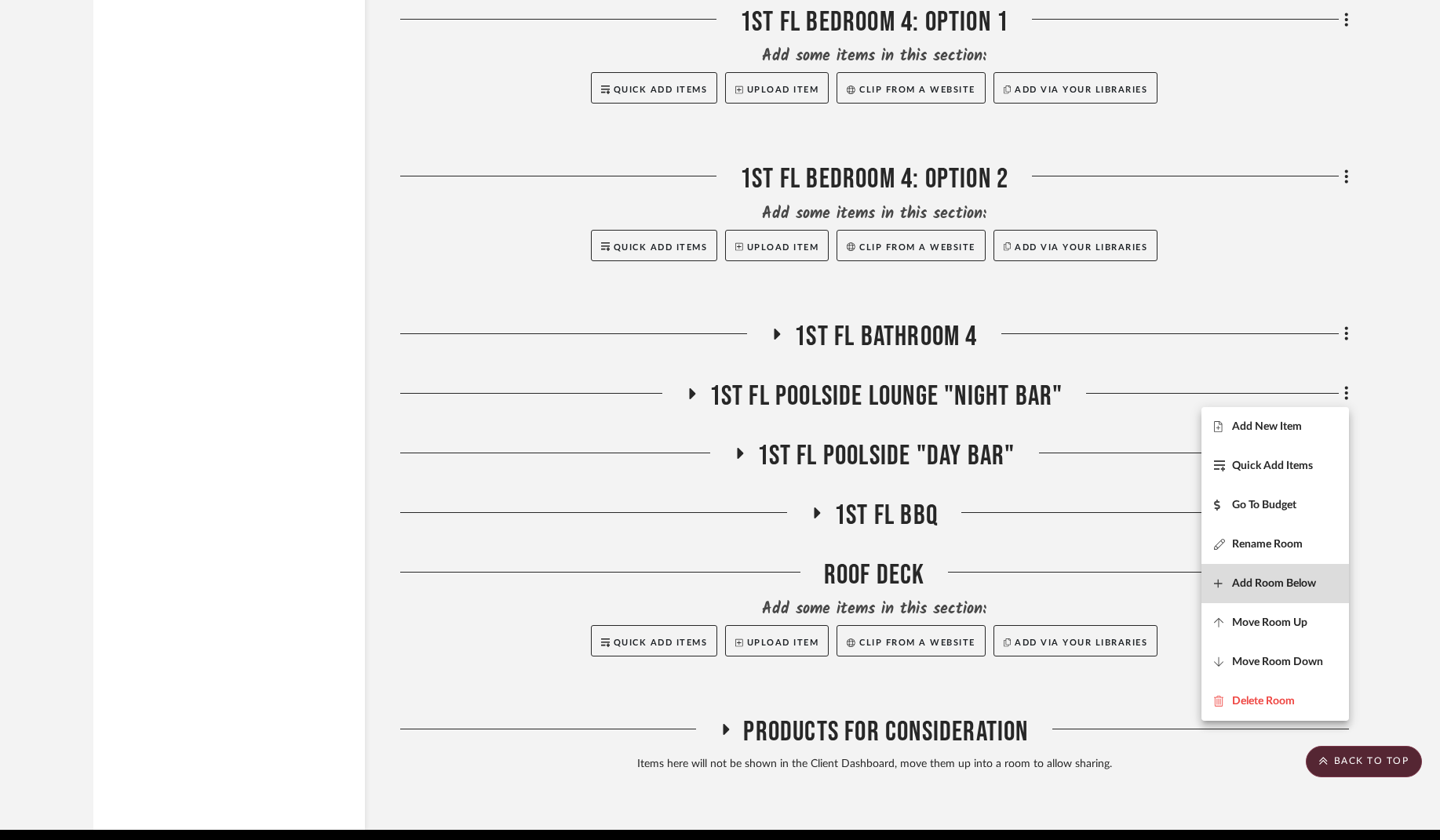 click on "Add Room Below" at bounding box center (1274, 583) 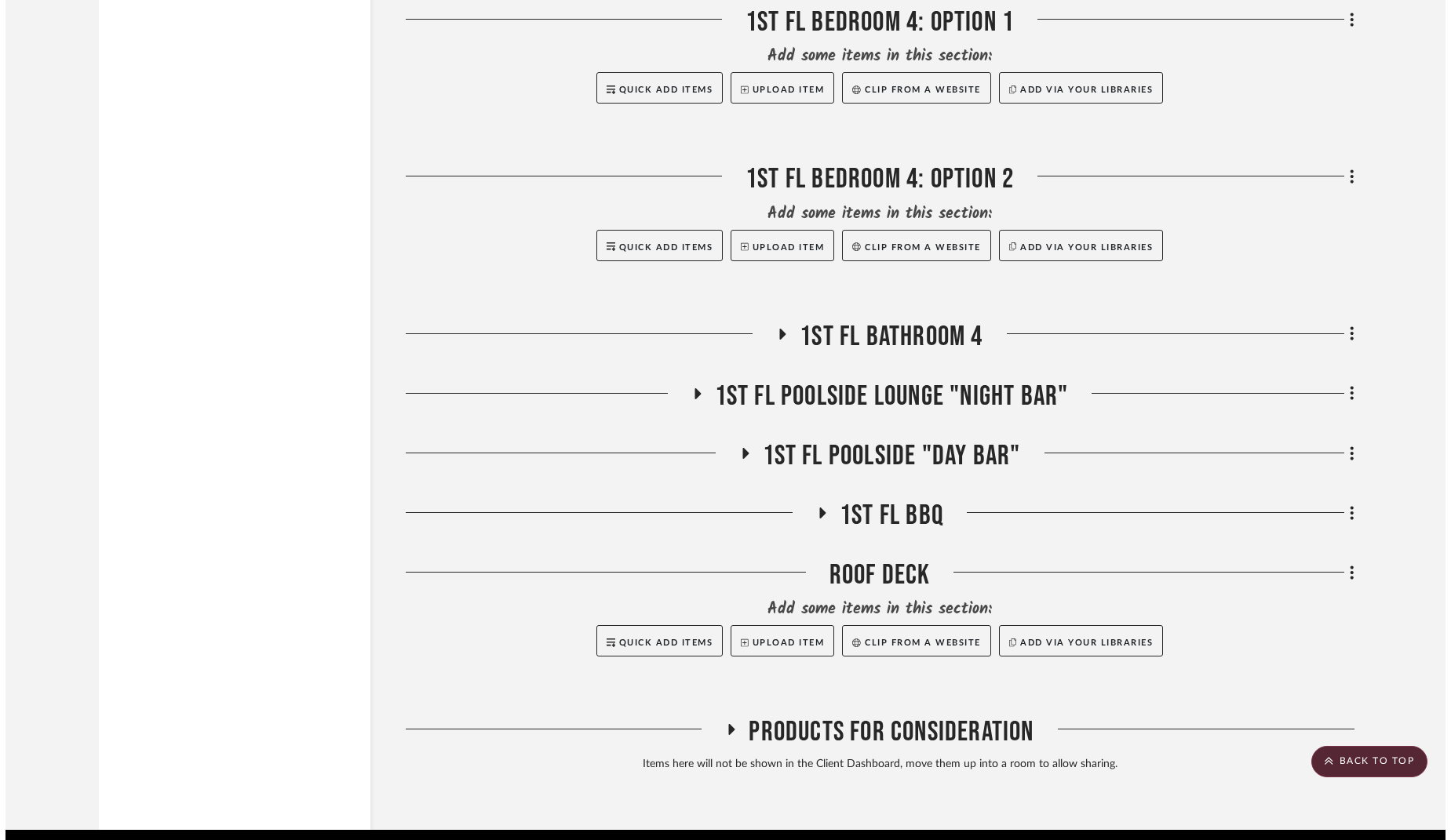 scroll, scrollTop: 0, scrollLeft: 0, axis: both 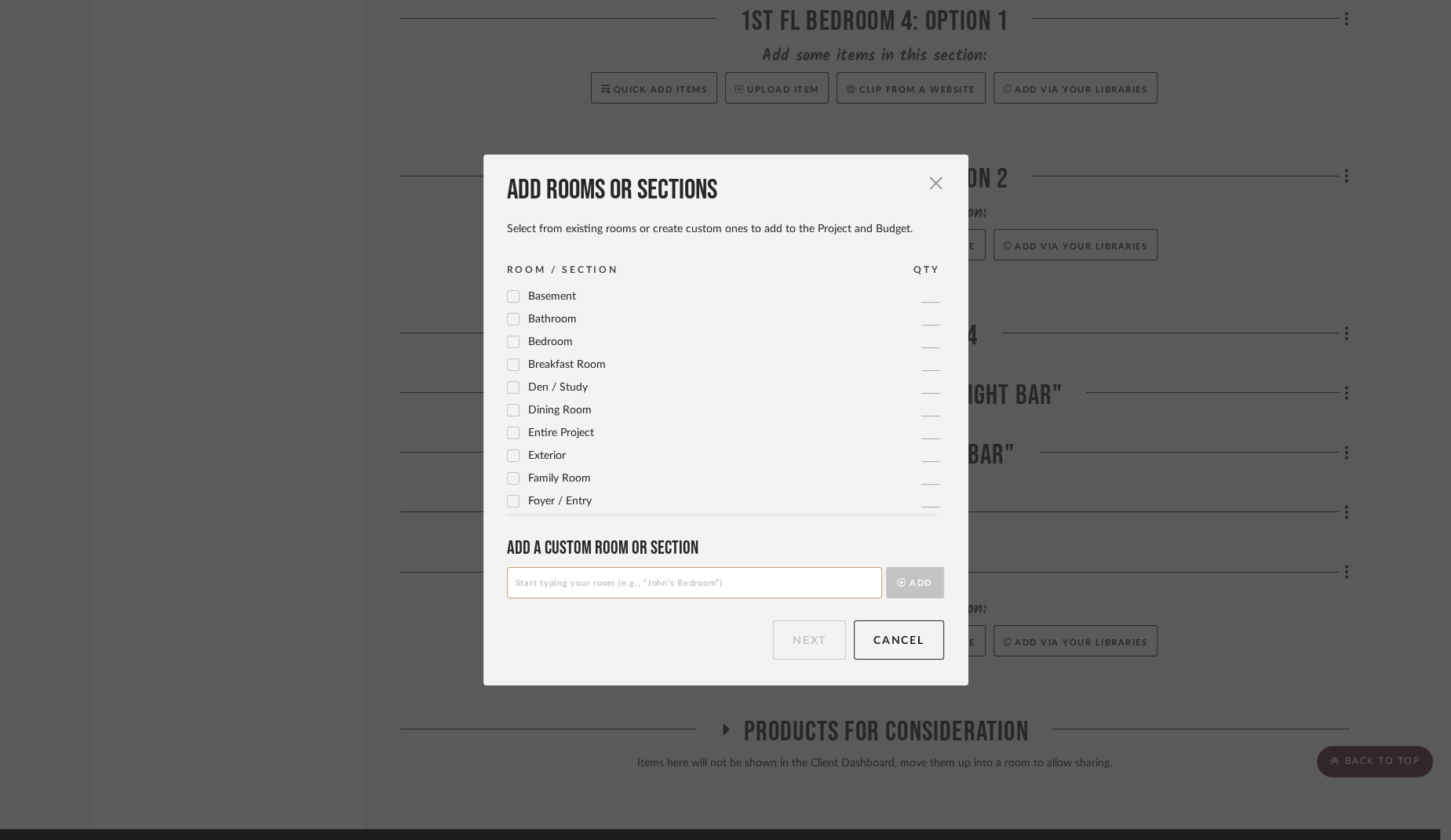 click at bounding box center (695, 583) 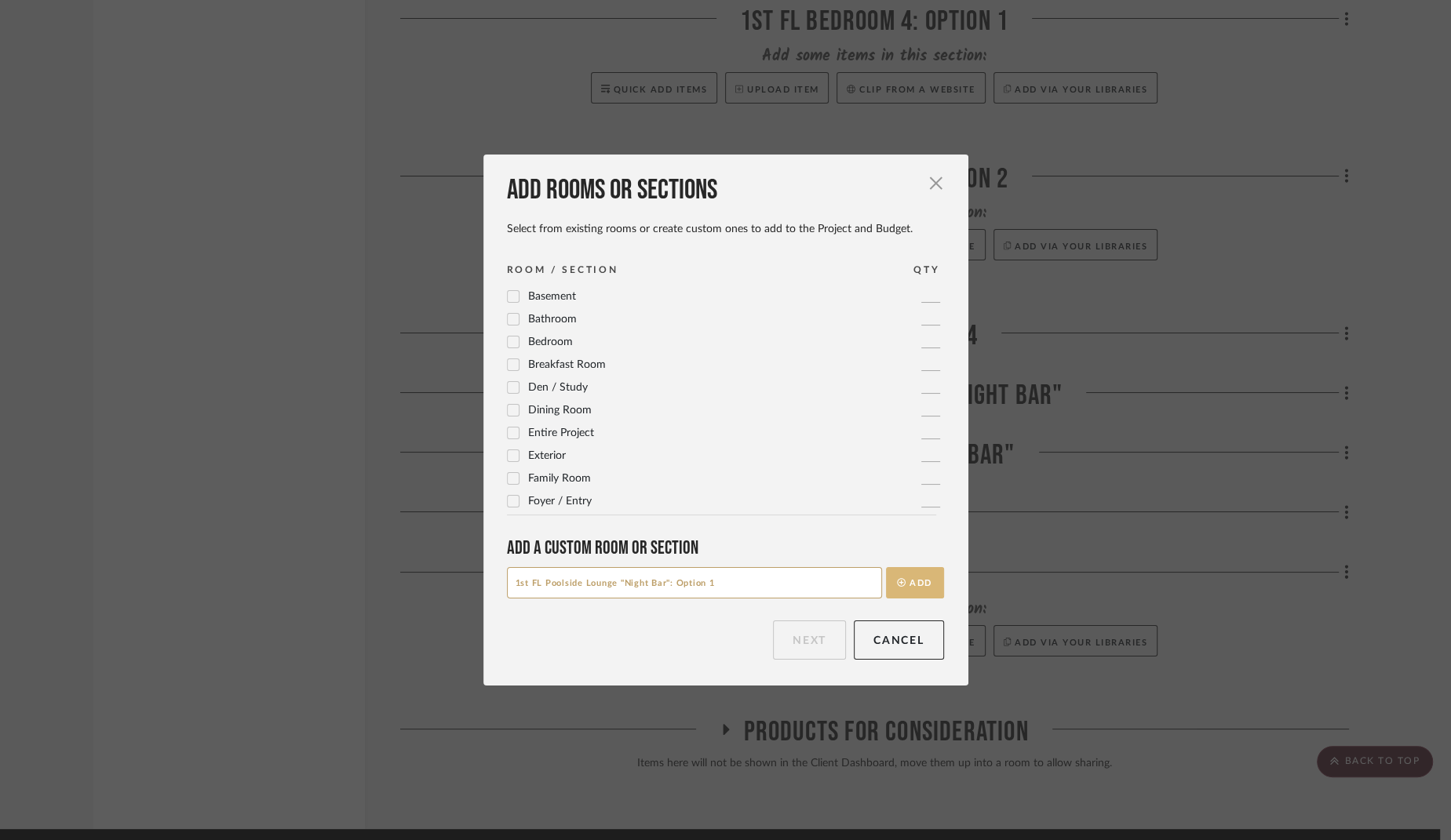 type on "1st FL Poolside Lounge "Night Bar": Option 1" 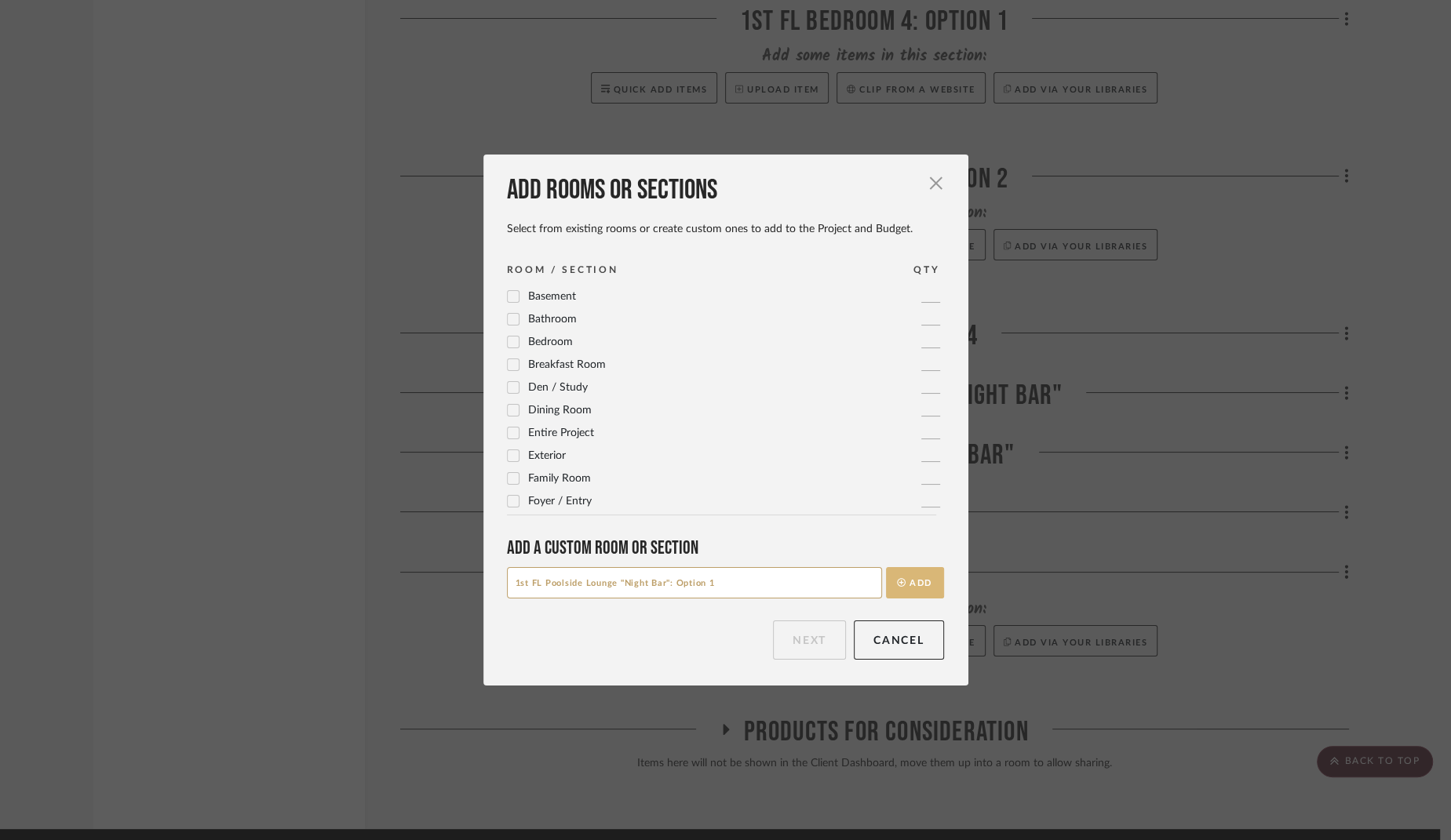 click on "Add" at bounding box center [915, 583] 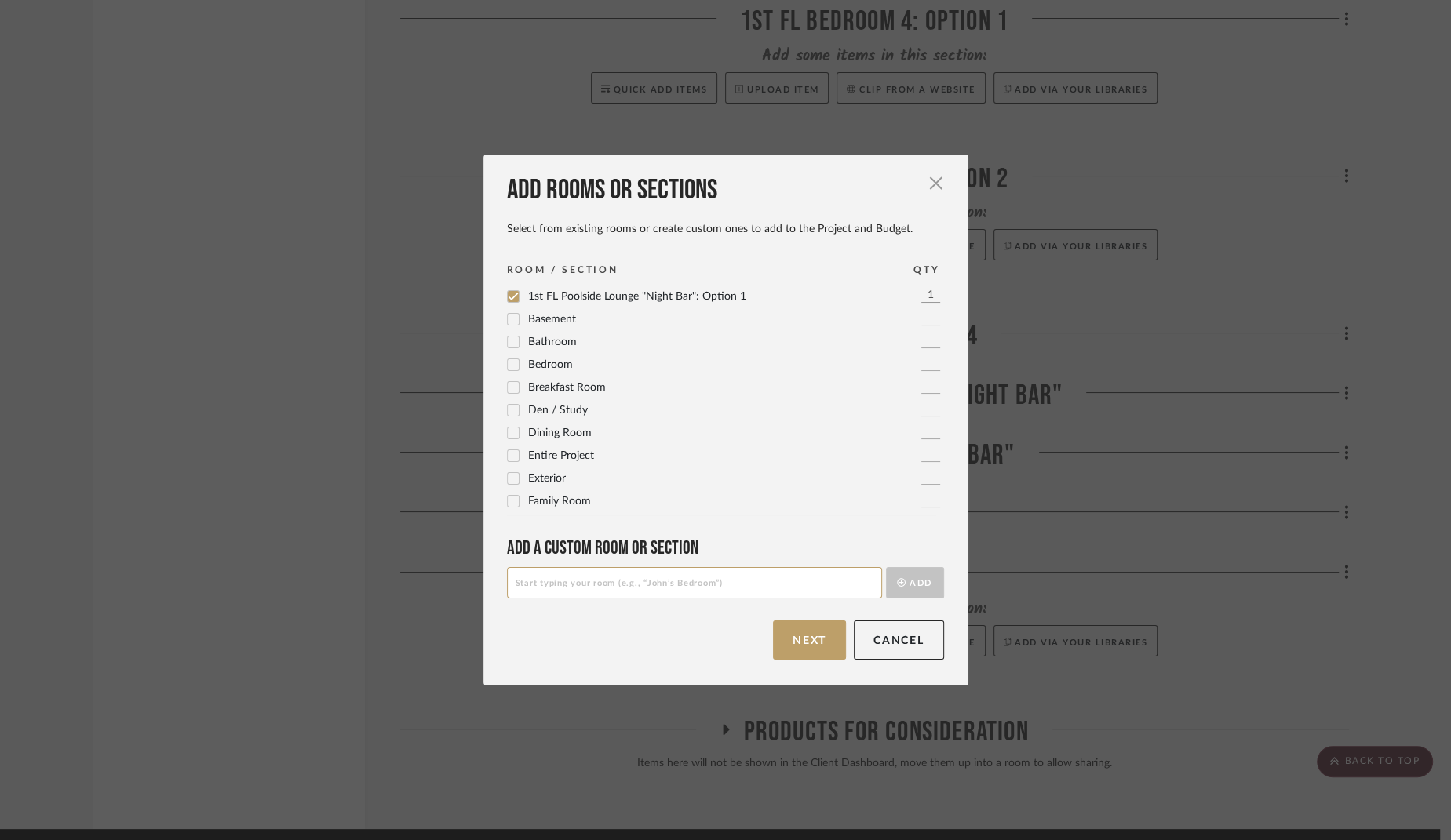 click at bounding box center (695, 583) 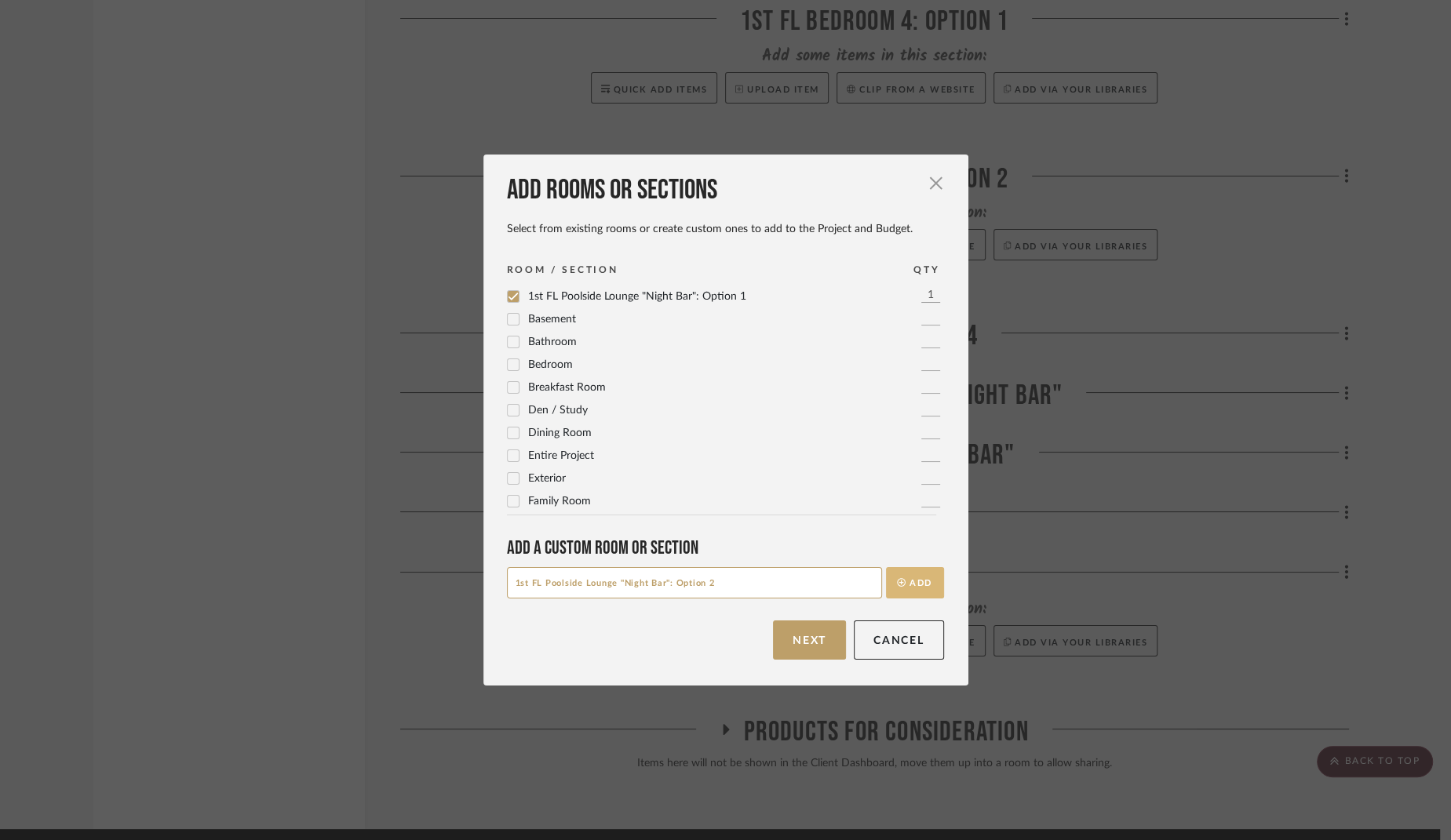 type on "1st FL Poolside Lounge "Night Bar": Option 2" 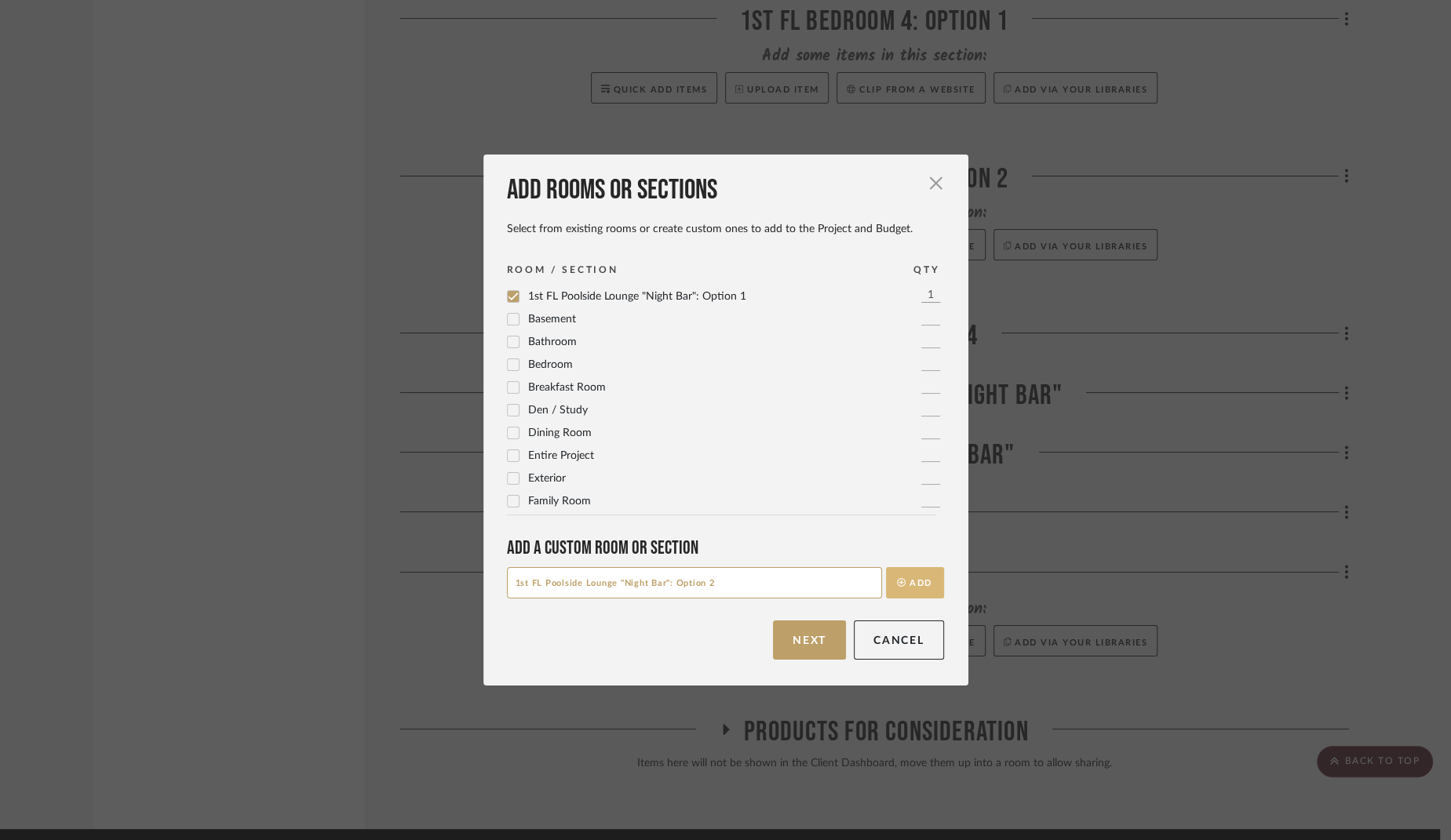 click on "Add" at bounding box center [915, 583] 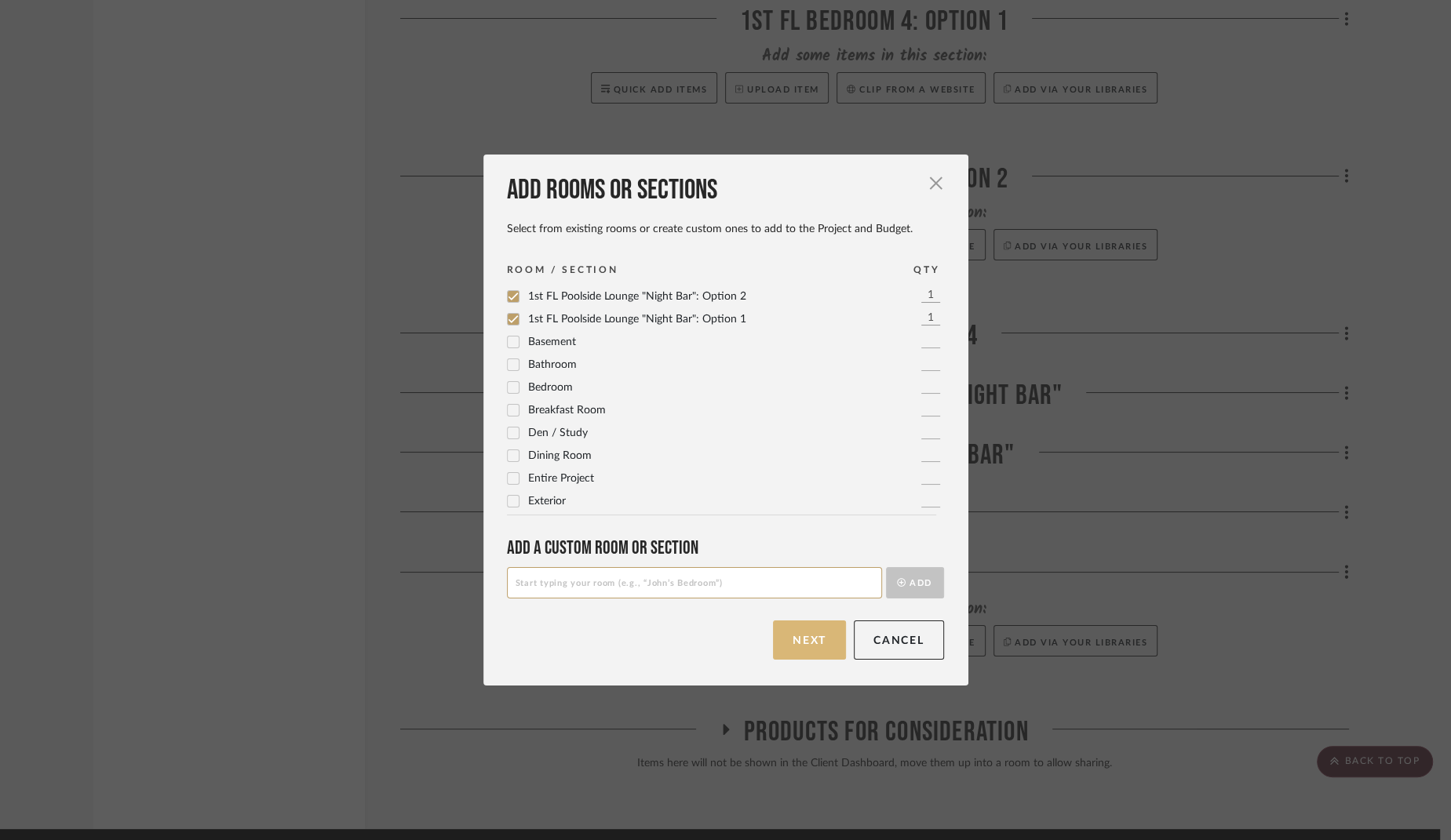 click on "Next" at bounding box center (809, 640) 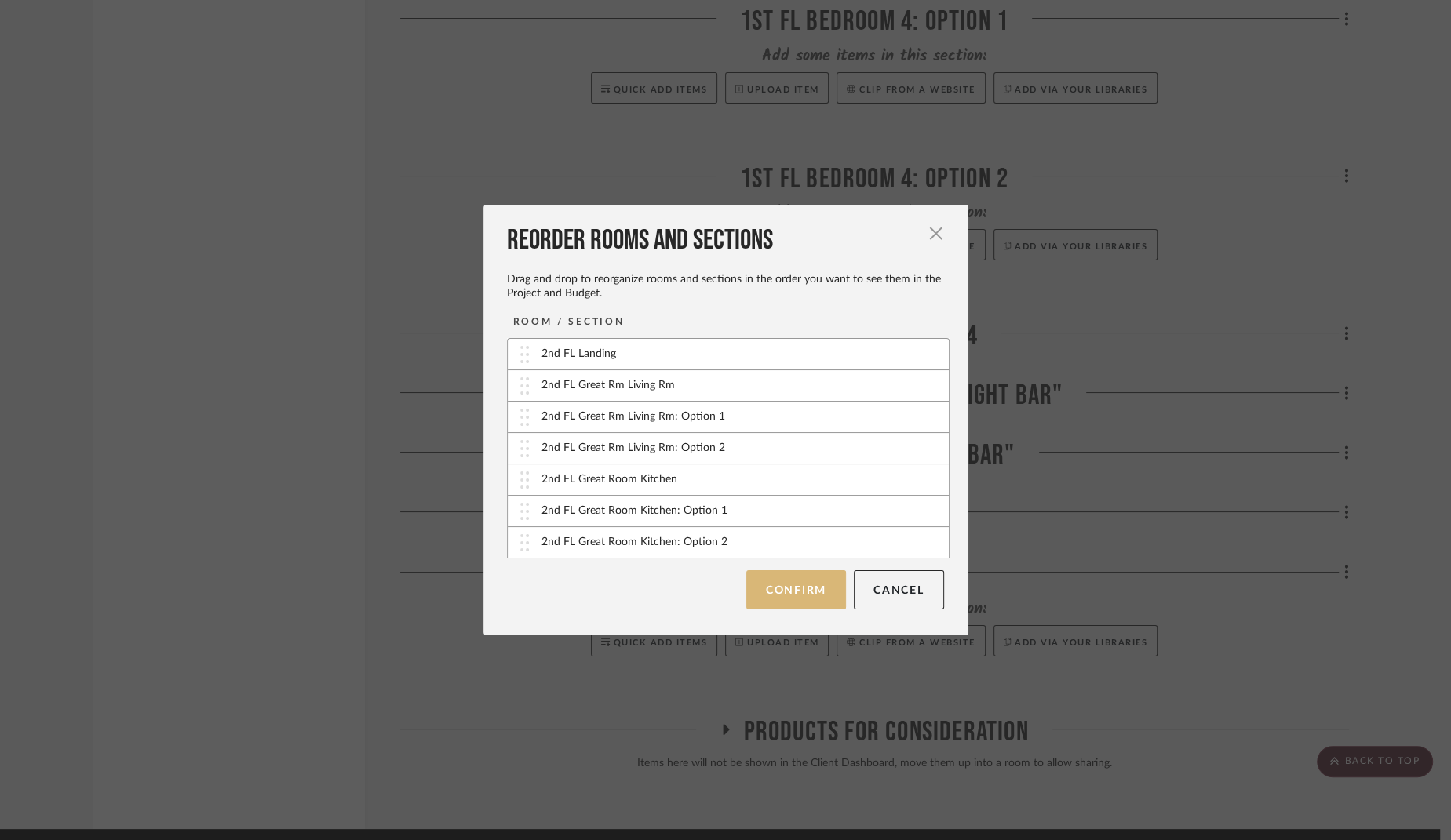 click on "Confirm" at bounding box center [796, 590] 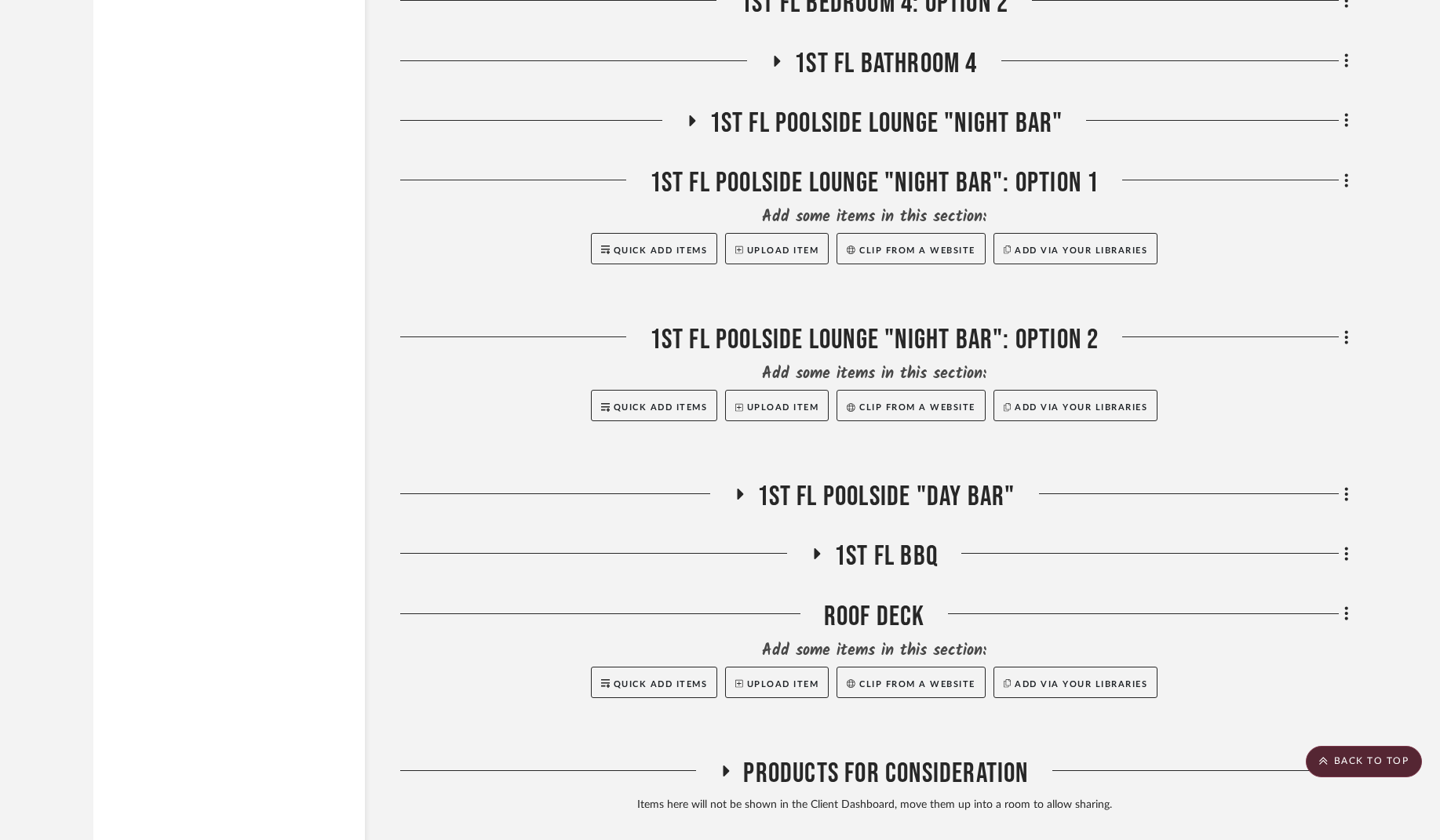 scroll, scrollTop: 5737, scrollLeft: 0, axis: vertical 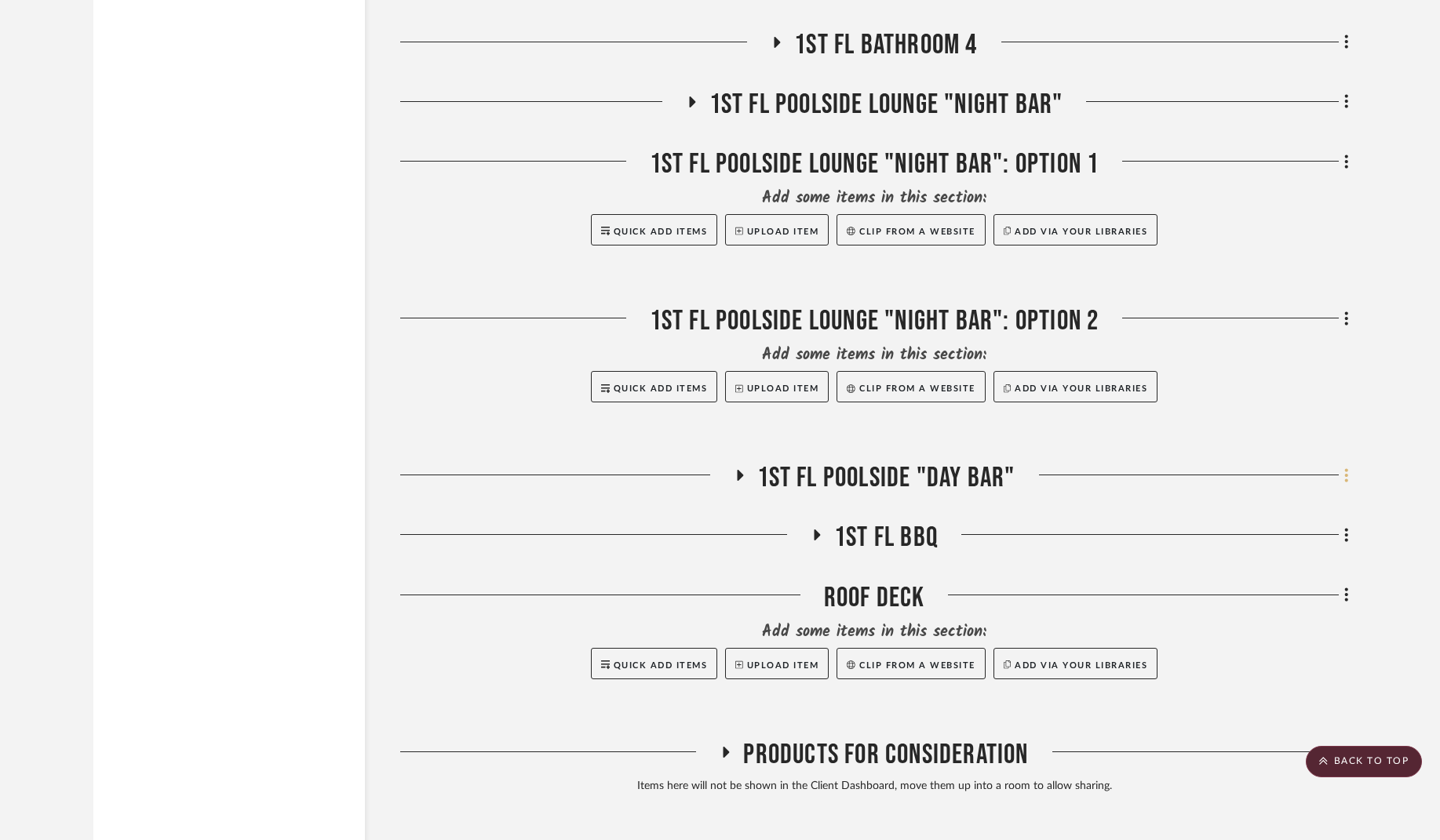 click 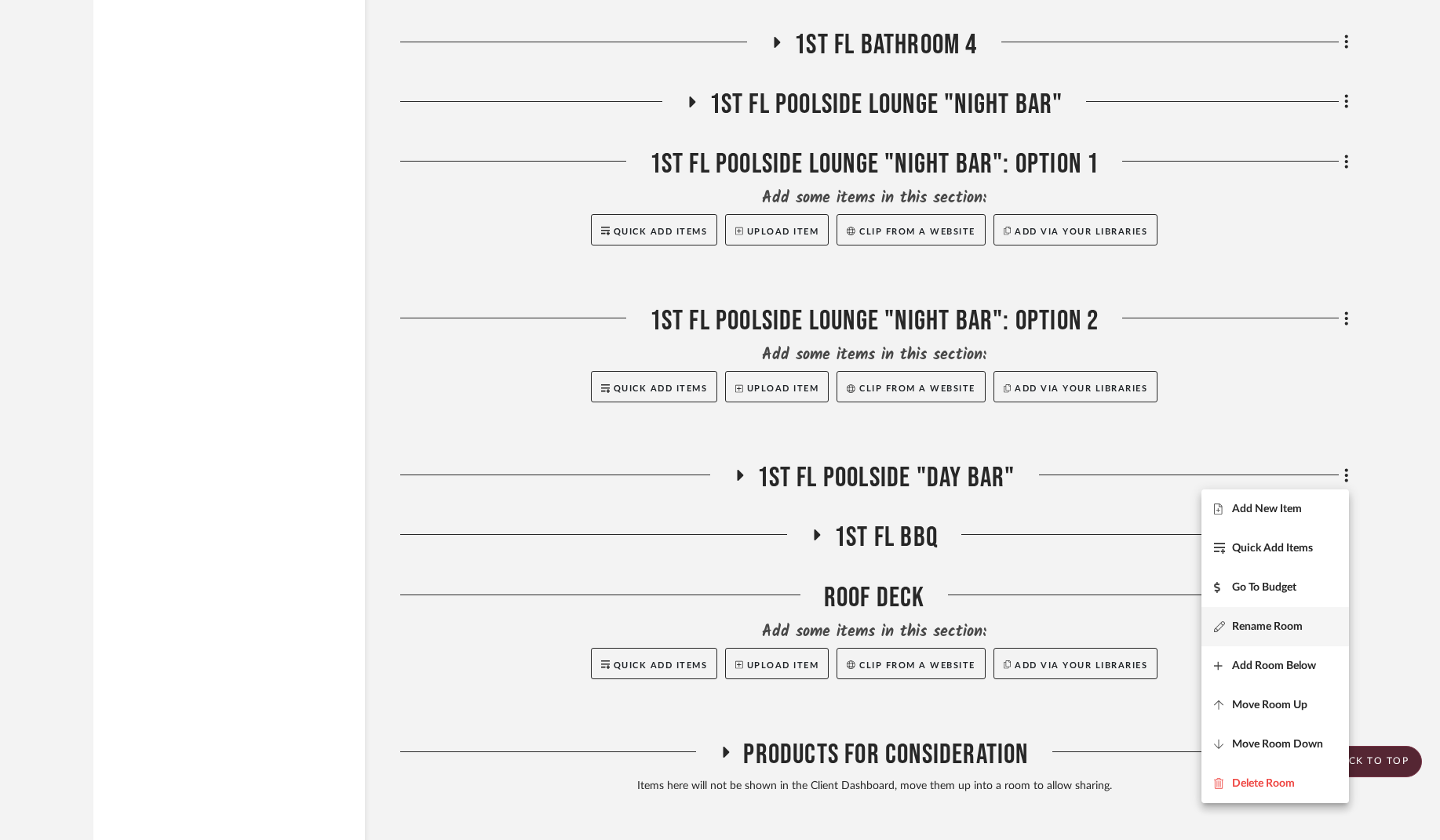 click on "Rename Room" at bounding box center [1275, 627] 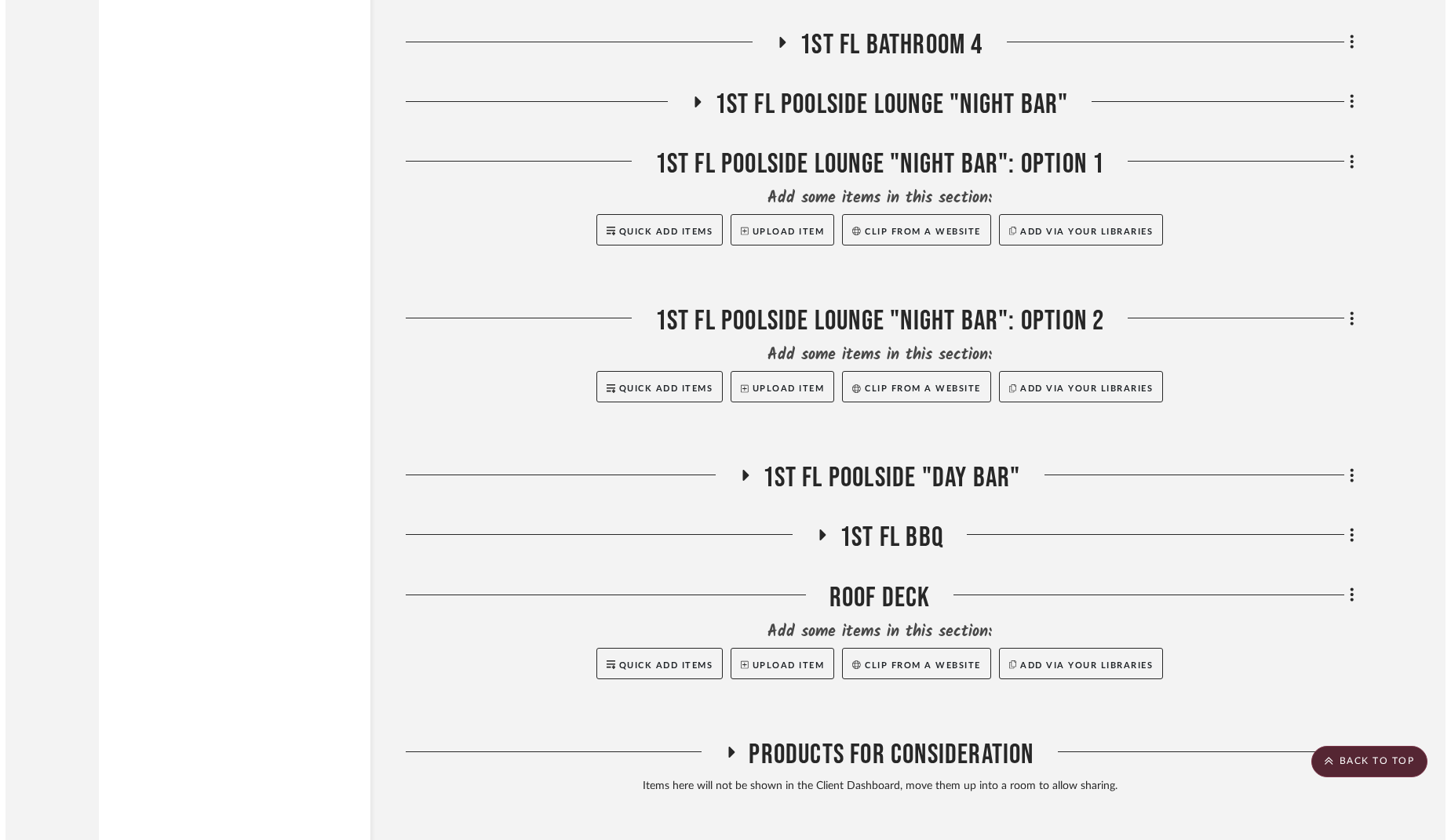 scroll, scrollTop: 0, scrollLeft: 0, axis: both 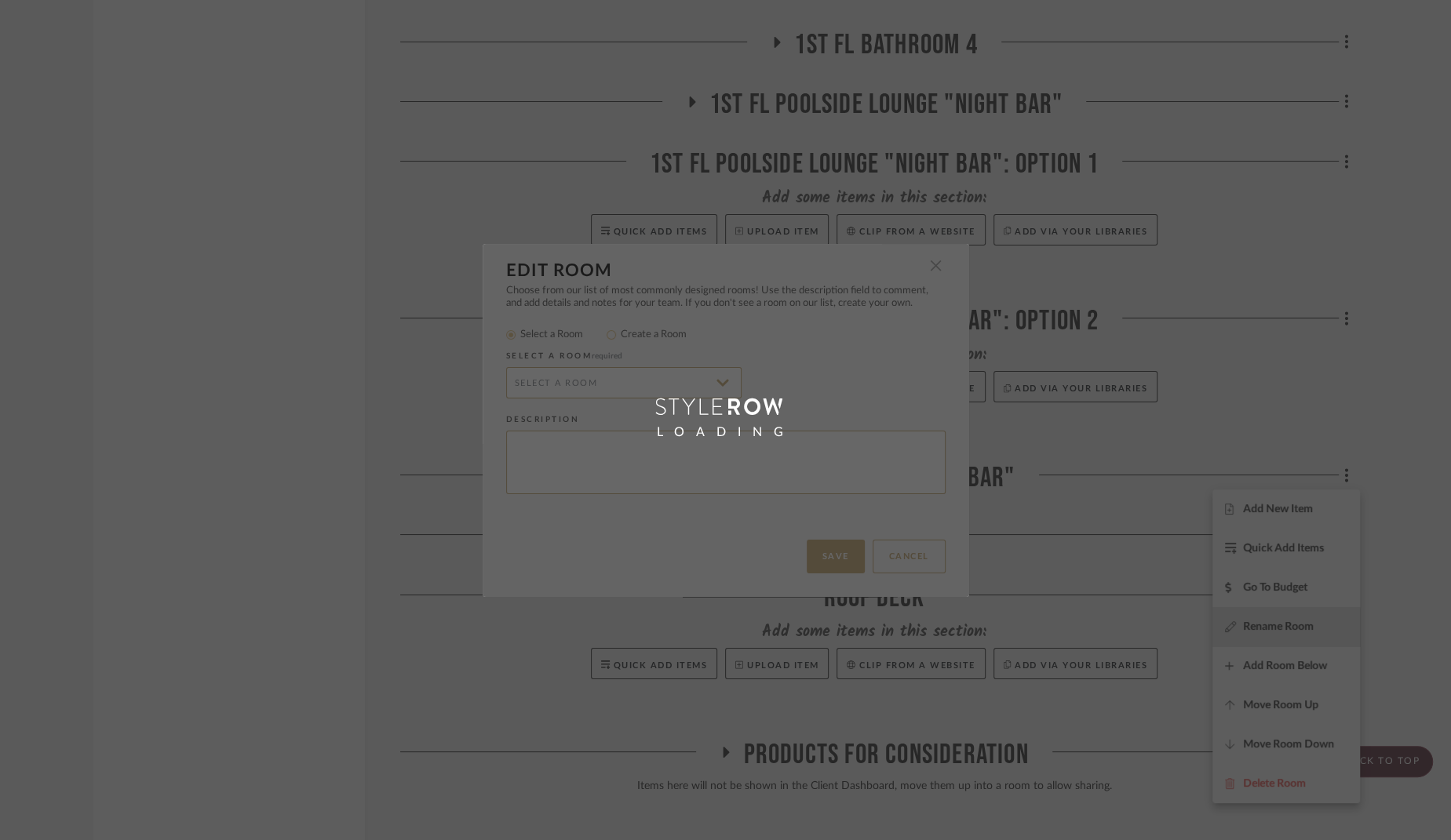 radio on "false" 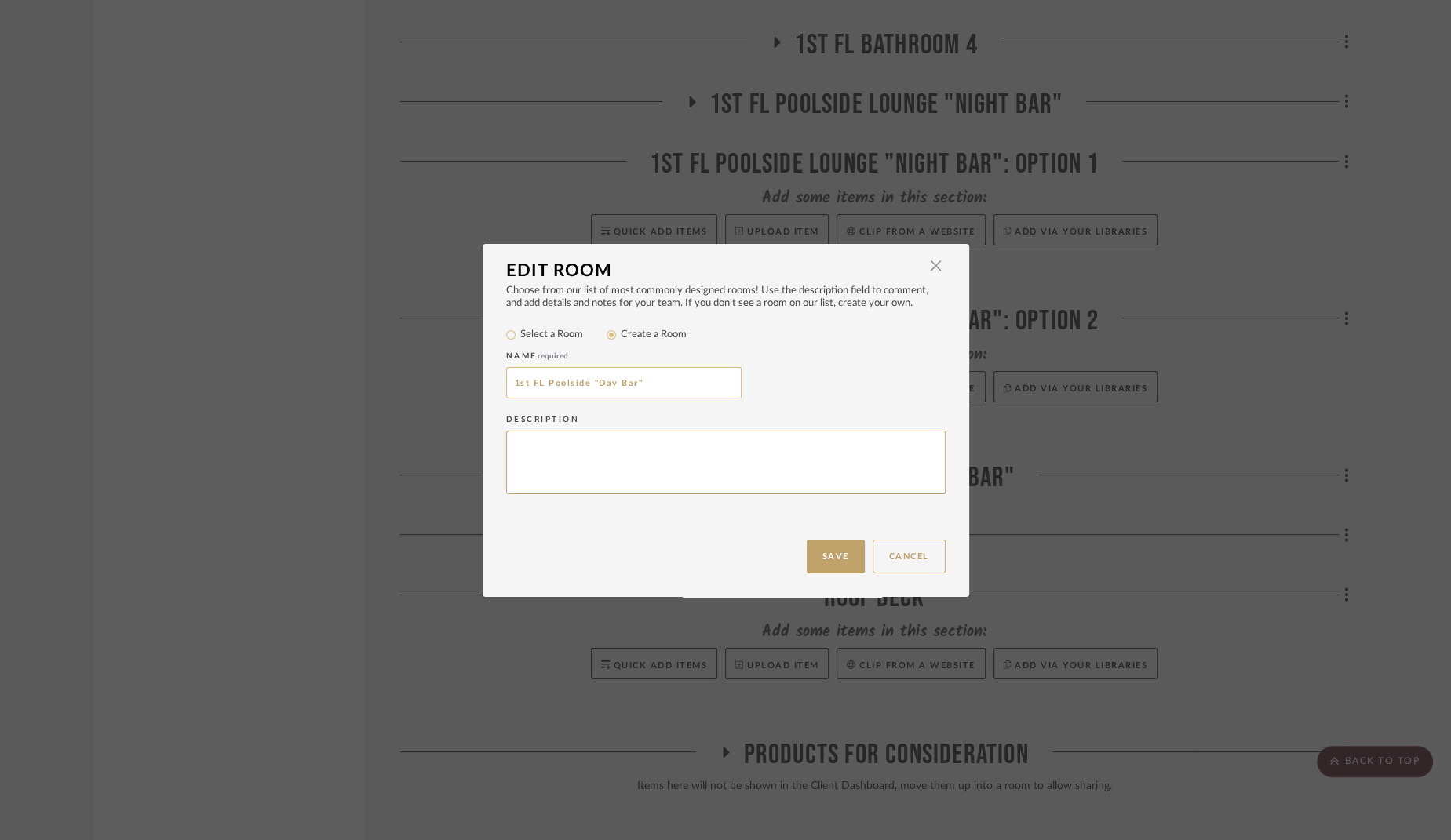 click on "1st FL Poolside "Day Bar"" at bounding box center (624, 383) 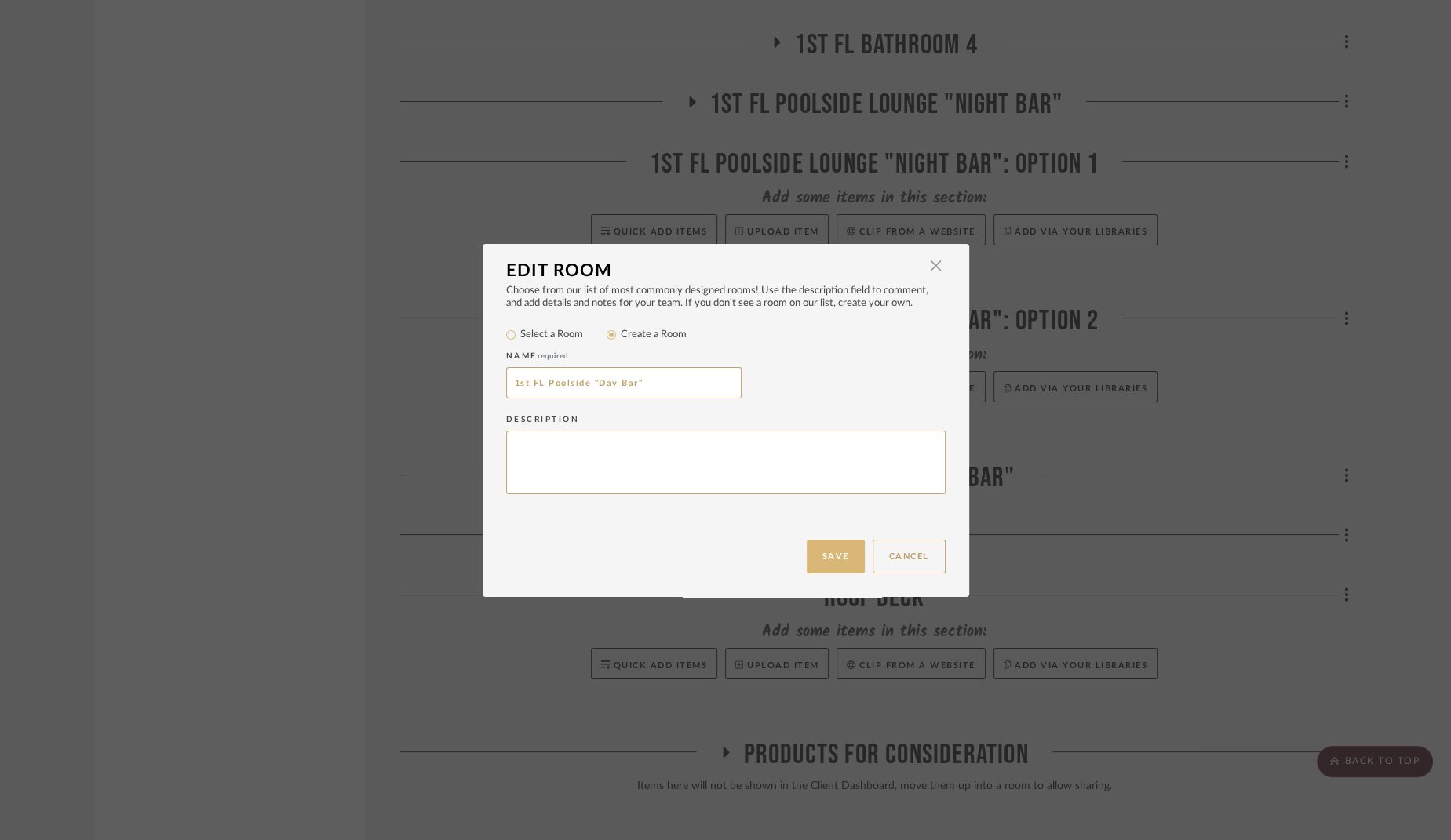 click on "Save" at bounding box center (836, 556) 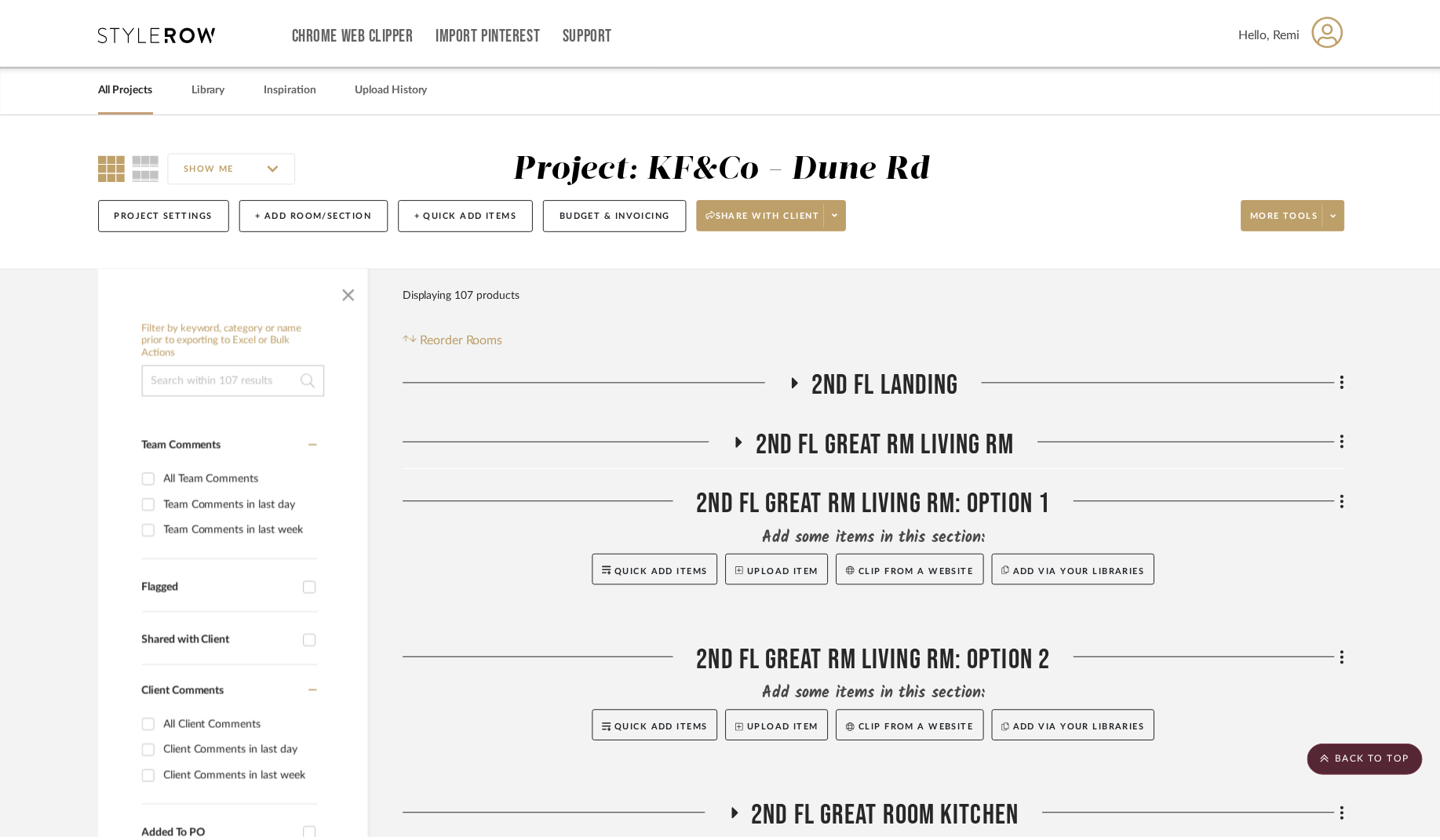 scroll, scrollTop: 5737, scrollLeft: 0, axis: vertical 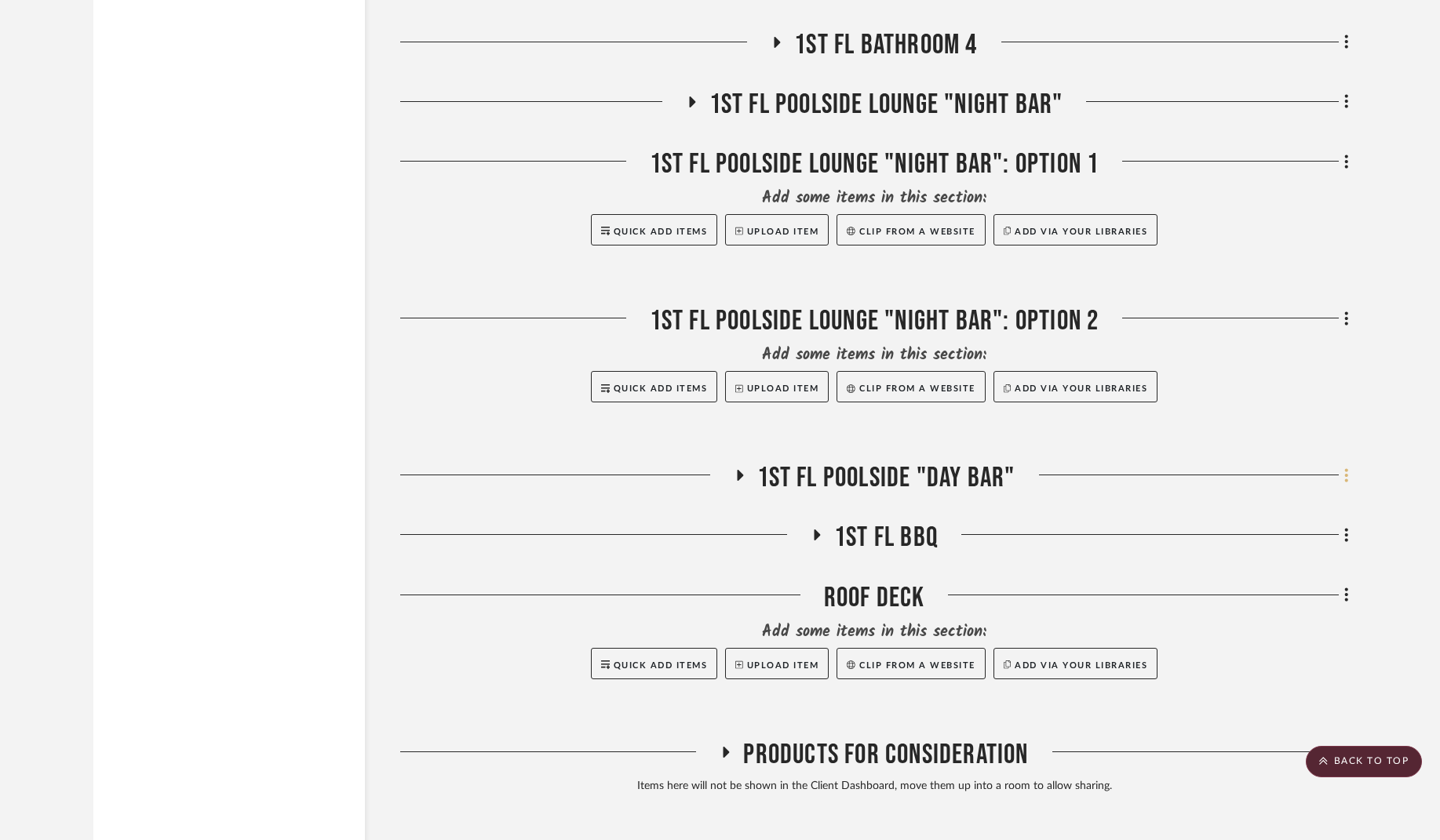 click 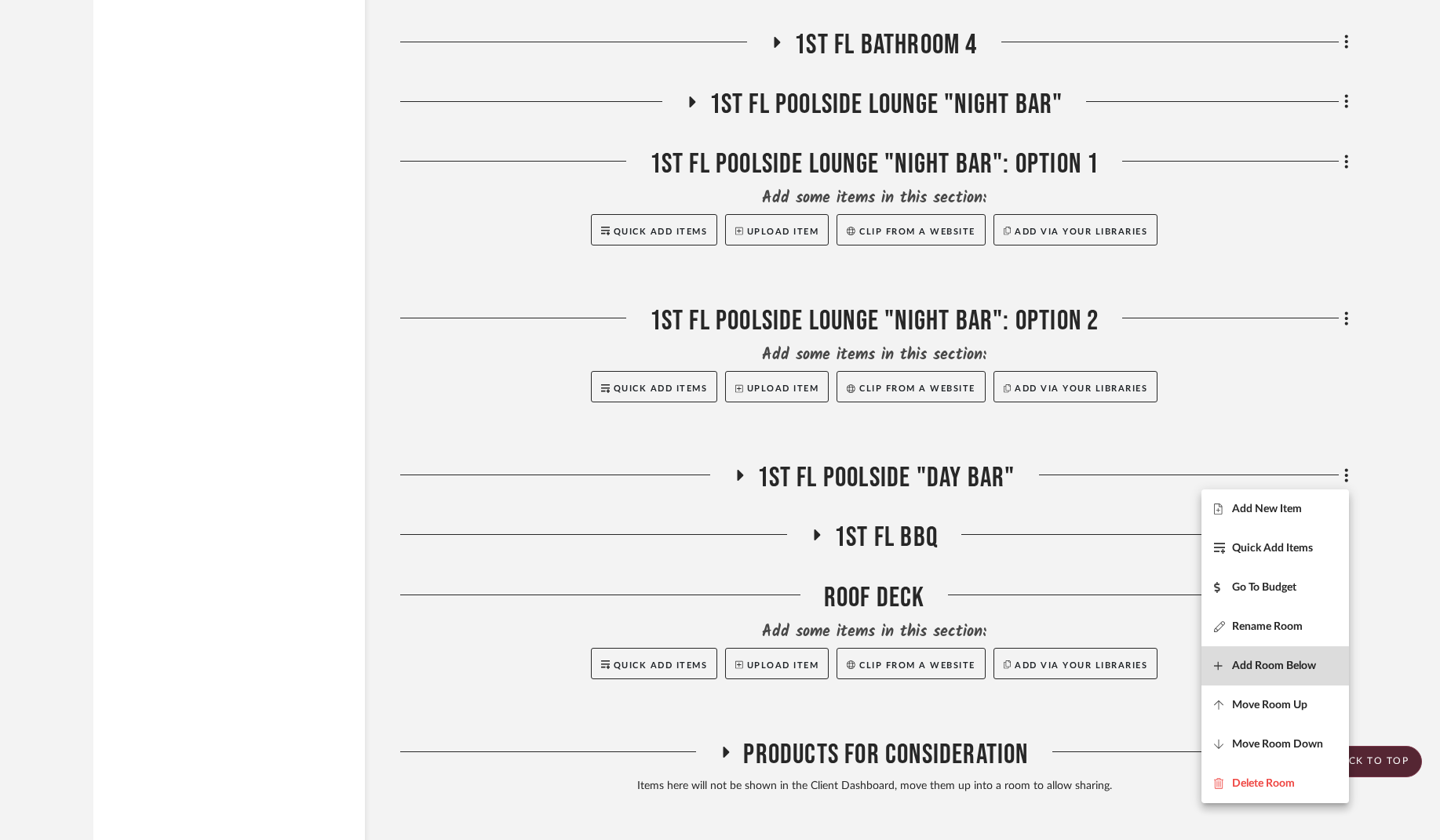 click on "Add Room Below" at bounding box center (1275, 666) 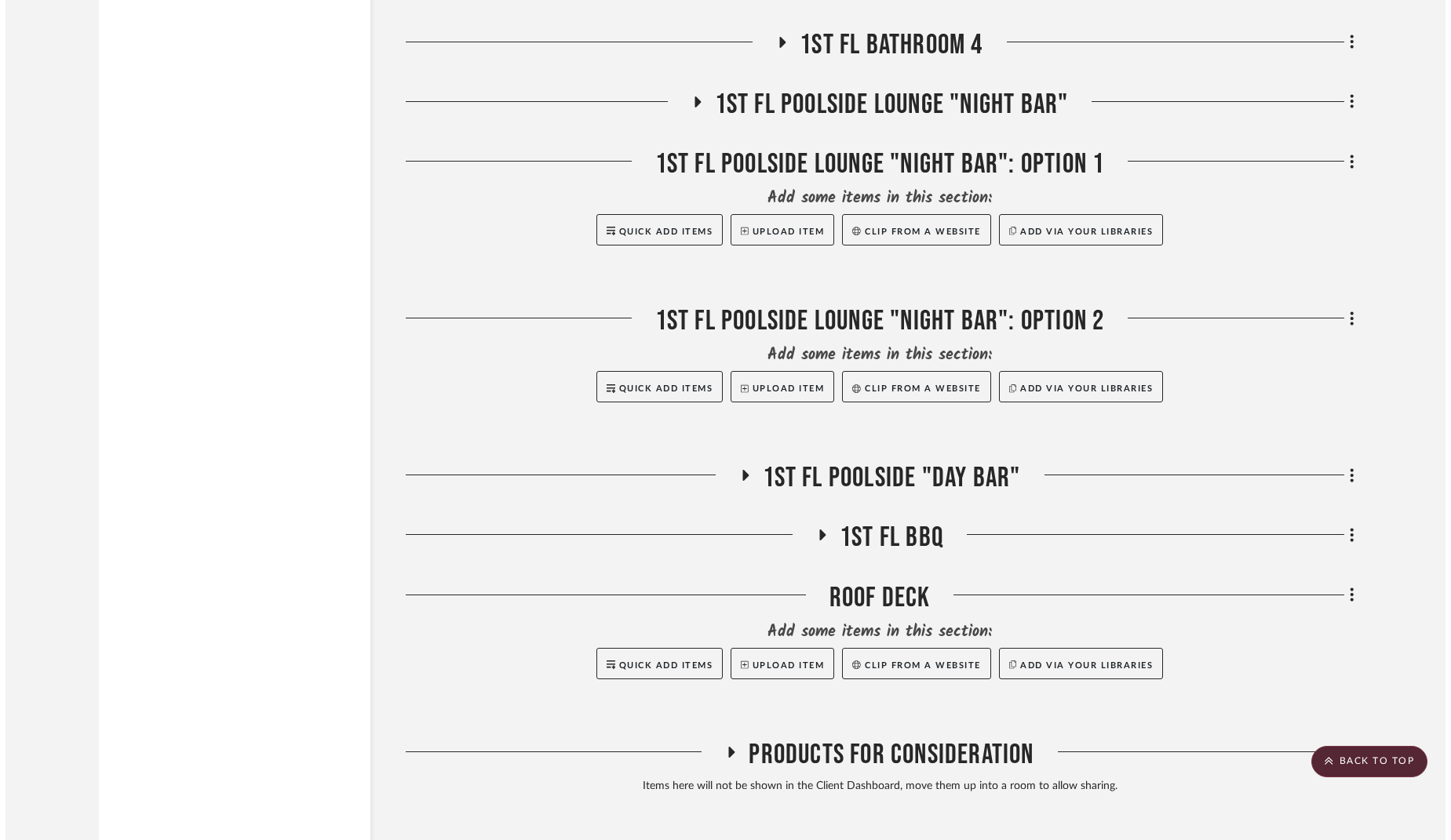 scroll, scrollTop: 0, scrollLeft: 0, axis: both 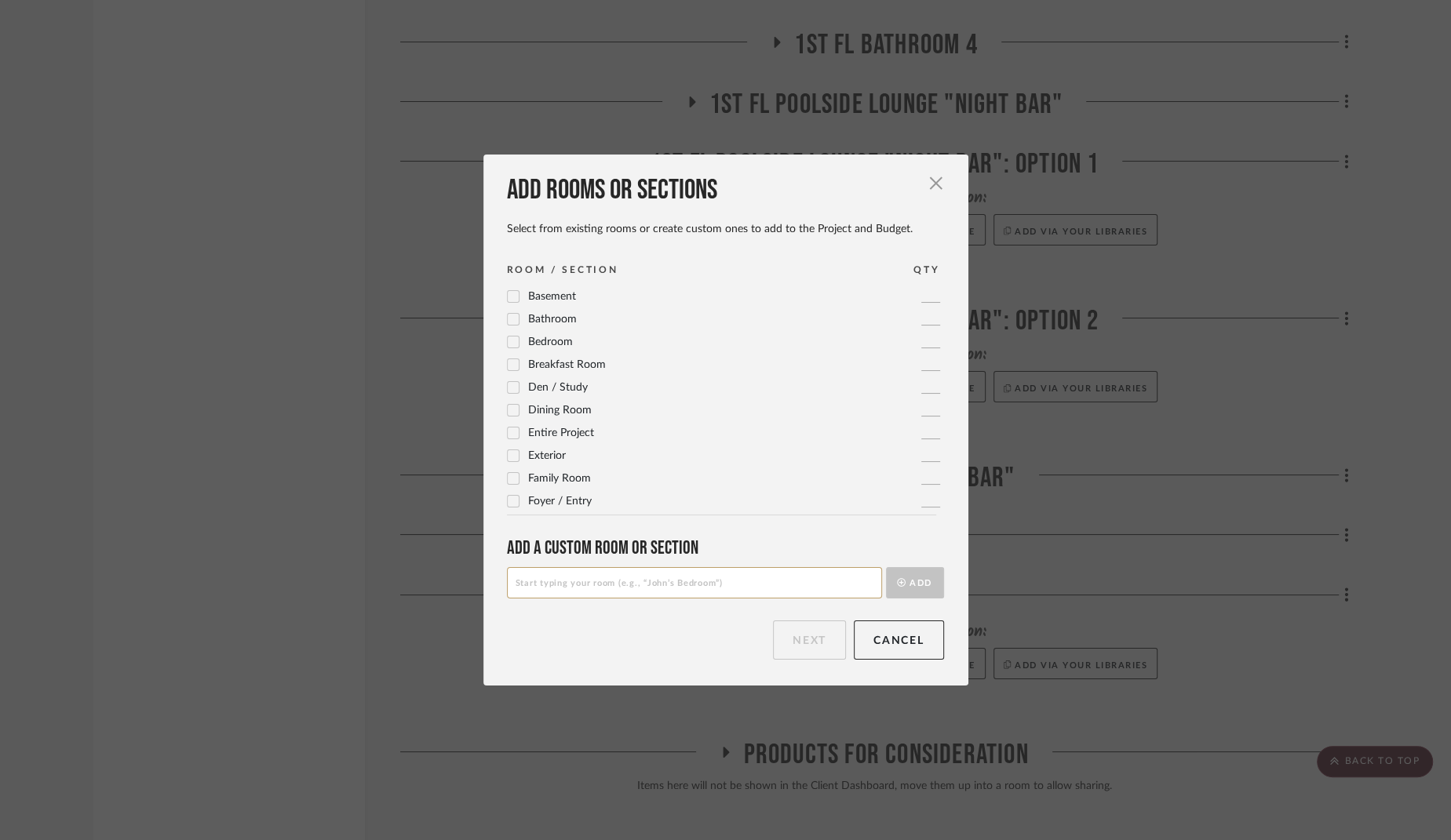 click at bounding box center (695, 583) 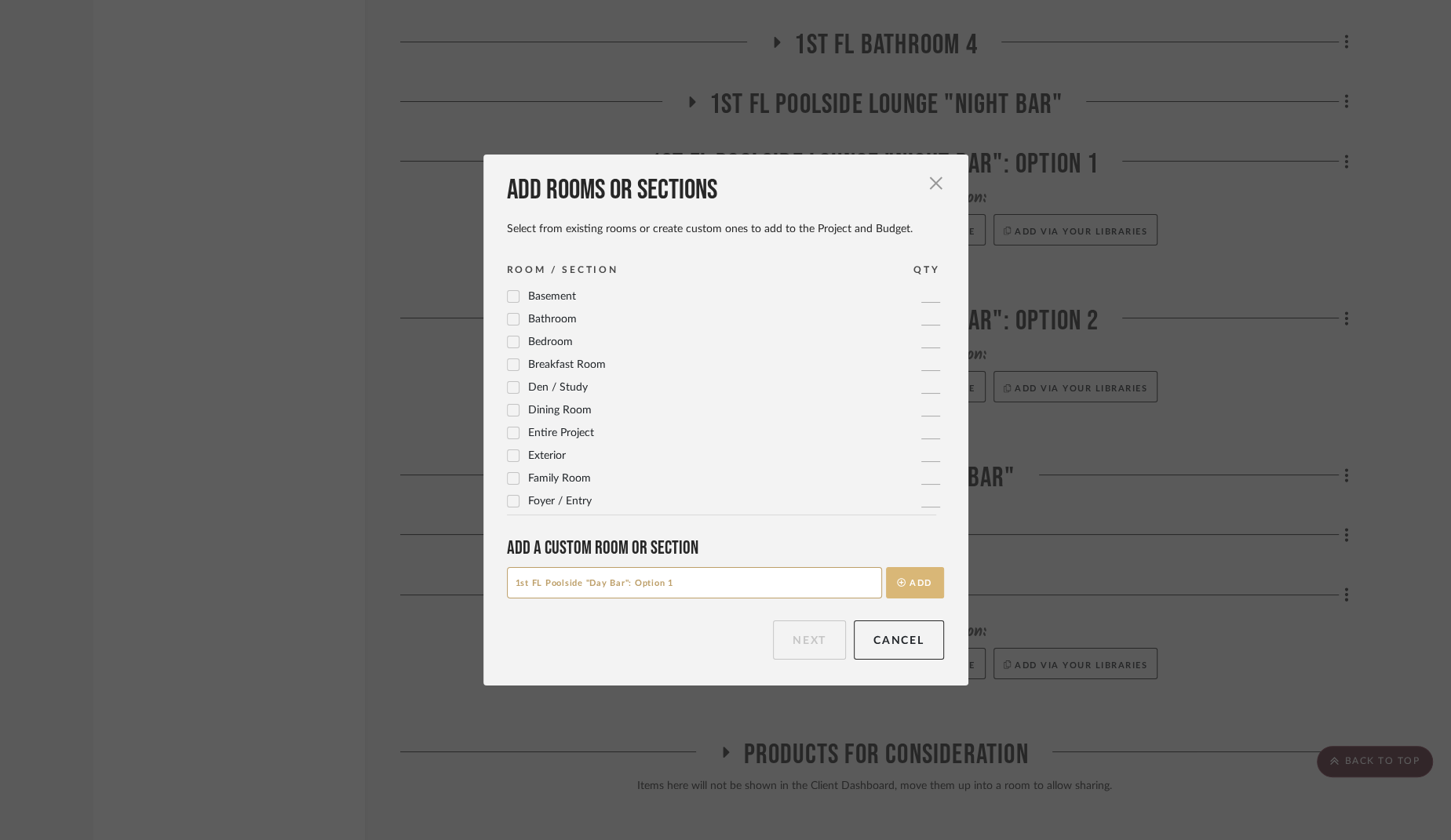 type on "1st FL Poolside "Day Bar": Option 1" 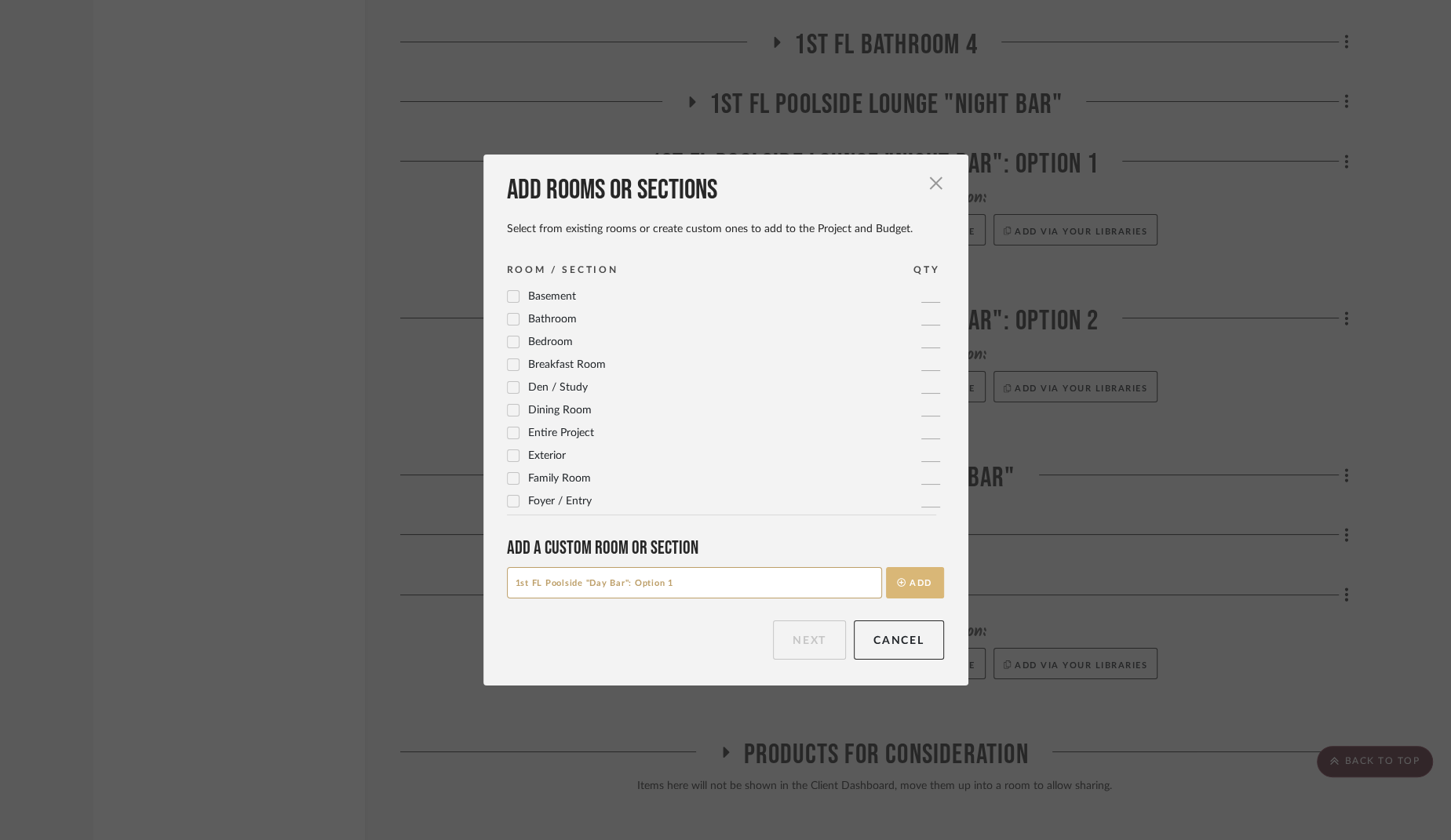 click on "Add" at bounding box center (915, 583) 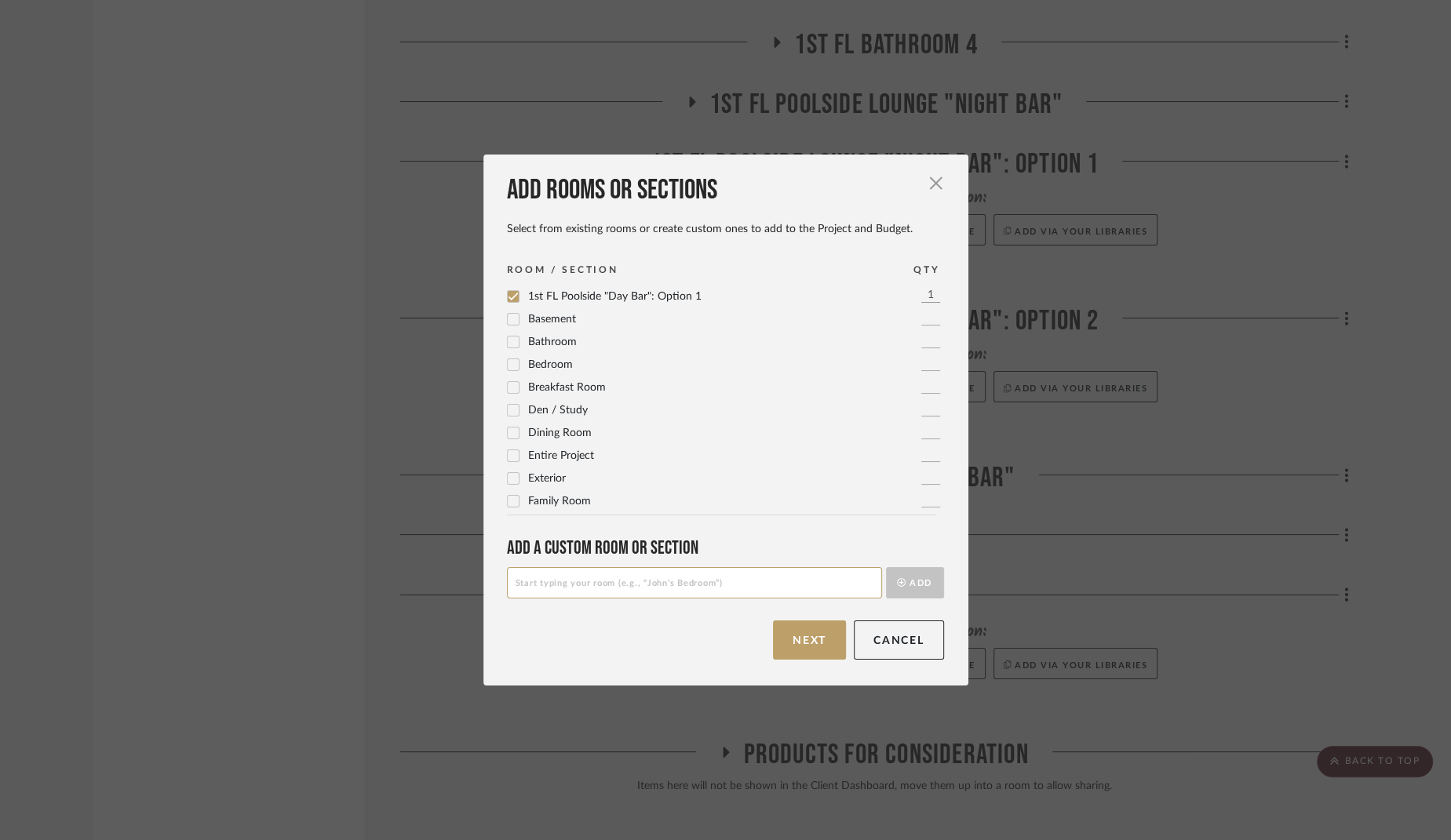 click at bounding box center [695, 583] 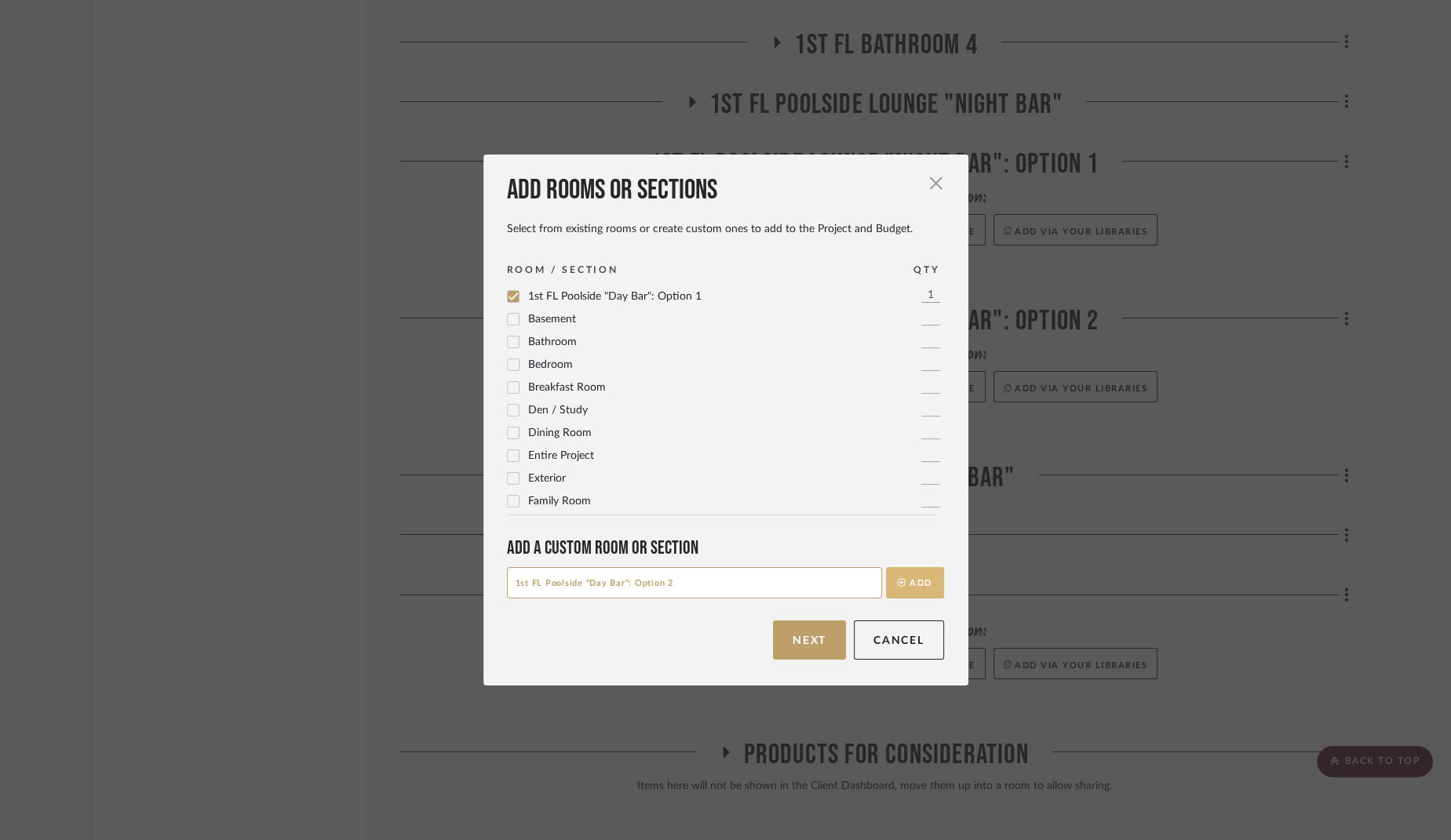 type on "1st FL Poolside "Day Bar": Option 2" 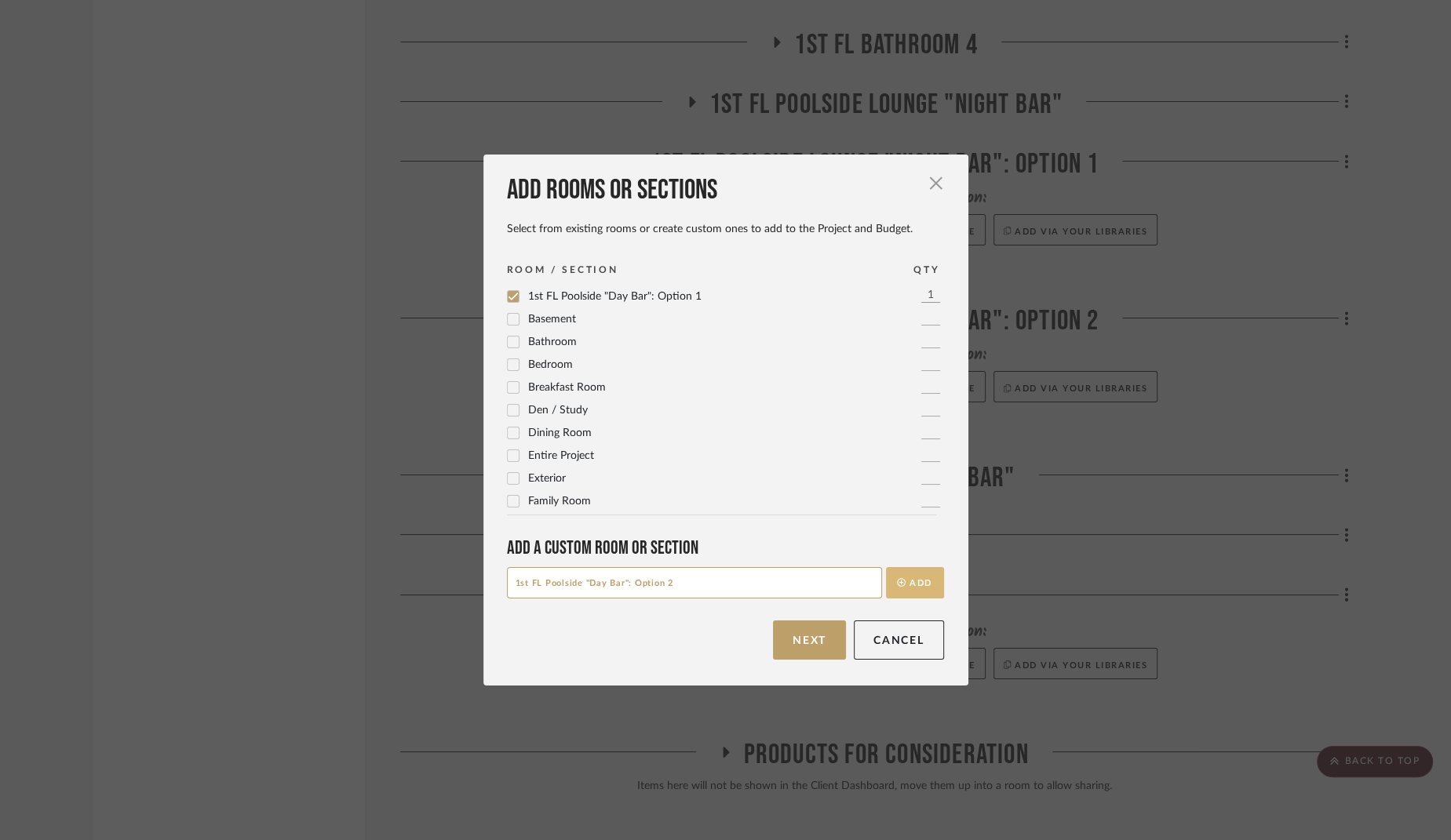 click on "Add" at bounding box center [915, 583] 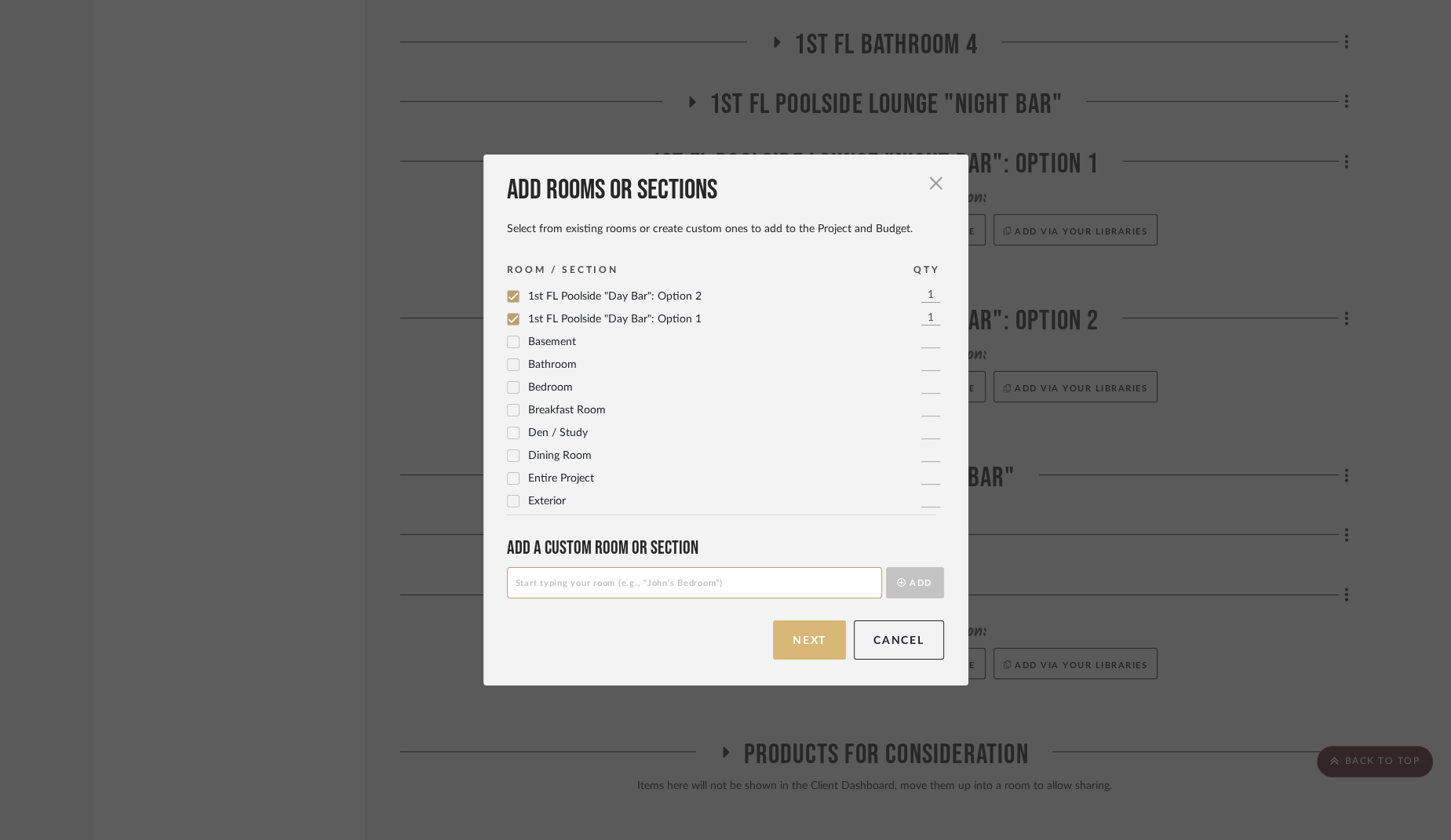 click on "Next" at bounding box center (809, 640) 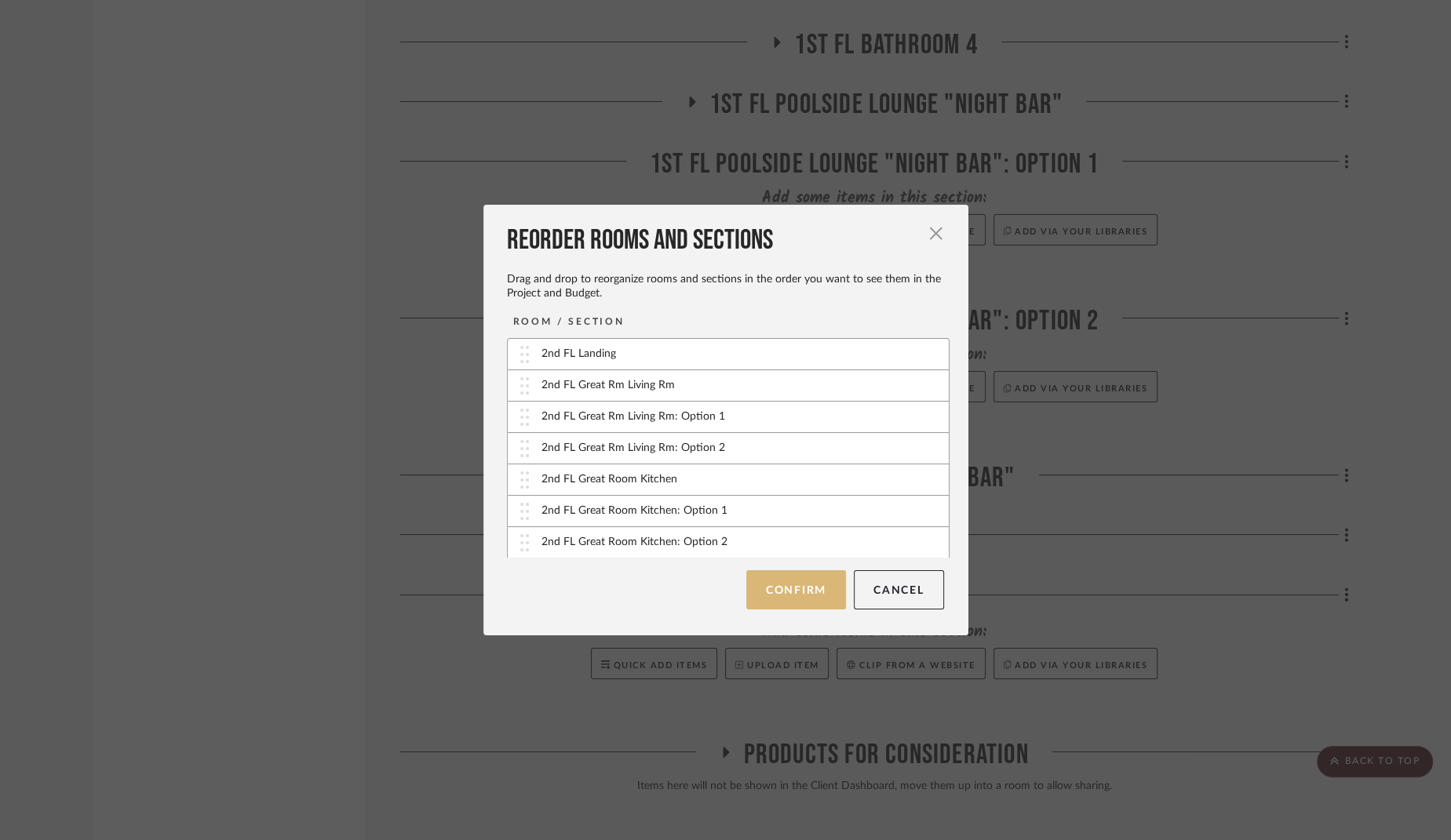 click on "Confirm" at bounding box center [796, 590] 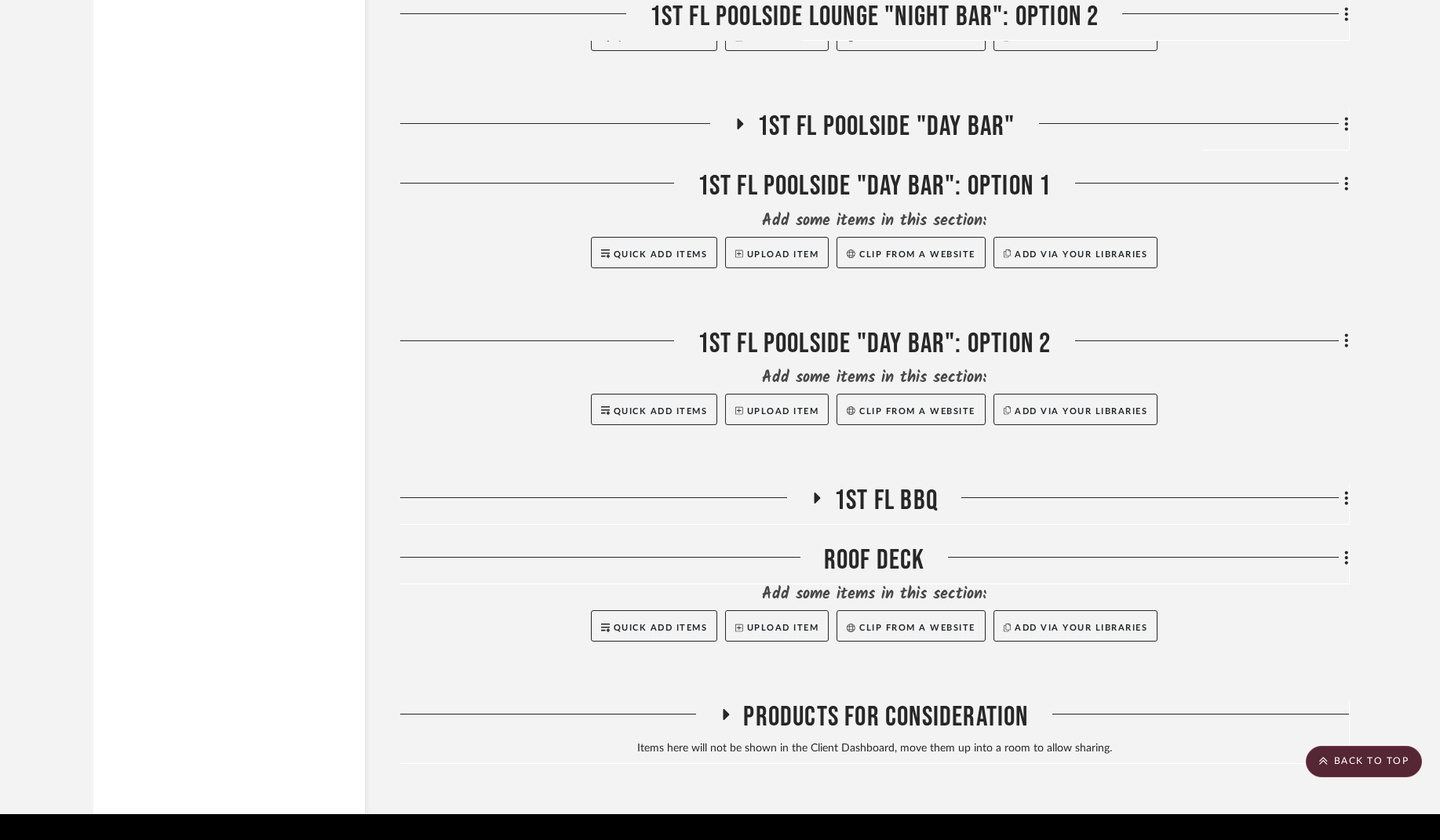 scroll, scrollTop: 6133, scrollLeft: 0, axis: vertical 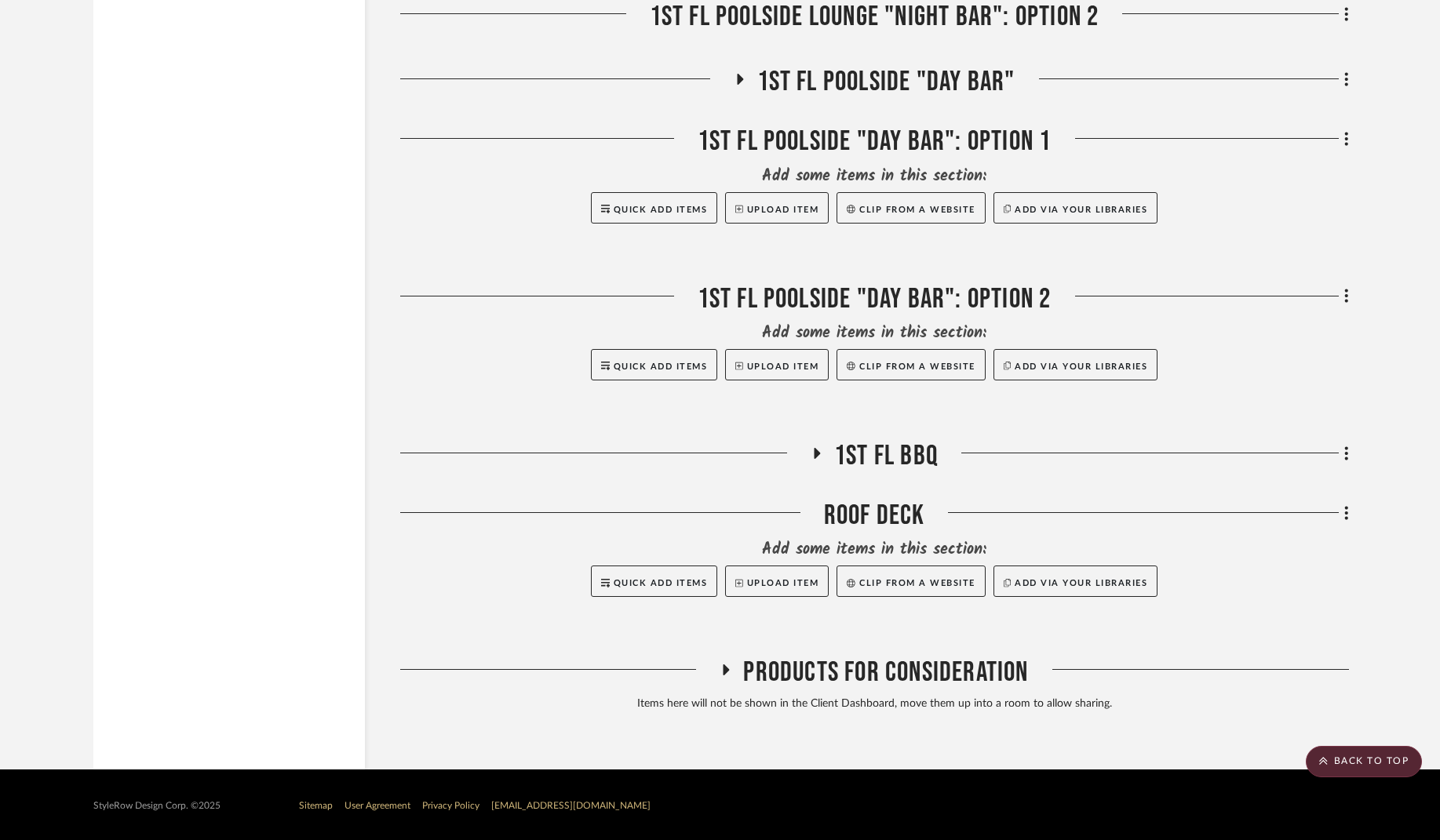 click 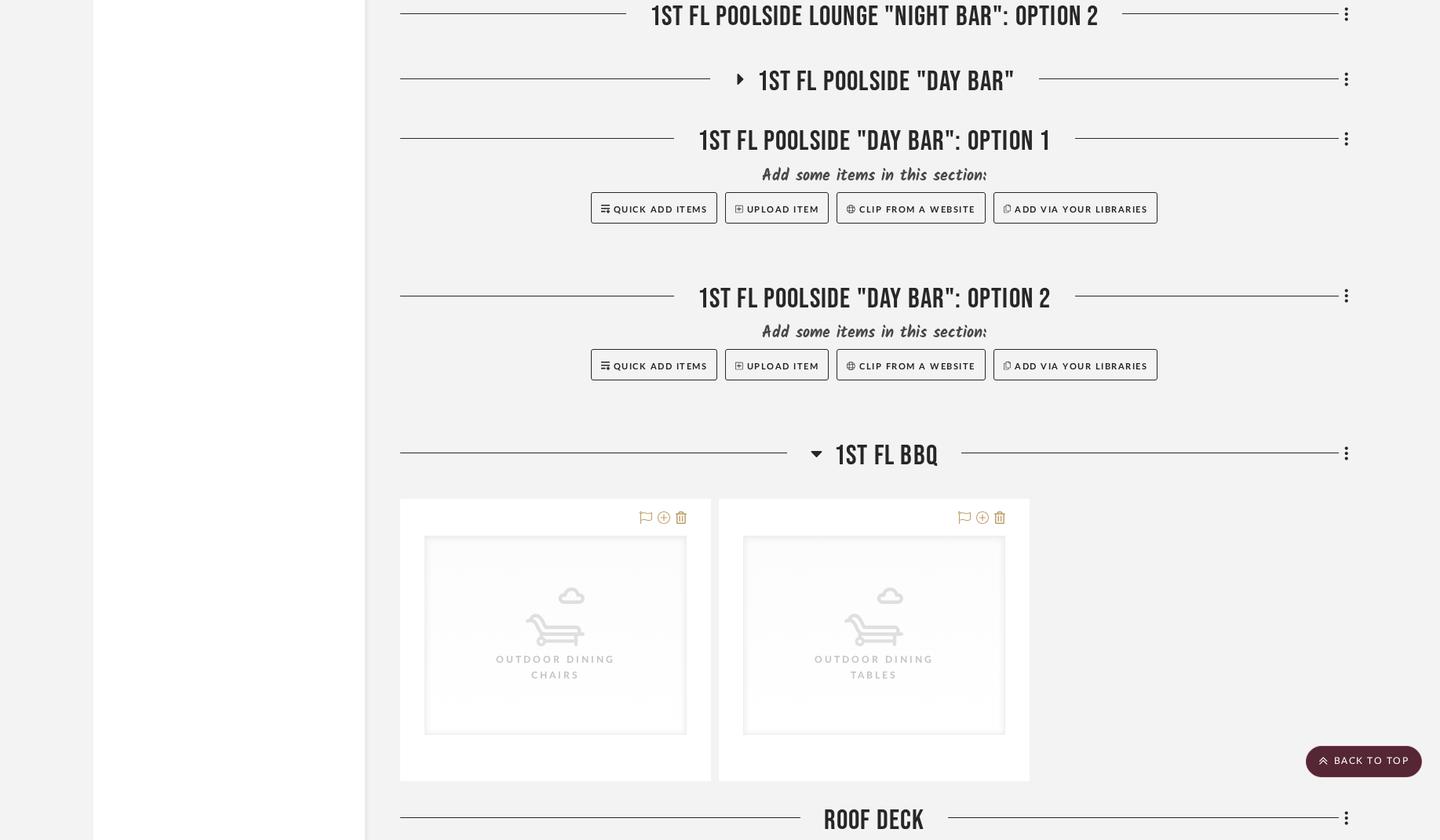 click 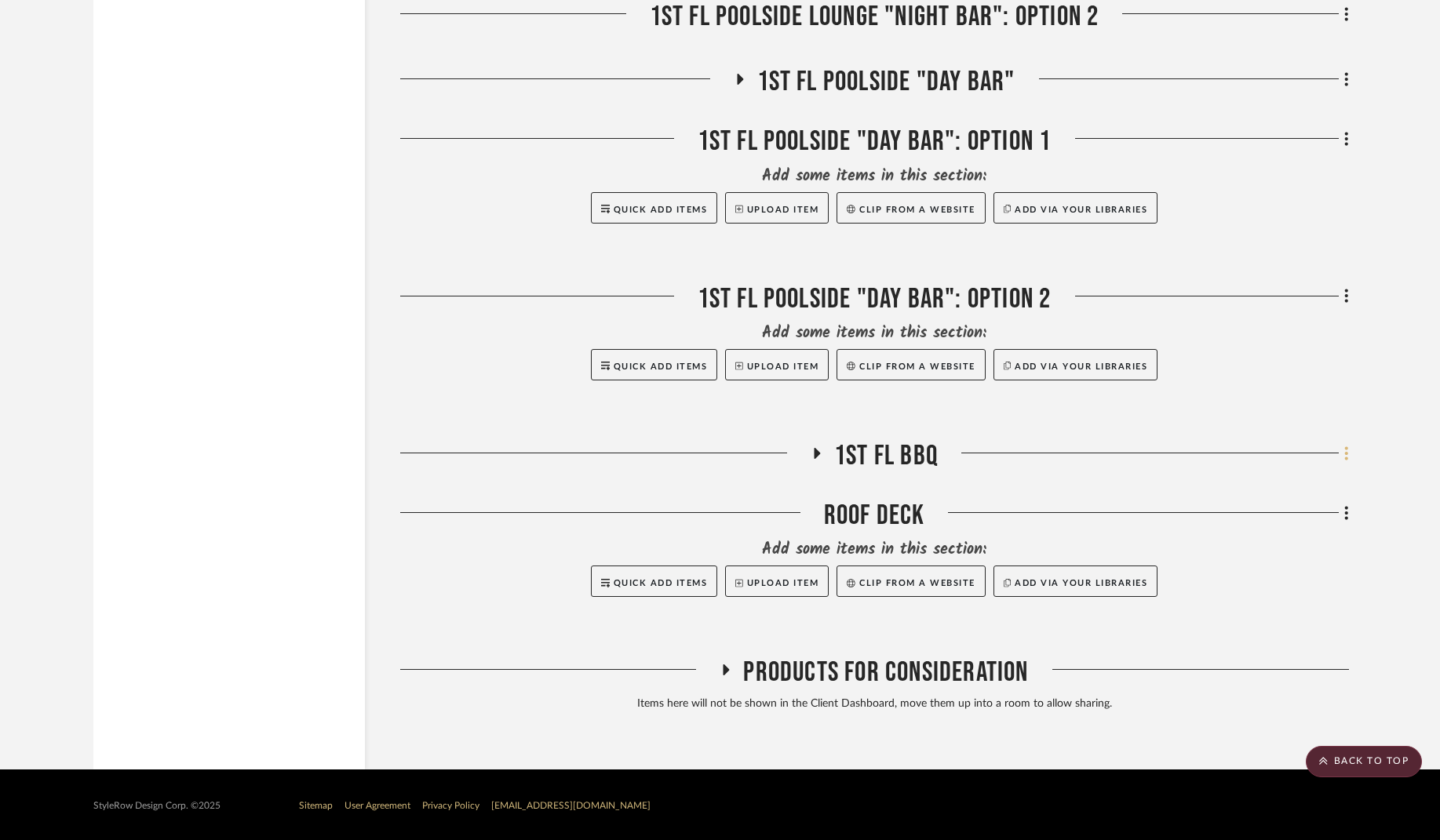 click 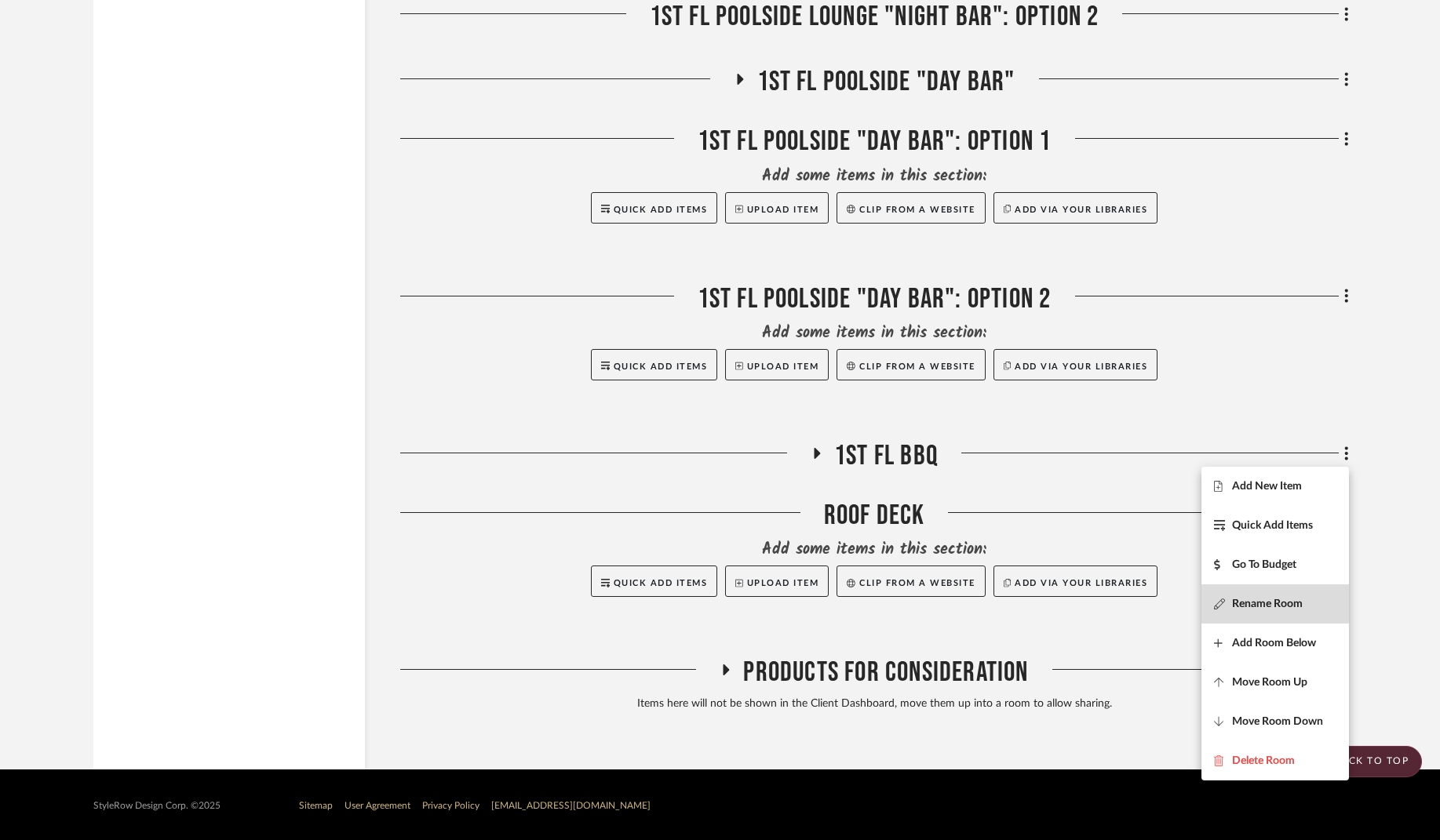 click at bounding box center (1223, 604) 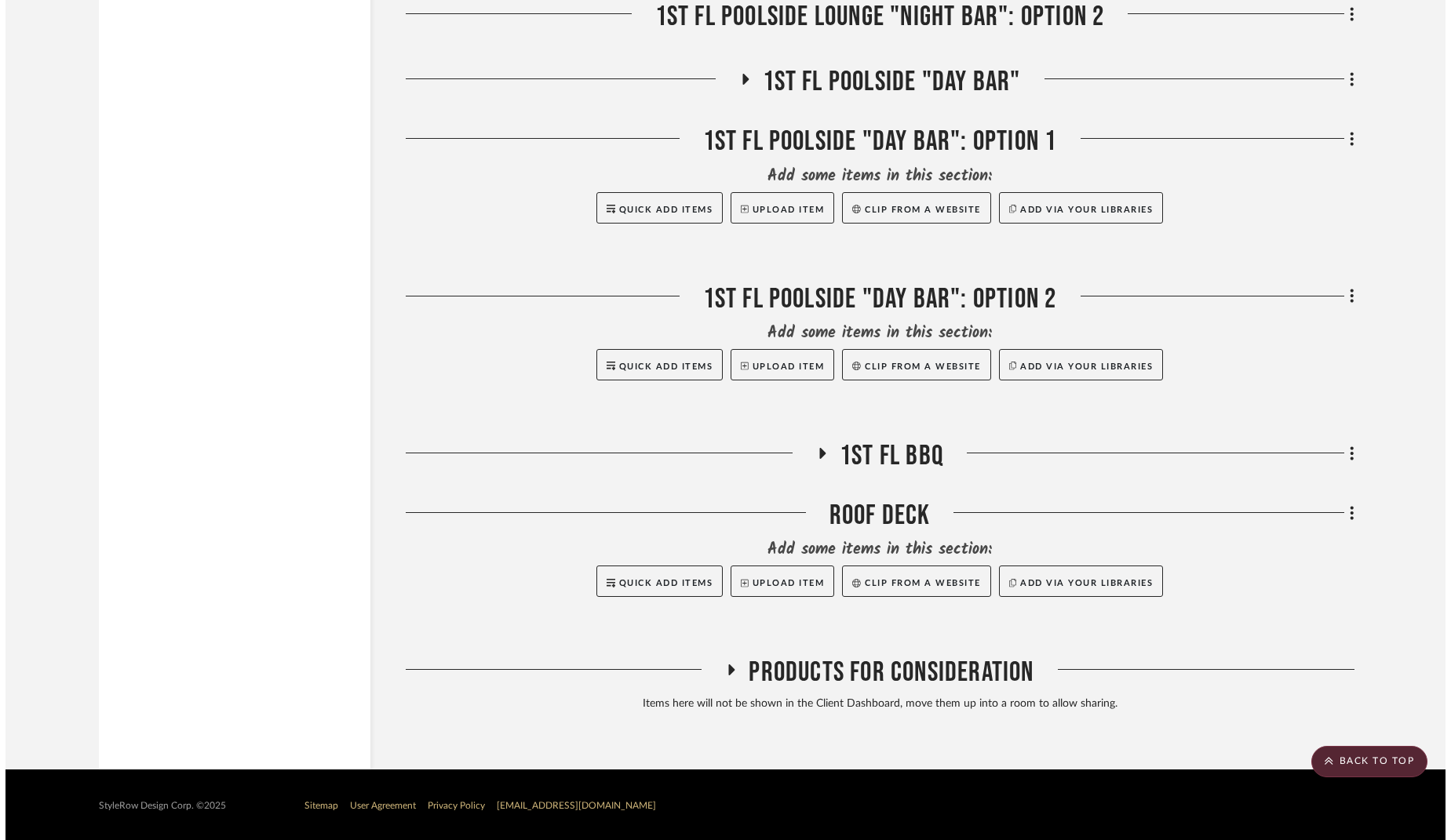 scroll, scrollTop: 0, scrollLeft: 0, axis: both 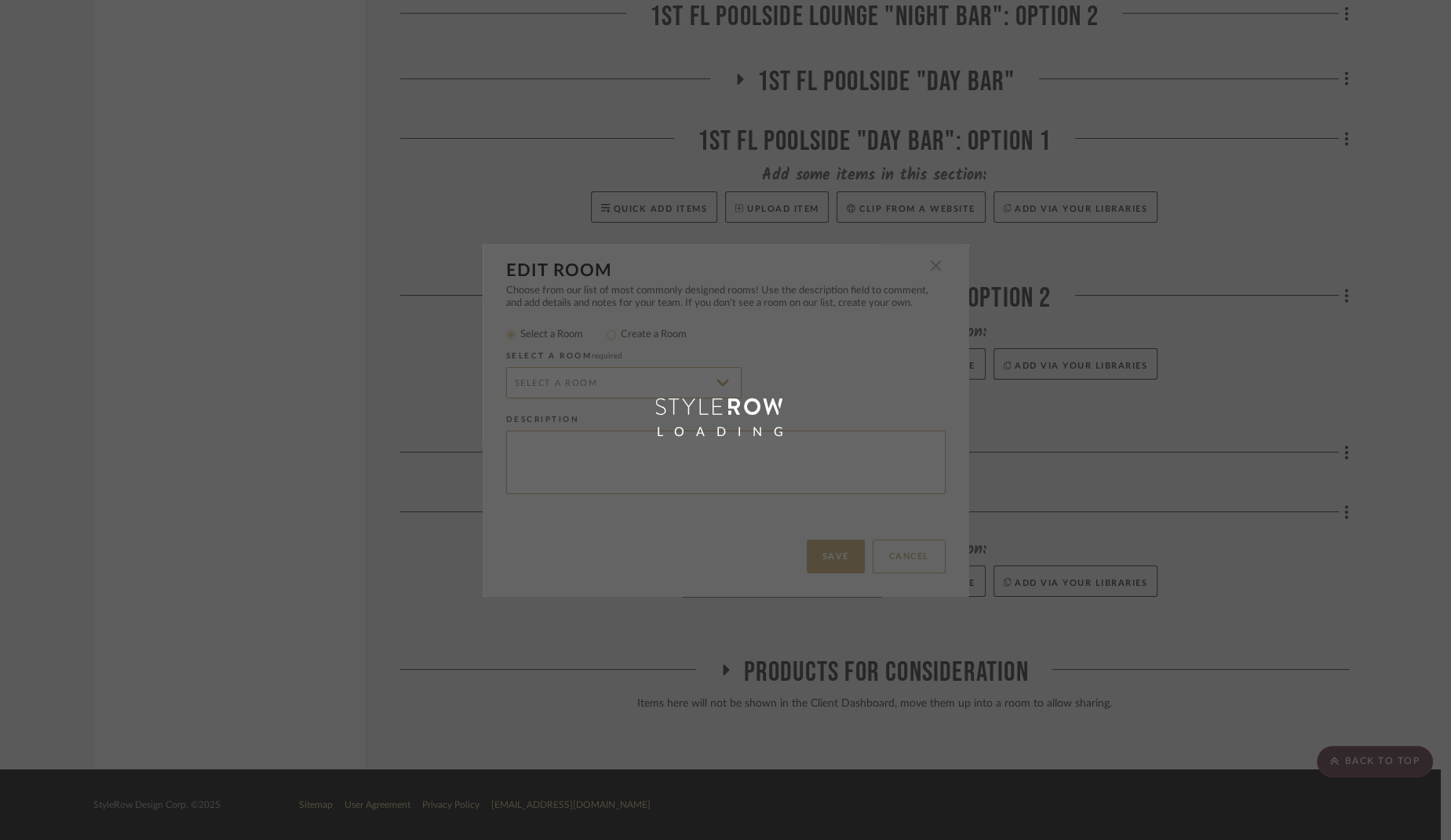 radio on "false" 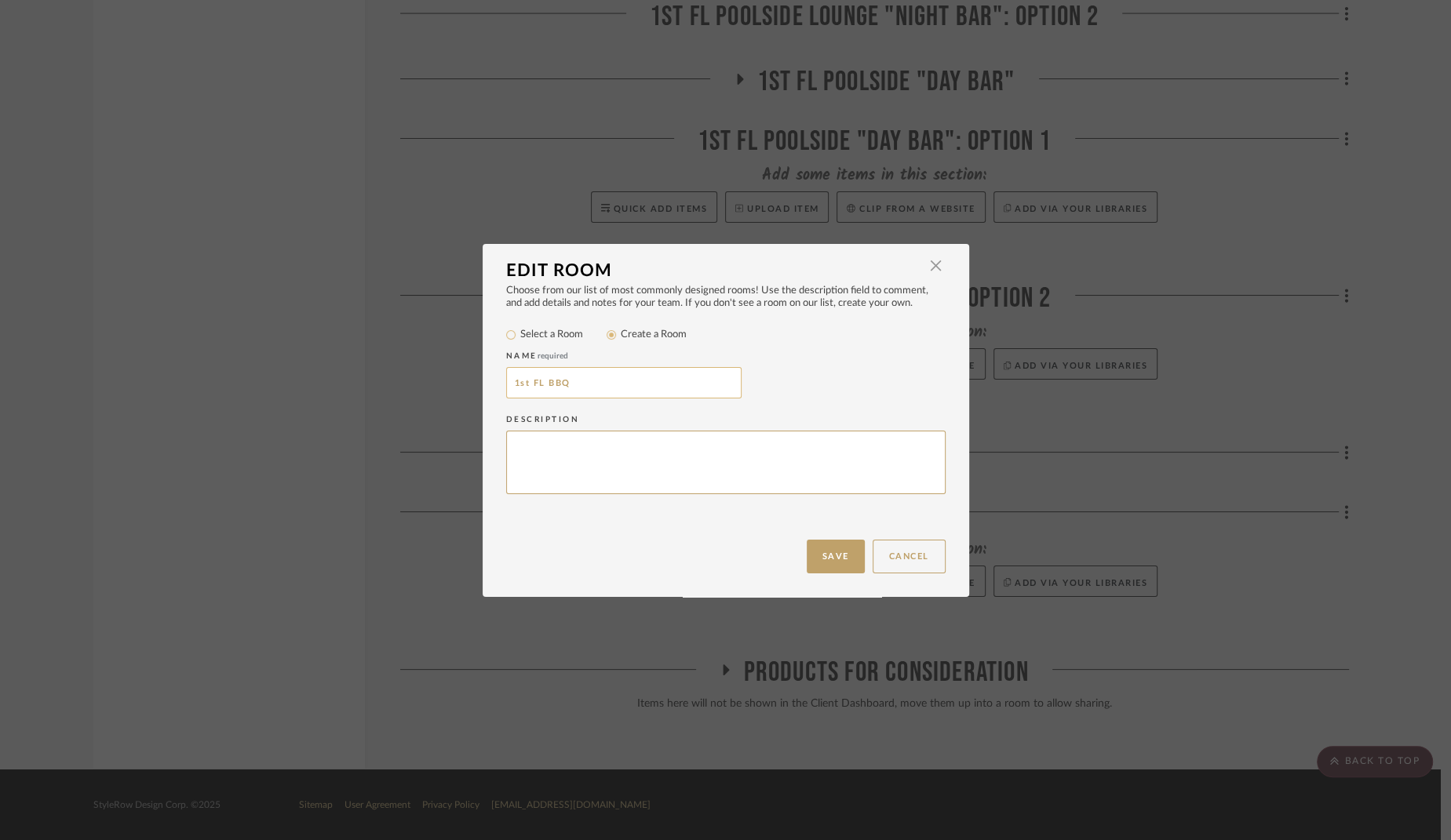 click on "1st FL BBQ" at bounding box center (624, 383) 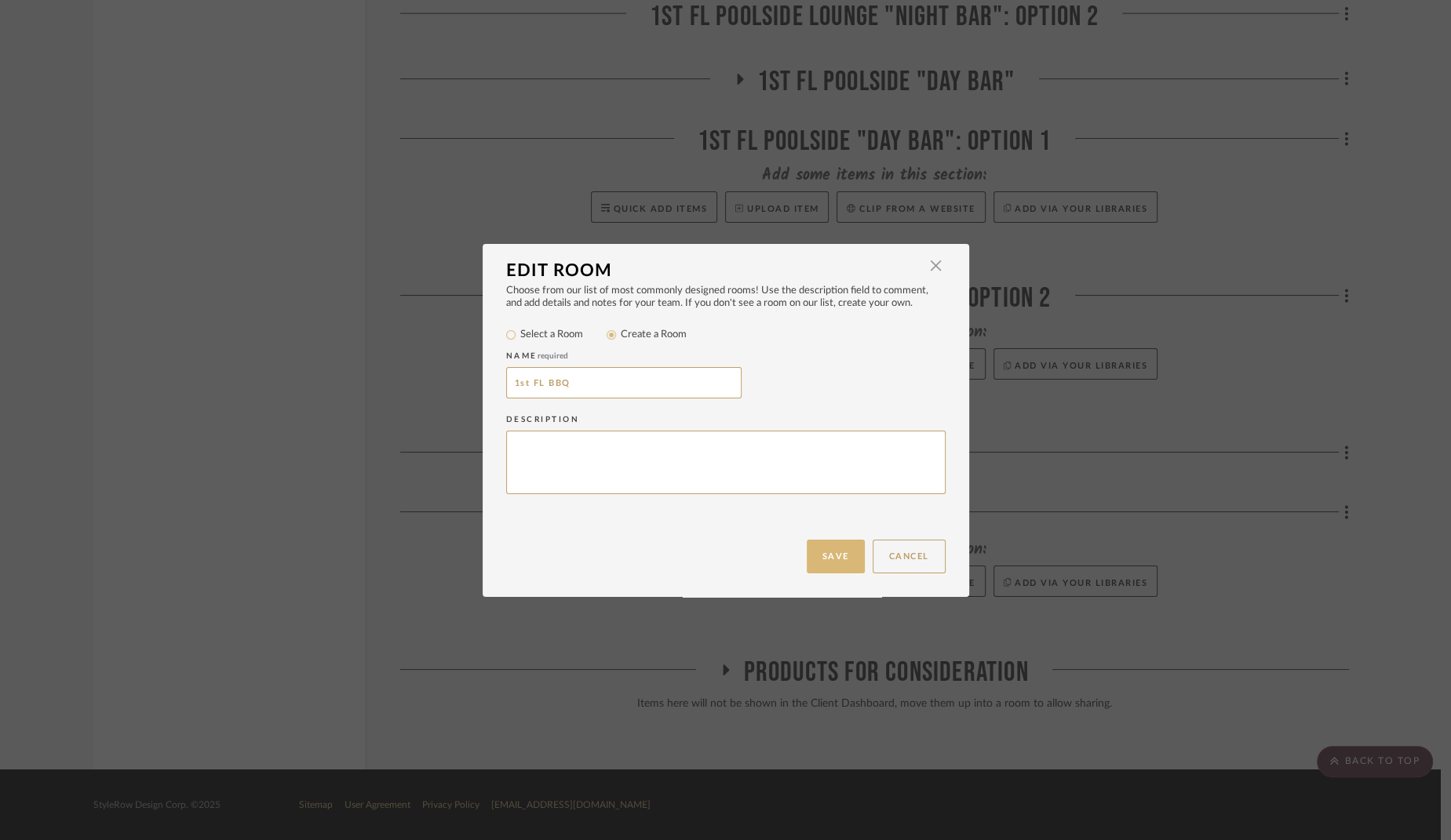 click on "Save" at bounding box center (836, 556) 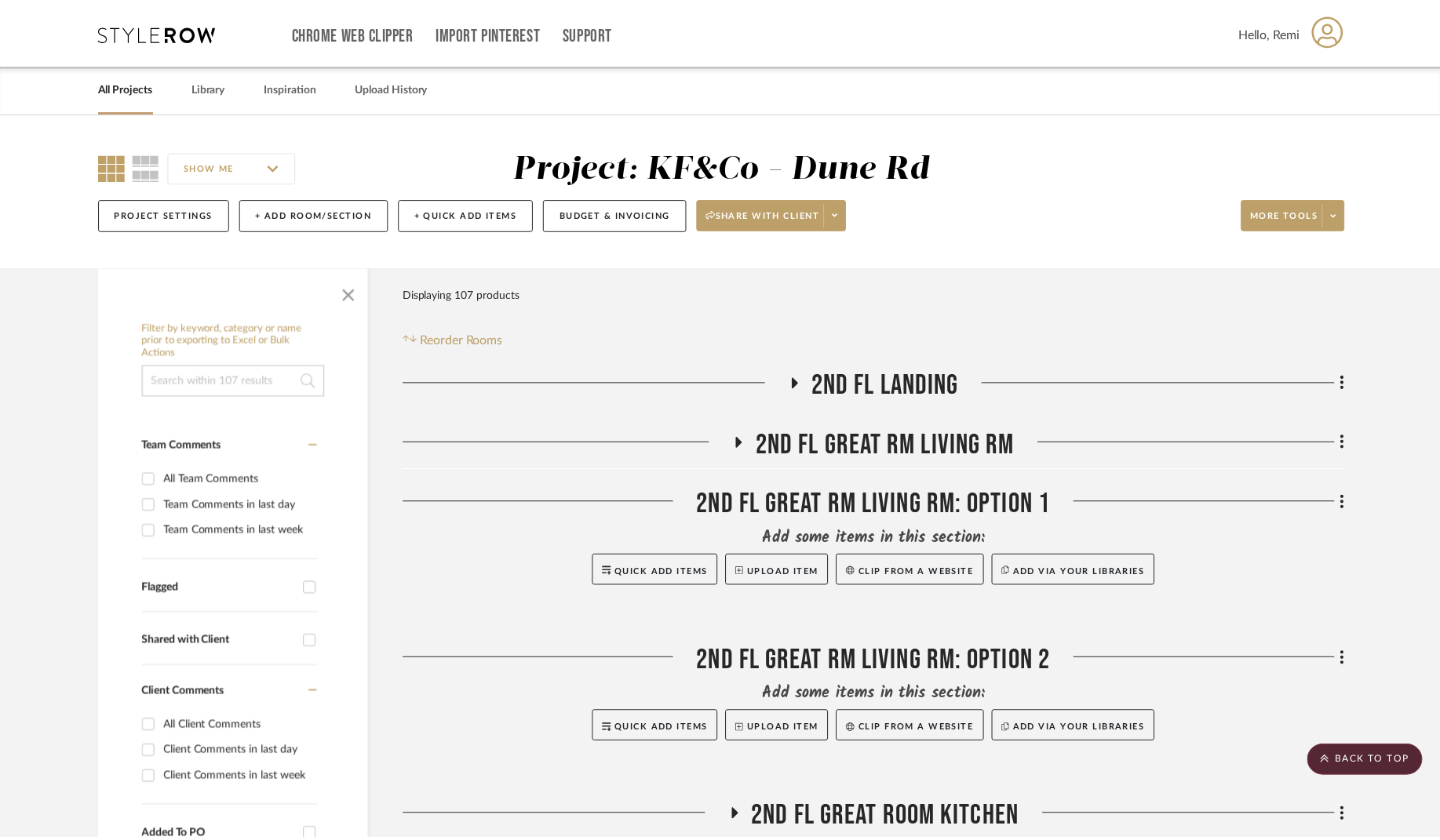 scroll, scrollTop: 6133, scrollLeft: 0, axis: vertical 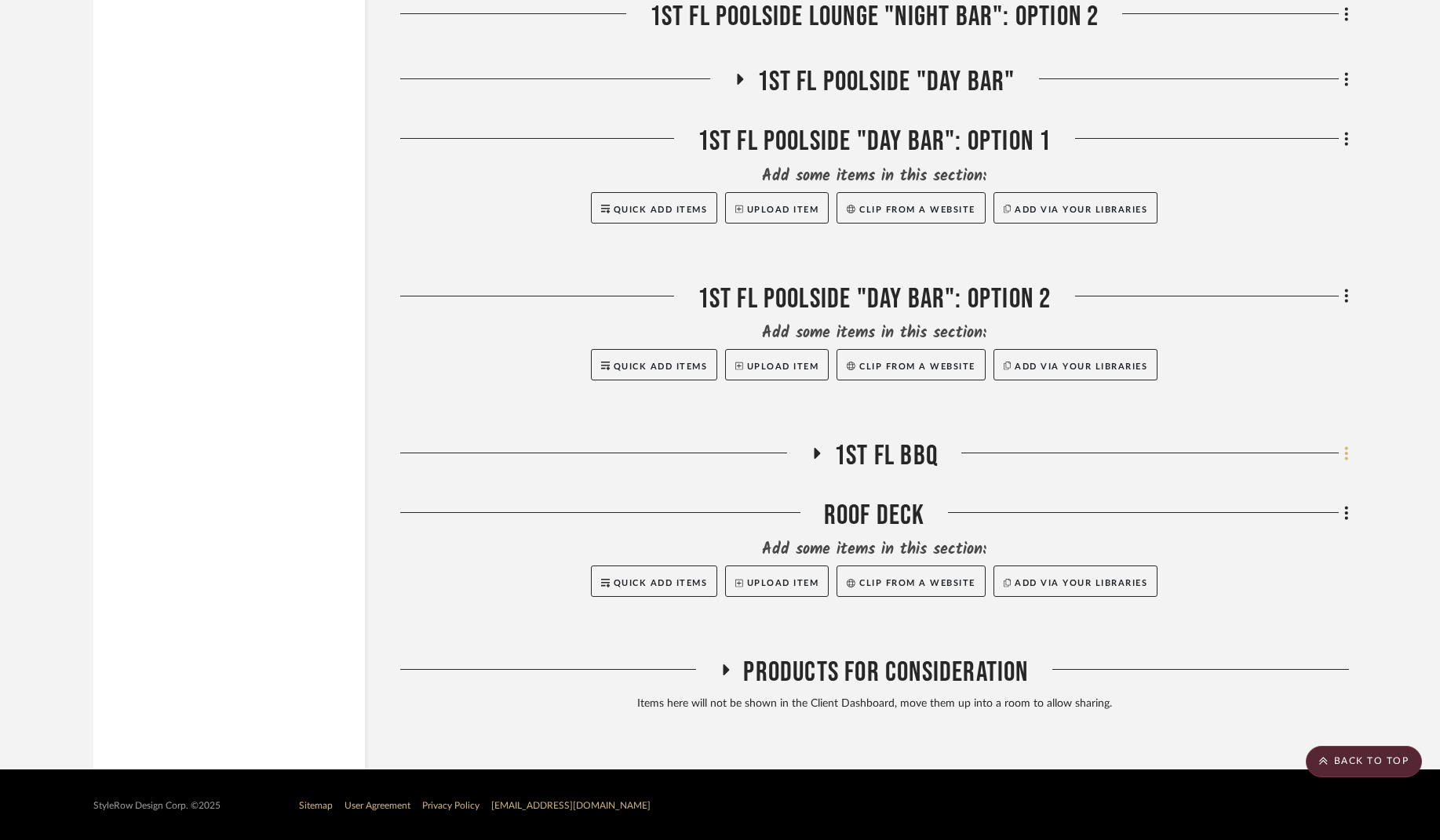 click 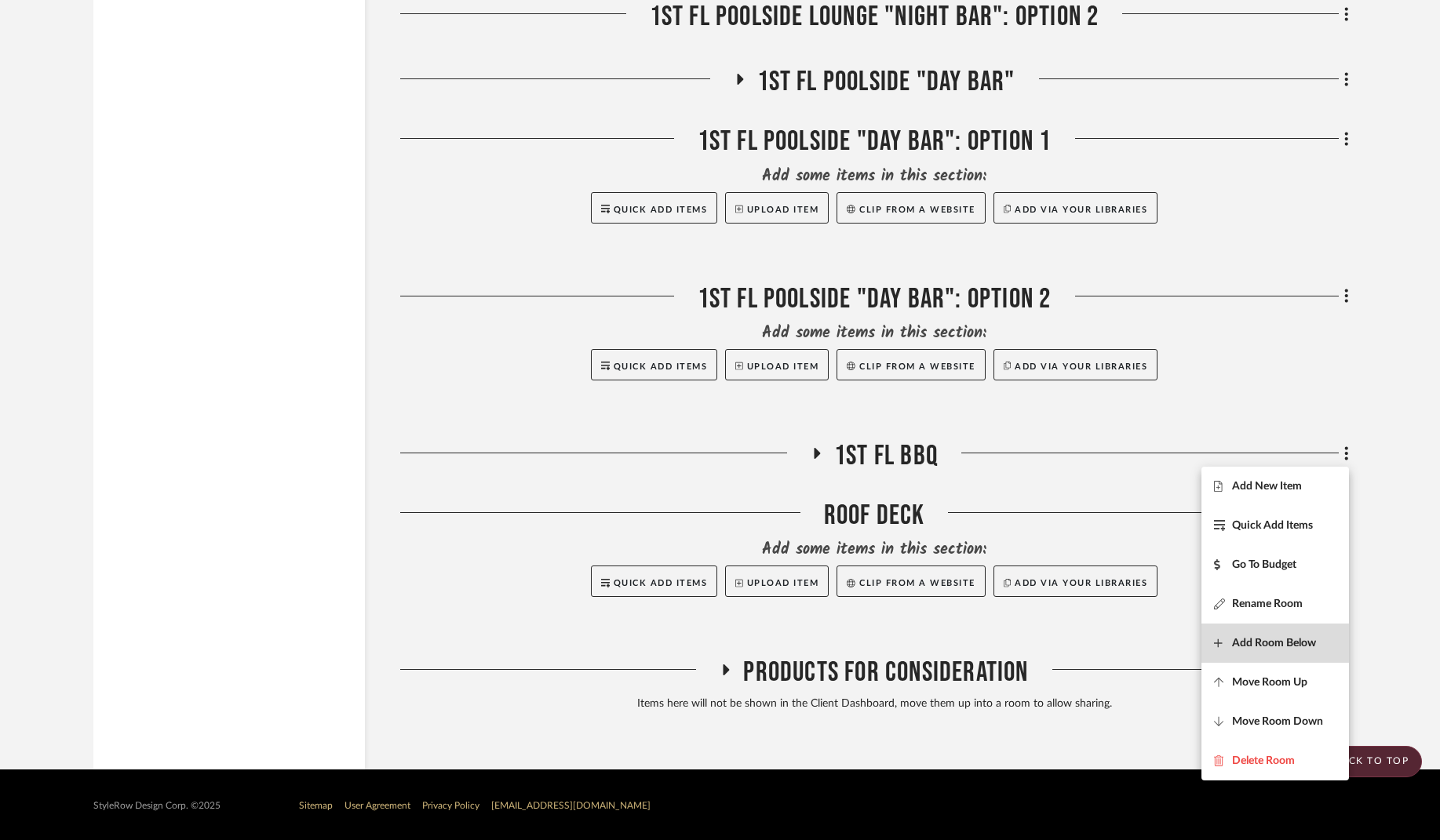 click on "Add Room Below" at bounding box center (1275, 643) 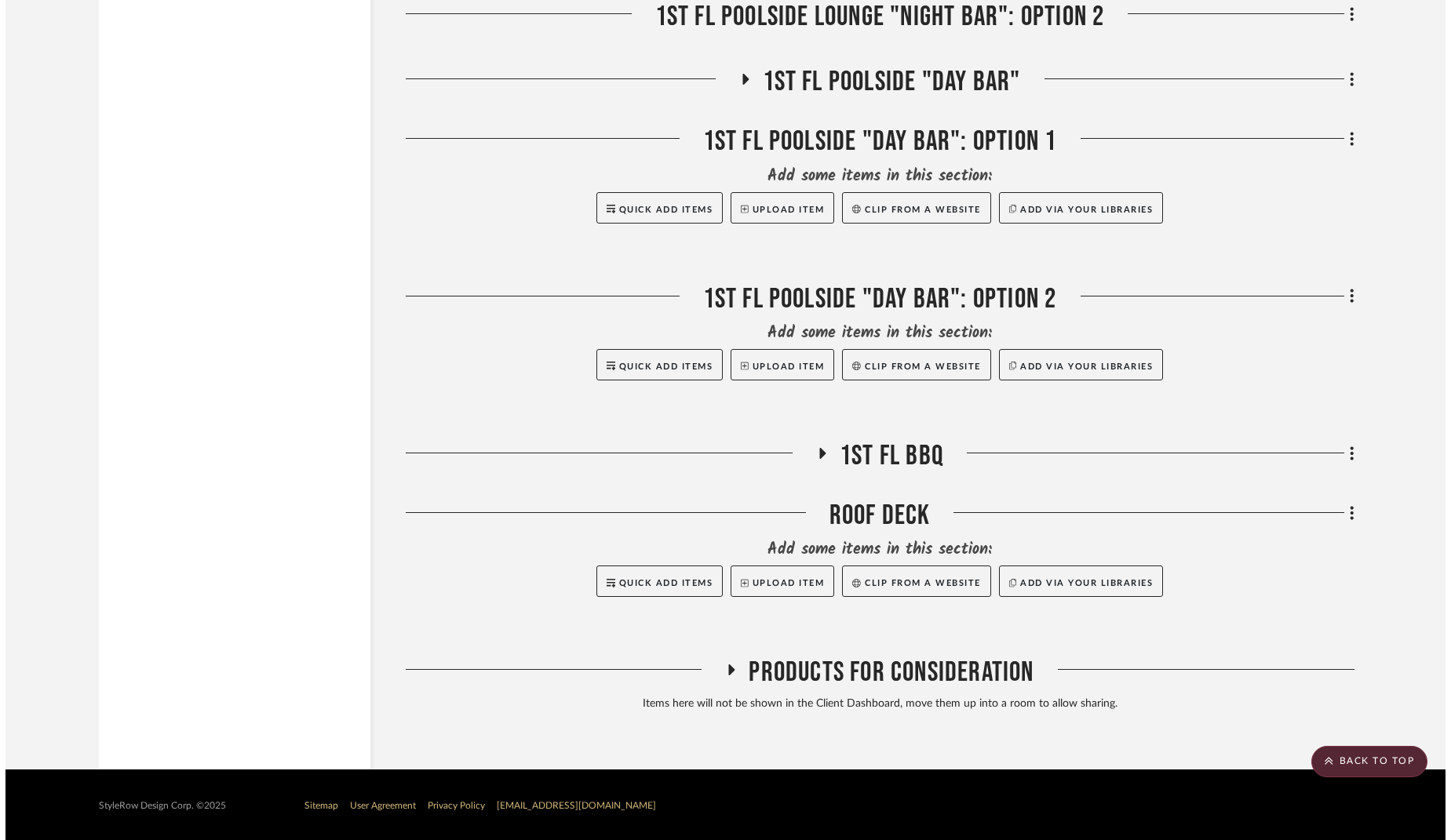 scroll, scrollTop: 0, scrollLeft: 0, axis: both 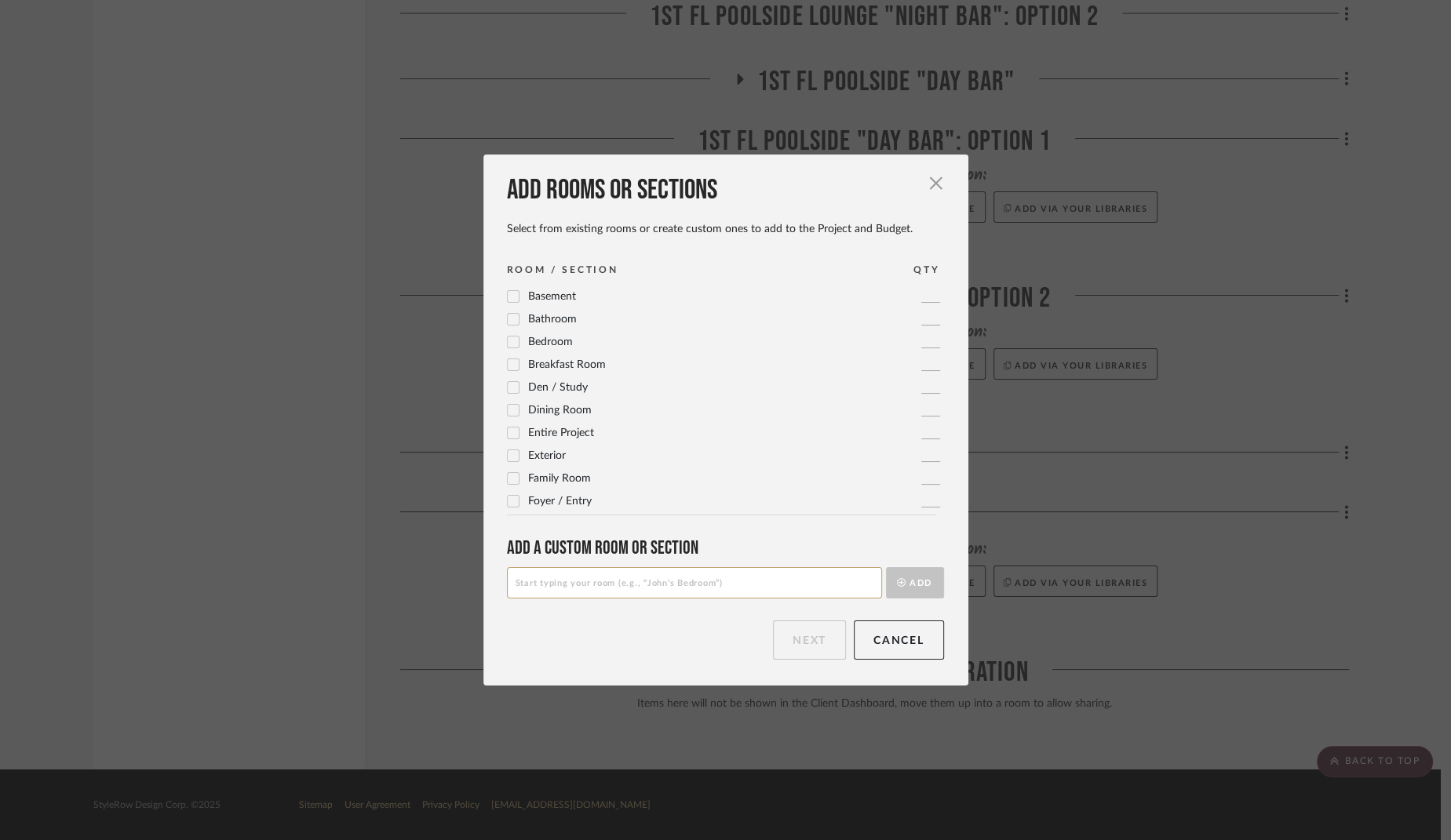 click on "Add a Custom room or Section  Add" at bounding box center [725, 567] 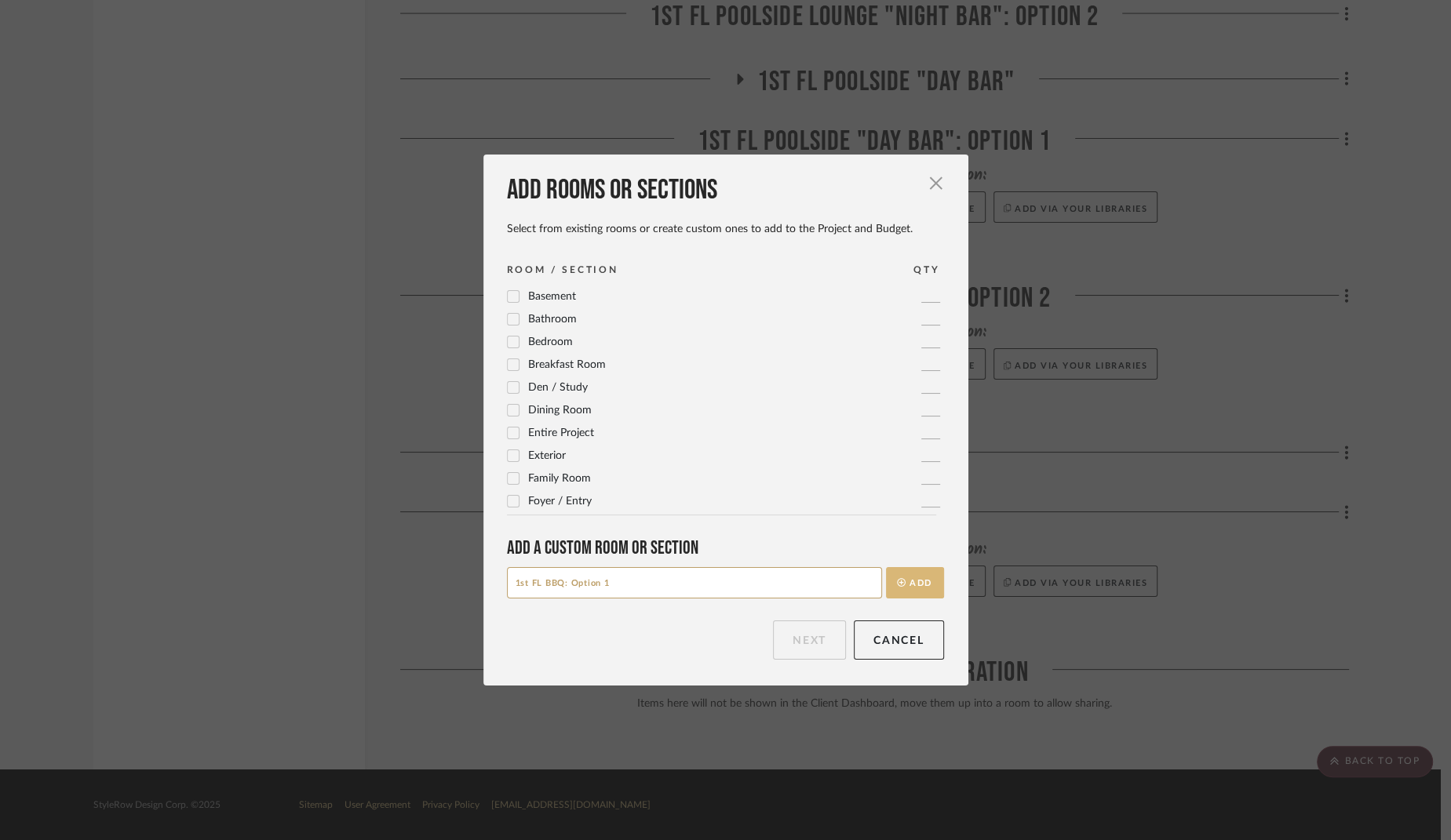 type on "1st FL BBQ: Option 1" 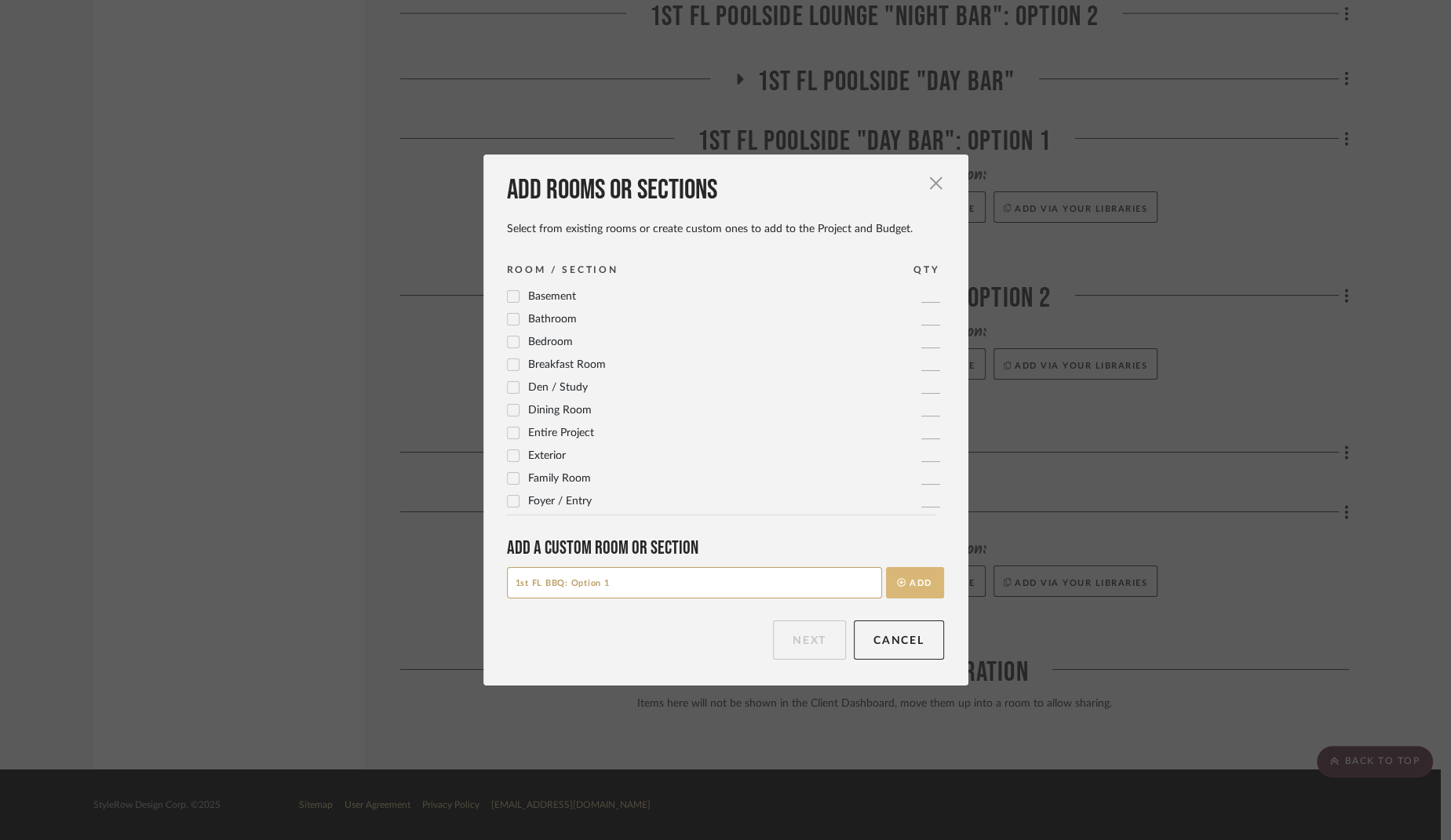 click on "Add" at bounding box center [915, 583] 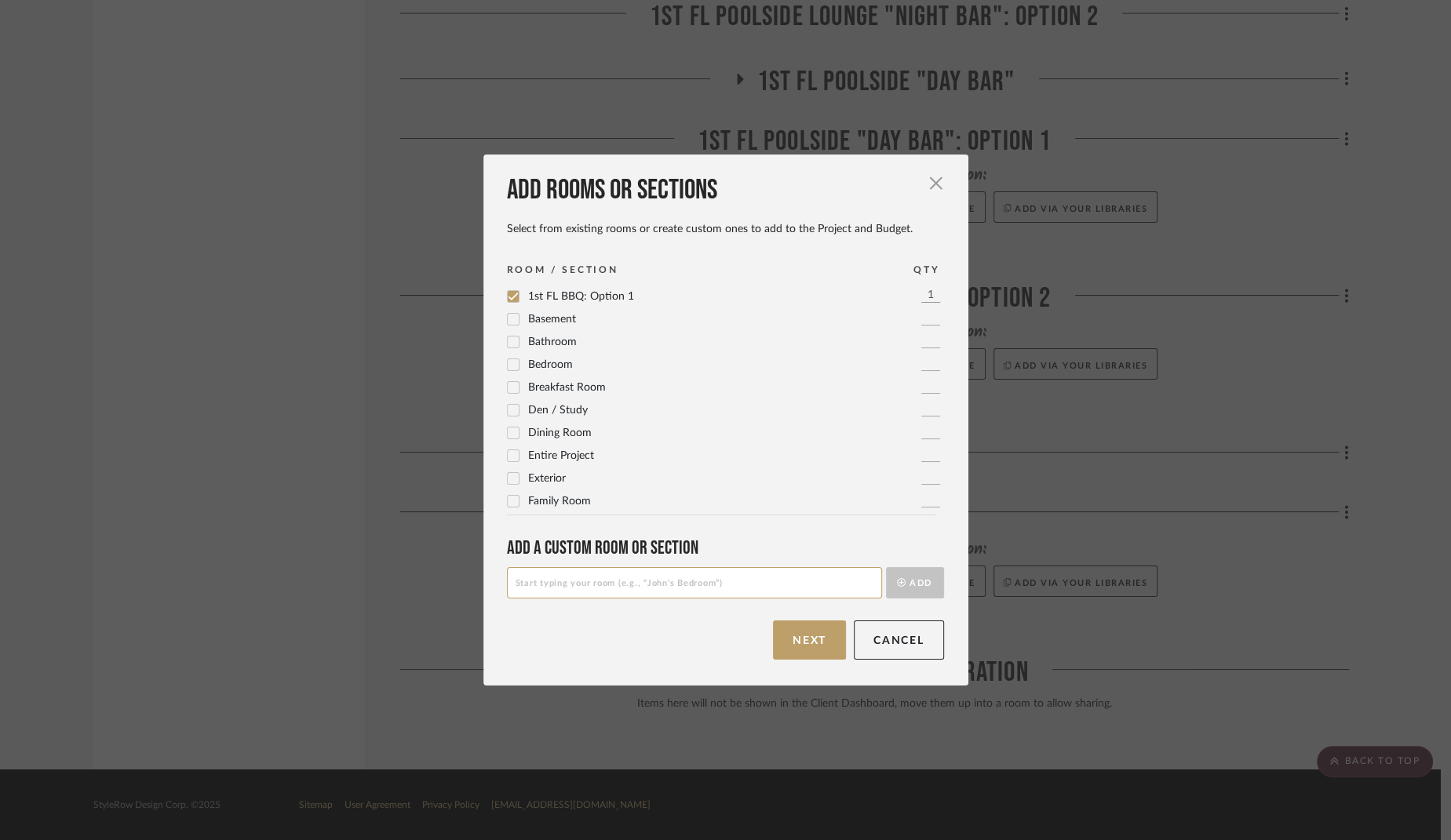 click at bounding box center [695, 583] 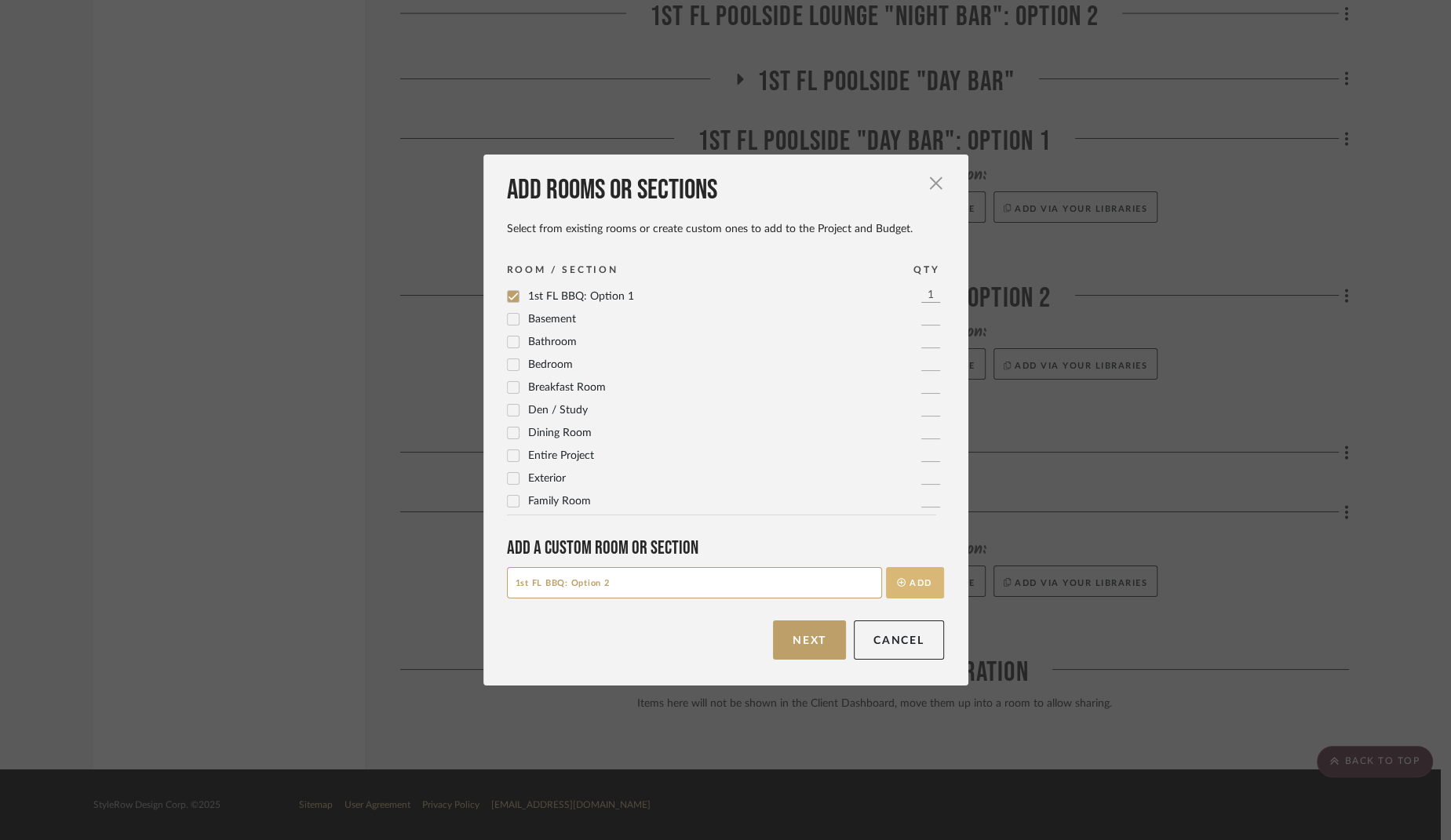 type on "1st FL BBQ: Option 2" 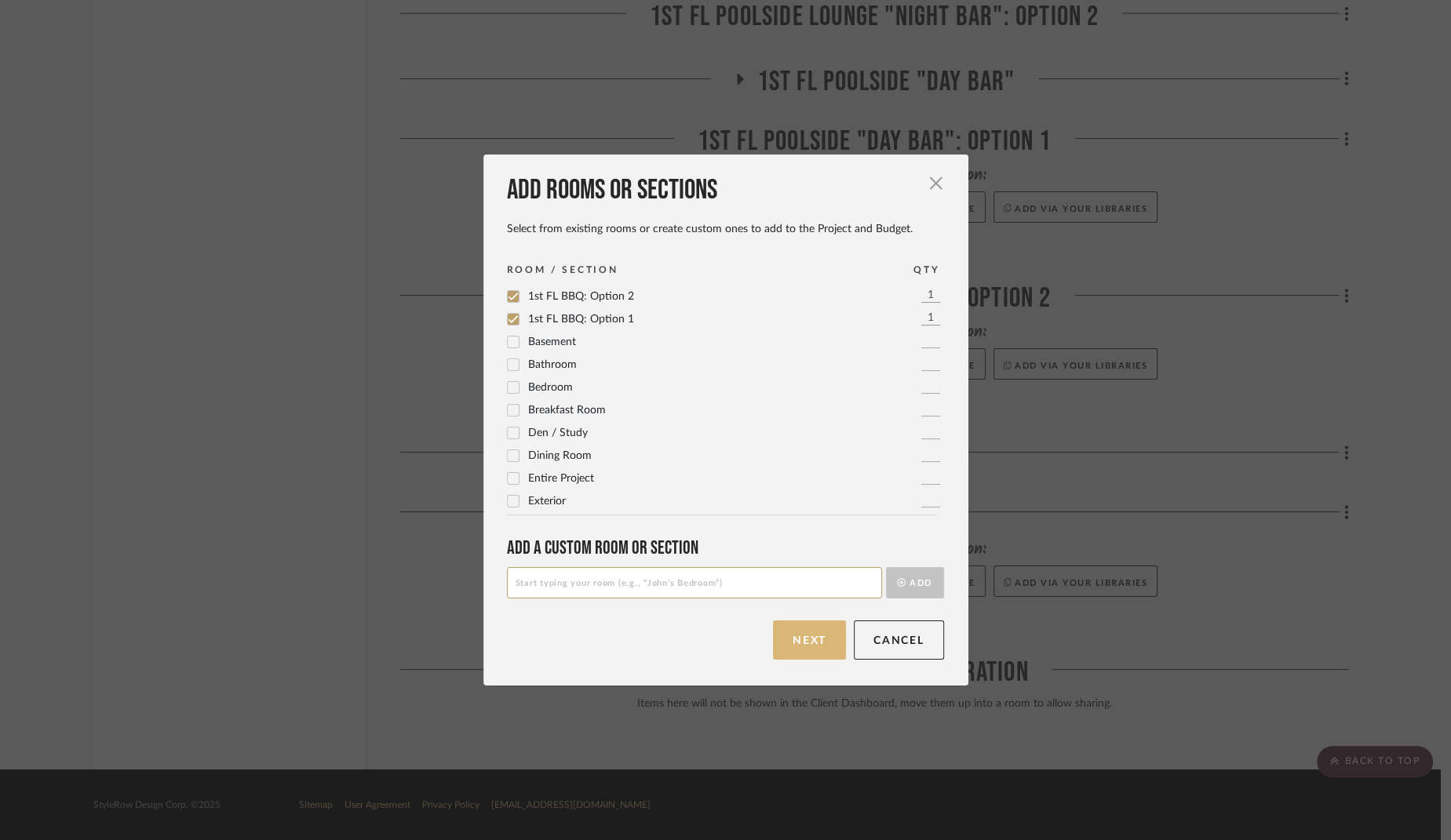 click on "Next" at bounding box center (809, 640) 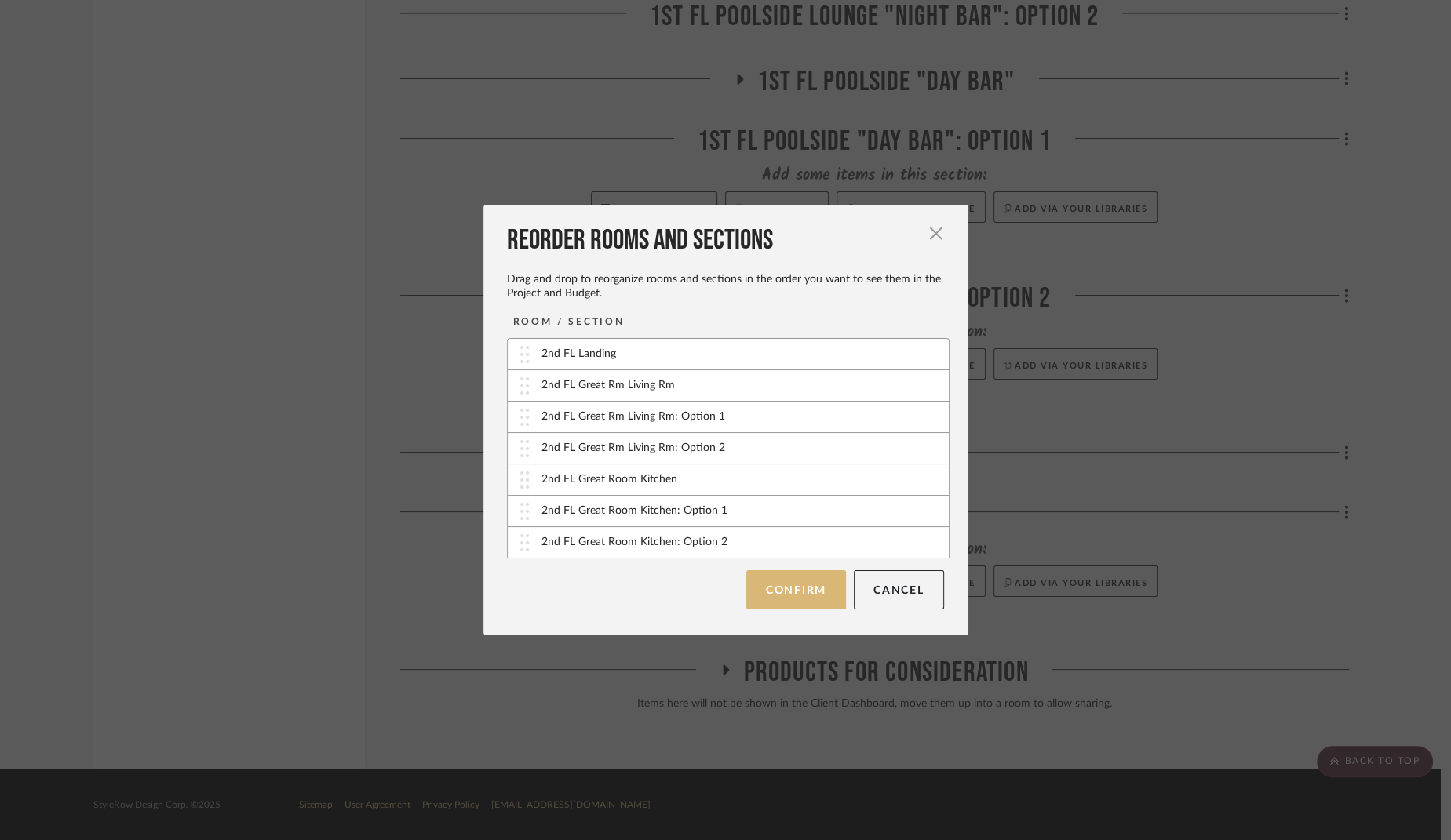 click on "Confirm" at bounding box center [796, 590] 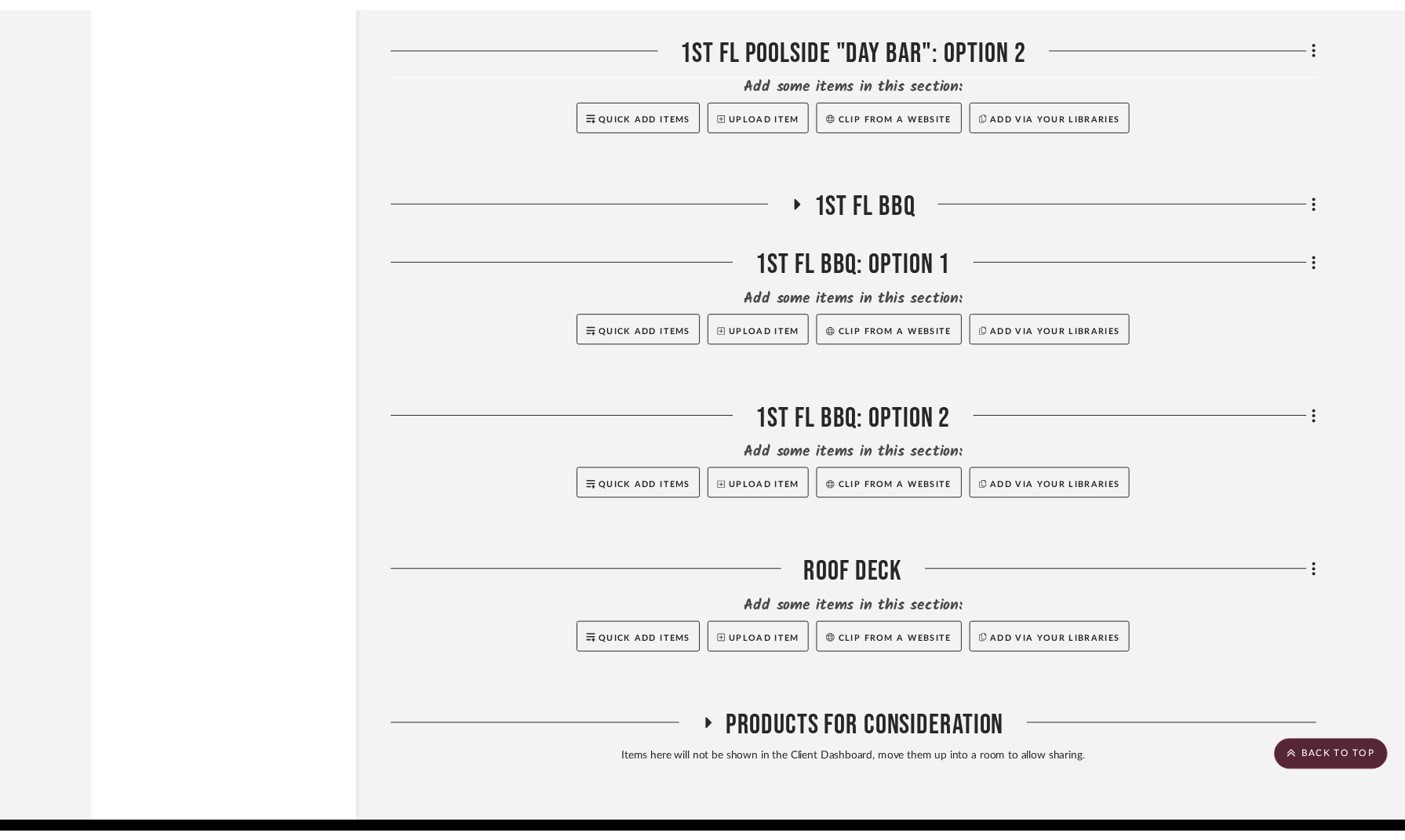 scroll, scrollTop: 6448, scrollLeft: 0, axis: vertical 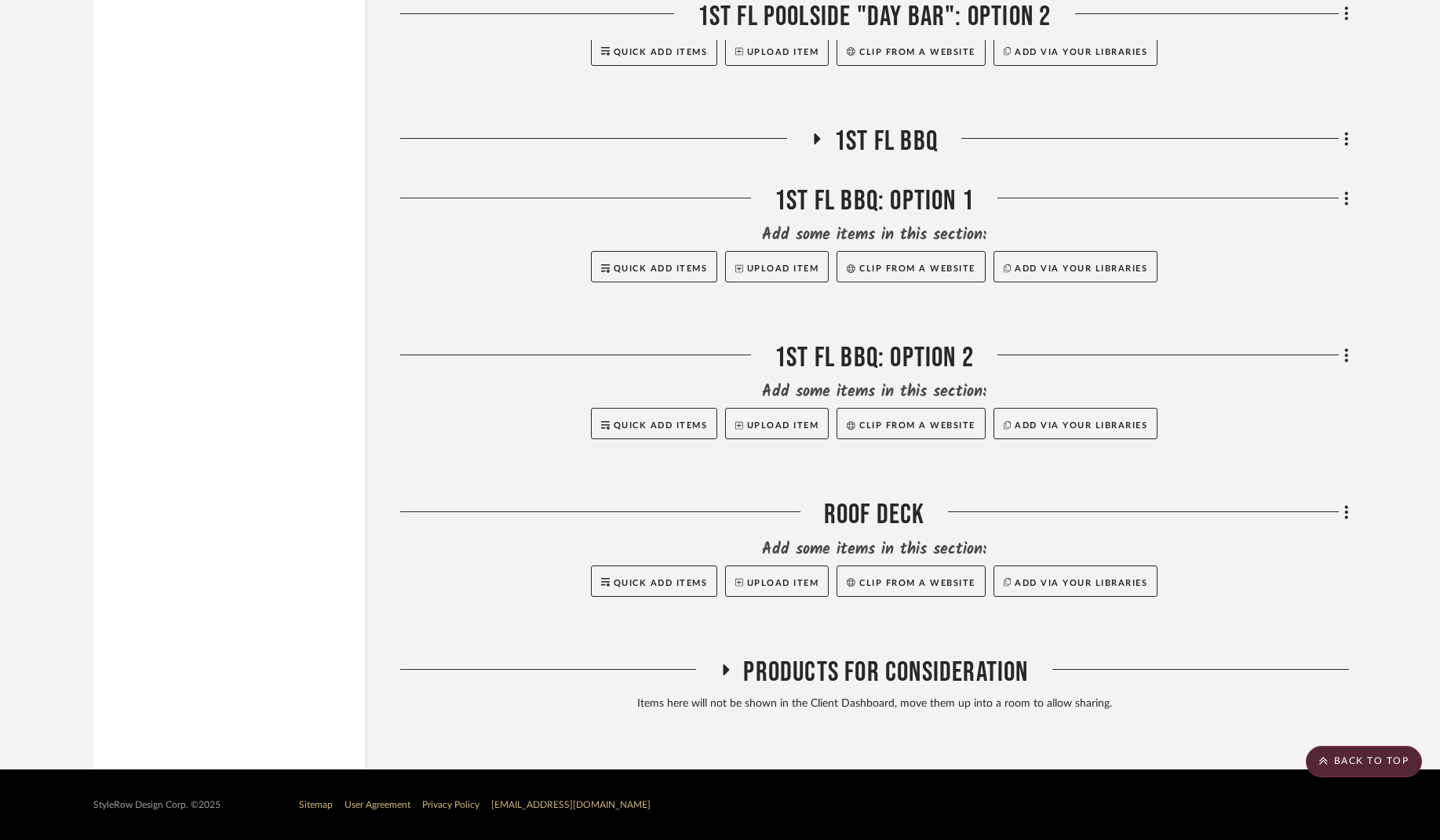 click 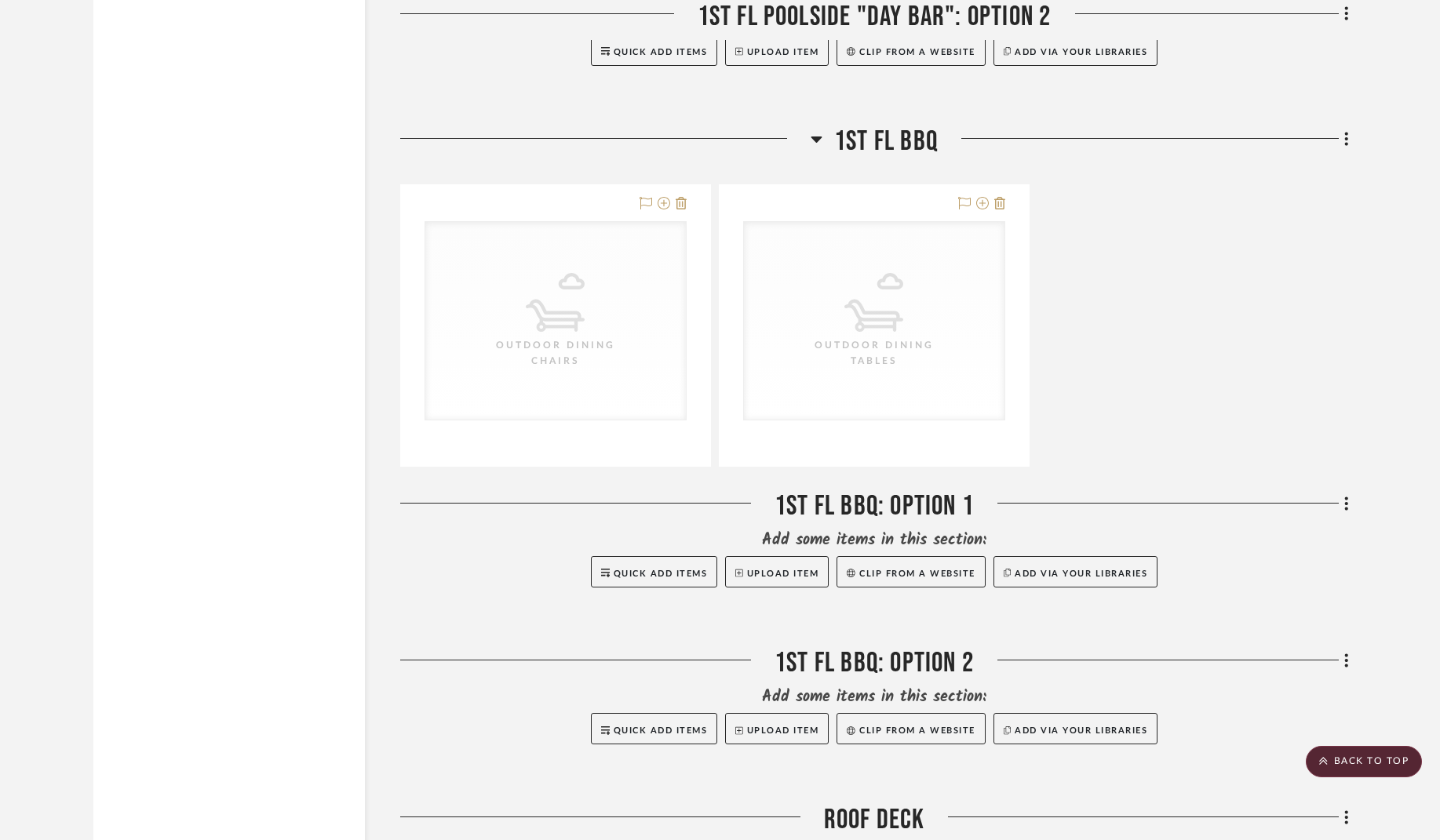 click 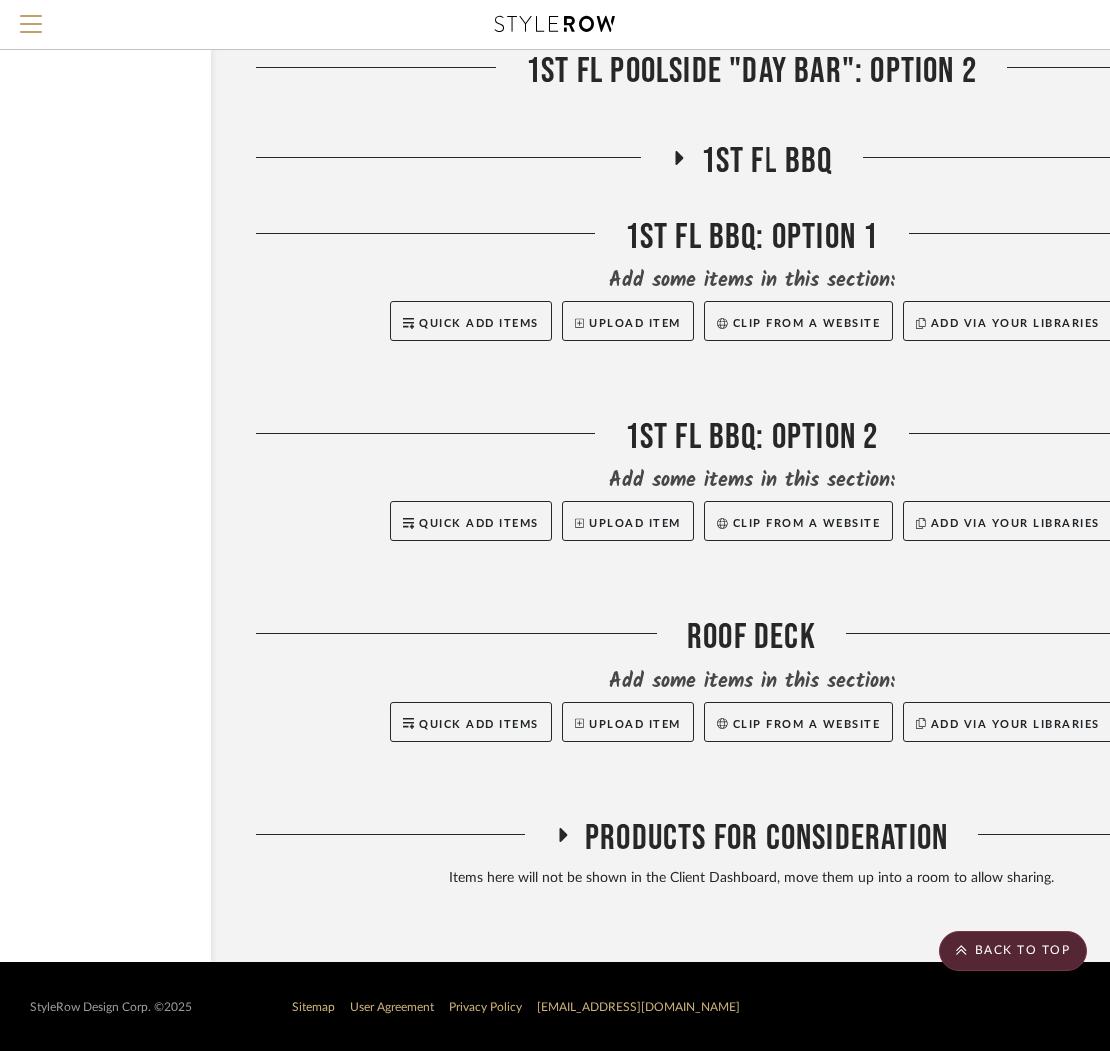 scroll, scrollTop: 8146, scrollLeft: 166, axis: both 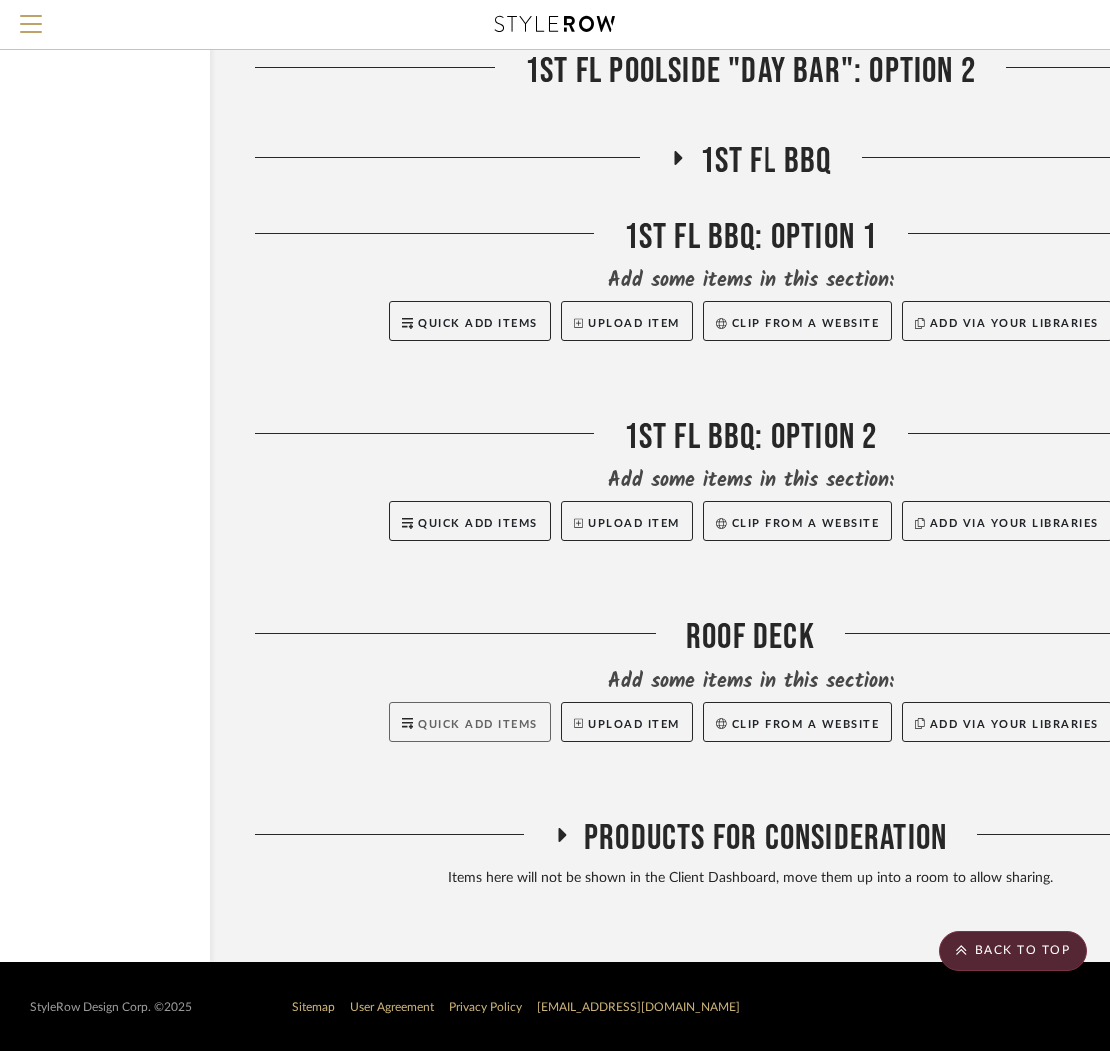 click on "Quick Add Items" 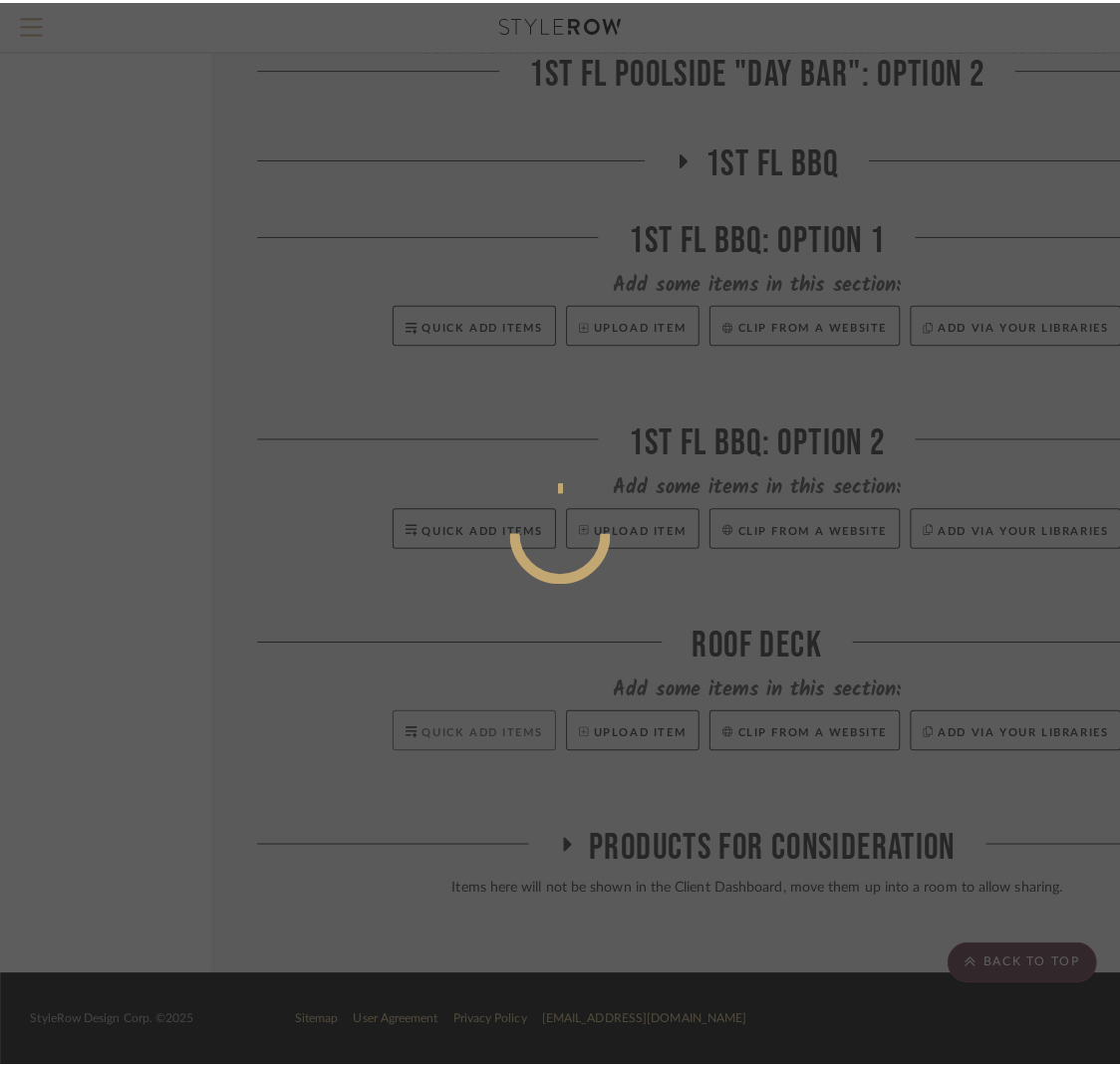 scroll, scrollTop: 0, scrollLeft: 0, axis: both 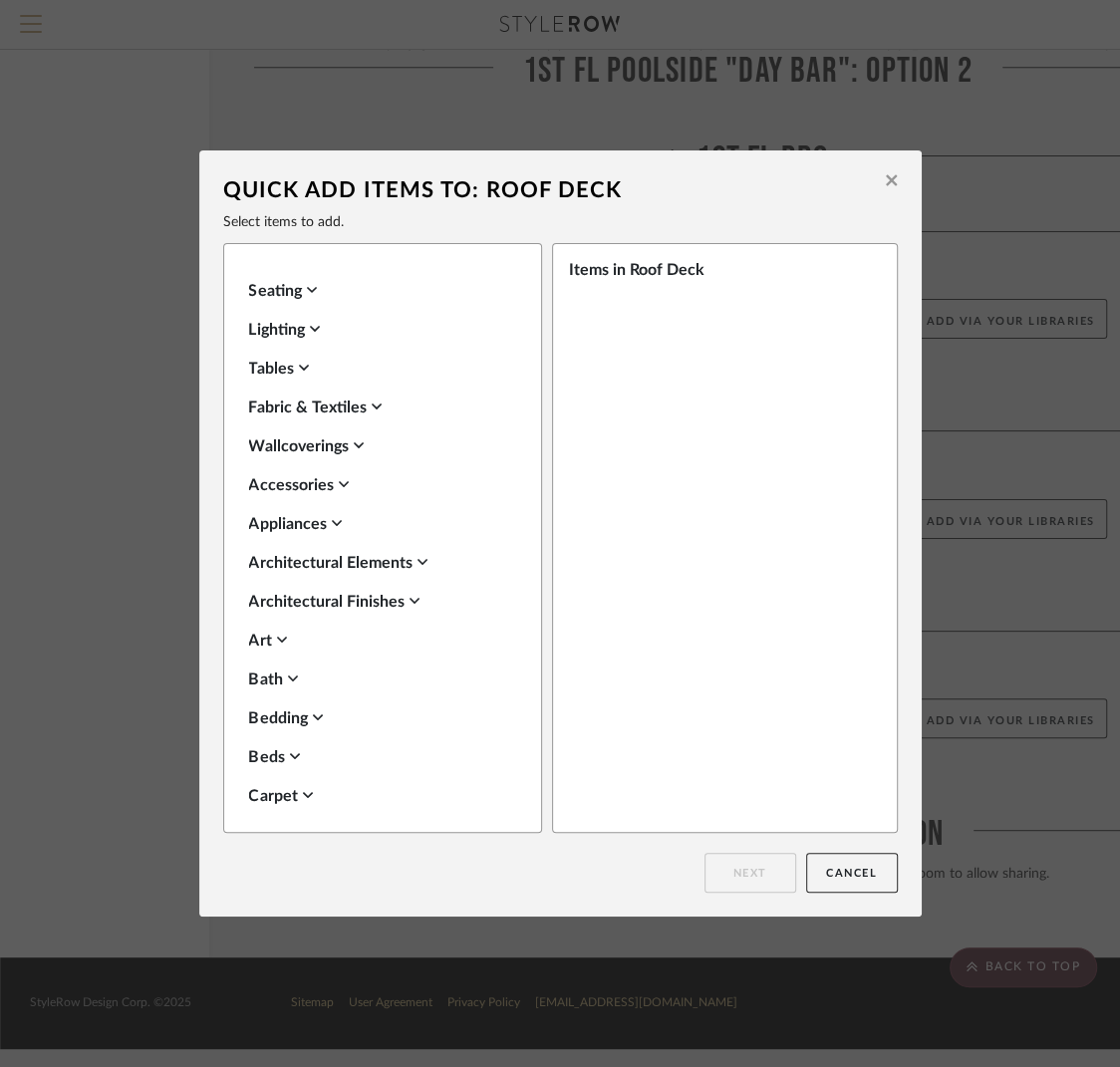 click on "Seating" at bounding box center [378, 291] 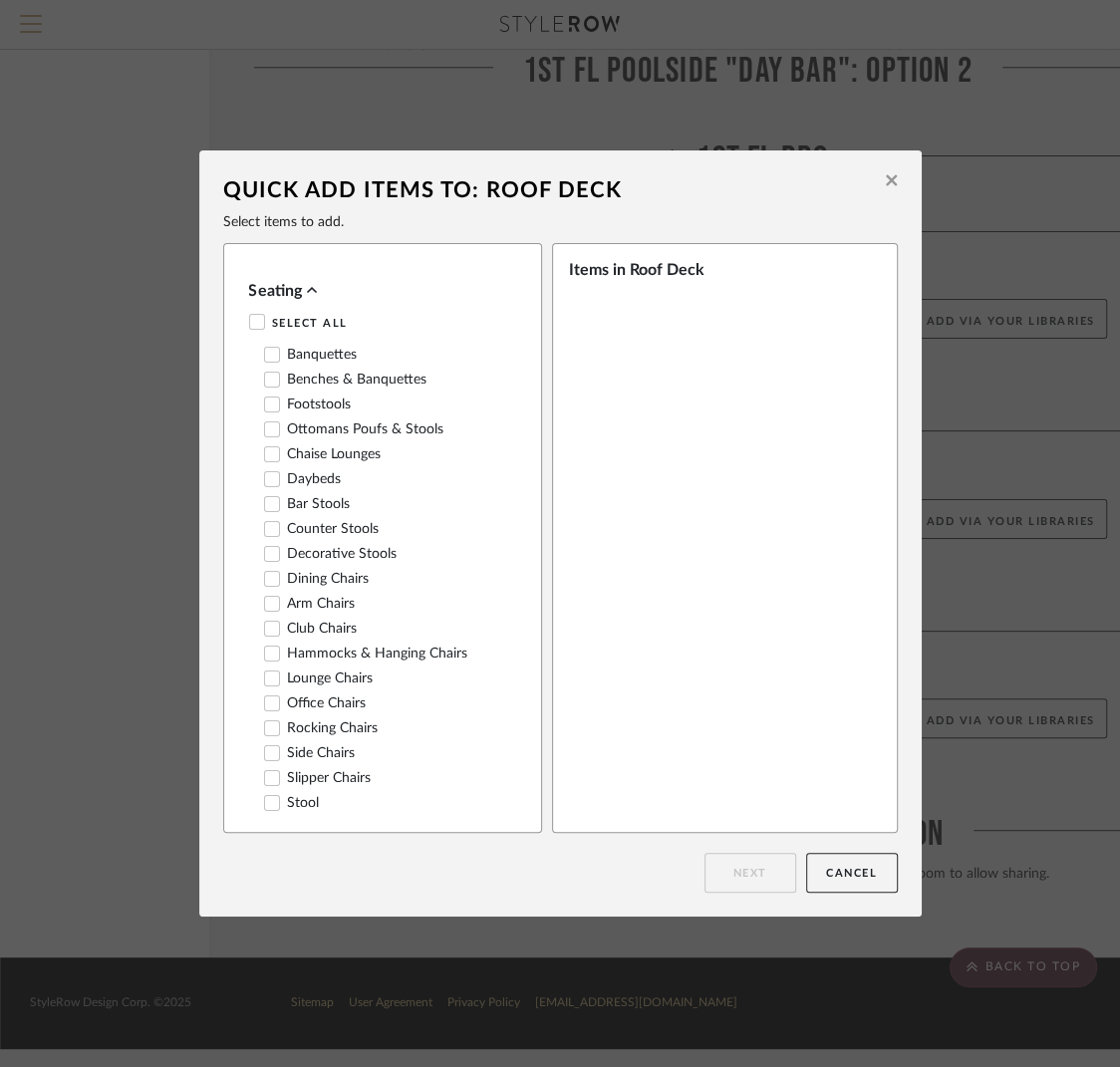 click 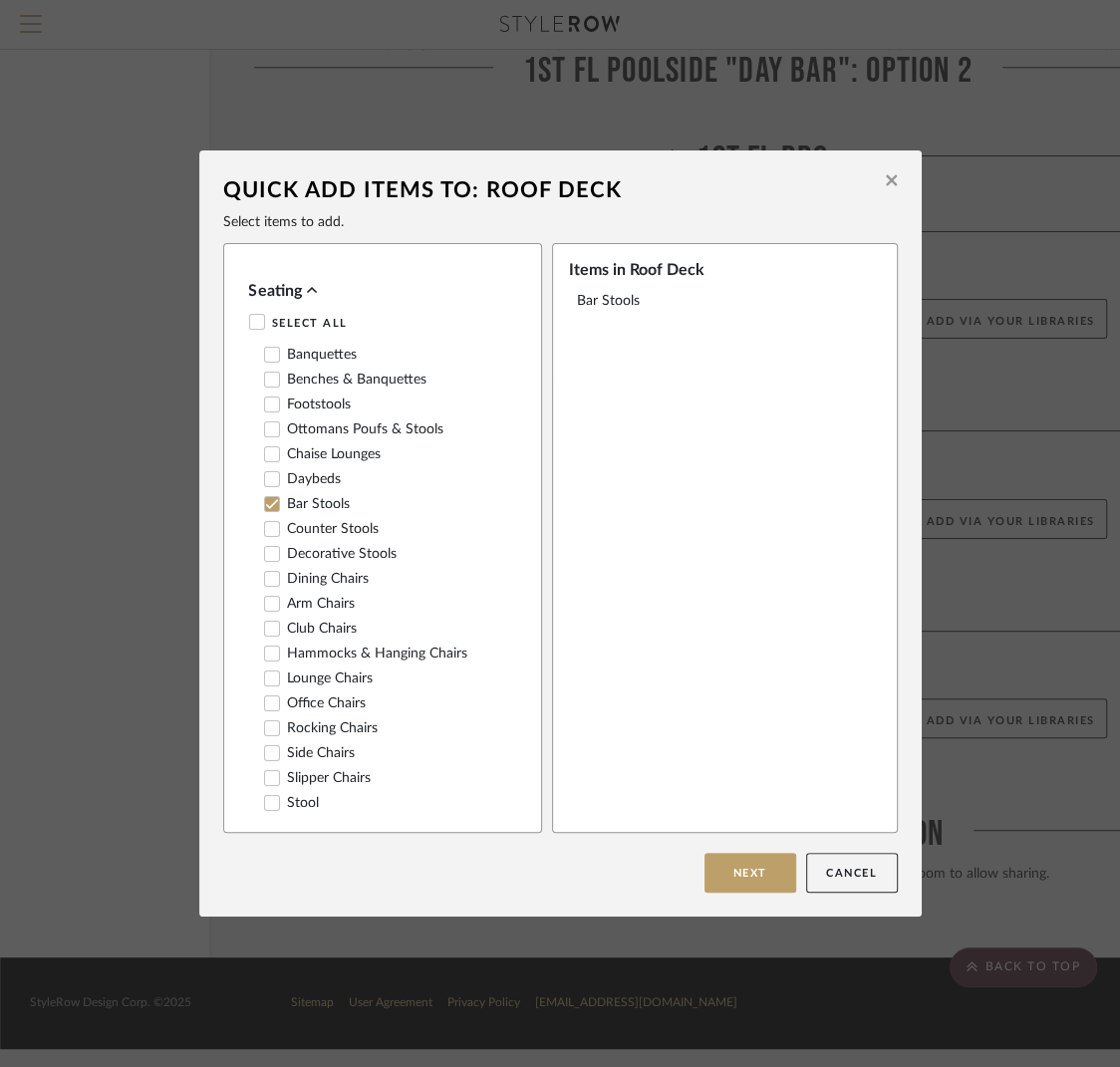 click 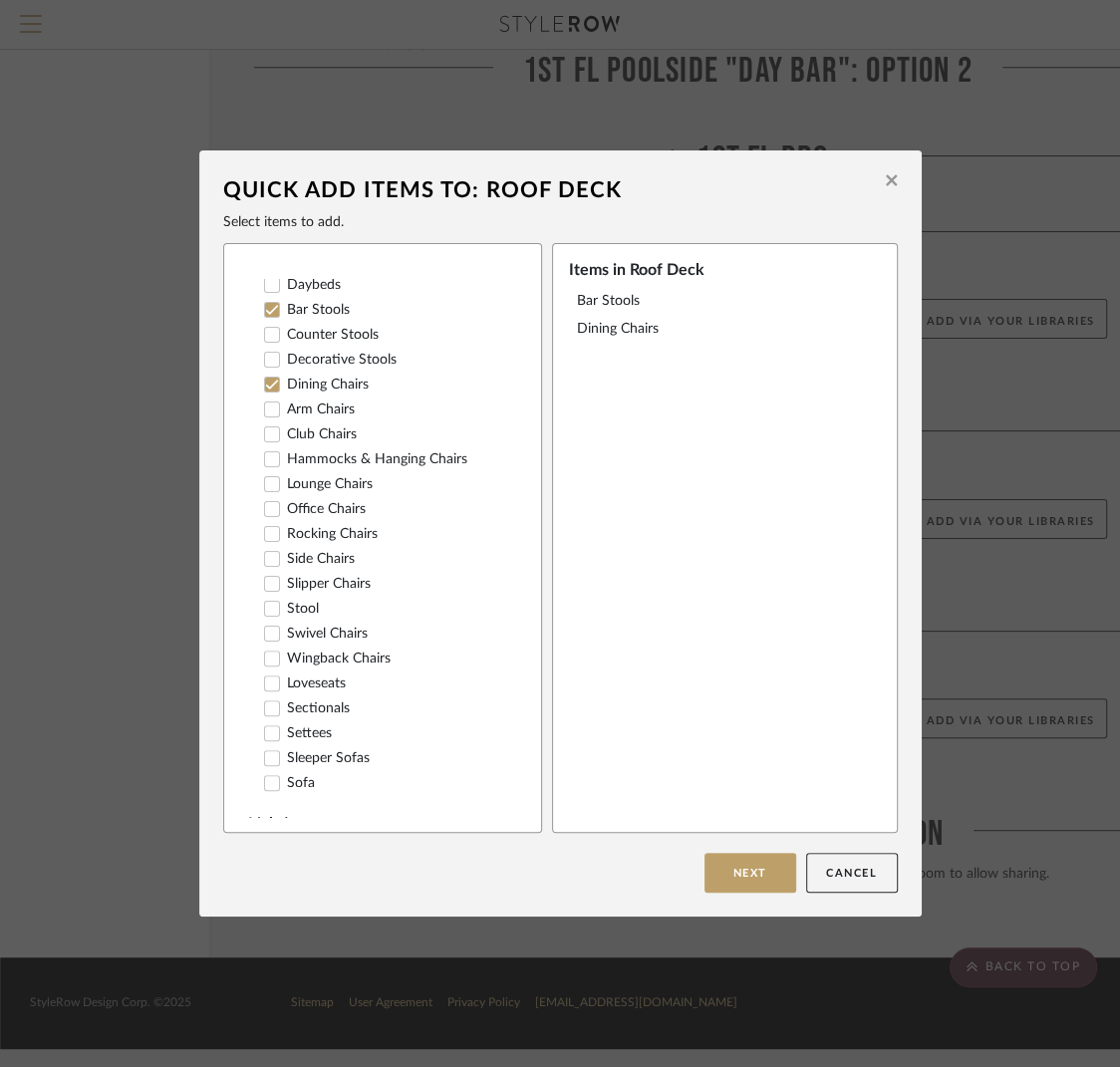 scroll, scrollTop: 197, scrollLeft: 0, axis: vertical 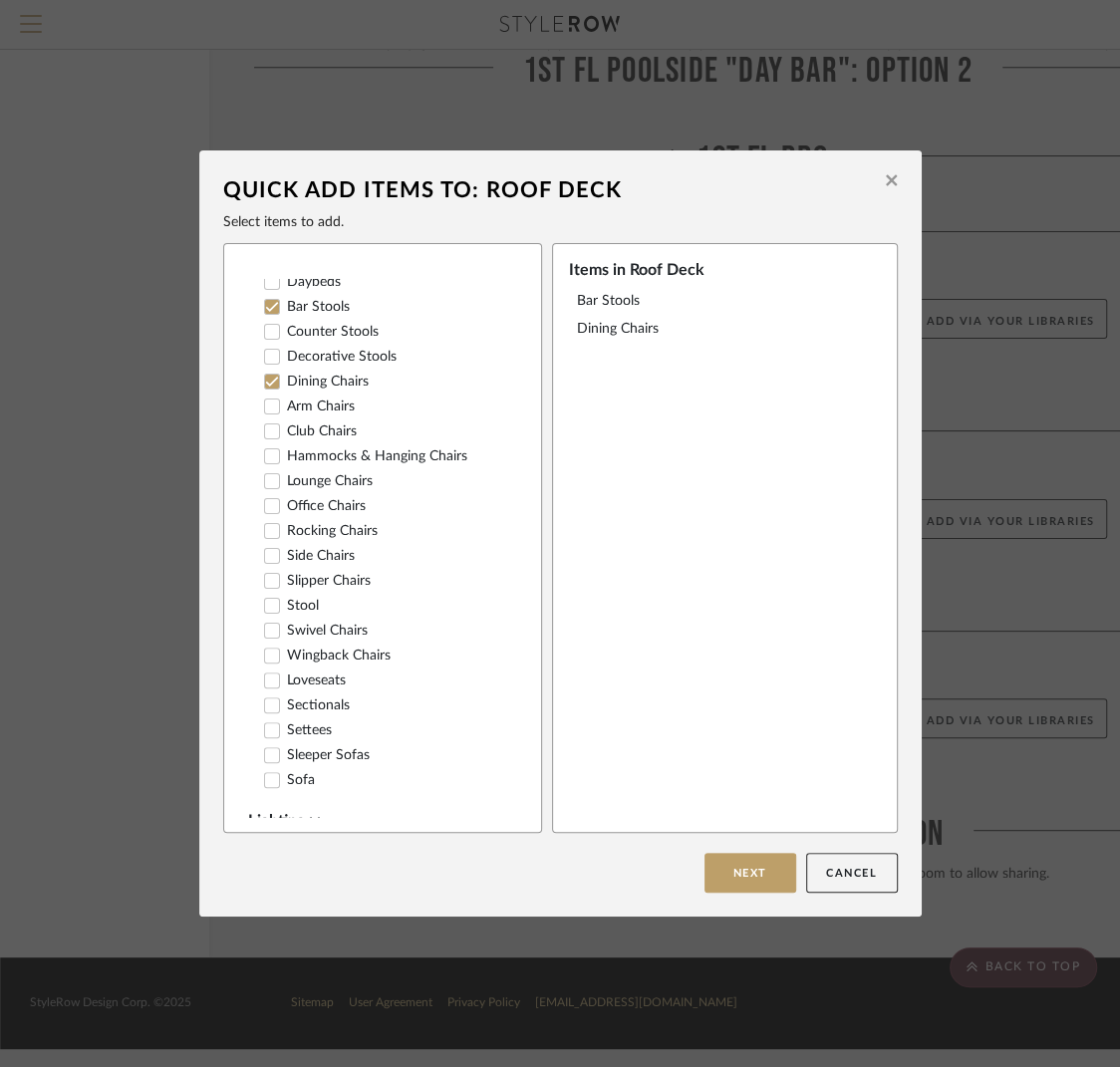 click 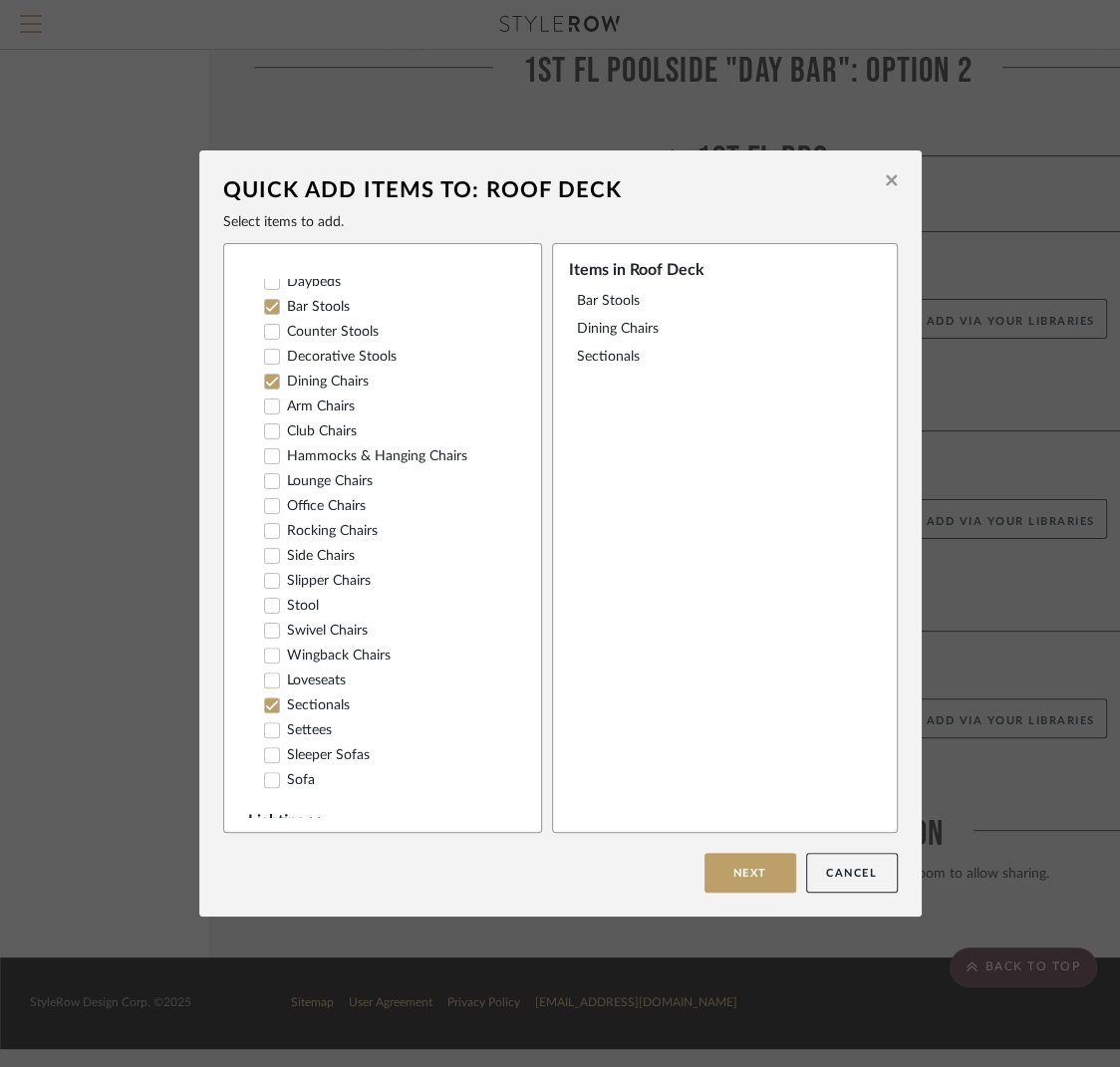 scroll, scrollTop: 0, scrollLeft: 0, axis: both 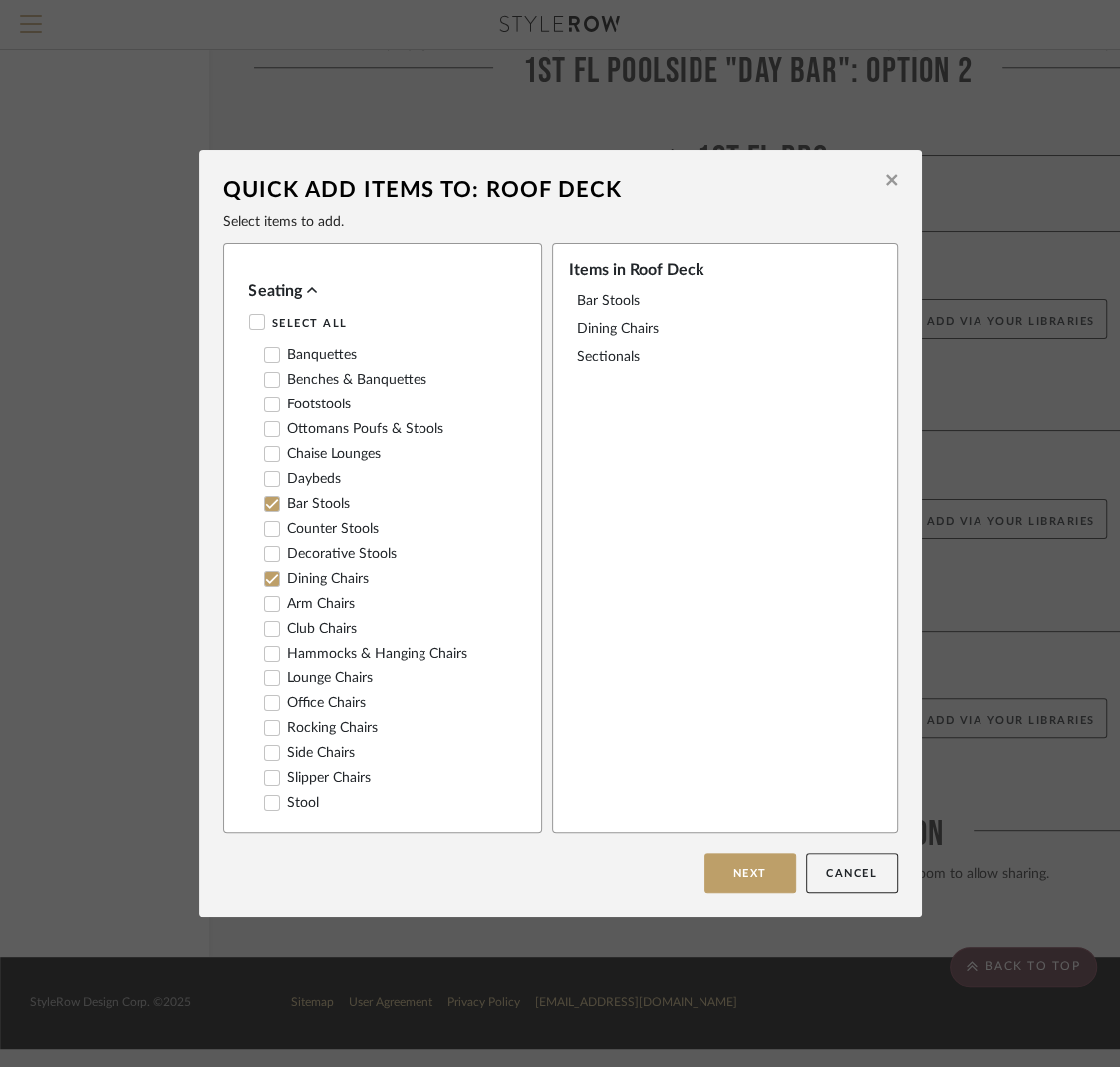 click on "Seating" at bounding box center [378, 291] 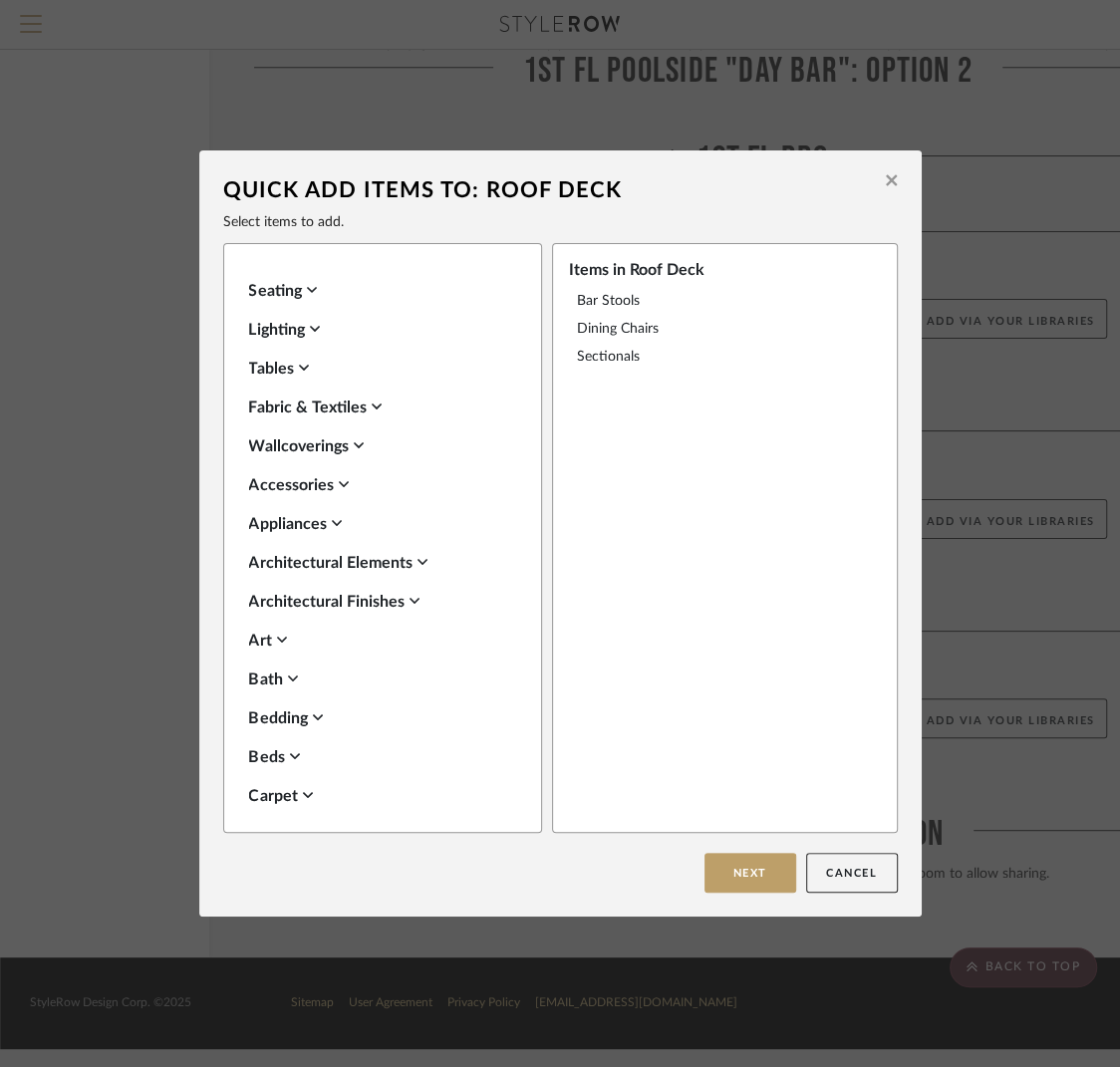 click on "Tables" at bounding box center (378, 369) 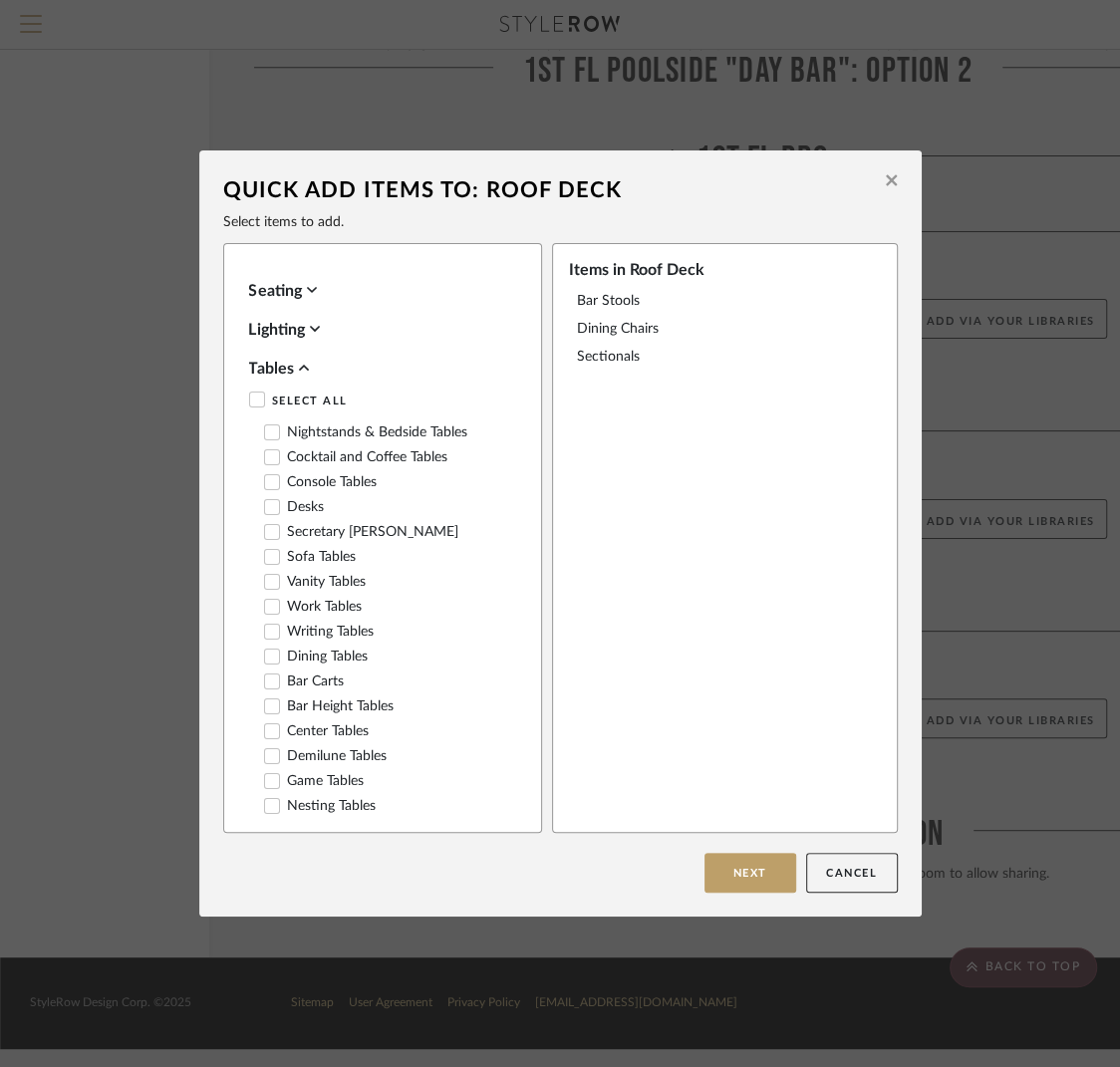 click 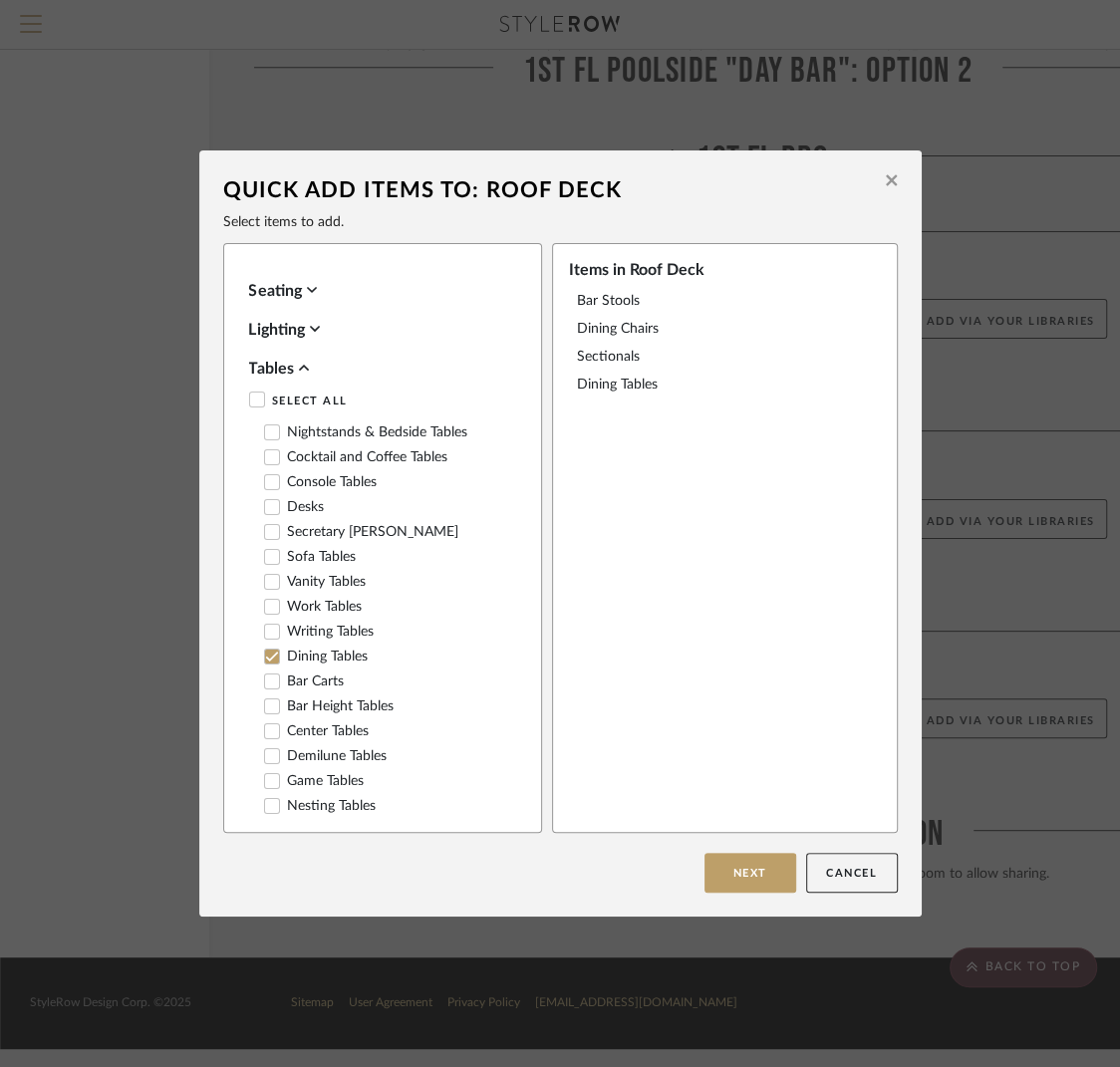 click at bounding box center [272, 457] 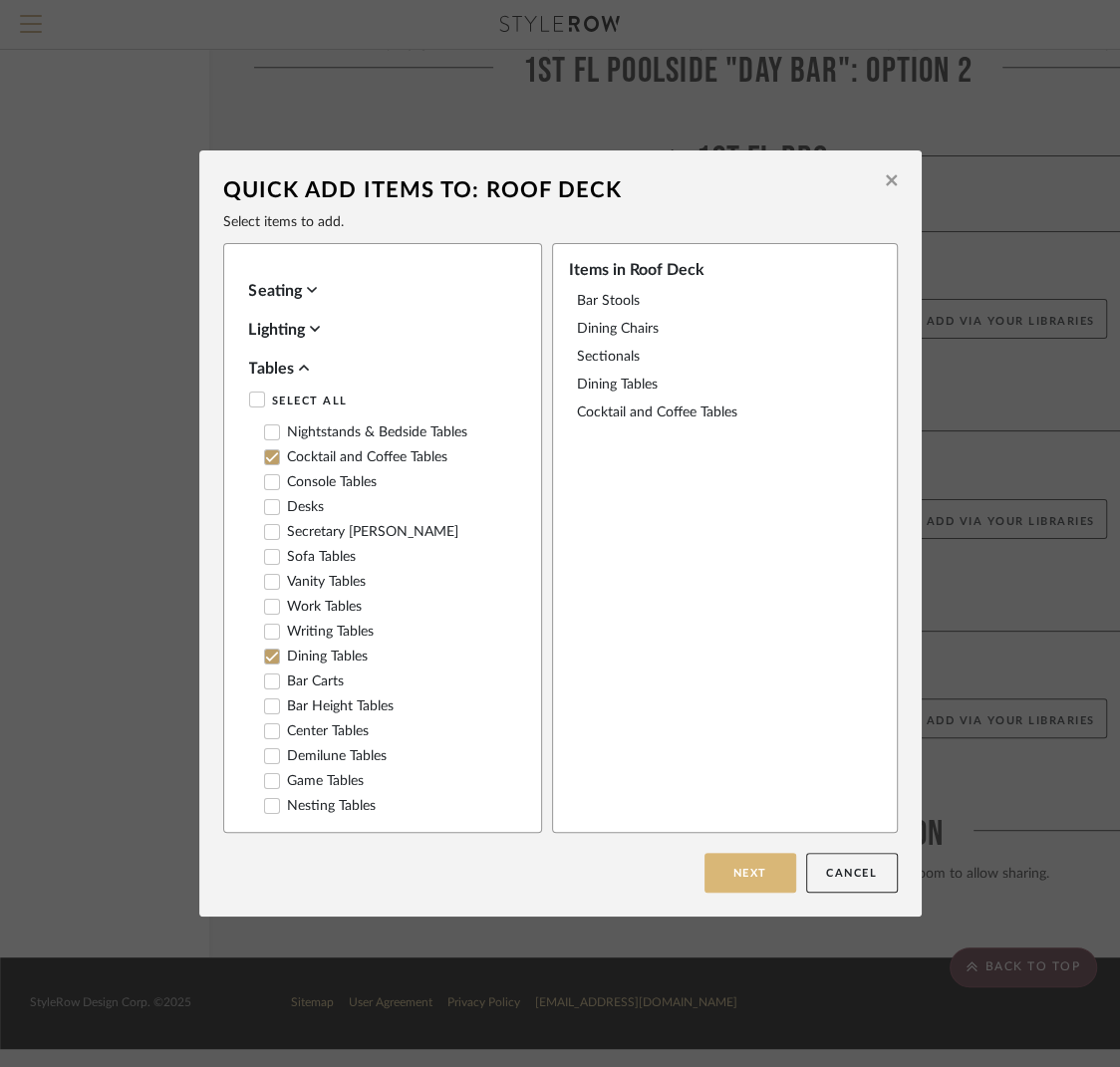 click on "Next" at bounding box center (750, 873) 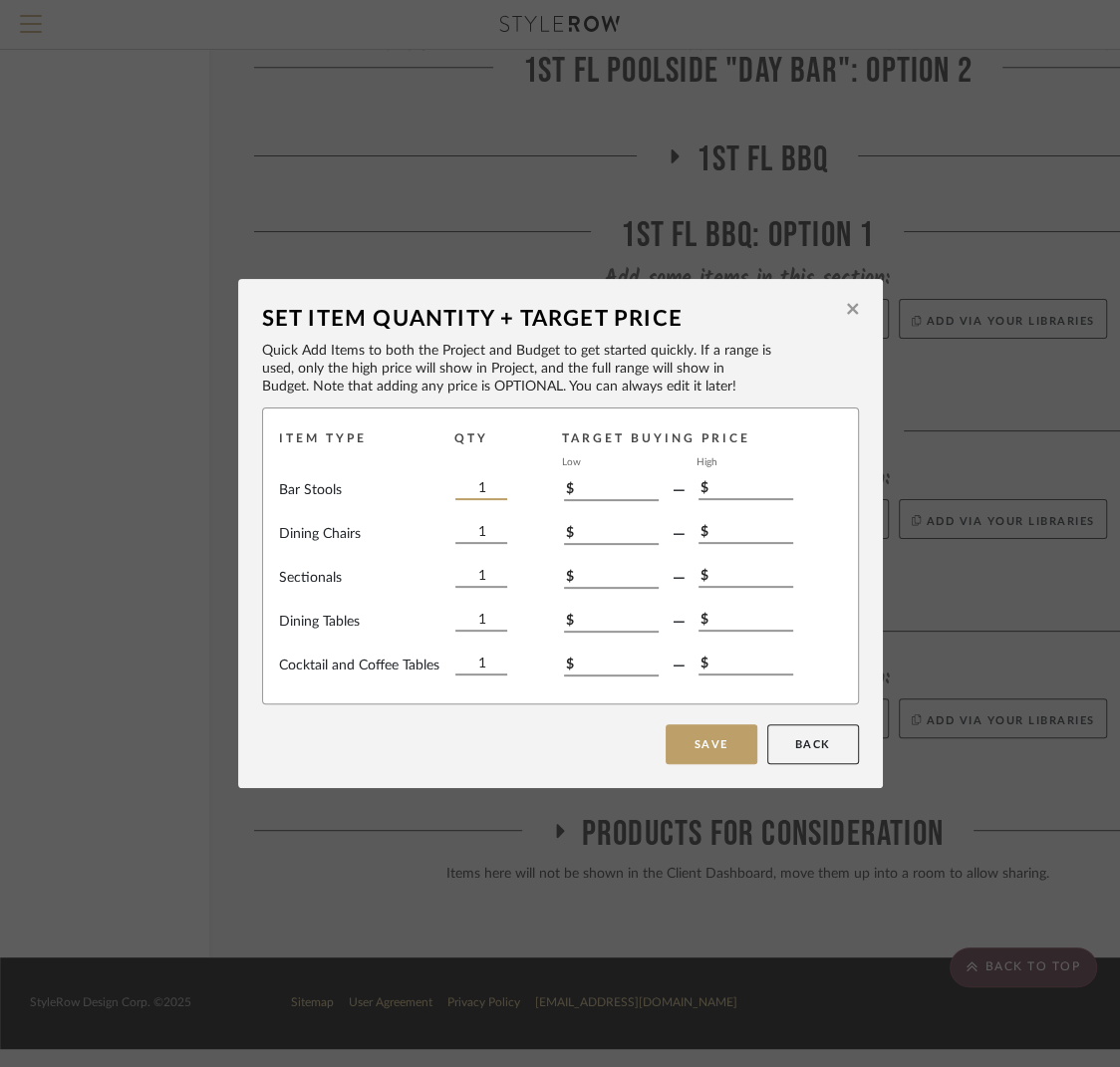click on "1" at bounding box center (481, 489) 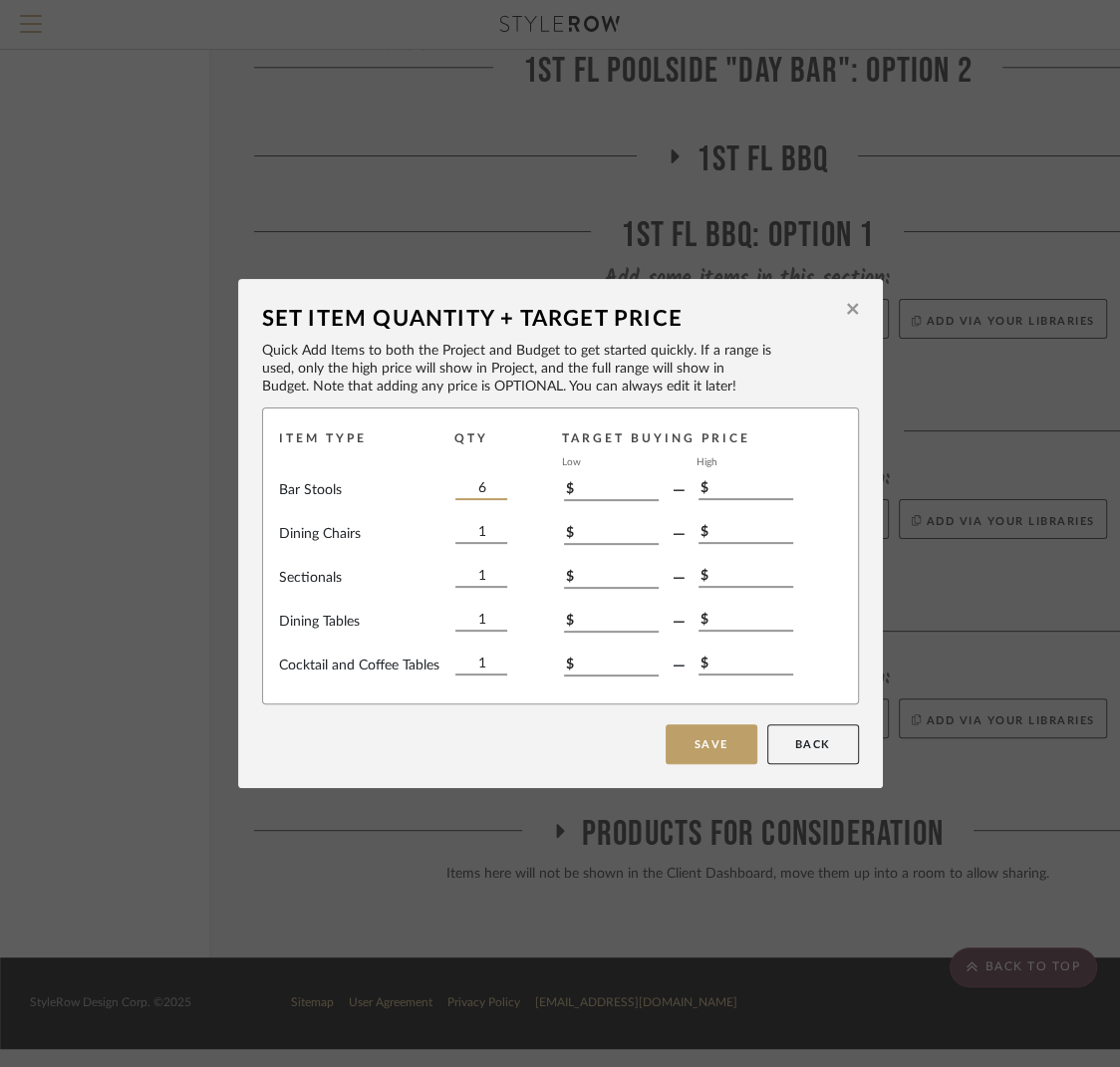 type on "6" 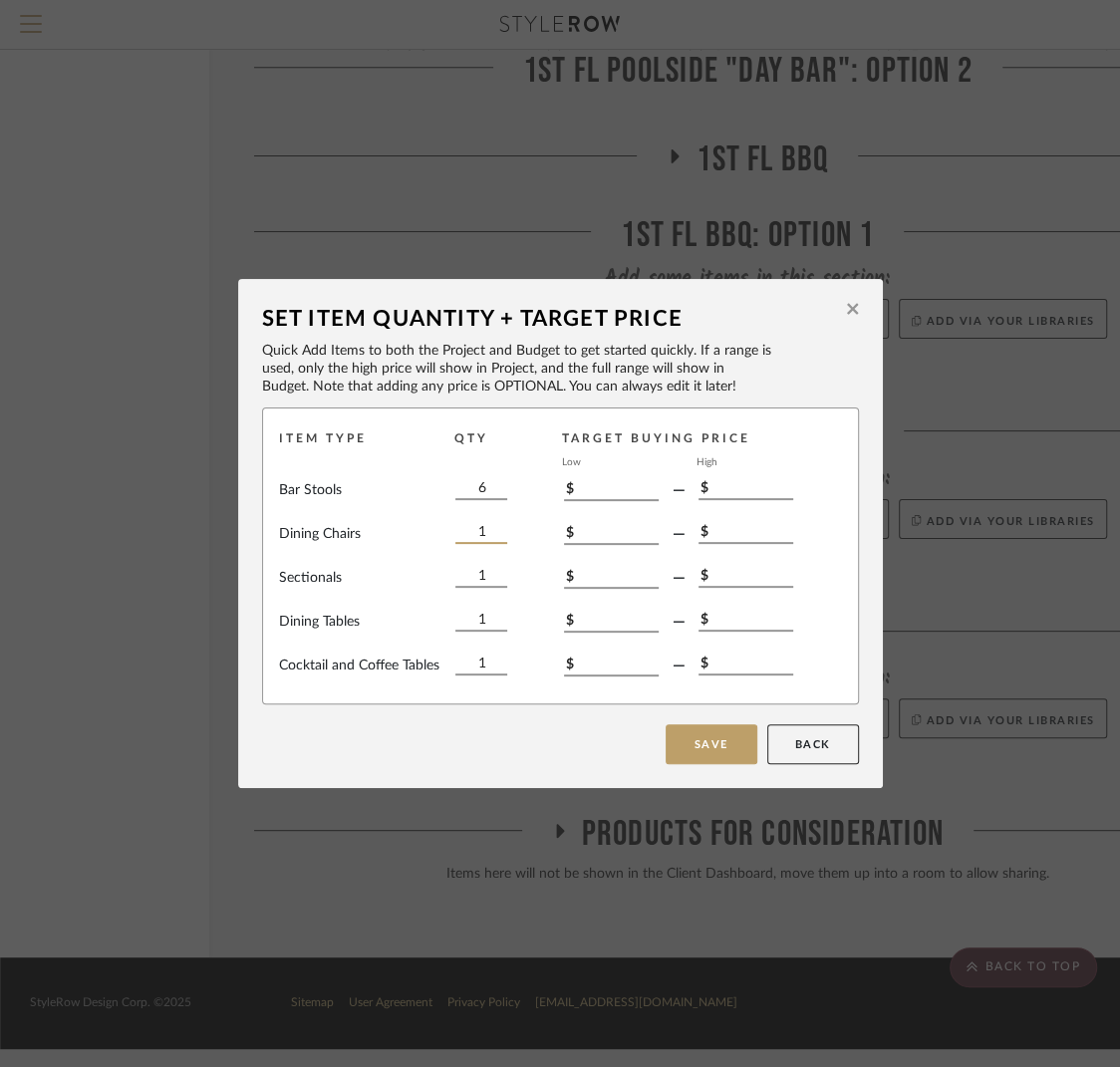click on "1" at bounding box center (481, 533) 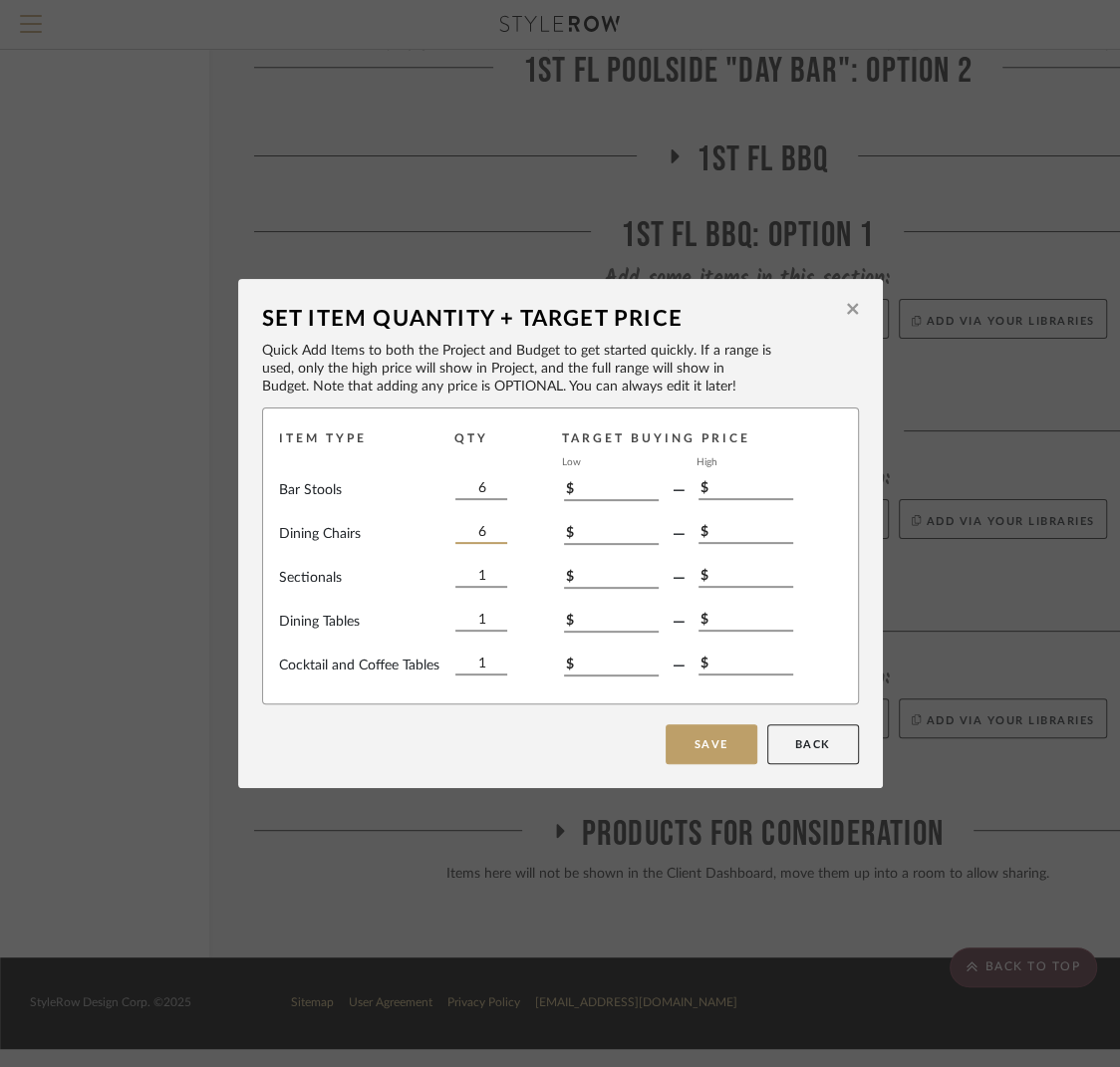 type on "6" 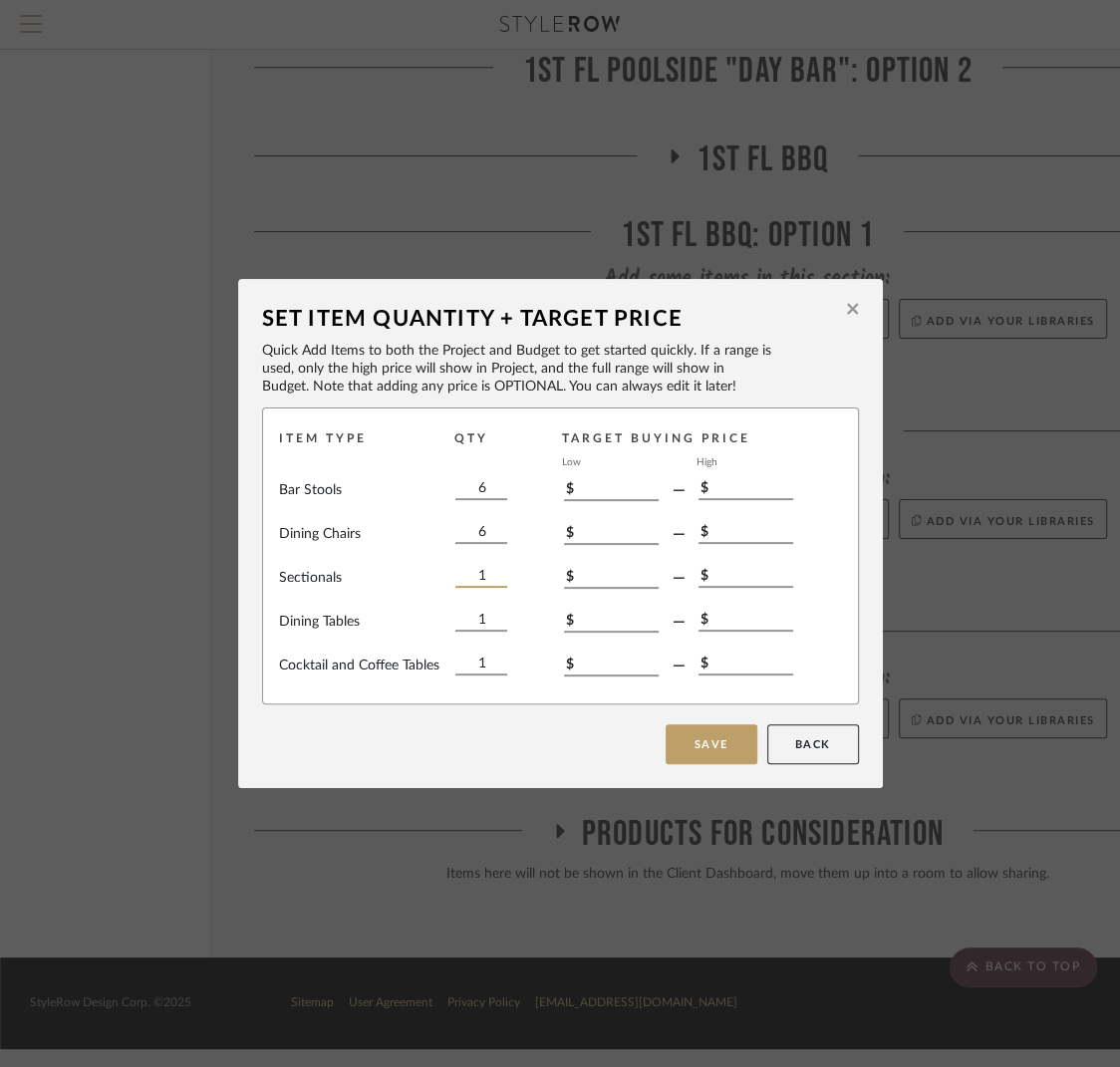 click on "1" at bounding box center [481, 577] 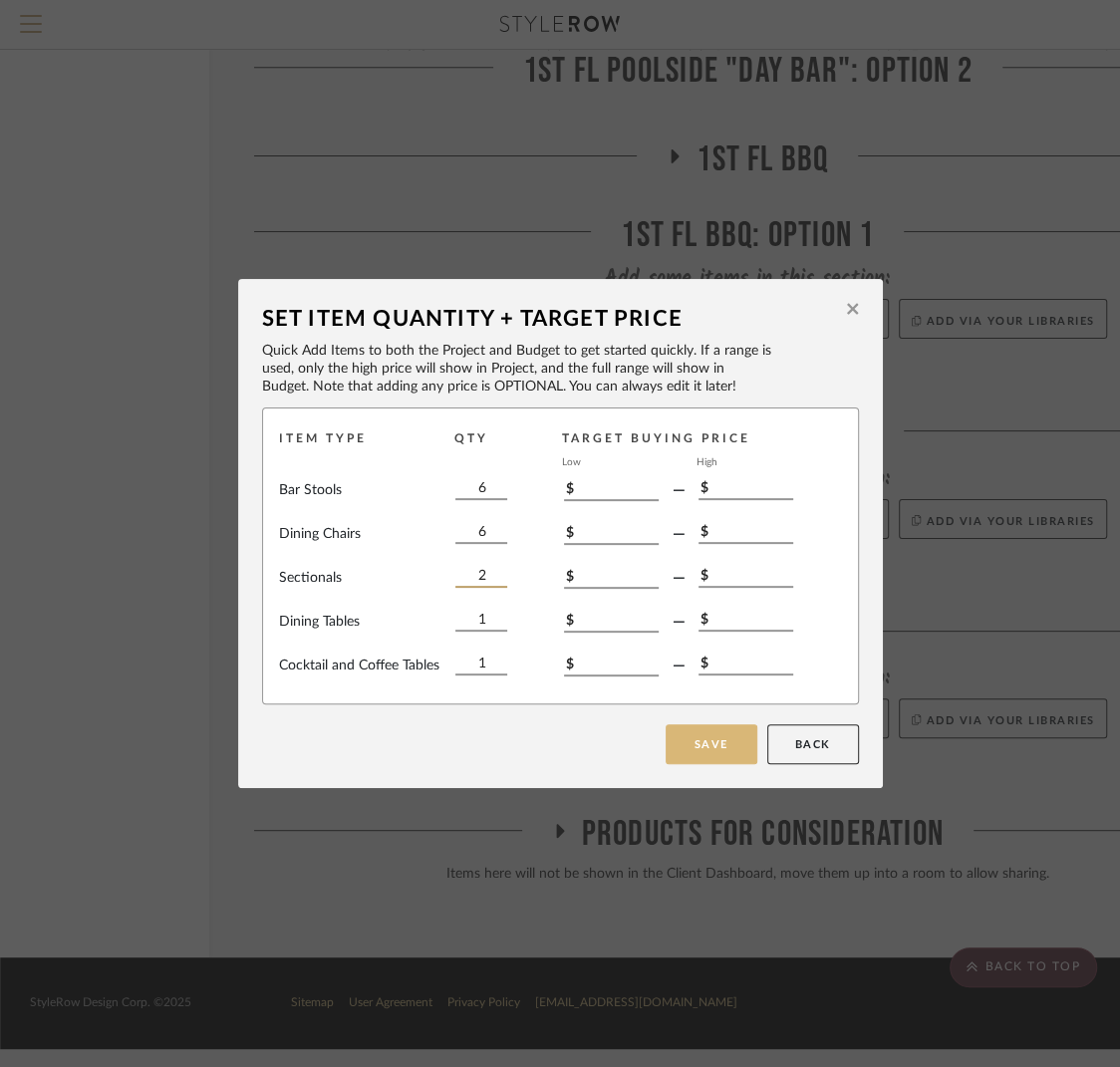 type on "2" 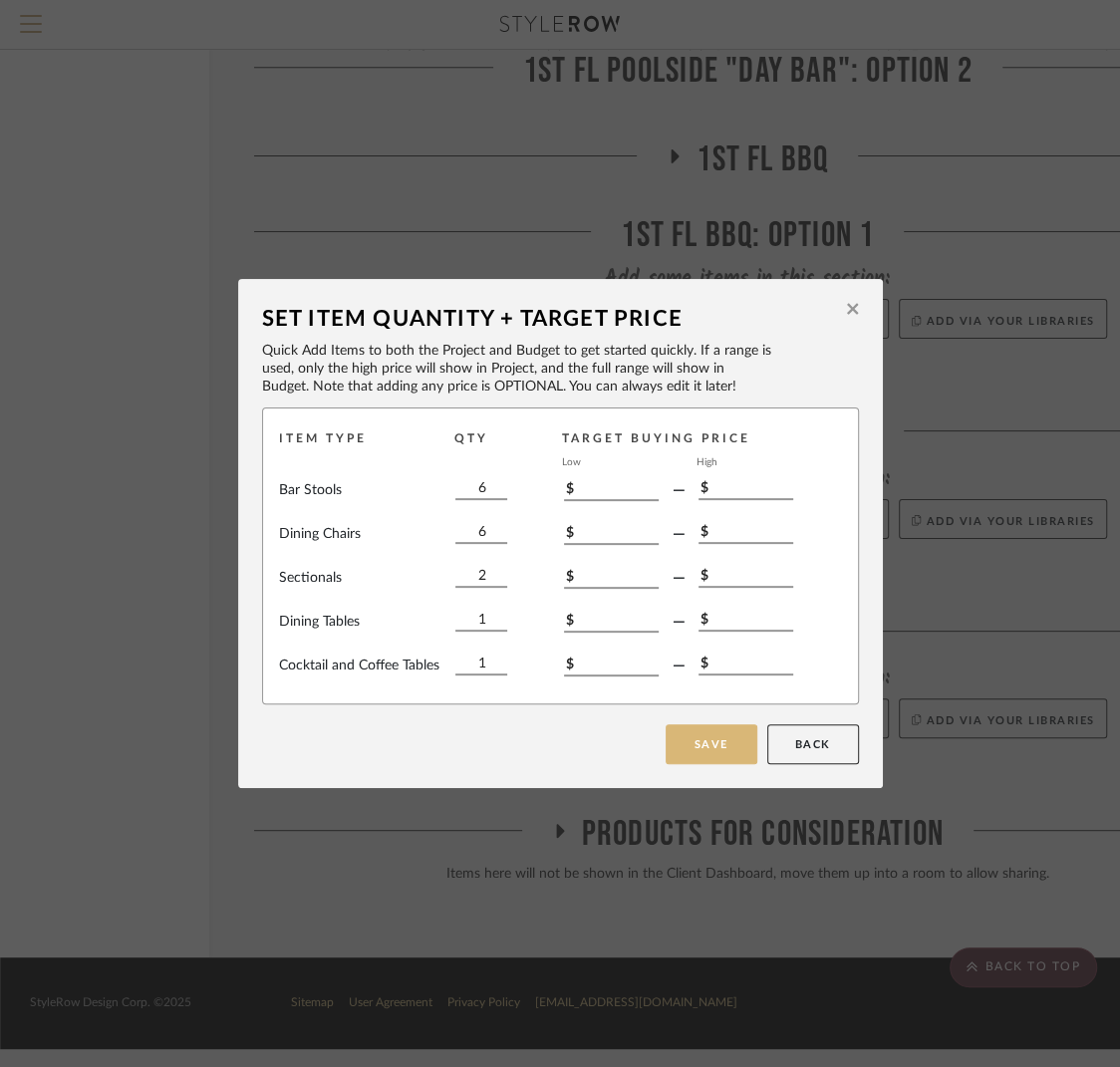 click on "Save" at bounding box center [711, 744] 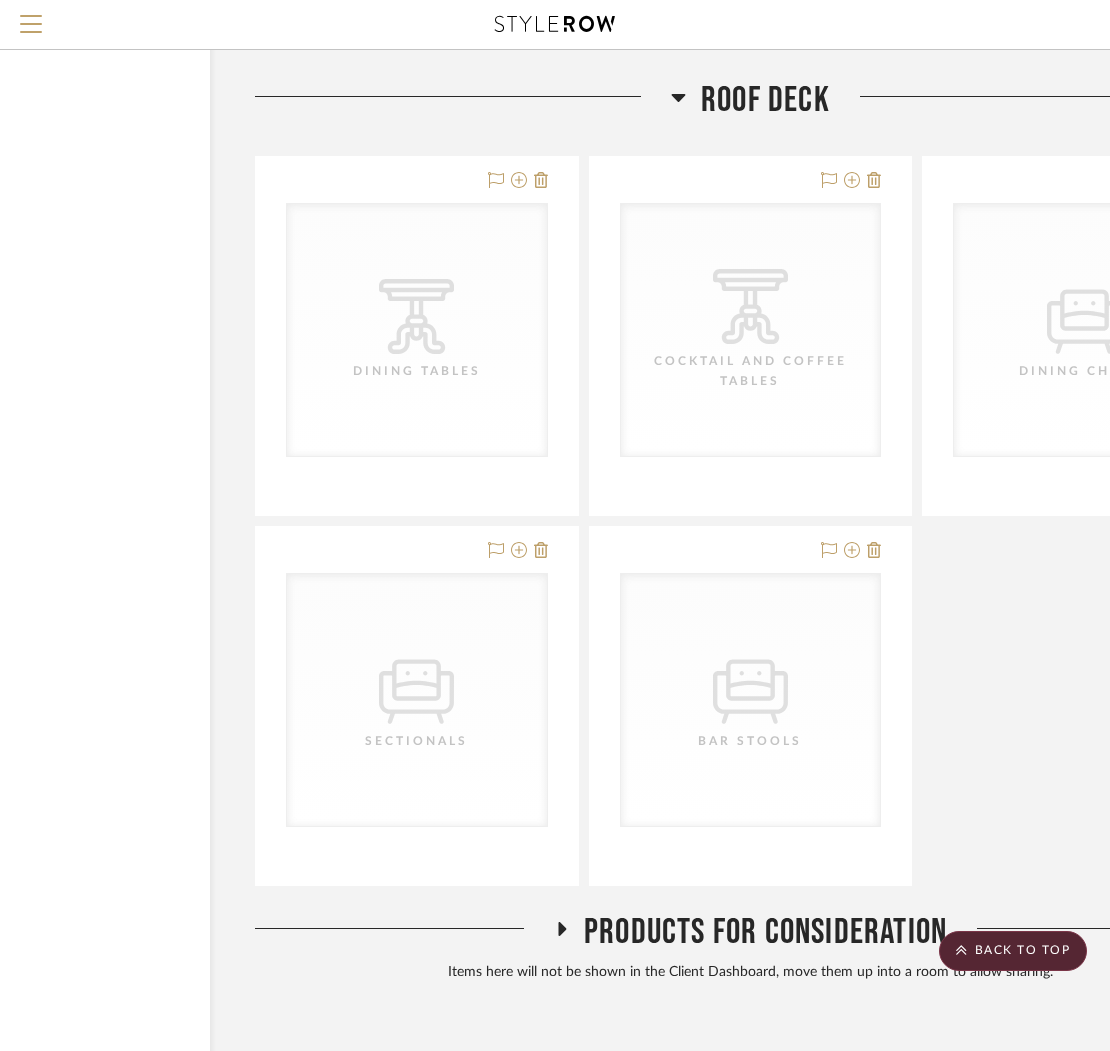 scroll, scrollTop: 8701, scrollLeft: 166, axis: both 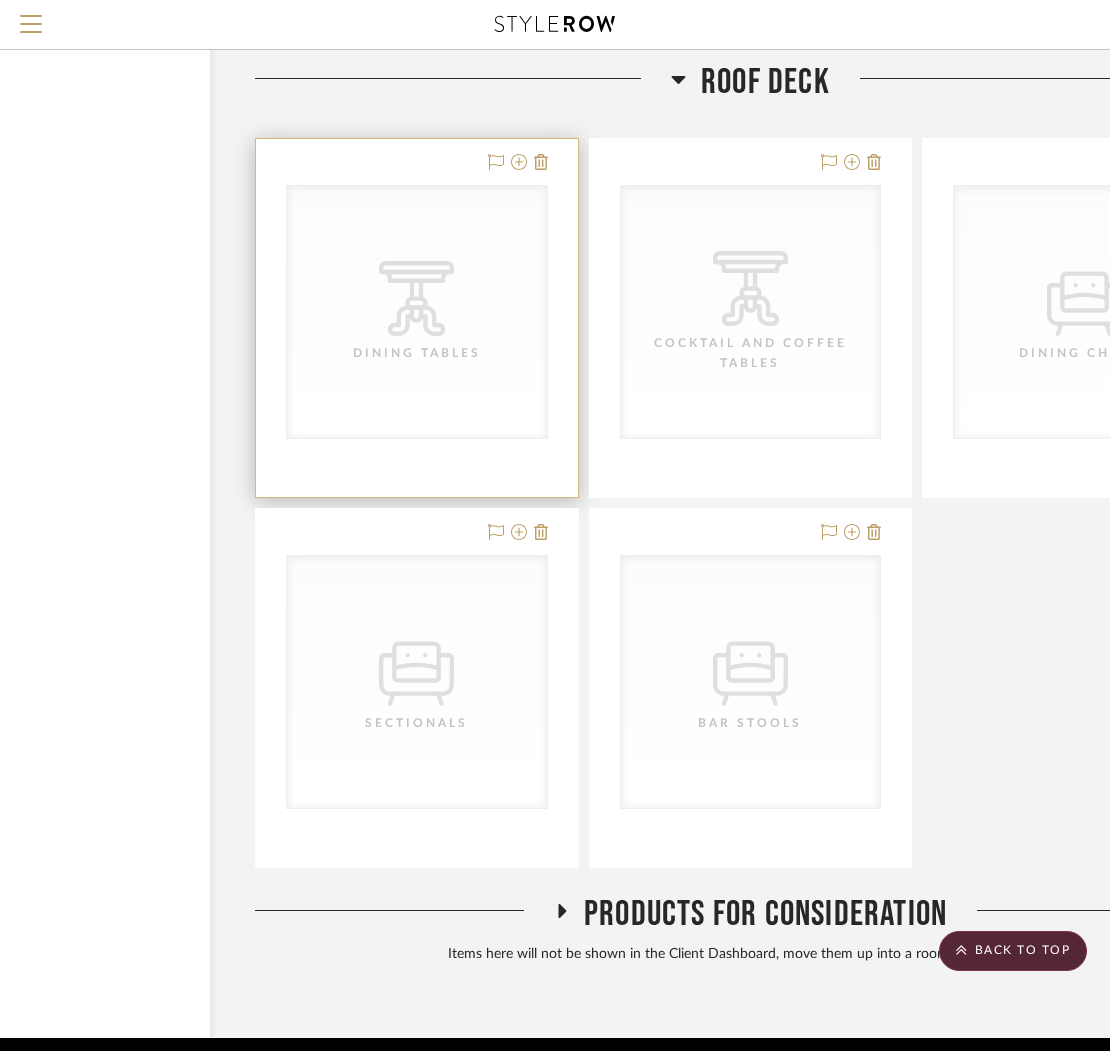click on "CategoryIconTables
Created with Sketch.
Dining Tables" at bounding box center [417, 312] 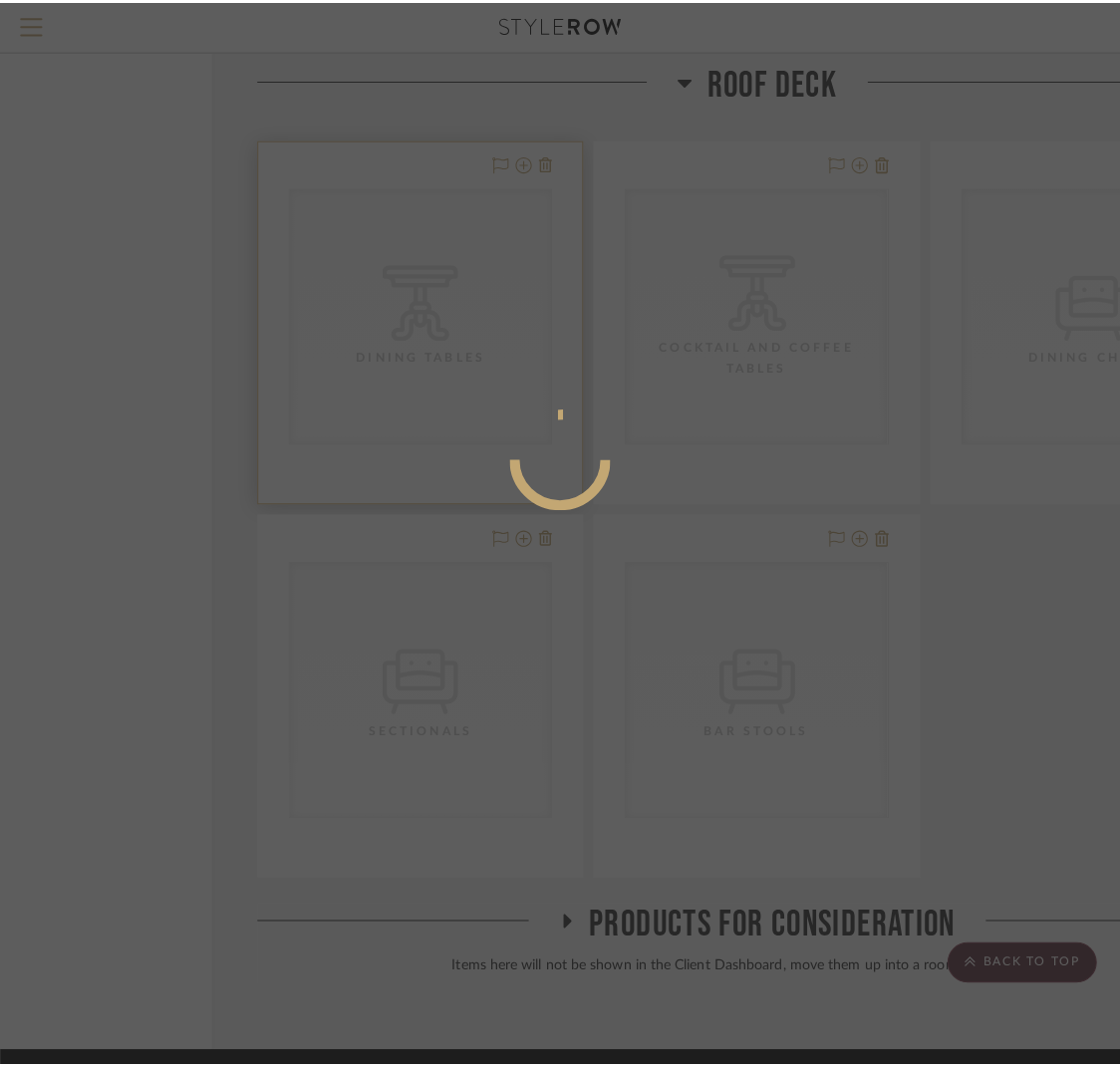 scroll, scrollTop: 0, scrollLeft: 0, axis: both 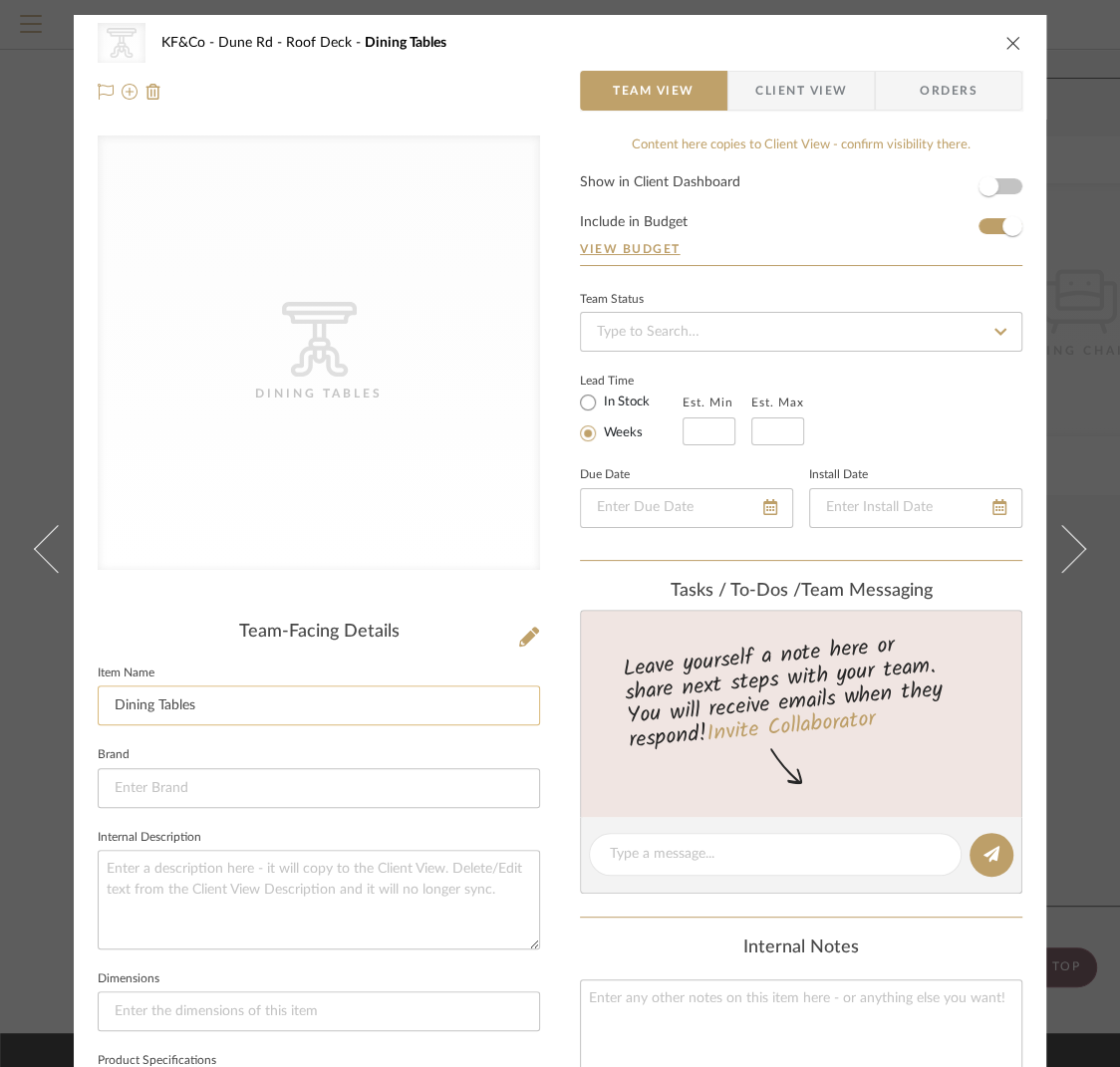 click on "Dining Tables" 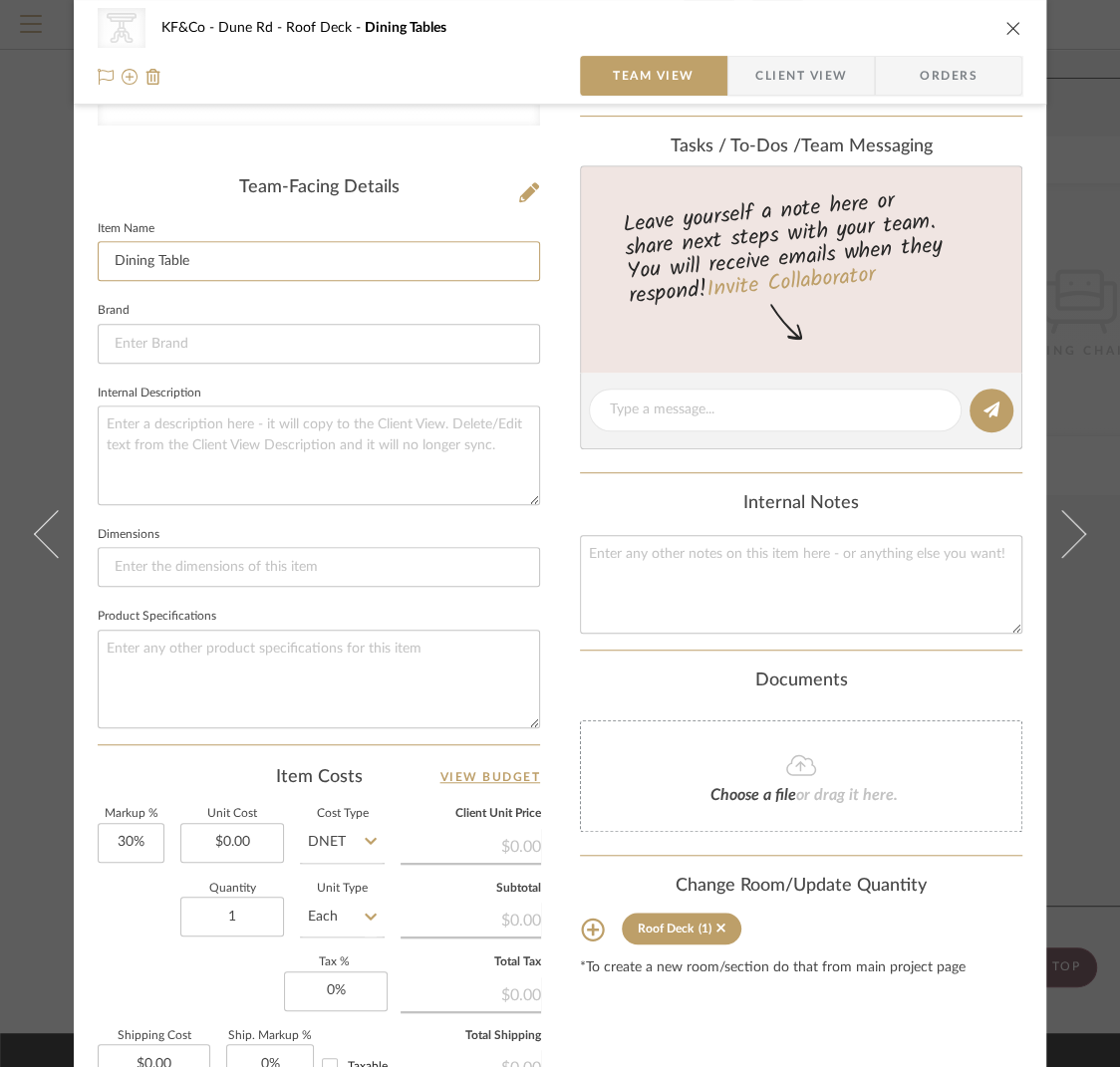 scroll, scrollTop: 682, scrollLeft: 0, axis: vertical 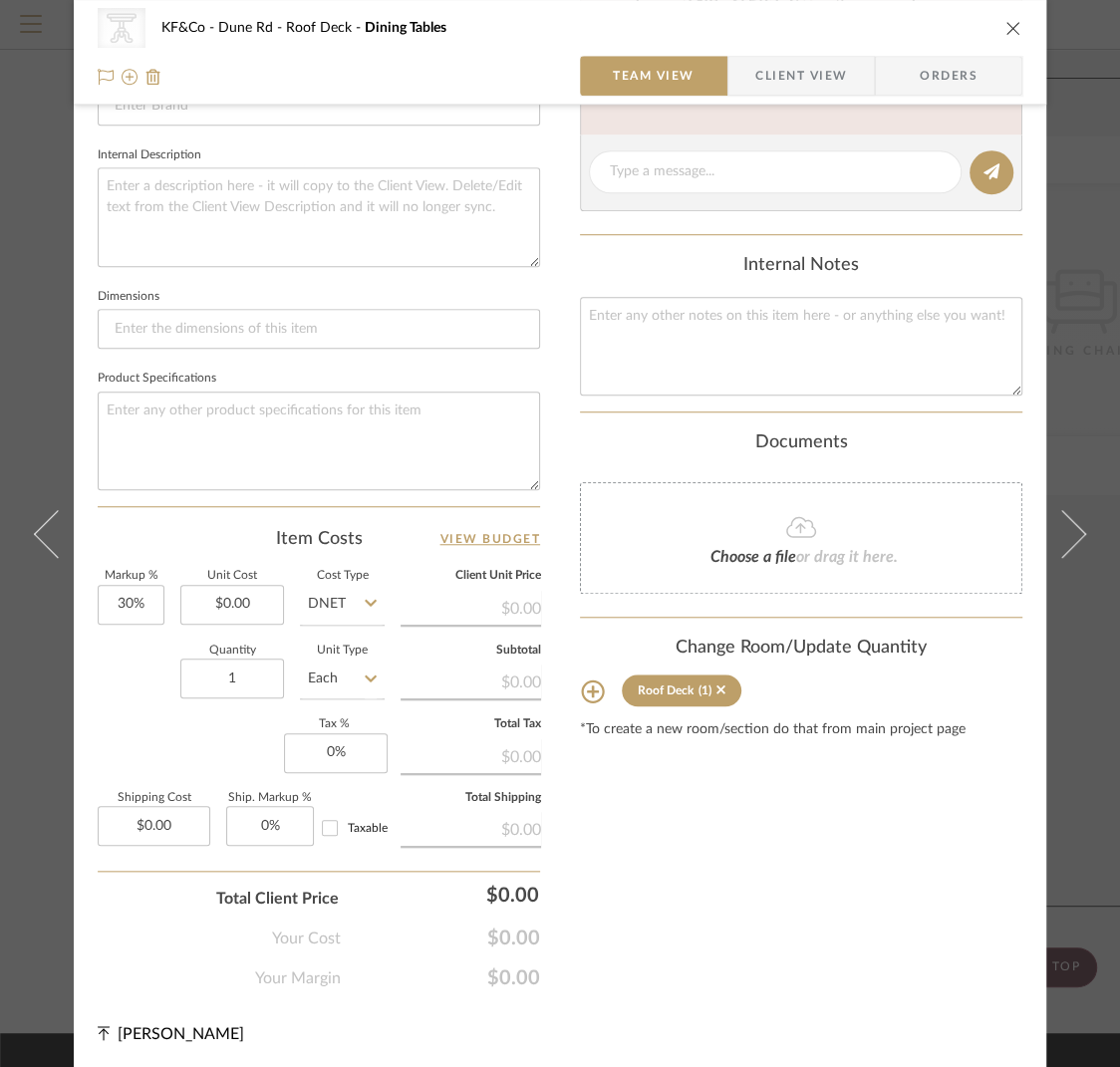type on "Dining Table" 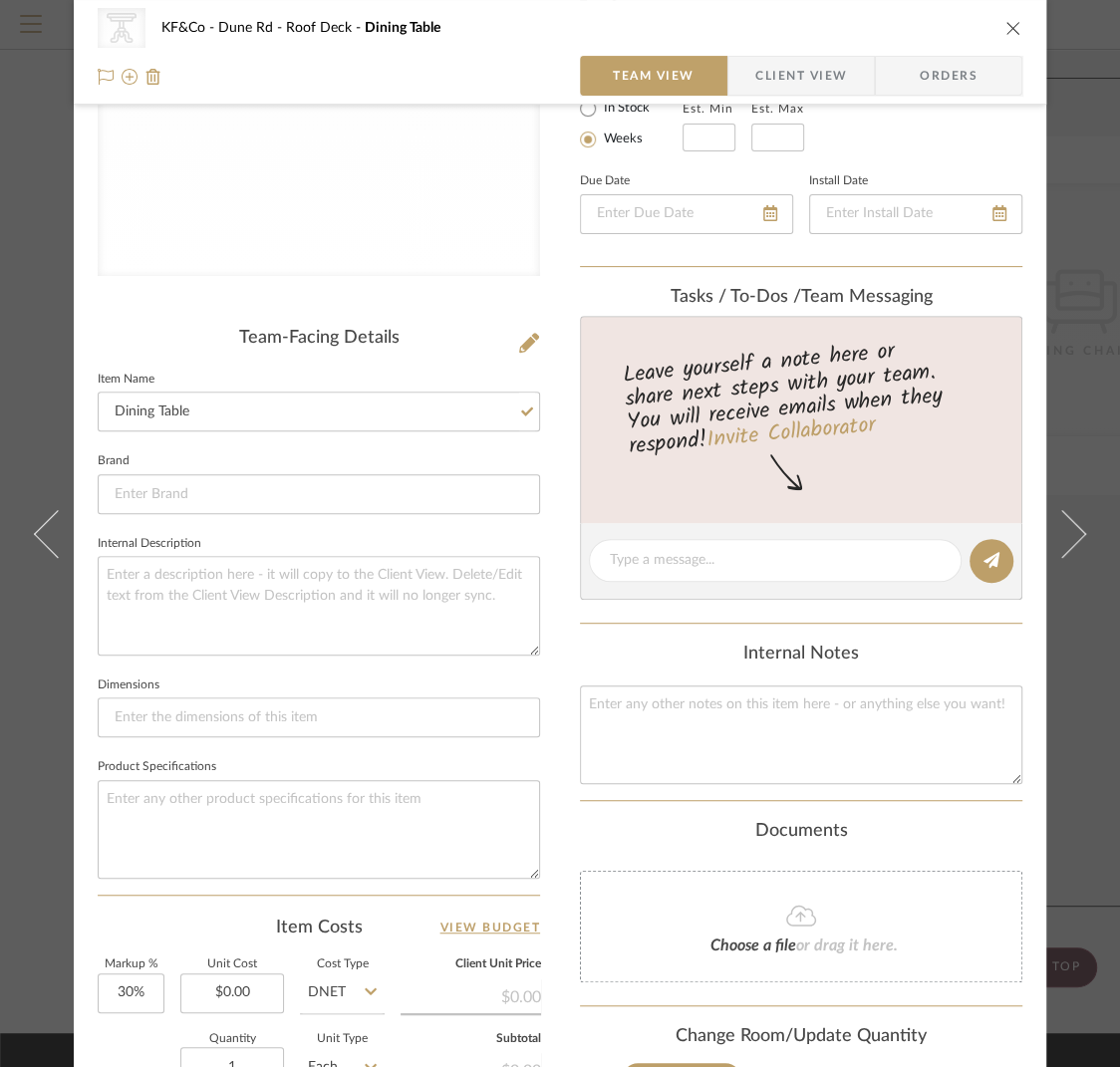 scroll, scrollTop: 0, scrollLeft: 0, axis: both 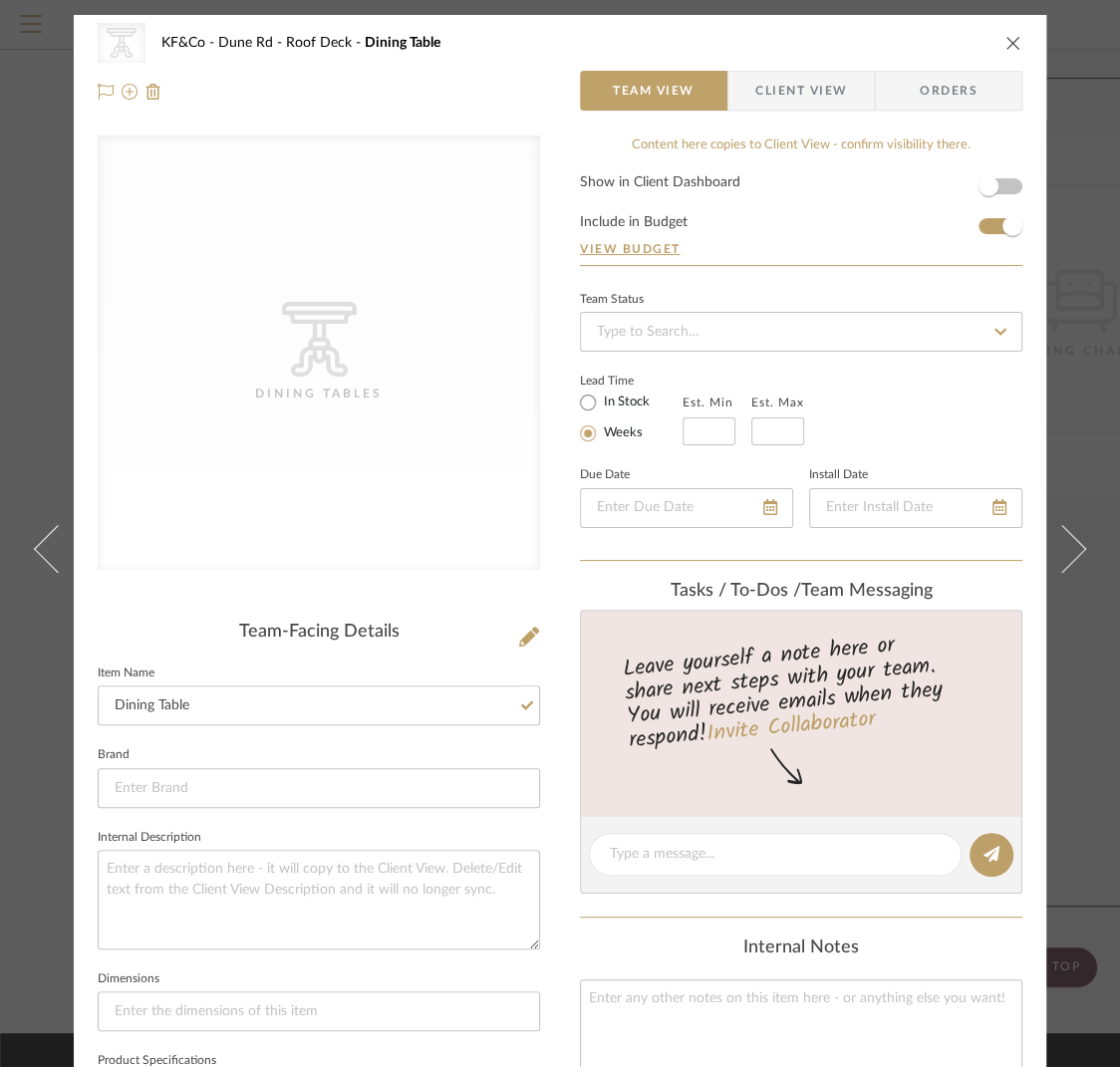 click at bounding box center [1013, 43] 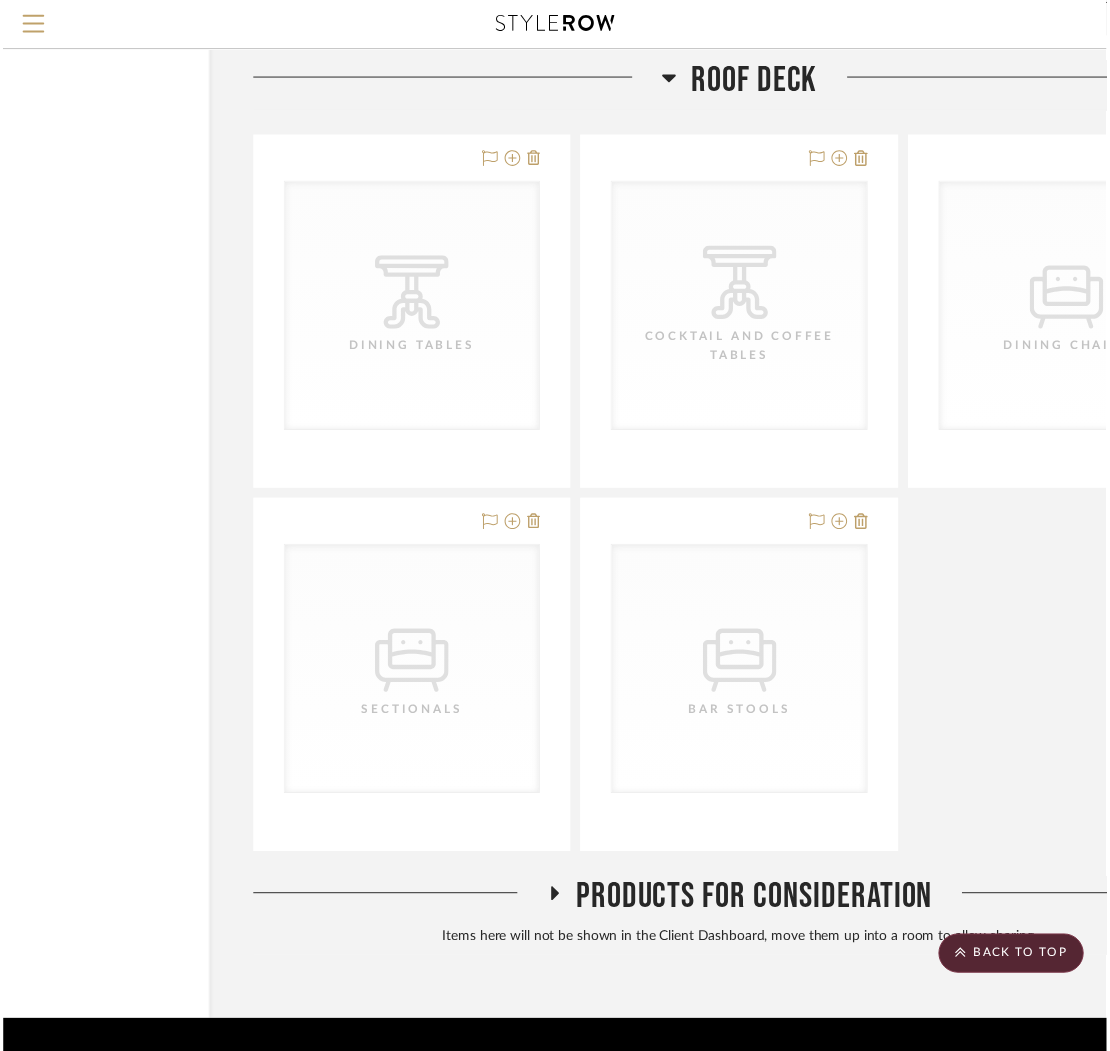 scroll, scrollTop: 8701, scrollLeft: 166, axis: both 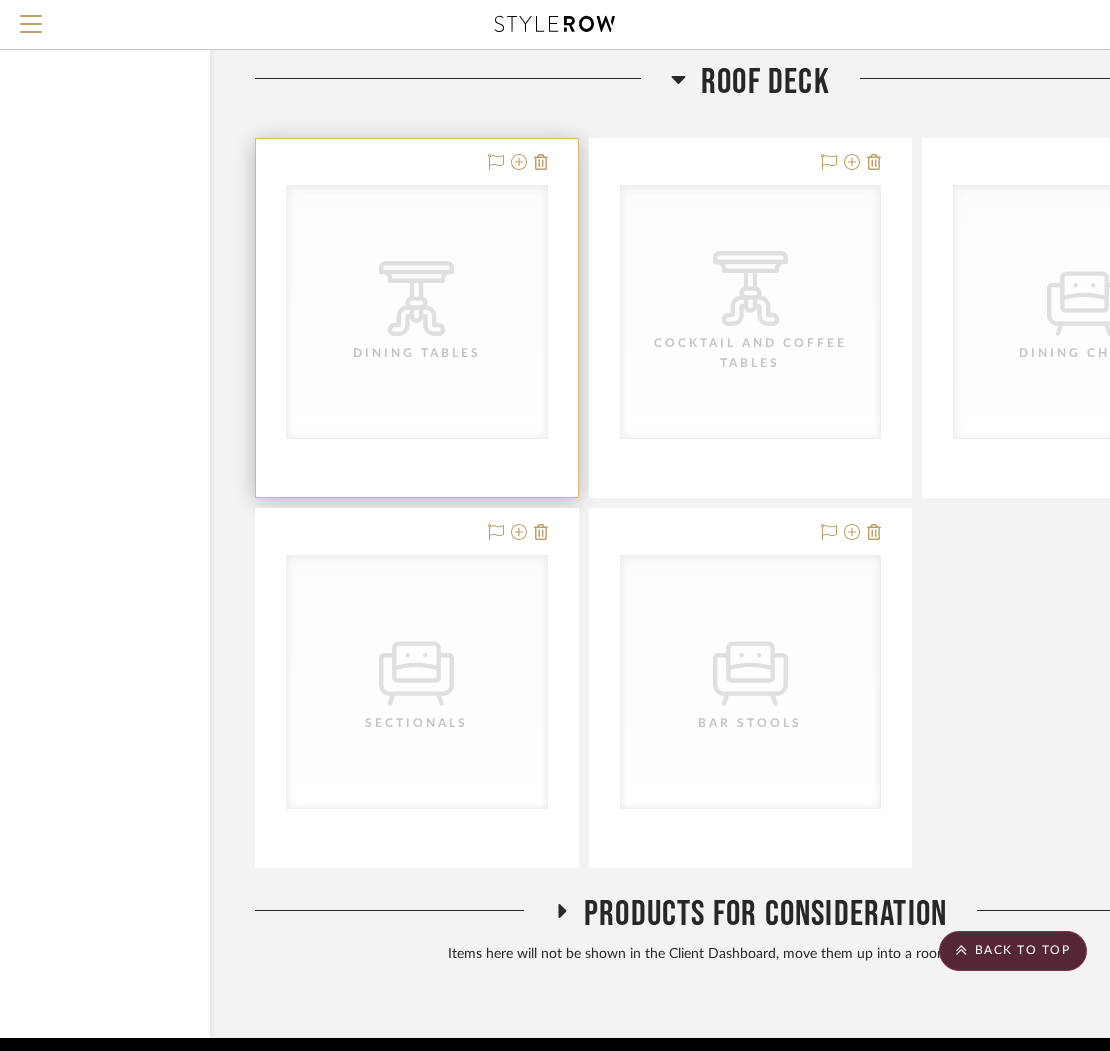 click on "Dining Tables" at bounding box center [417, 353] 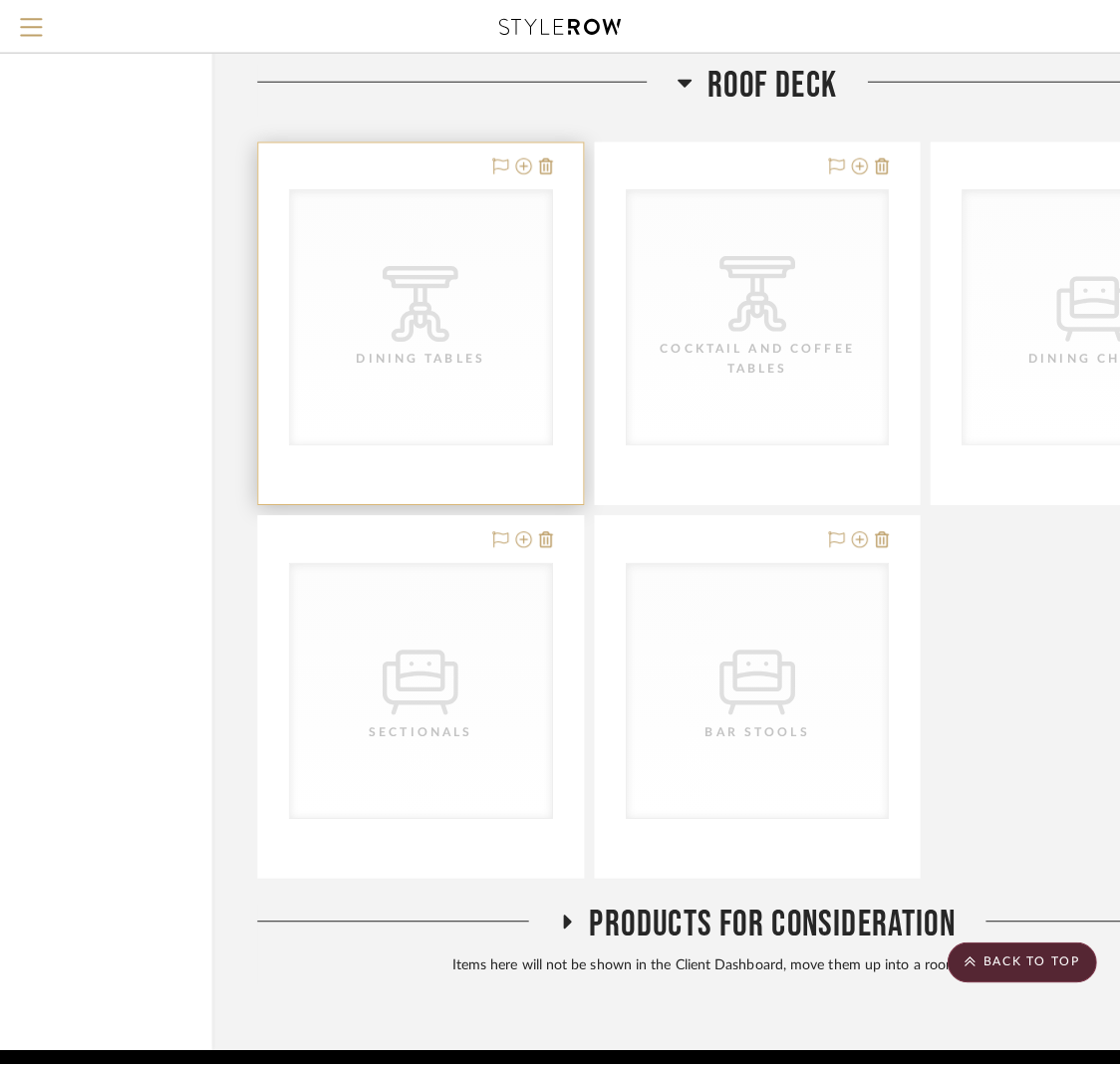 scroll, scrollTop: 0, scrollLeft: 0, axis: both 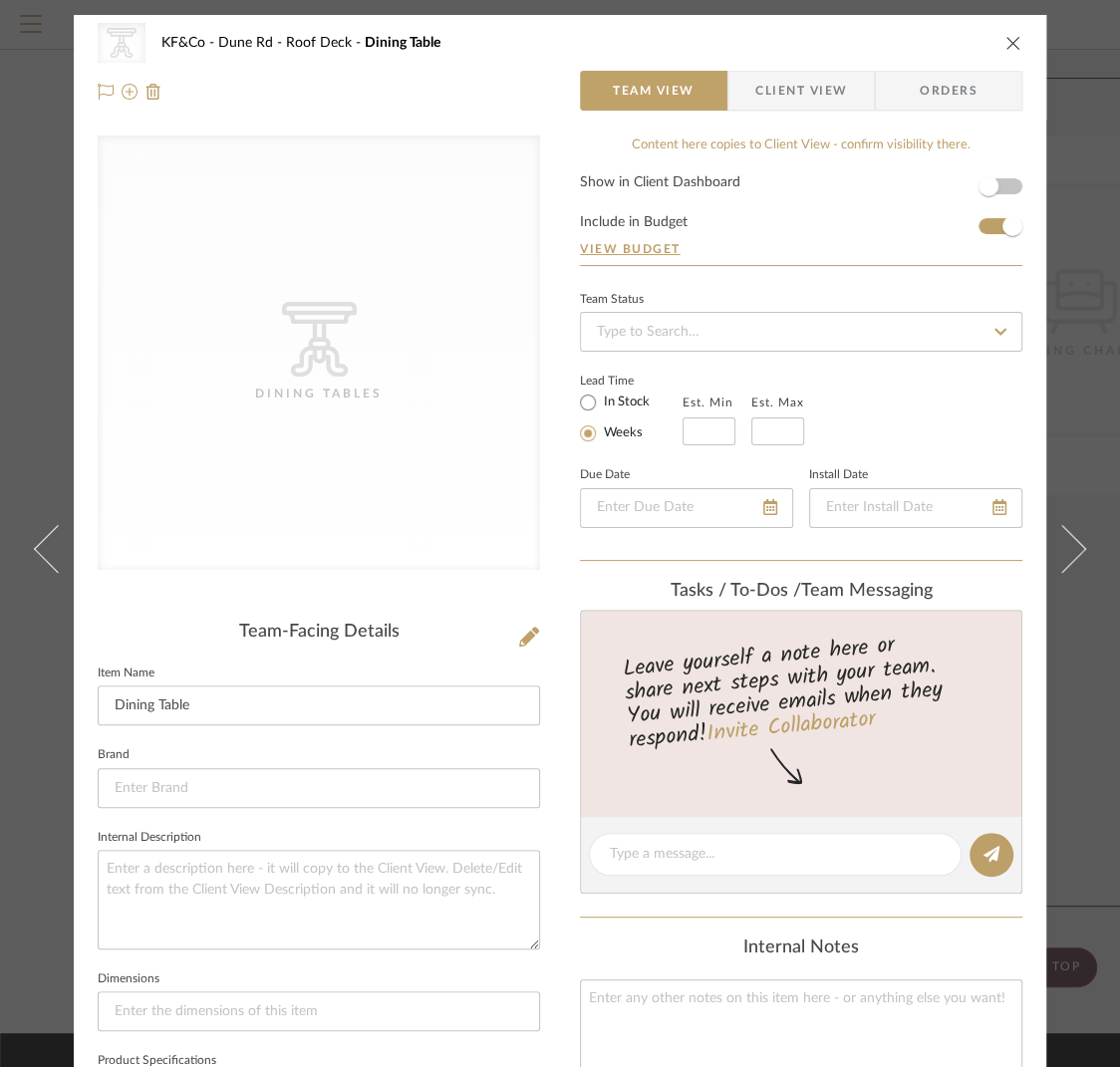 click at bounding box center (1013, 43) 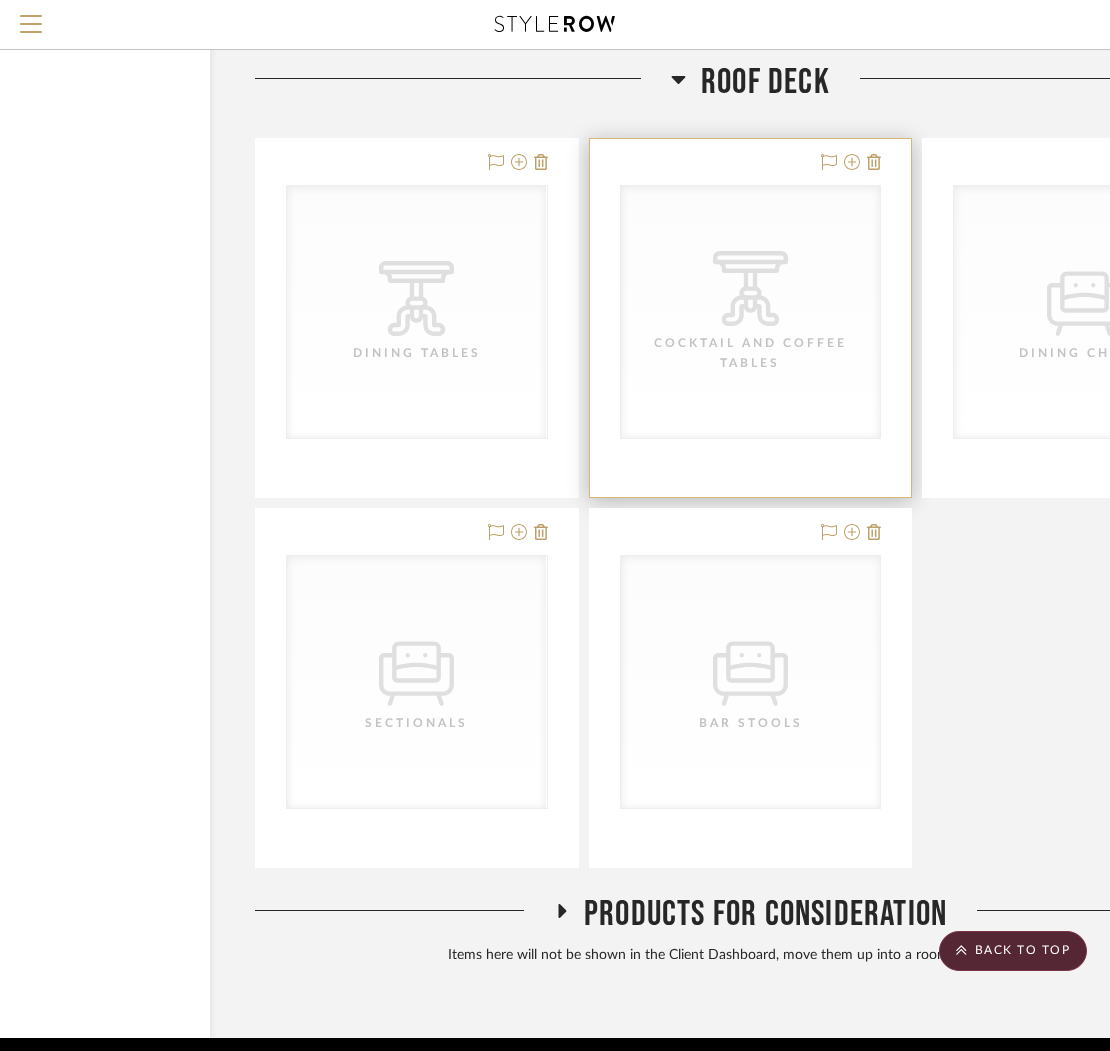 click on "CategoryIconTables
Created with Sketch.
Cocktail and Coffee Tables" at bounding box center [751, 312] 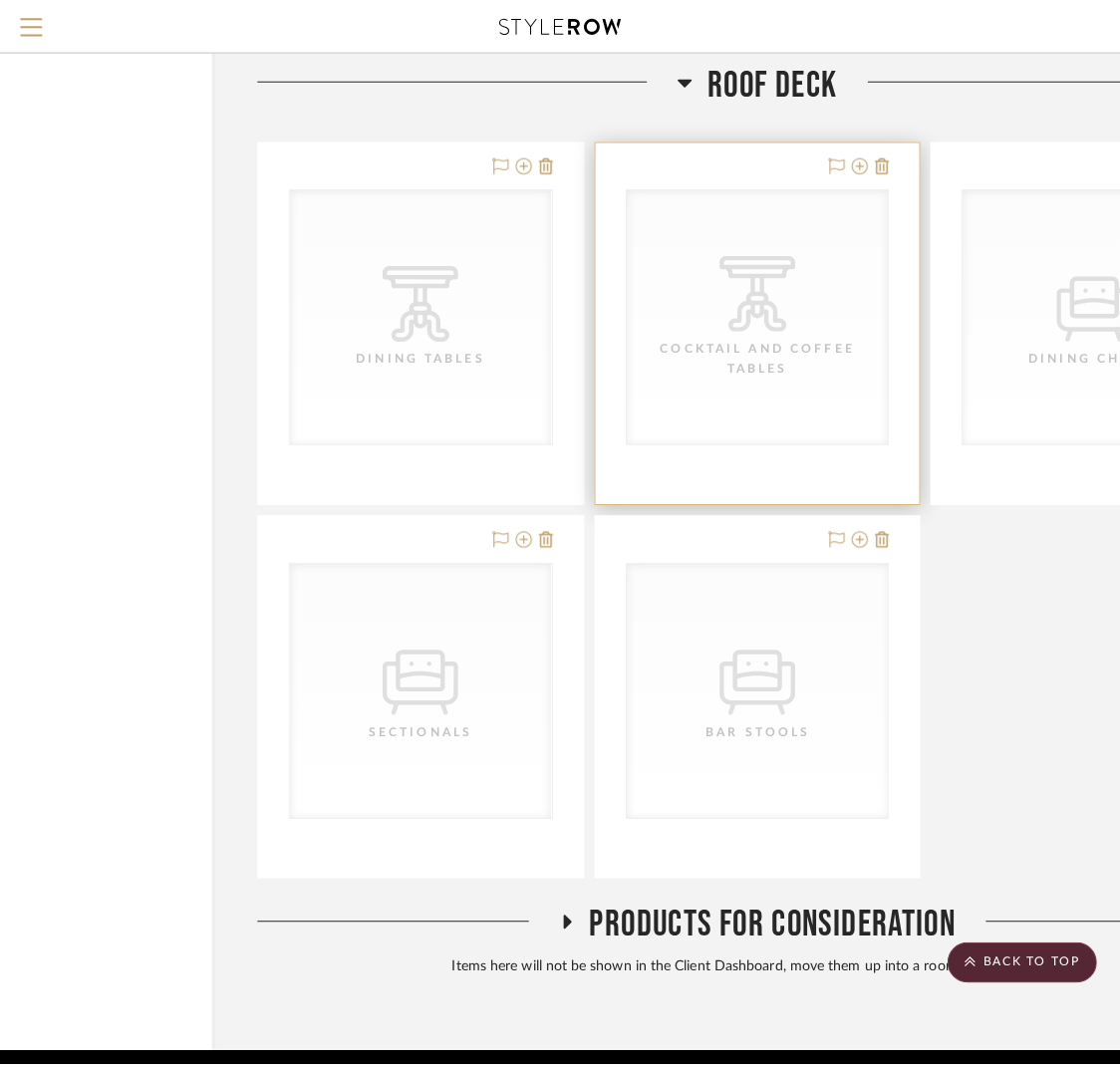scroll, scrollTop: 0, scrollLeft: 0, axis: both 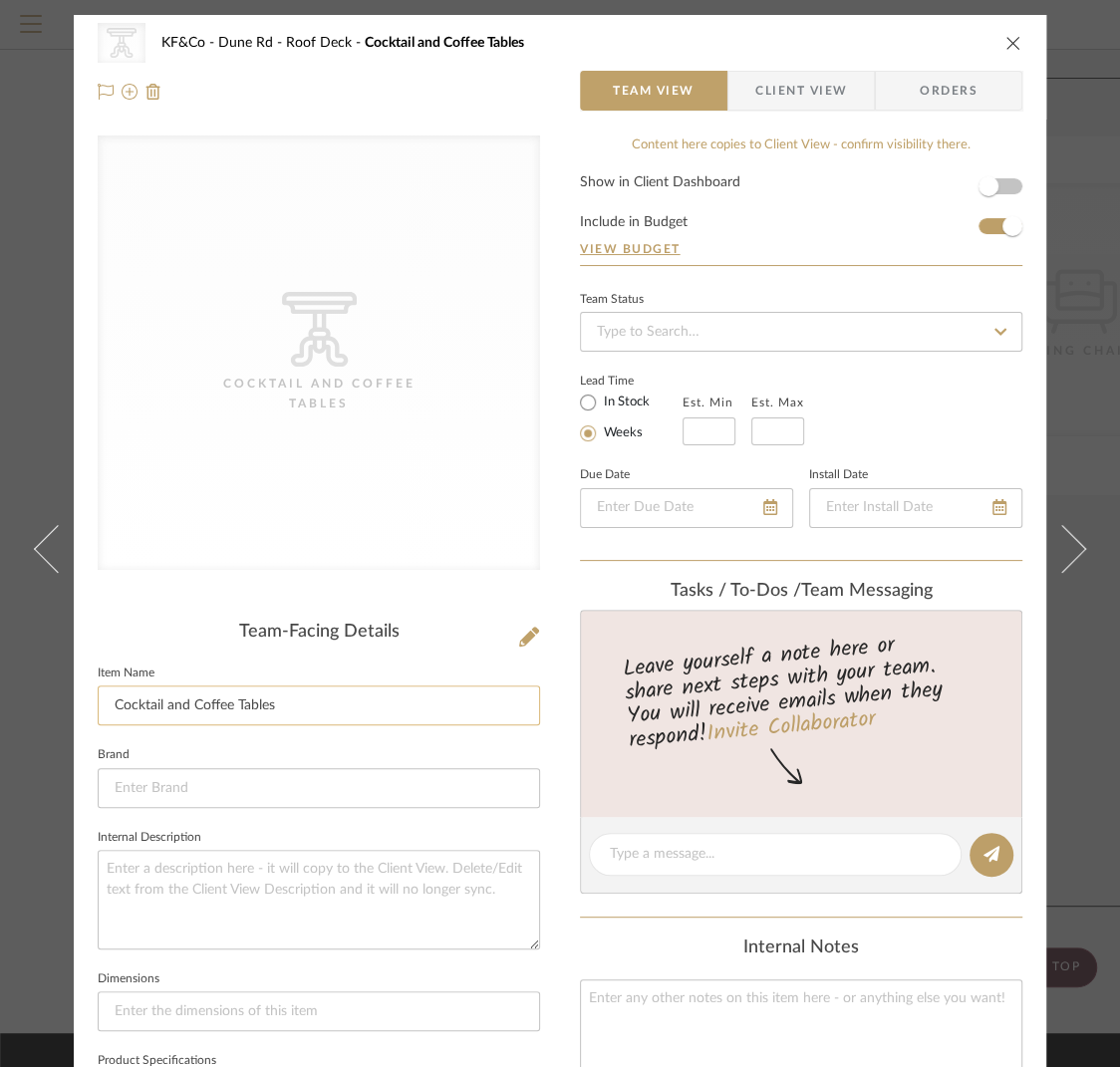 click on "Cocktail and Coffee Tables" 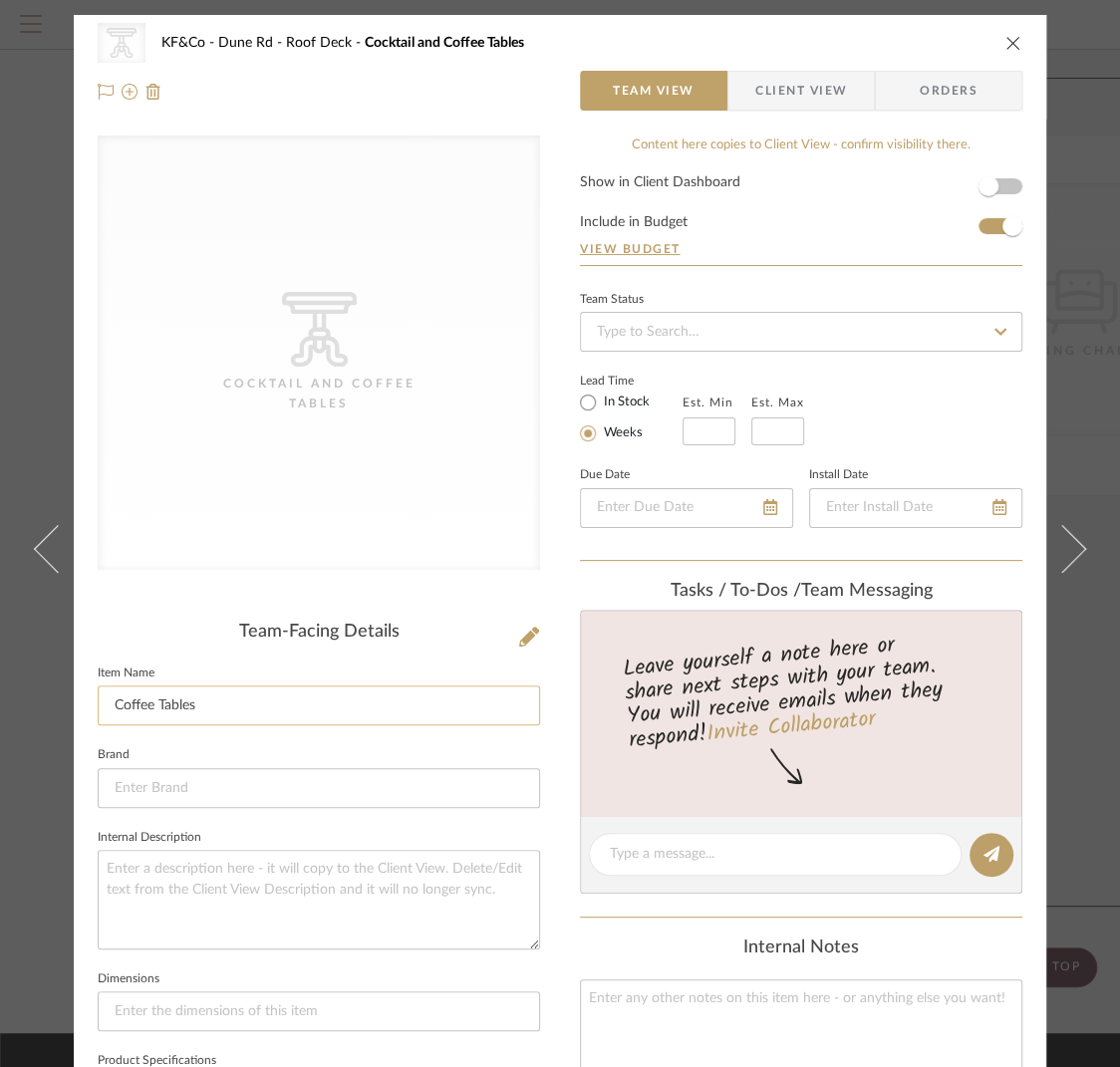 click on "Coffee Tables" 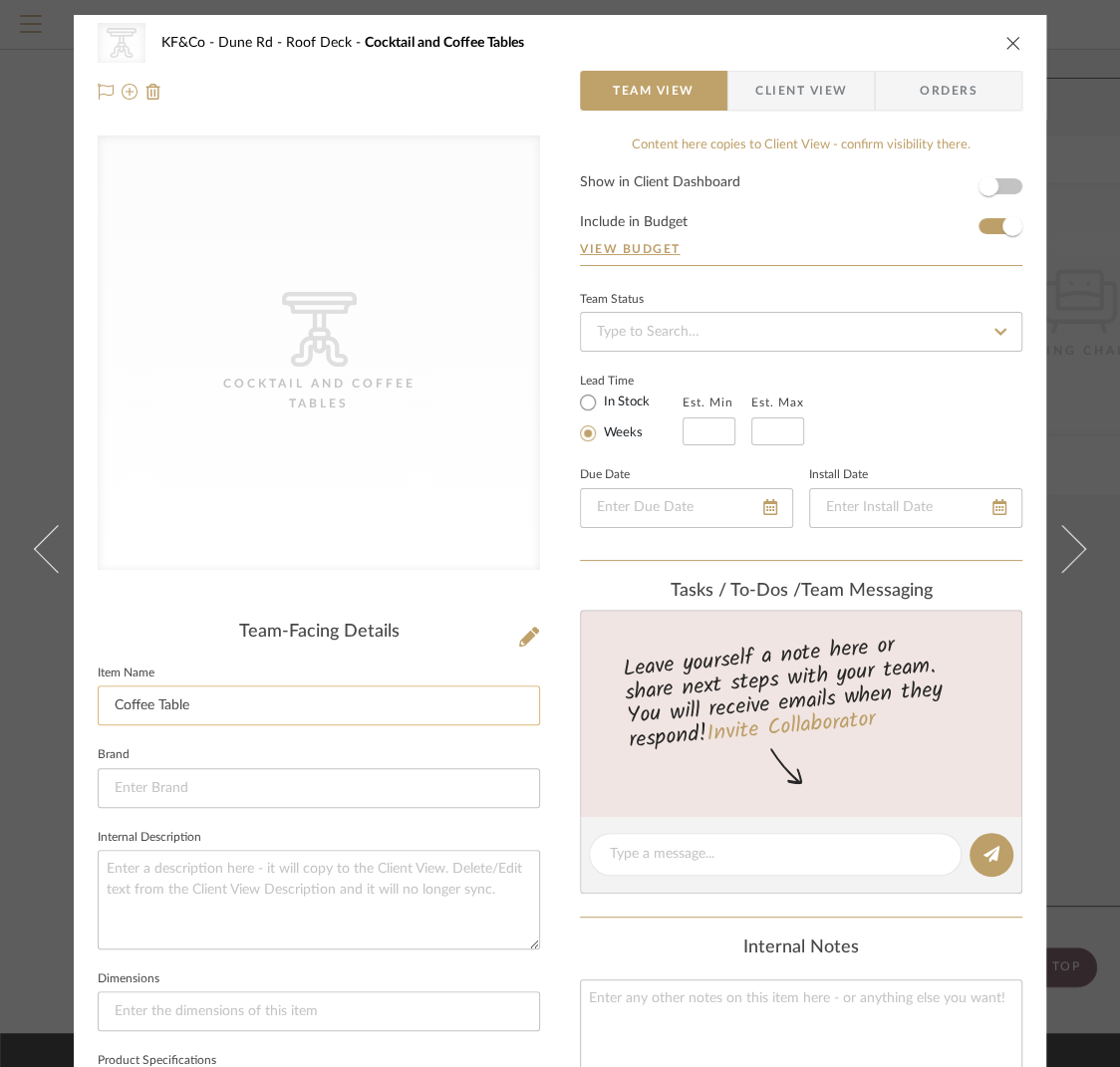 type on "Coffee Table" 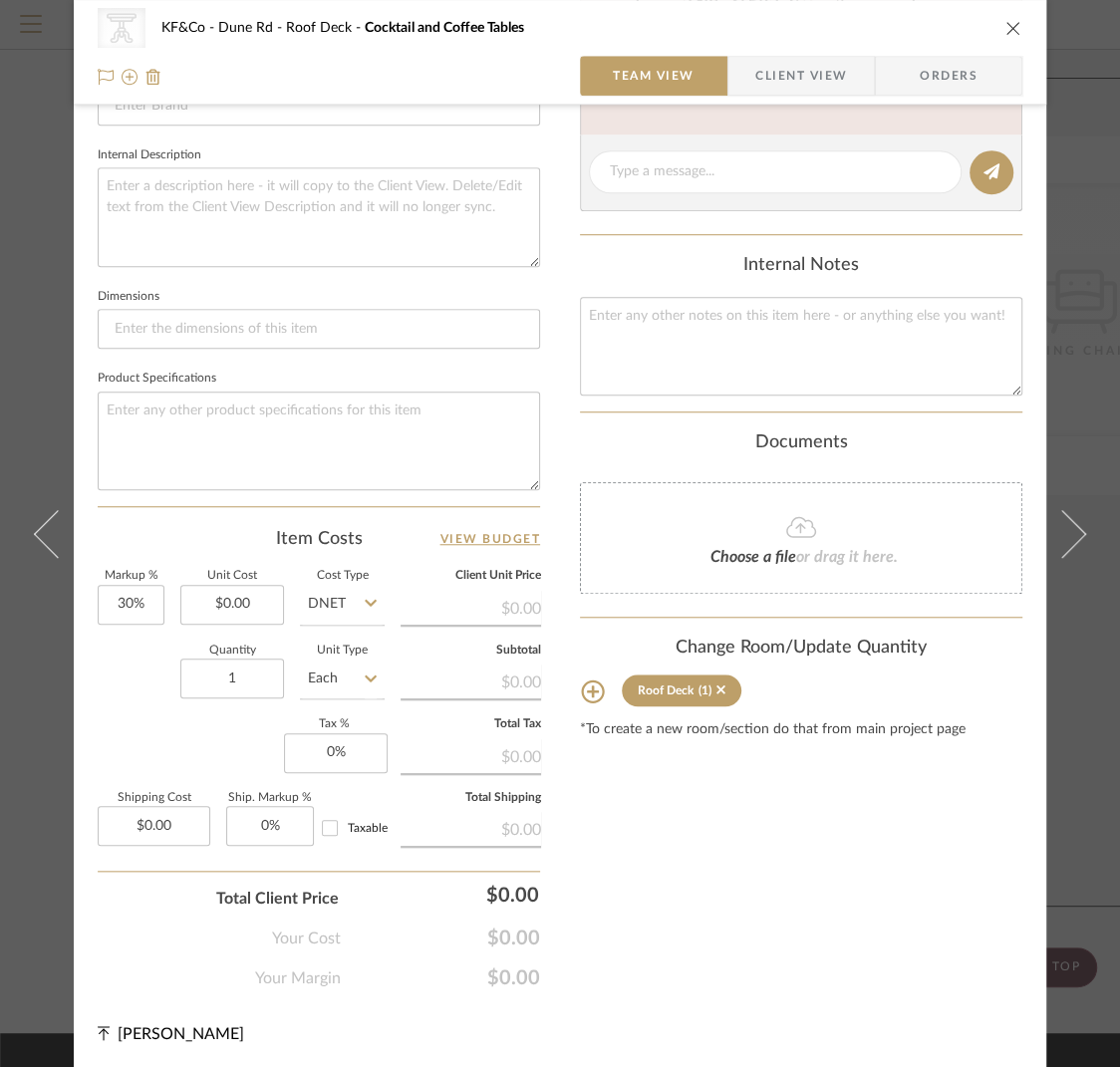 scroll, scrollTop: 0, scrollLeft: 0, axis: both 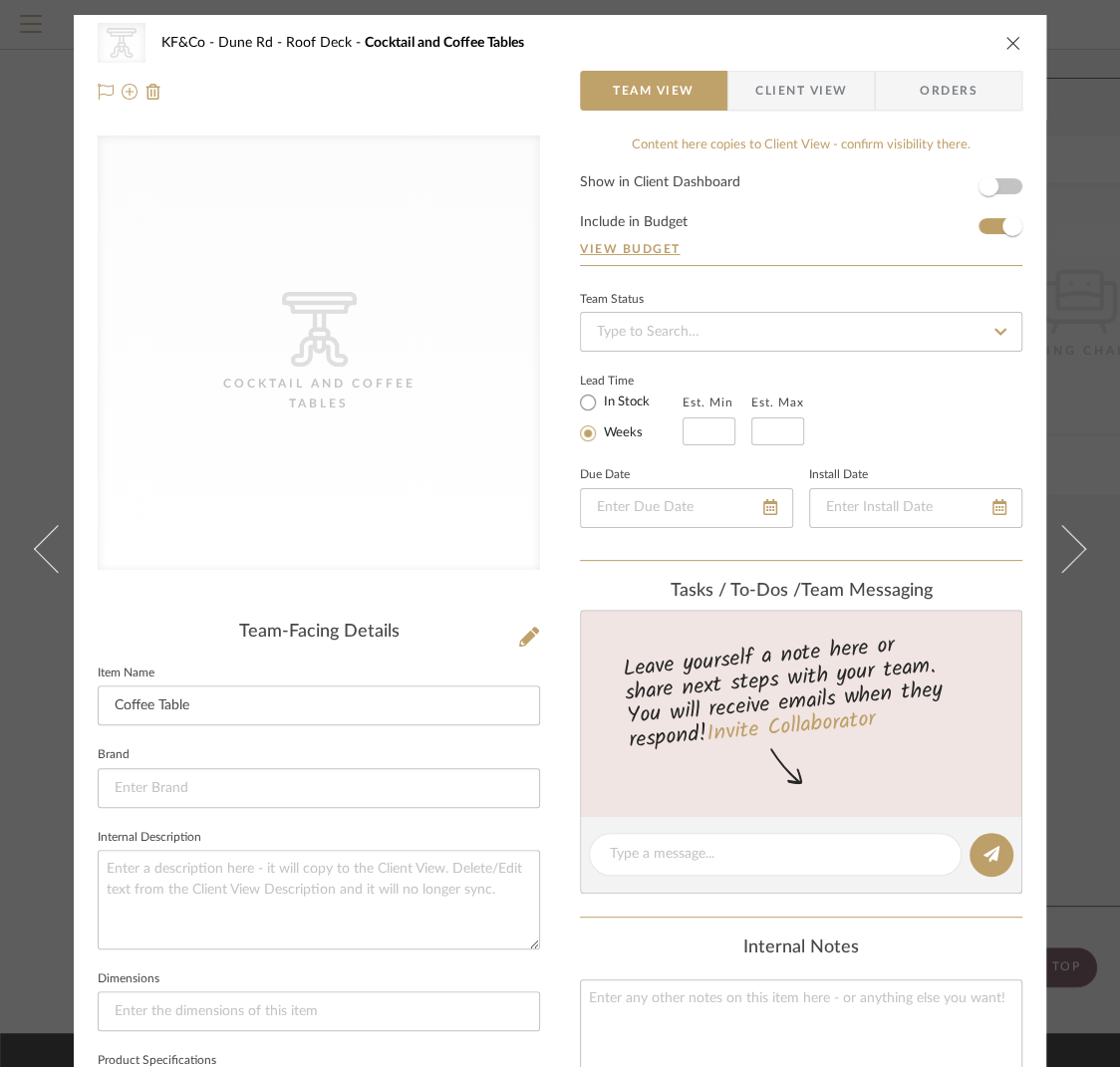click at bounding box center [1013, 43] 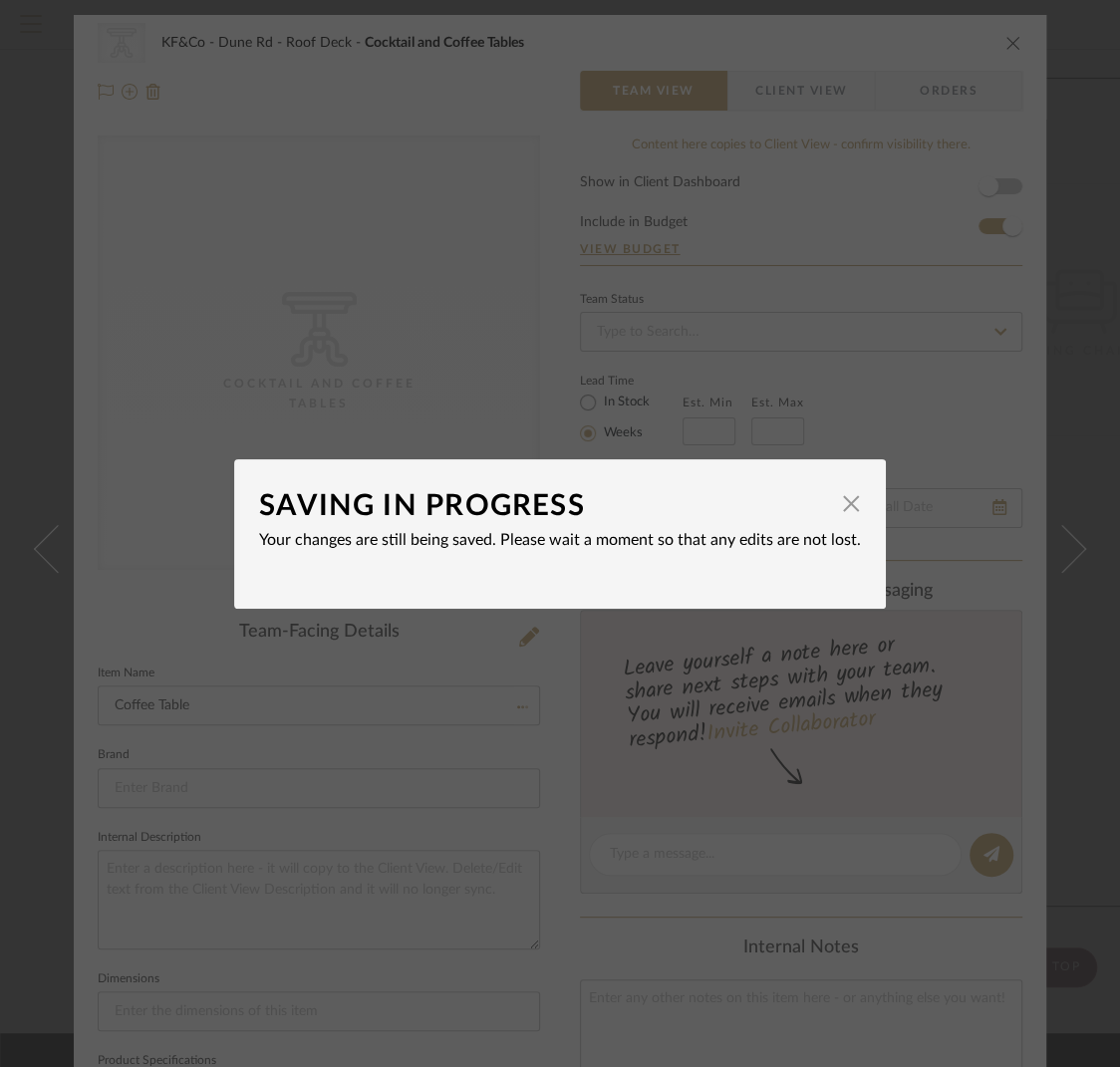 type 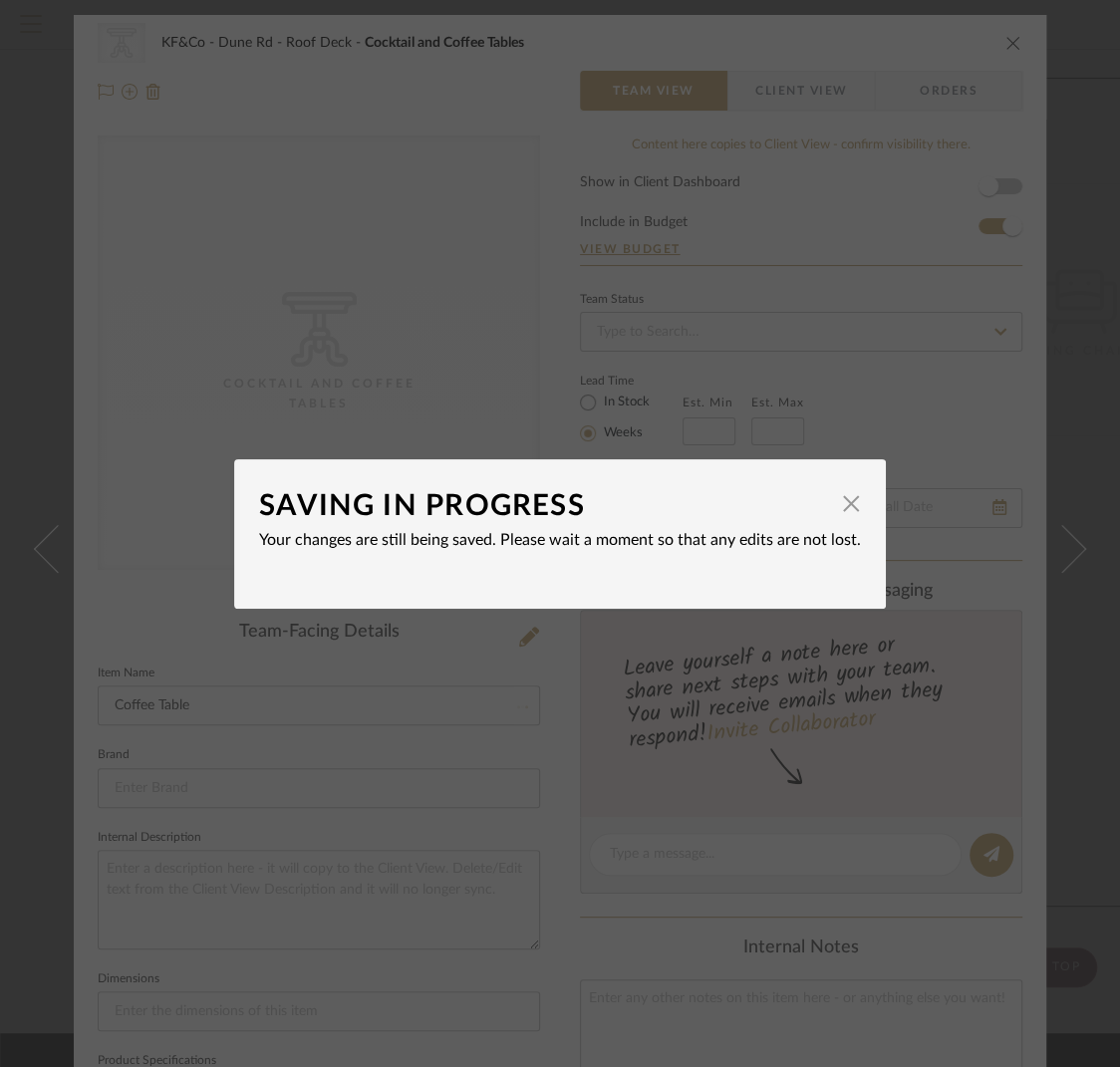 type 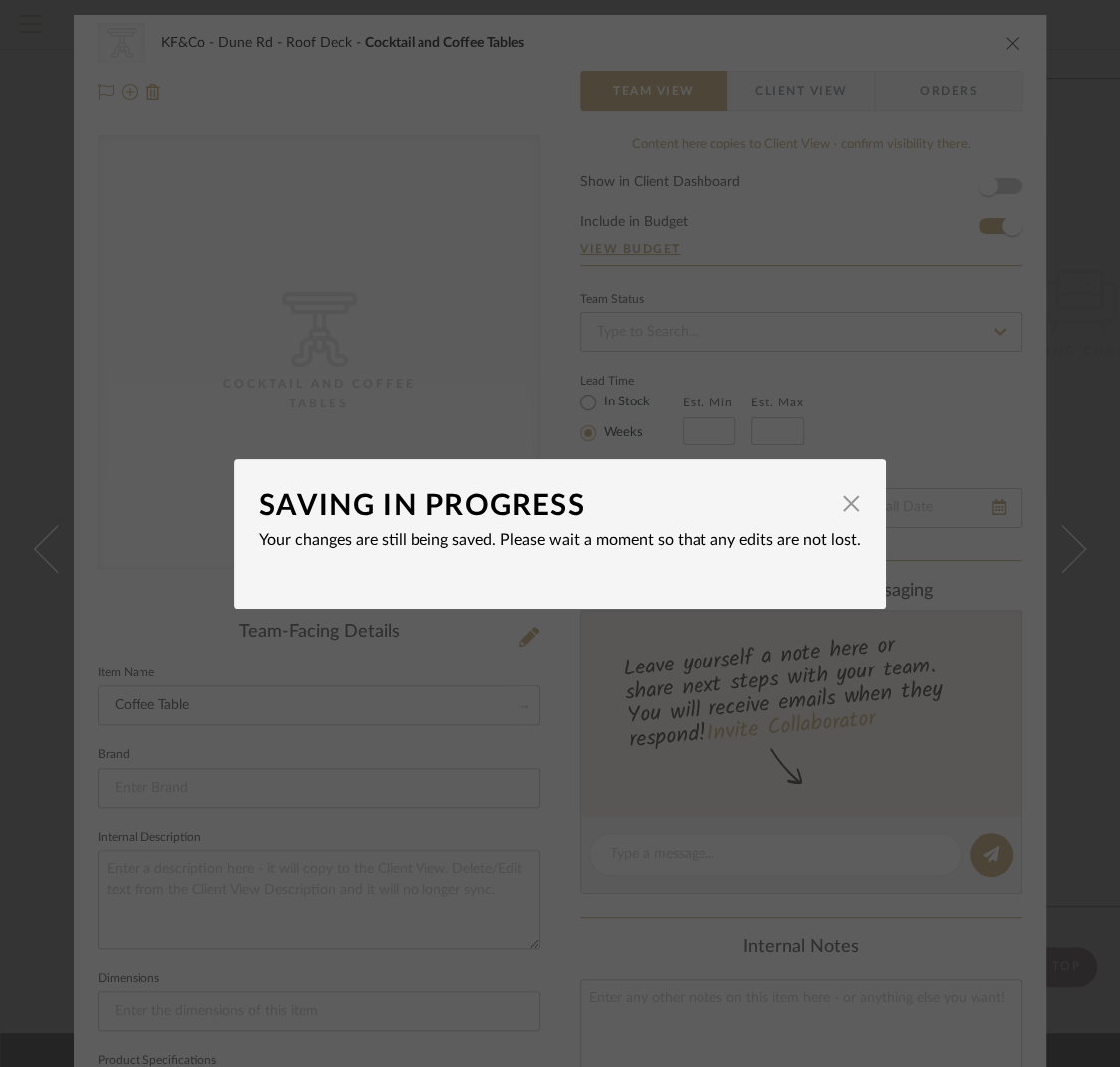 type 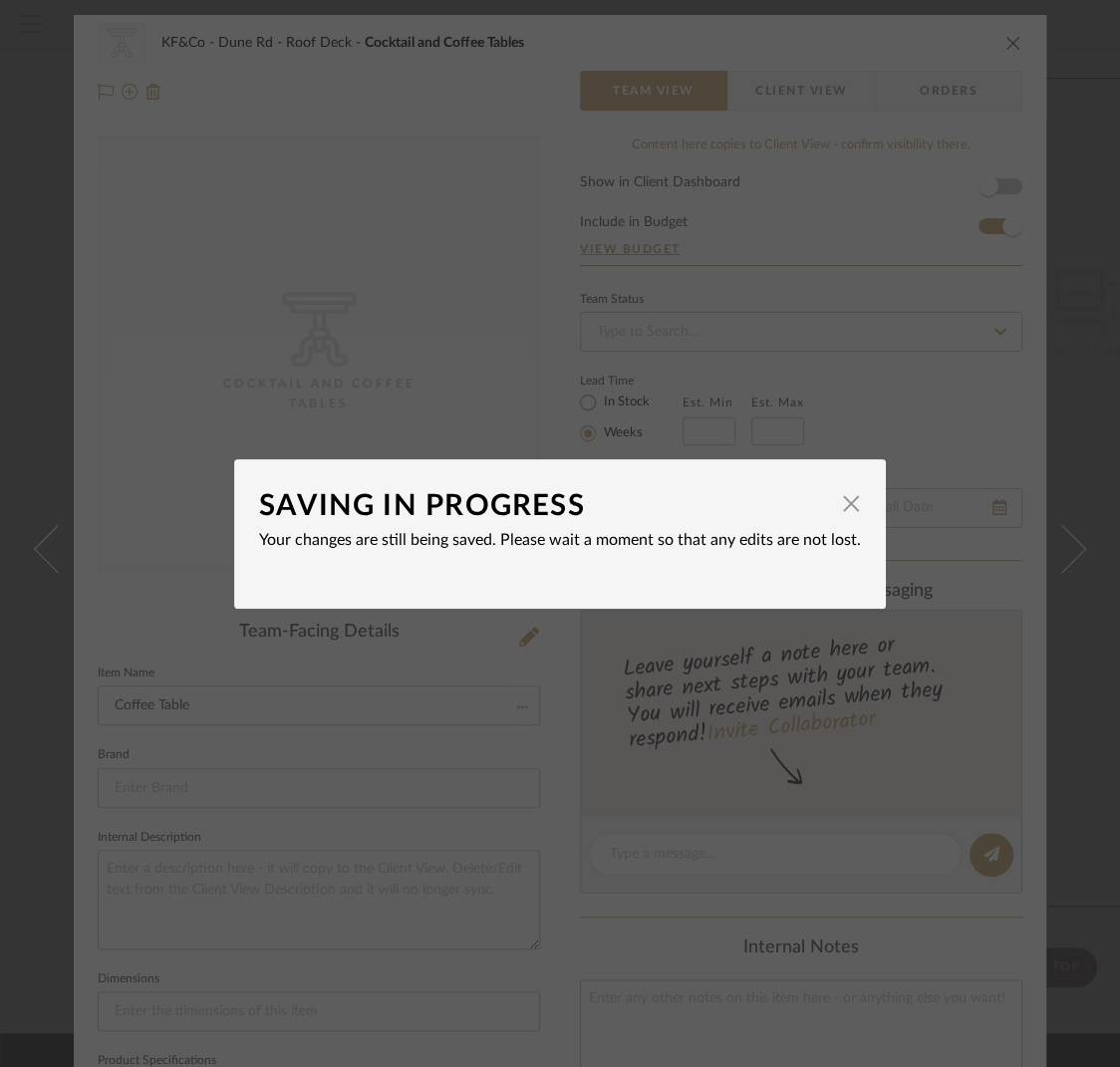 type 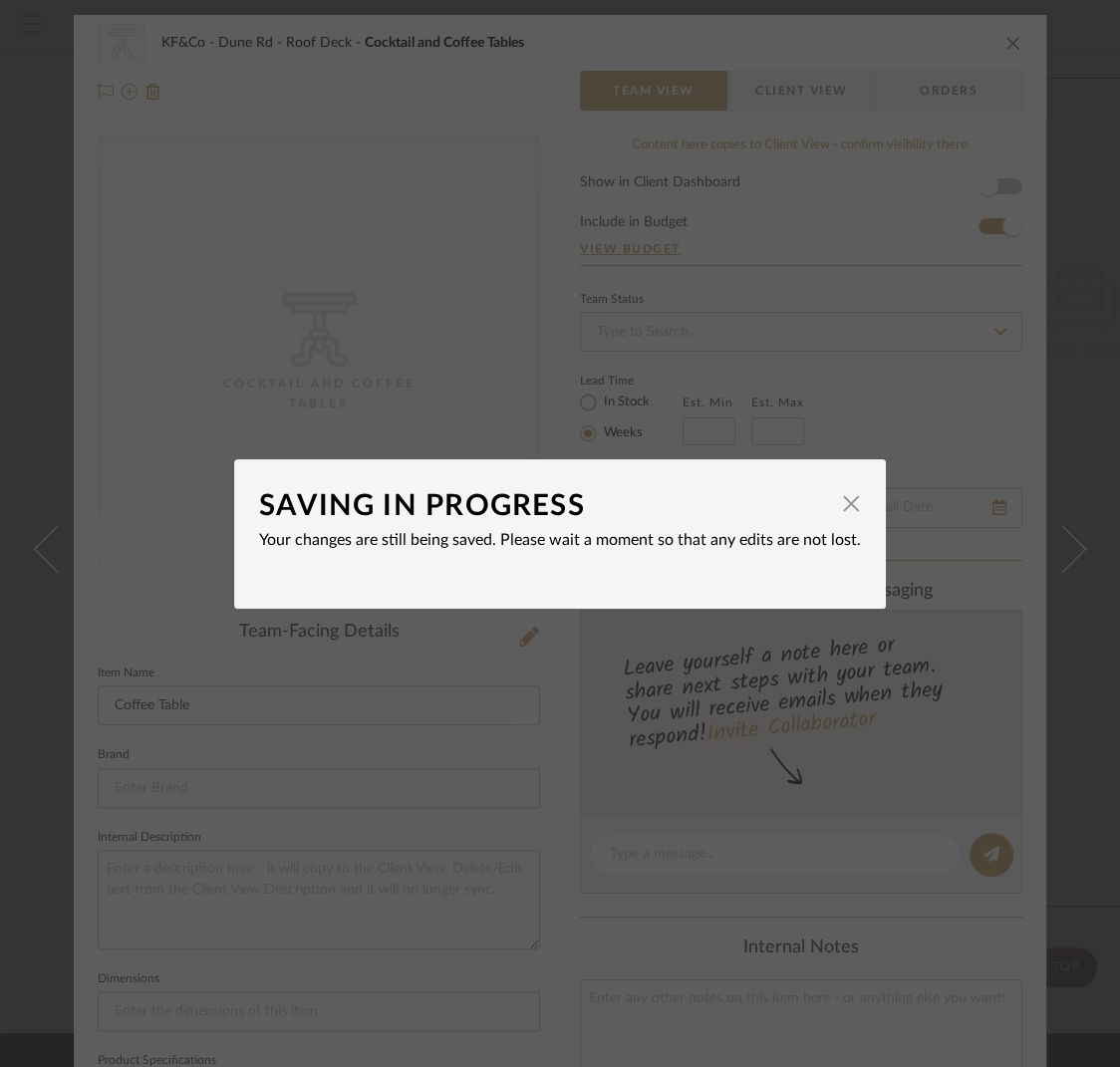 type 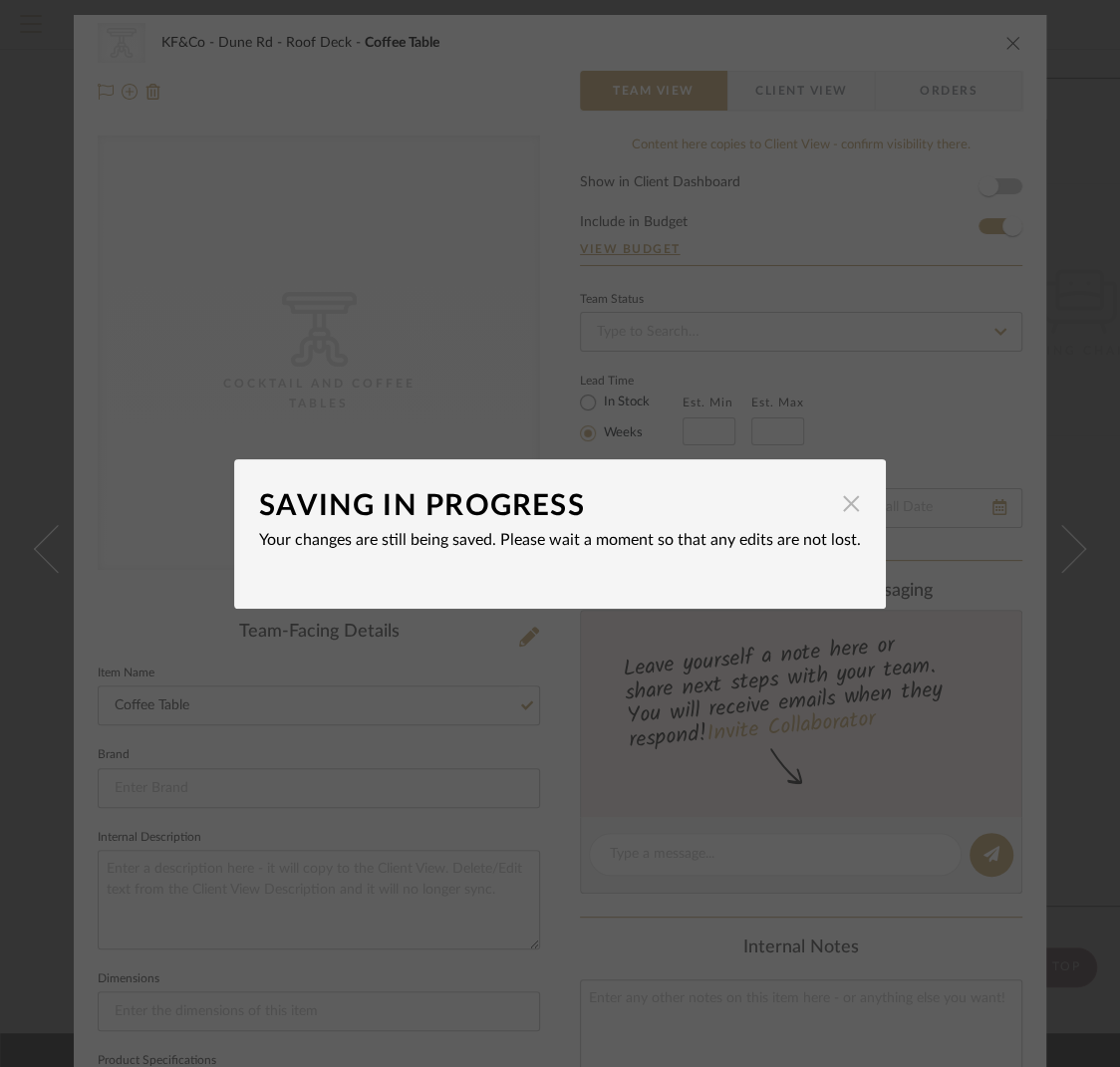 click at bounding box center [851, 504] 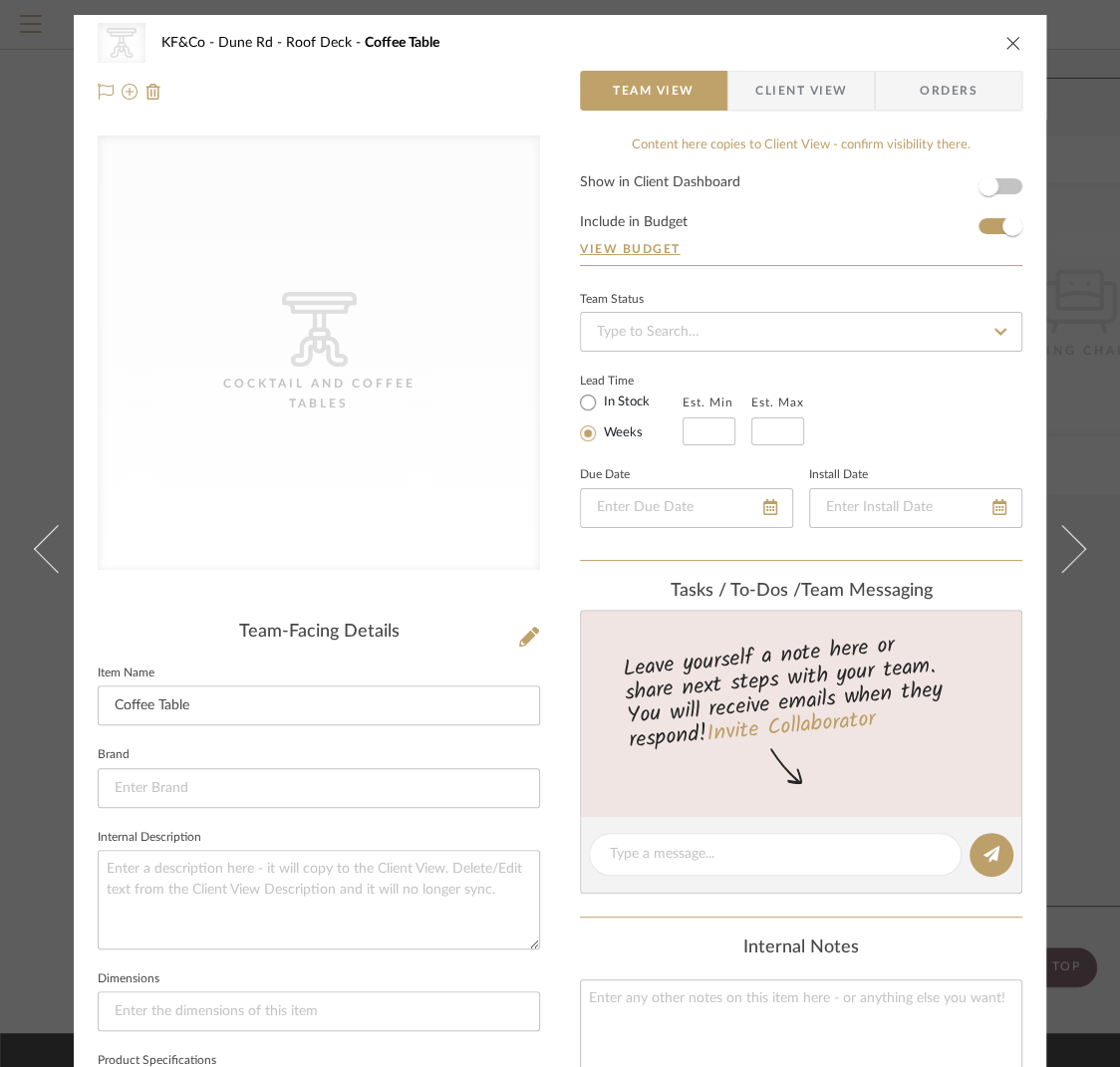 click at bounding box center (1013, 43) 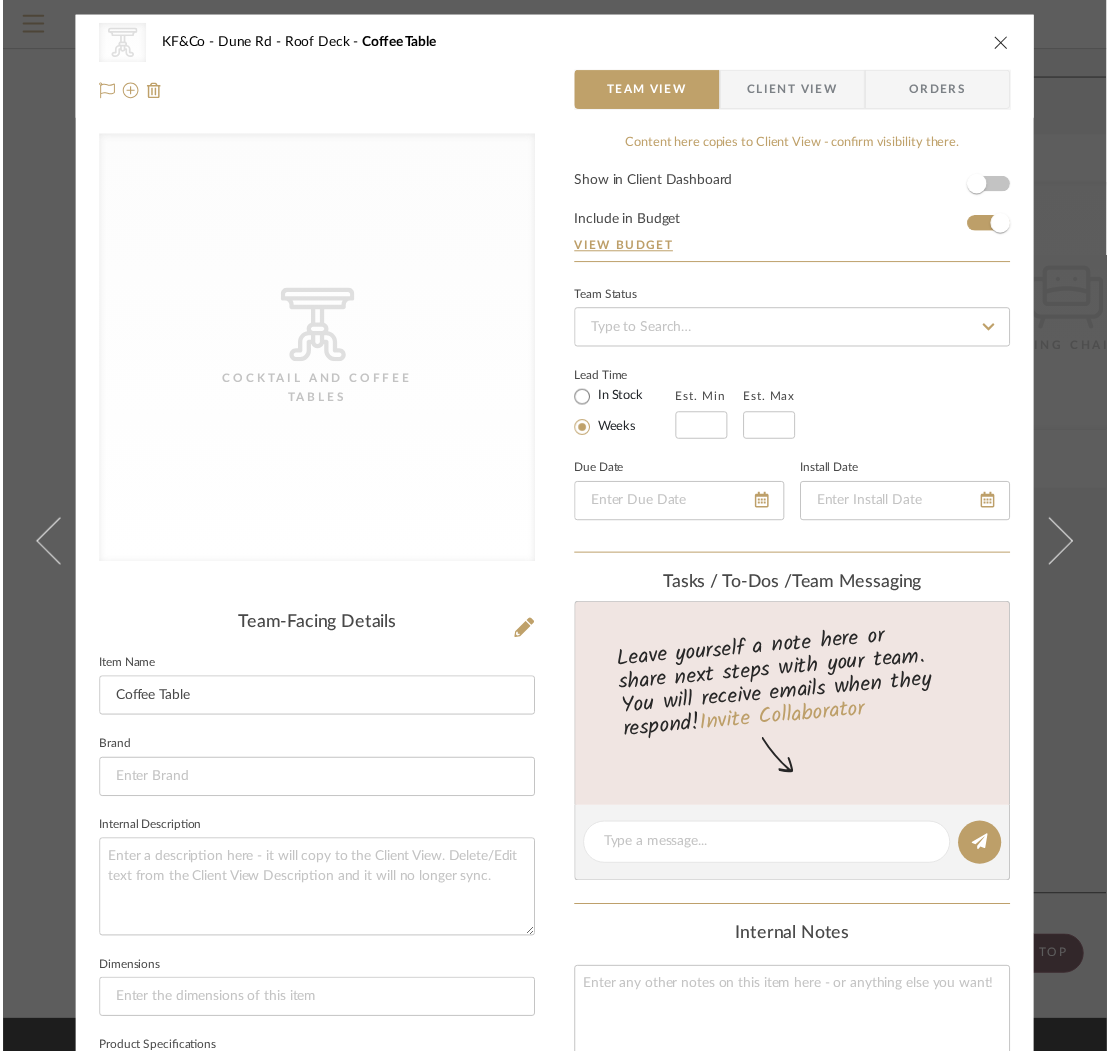 scroll, scrollTop: 8701, scrollLeft: 166, axis: both 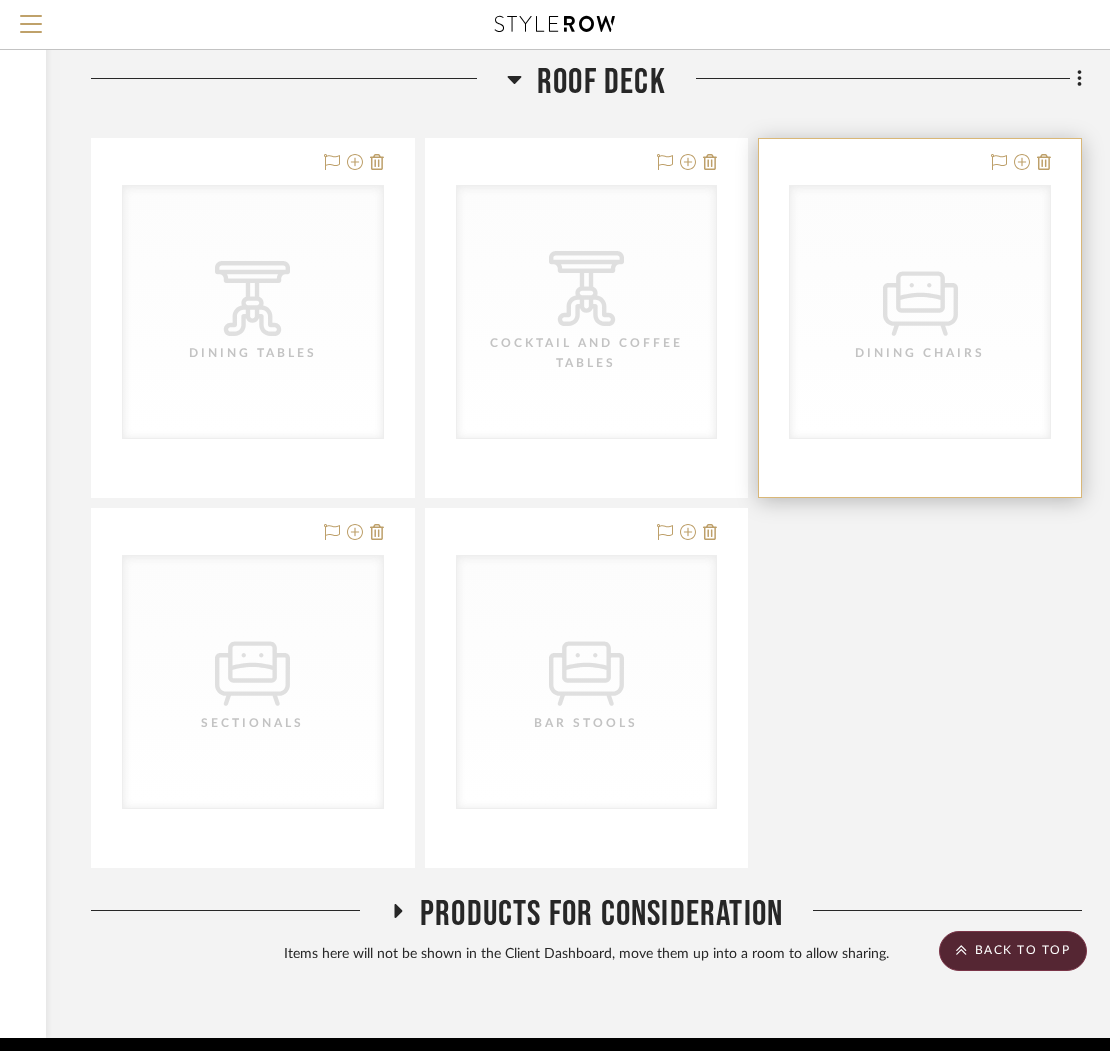 click on "Dining Chairs" at bounding box center [920, 353] 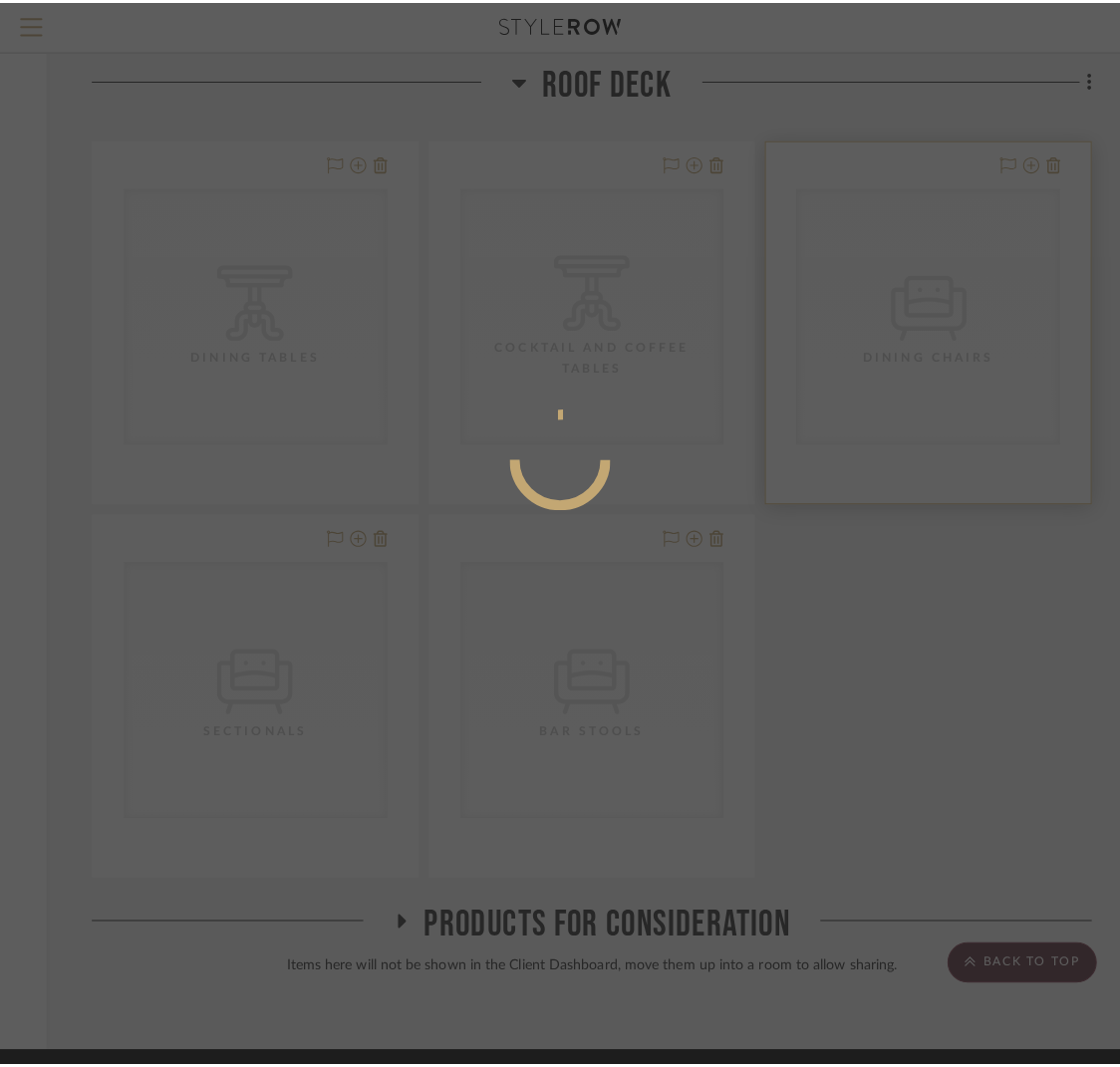 scroll, scrollTop: 0, scrollLeft: 0, axis: both 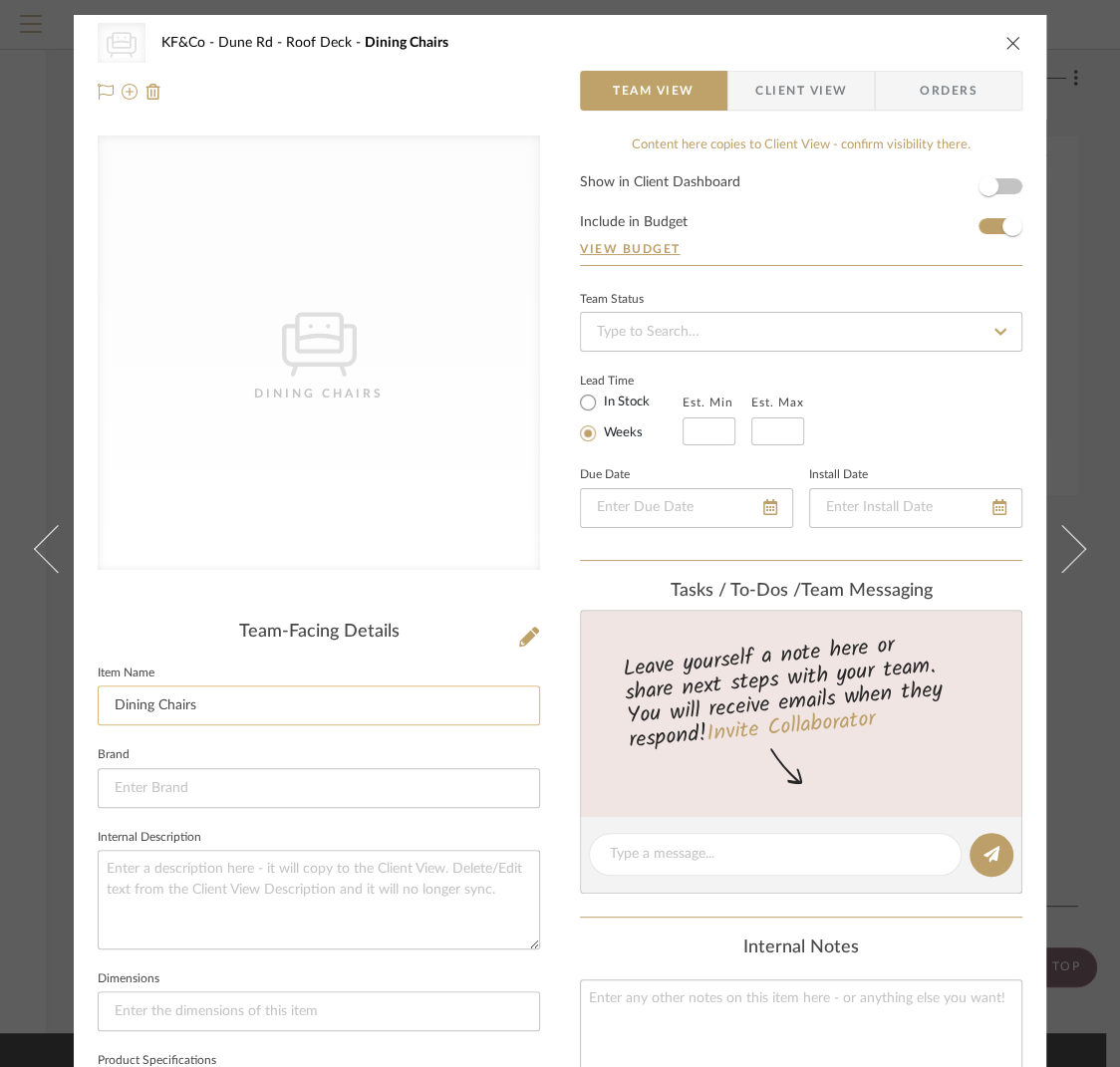click on "Dining Chairs" 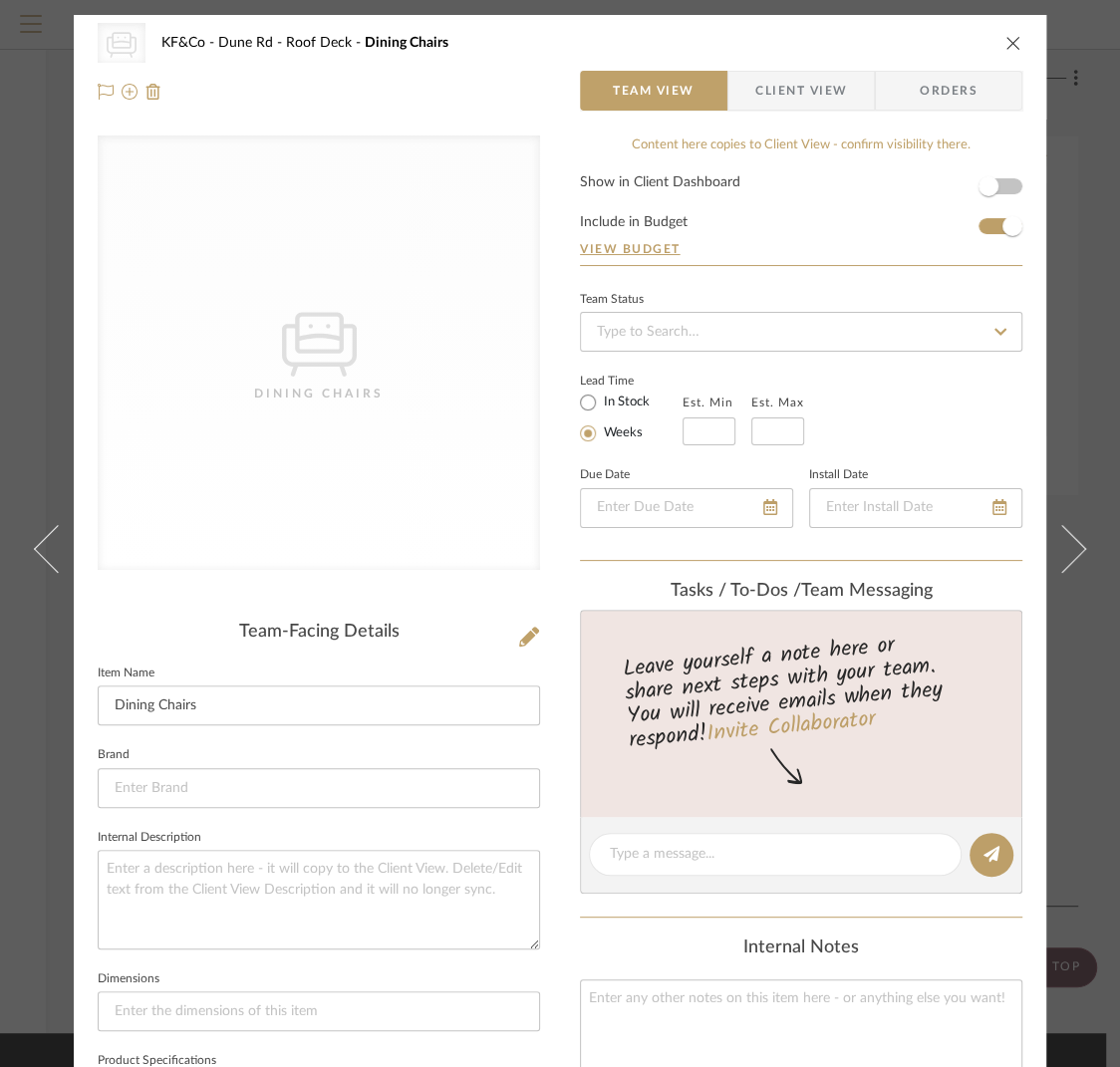 click at bounding box center (1013, 43) 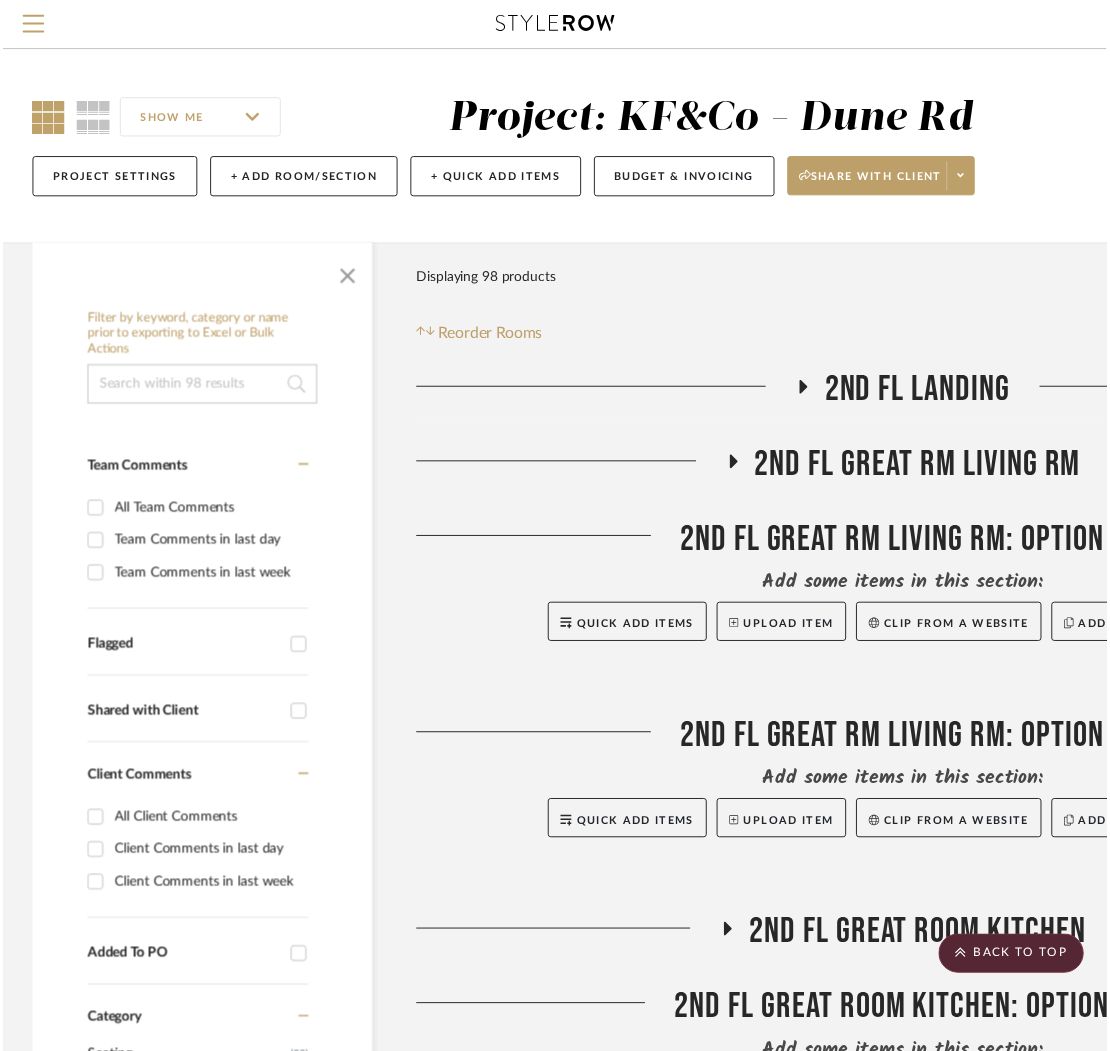 scroll, scrollTop: 8701, scrollLeft: 330, axis: both 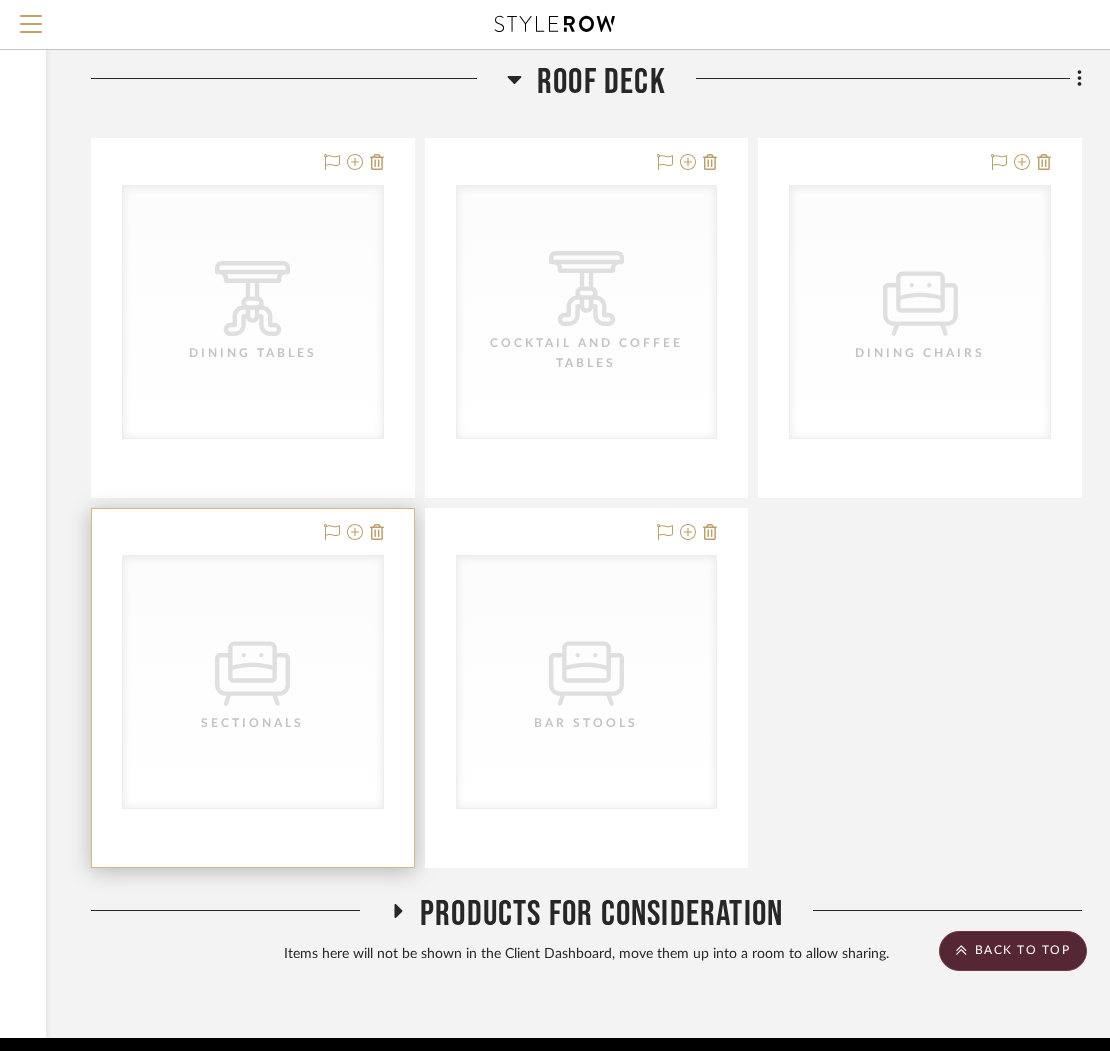 click on "CategoryIconSeating
Created with Sketch.
Sectionals" at bounding box center [253, 682] 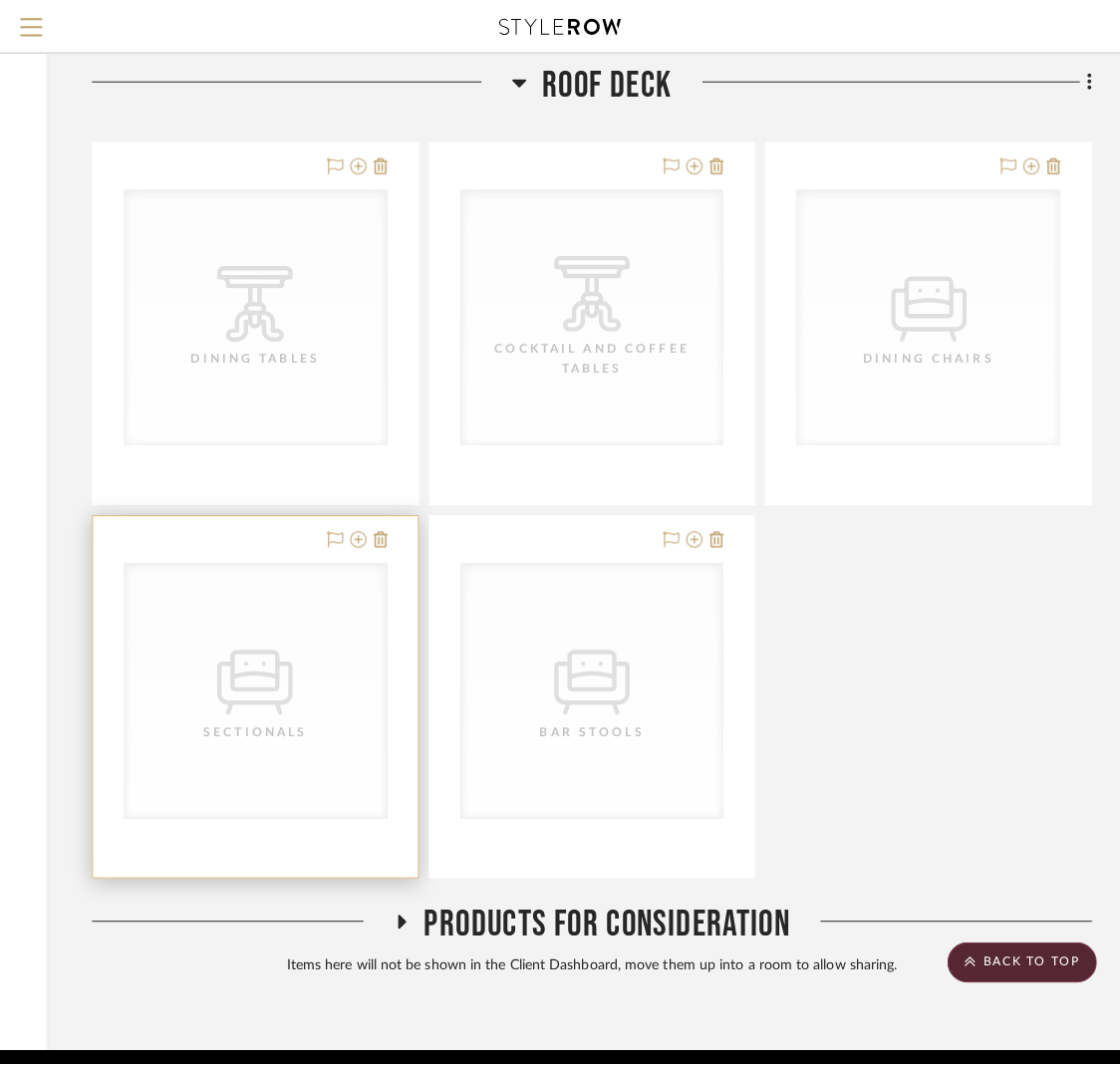 scroll, scrollTop: 0, scrollLeft: 0, axis: both 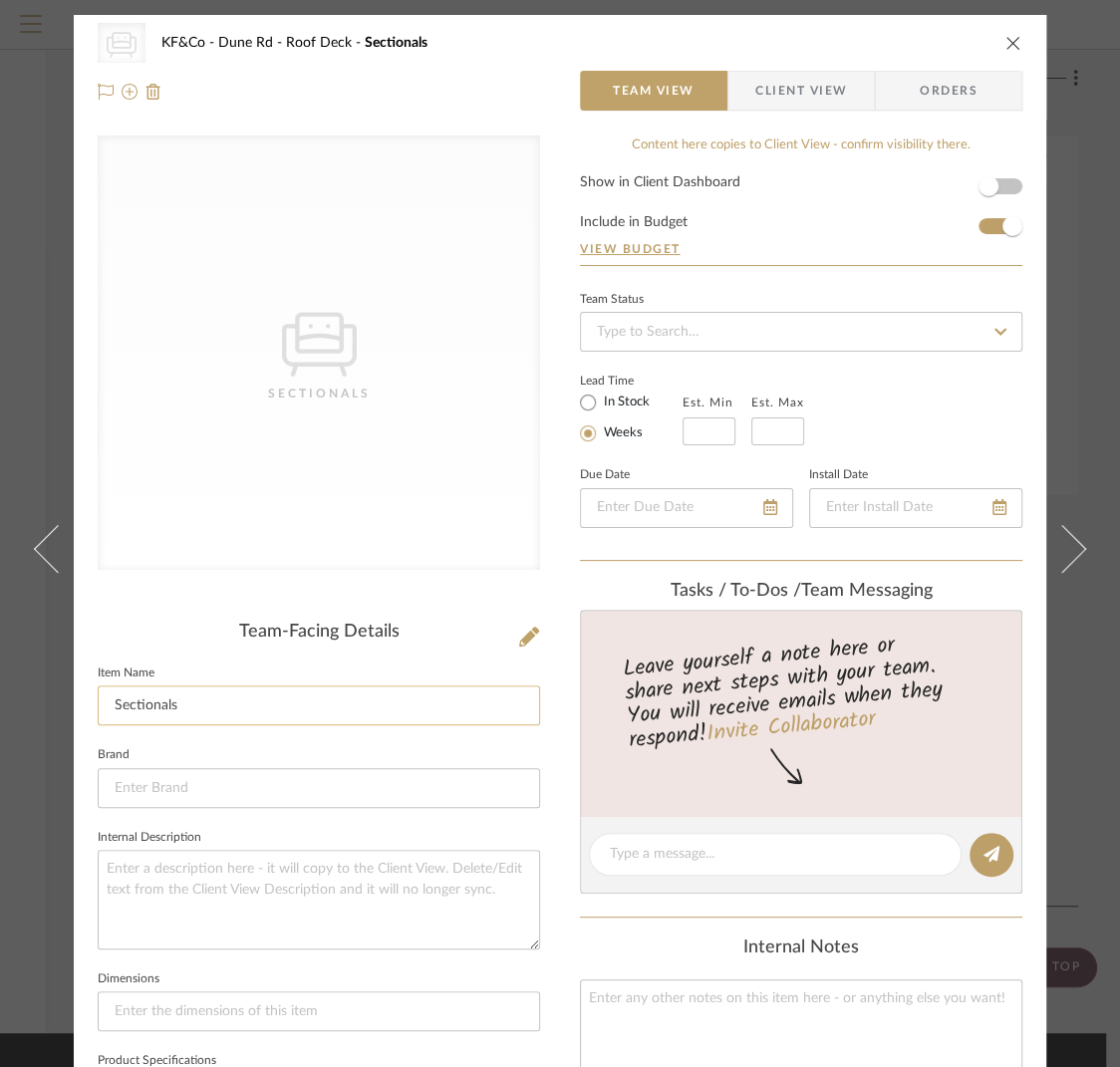 click on "Sectionals" 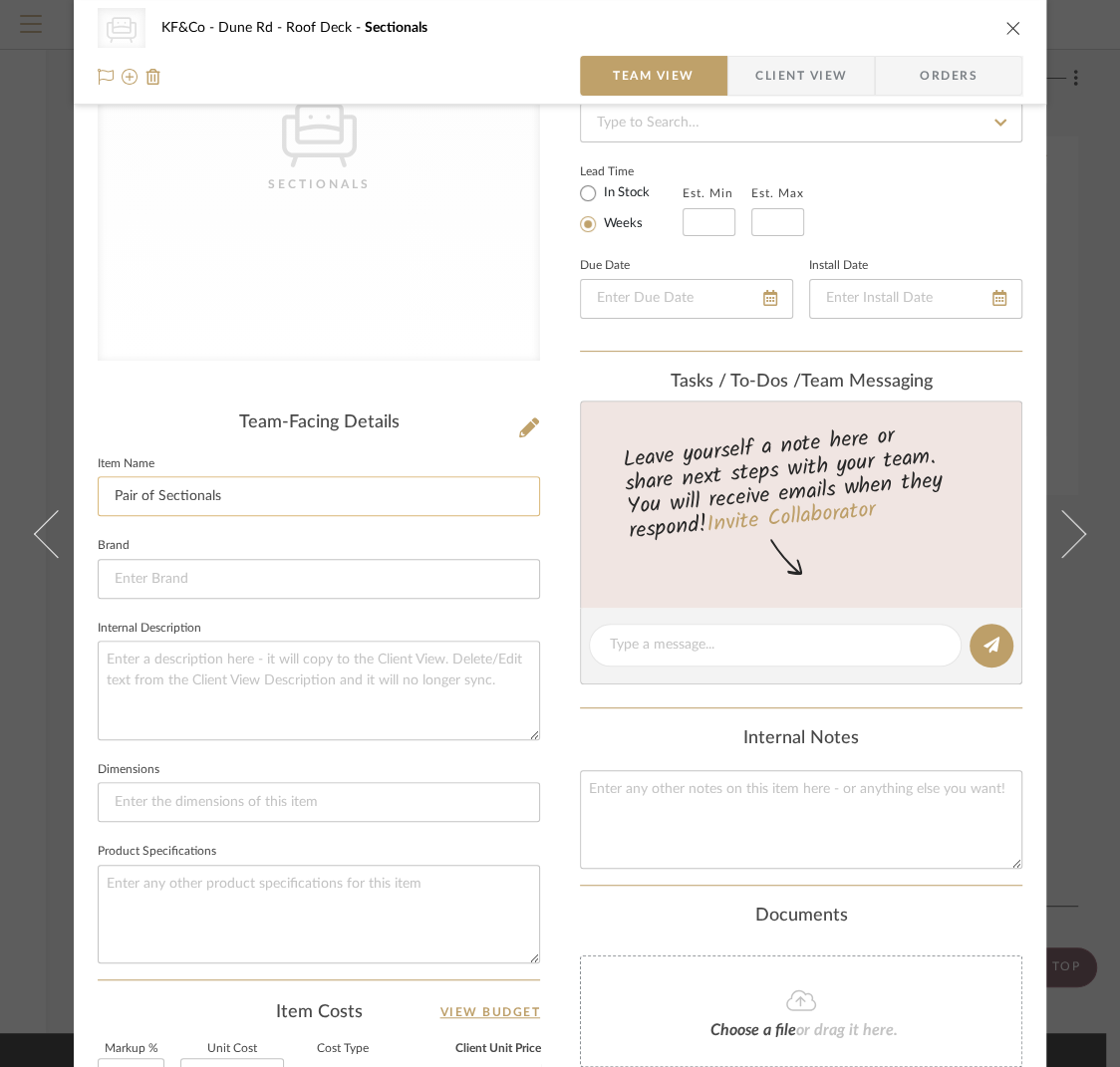 scroll, scrollTop: 239, scrollLeft: 0, axis: vertical 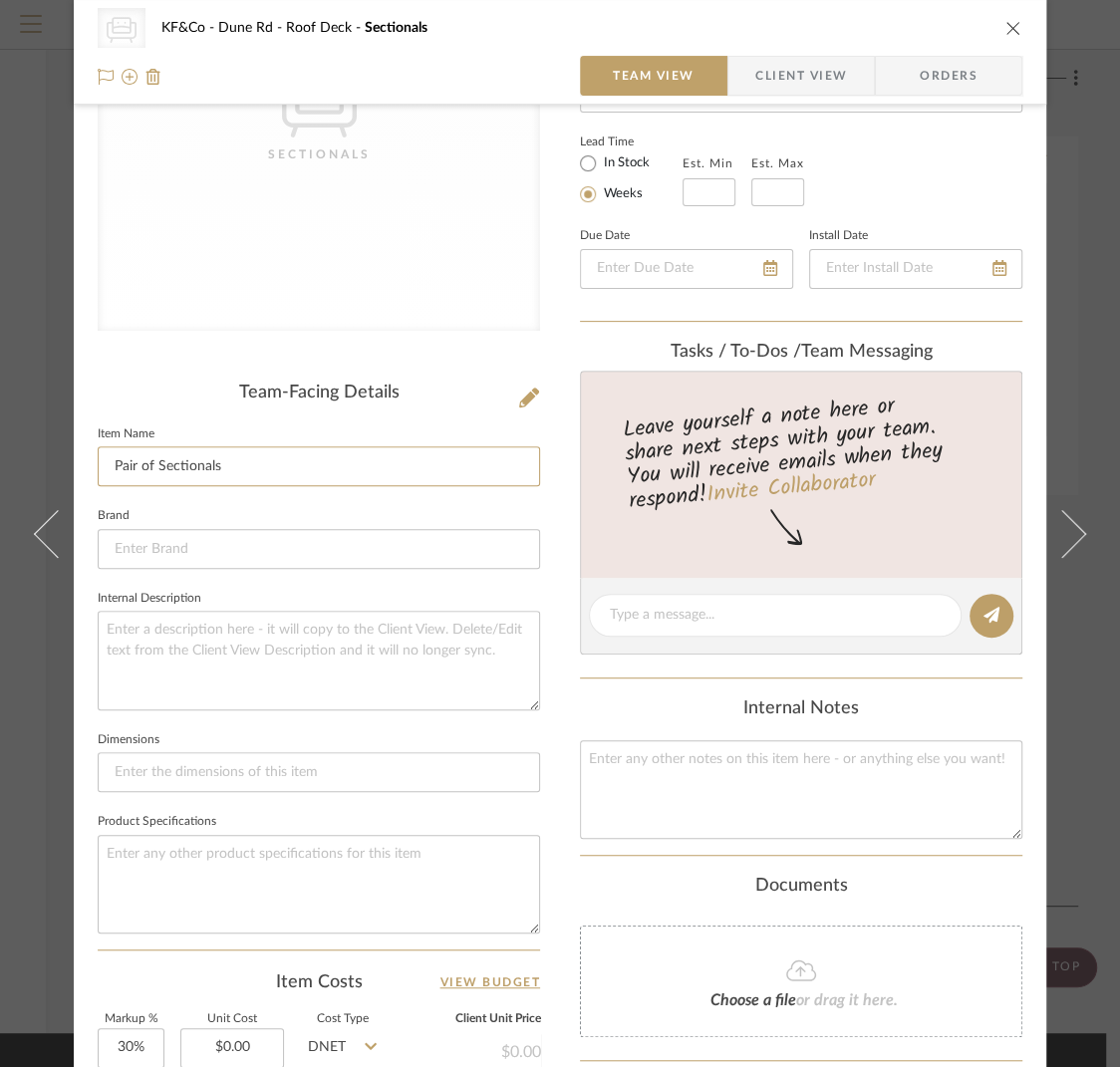type on "Pair of Sectionals" 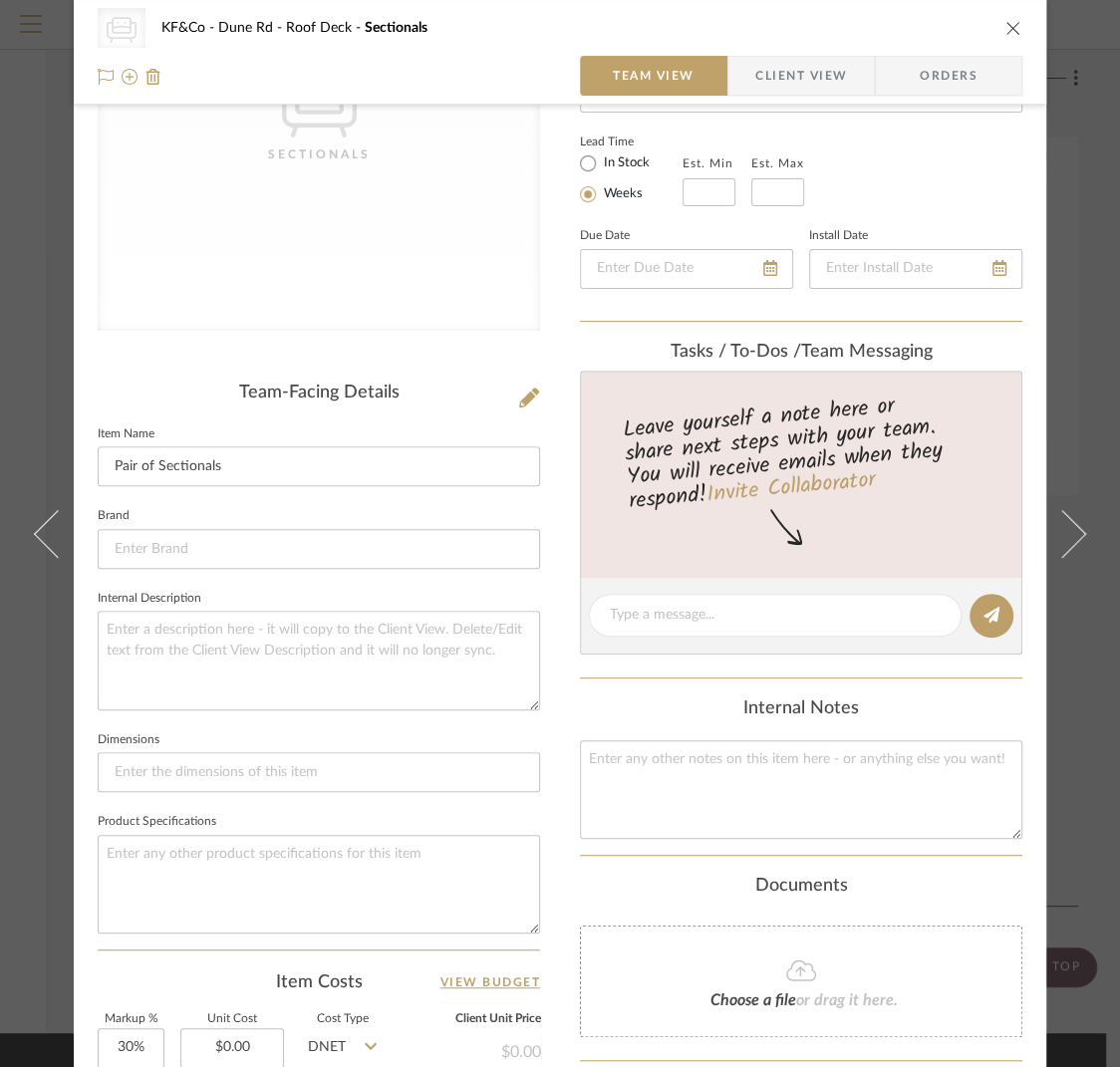 click on "Item Name  Pair of Sectionals" 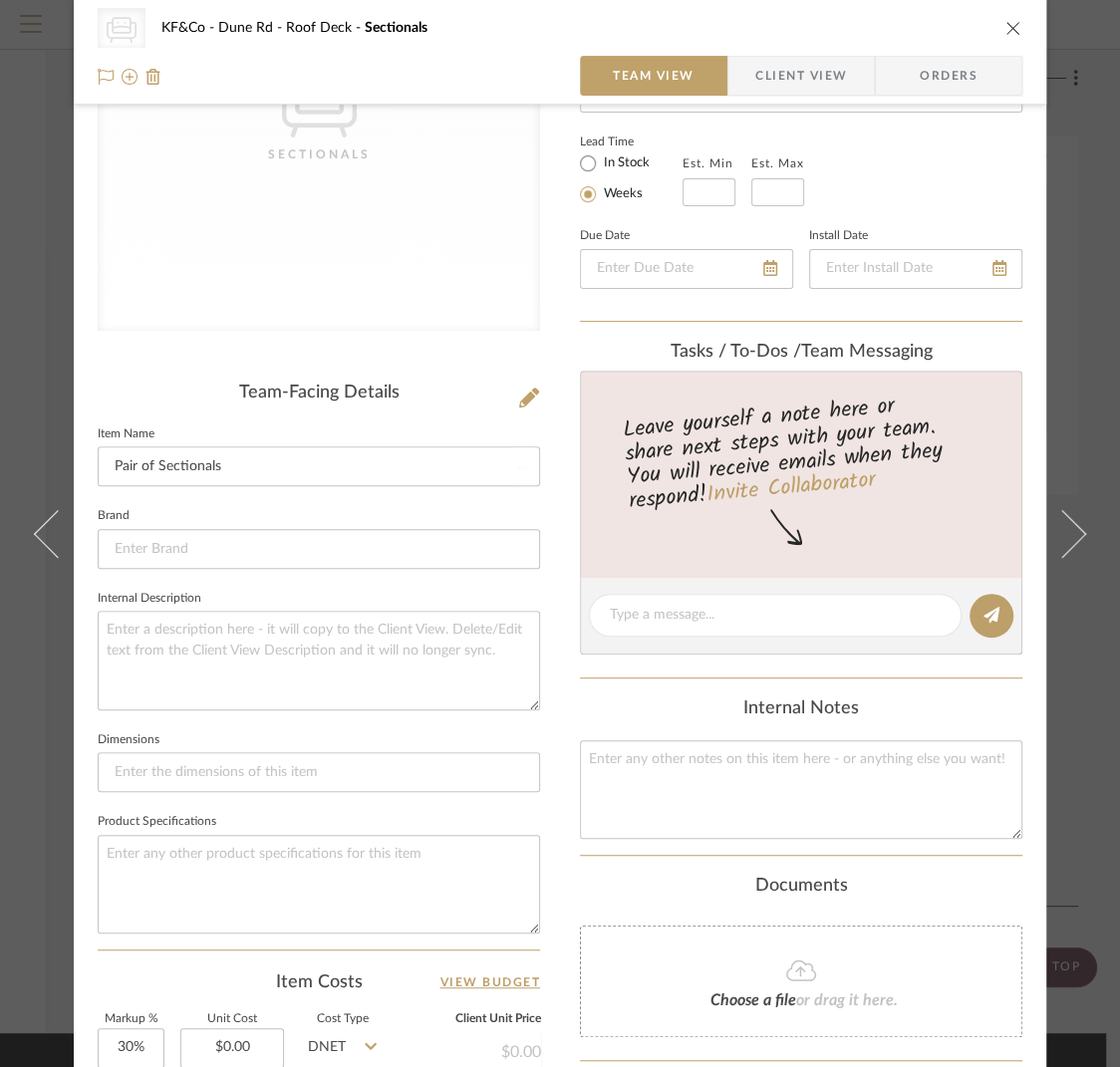 type 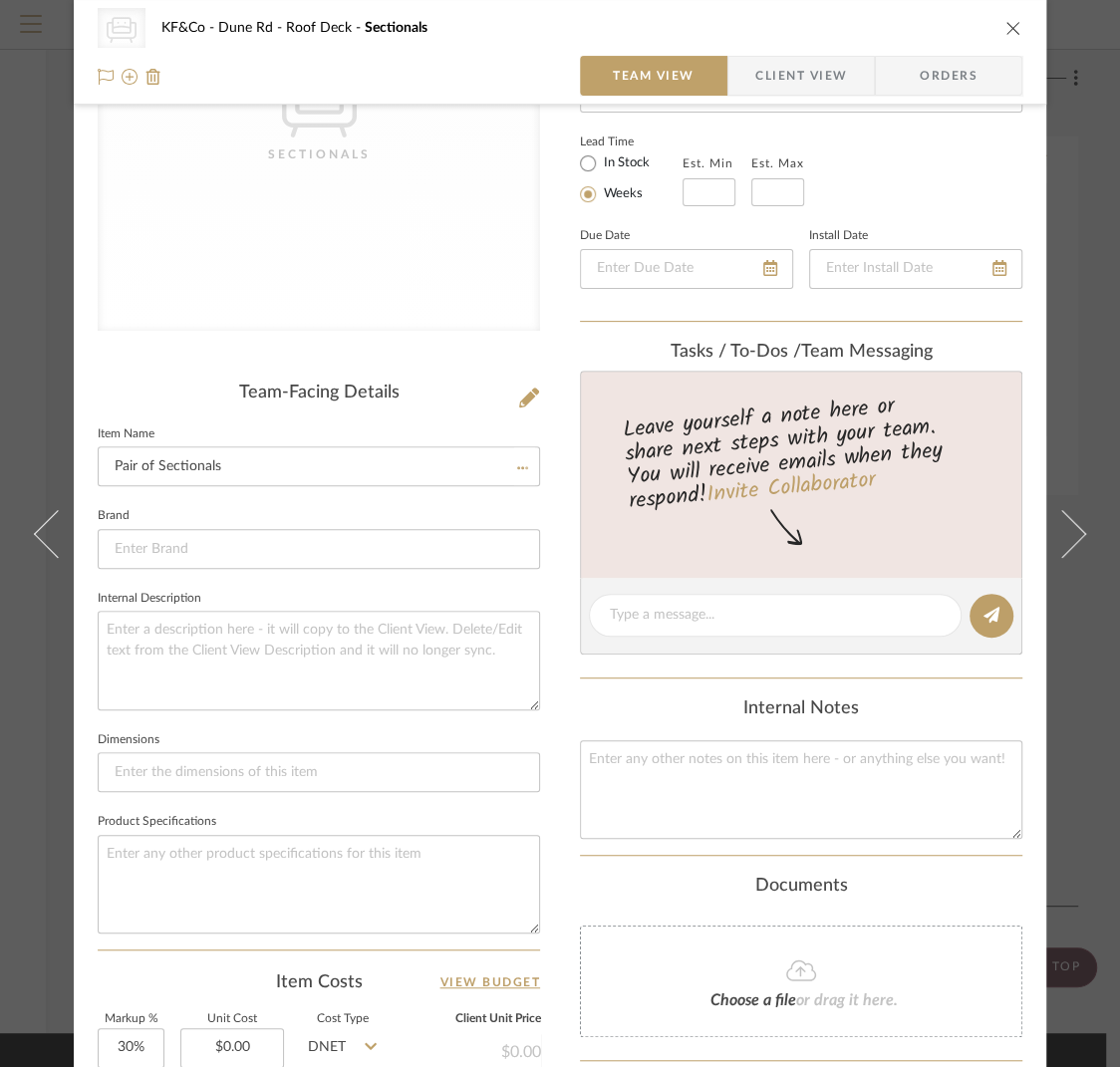 type 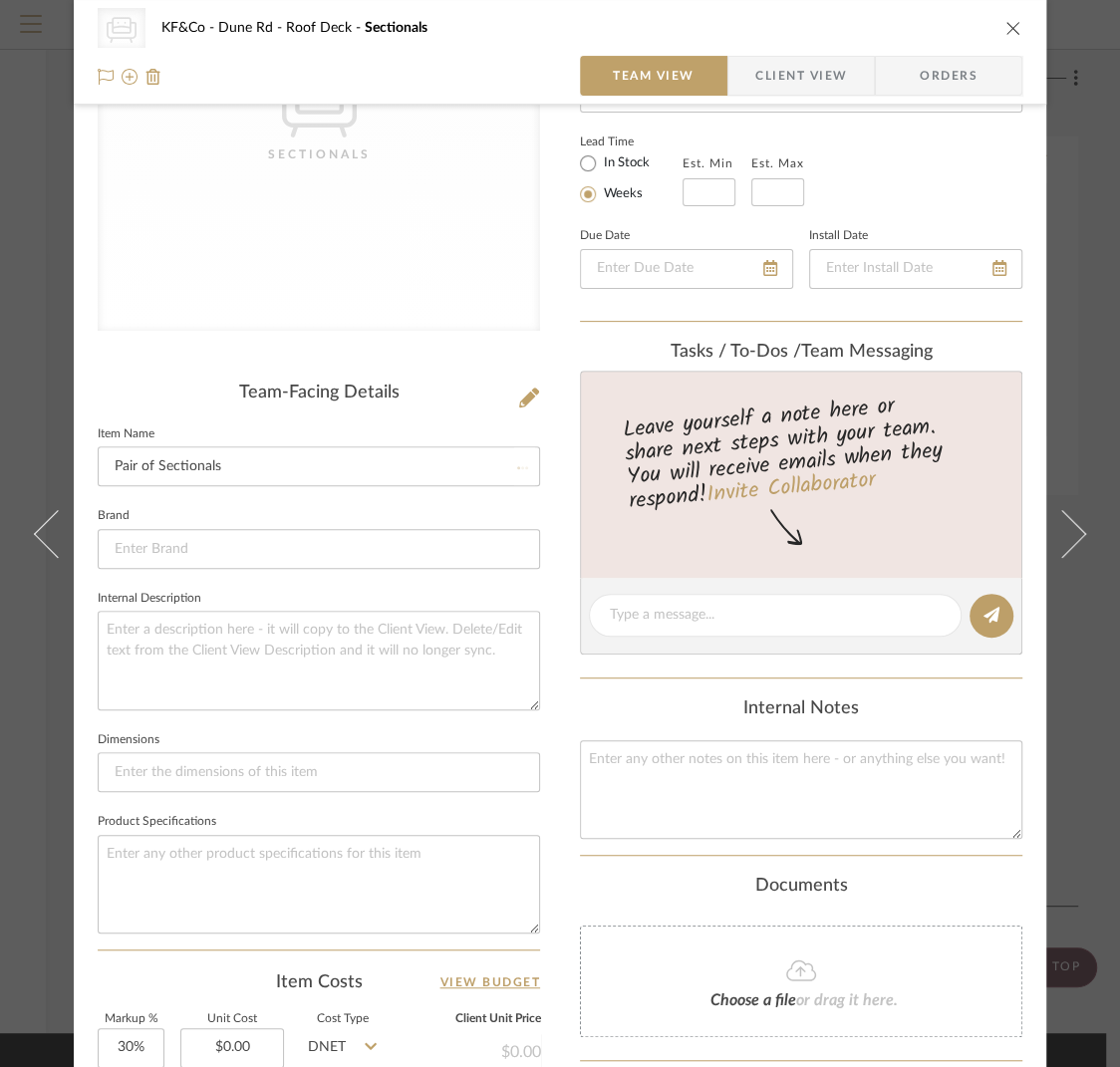 type 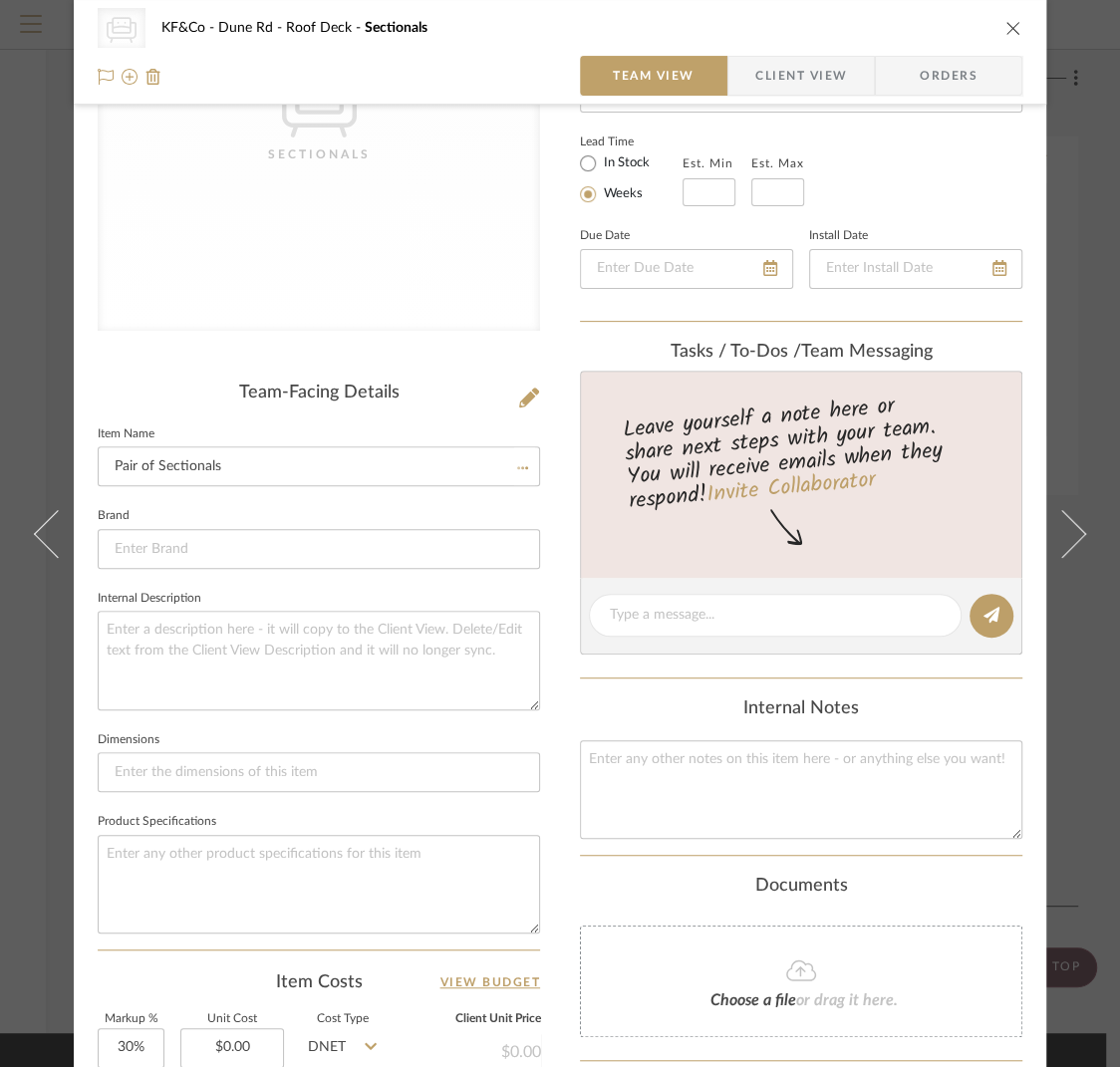 type 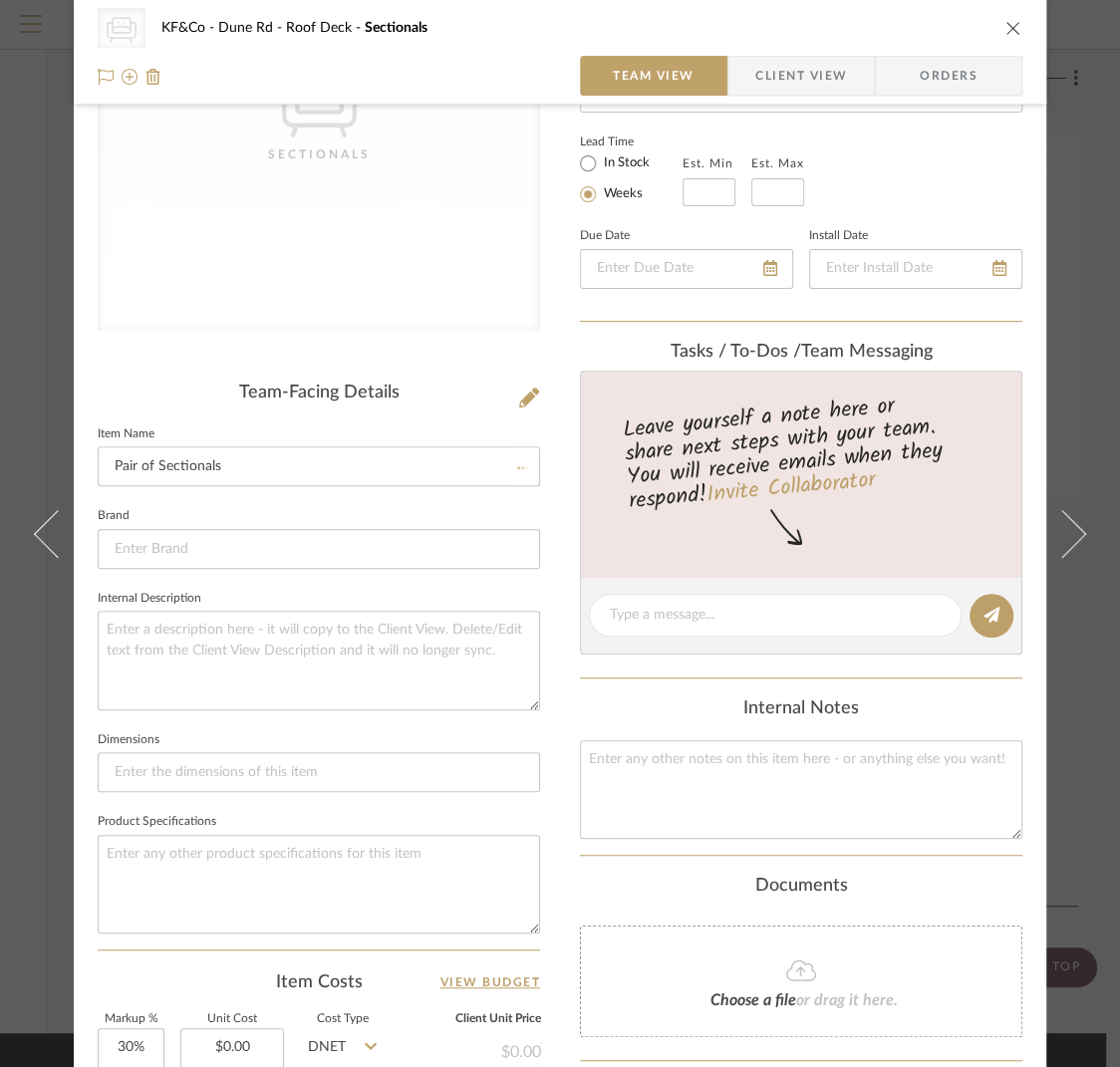 type 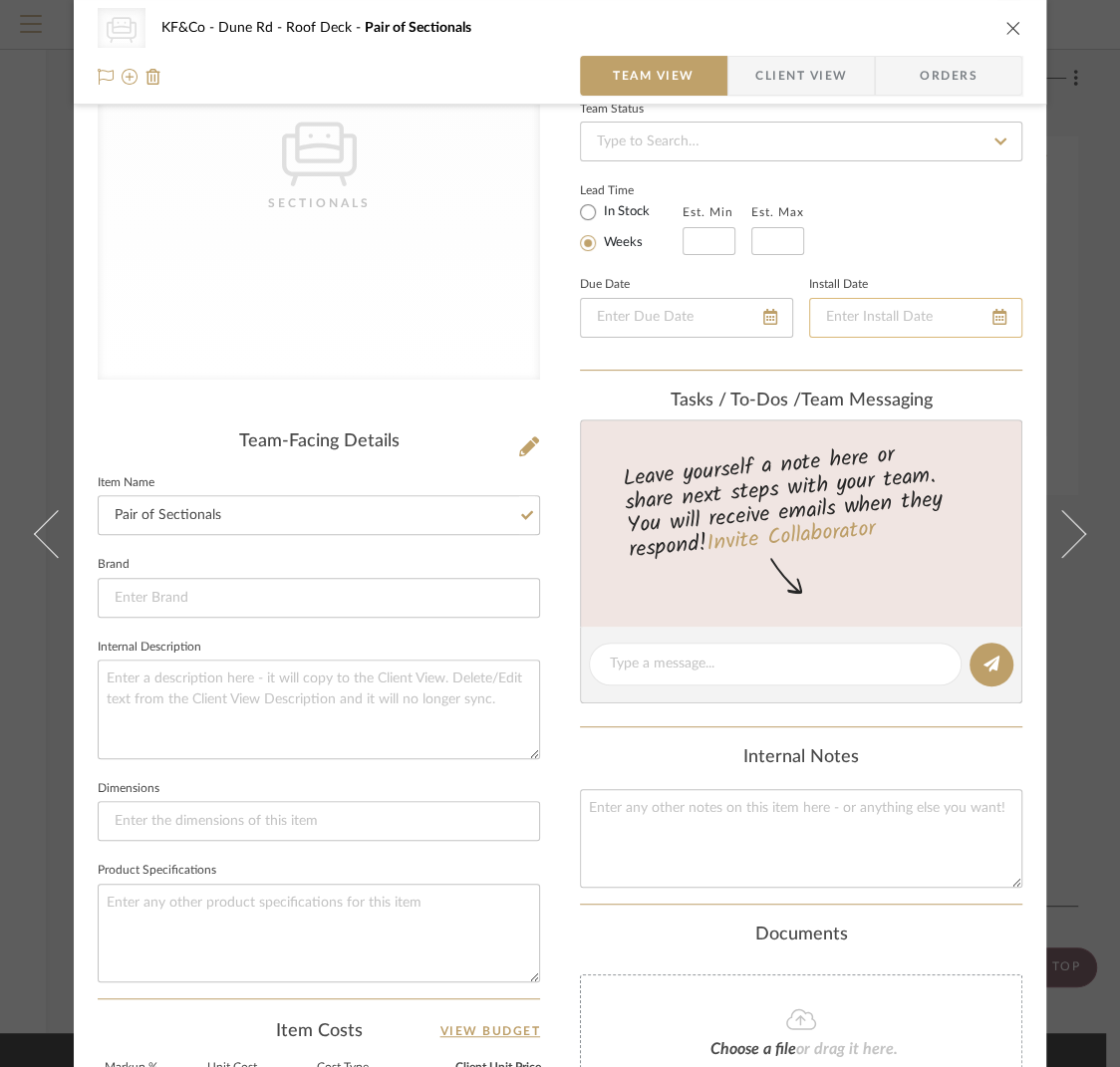 scroll, scrollTop: 139, scrollLeft: 0, axis: vertical 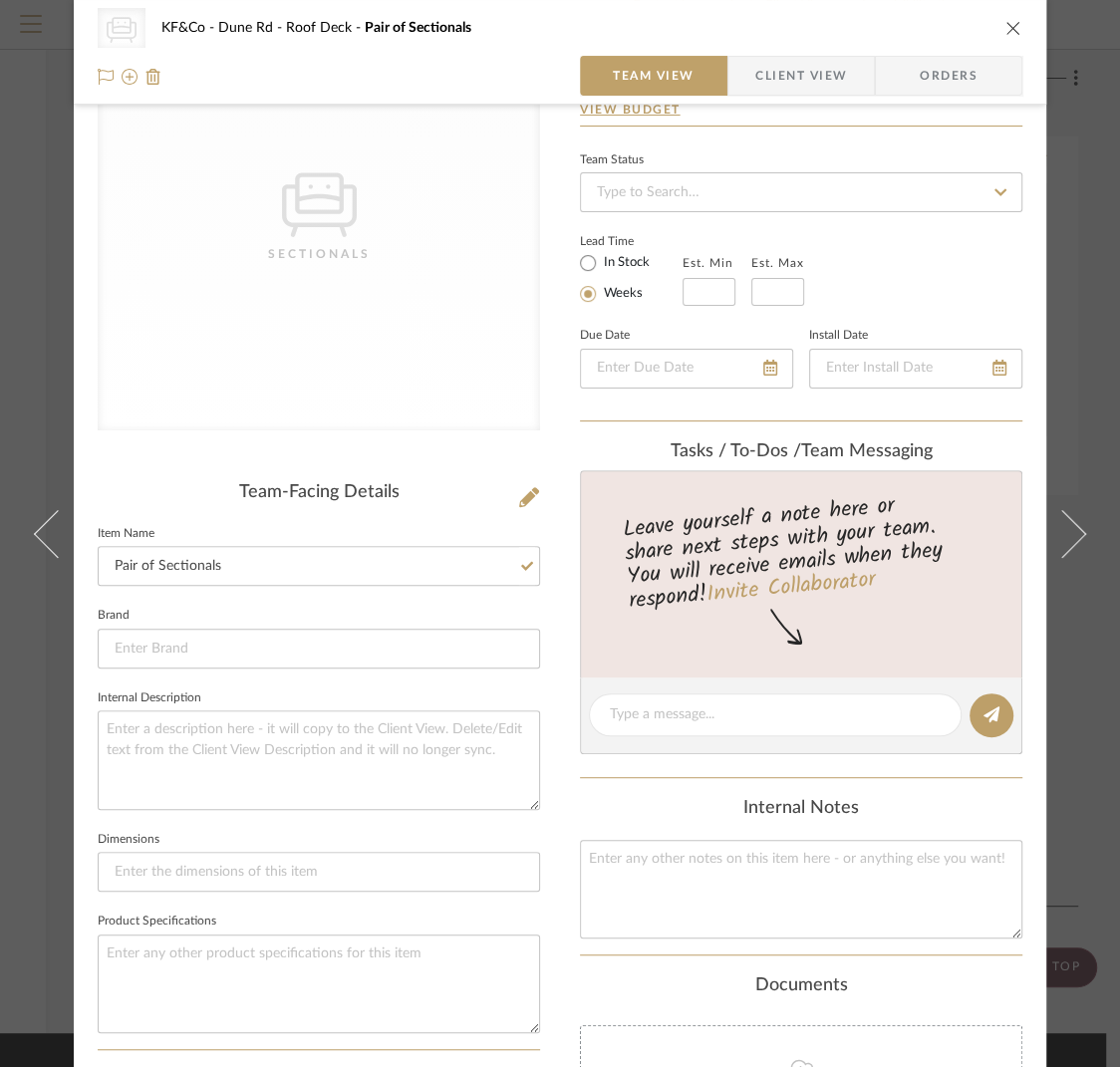 click at bounding box center (1013, 28) 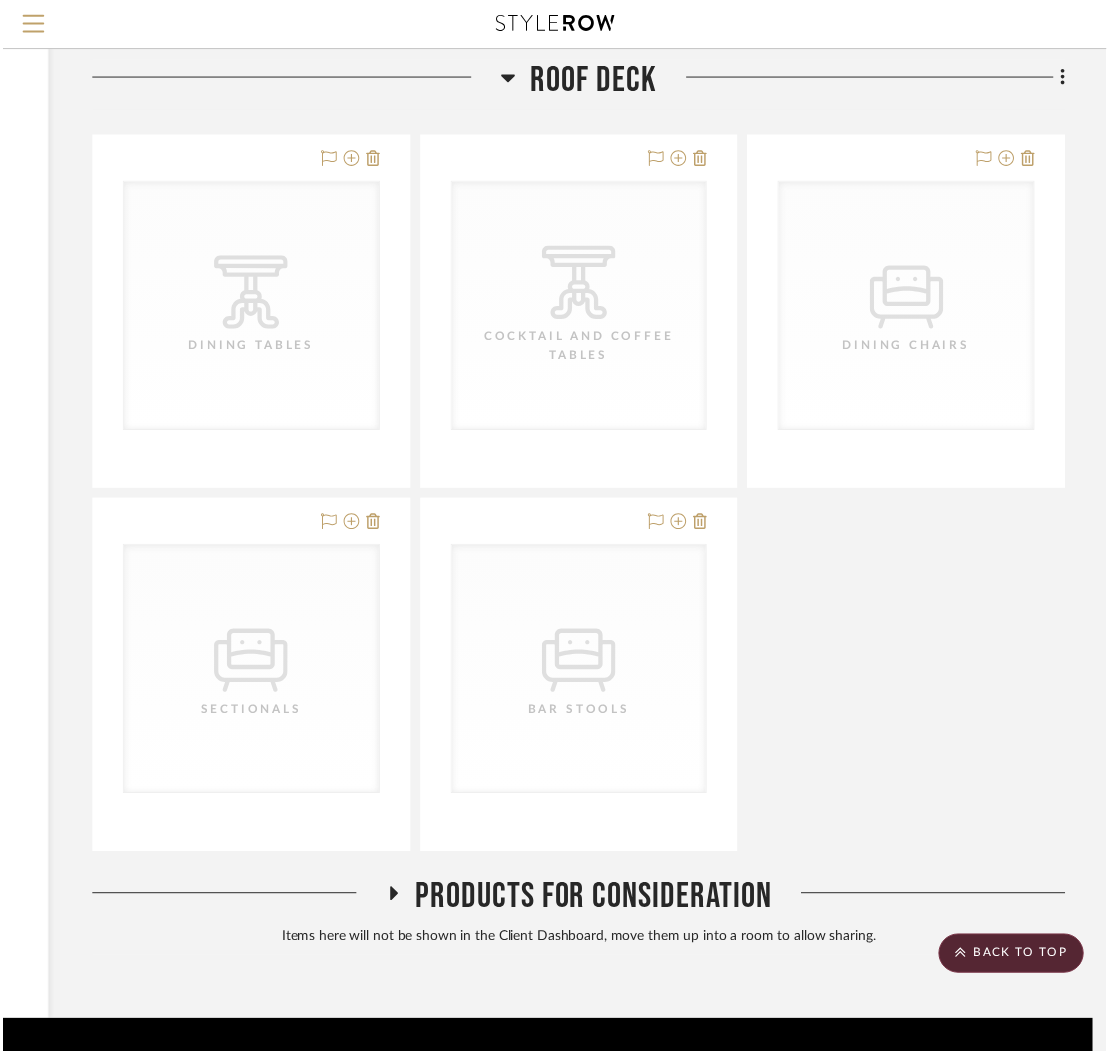 scroll, scrollTop: 8701, scrollLeft: 330, axis: both 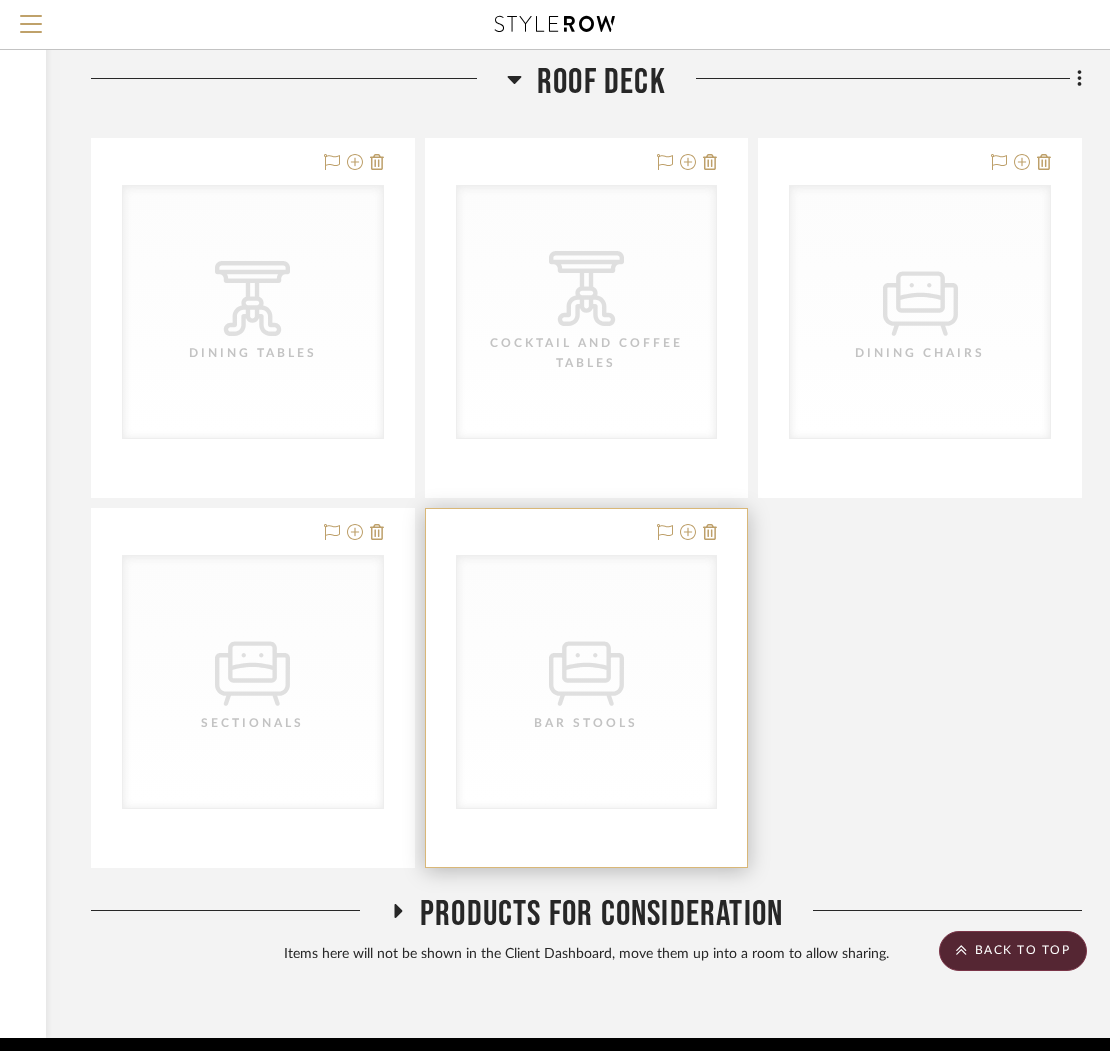 click on "CategoryIconSeating
Created with Sketch.
Bar Stools" at bounding box center (587, 682) 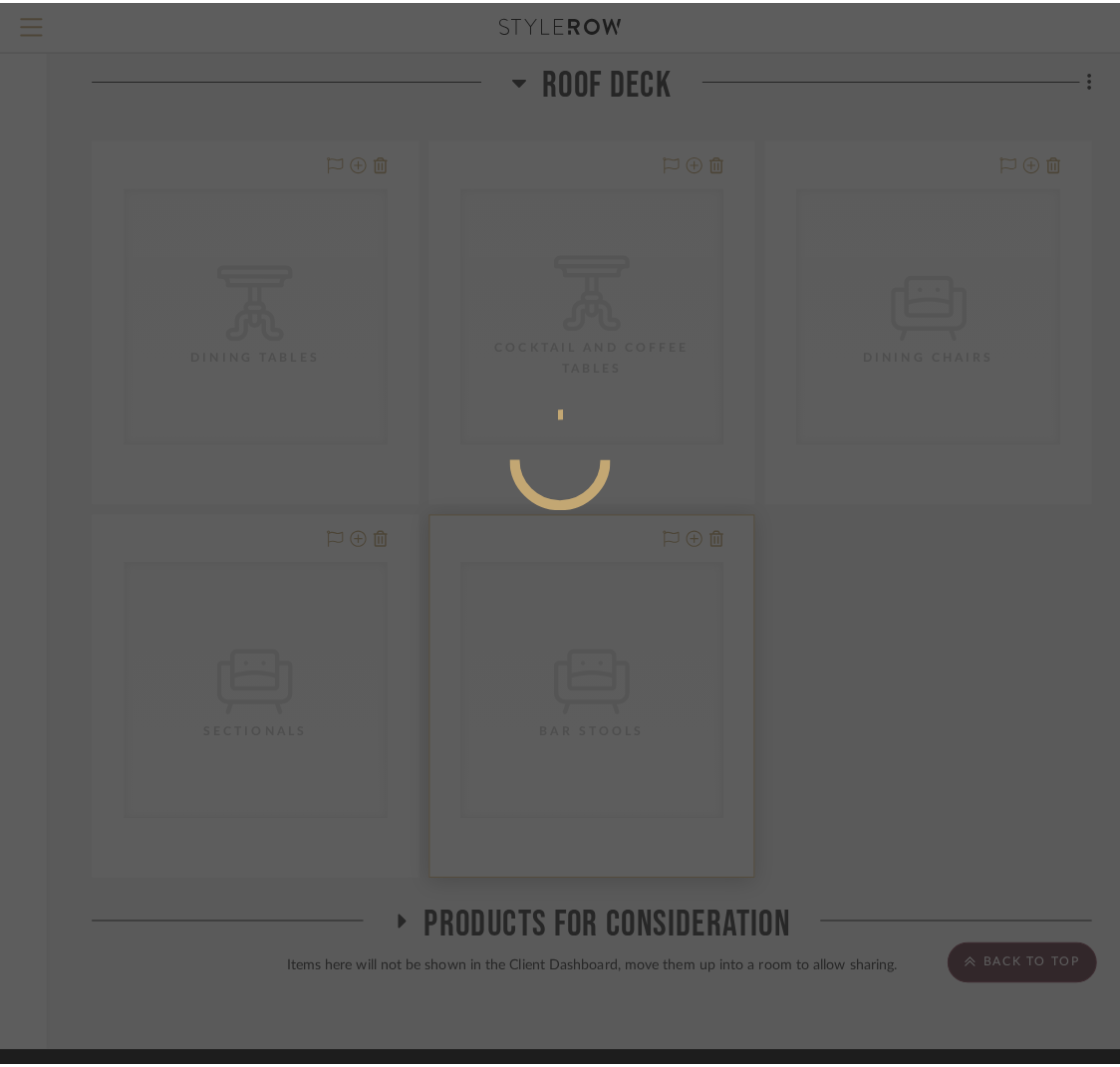 scroll, scrollTop: 0, scrollLeft: 0, axis: both 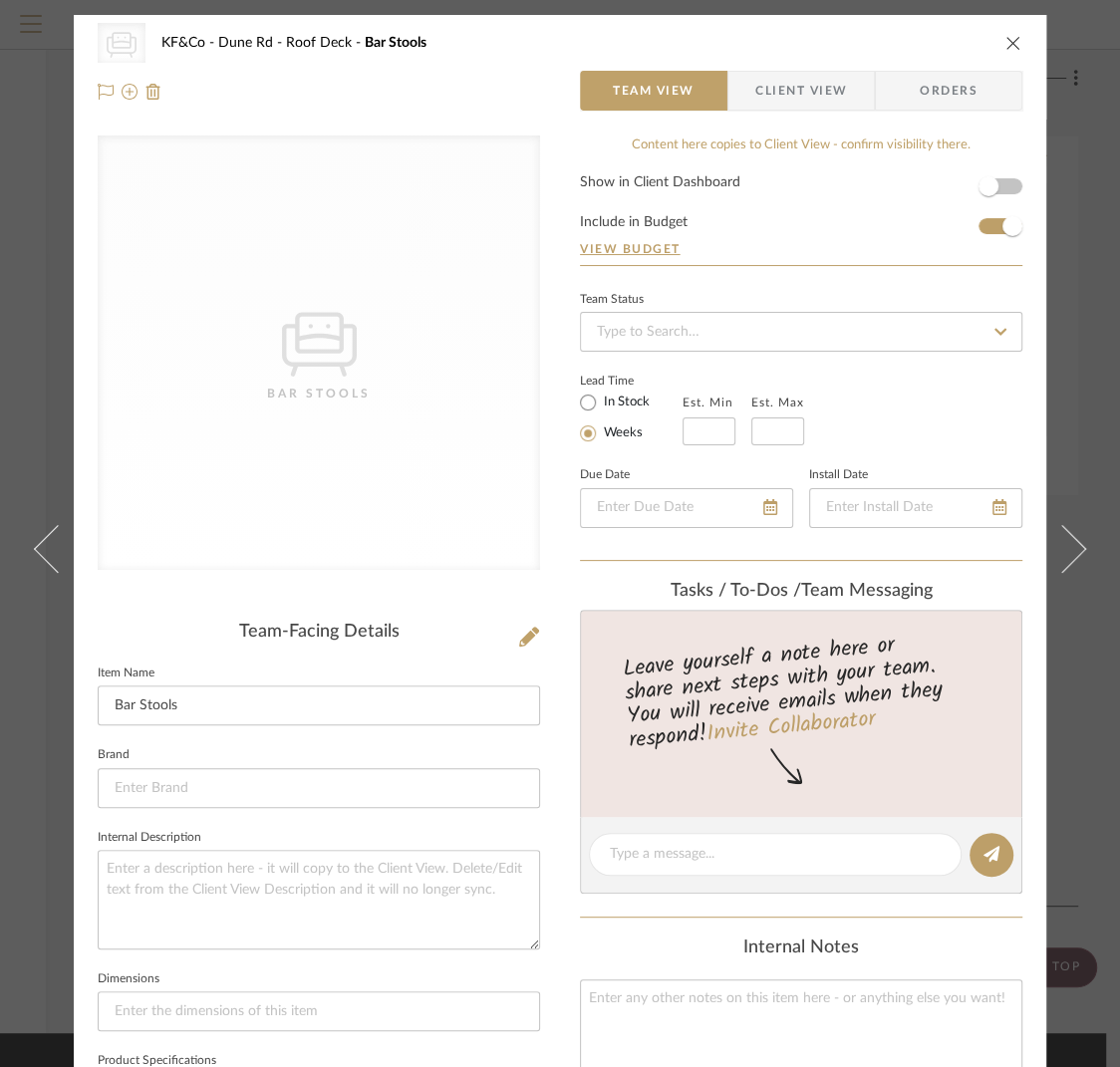 click at bounding box center [1013, 43] 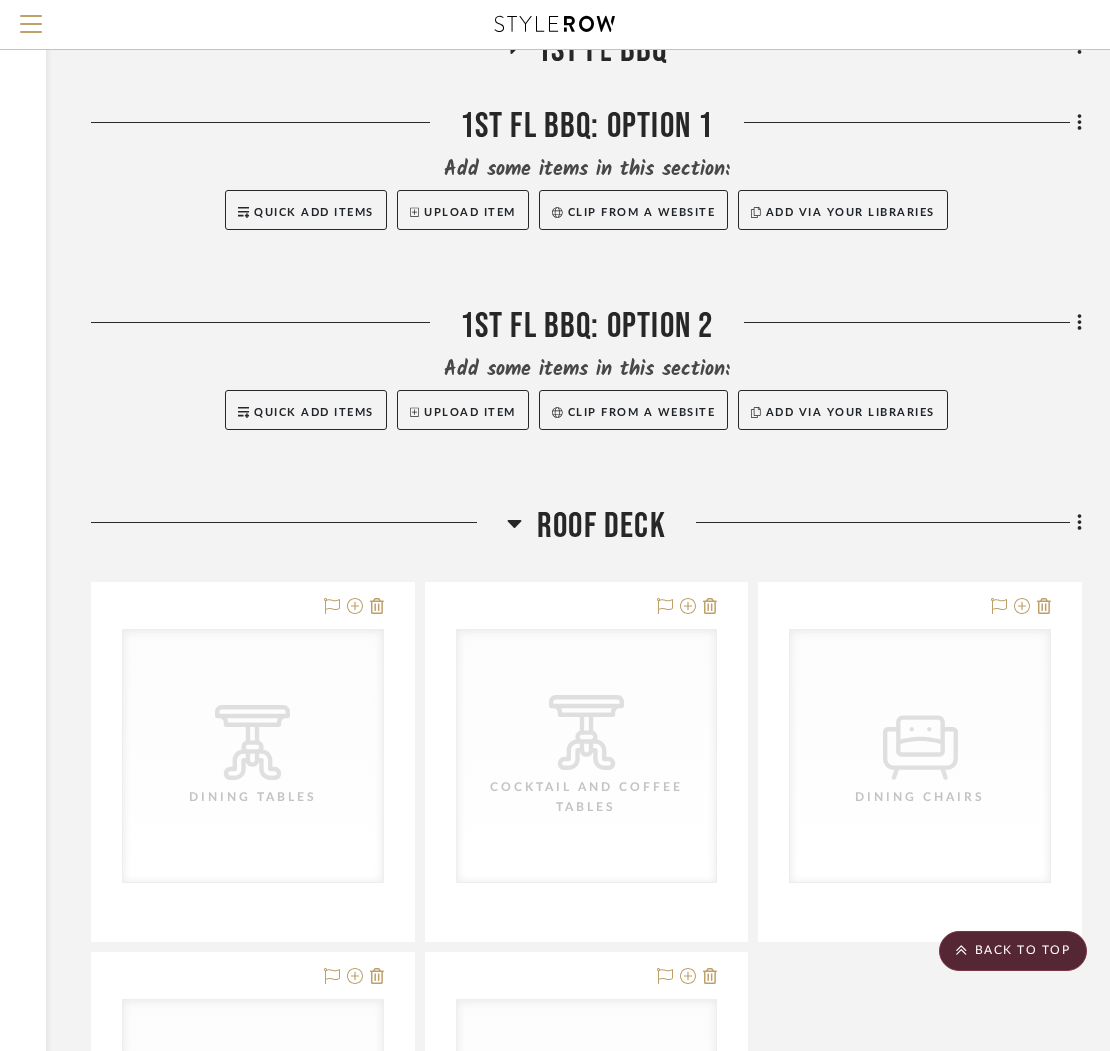 scroll, scrollTop: 8258, scrollLeft: 330, axis: both 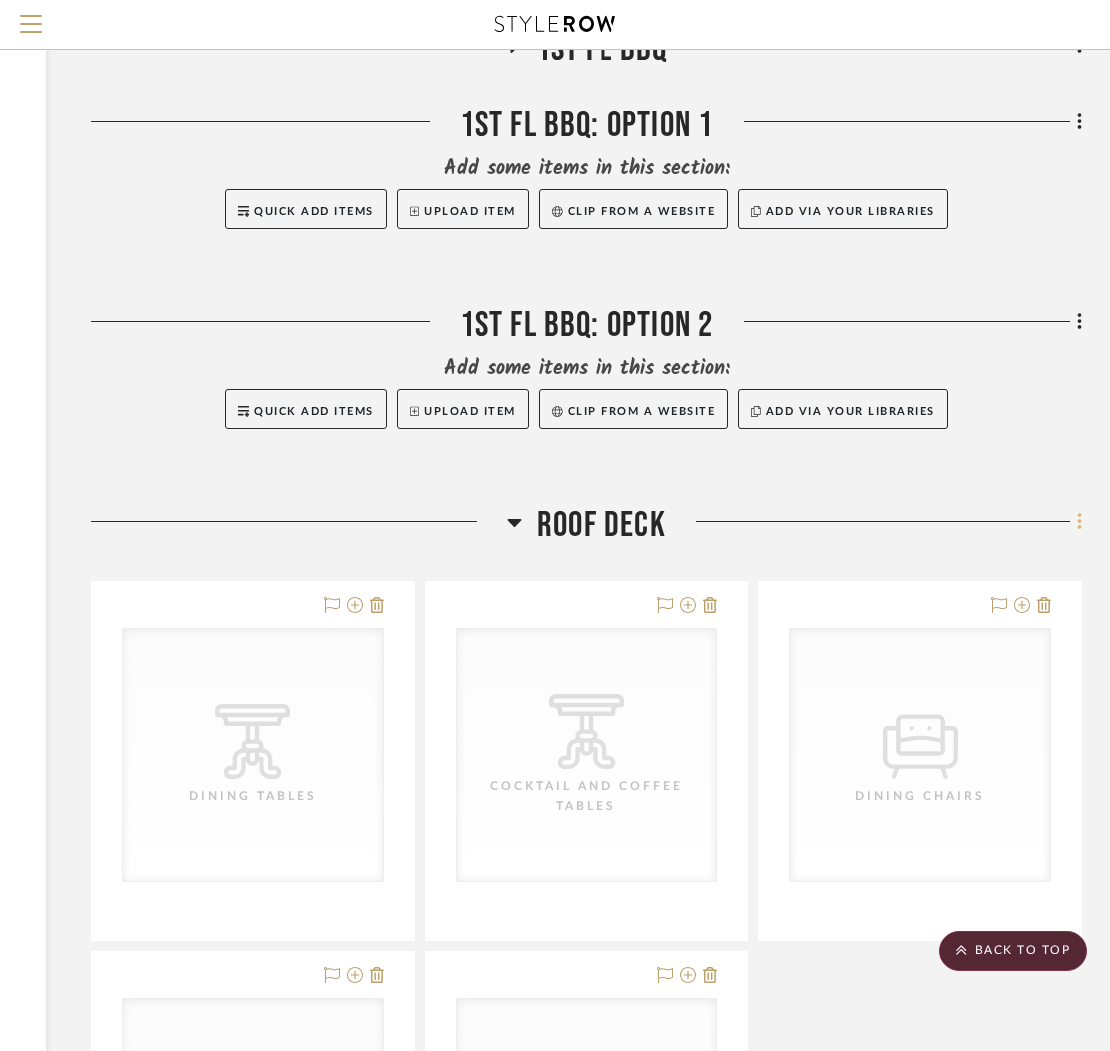 click 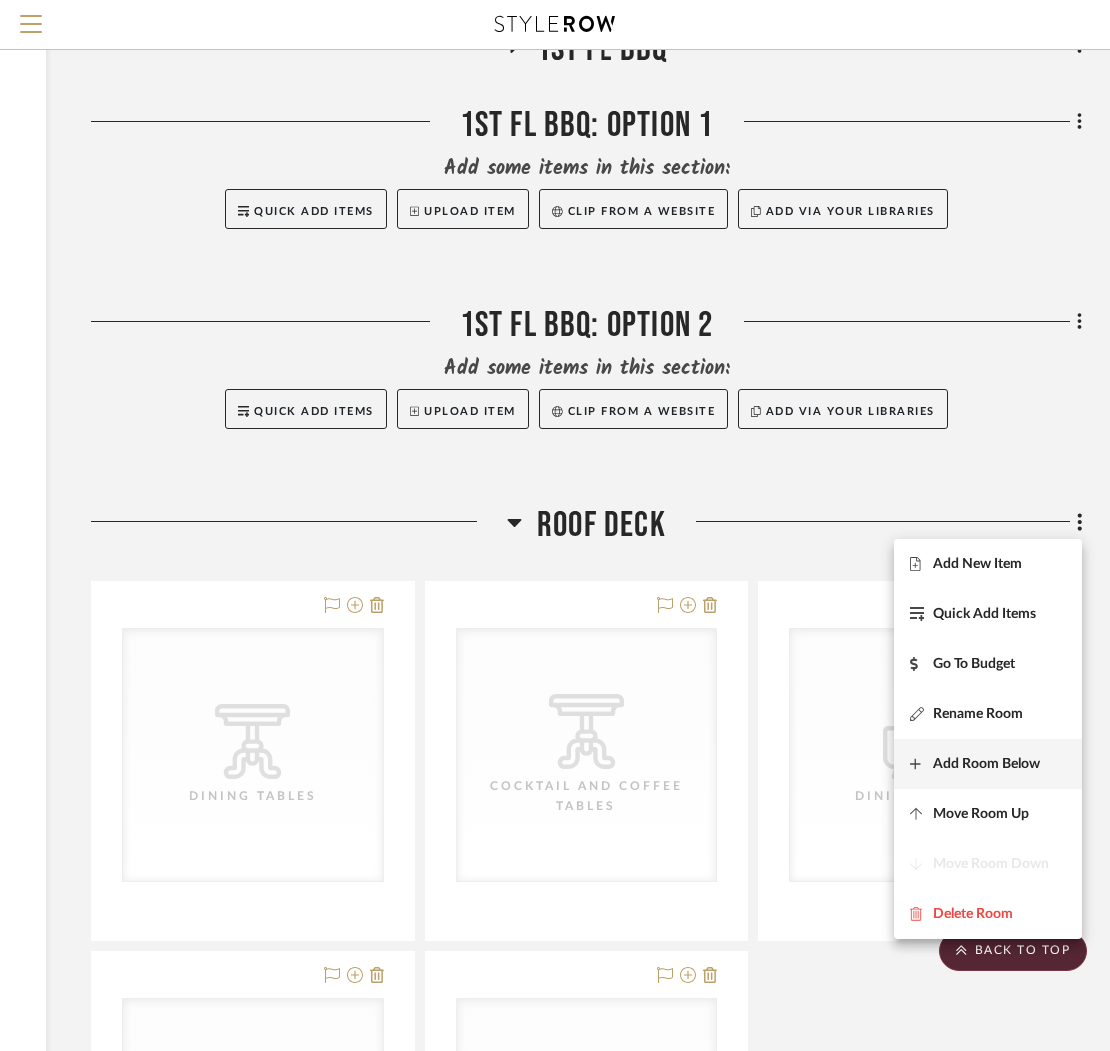 click on "Add Room Below" at bounding box center [986, 764] 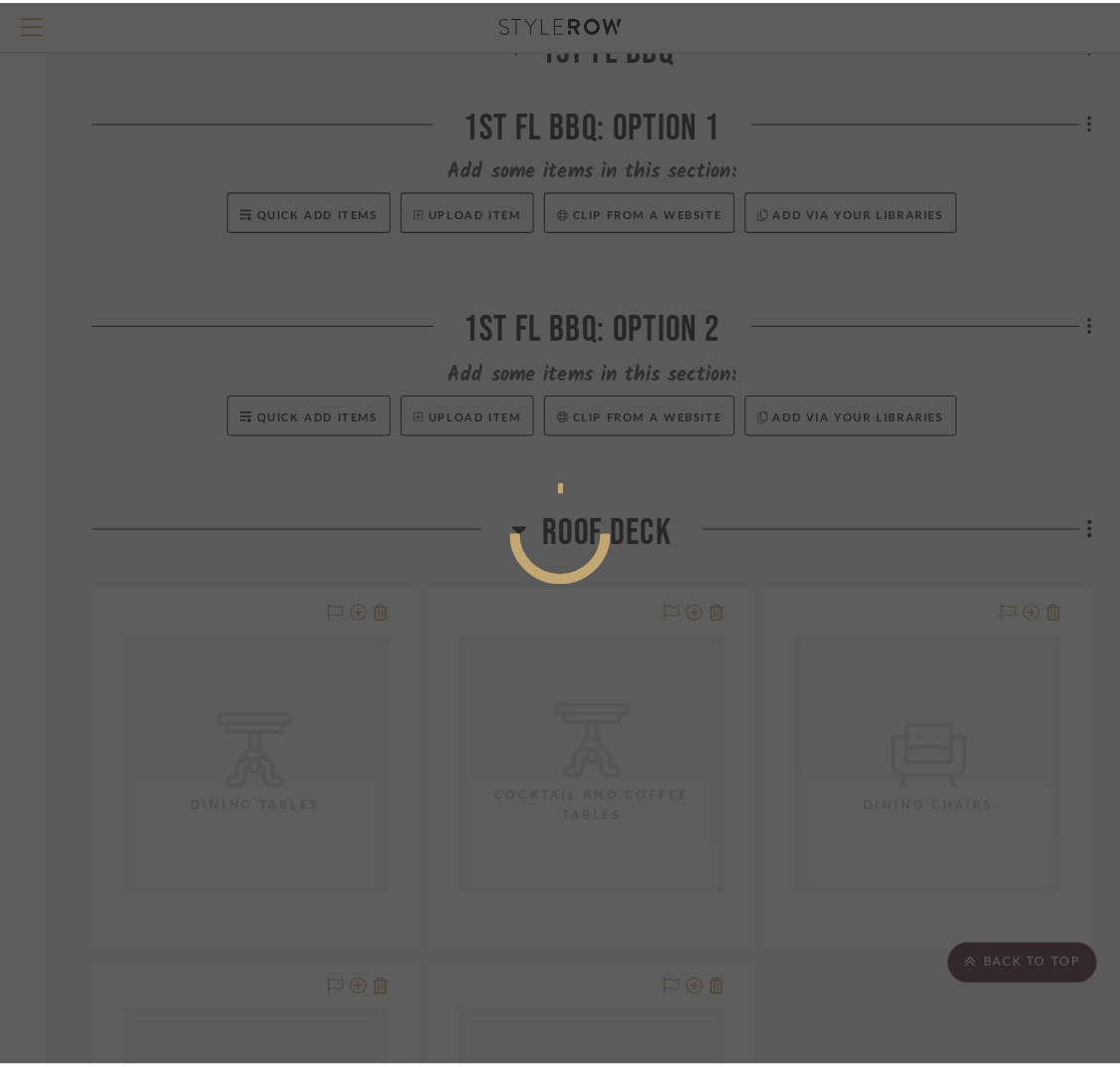 scroll, scrollTop: 0, scrollLeft: 0, axis: both 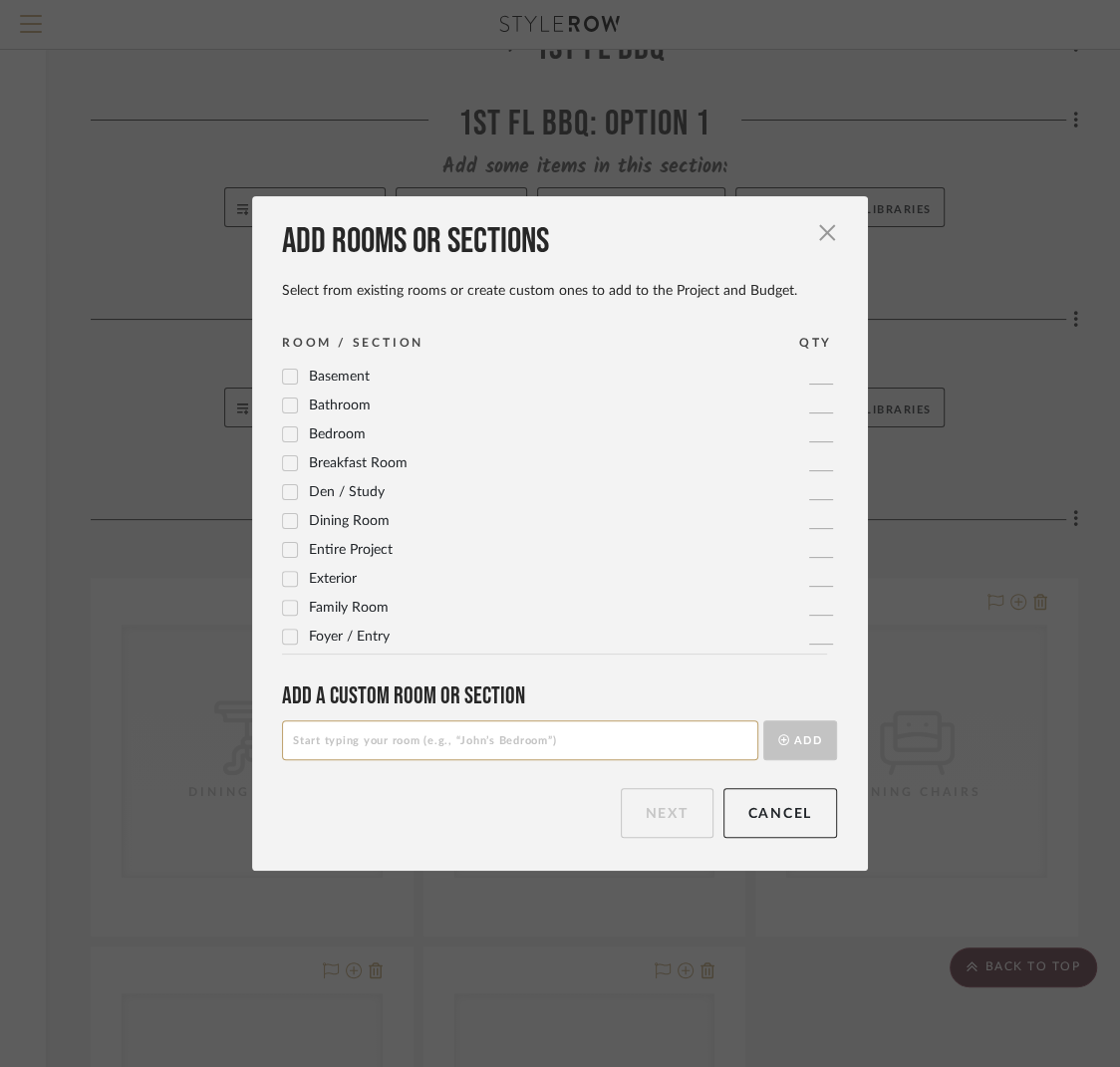 click at bounding box center (520, 740) 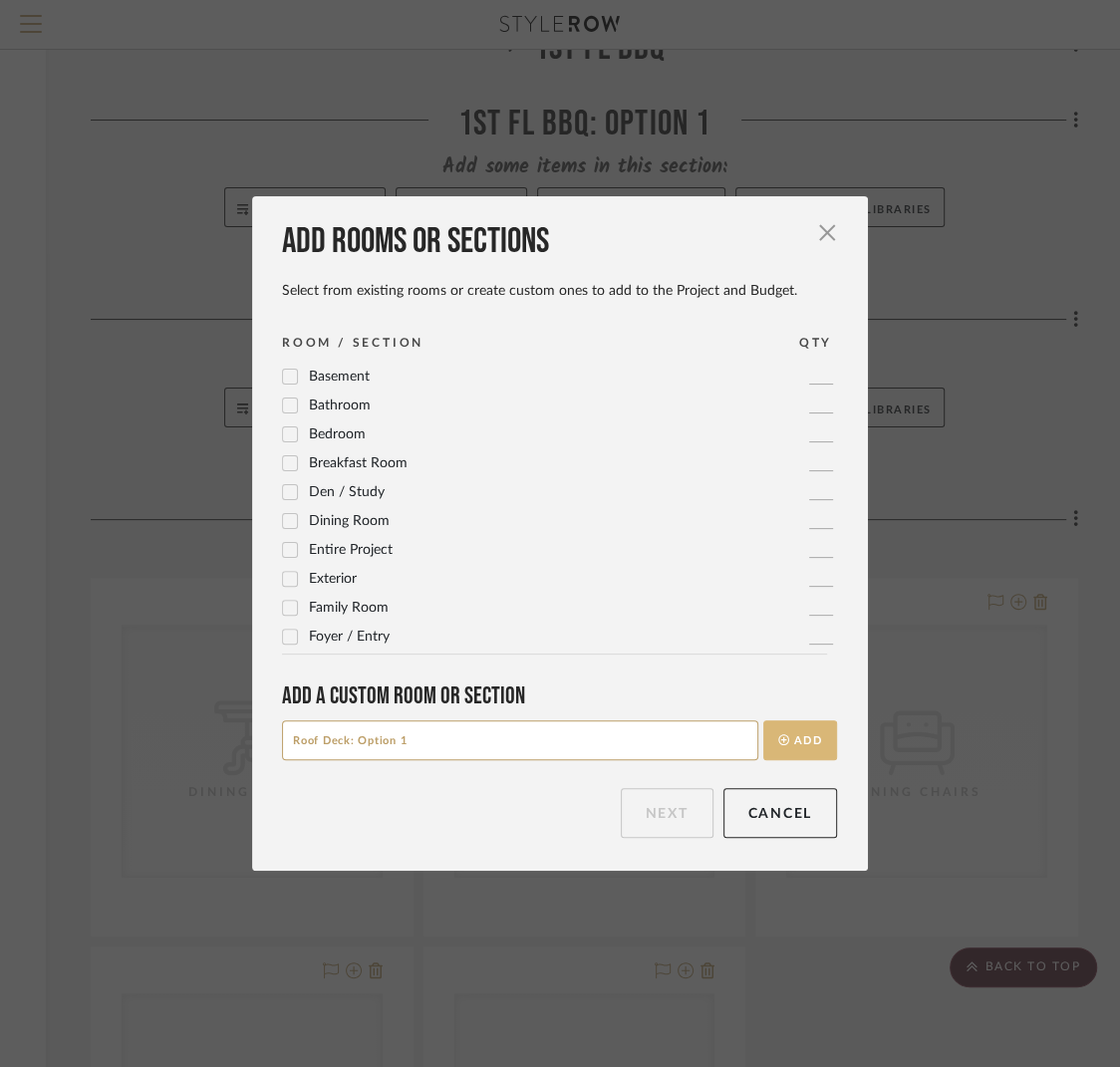 type on "Roof Deck: Option 1" 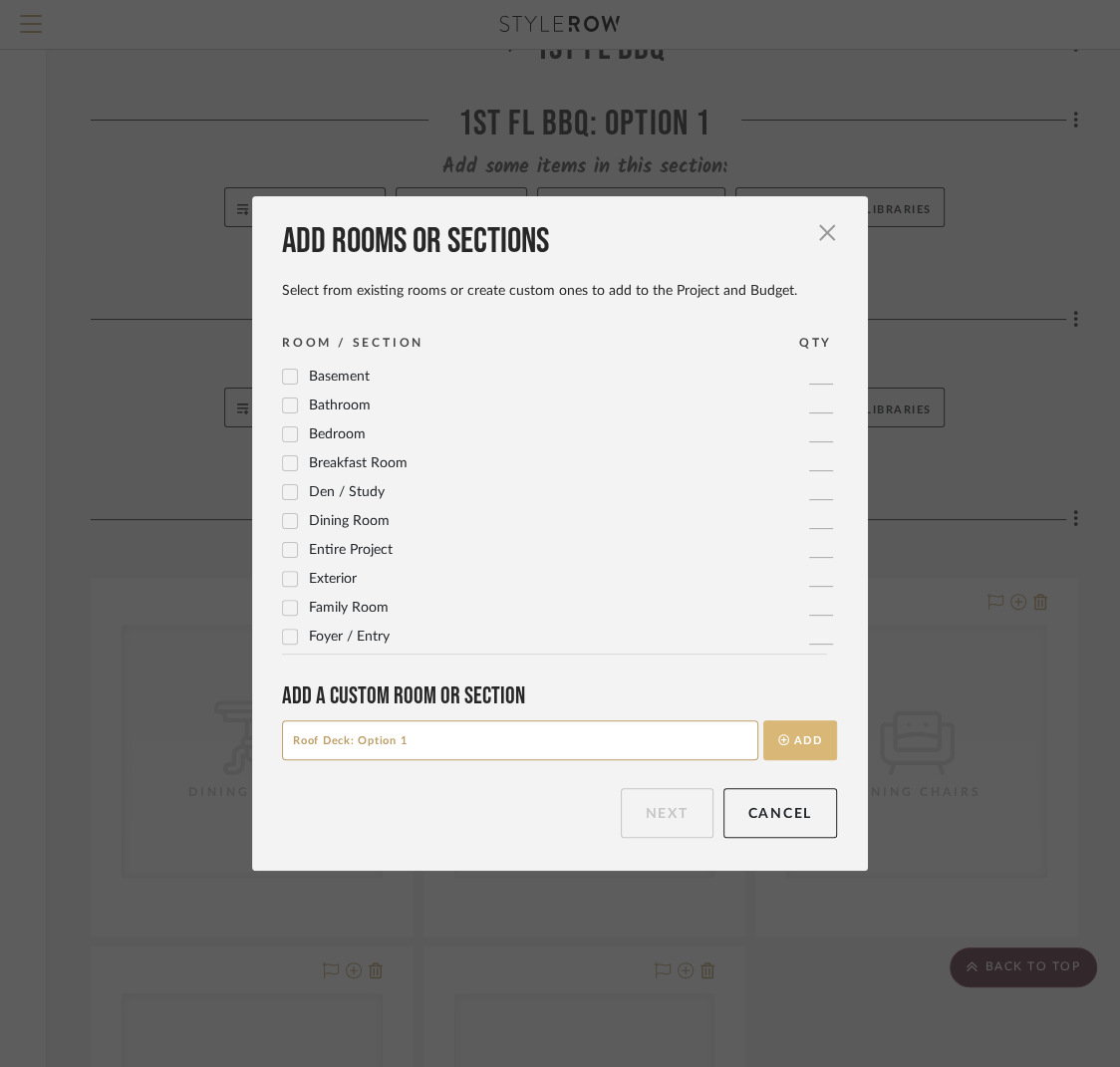 click on "Add" at bounding box center [800, 740] 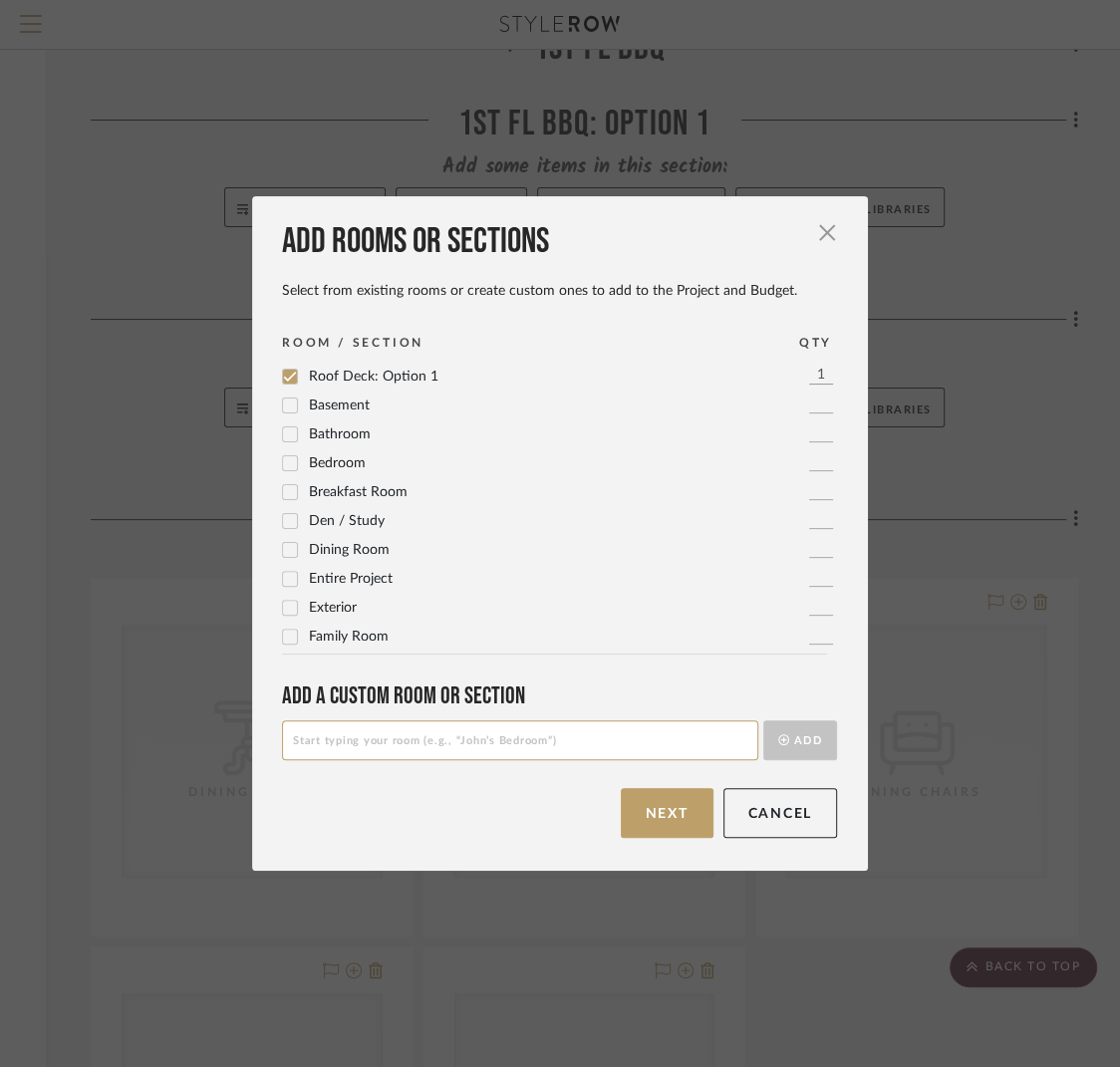 click at bounding box center [520, 740] 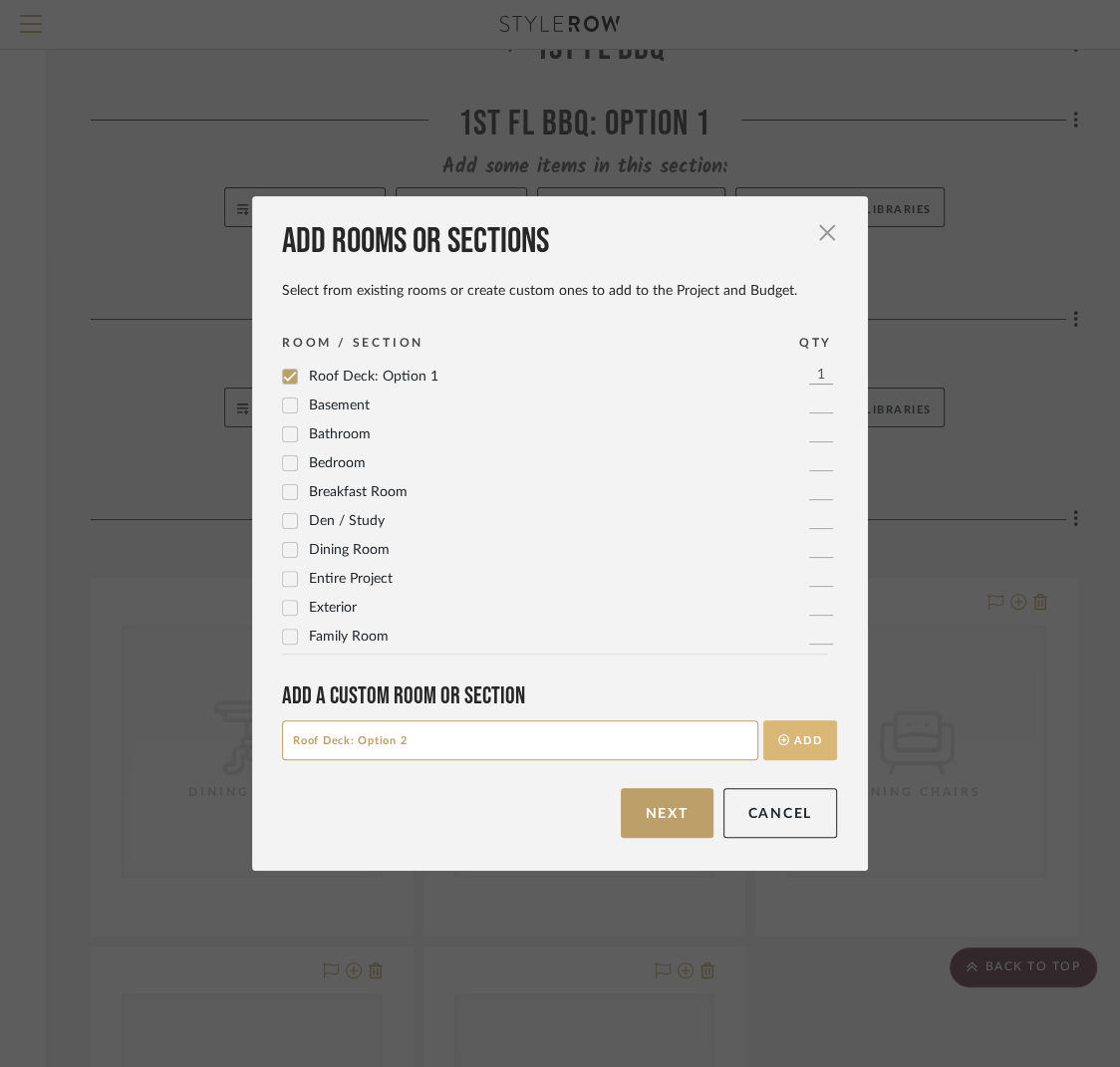 type on "Roof Deck: Option 2" 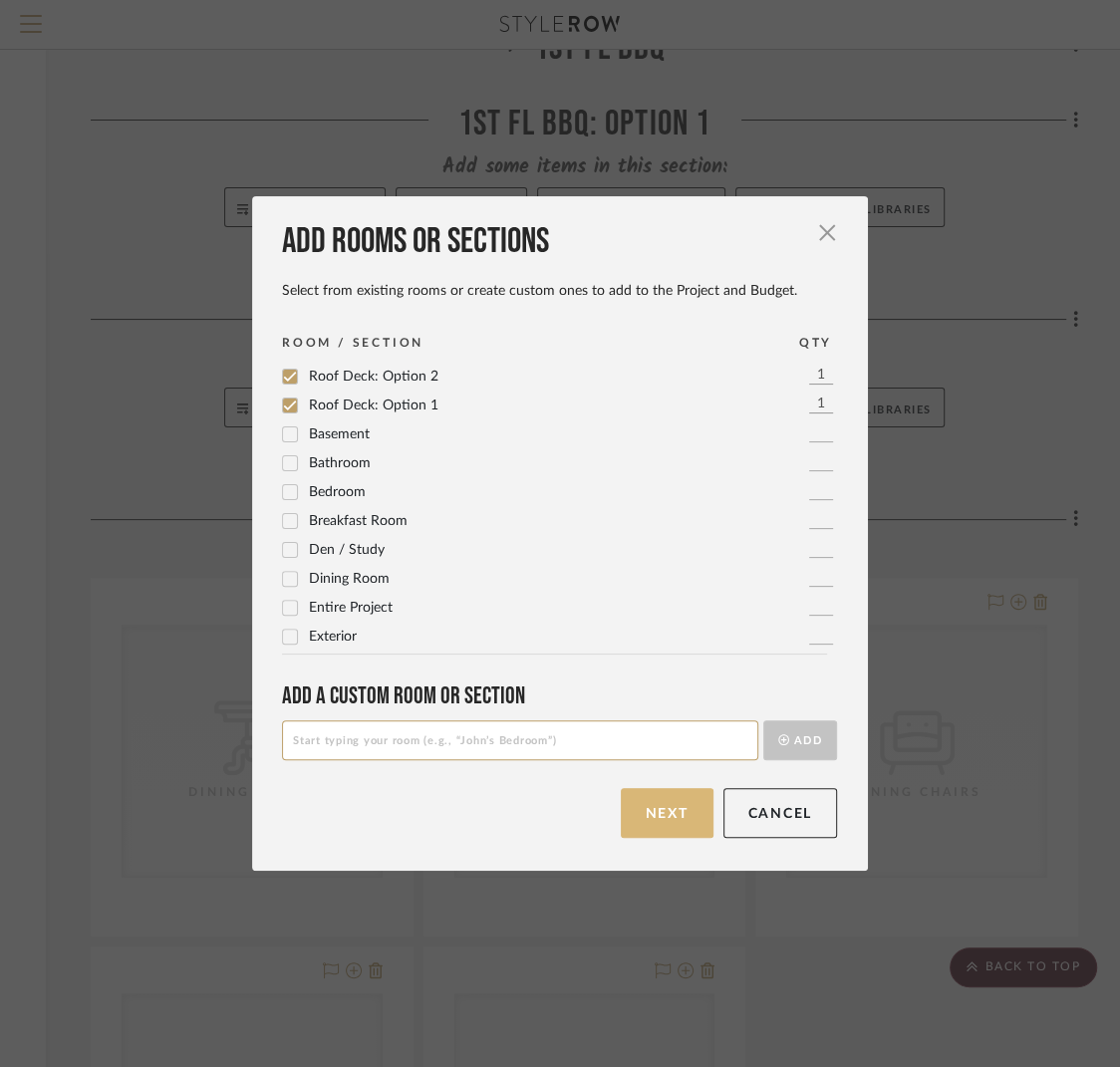 click on "Next" at bounding box center [667, 813] 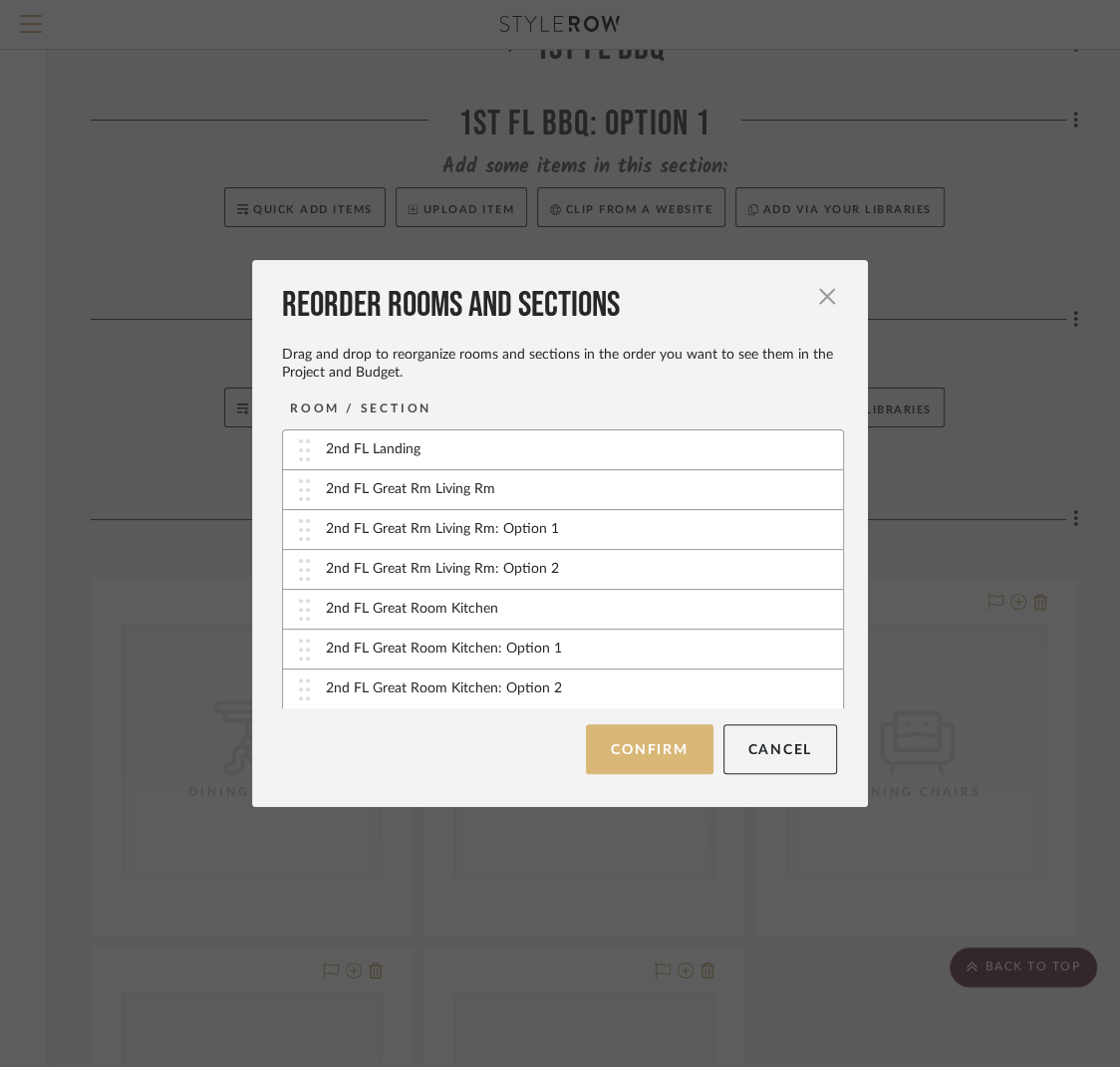 click on "Confirm" at bounding box center (649, 749) 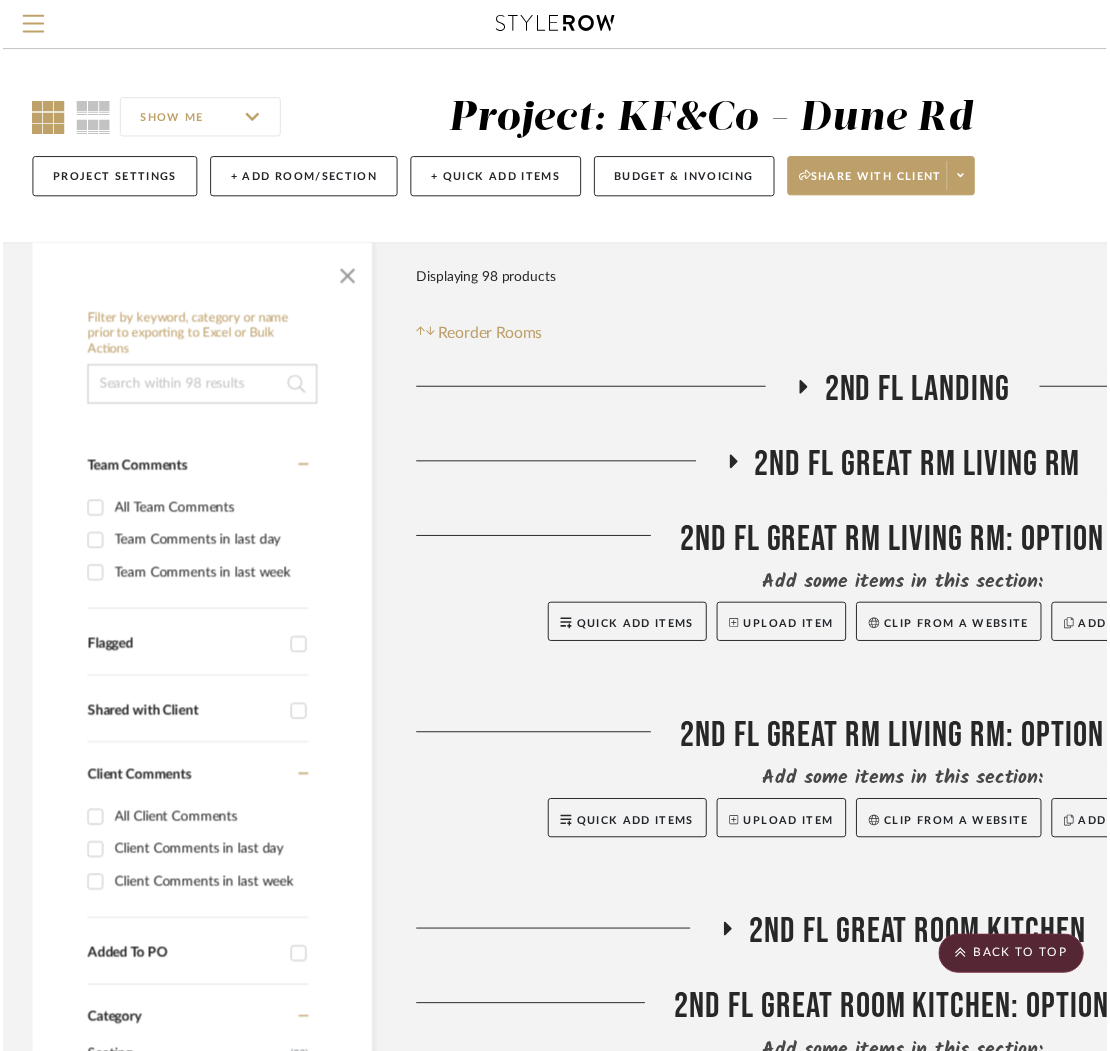 scroll, scrollTop: 8258, scrollLeft: 330, axis: both 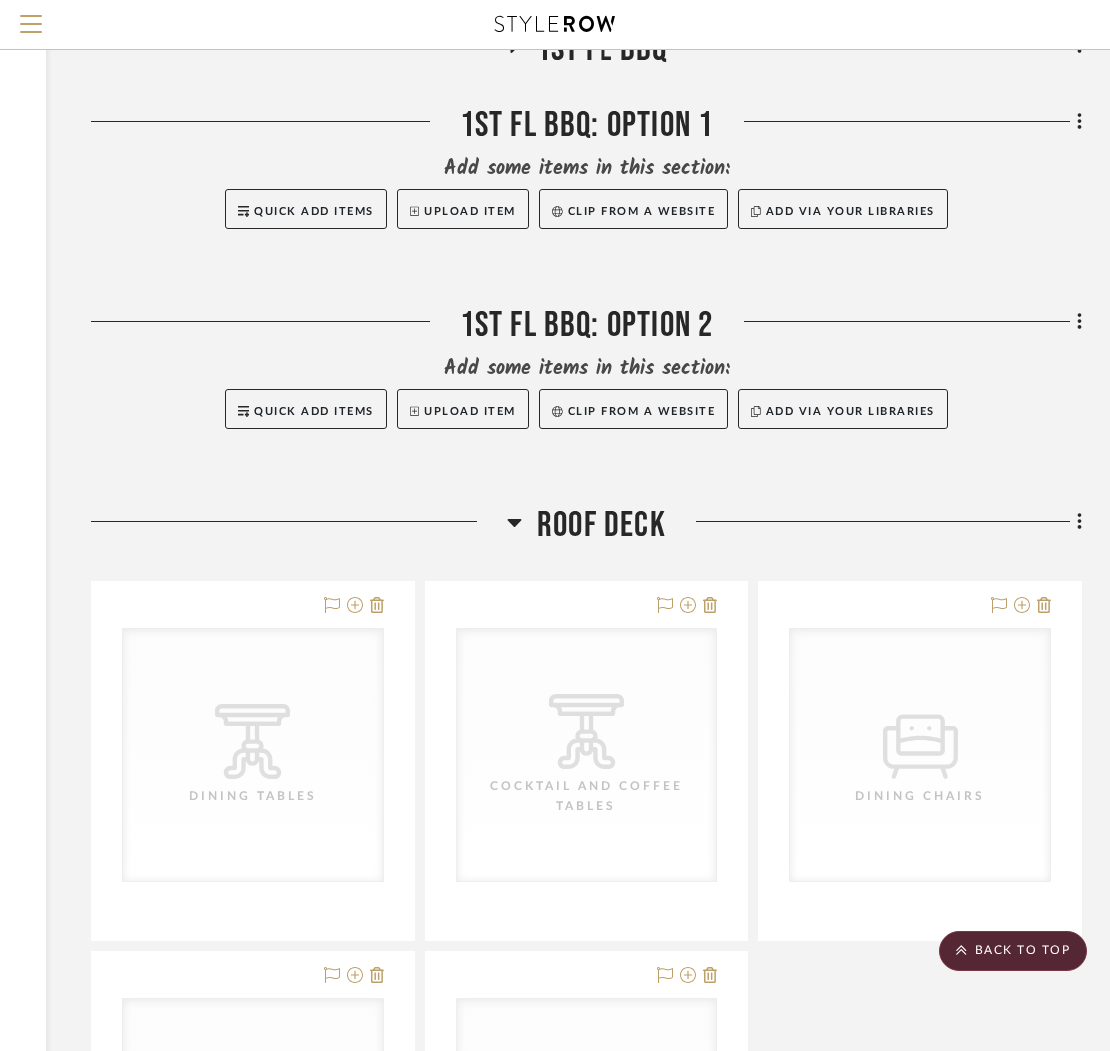 click 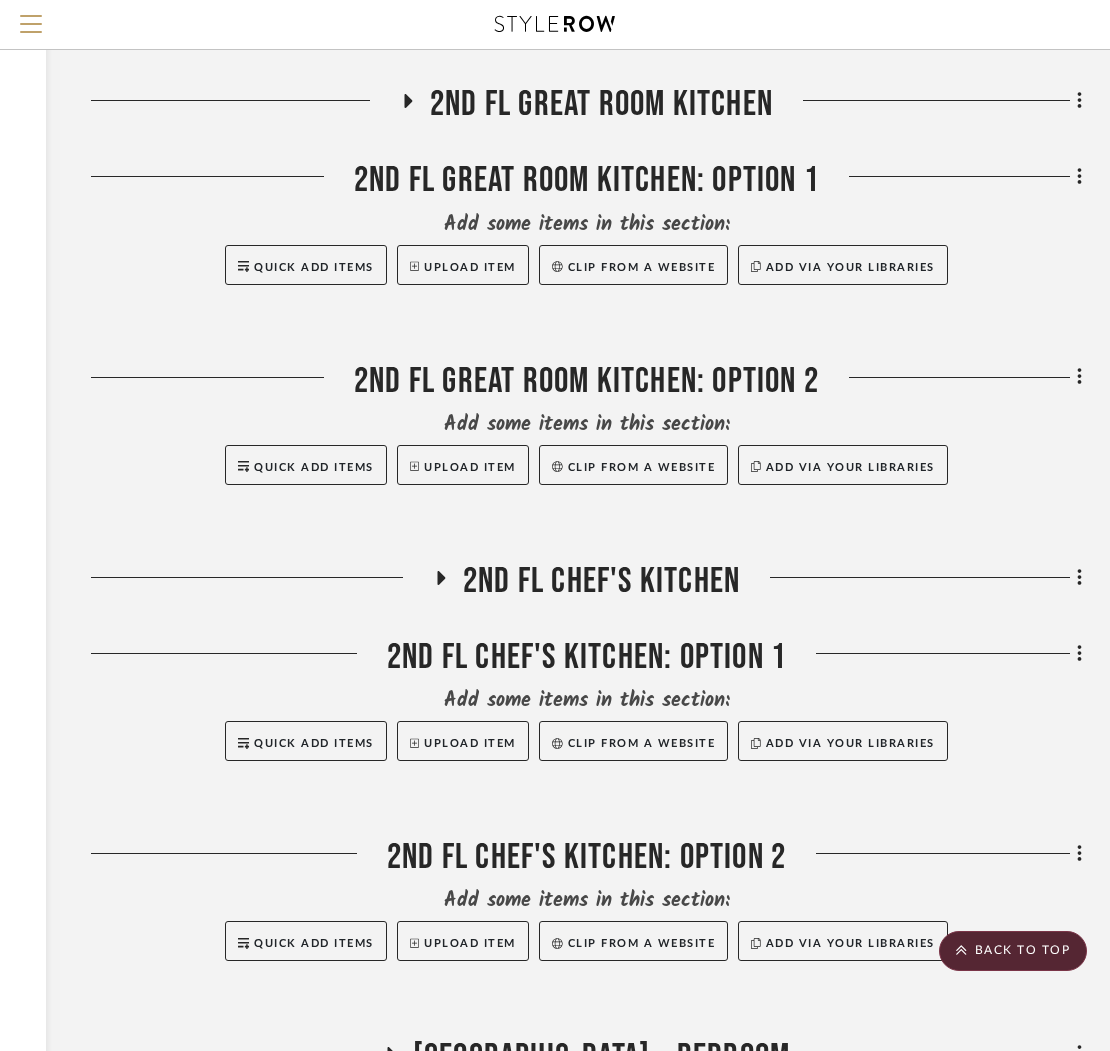 scroll, scrollTop: 0, scrollLeft: 330, axis: horizontal 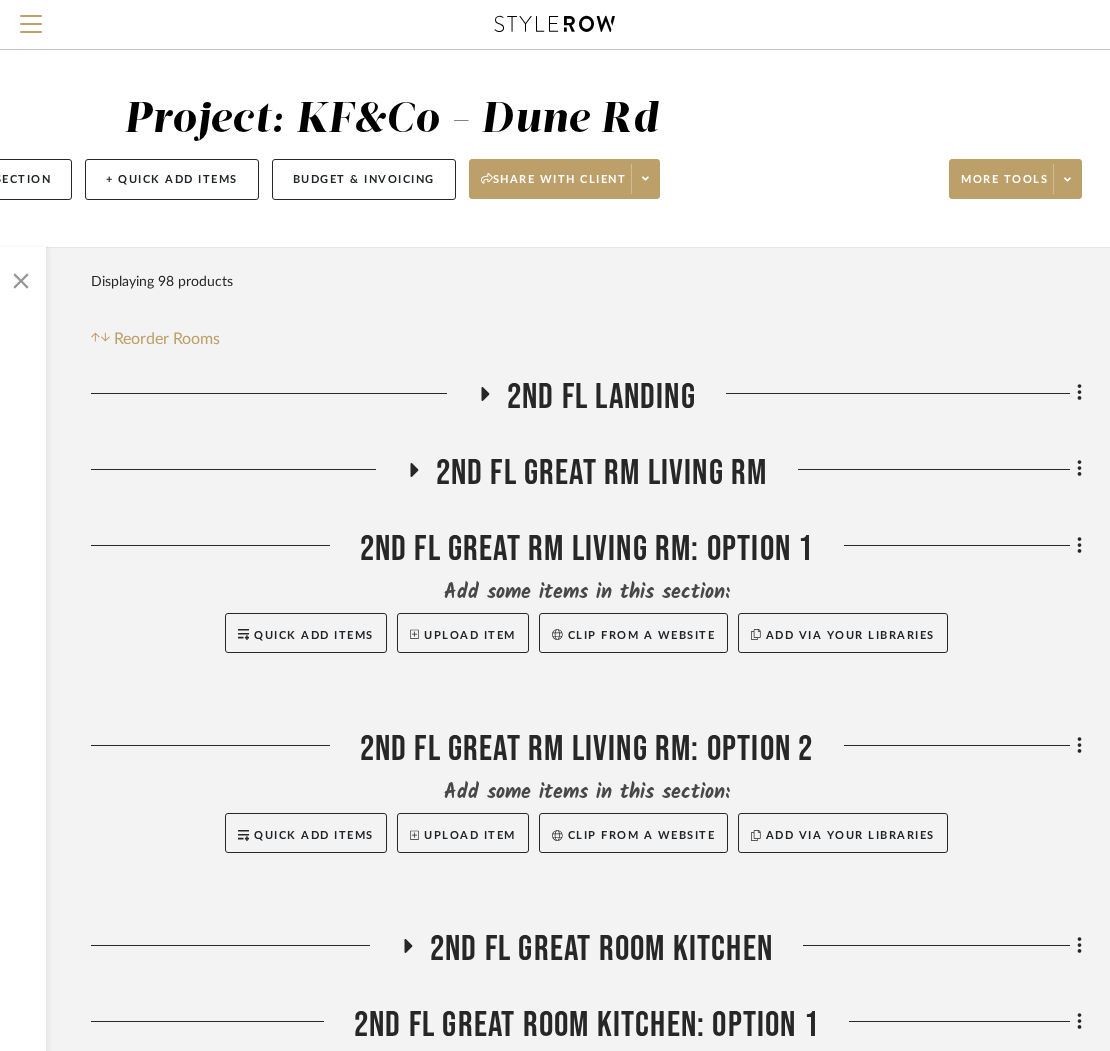 click 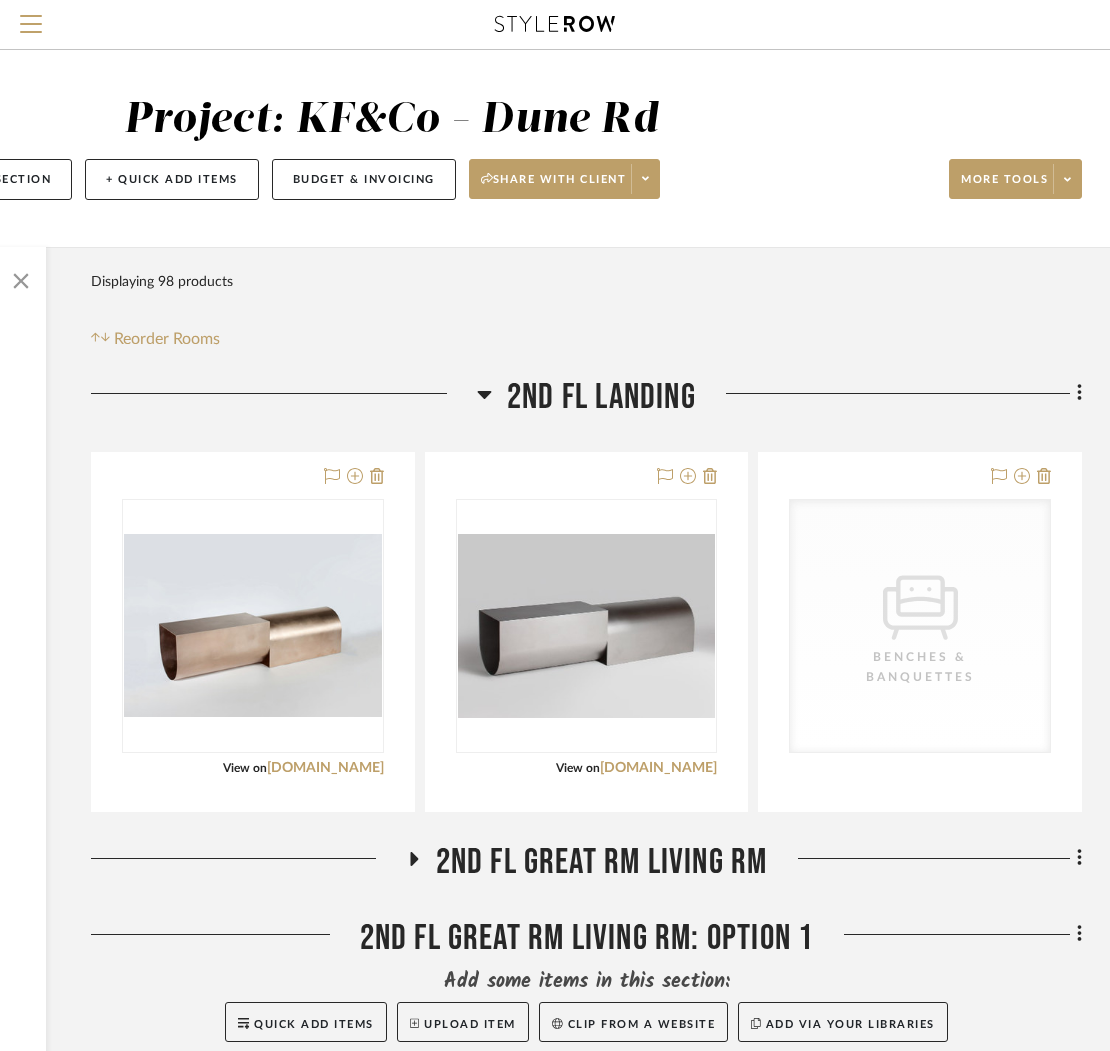 click 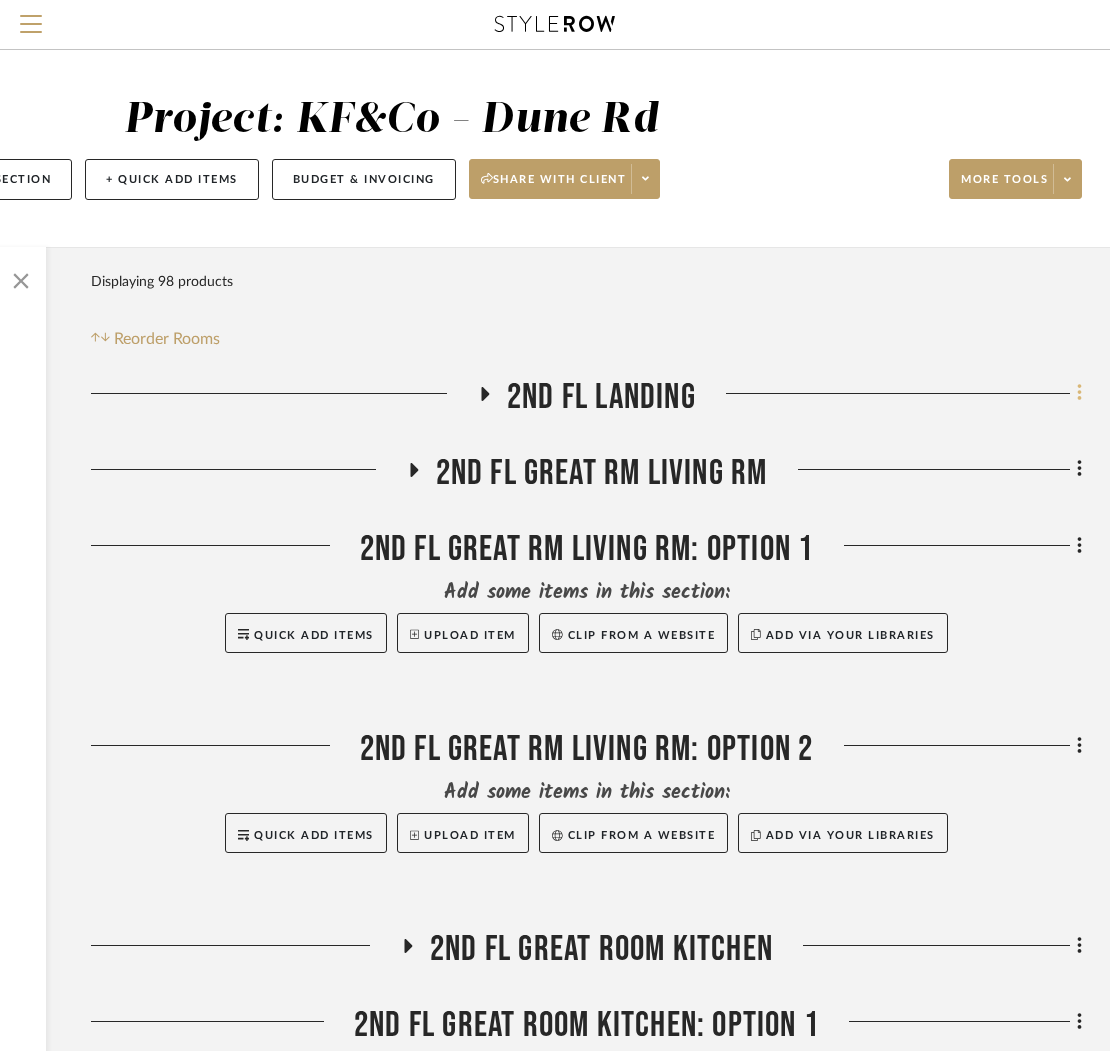 click 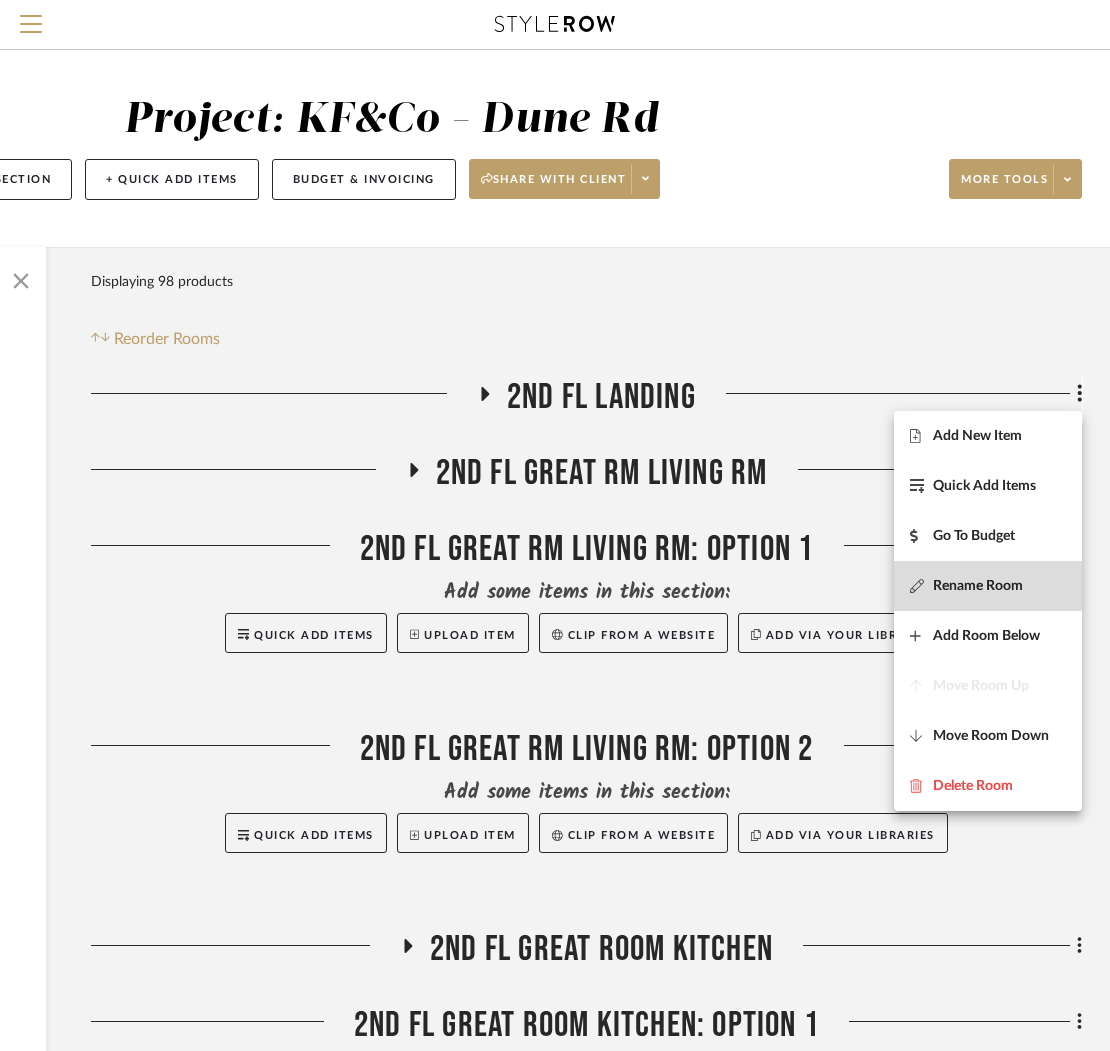 click on "Rename Room" at bounding box center (978, 586) 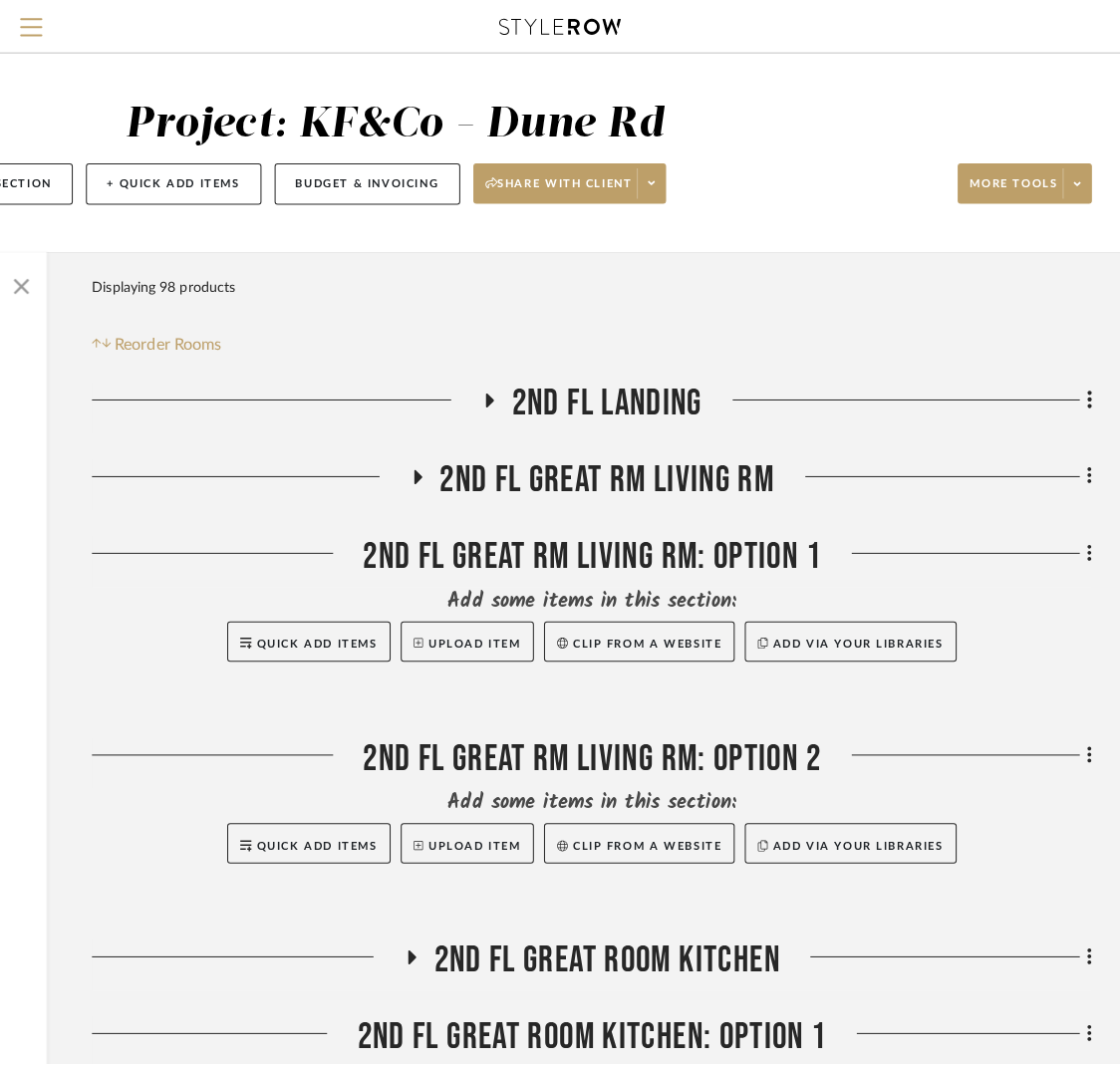 scroll, scrollTop: 0, scrollLeft: 0, axis: both 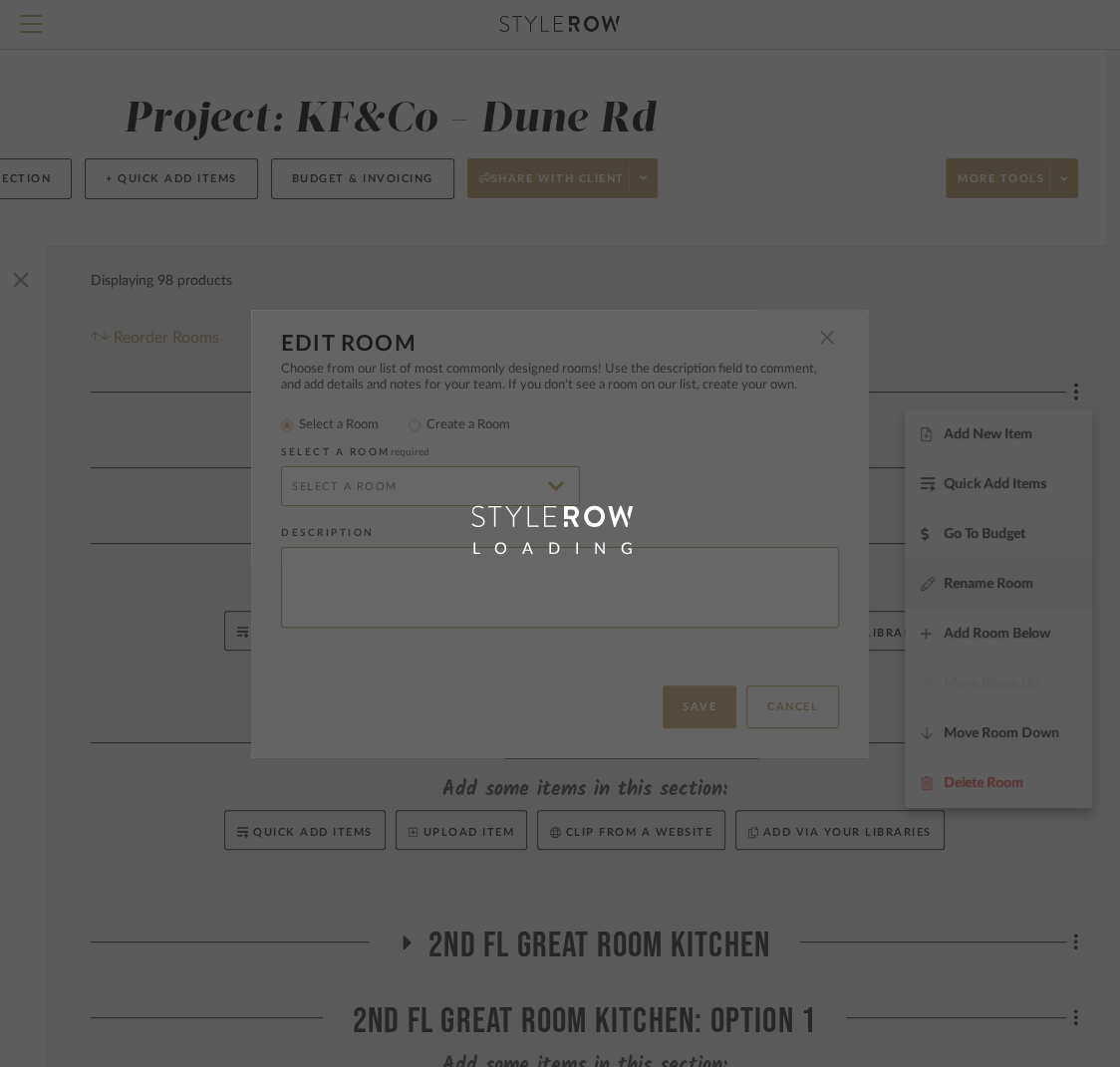 radio on "false" 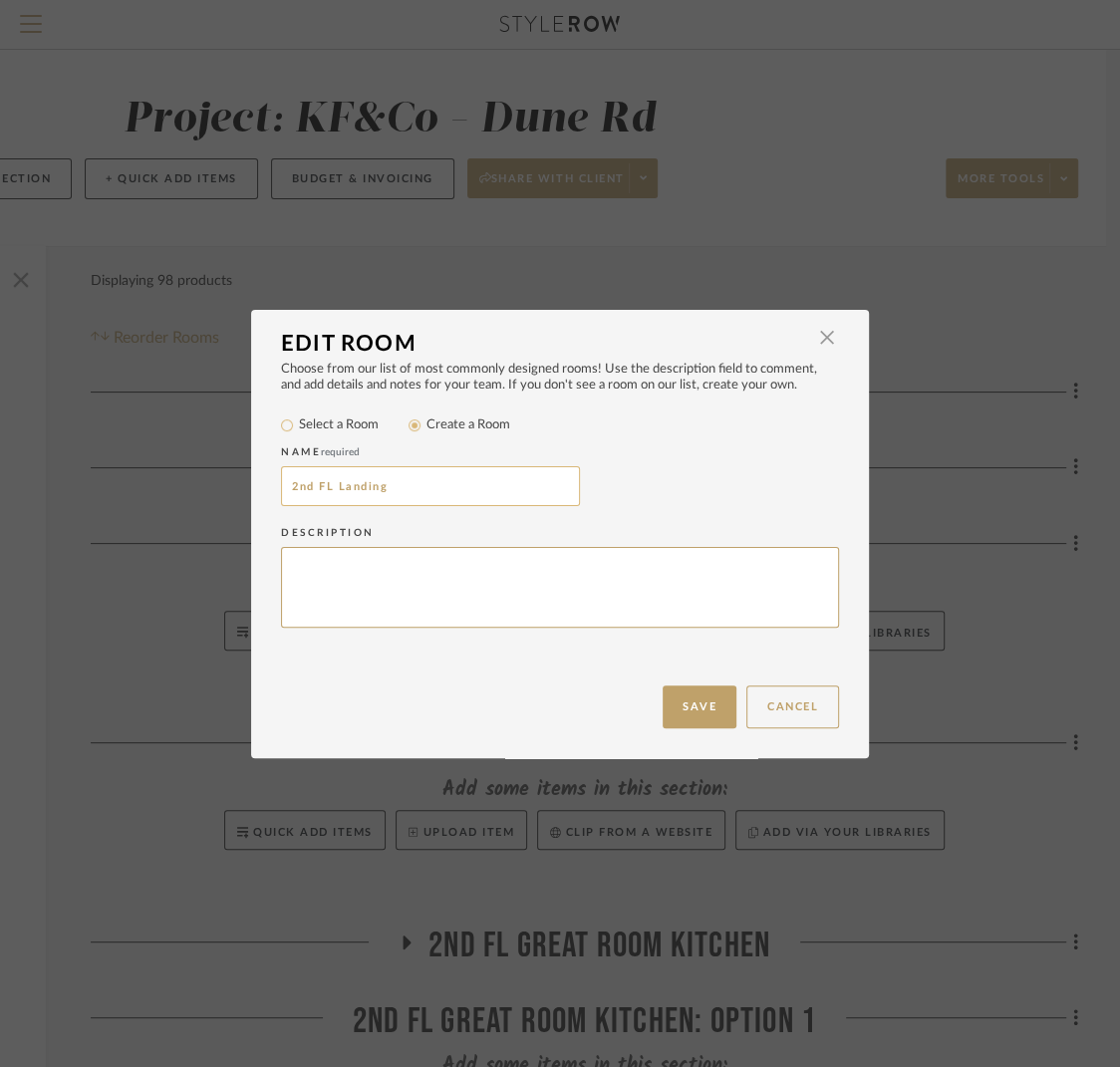 click on "2nd FL Landing" at bounding box center [430, 486] 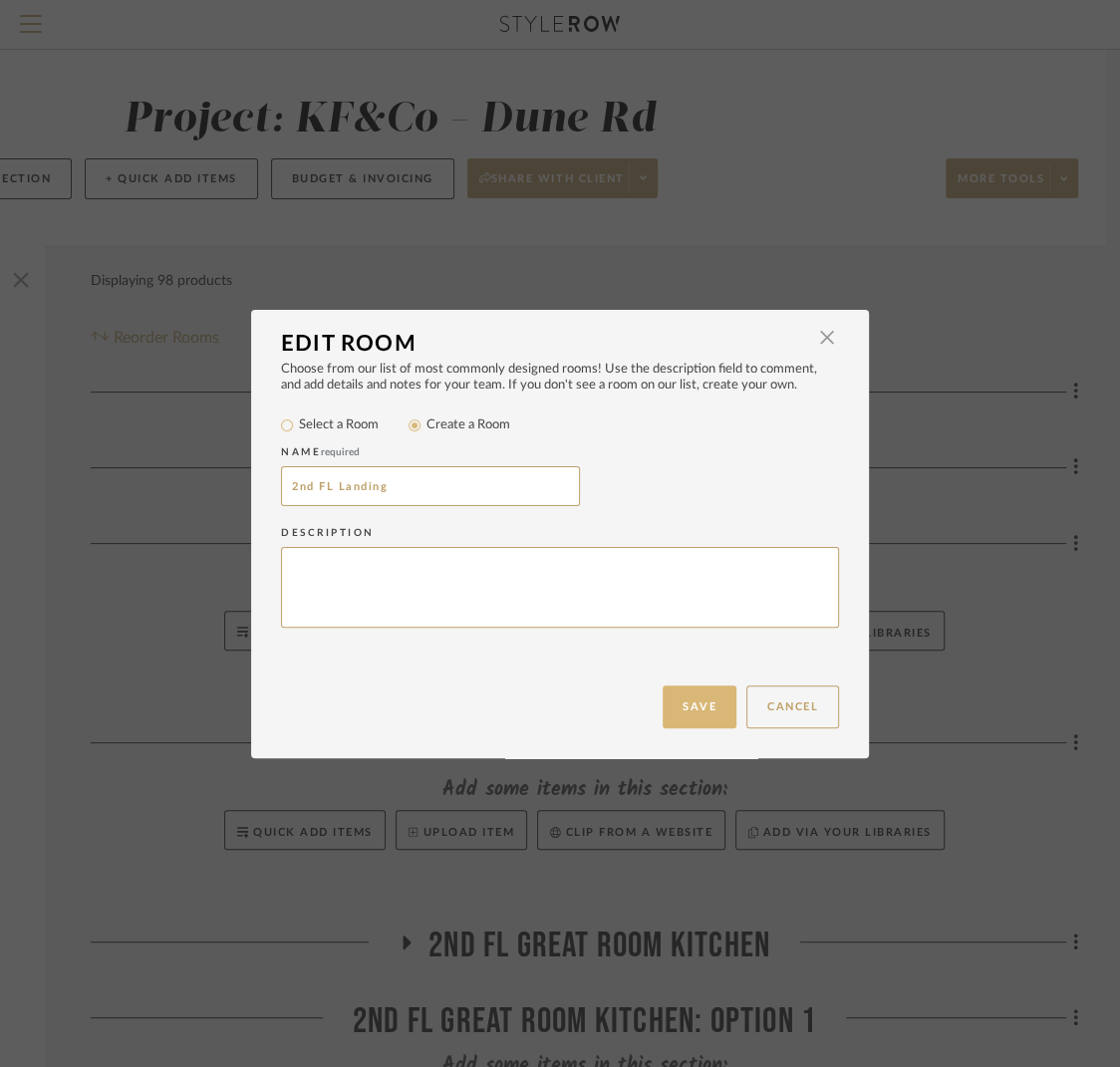 click on "Save" at bounding box center (700, 706) 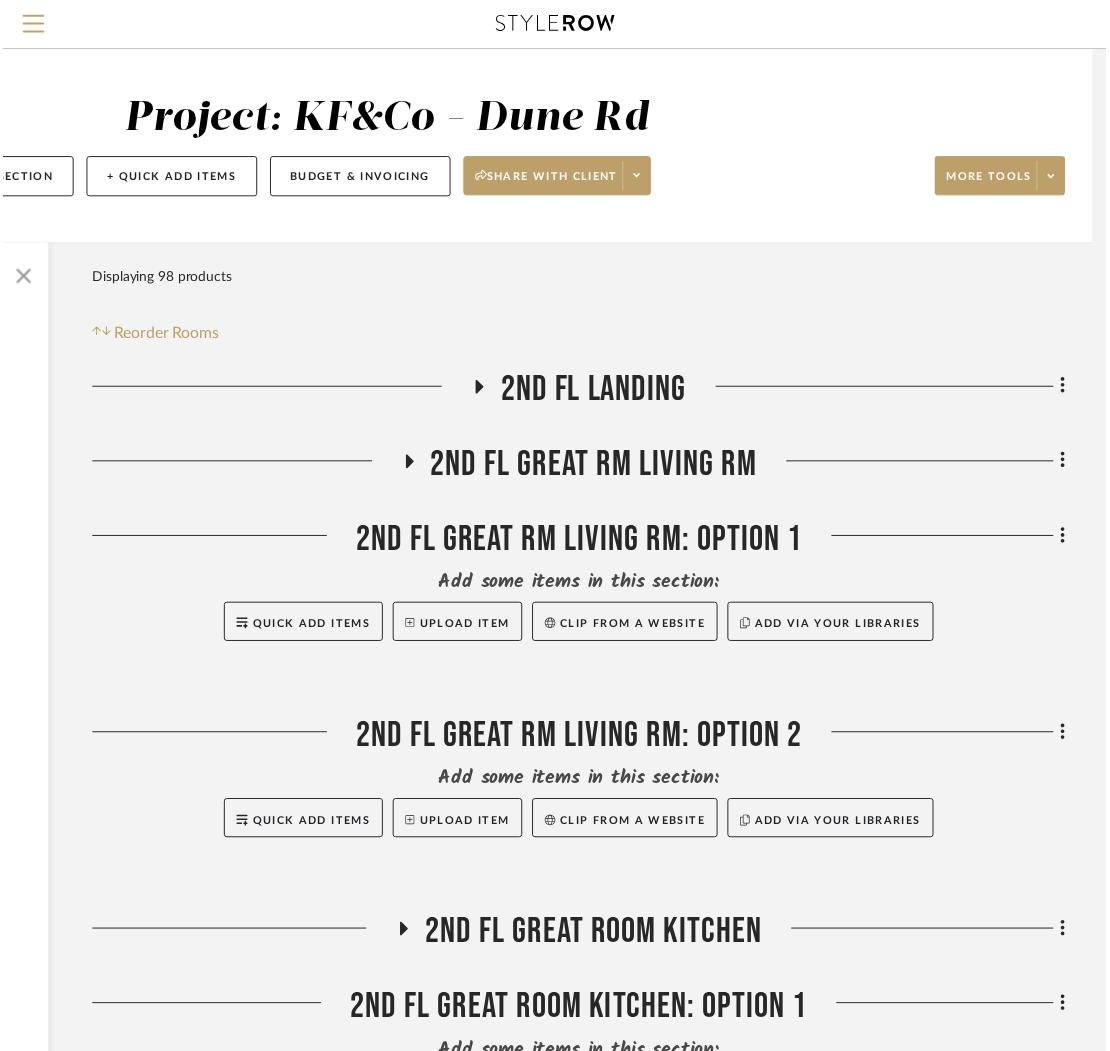 scroll, scrollTop: 0, scrollLeft: 330, axis: horizontal 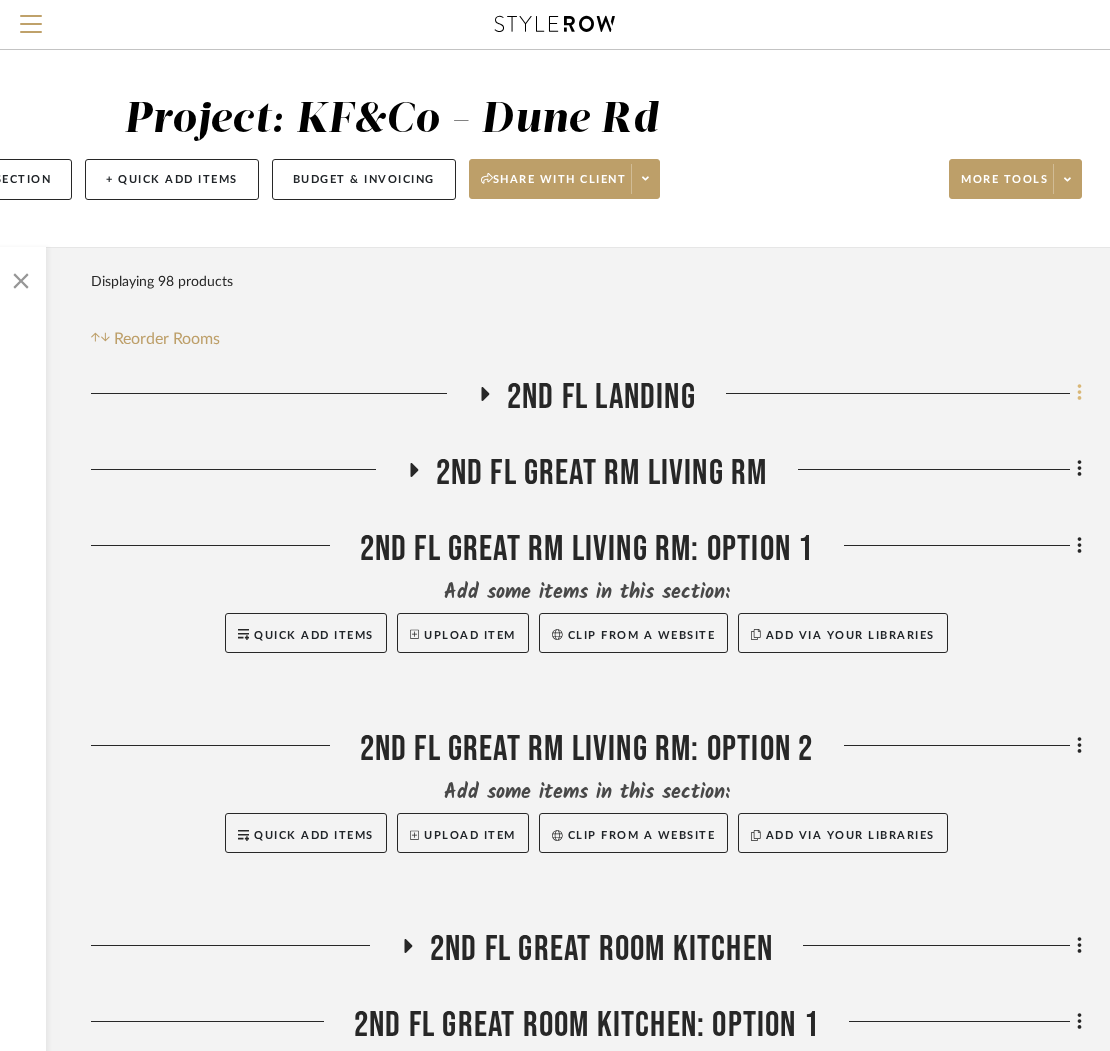 click 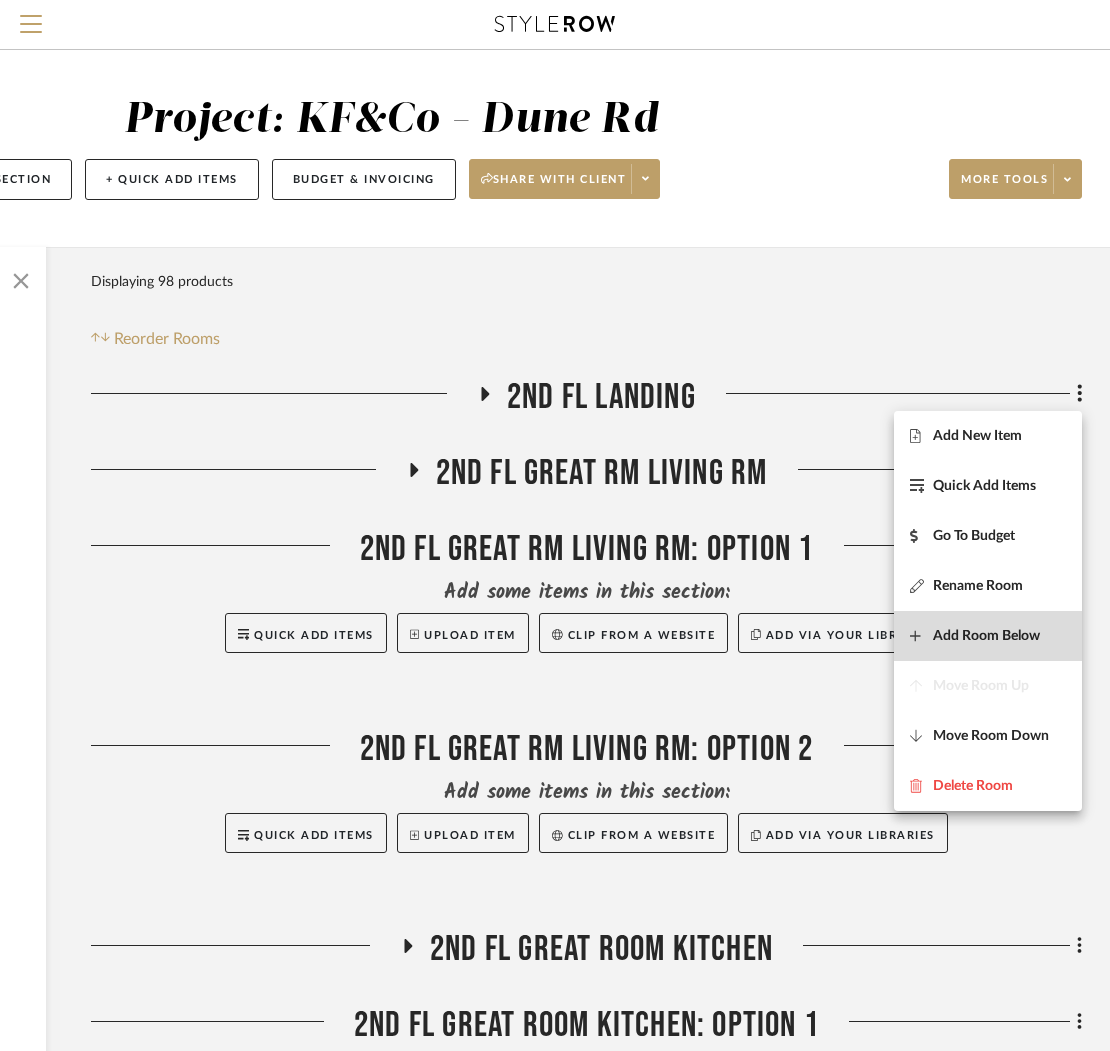 click on "Add Room Below" at bounding box center [986, 636] 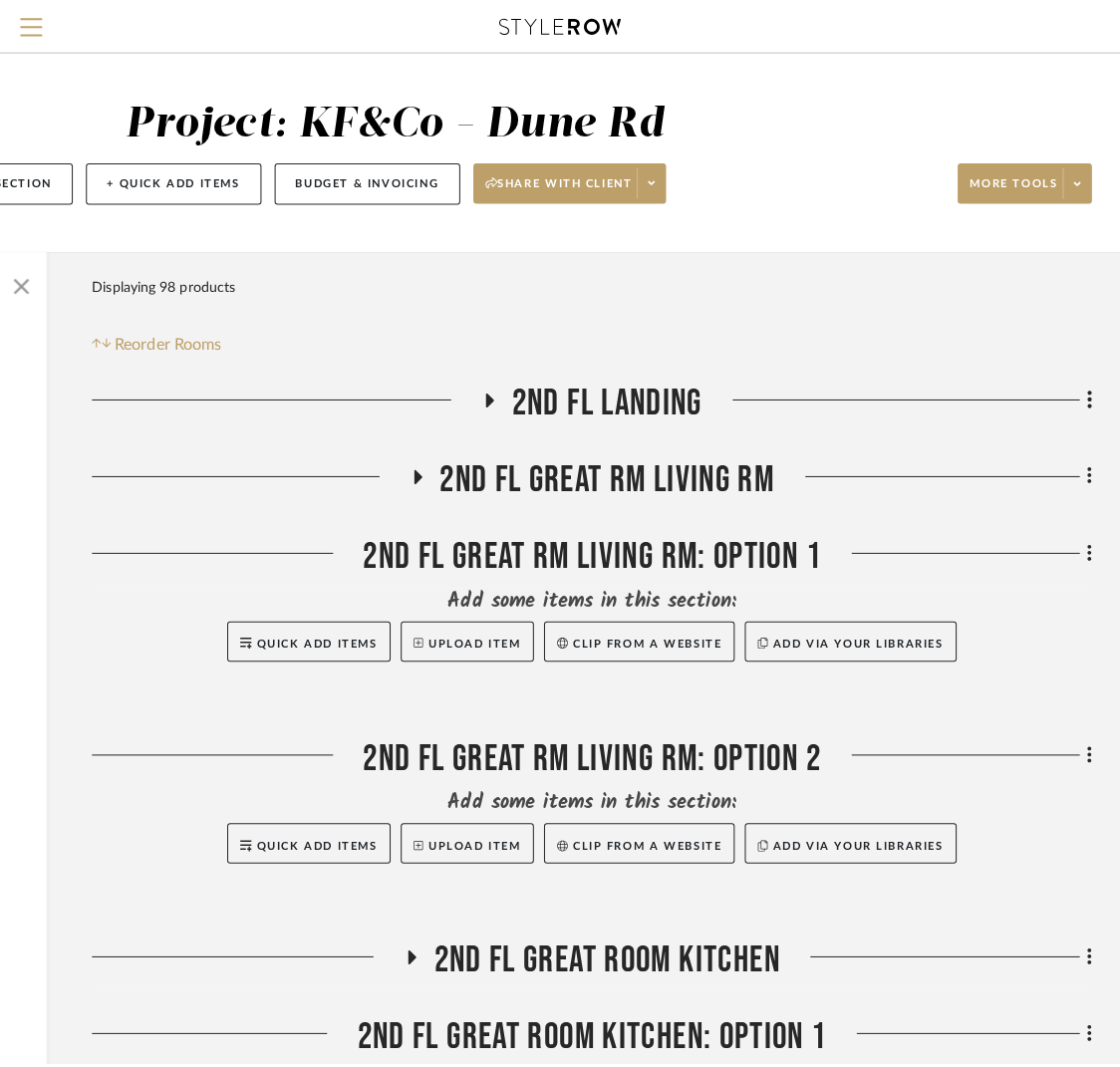 scroll, scrollTop: 0, scrollLeft: 0, axis: both 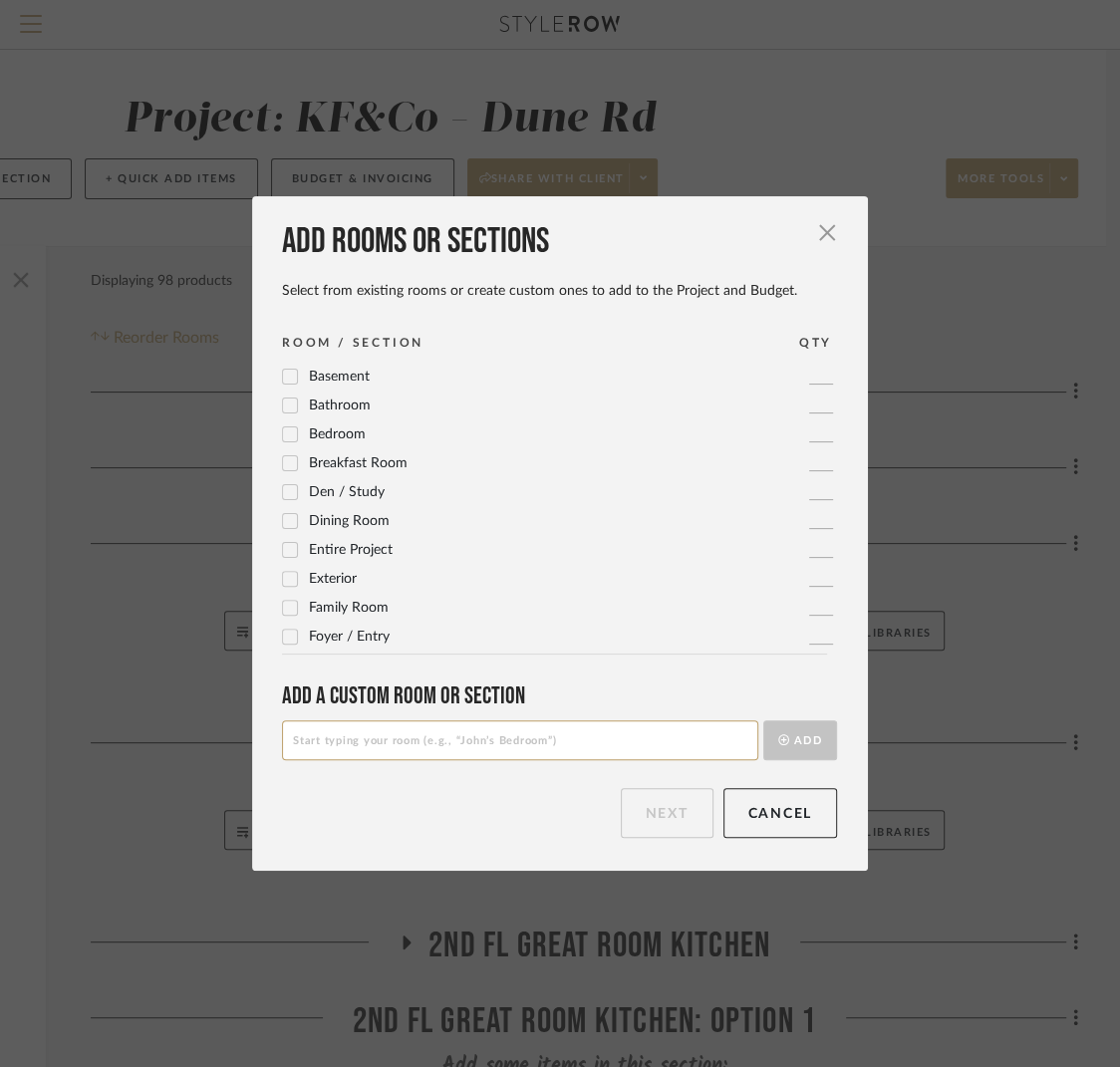 click at bounding box center [520, 740] 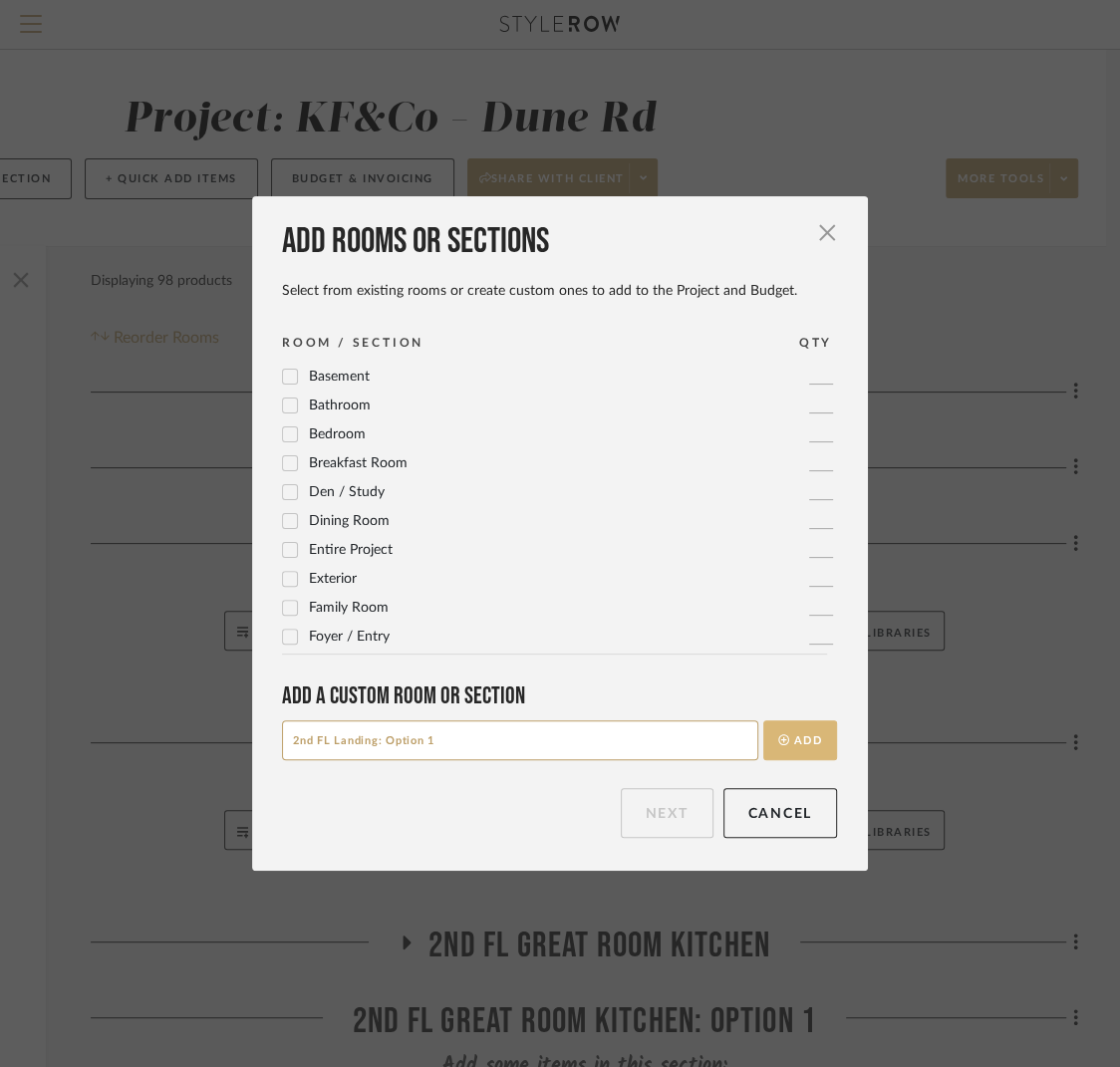 type on "2nd FL Landing: Option 1" 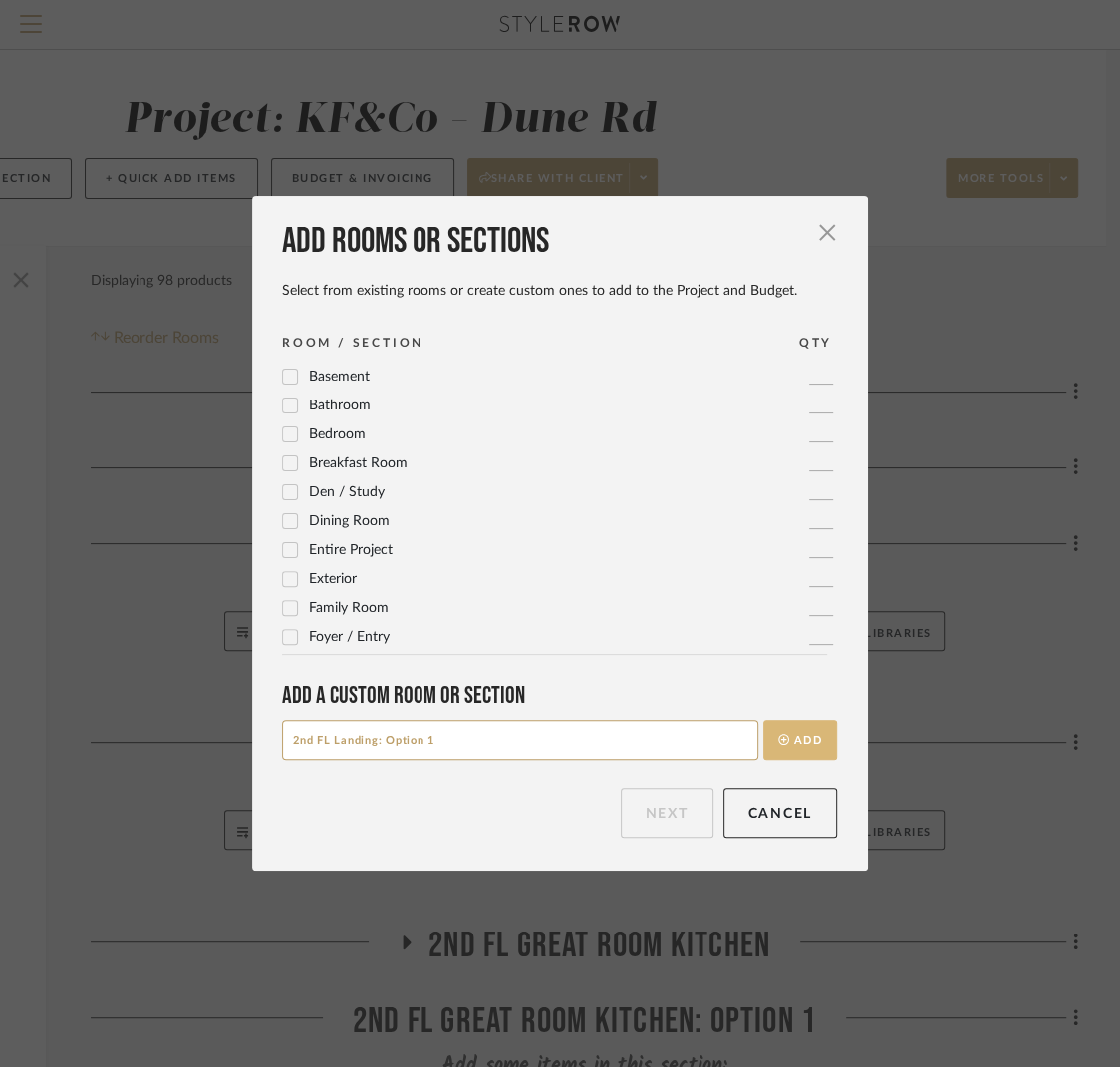 click 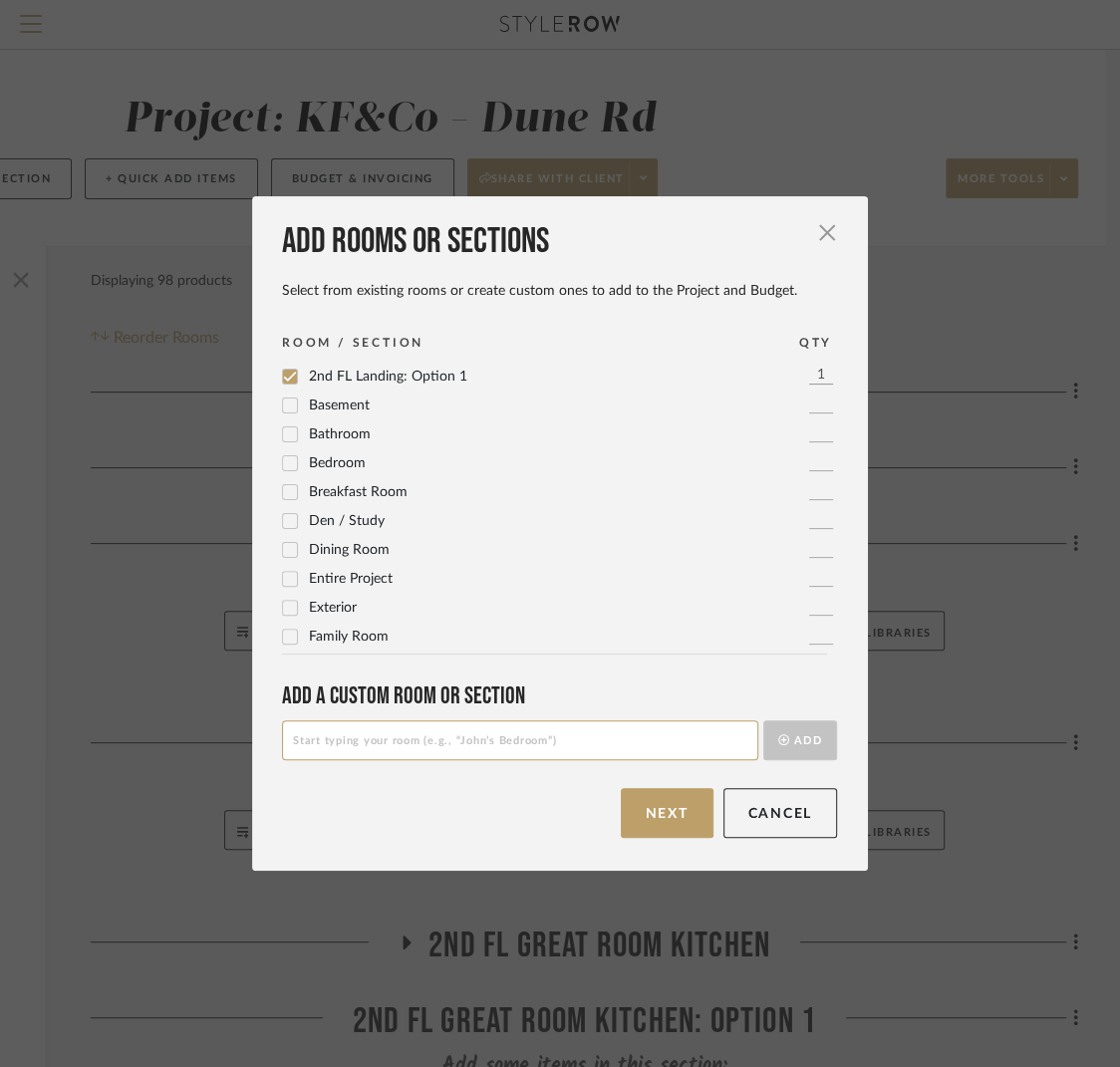 click at bounding box center [520, 740] 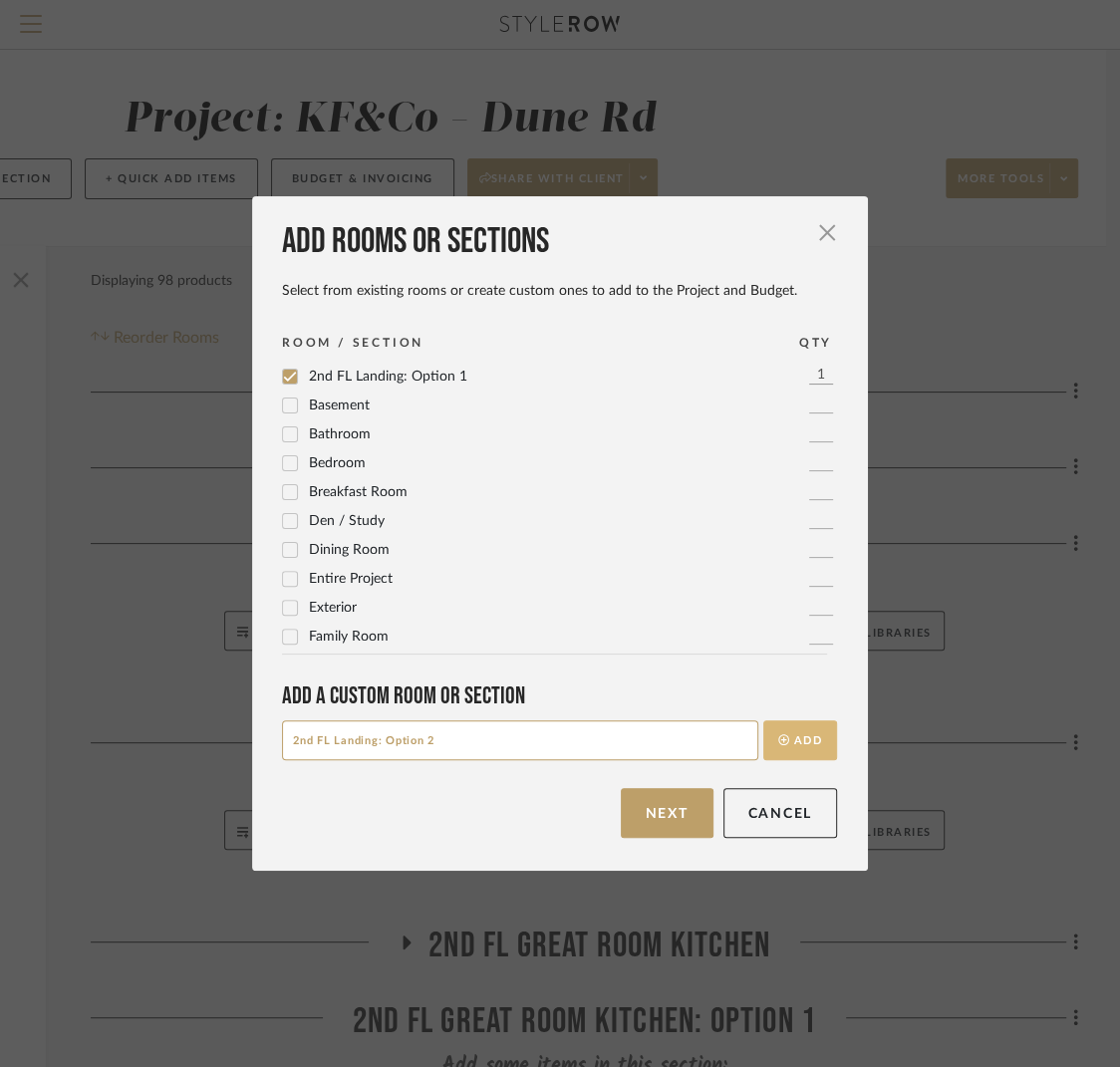type on "2nd FL Landing: Option 2" 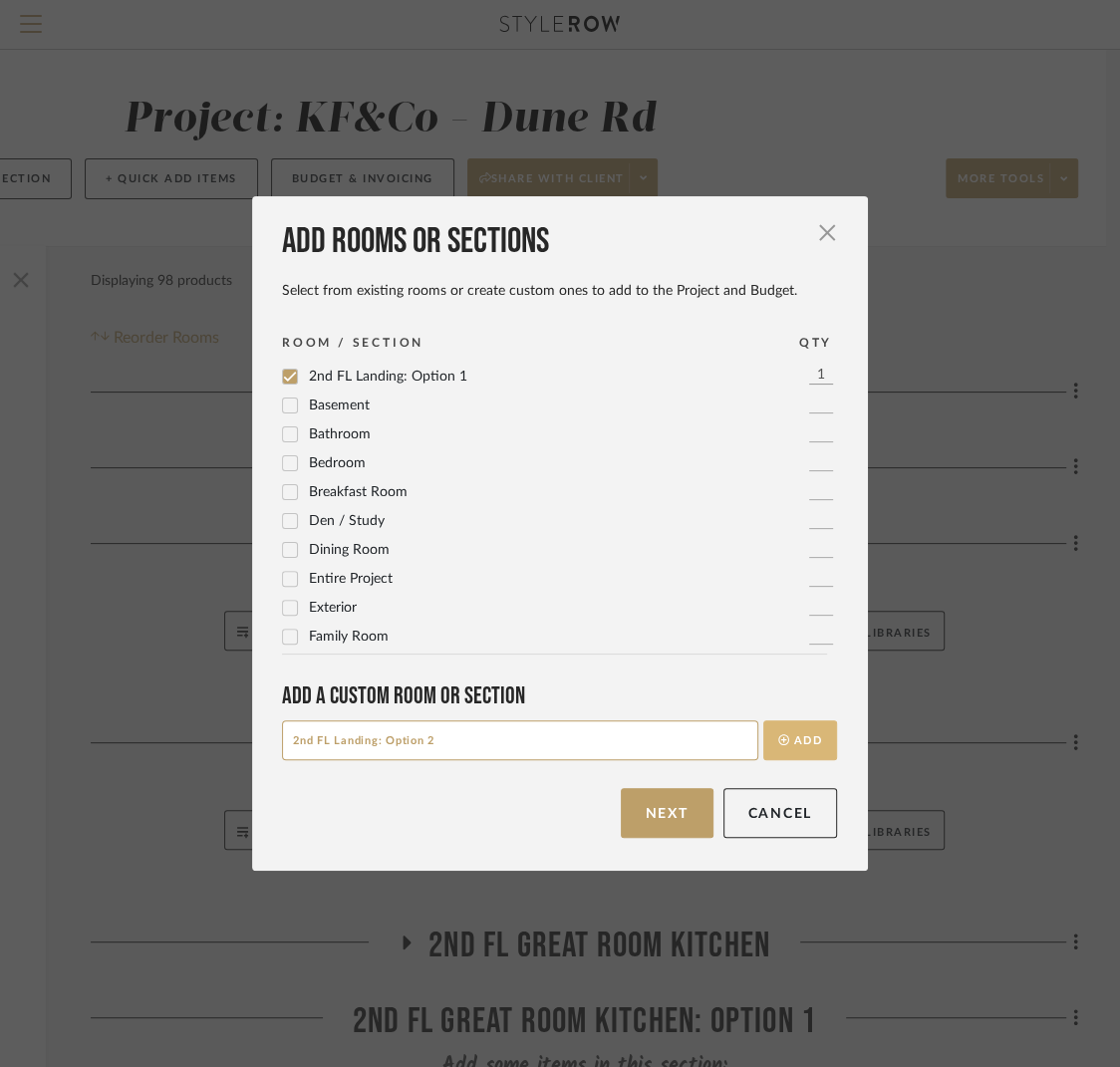 click on "Add" at bounding box center (800, 740) 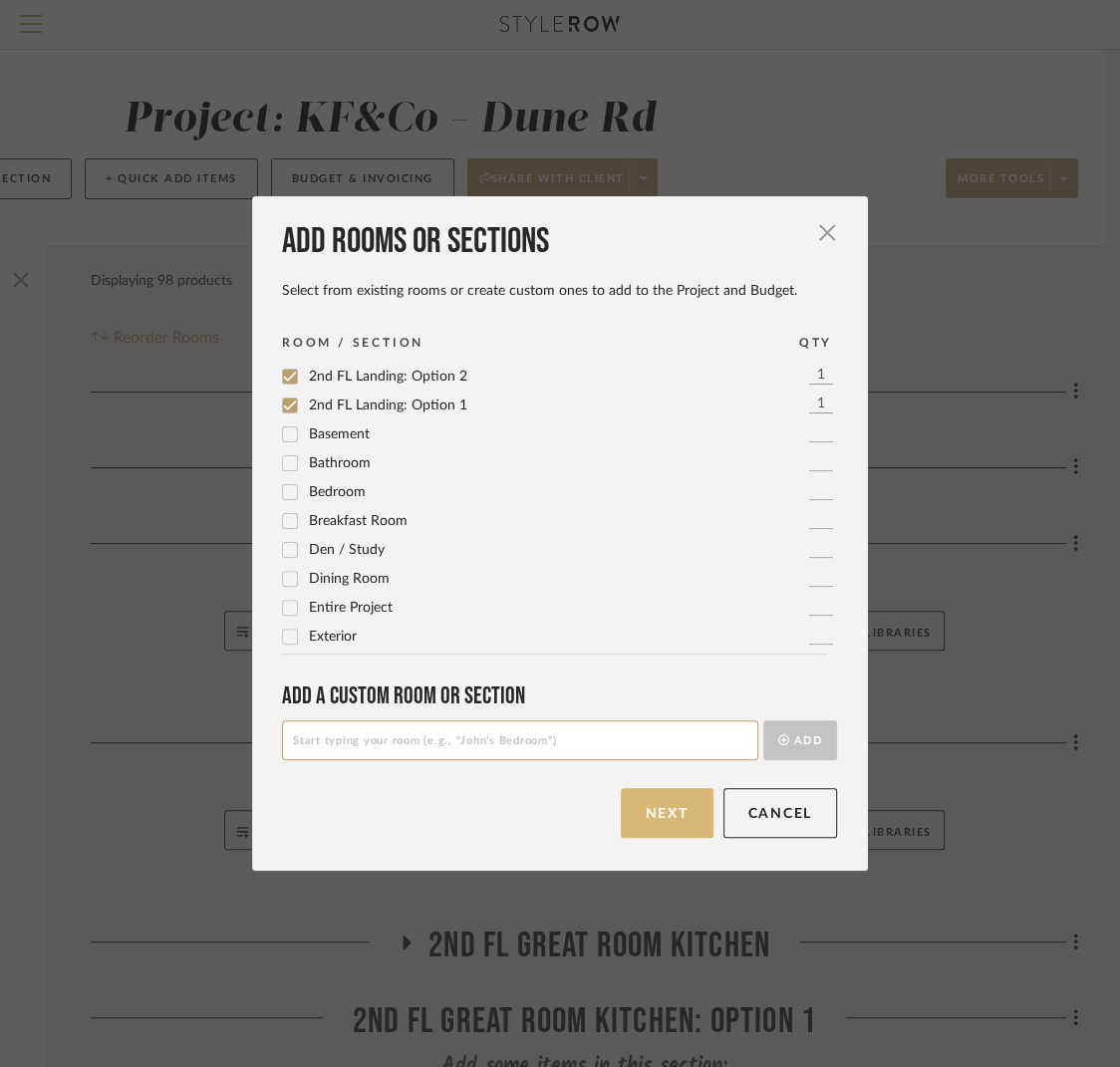 click on "Next" at bounding box center (667, 813) 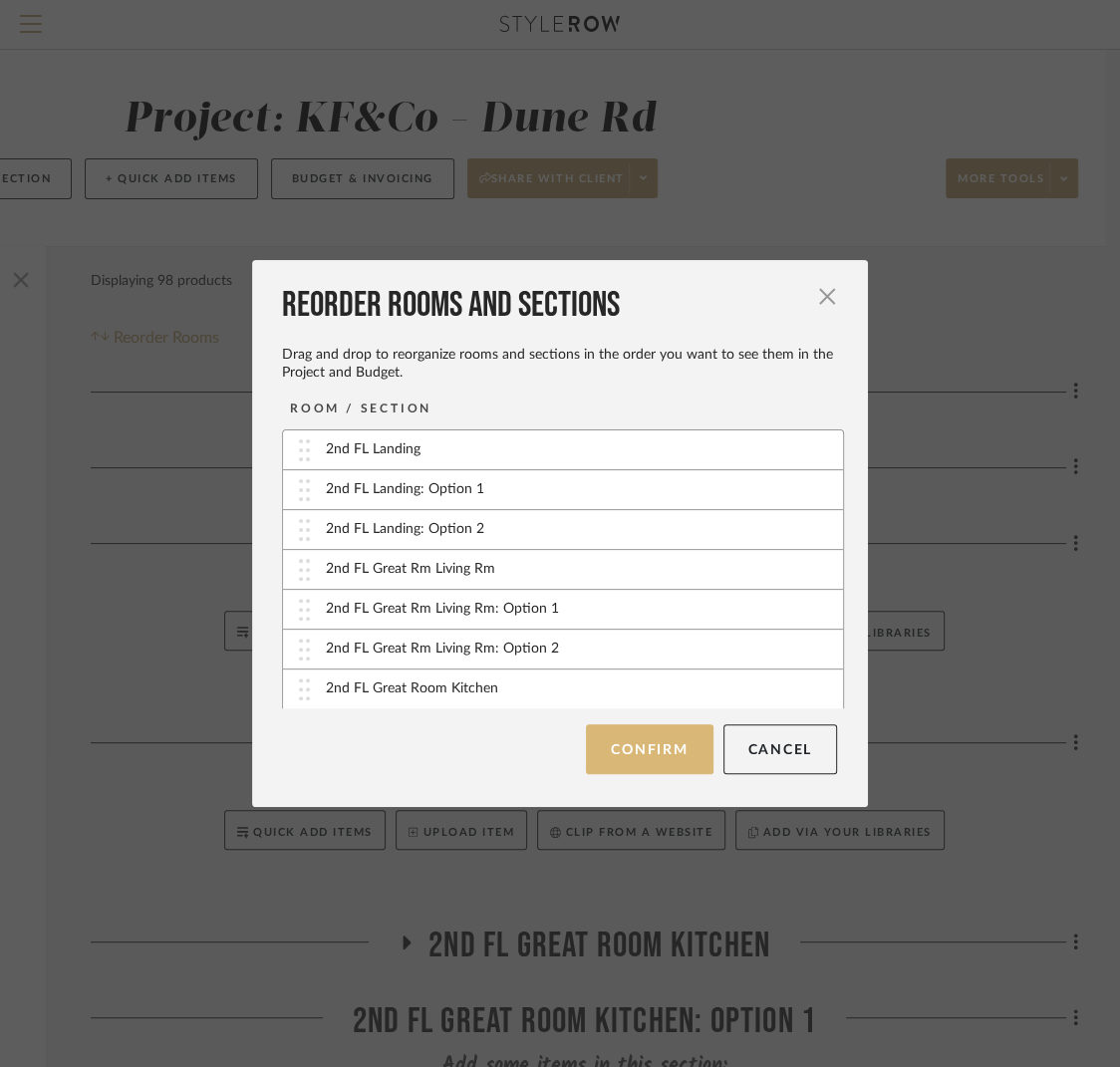 click on "Confirm" at bounding box center (649, 749) 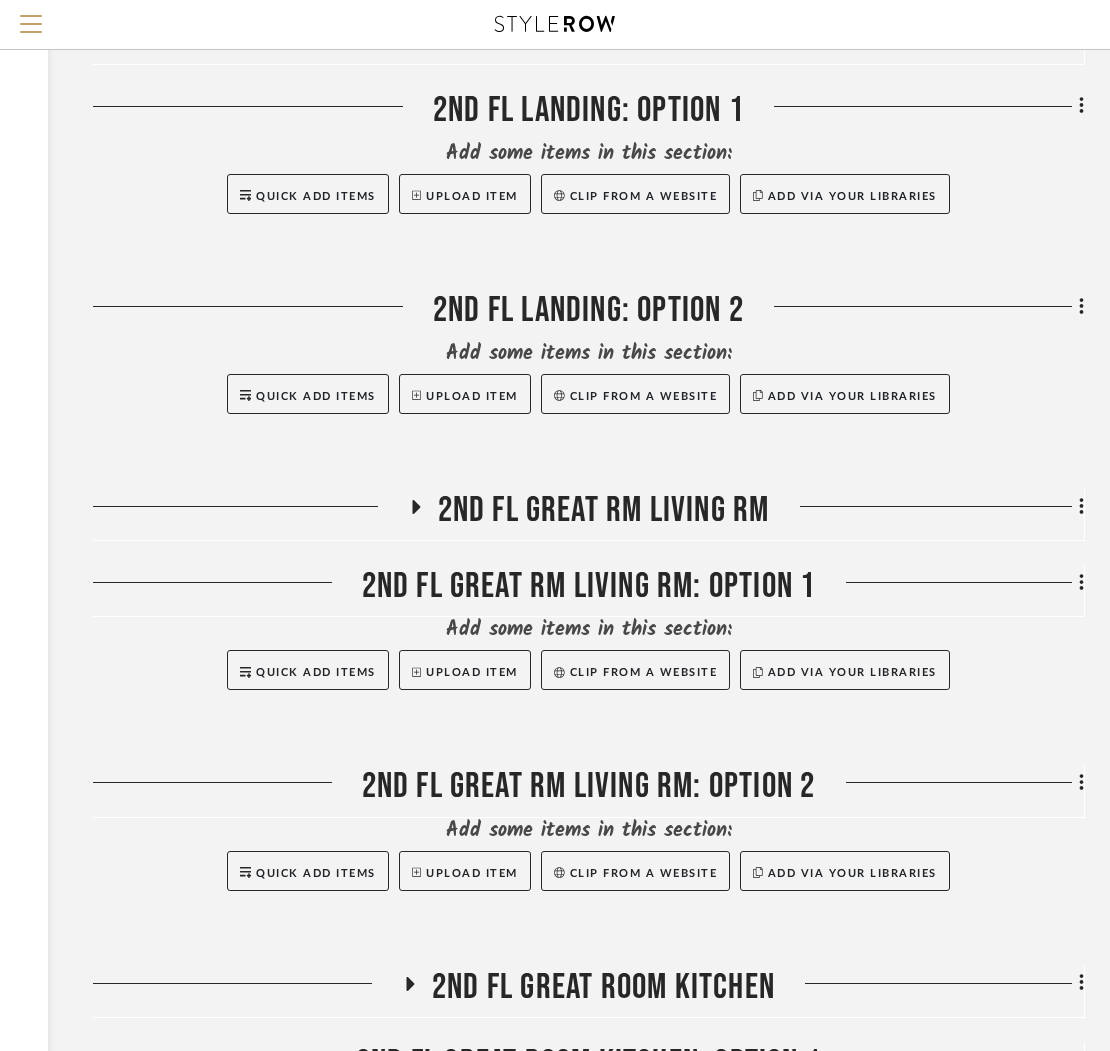 scroll, scrollTop: 365, scrollLeft: 328, axis: both 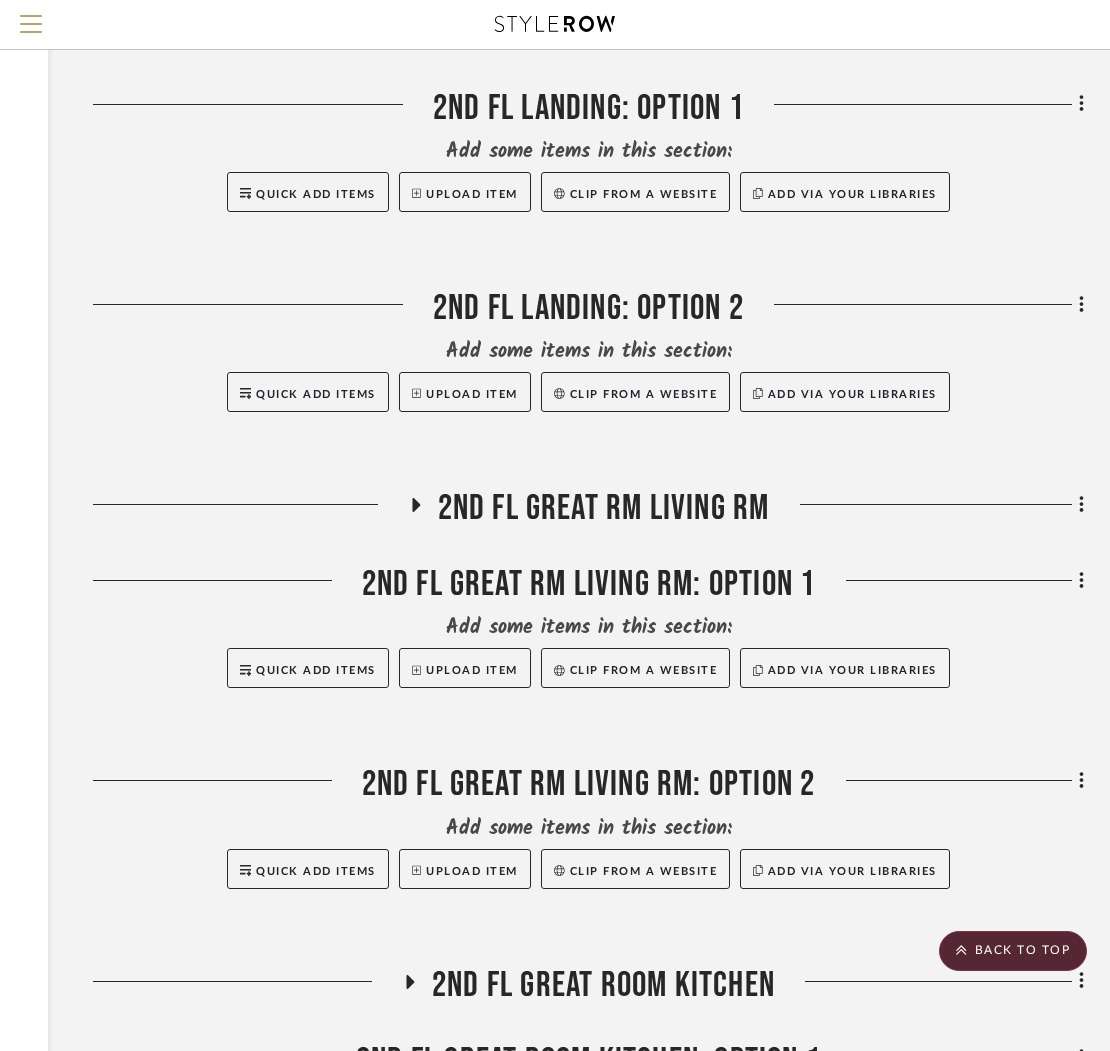 click 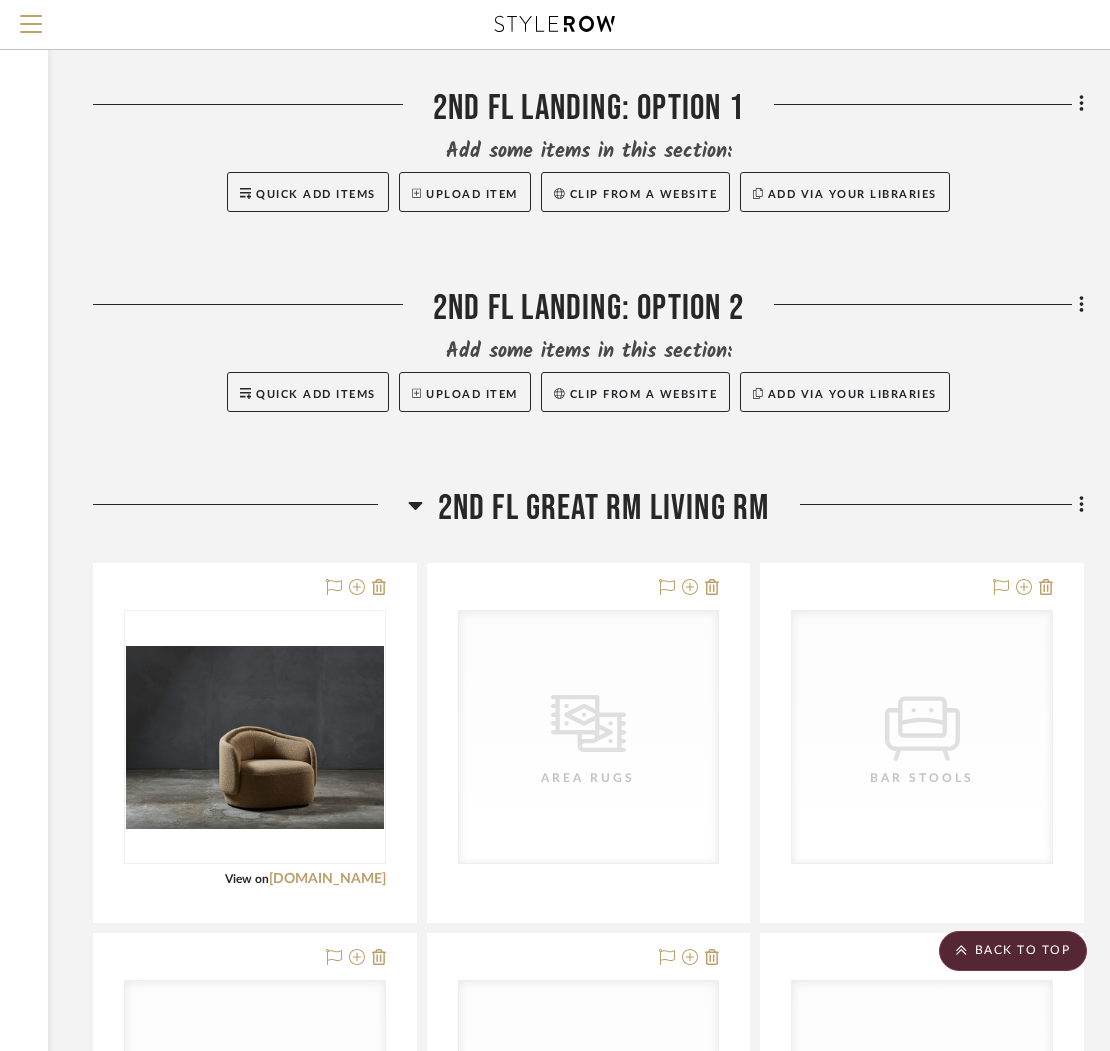 click 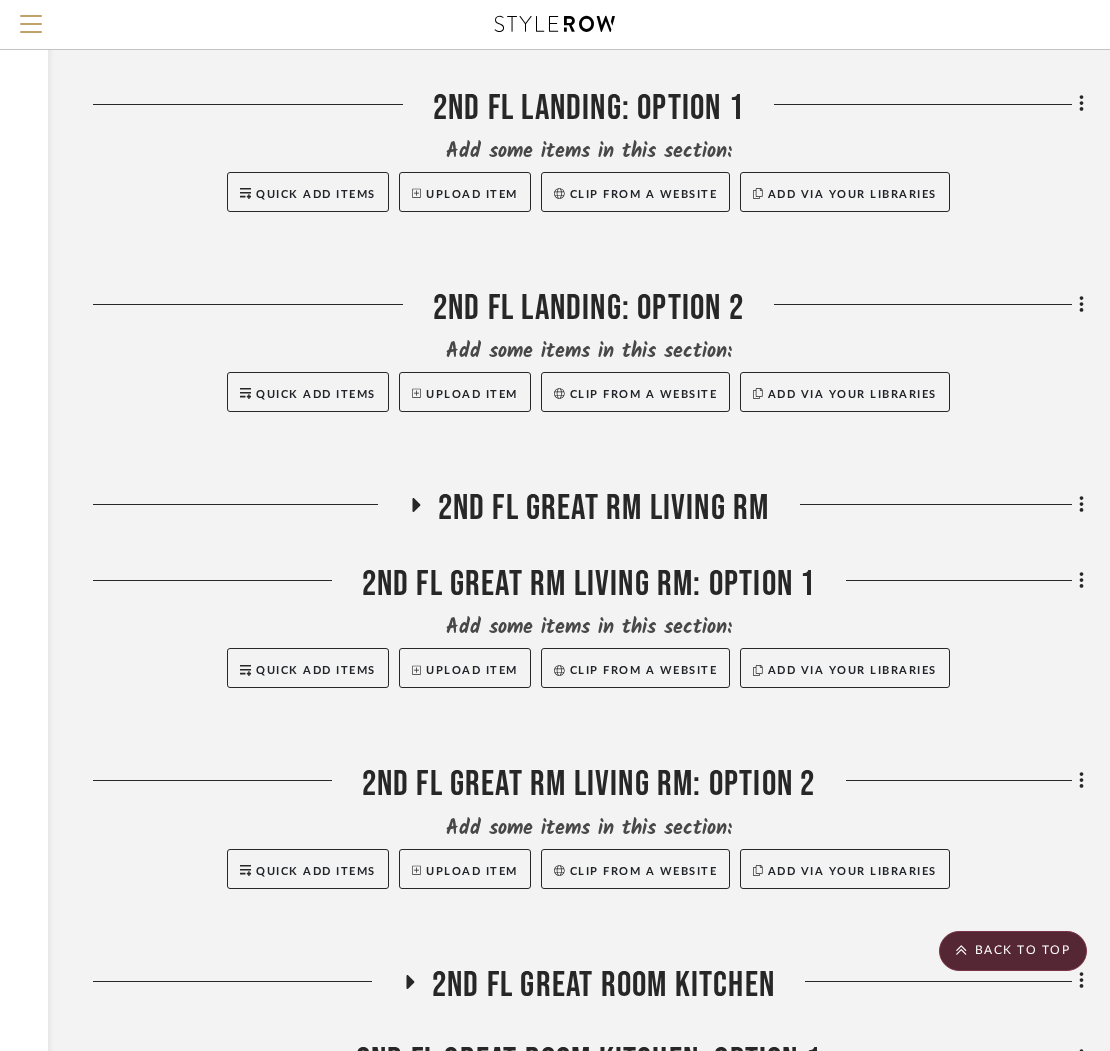 click 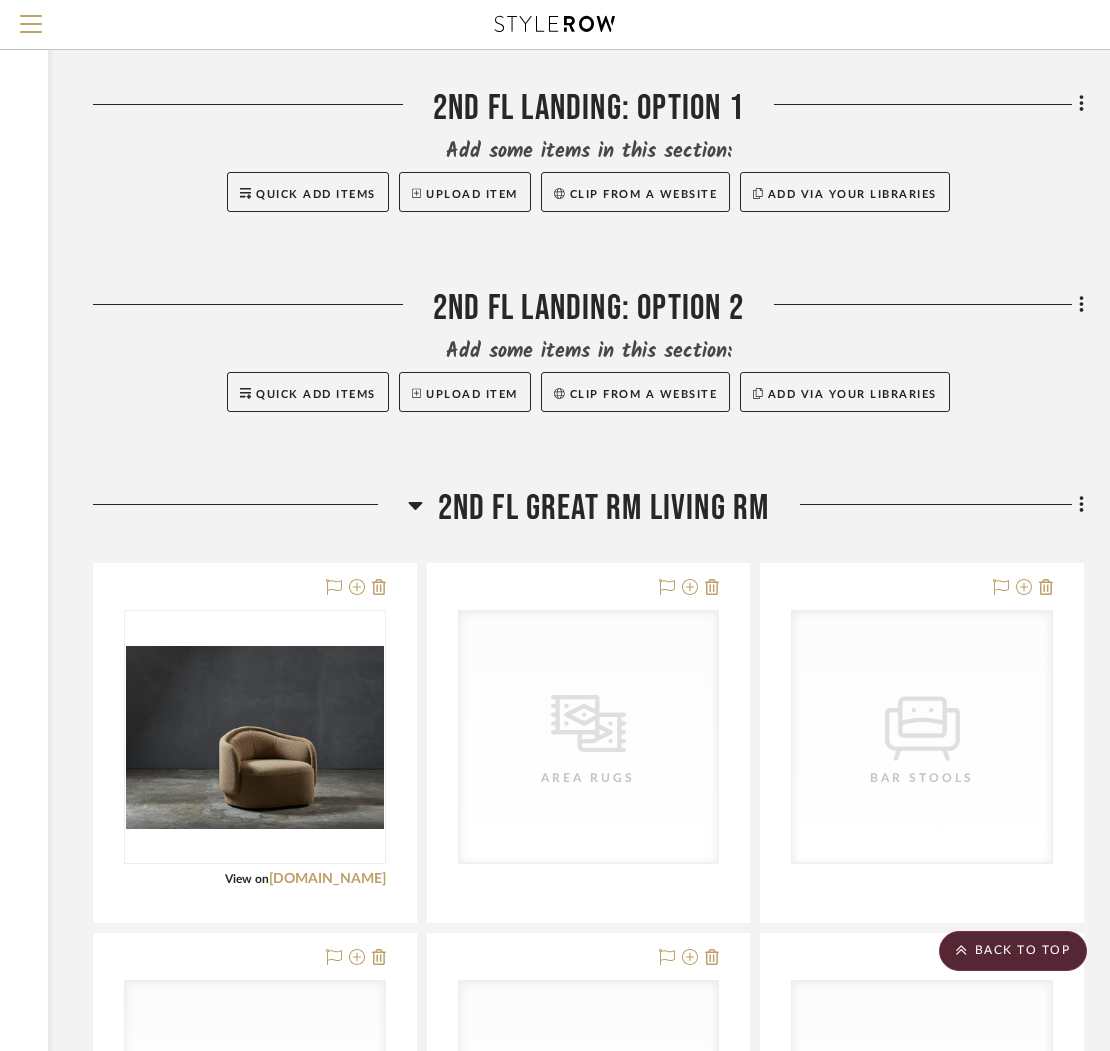 click 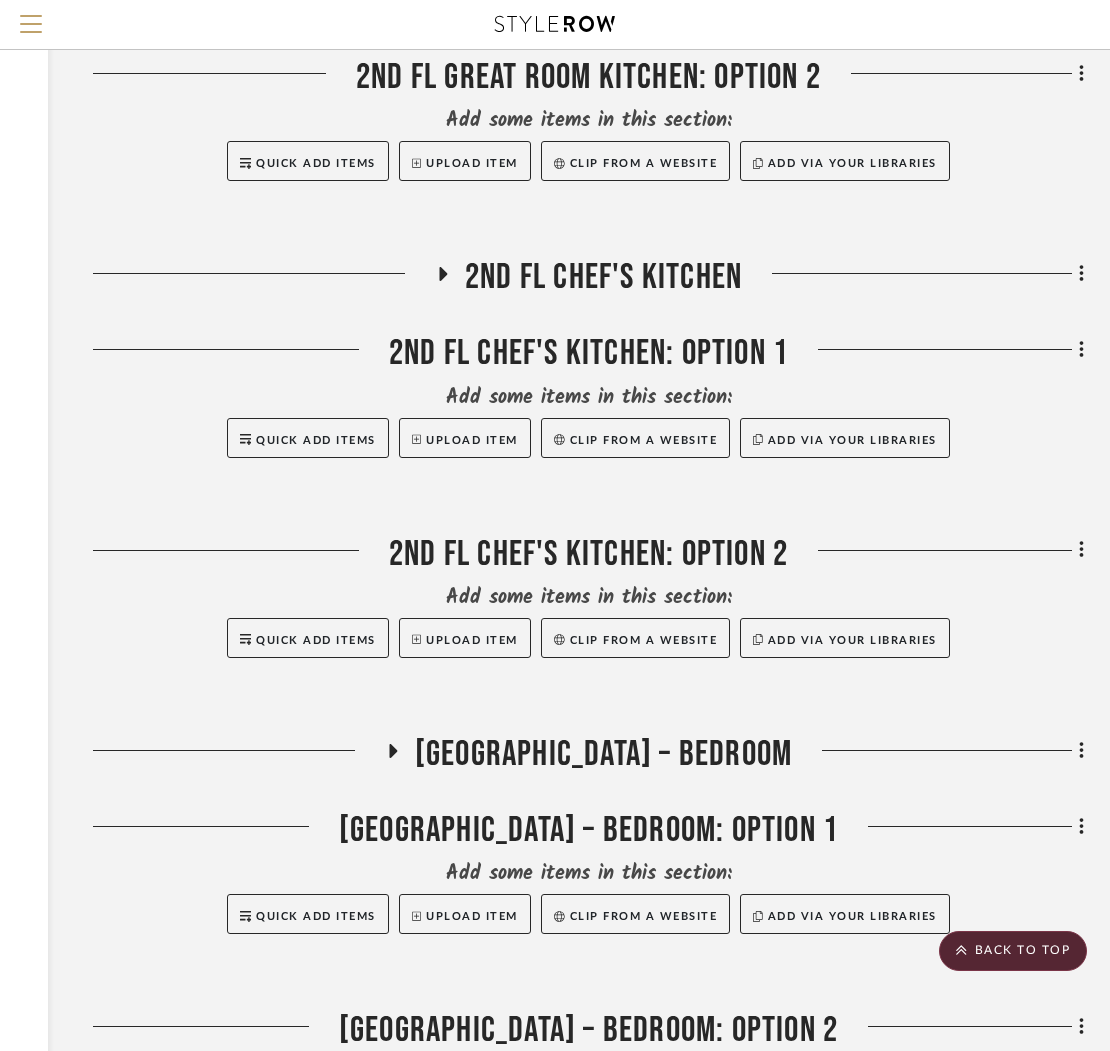 scroll, scrollTop: 1693, scrollLeft: 328, axis: both 